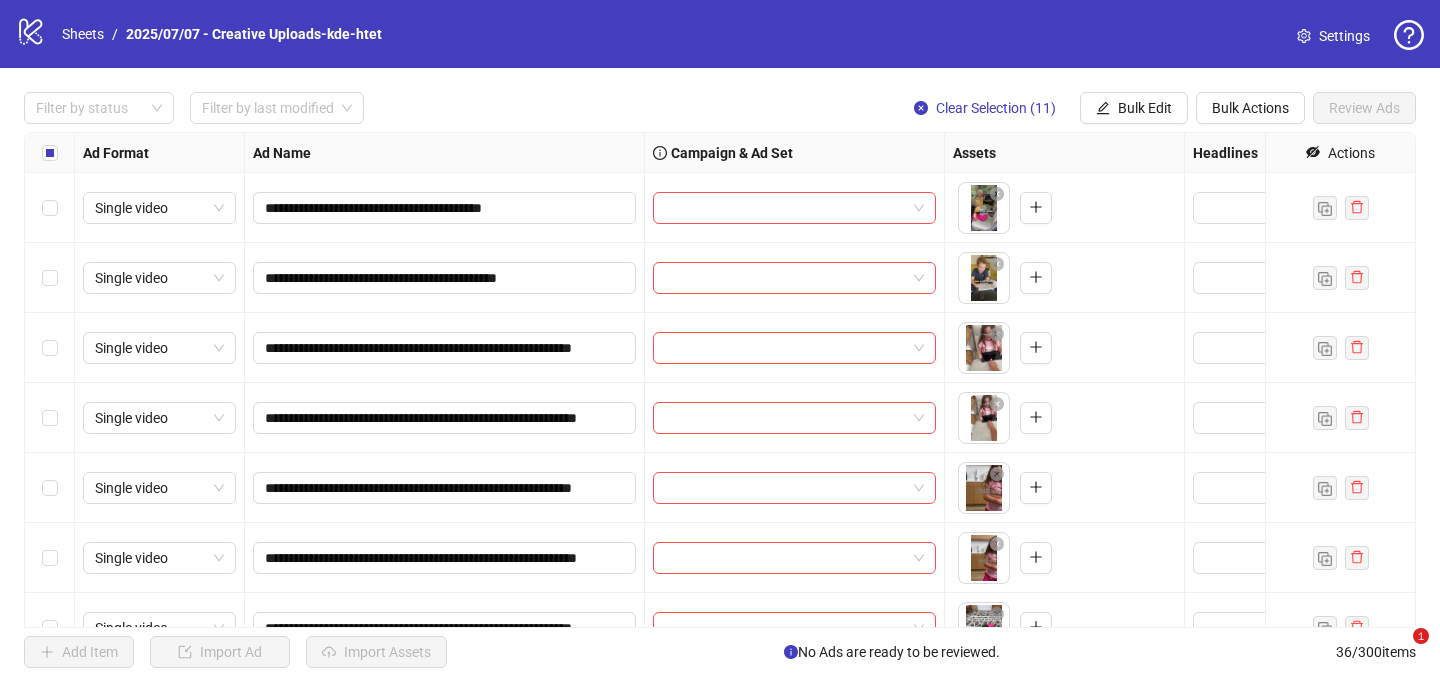 scroll, scrollTop: 0, scrollLeft: 0, axis: both 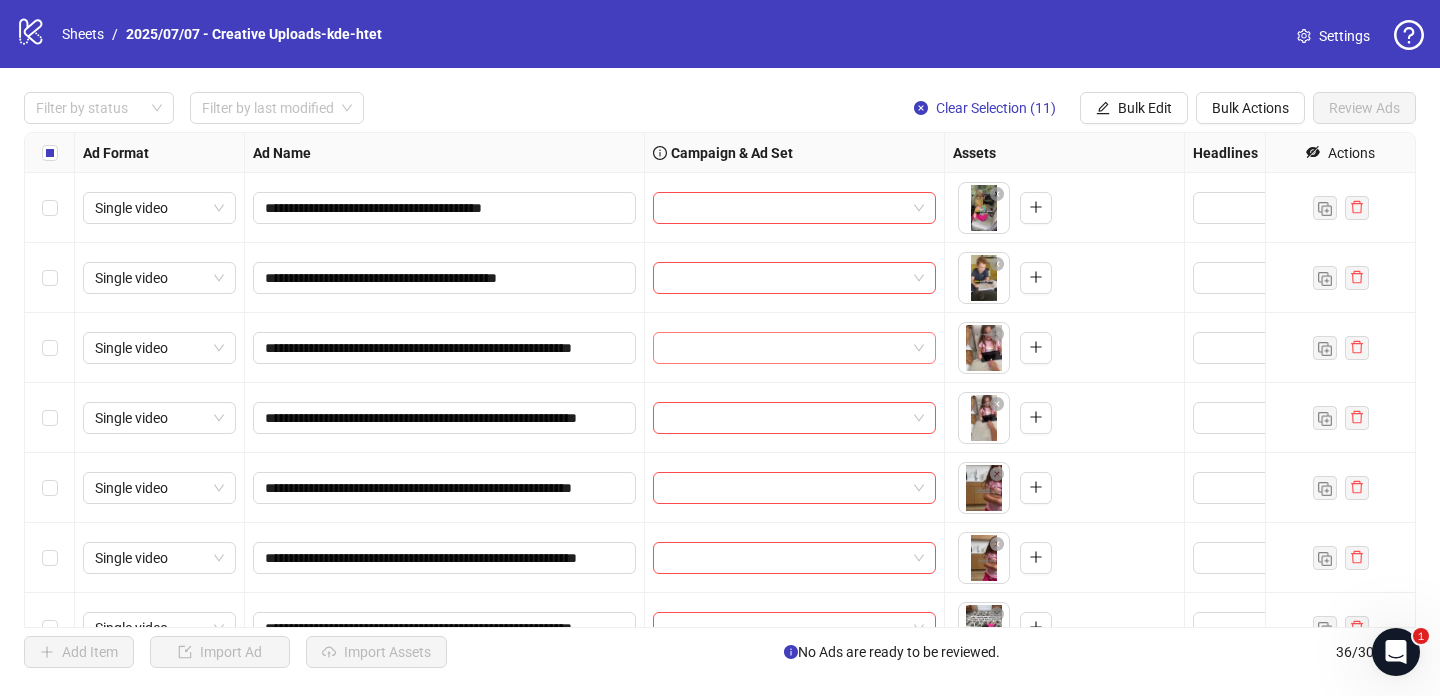 click at bounding box center (785, 348) 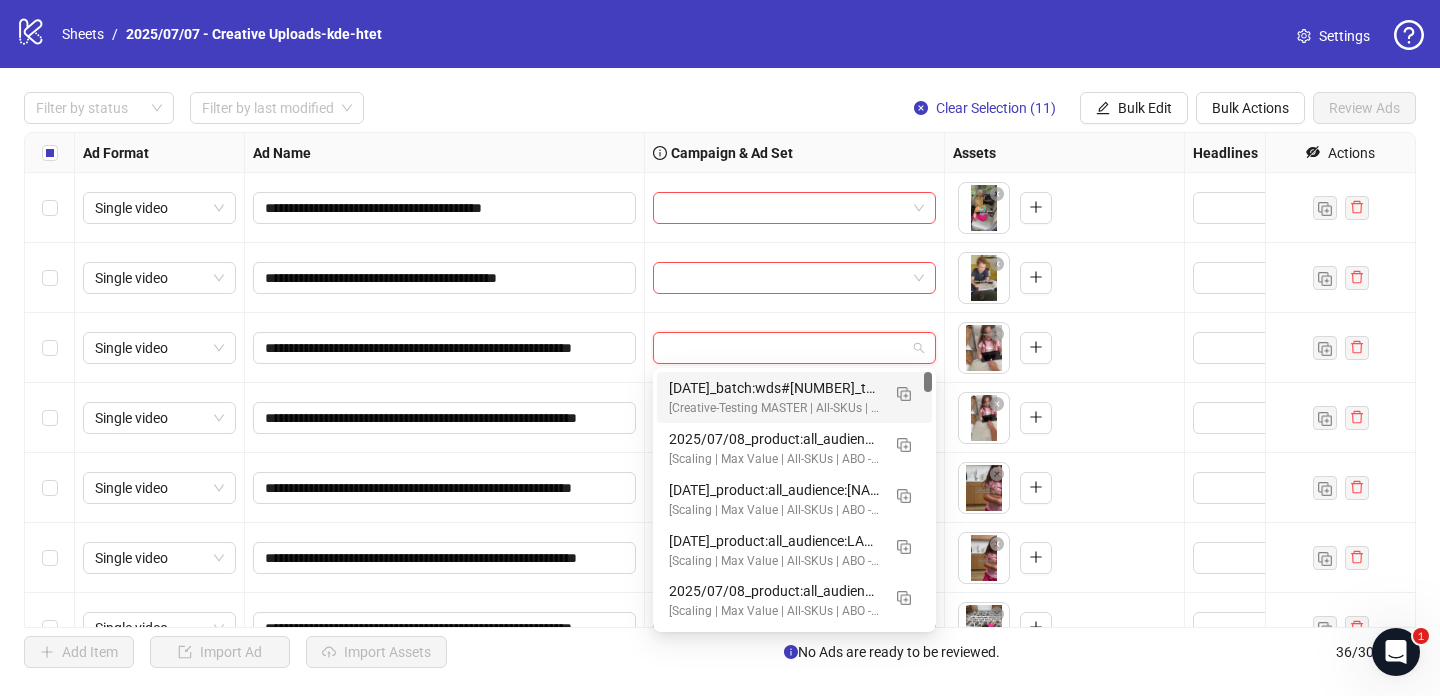 paste on "**********" 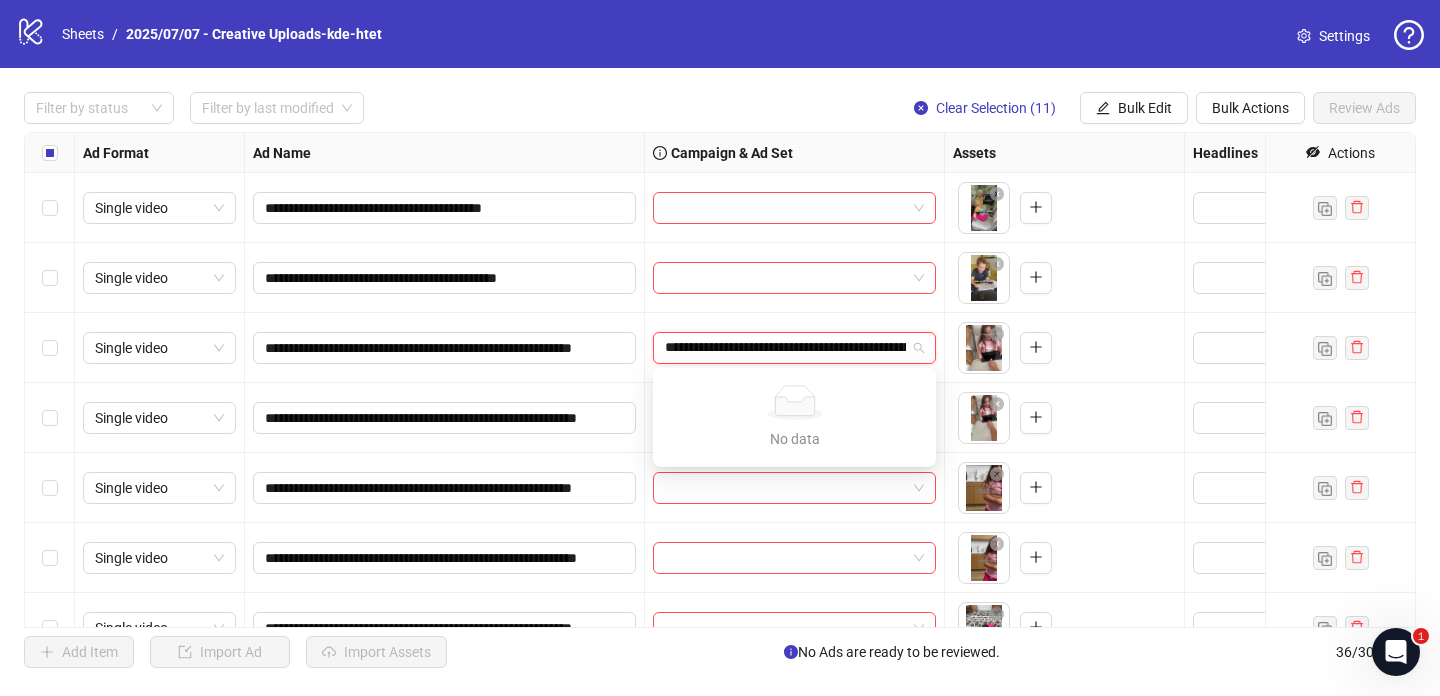 scroll, scrollTop: 0, scrollLeft: 144, axis: horizontal 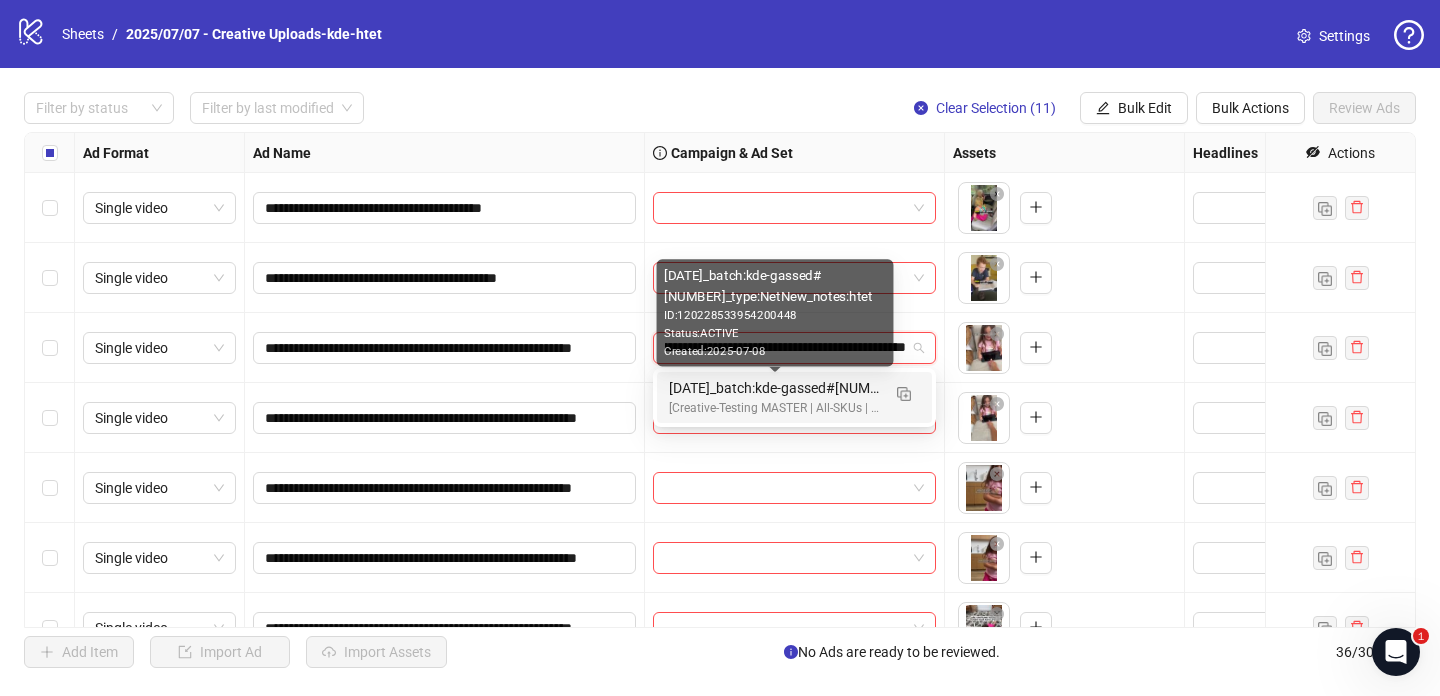 click on "[DATE]_batch:kde-gassed#[NUMBER]_type:NetNew_notes:htet" at bounding box center (774, 388) 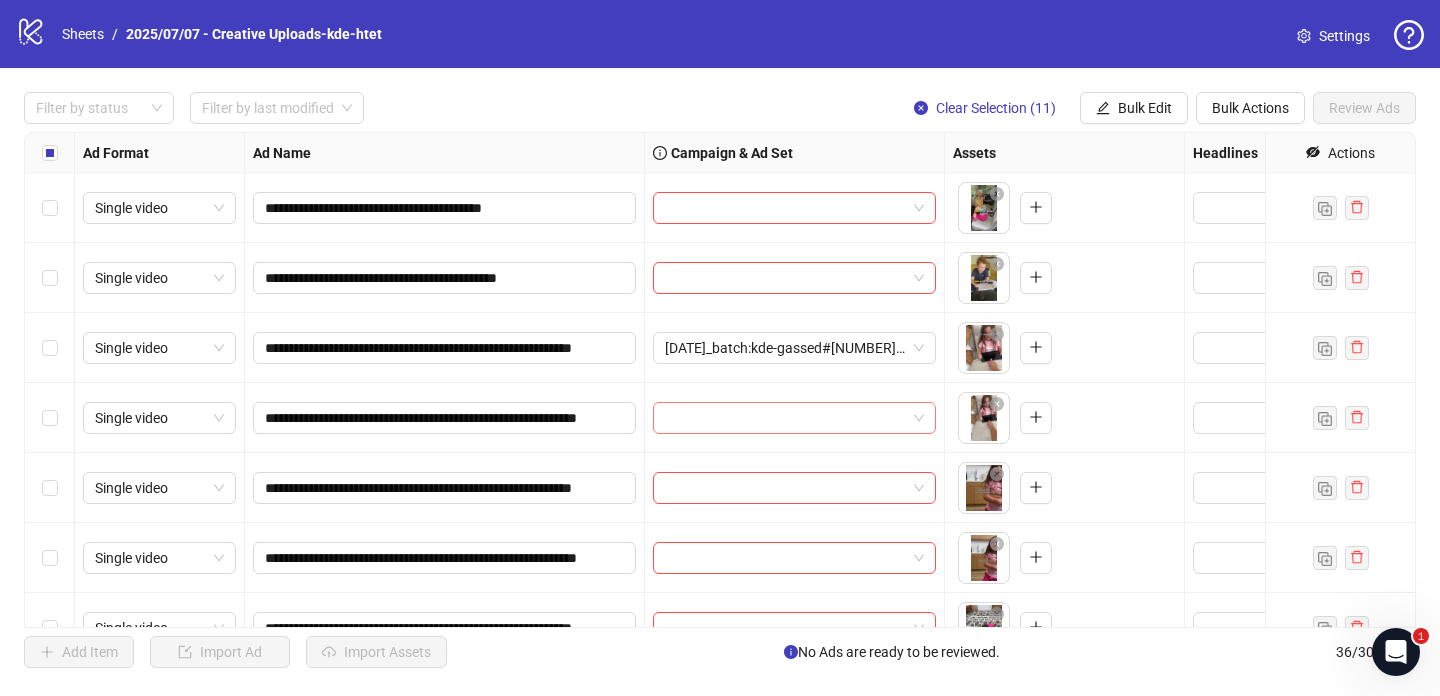 click at bounding box center [785, 418] 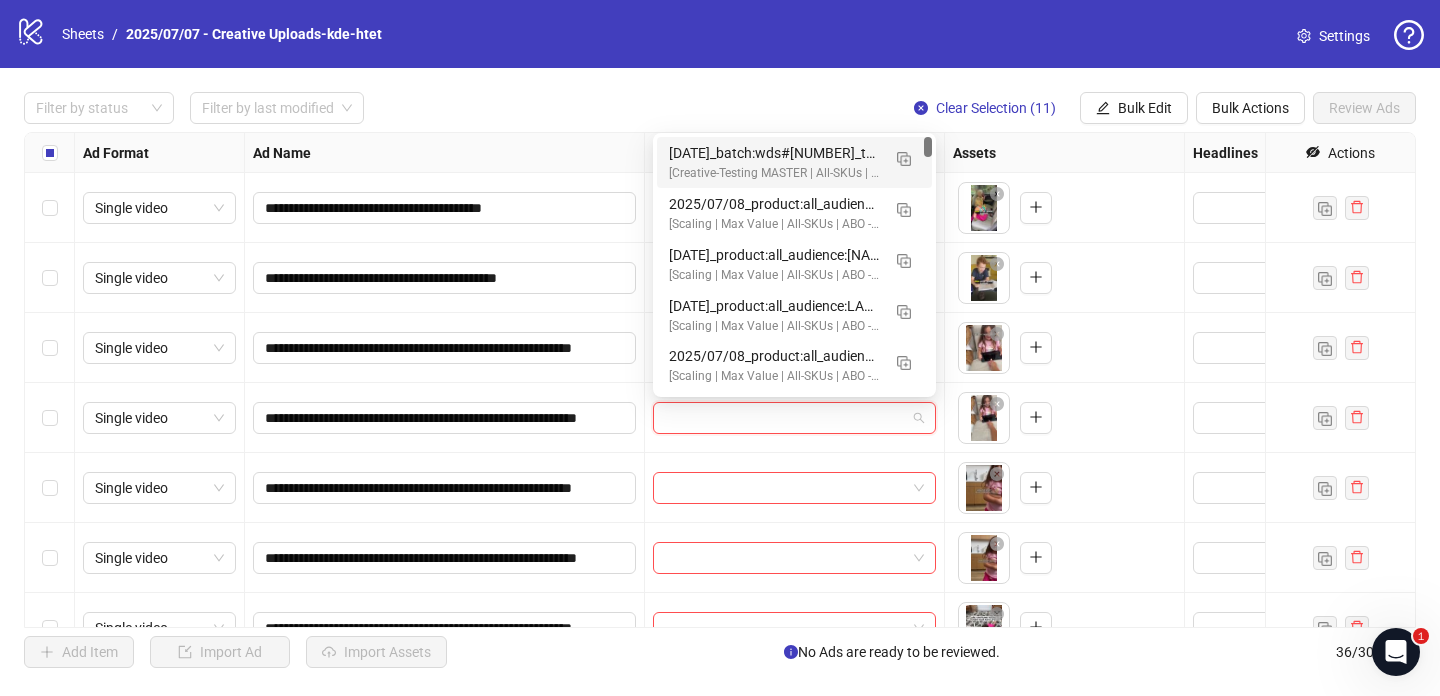 paste on "**********" 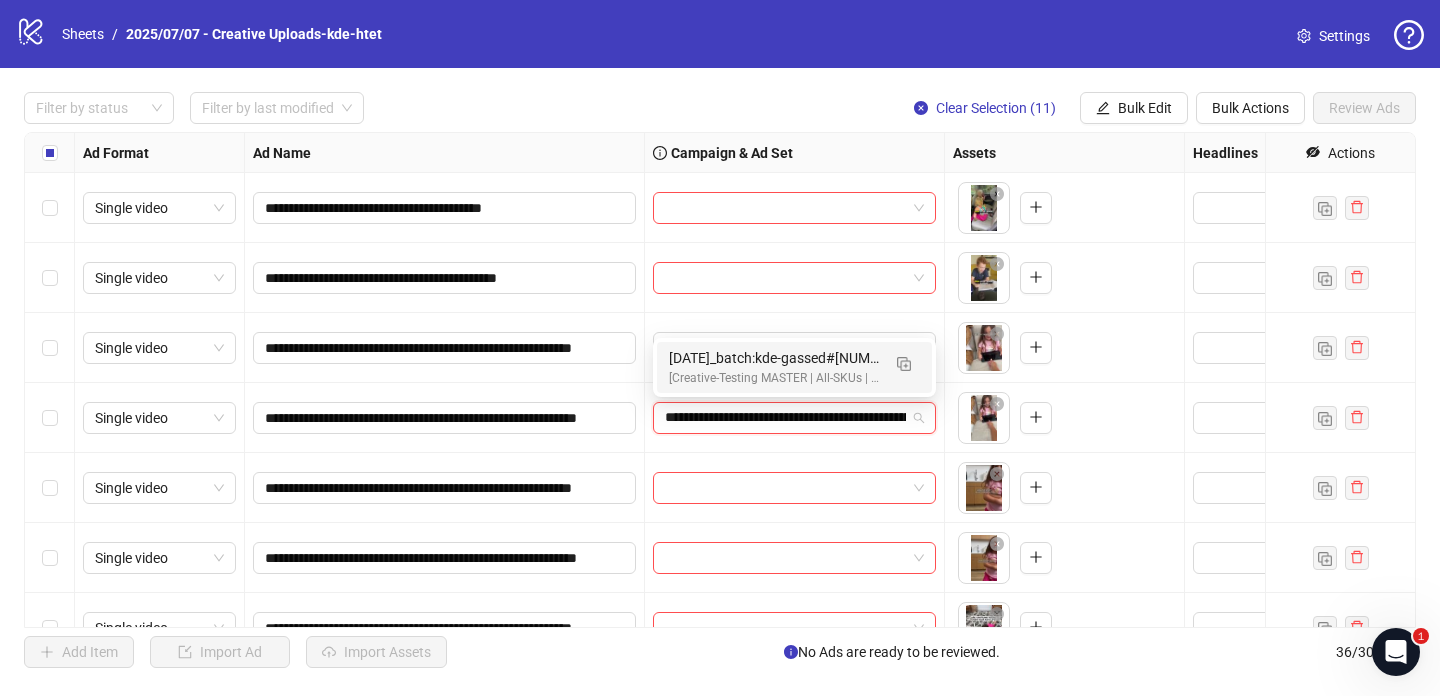 scroll, scrollTop: 0, scrollLeft: 144, axis: horizontal 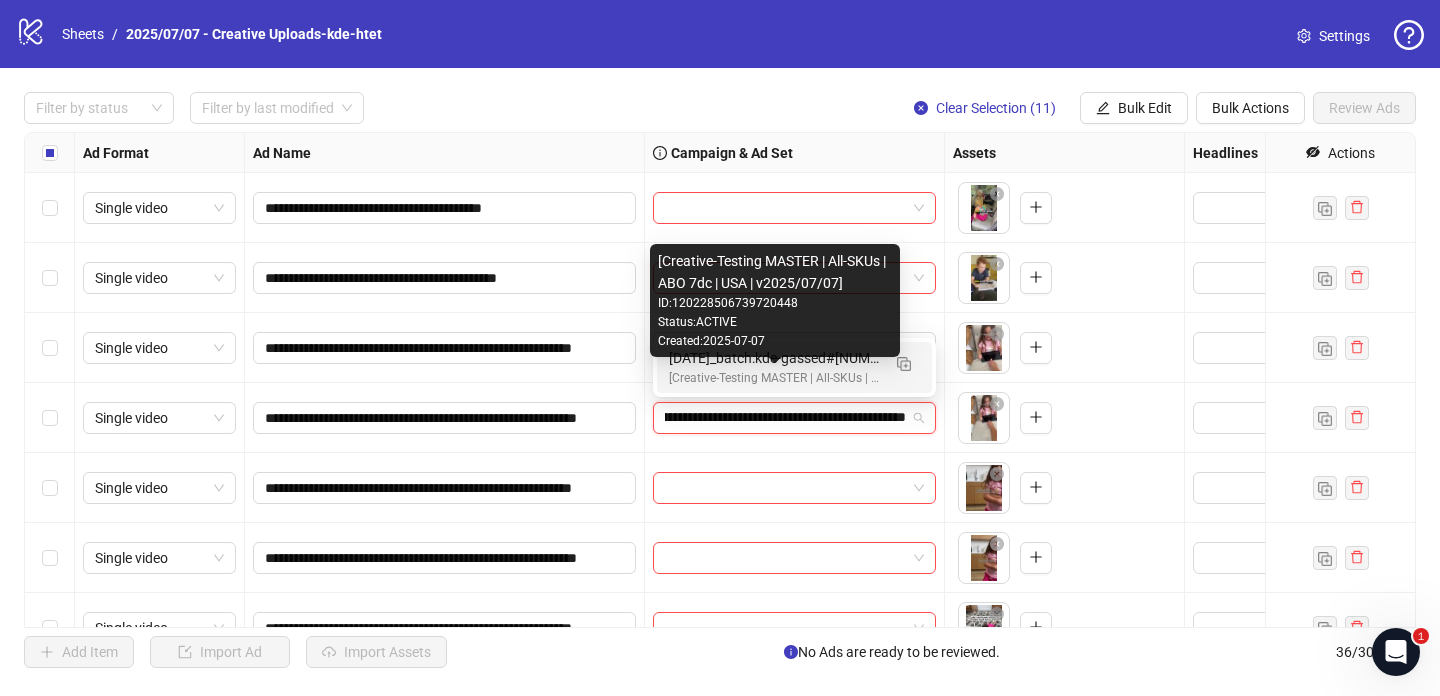 click on "[DATE]_batch:kde-gassed#[NUMBER]_type:NetNew_notes:htet" at bounding box center (774, 358) 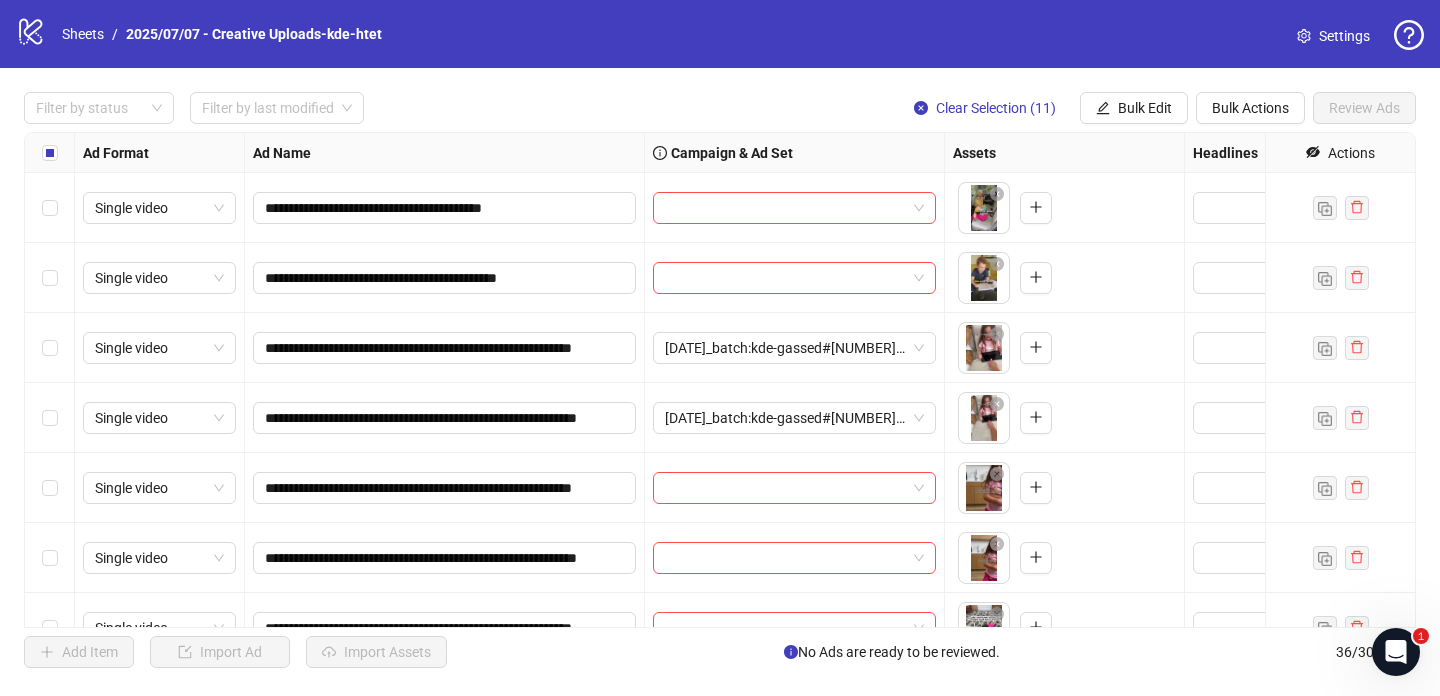 scroll, scrollTop: 148, scrollLeft: 0, axis: vertical 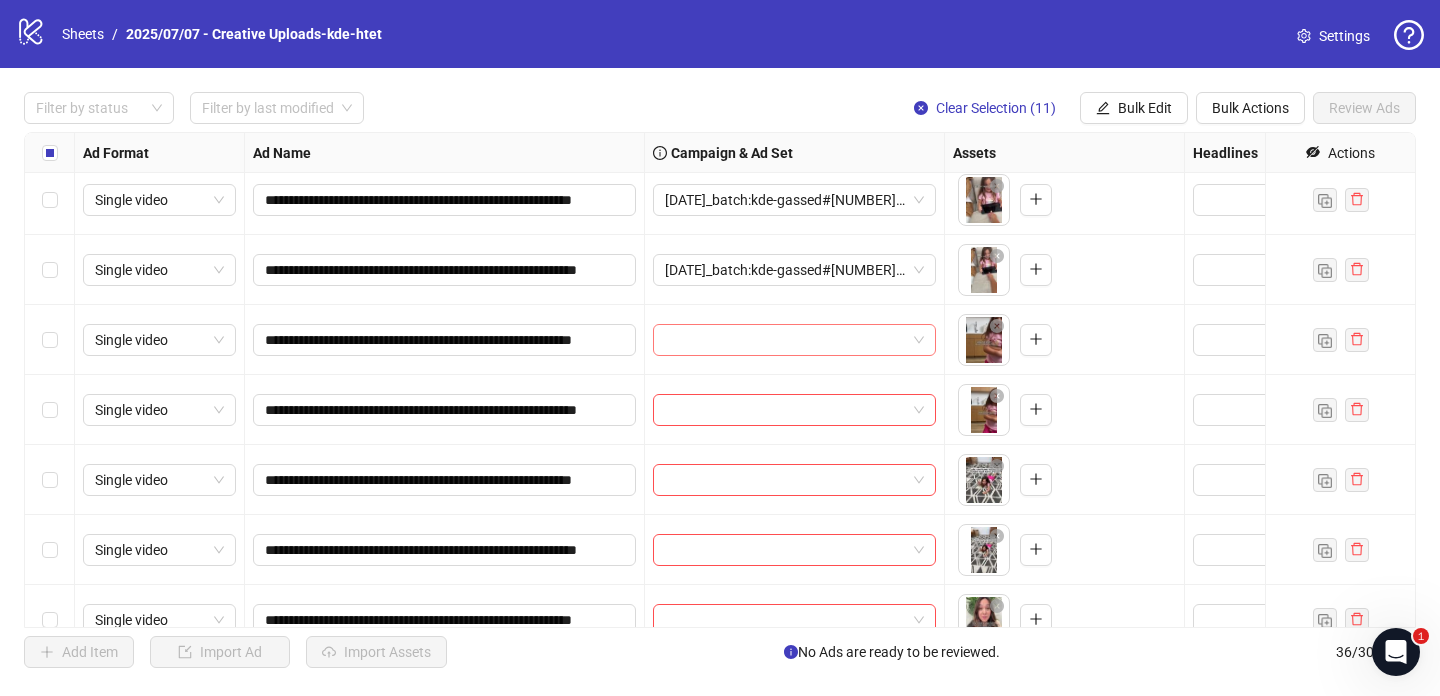 click at bounding box center [785, 340] 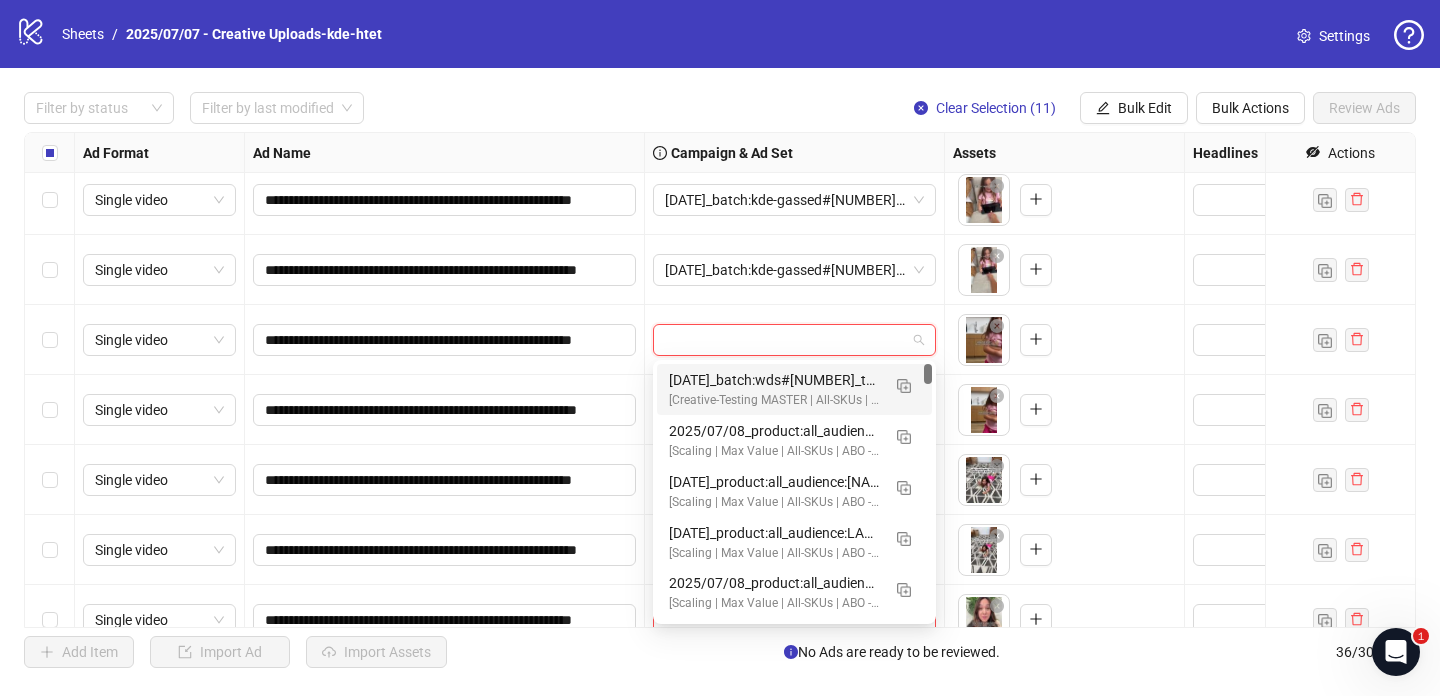 paste on "**********" 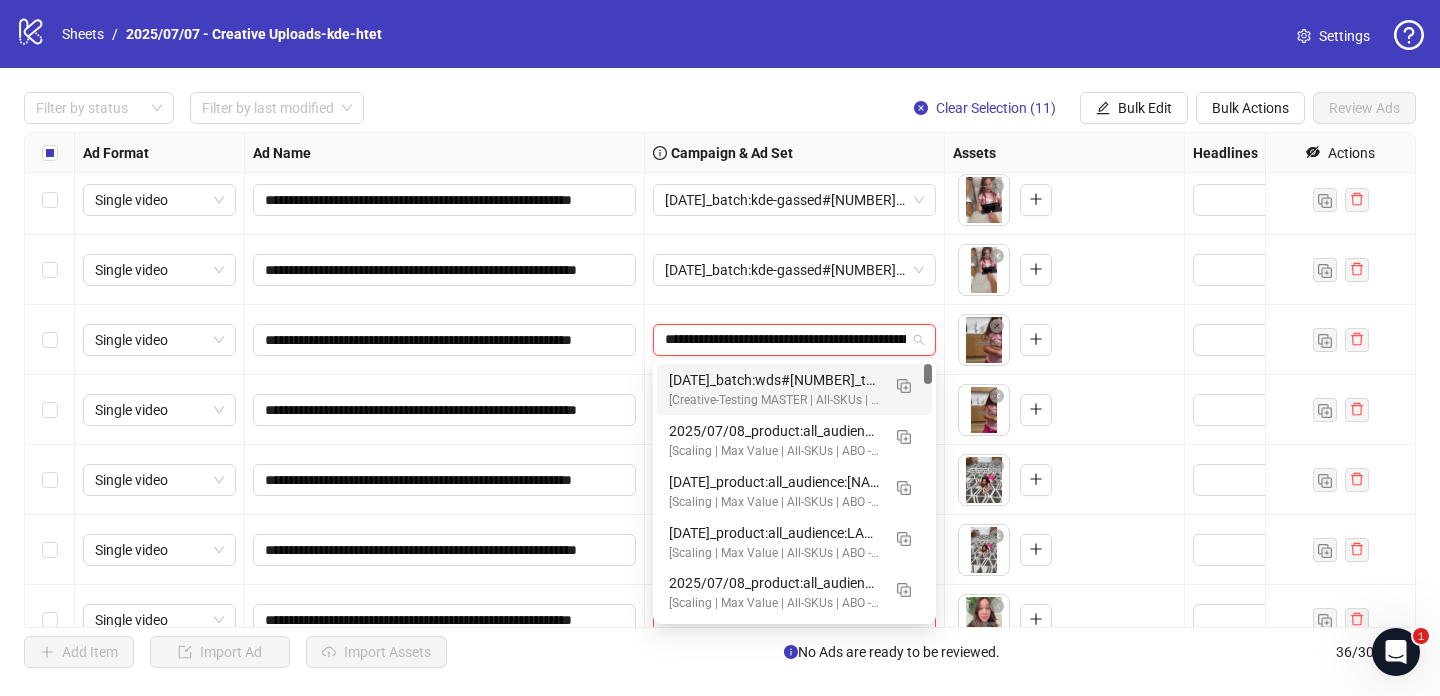 scroll, scrollTop: 0, scrollLeft: 144, axis: horizontal 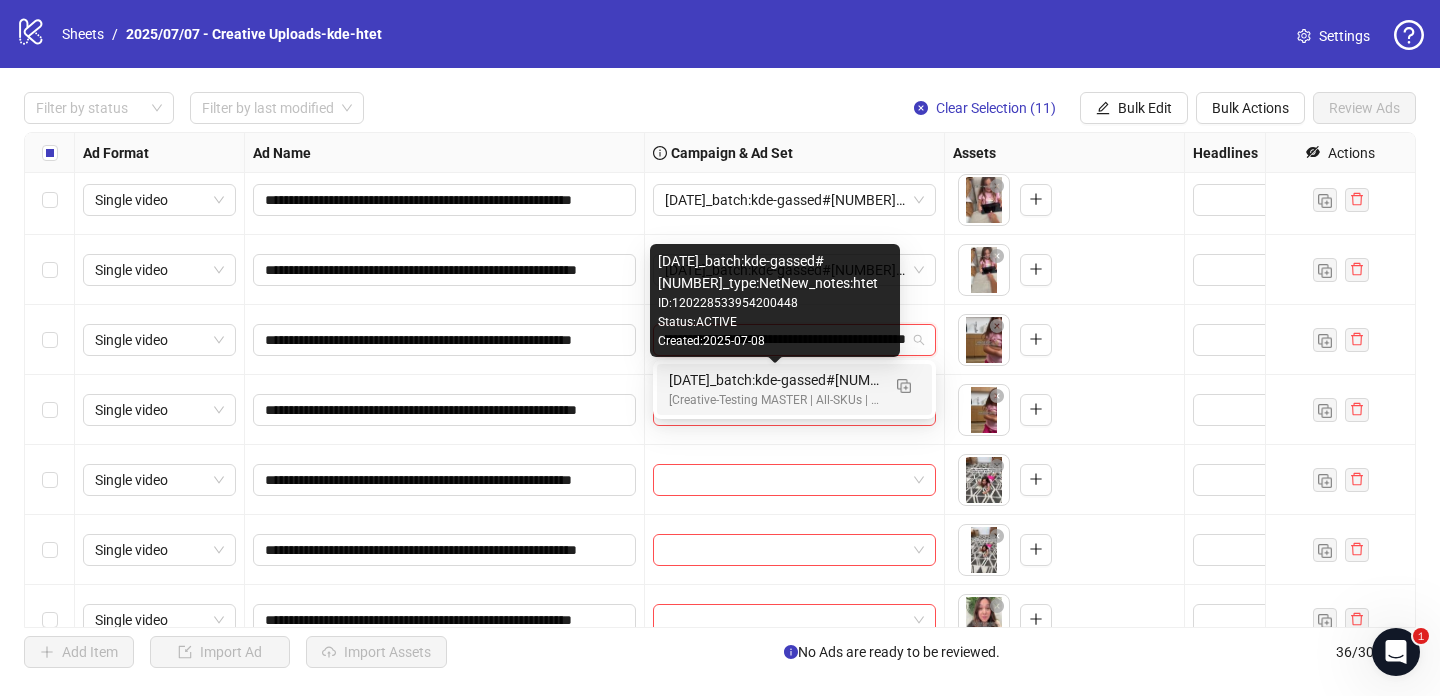 click on "[DATE]_batch:kde-gassed#[NUMBER]_type:NetNew_notes:htet" at bounding box center (774, 380) 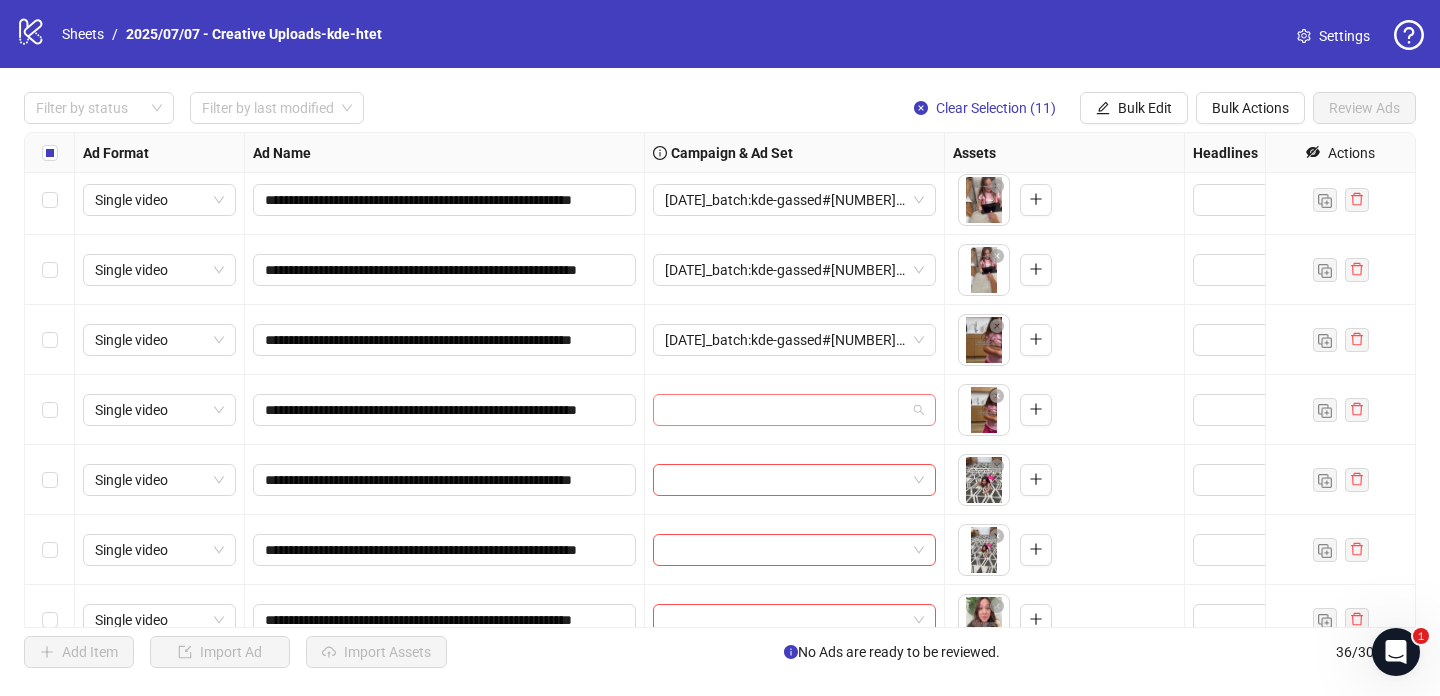 click at bounding box center [785, 410] 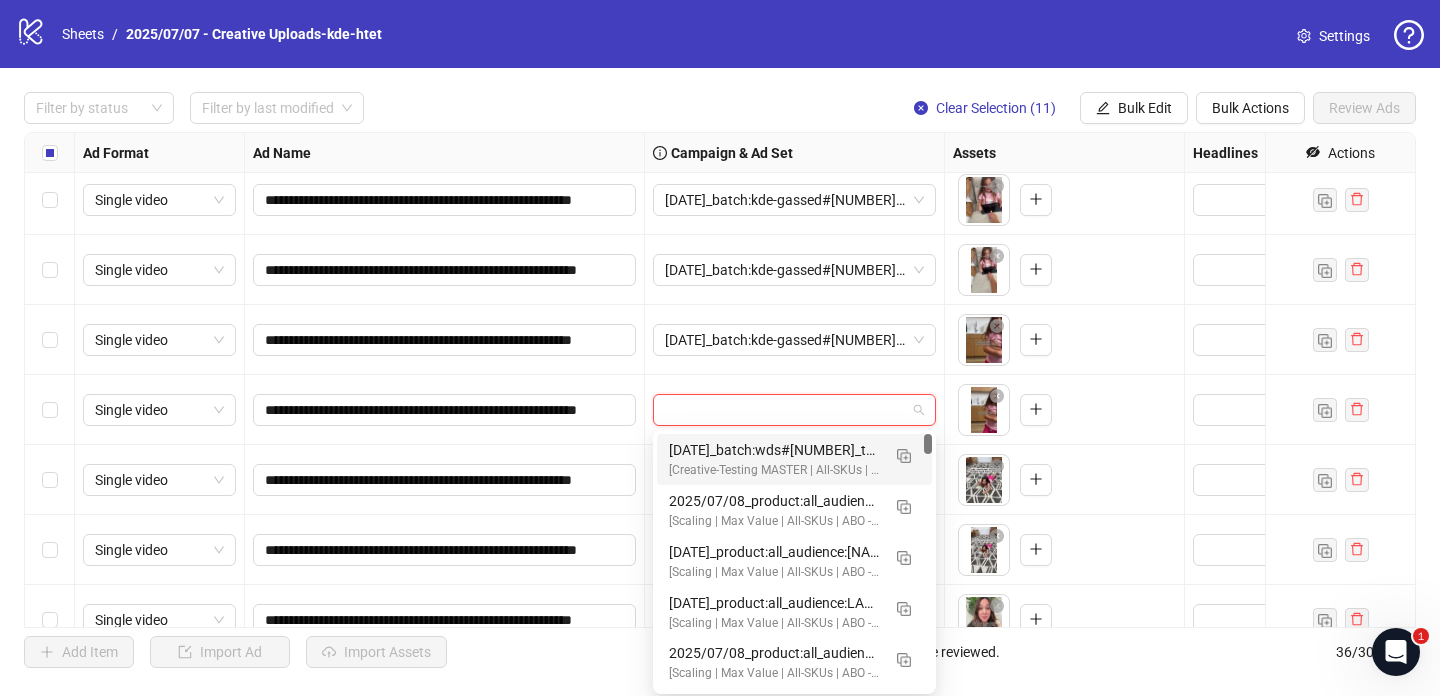 paste on "**********" 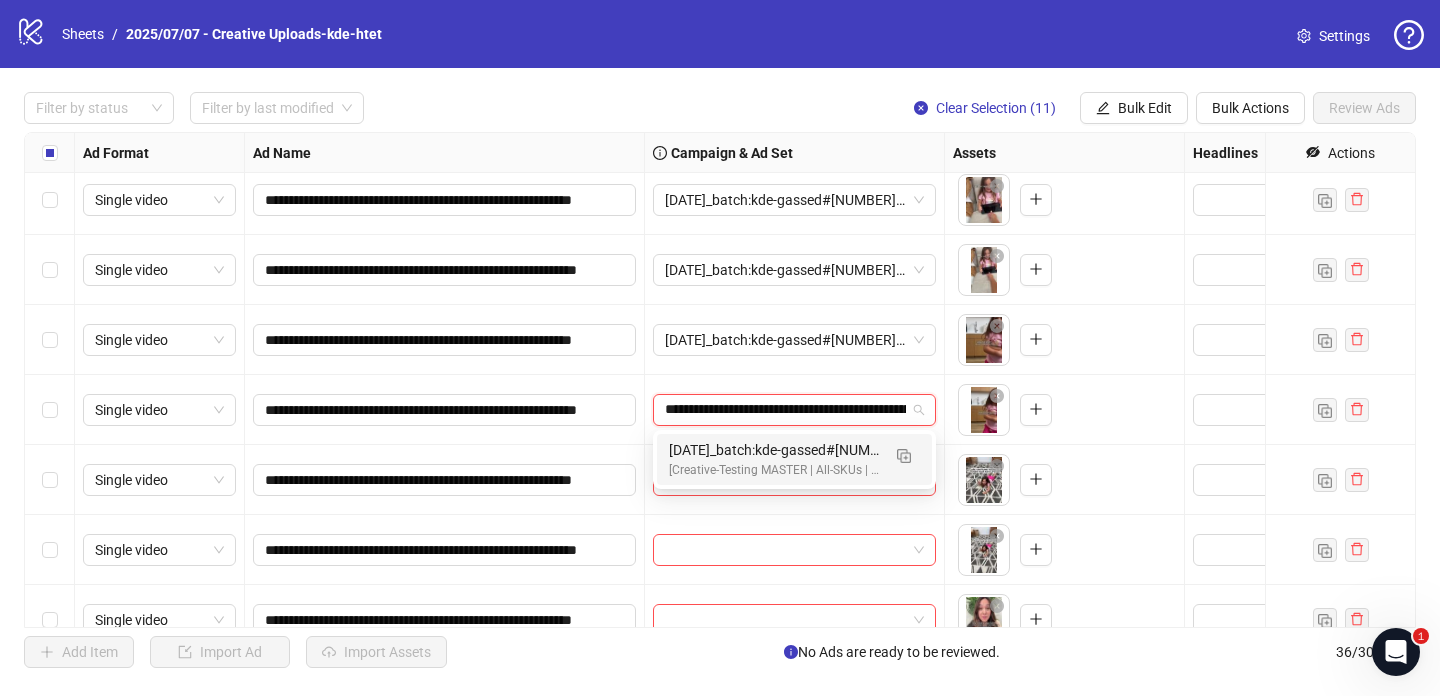 scroll, scrollTop: 0, scrollLeft: 144, axis: horizontal 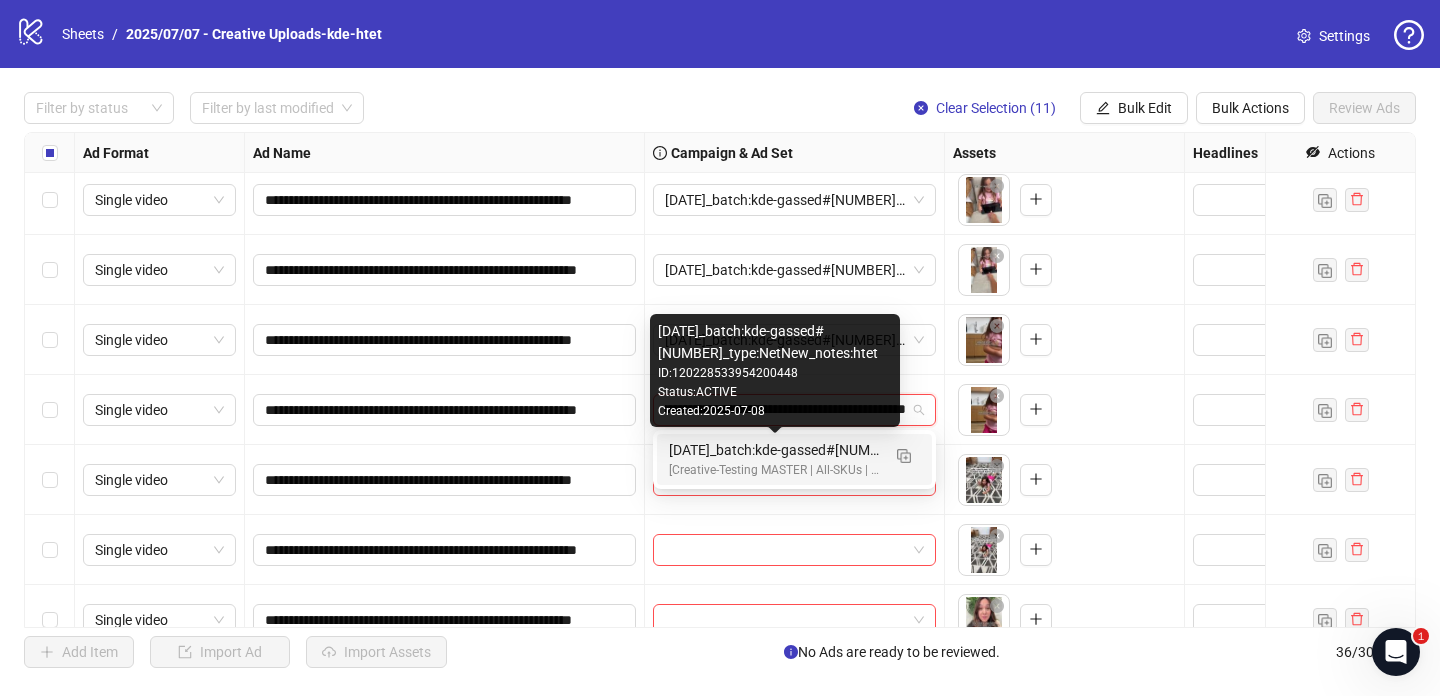 click on "[DATE]_batch:kde-gassed#[NUMBER]_type:NetNew_notes:htet" at bounding box center [774, 450] 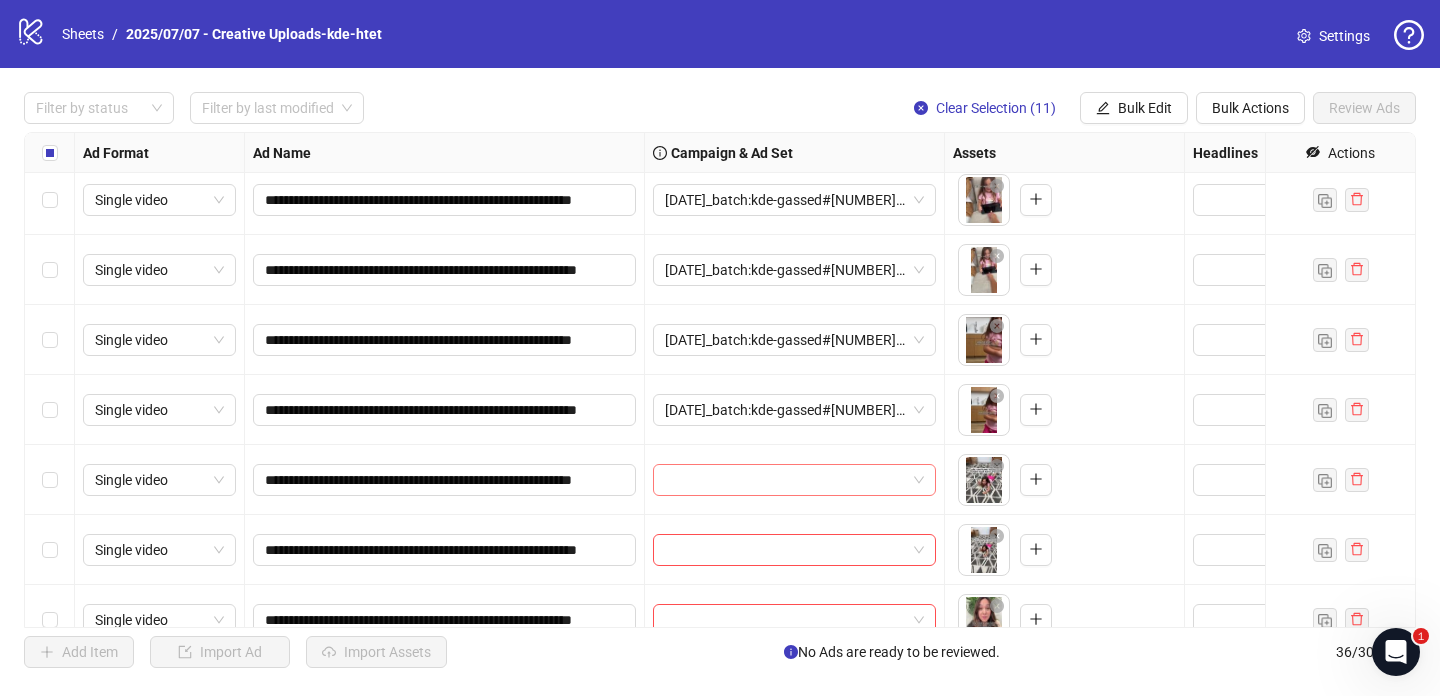 click at bounding box center (785, 480) 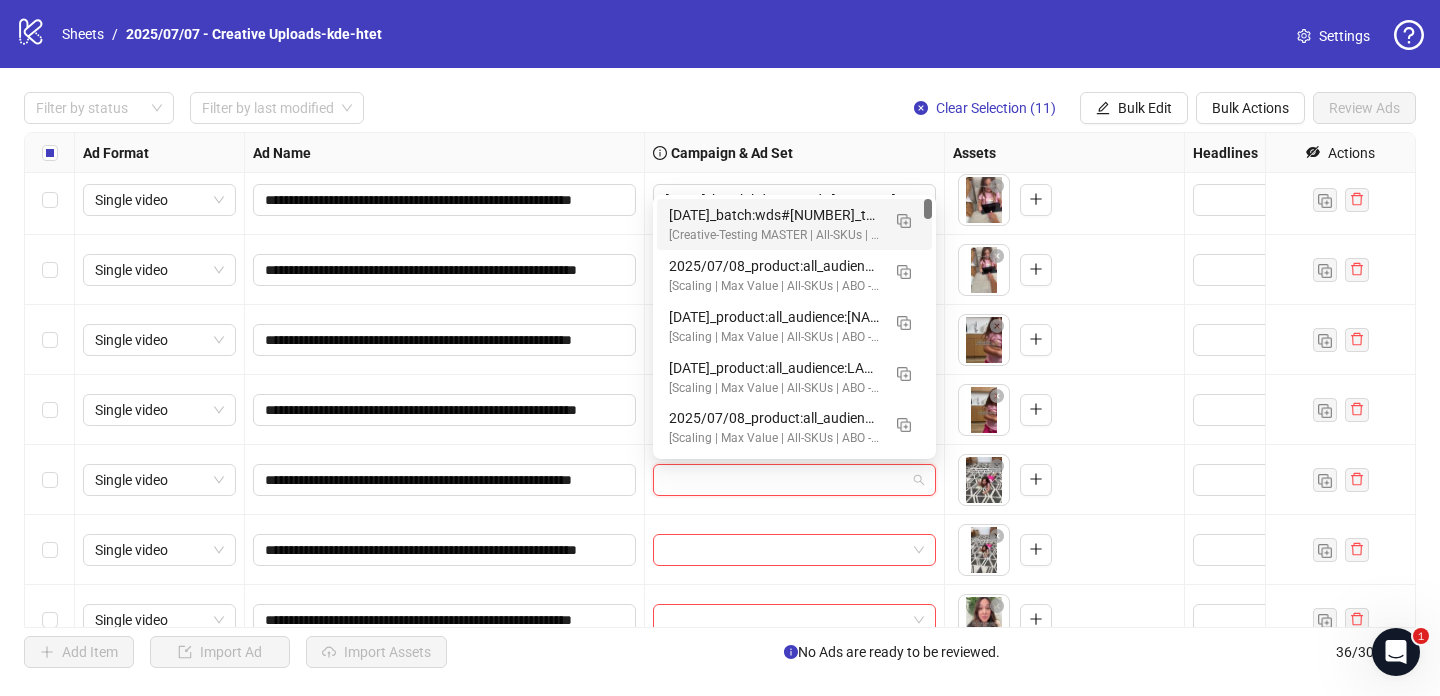 paste on "**********" 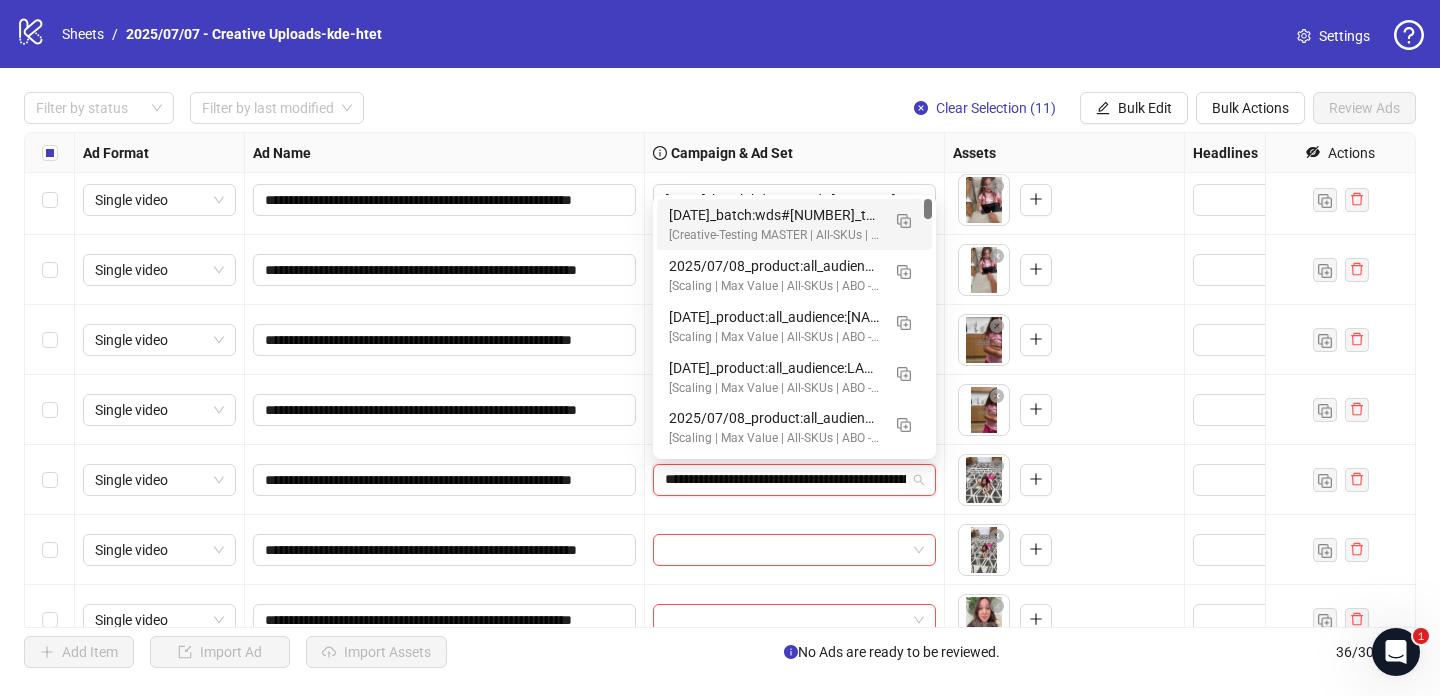 scroll, scrollTop: 0, scrollLeft: 144, axis: horizontal 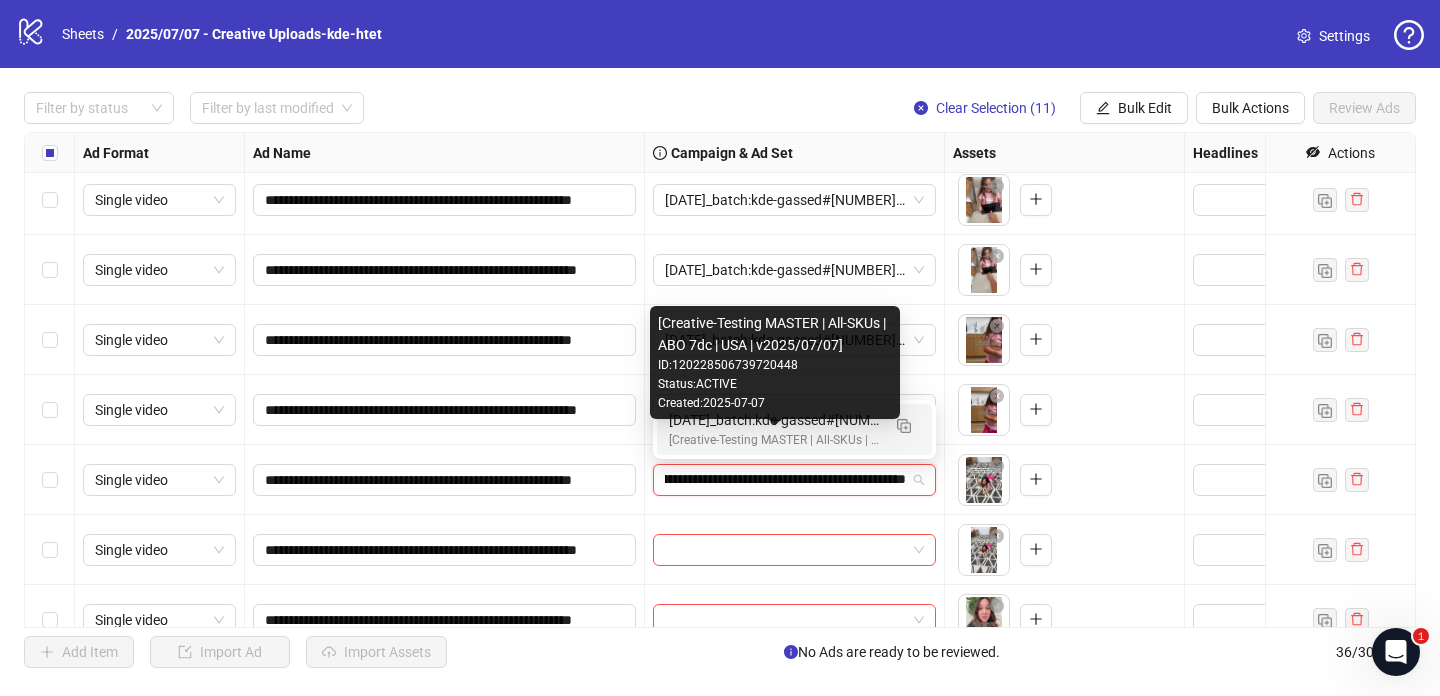 click on "[Creative-Testing MASTER | All-SKUs | ABO 7dc | USA | v2025/07/07]" at bounding box center (774, 440) 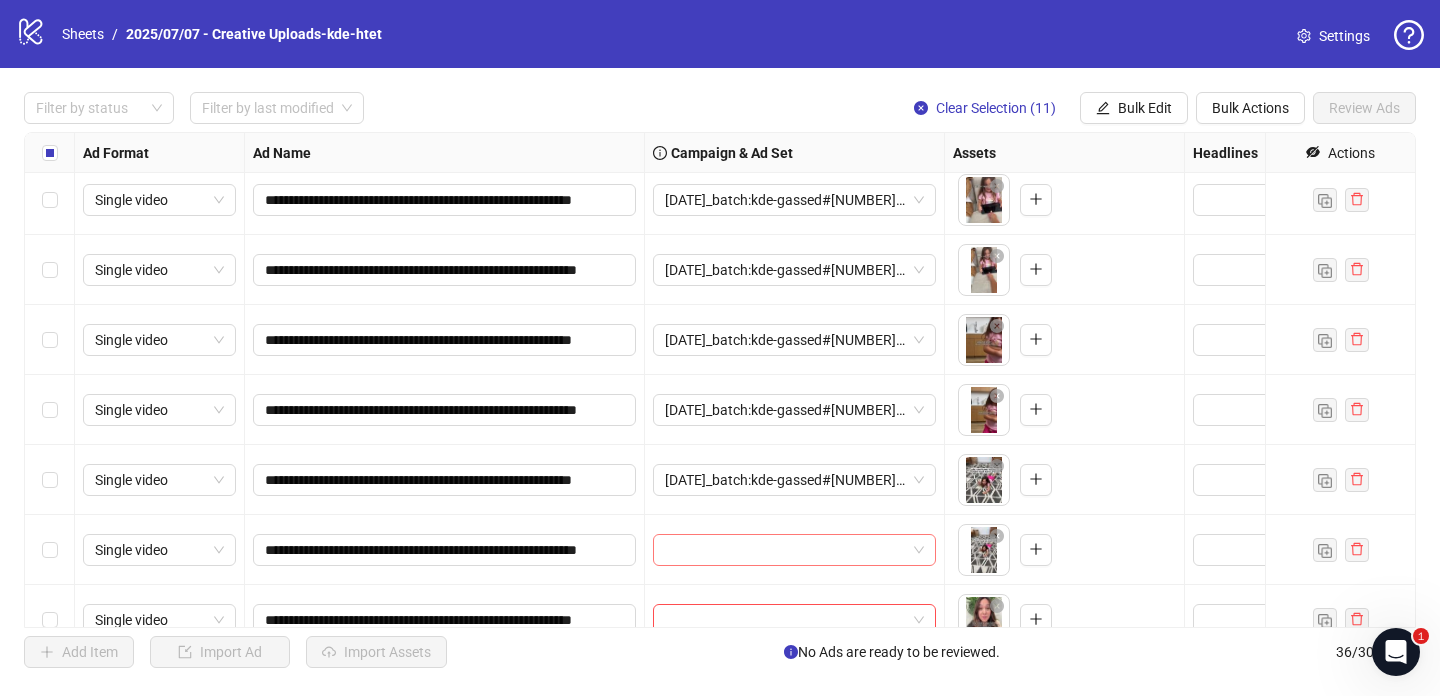 click at bounding box center (785, 550) 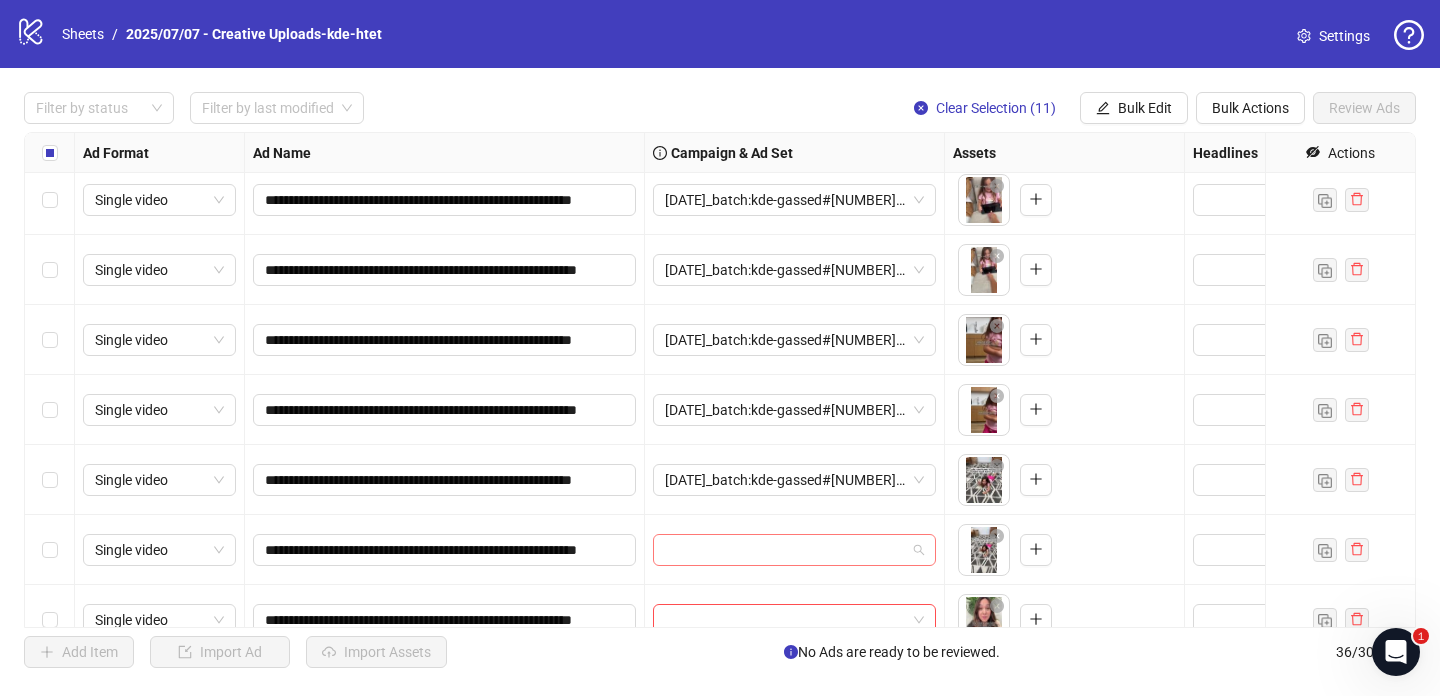 paste on "**********" 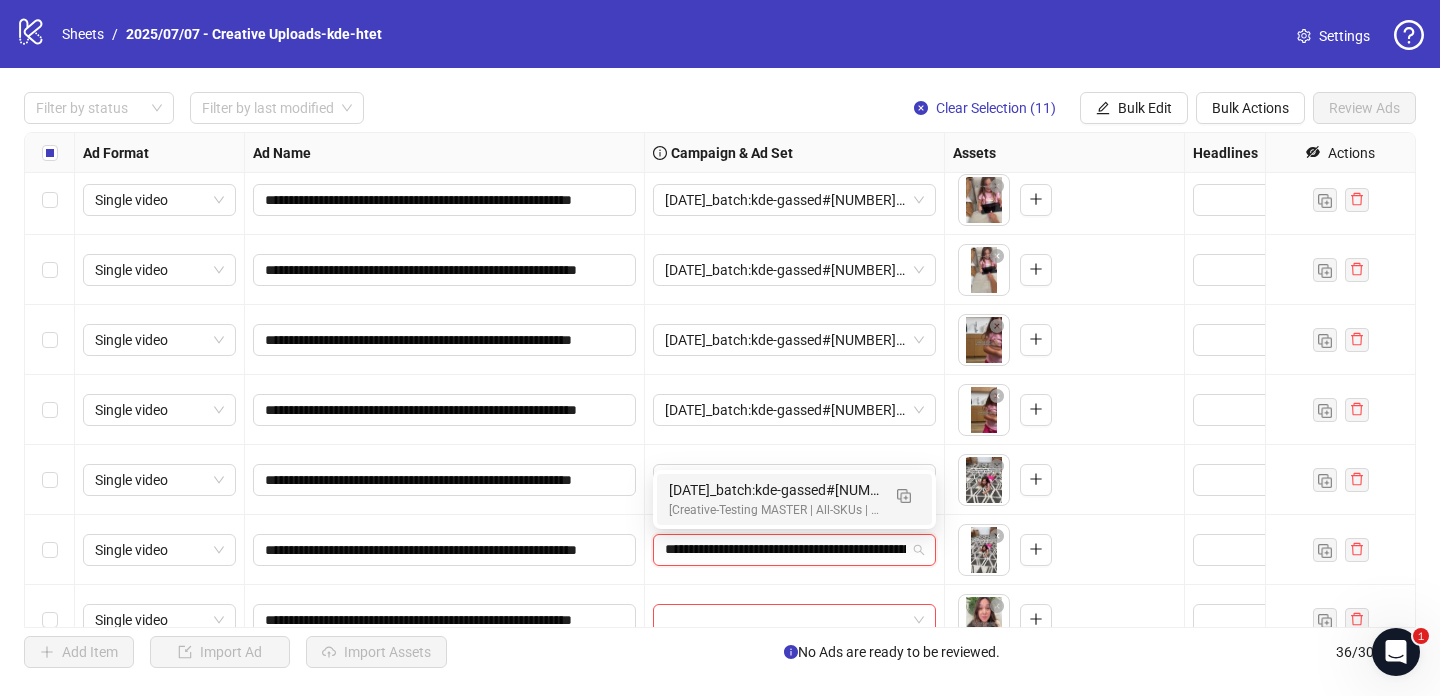 scroll, scrollTop: 0, scrollLeft: 144, axis: horizontal 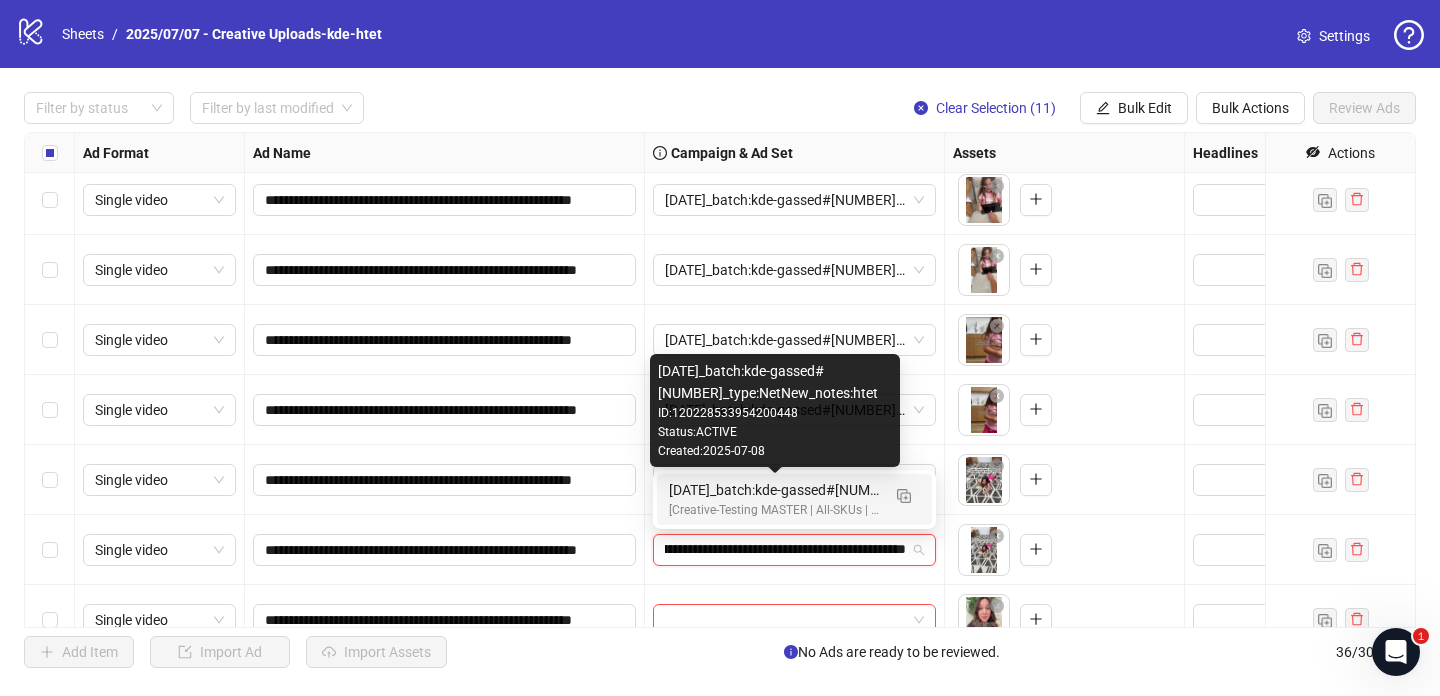 click on "[DATE]_batch:kde-gassed#[NUMBER]_type:NetNew_notes:htet" at bounding box center (774, 490) 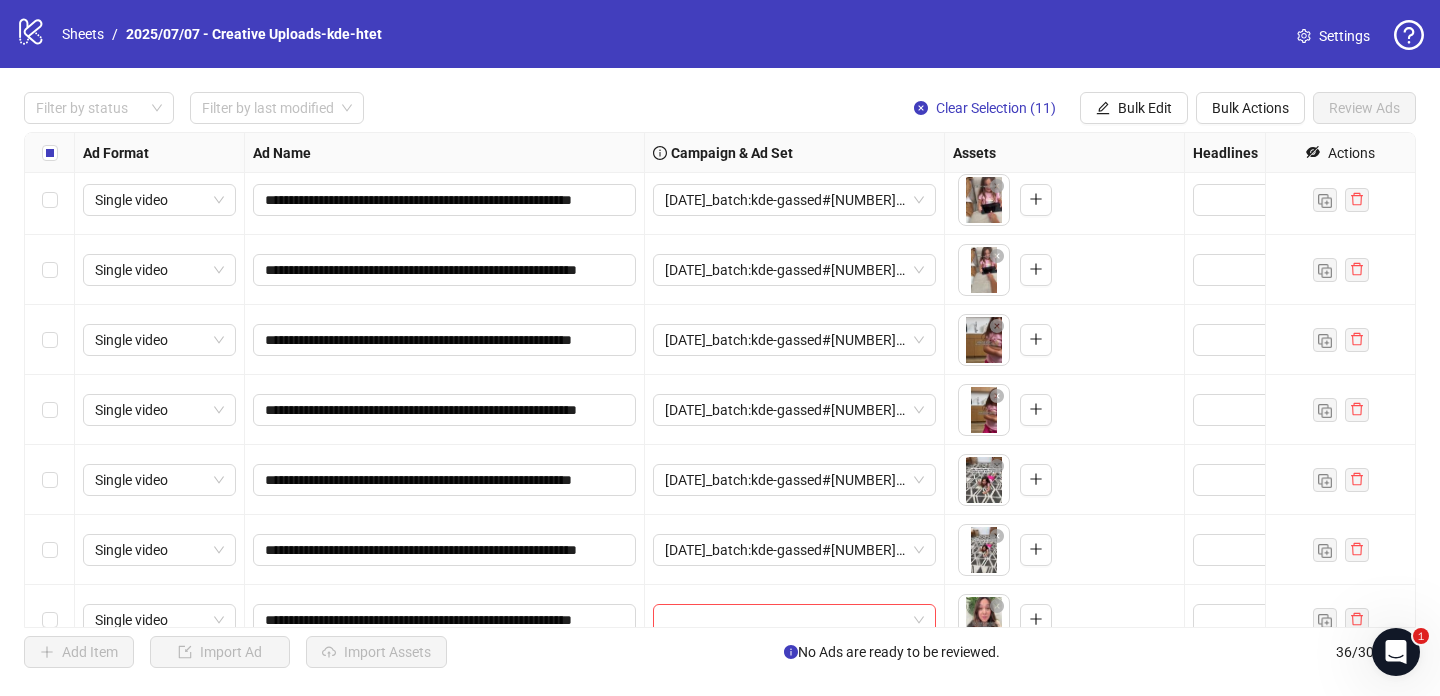 scroll, scrollTop: 347, scrollLeft: 0, axis: vertical 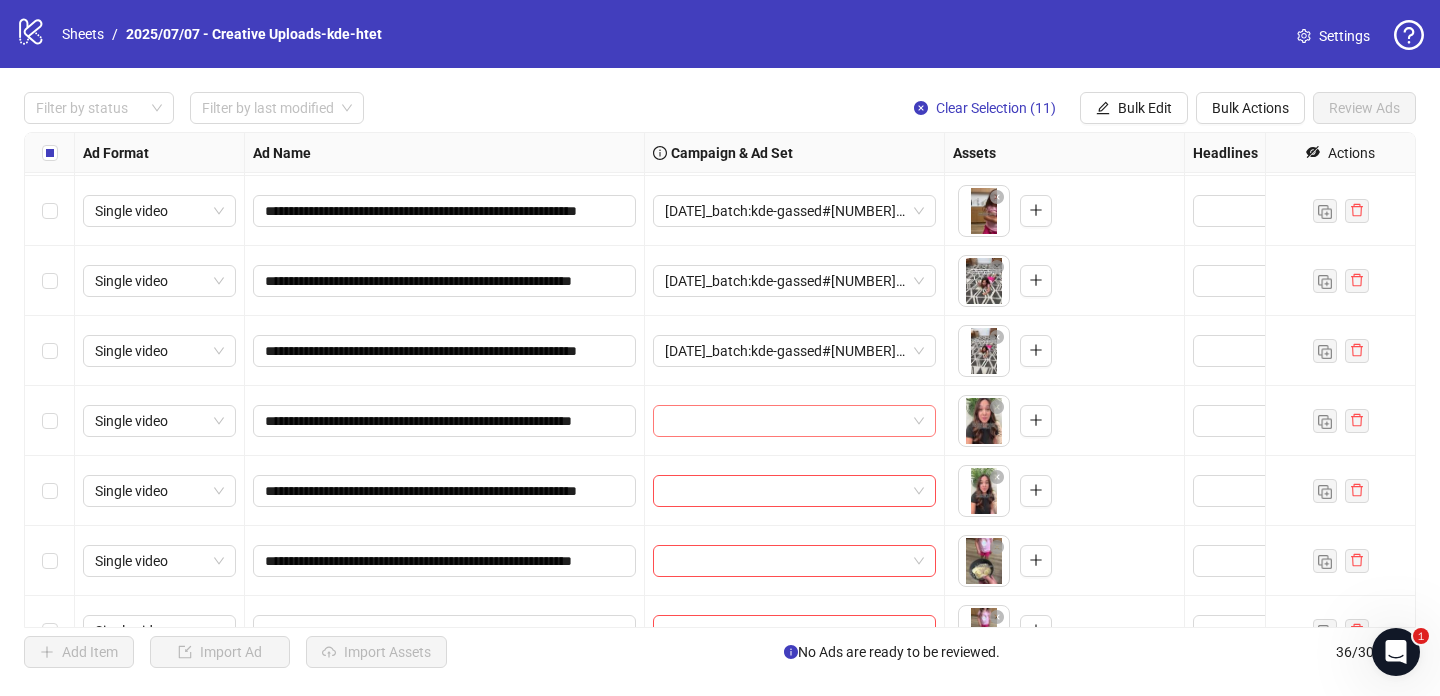 click at bounding box center (785, 421) 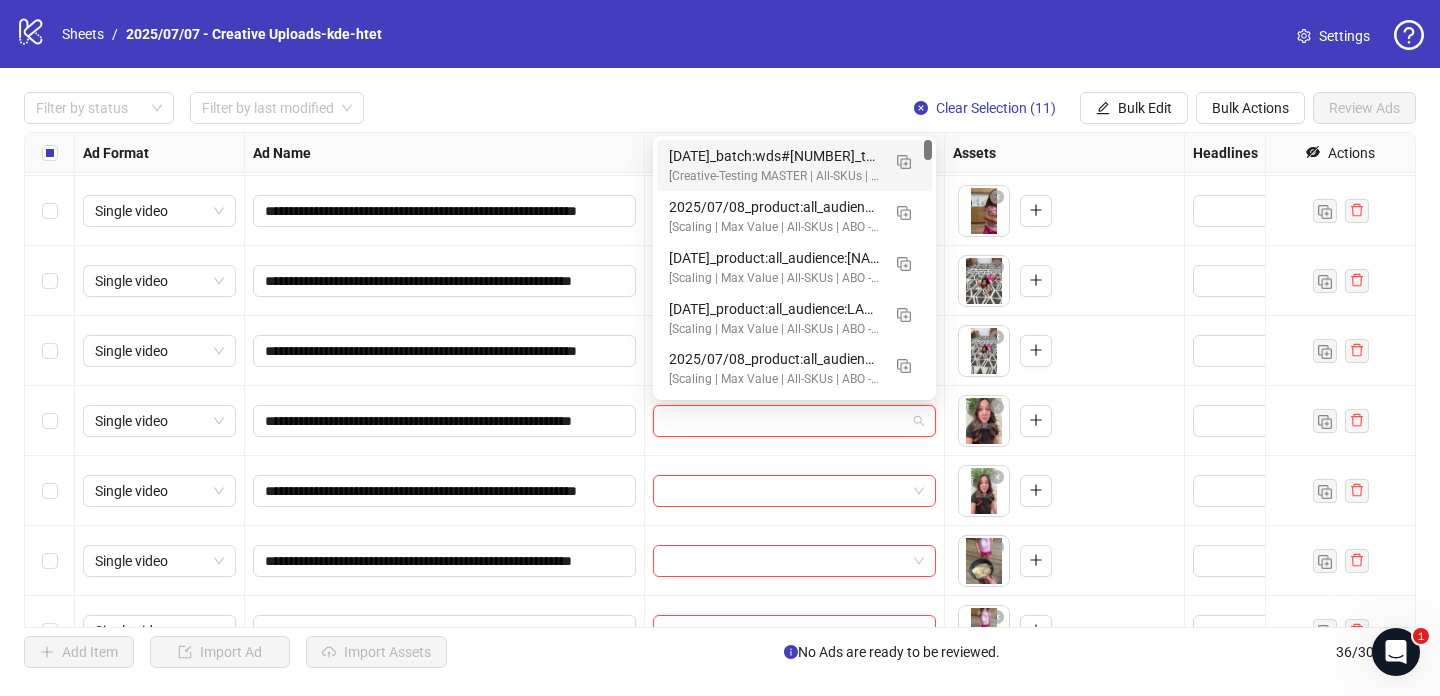paste on "**********" 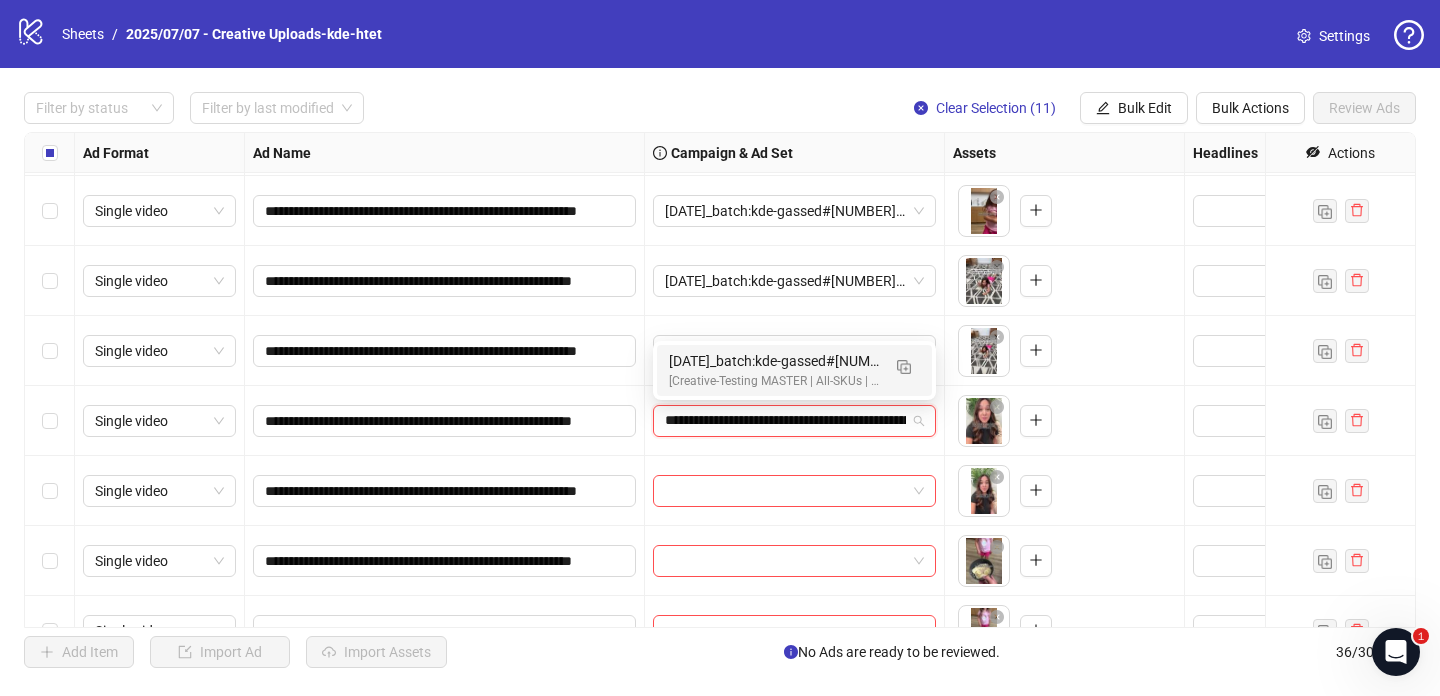 scroll, scrollTop: 0, scrollLeft: 144, axis: horizontal 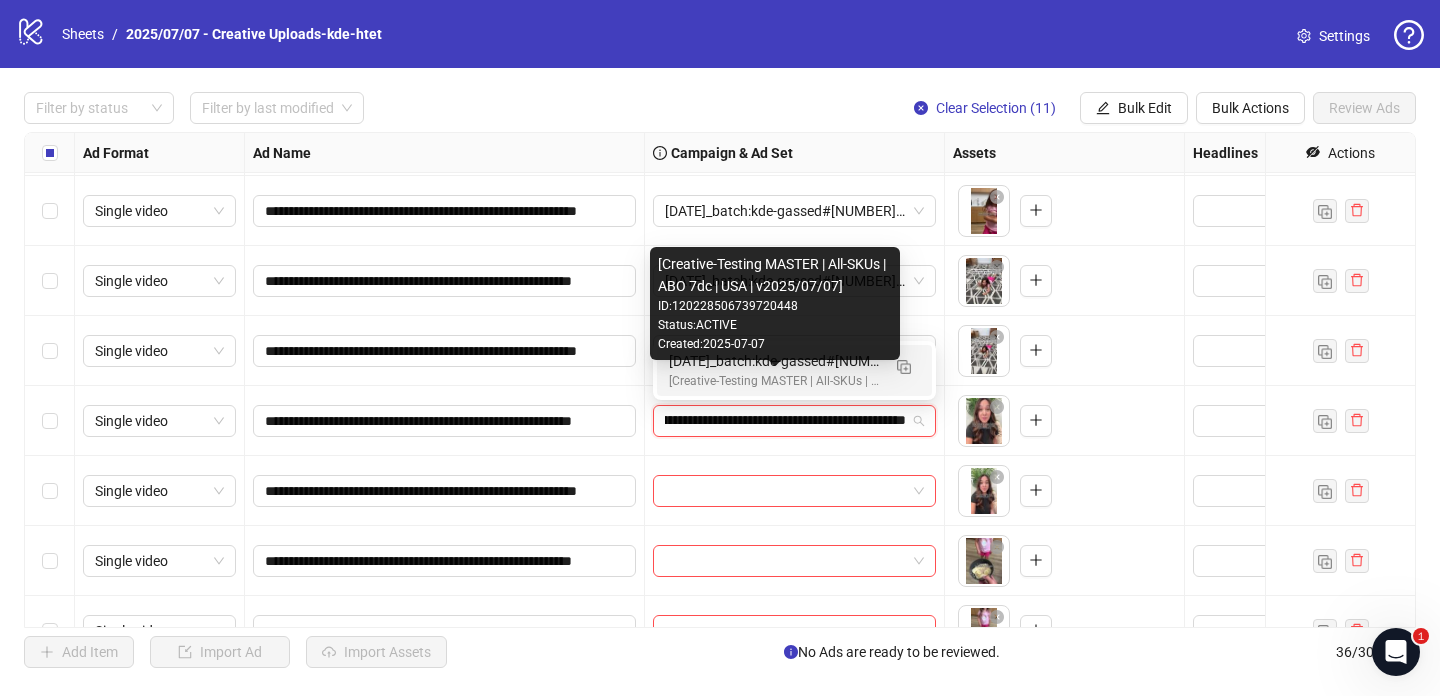 click on "[Creative-Testing MASTER | All-SKUs | ABO 7dc | USA | v2025/07/07]" at bounding box center [774, 381] 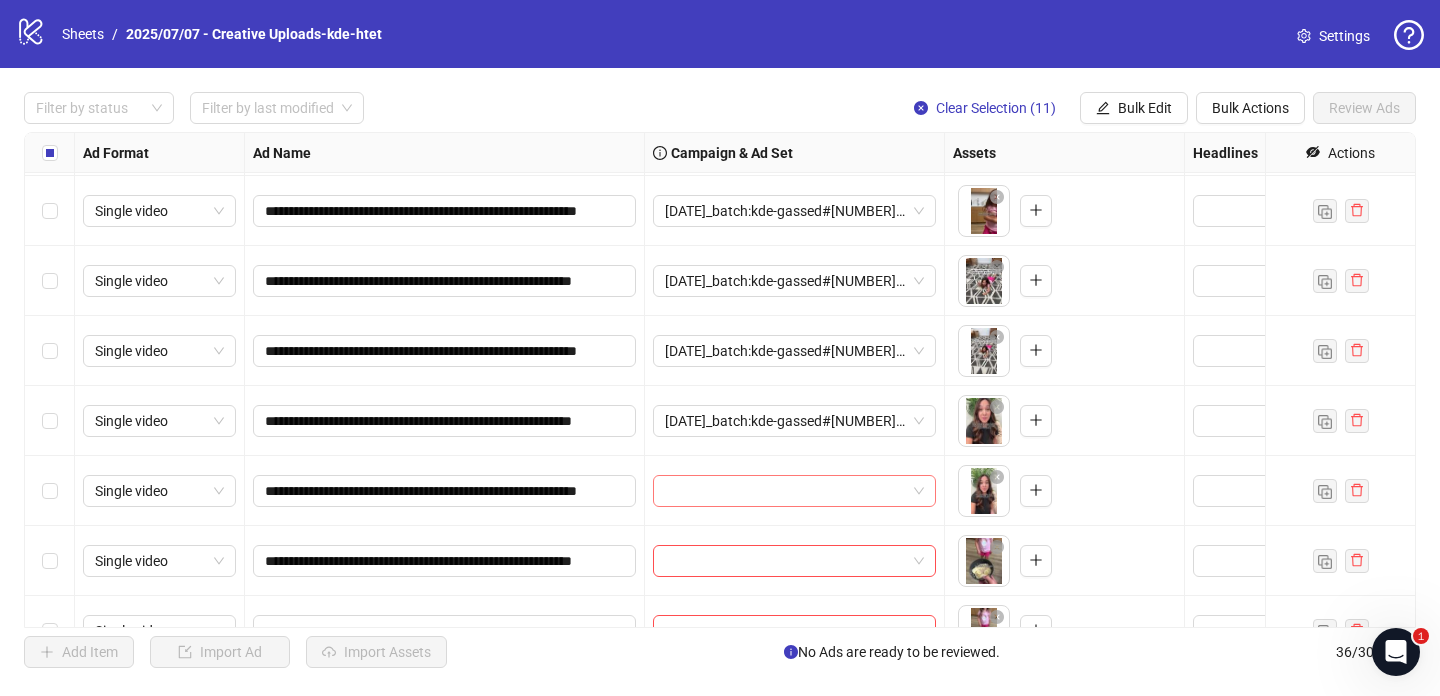 click at bounding box center (785, 491) 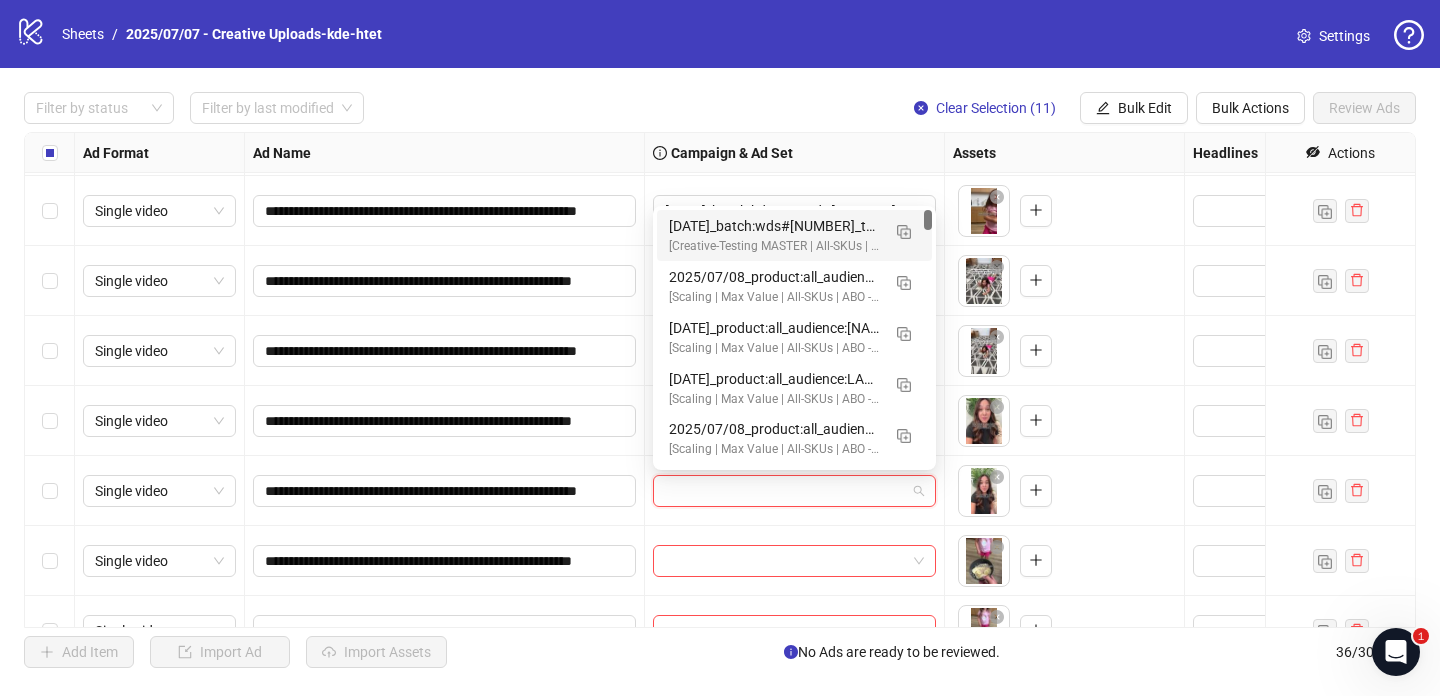 paste on "**********" 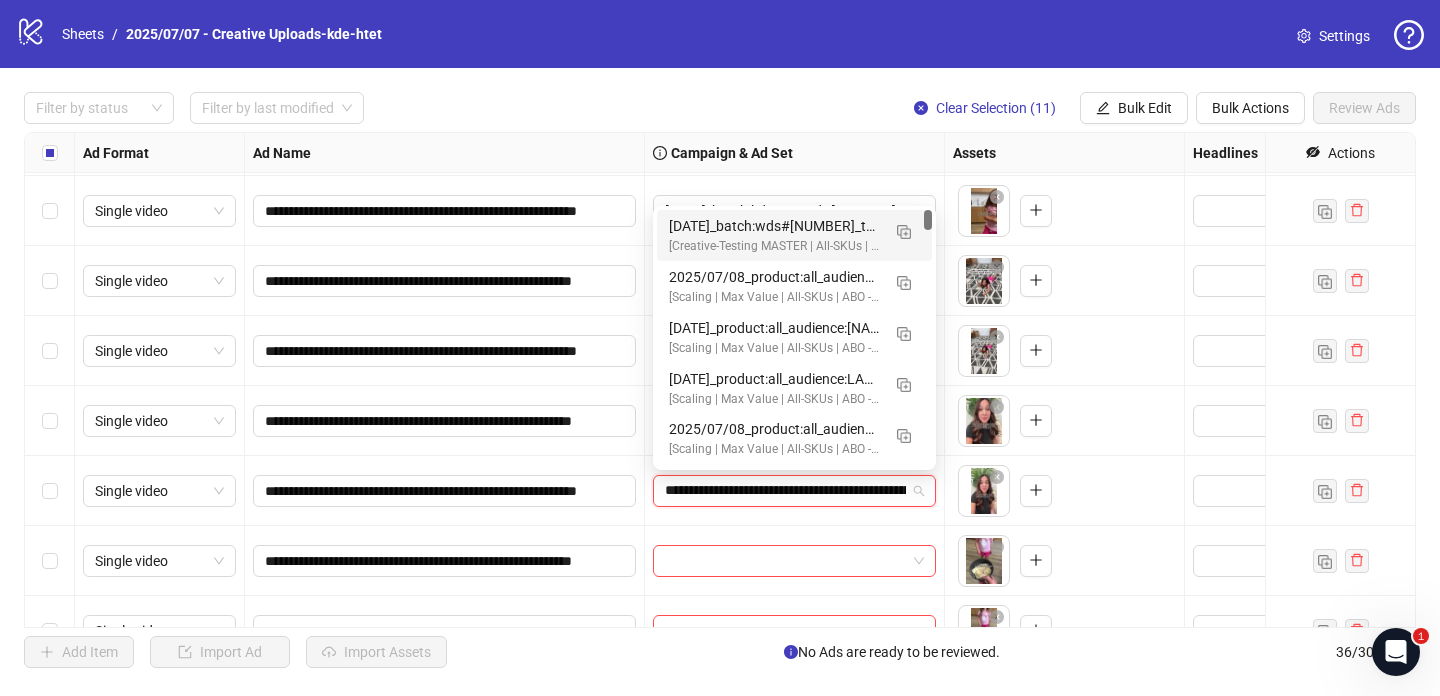 scroll, scrollTop: 0, scrollLeft: 144, axis: horizontal 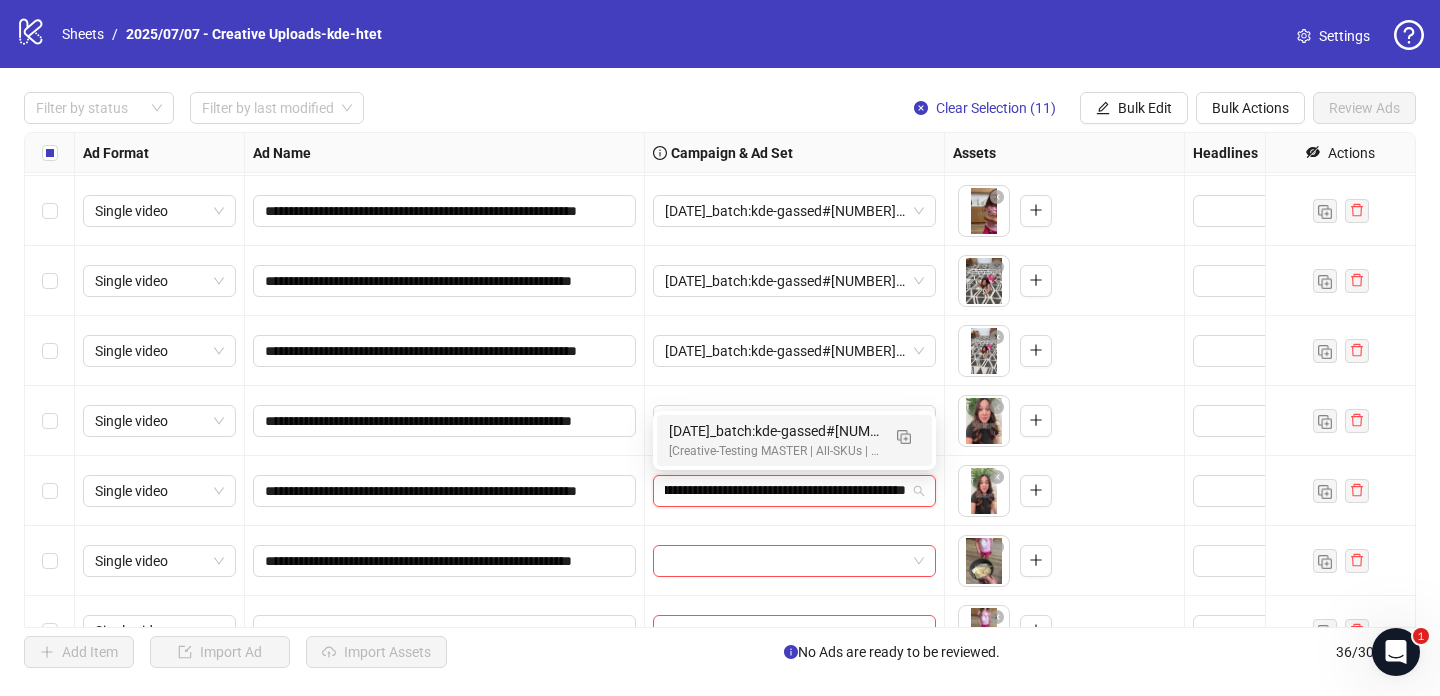 click on "[Creative-Testing MASTER | All-SKUs | ABO 7dc | USA | v2025/07/07]" at bounding box center (774, 451) 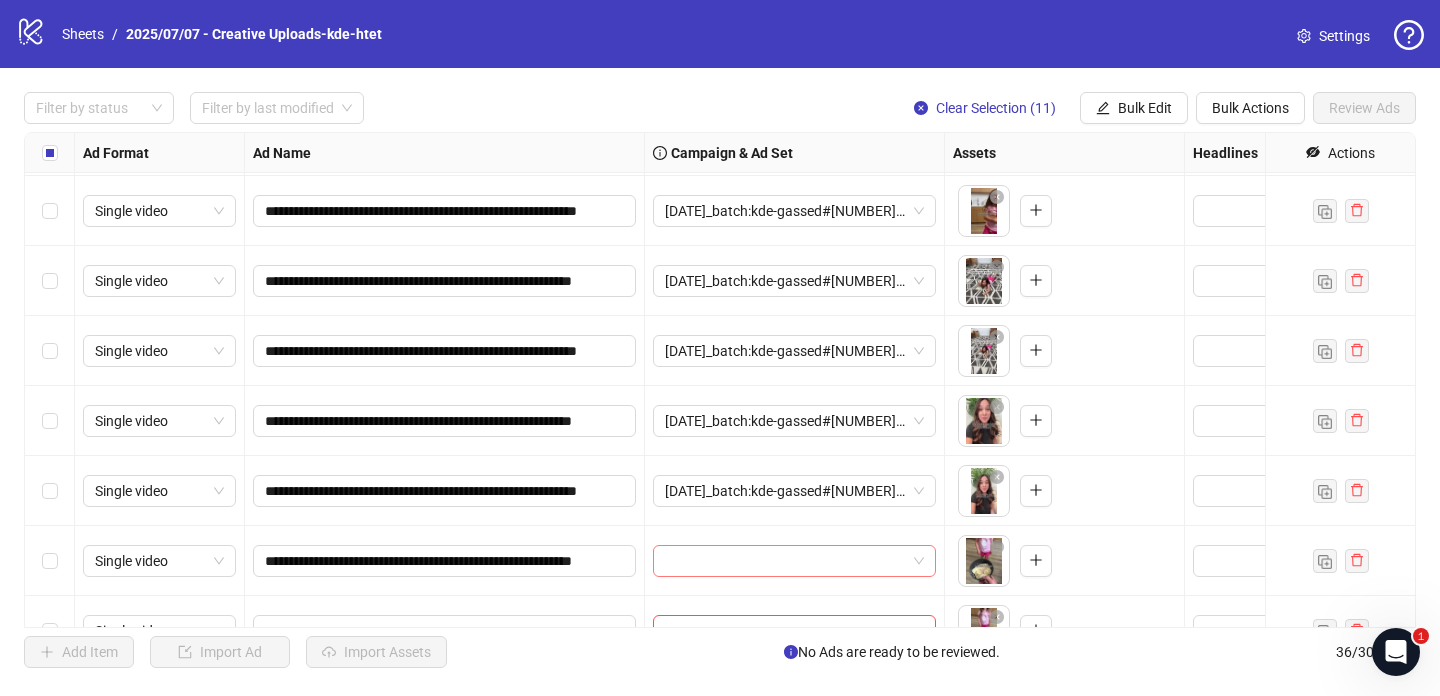 click at bounding box center (785, 561) 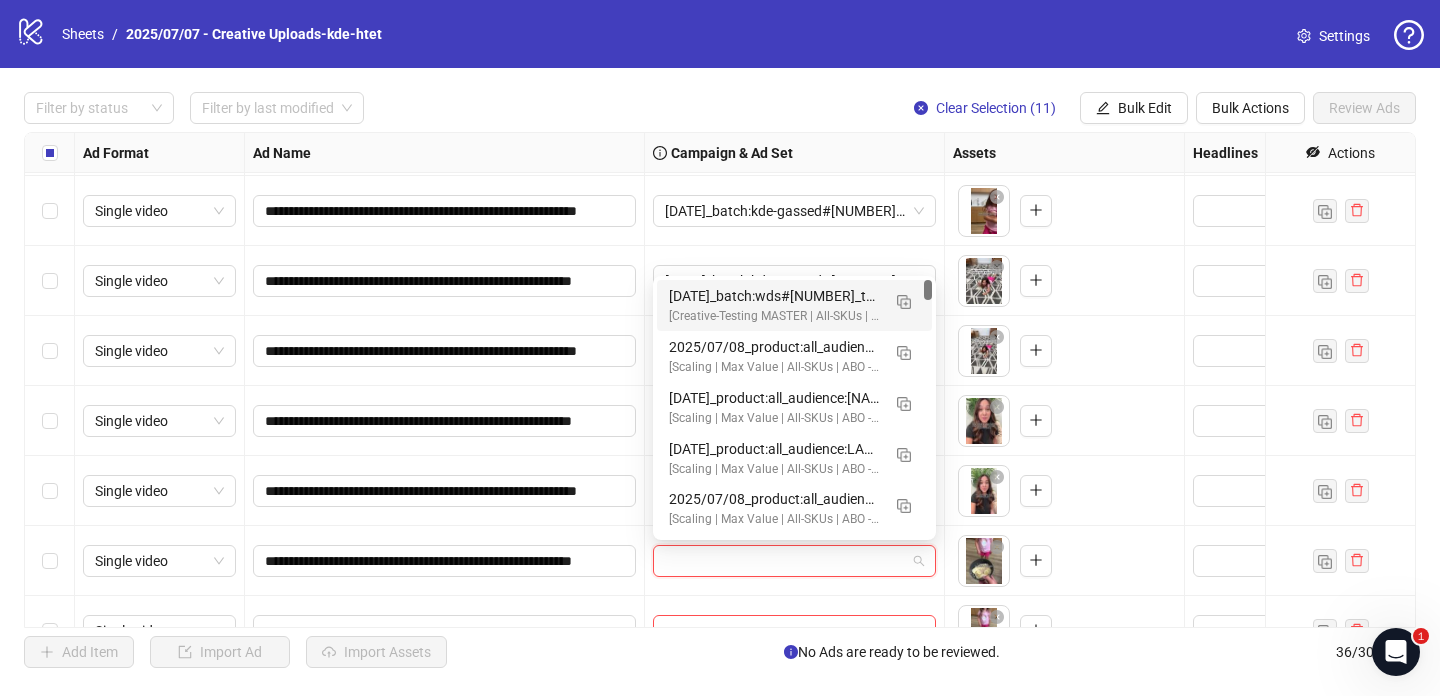 paste on "**********" 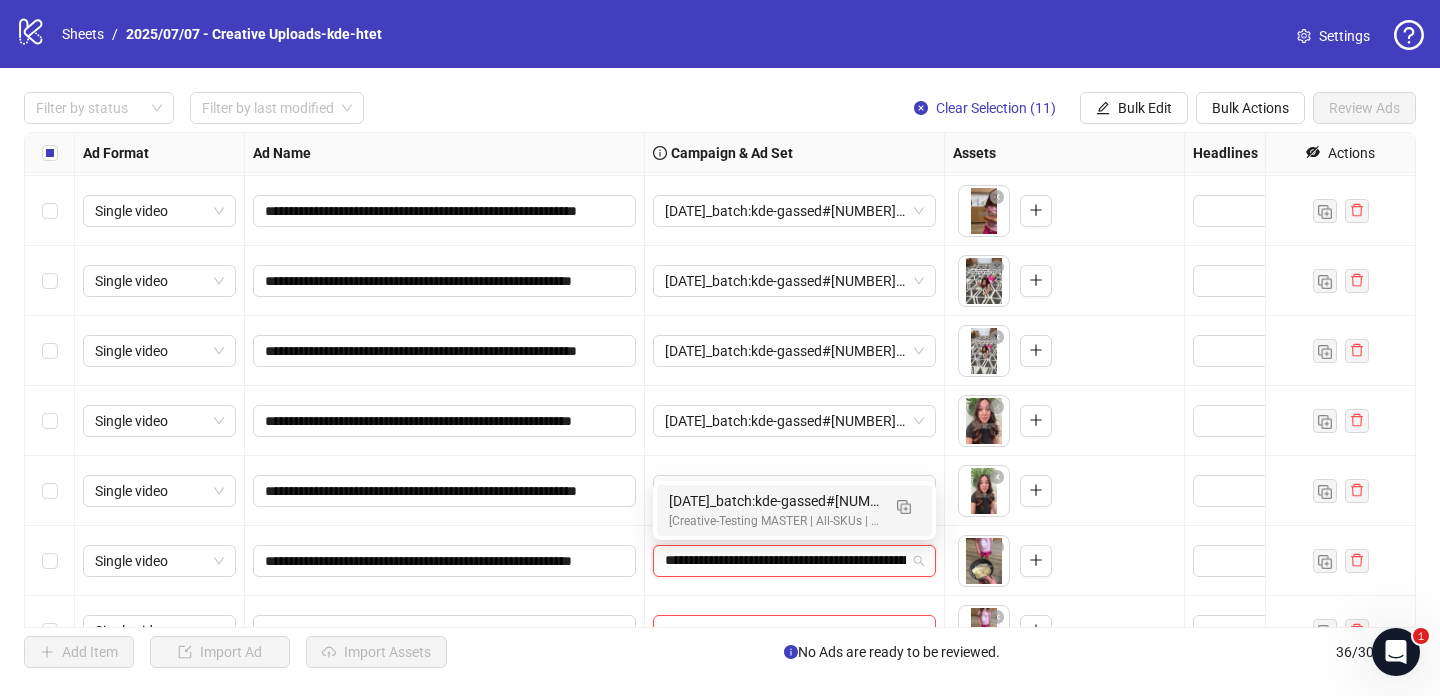 scroll, scrollTop: 0, scrollLeft: 144, axis: horizontal 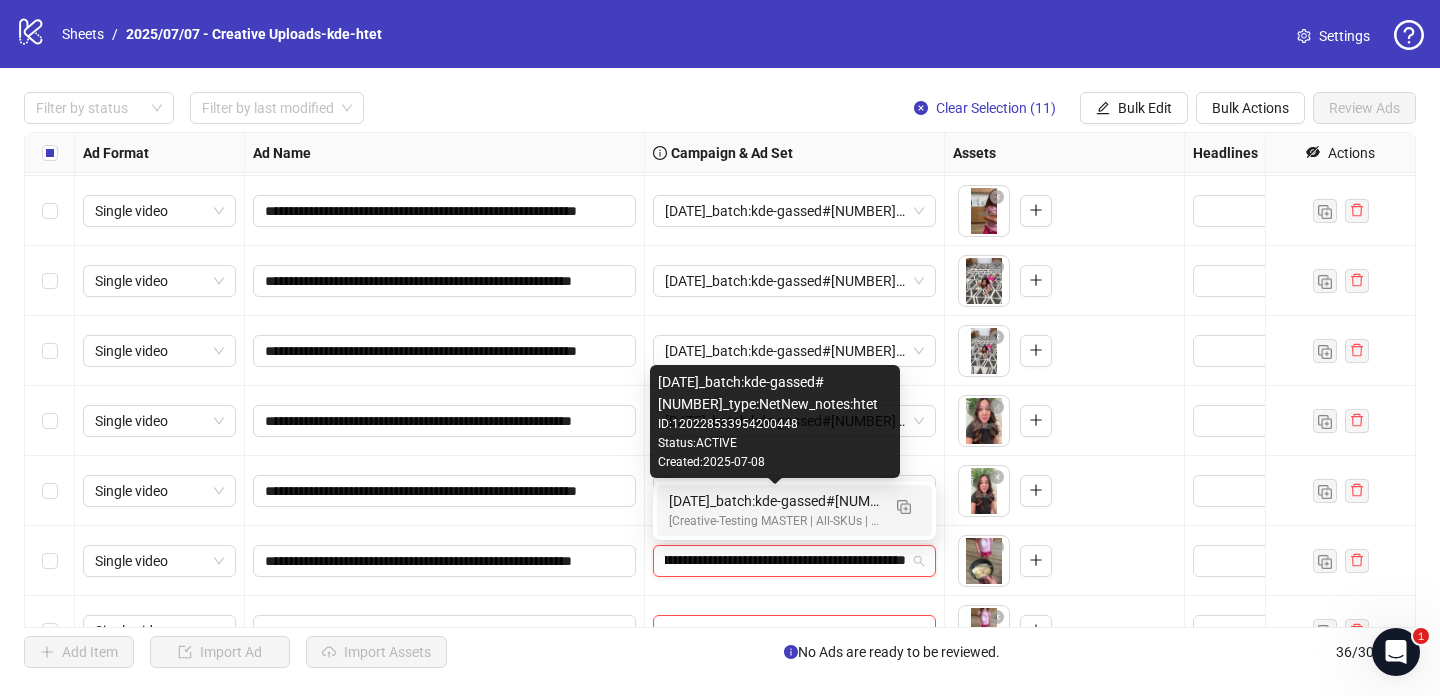 click on "[DATE]_batch:kde-gassed#[NUMBER]_type:NetNew_notes:htet" at bounding box center (774, 501) 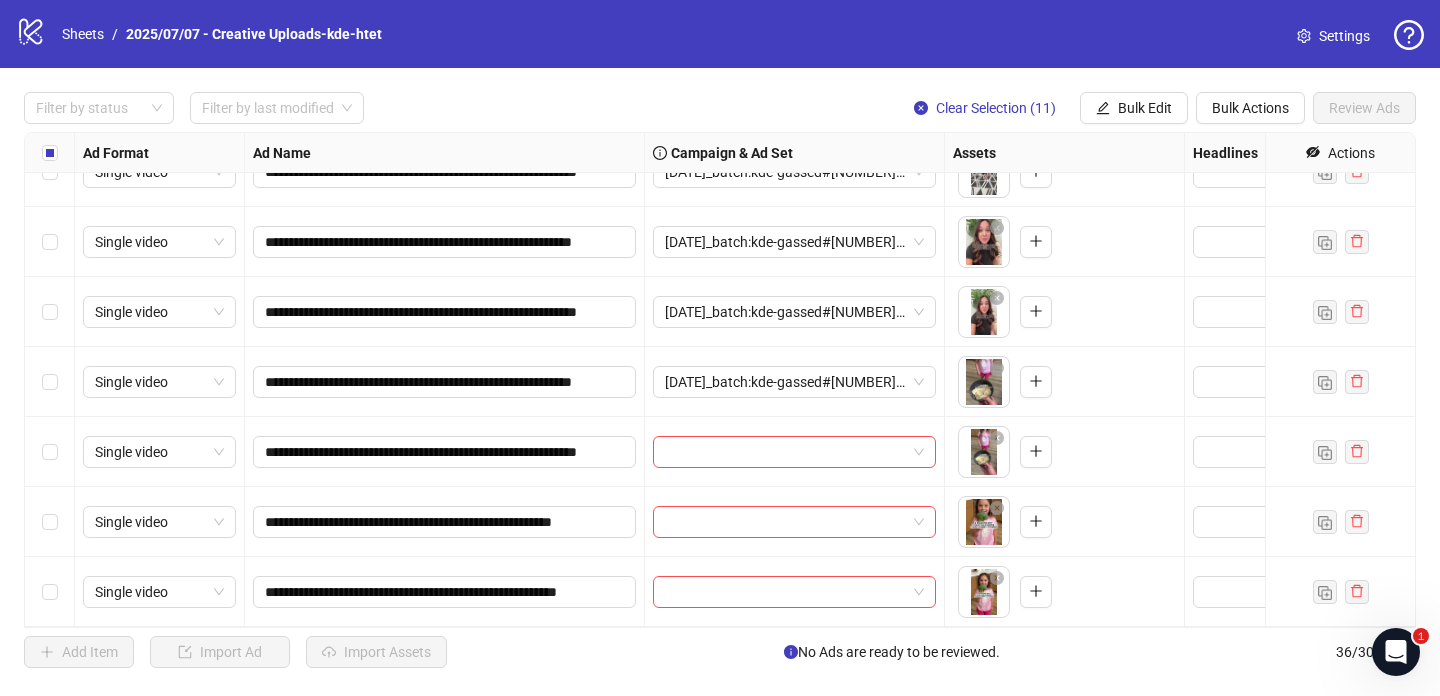 scroll, scrollTop: 537, scrollLeft: 0, axis: vertical 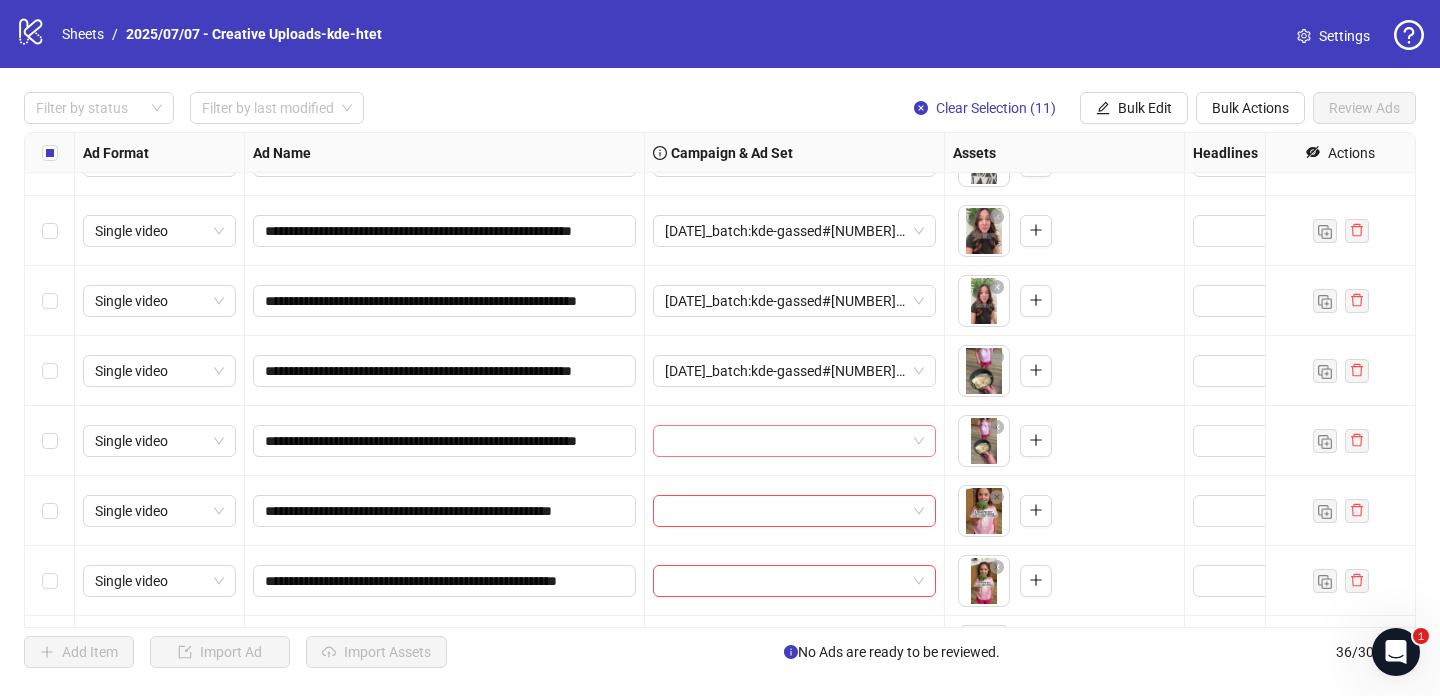 click at bounding box center (785, 441) 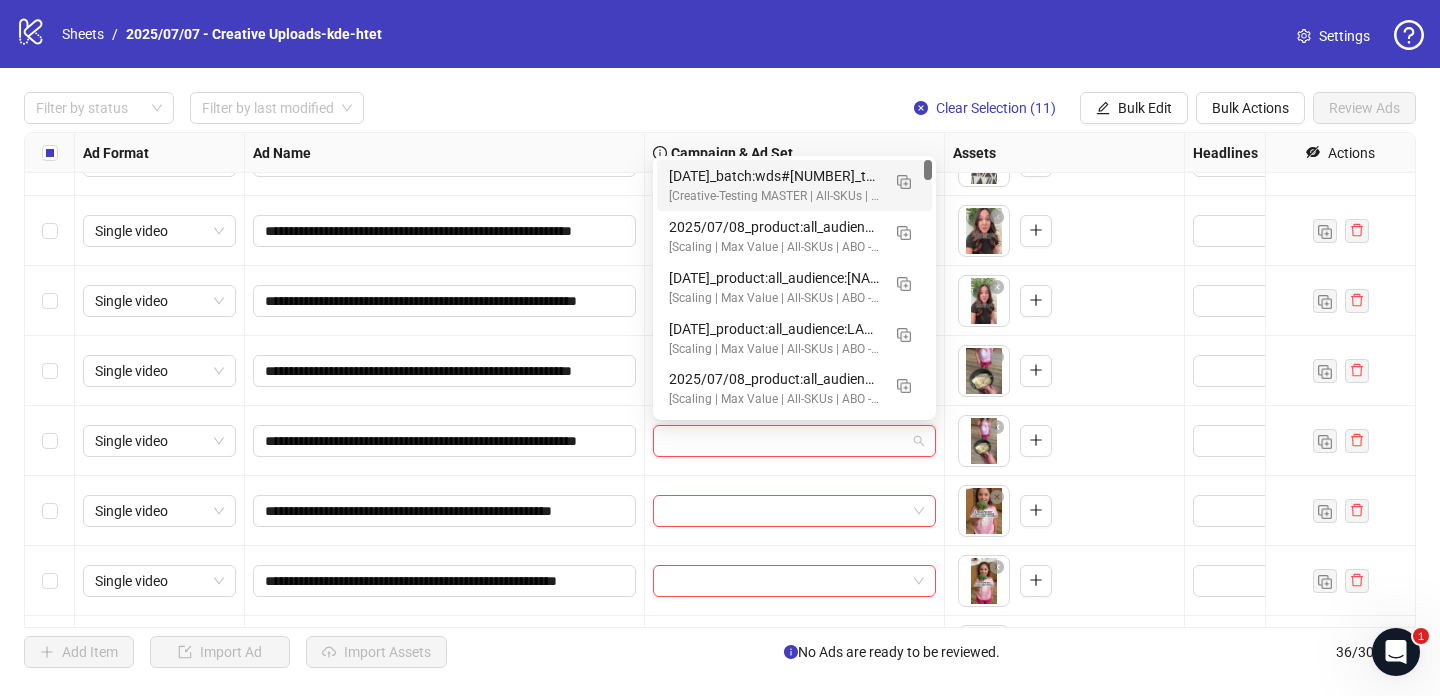 paste on "**********" 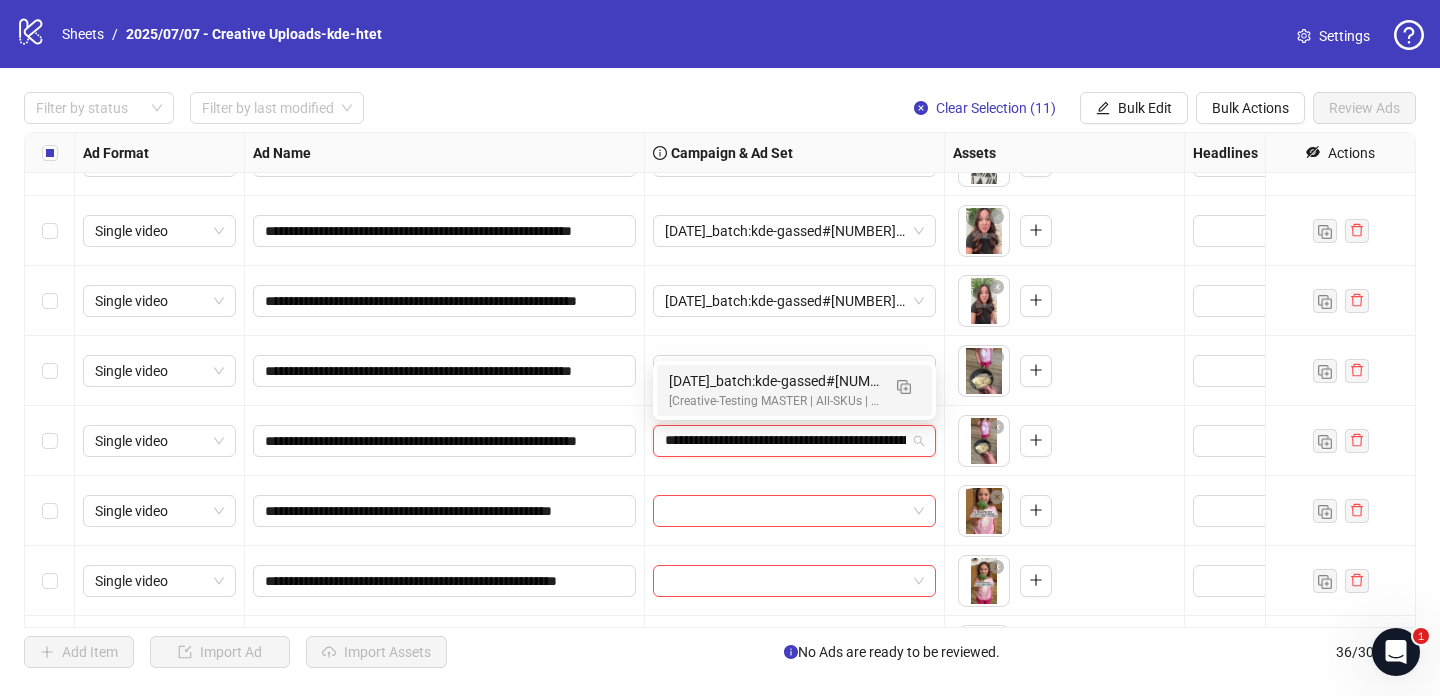 scroll, scrollTop: 0, scrollLeft: 144, axis: horizontal 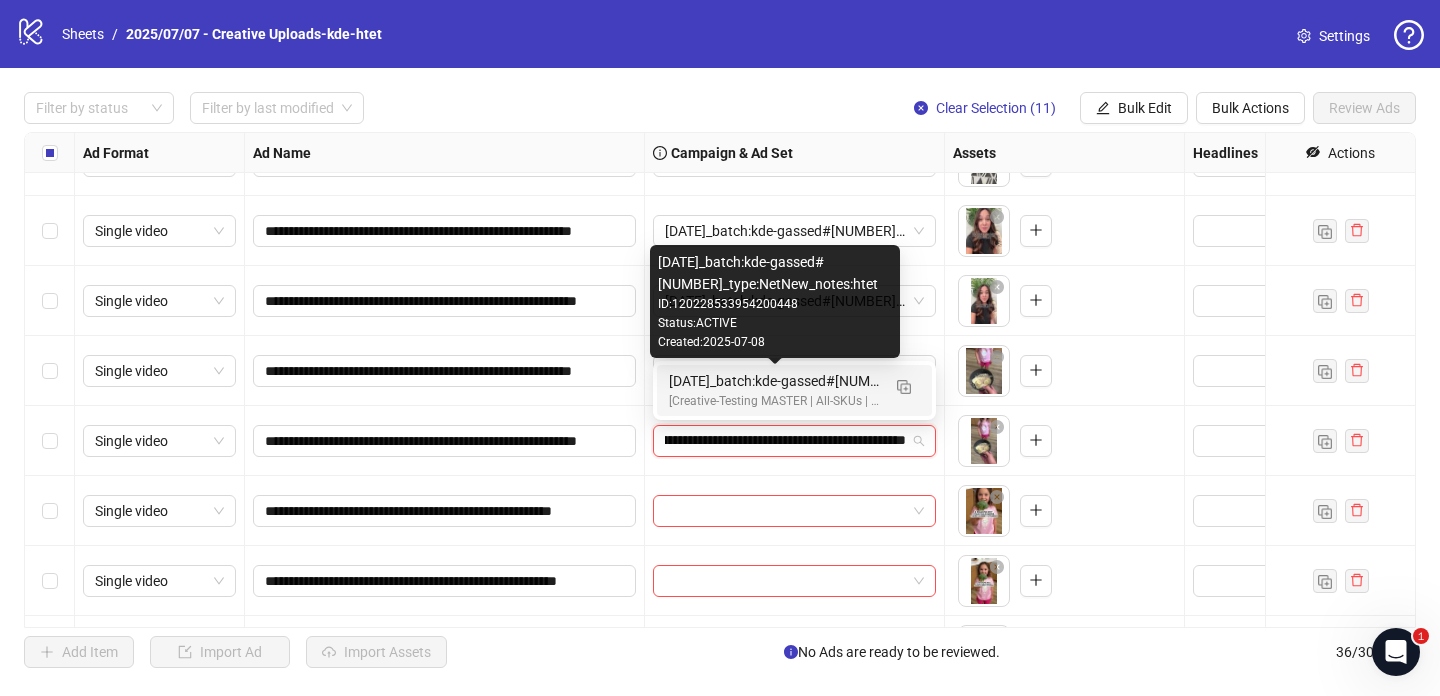 click on "[DATE]_batch:kde-gassed#[NUMBER]_type:NetNew_notes:htet" at bounding box center (774, 381) 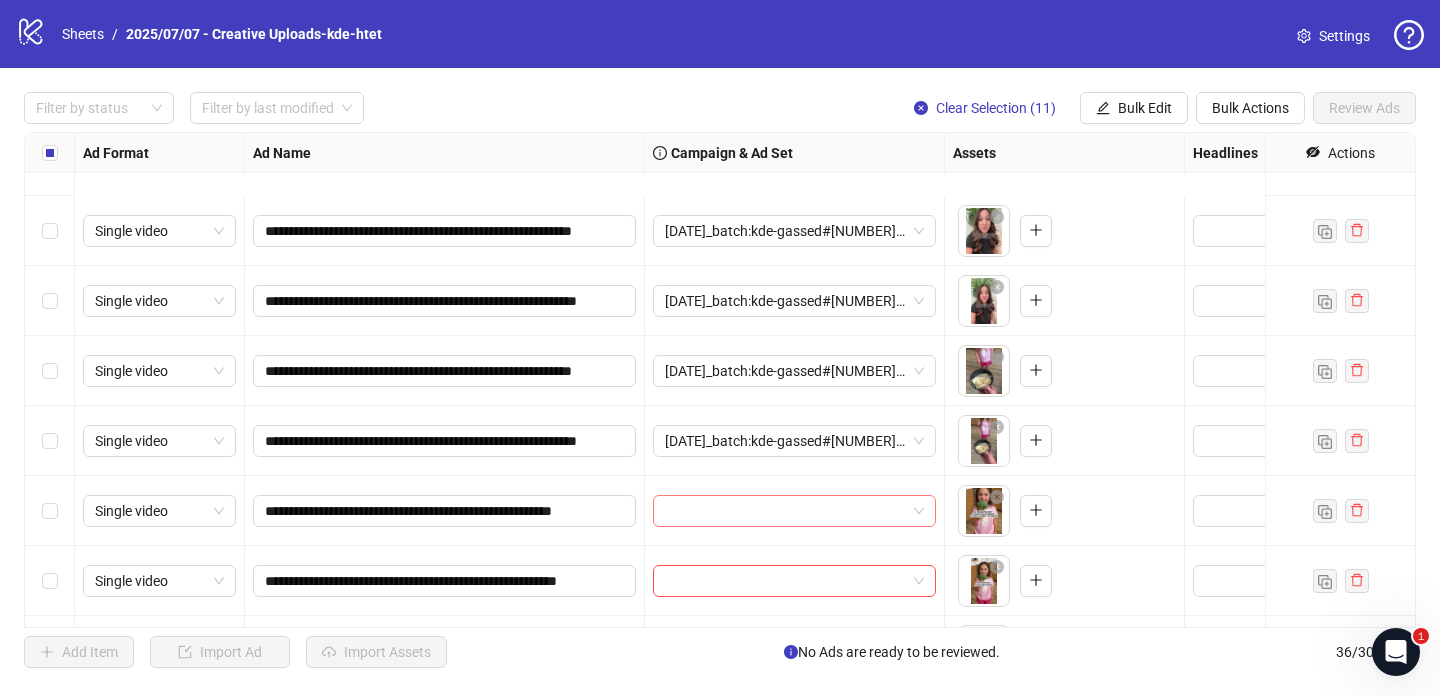 scroll, scrollTop: 718, scrollLeft: 0, axis: vertical 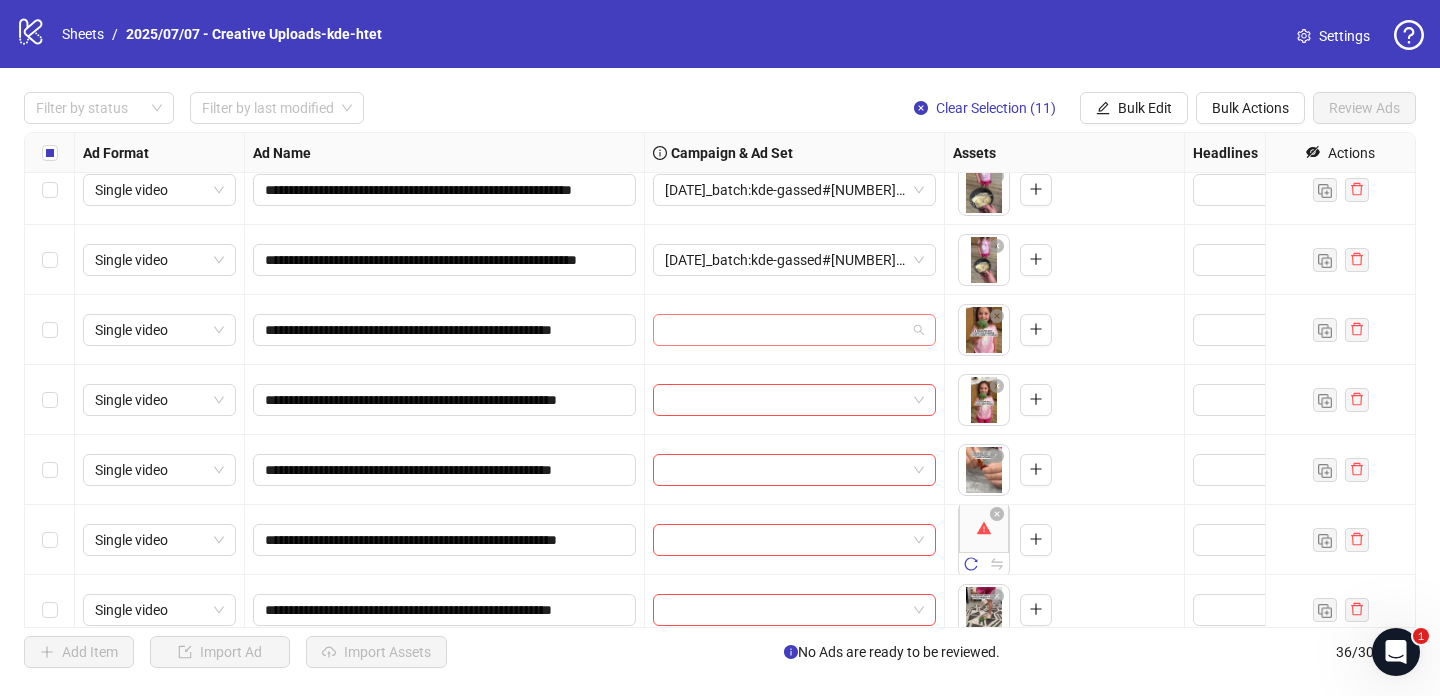 click at bounding box center (785, 330) 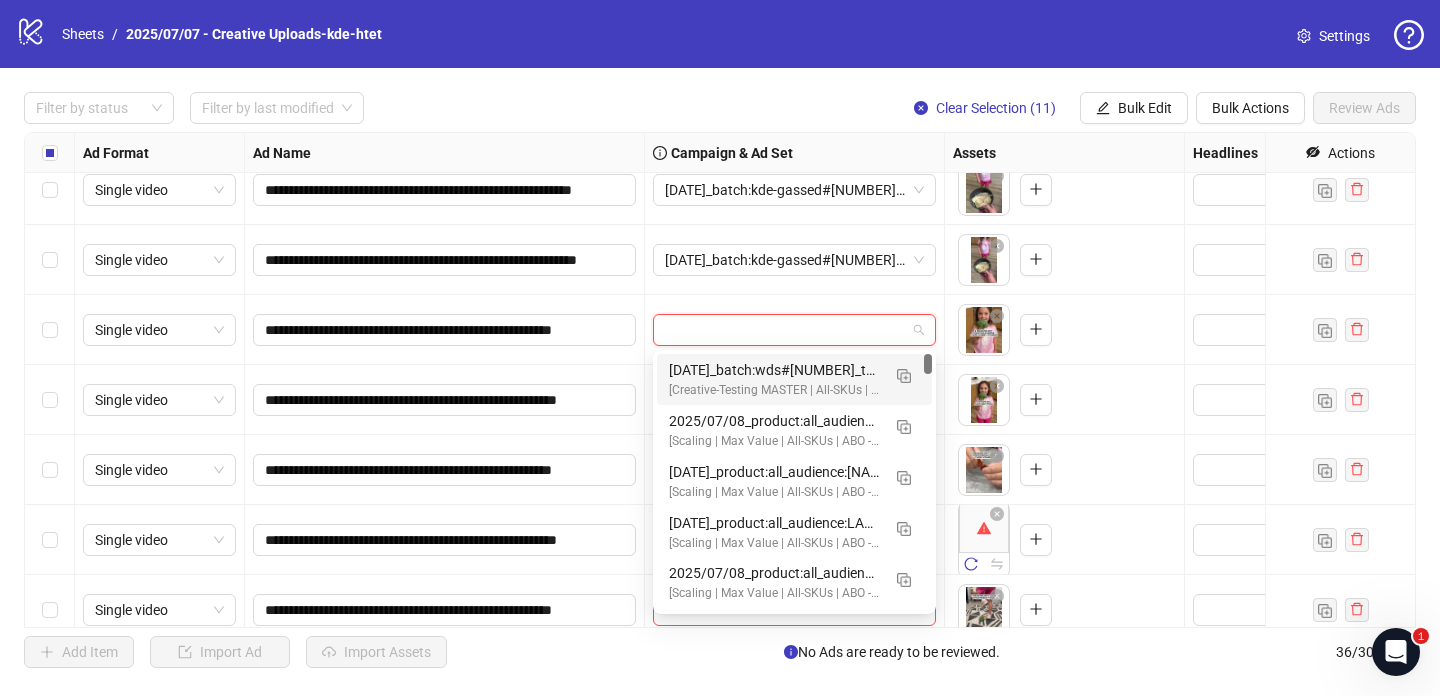 paste on "**********" 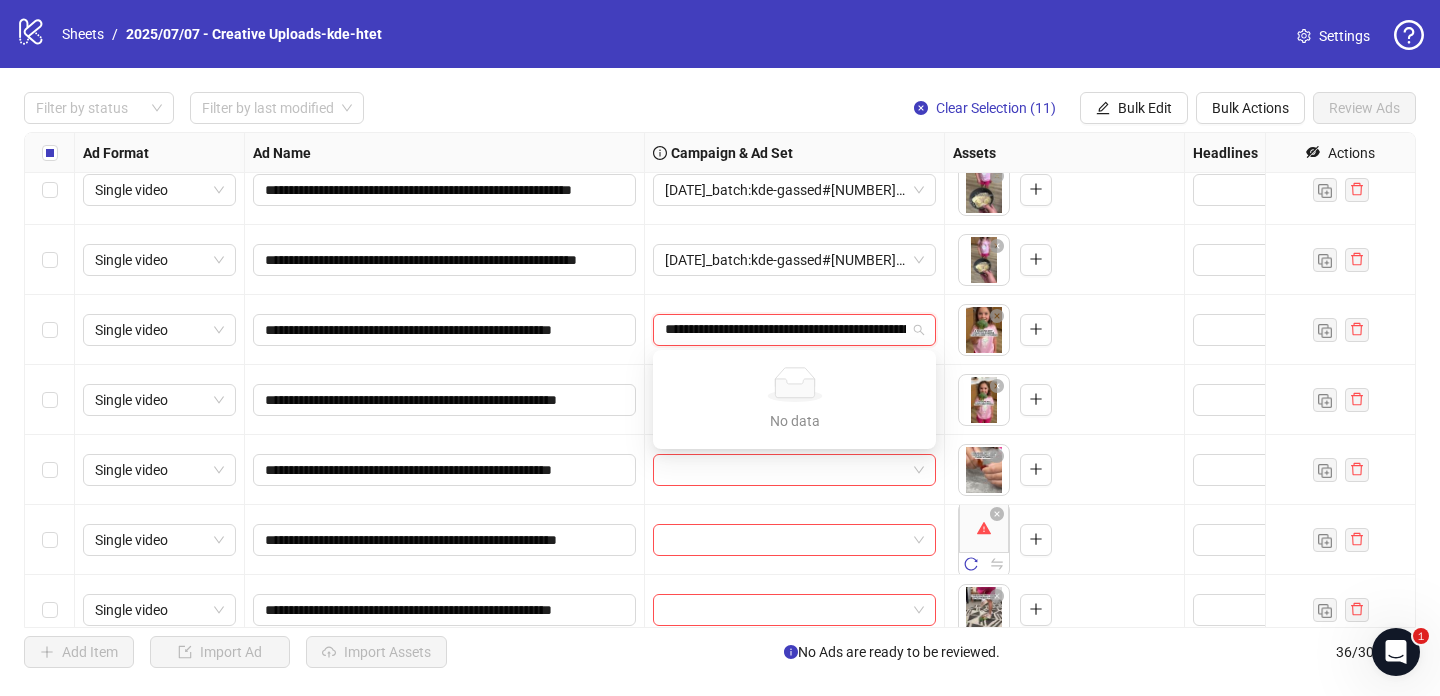 scroll, scrollTop: 0, scrollLeft: 144, axis: horizontal 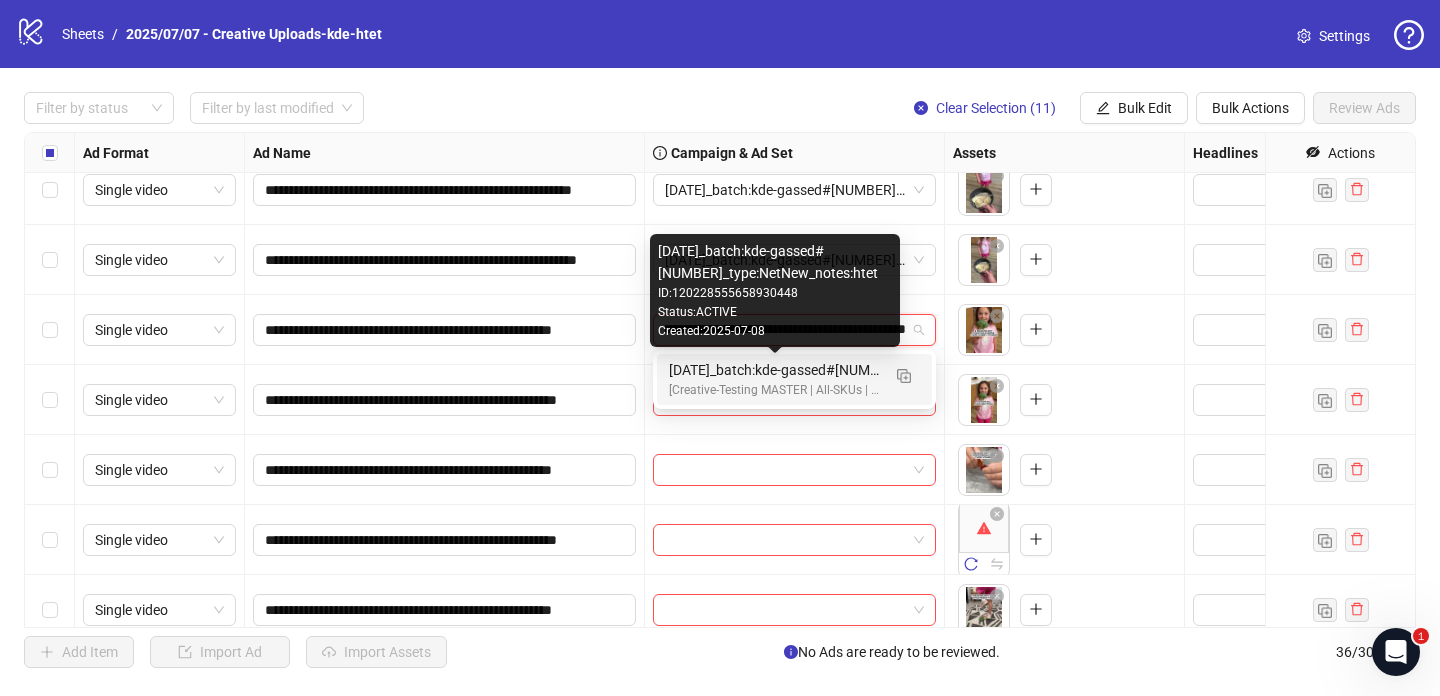 click on "[DATE]_batch:kde-gassed#[NUMBER]_type:NetNew_notes:htet" at bounding box center (774, 370) 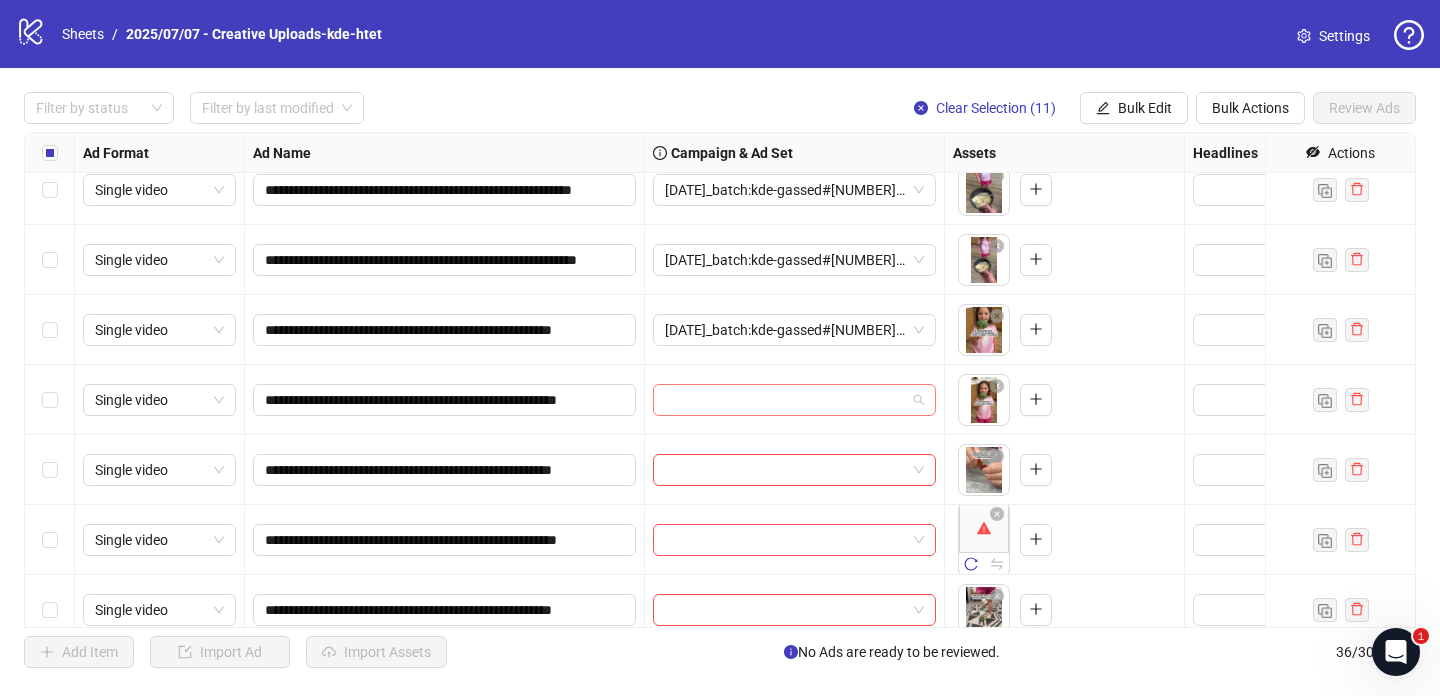 click at bounding box center (785, 400) 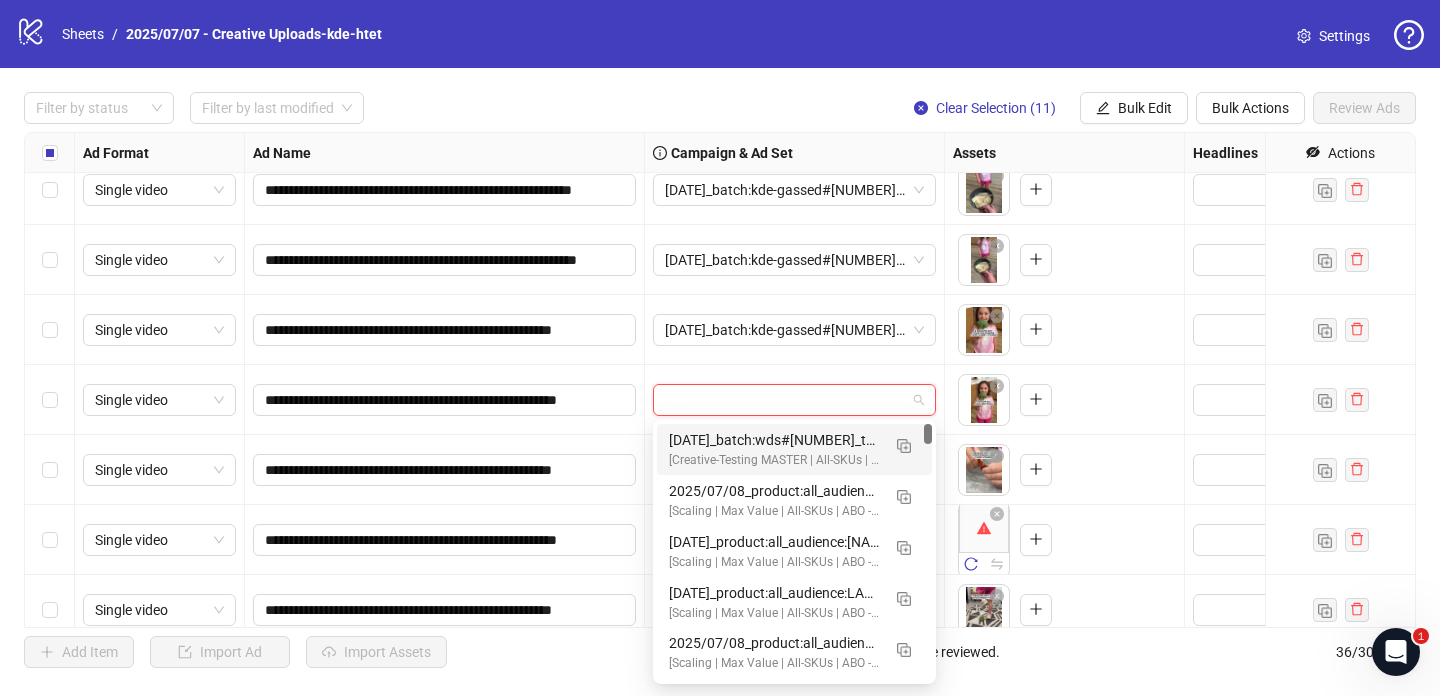 paste on "**********" 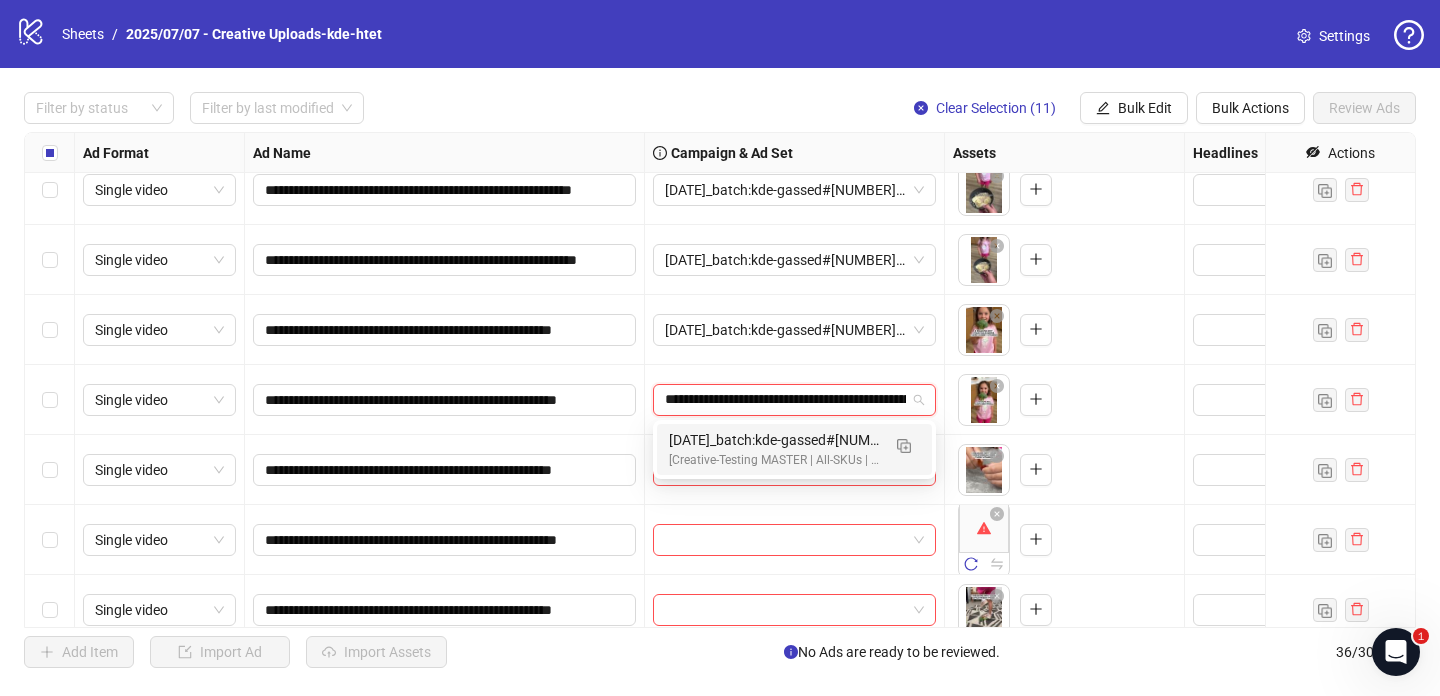 scroll, scrollTop: 0, scrollLeft: 144, axis: horizontal 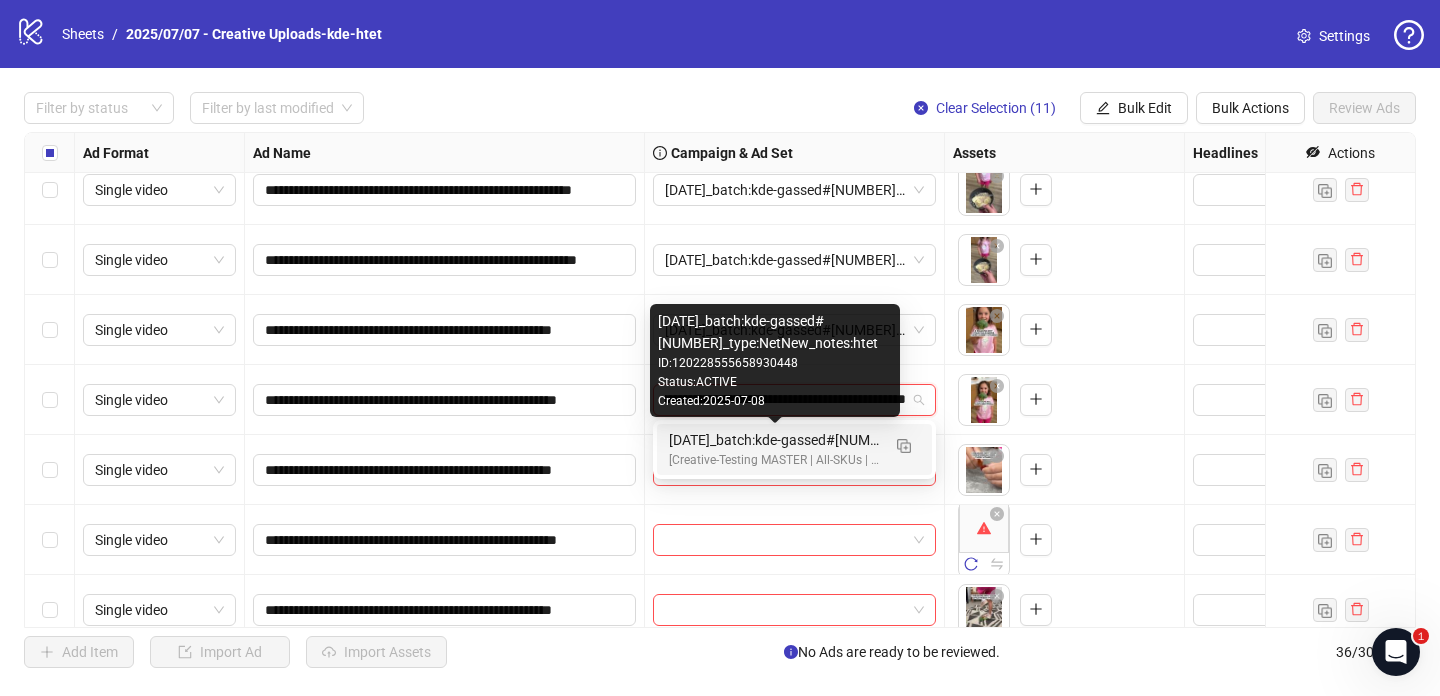 click on "[DATE]_batch:kde-gassed#[NUMBER]_type:NetNew_notes:htet" at bounding box center (774, 440) 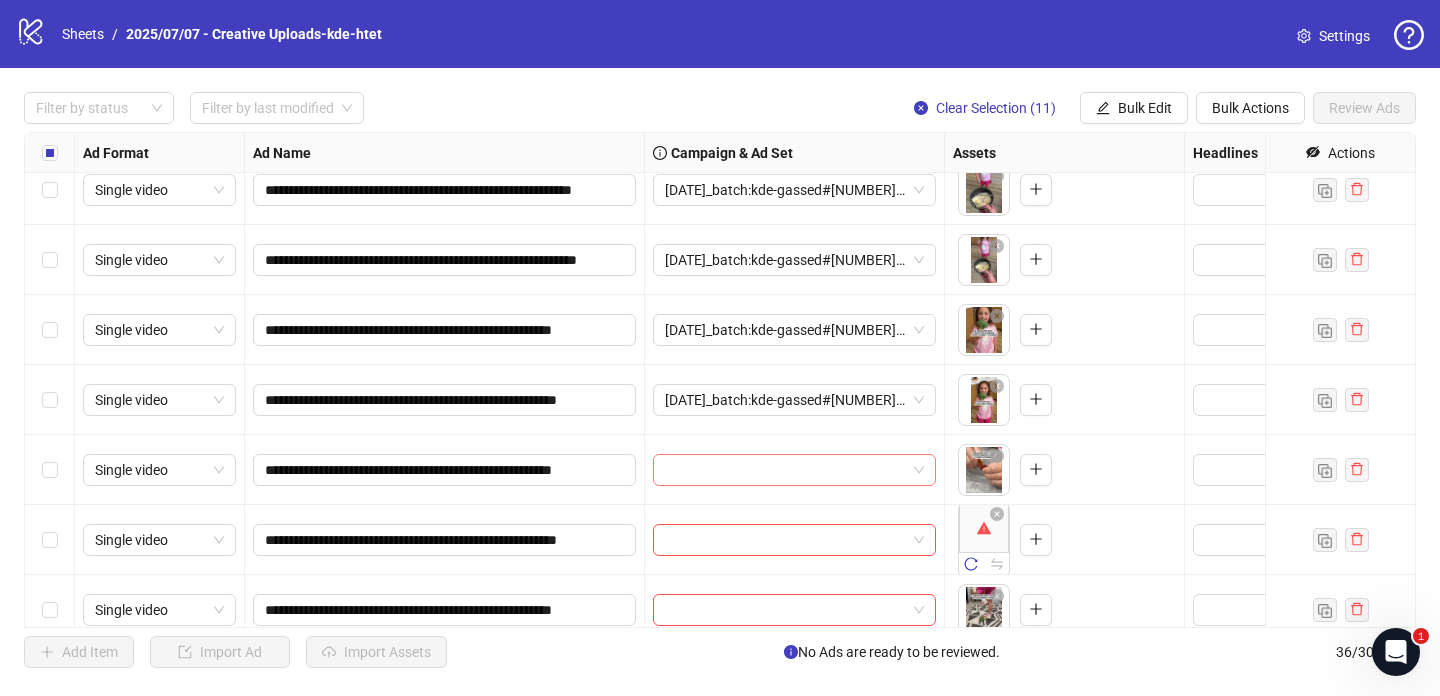 click at bounding box center [785, 470] 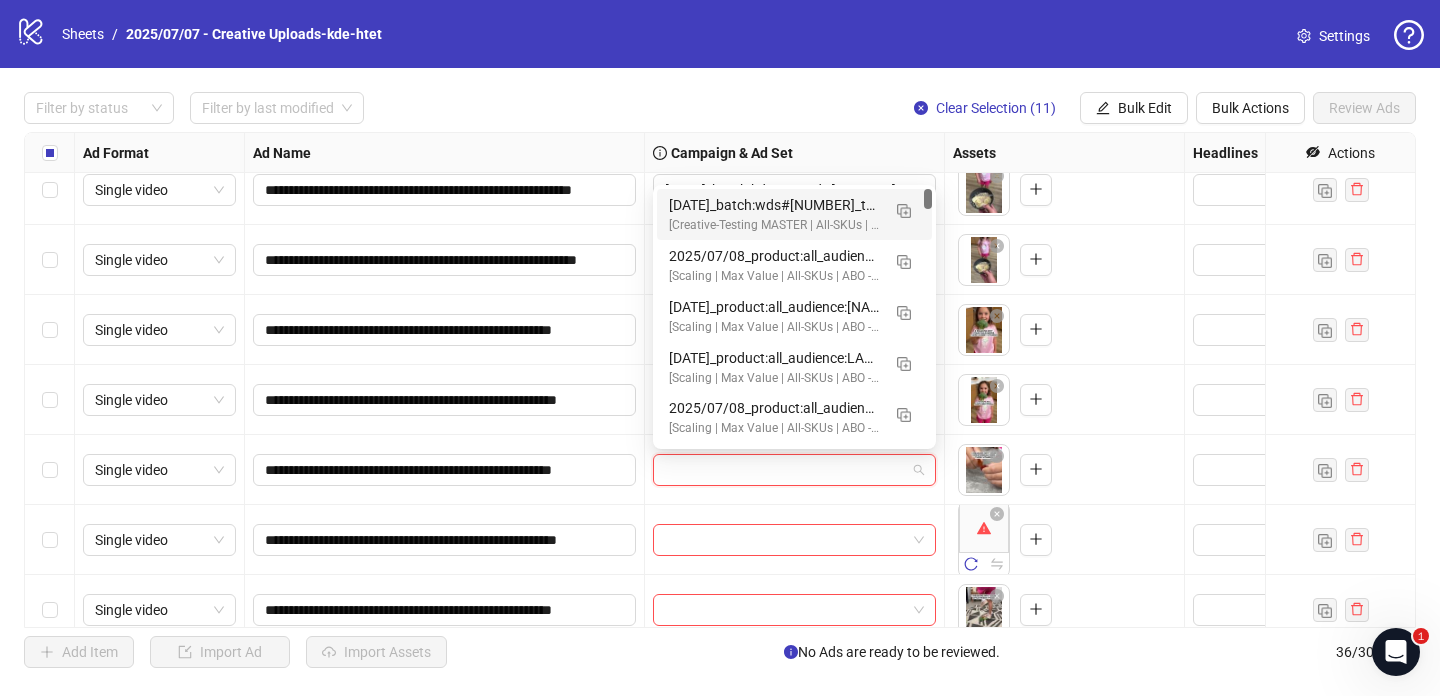 paste on "**********" 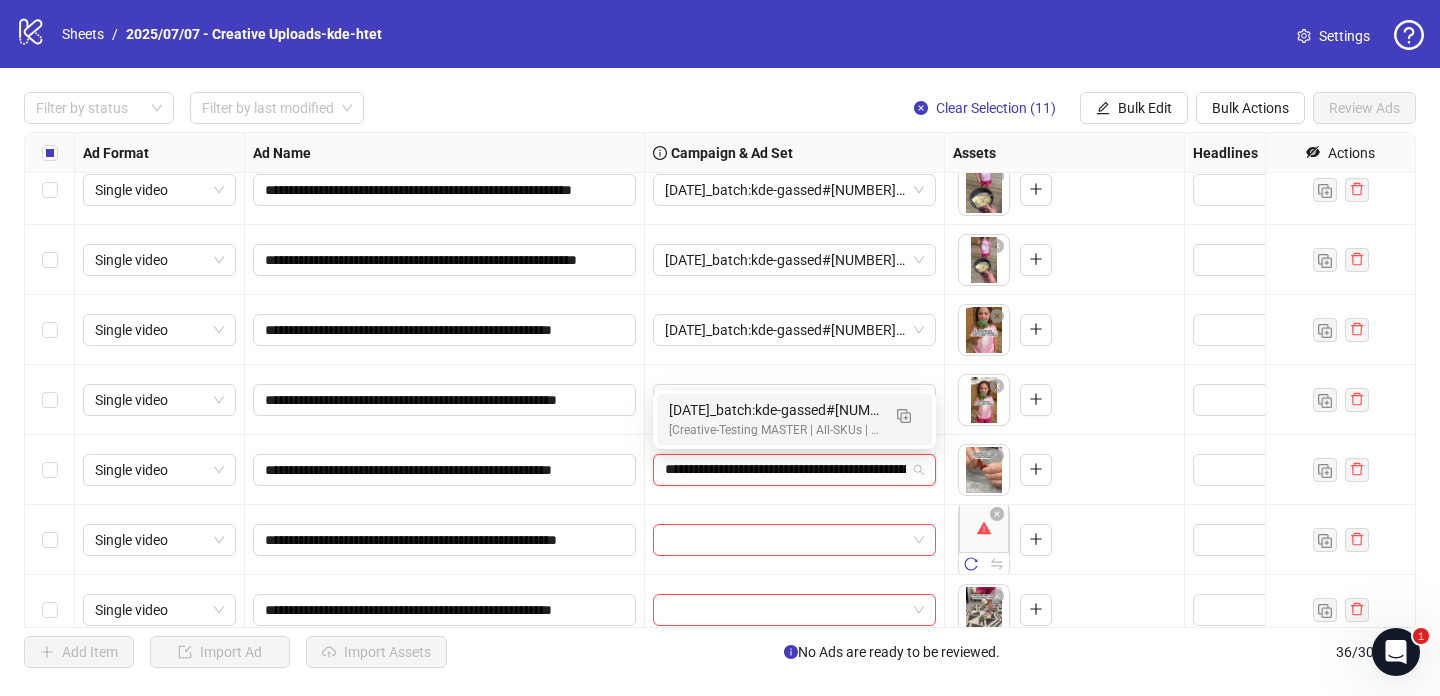 scroll, scrollTop: 0, scrollLeft: 144, axis: horizontal 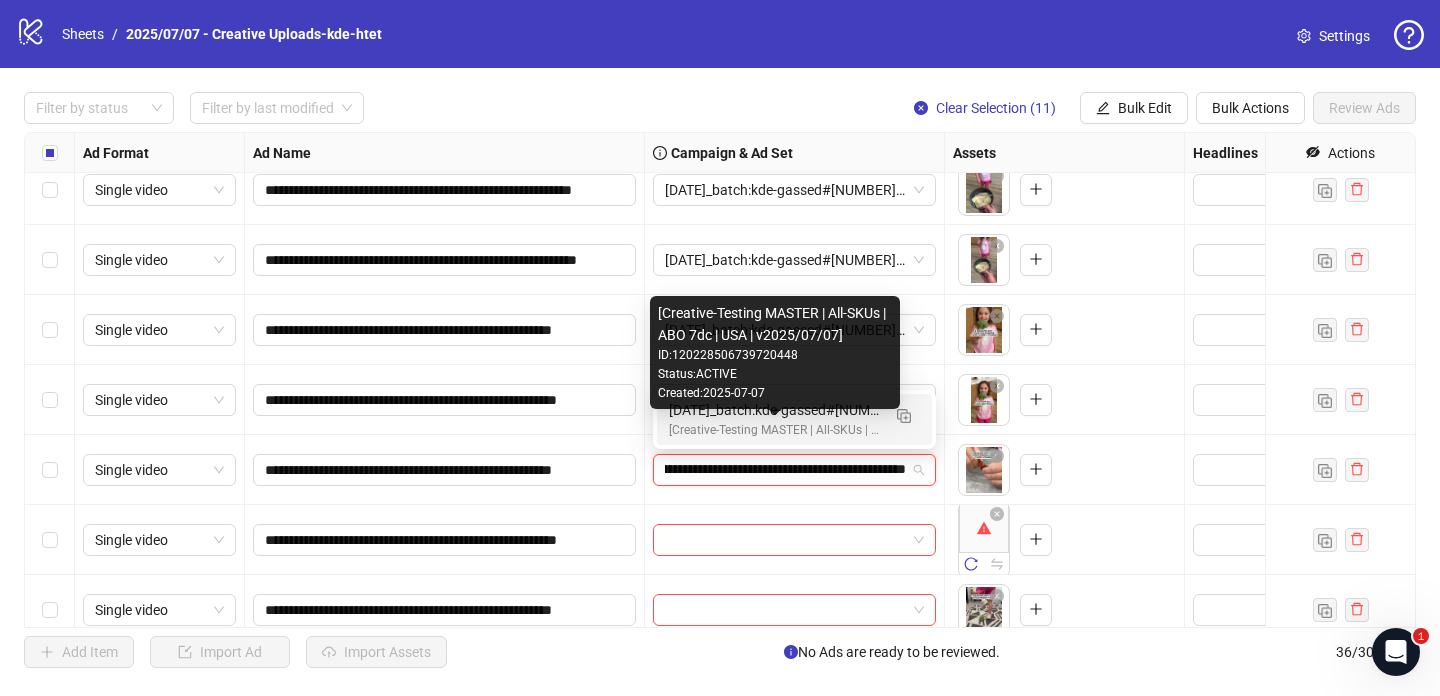 click on "[Creative-Testing MASTER | All-SKUs | ABO 7dc | USA | v2025/07/07]" at bounding box center [774, 430] 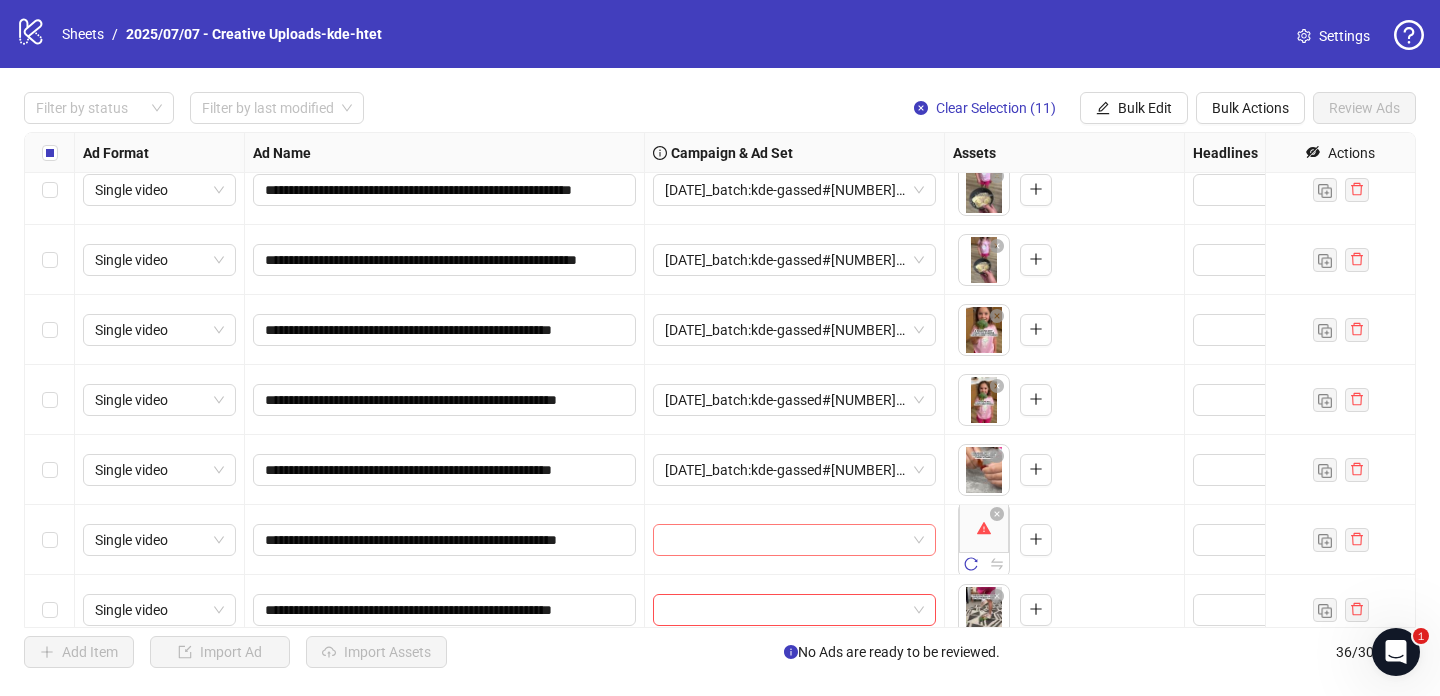 click at bounding box center (785, 540) 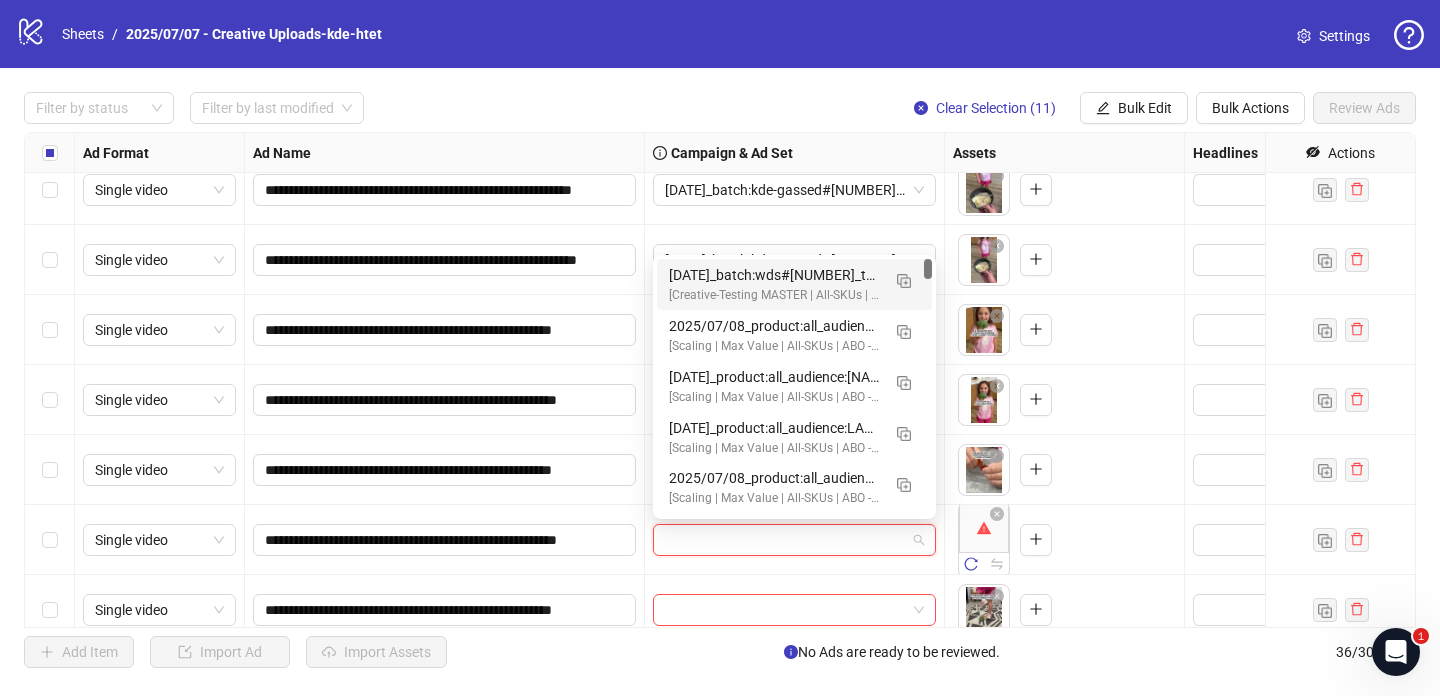 paste on "**********" 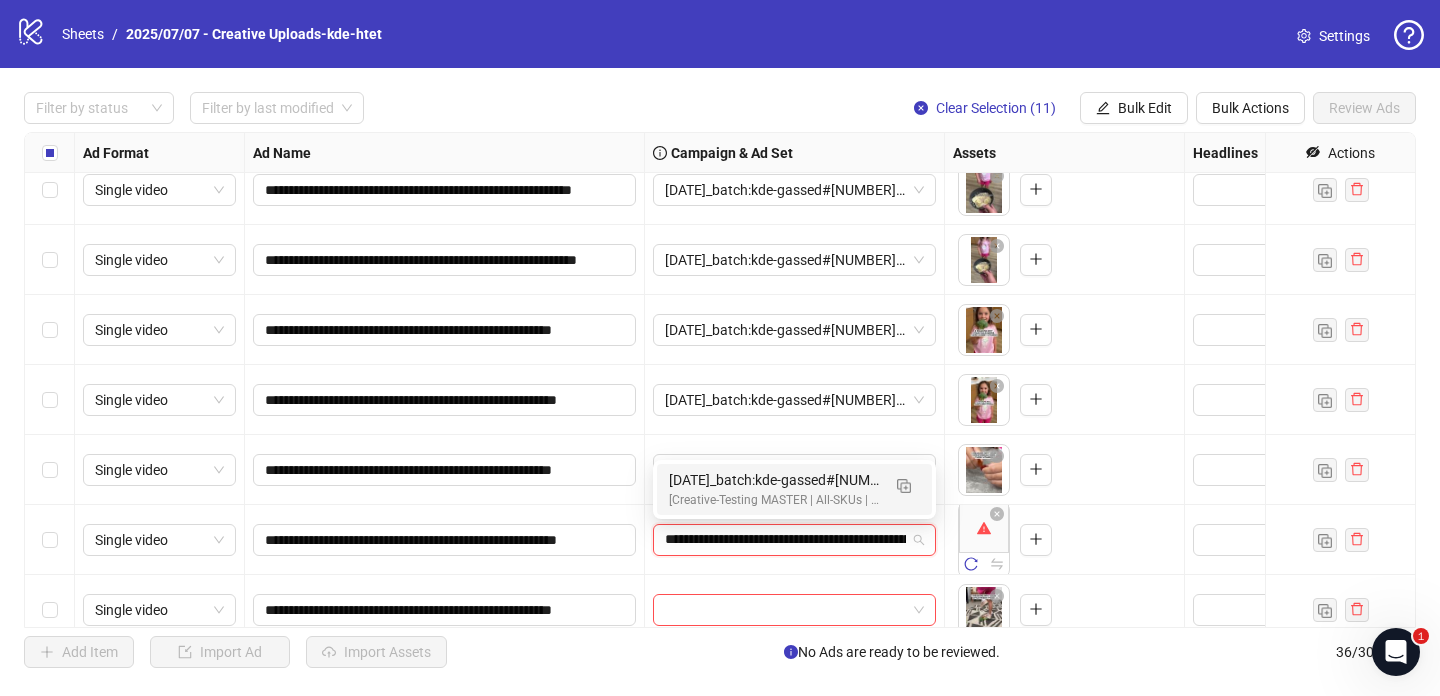 scroll, scrollTop: 0, scrollLeft: 144, axis: horizontal 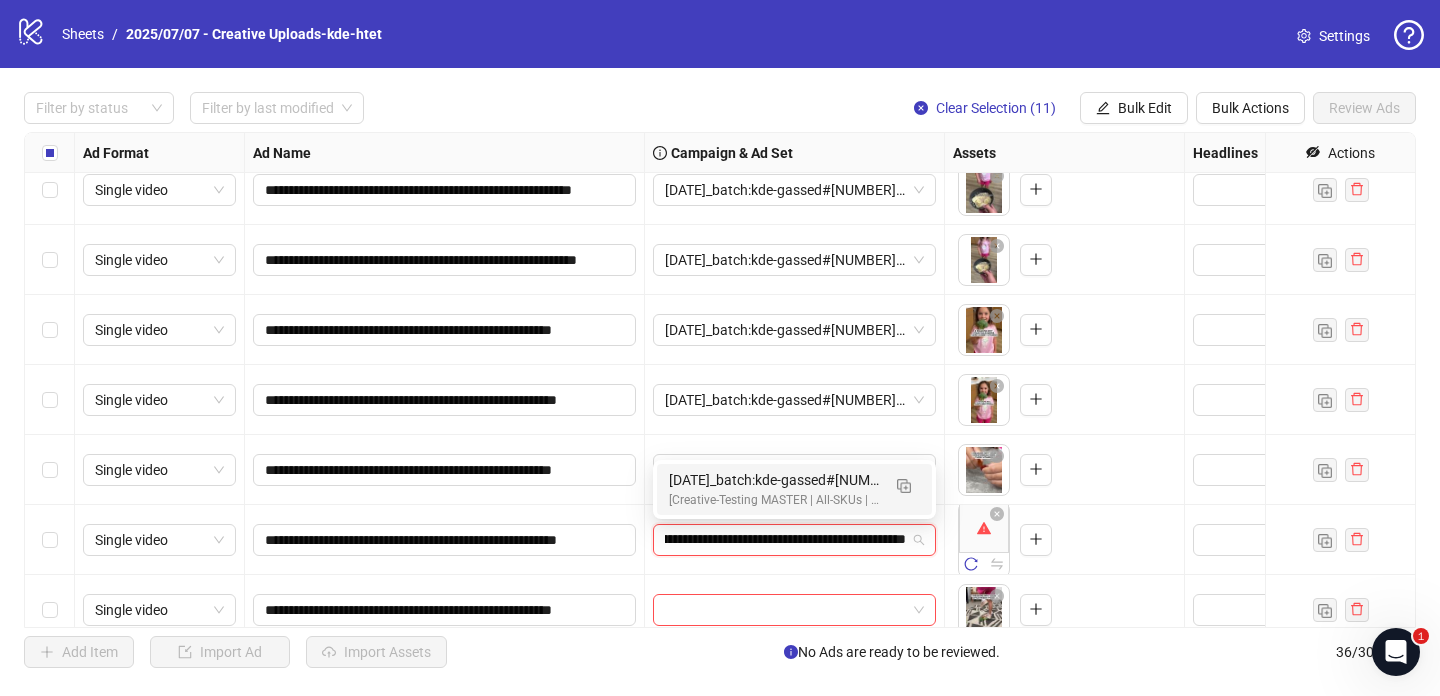 click on "[Creative-Testing MASTER | All-SKUs | ABO 7dc | USA | v2025/07/07]" at bounding box center [774, 500] 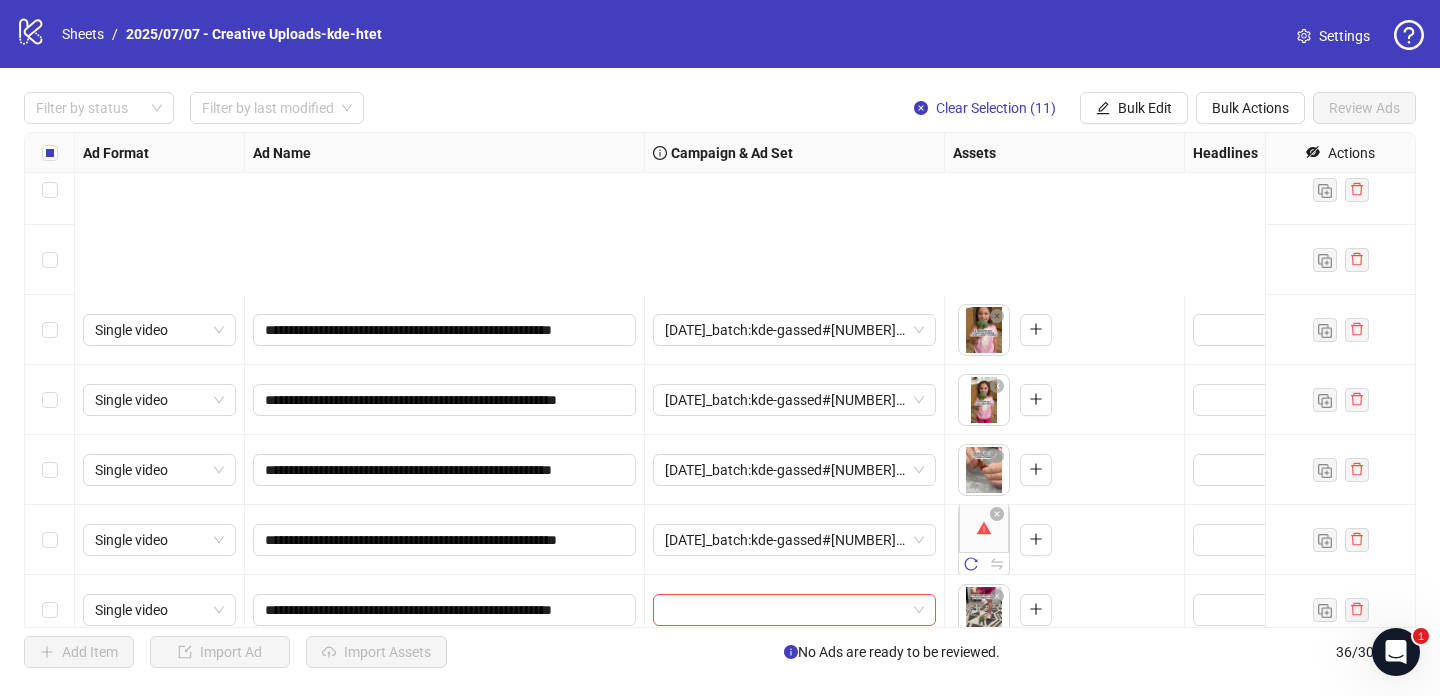 scroll, scrollTop: 973, scrollLeft: 0, axis: vertical 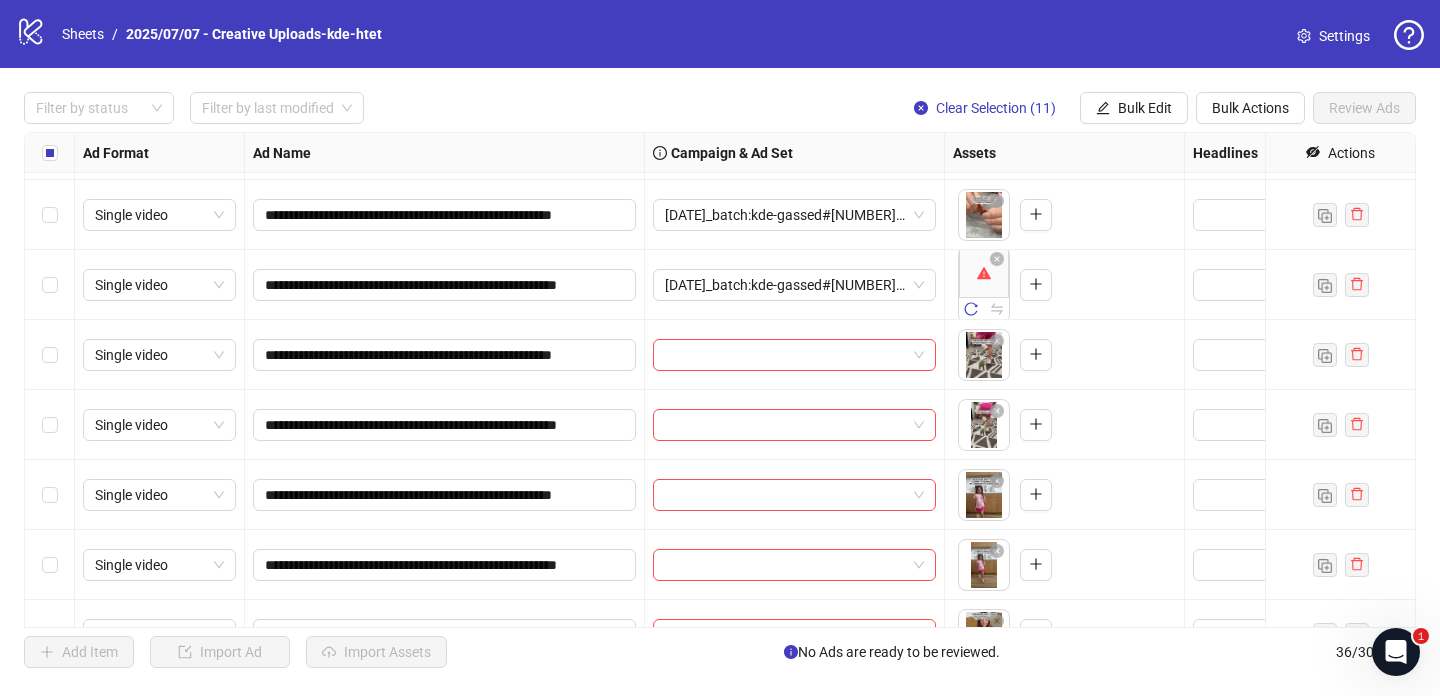 click at bounding box center [785, 355] 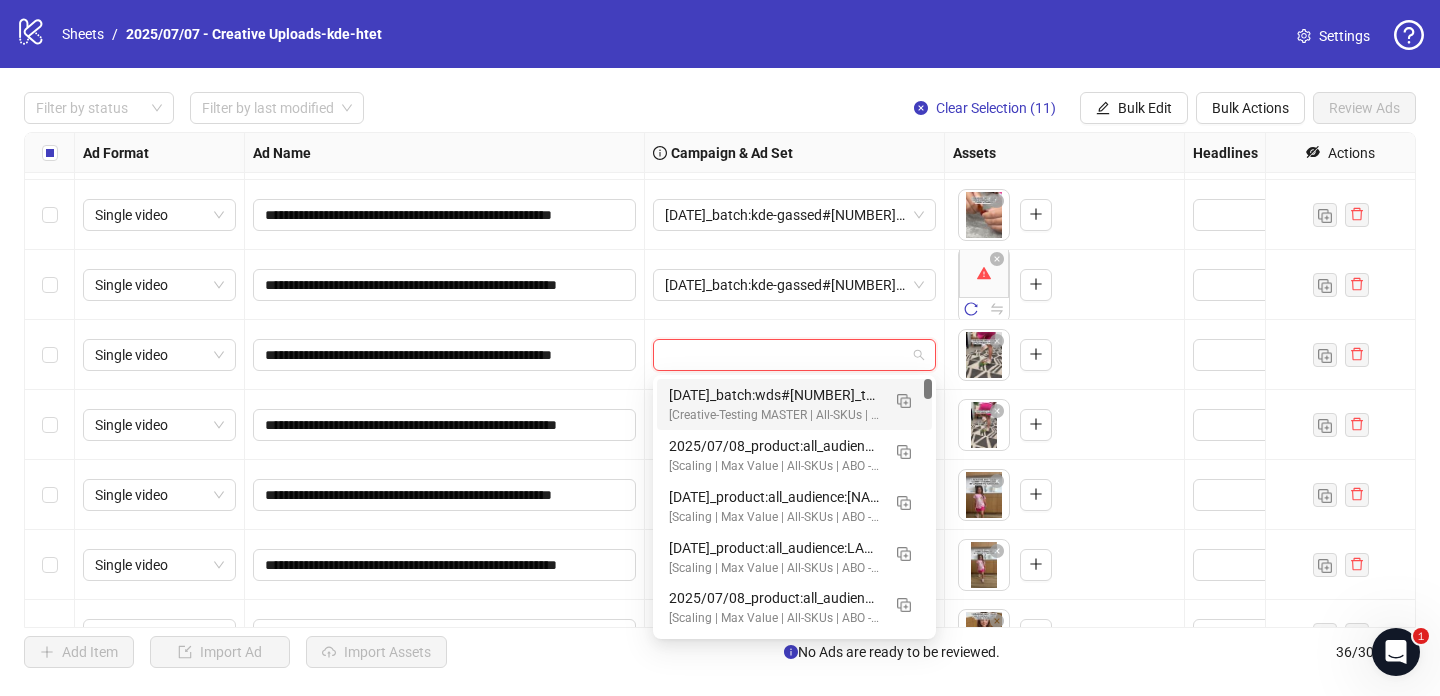 paste on "**********" 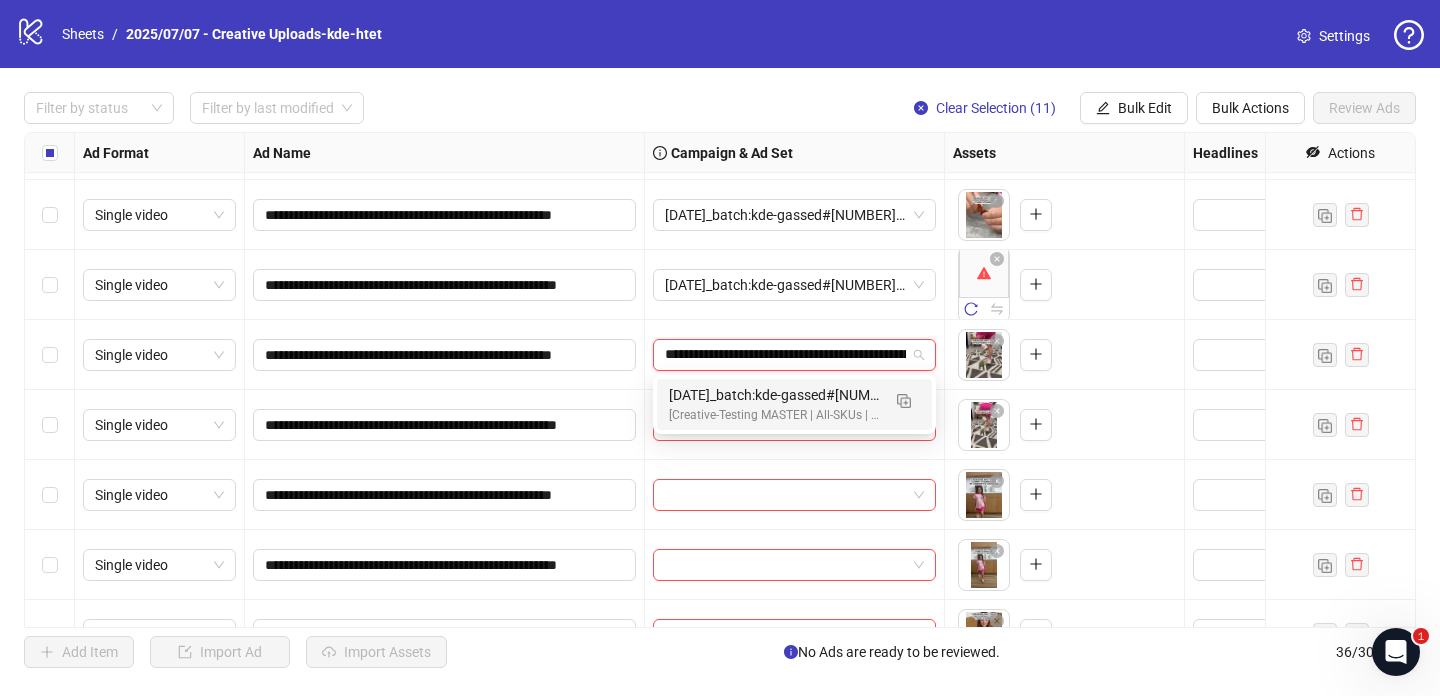 scroll, scrollTop: 0, scrollLeft: 144, axis: horizontal 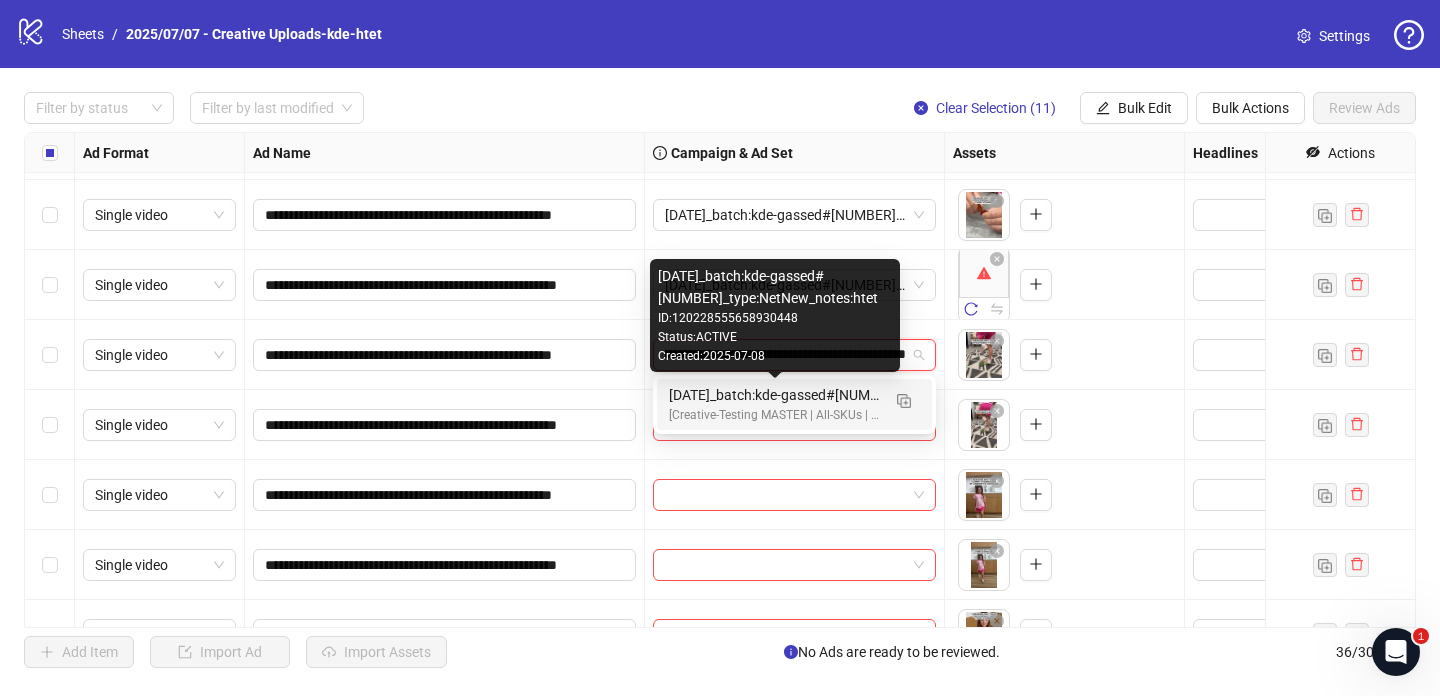 click on "[DATE]_batch:kde-gassed#[NUMBER]_type:NetNew_notes:htet" at bounding box center (774, 395) 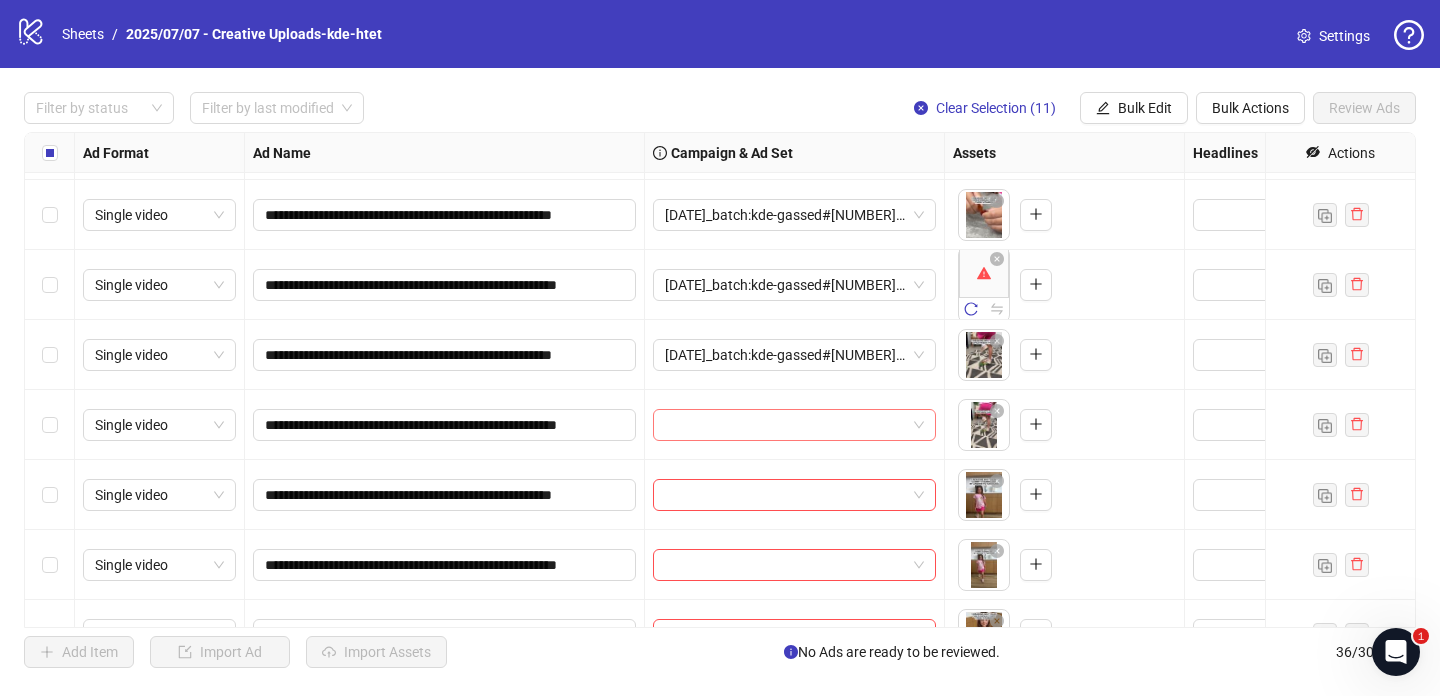 click at bounding box center [785, 425] 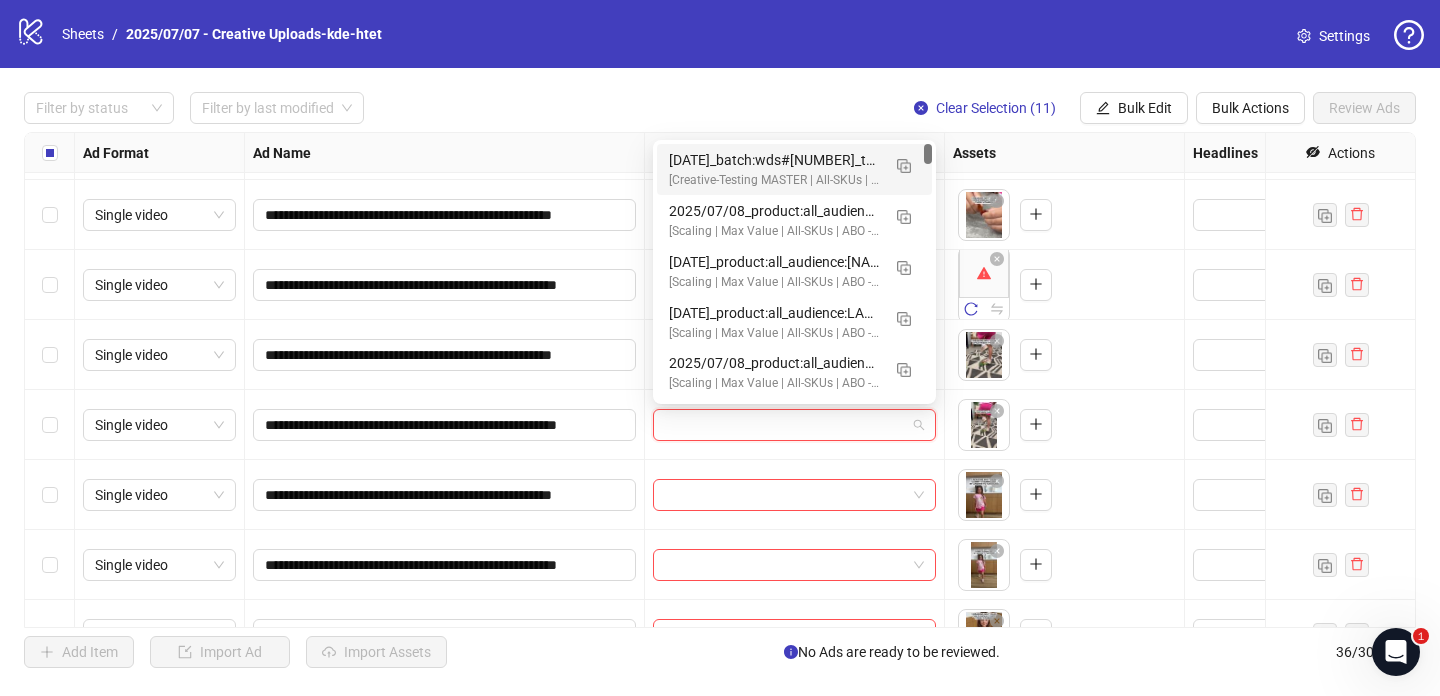 paste on "**********" 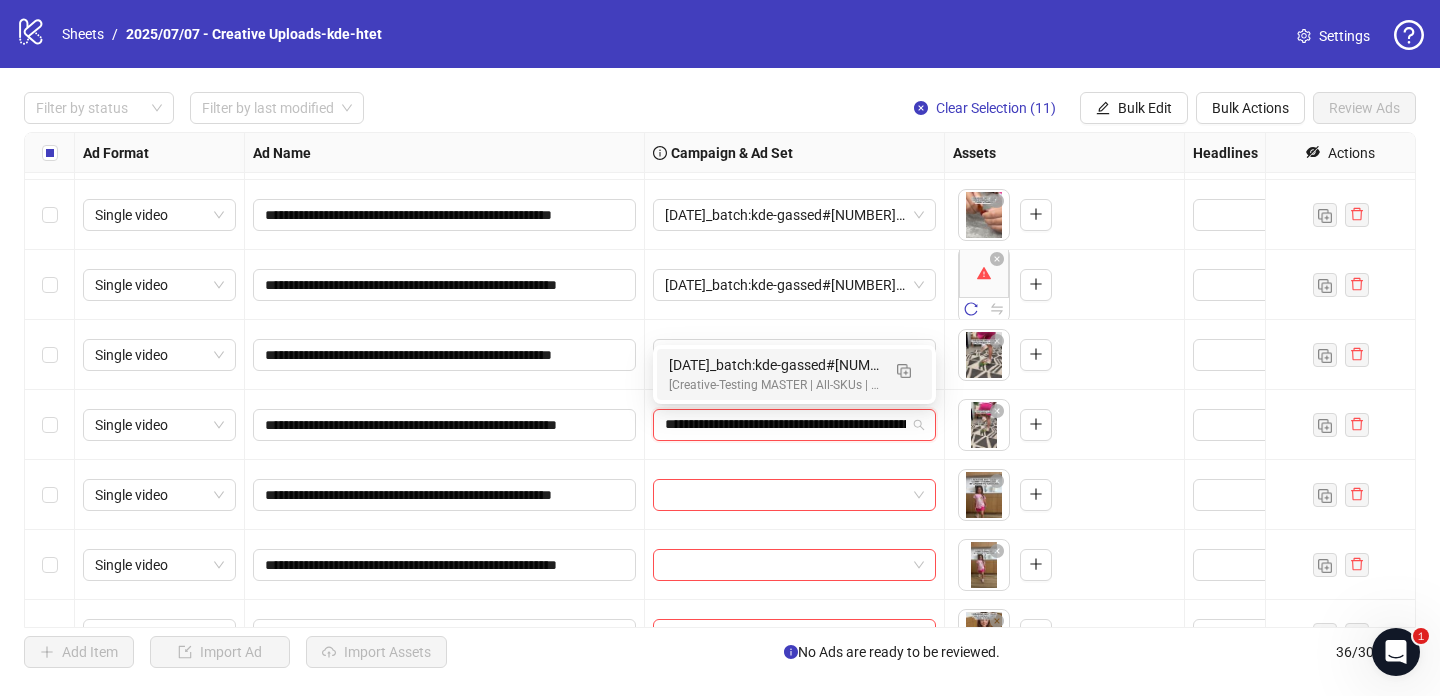 scroll, scrollTop: 0, scrollLeft: 144, axis: horizontal 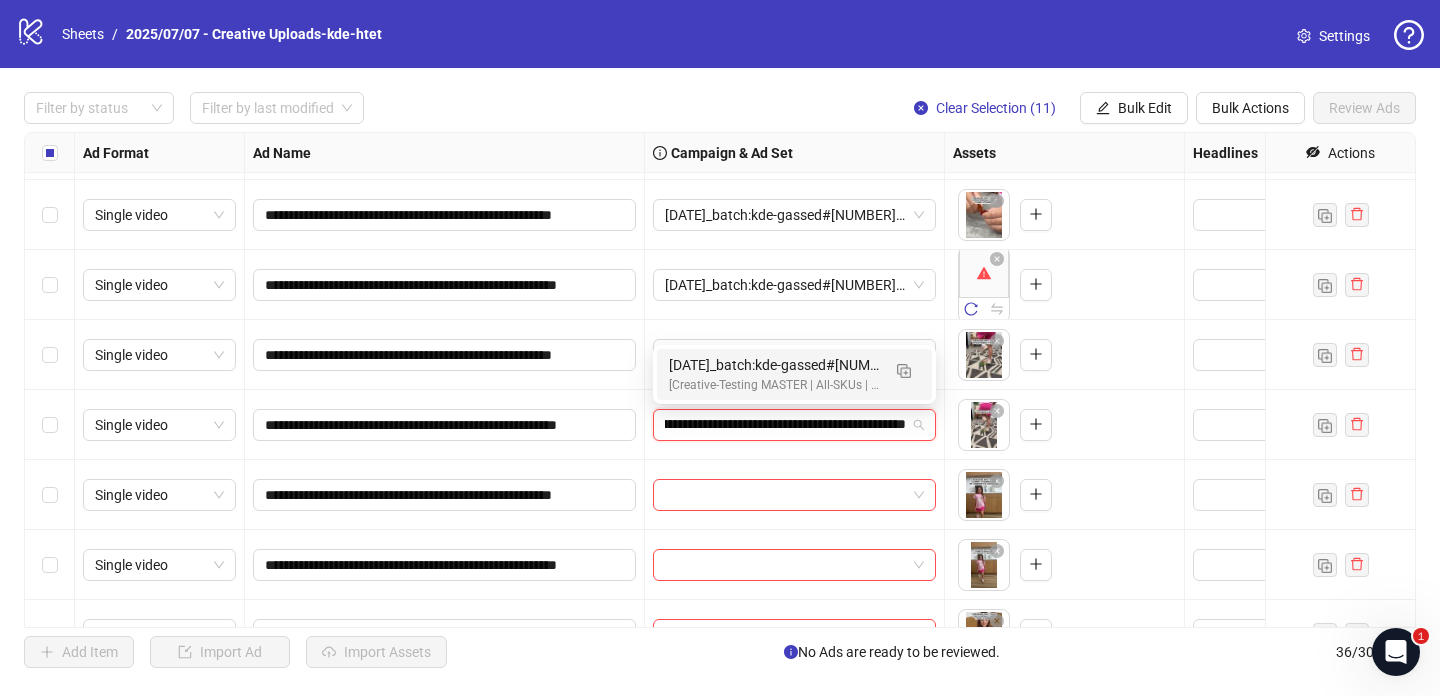 click on "[Creative-Testing MASTER | All-SKUs | ABO 7dc | USA | v2025/07/07]" at bounding box center (774, 385) 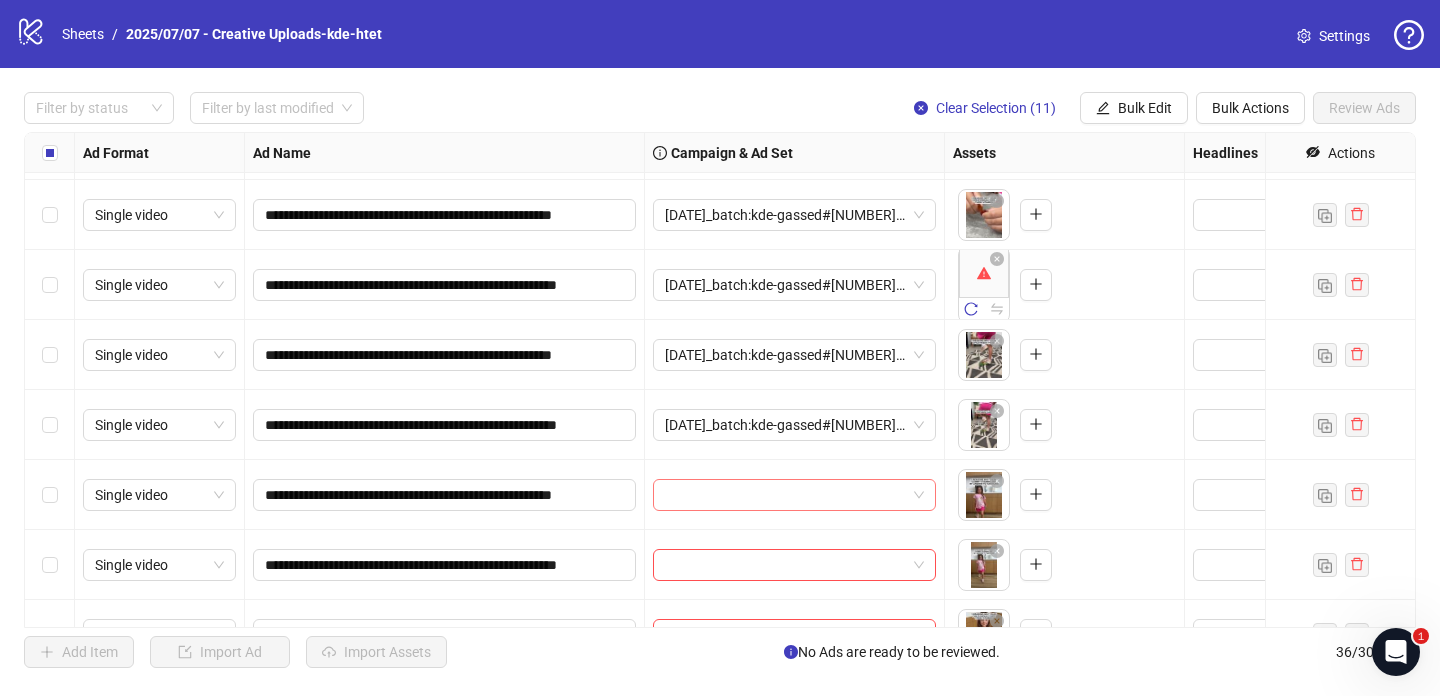 click at bounding box center [785, 495] 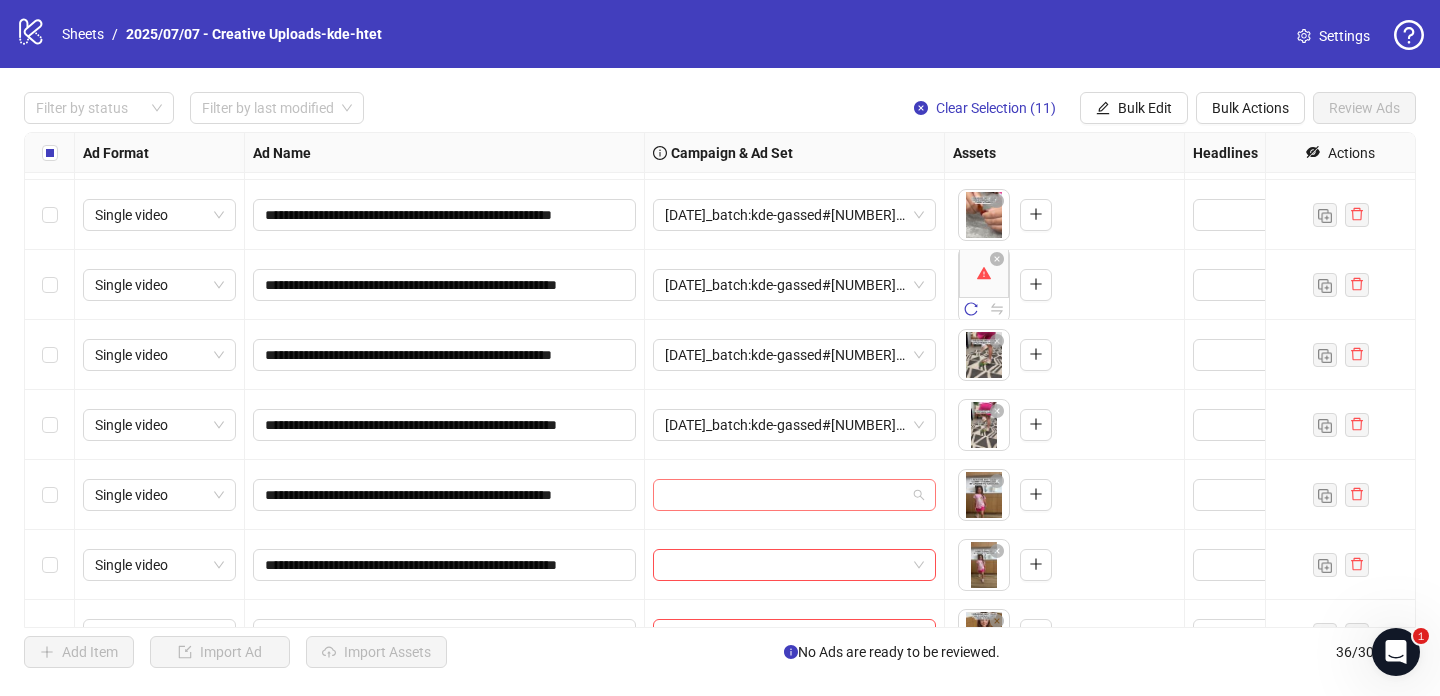 paste on "**********" 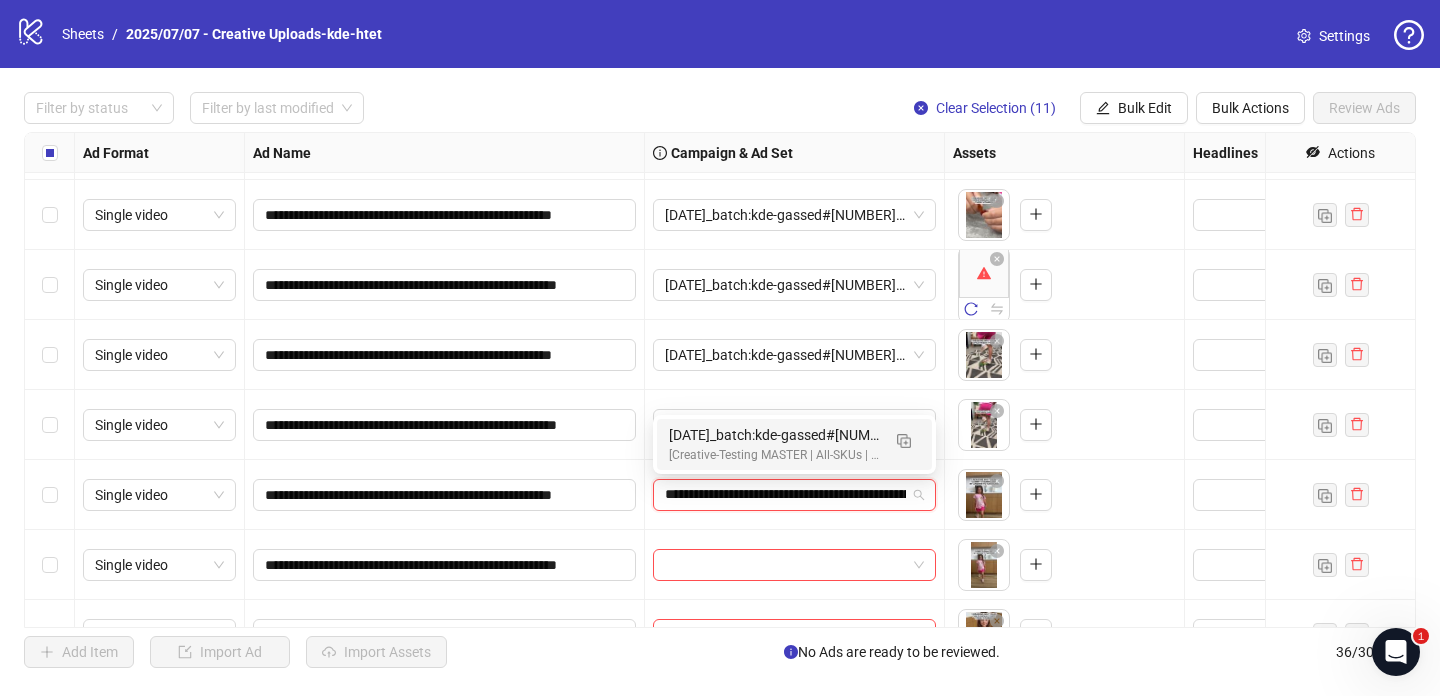 scroll, scrollTop: 0, scrollLeft: 144, axis: horizontal 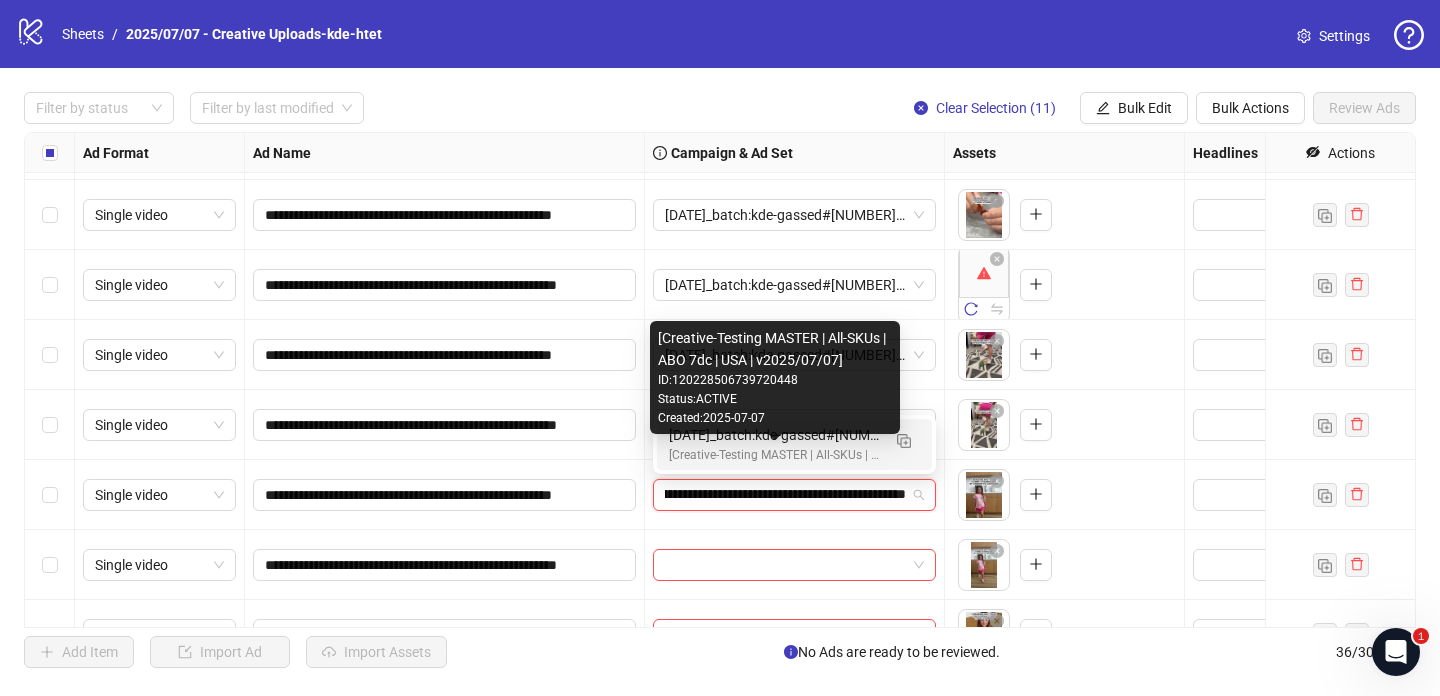 click on "[Creative-Testing MASTER | All-SKUs | ABO 7dc | USA | v2025/07/07]" at bounding box center [774, 455] 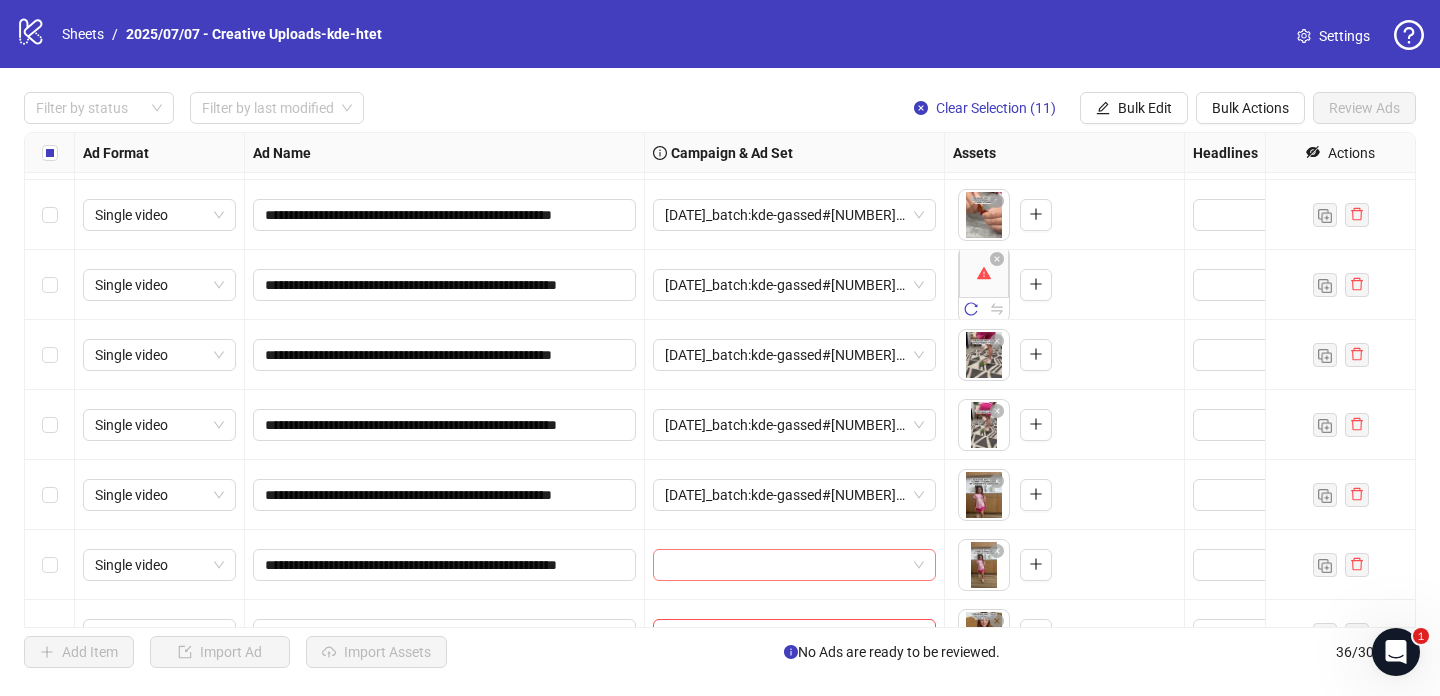 click at bounding box center [785, 565] 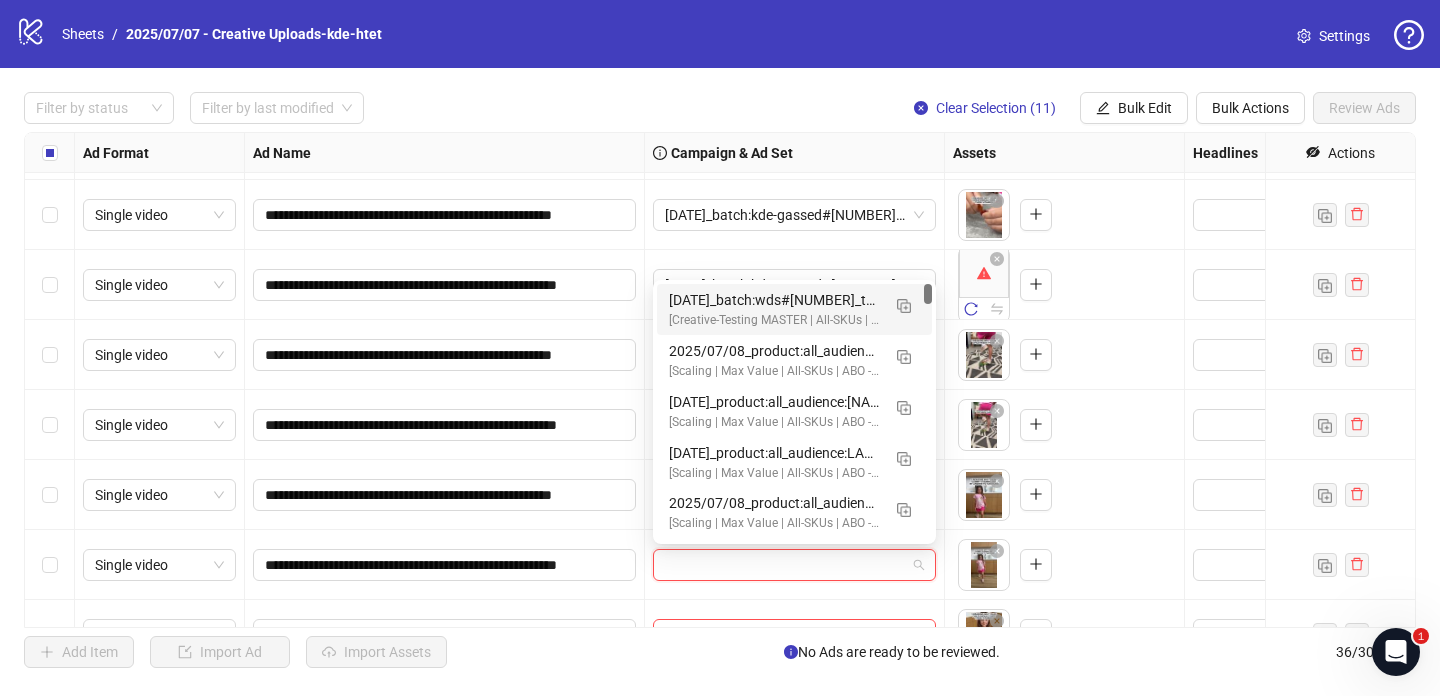 paste on "**********" 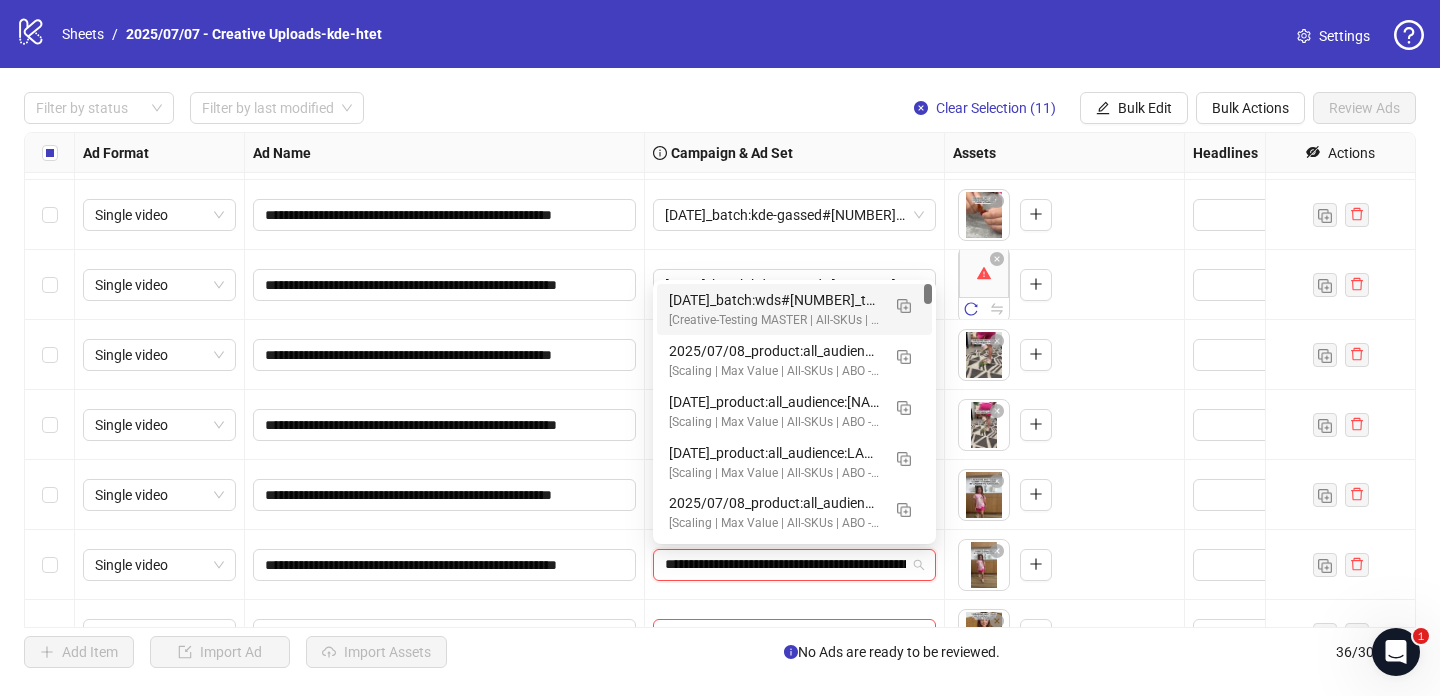 scroll, scrollTop: 0, scrollLeft: 144, axis: horizontal 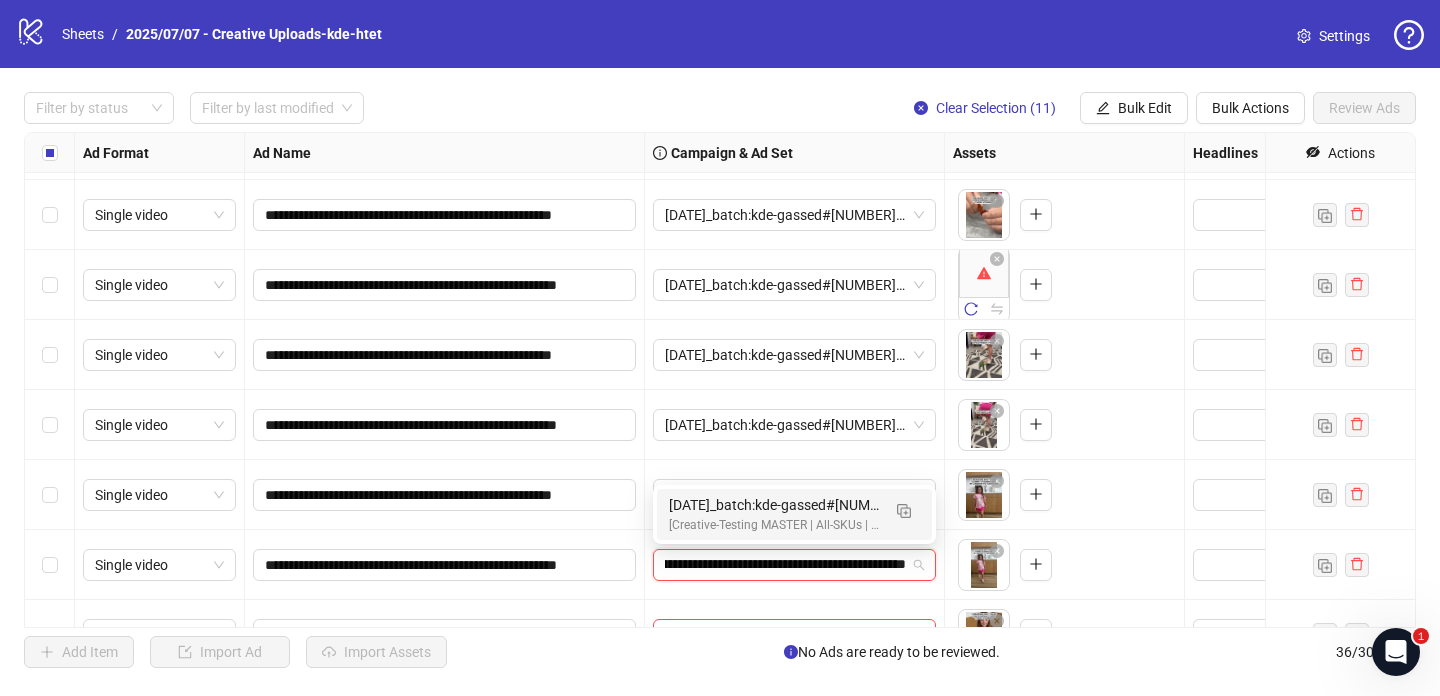click on "[Creative-Testing MASTER | All-SKUs | ABO 7dc | USA | v2025/07/07]" at bounding box center [774, 525] 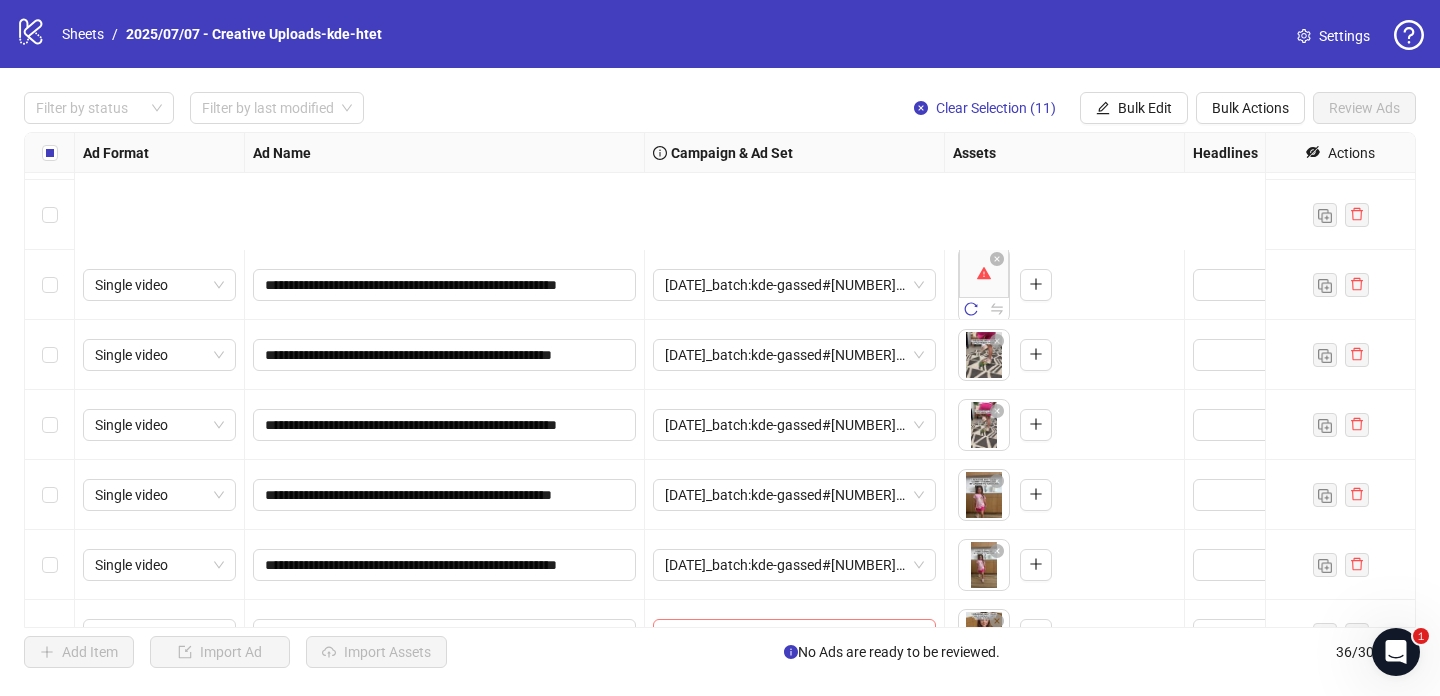 scroll, scrollTop: 1173, scrollLeft: 0, axis: vertical 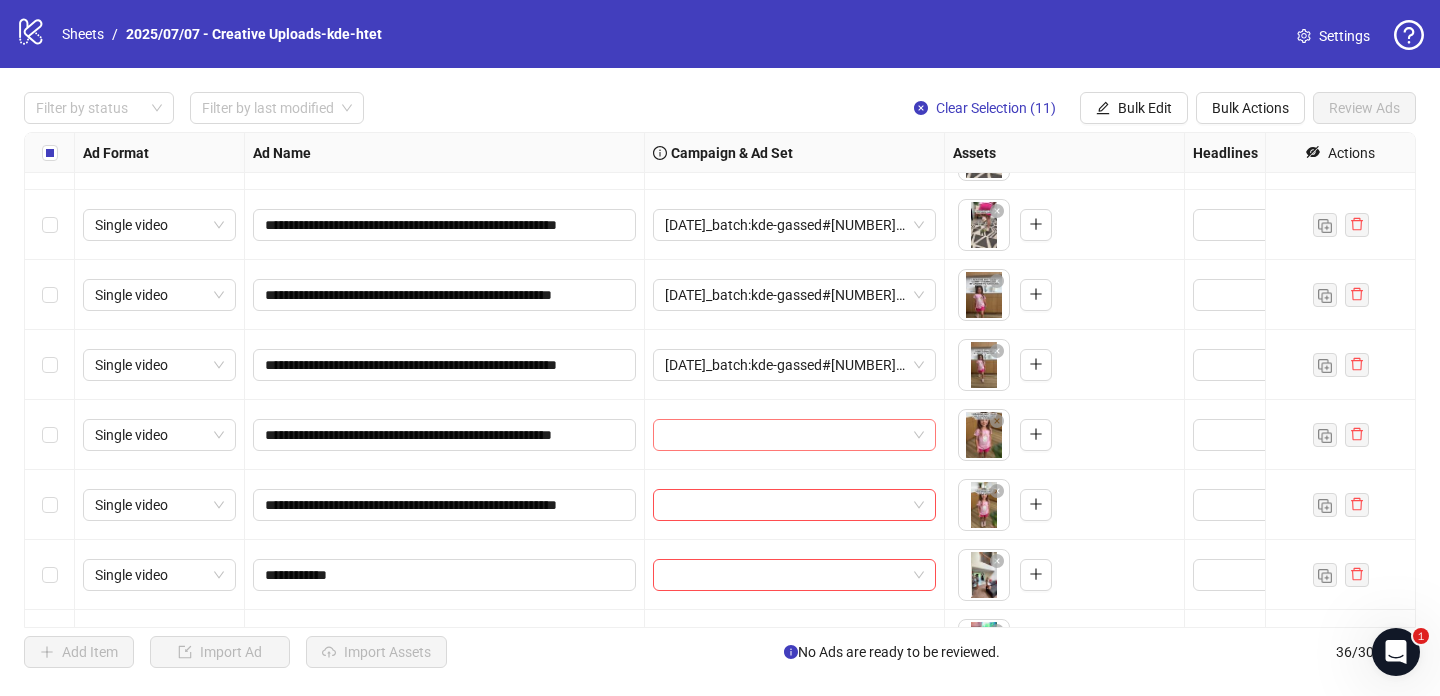 click at bounding box center (785, 435) 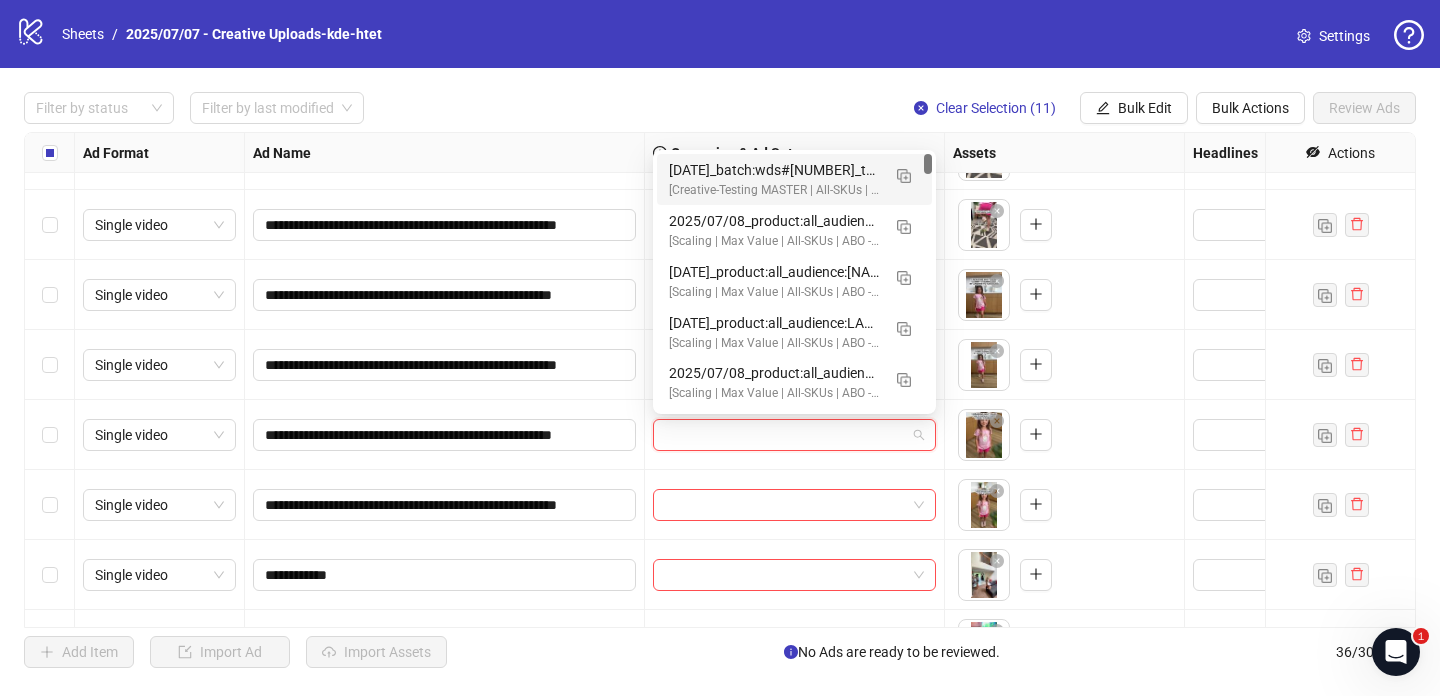 paste on "**********" 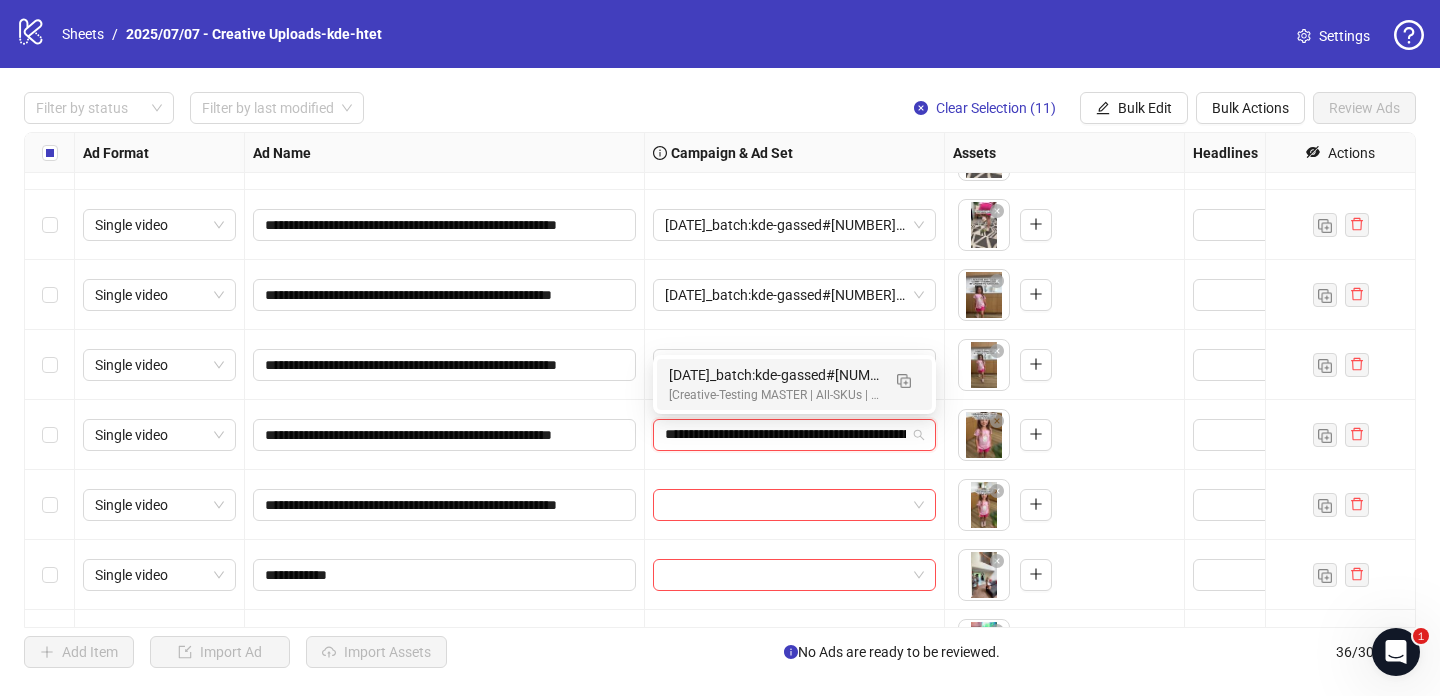 scroll, scrollTop: 0, scrollLeft: 144, axis: horizontal 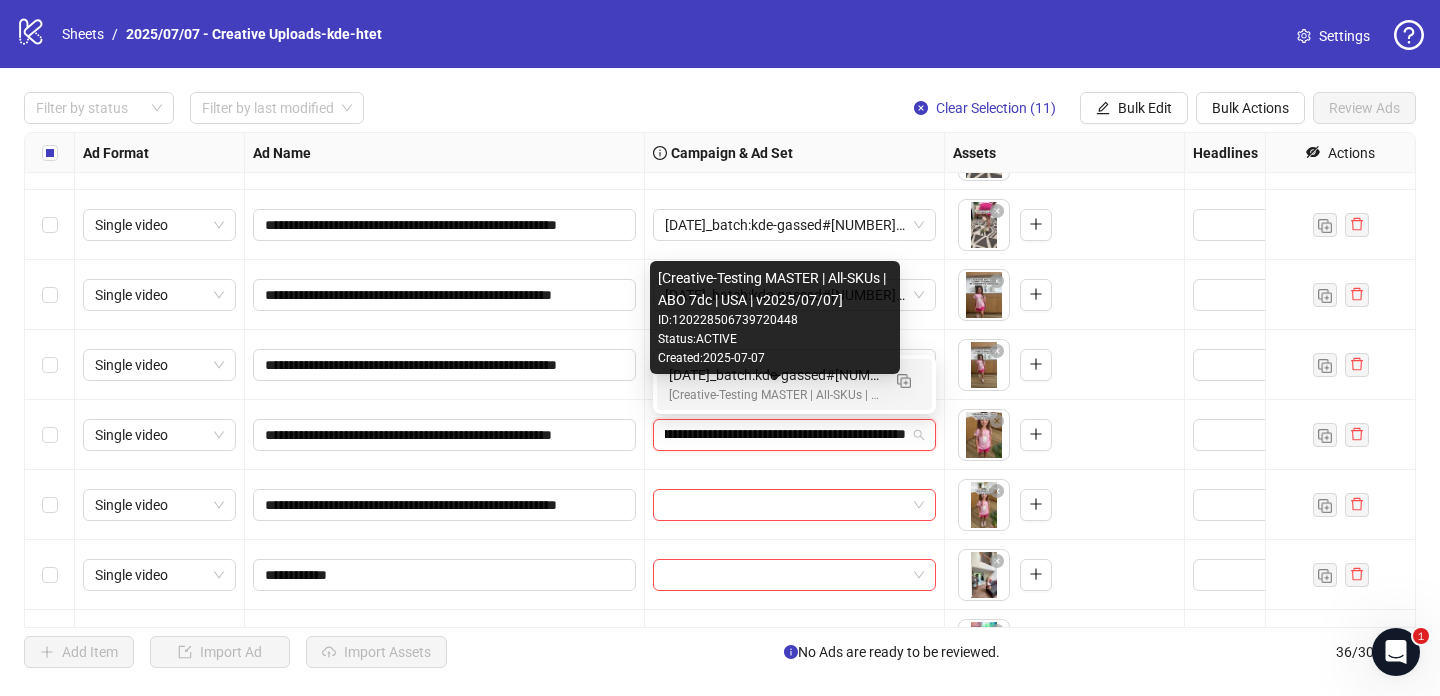 click on "[DATE]_batch:kde-gassed#[NUMBER]_type:NetNew_notes:htet" at bounding box center [774, 375] 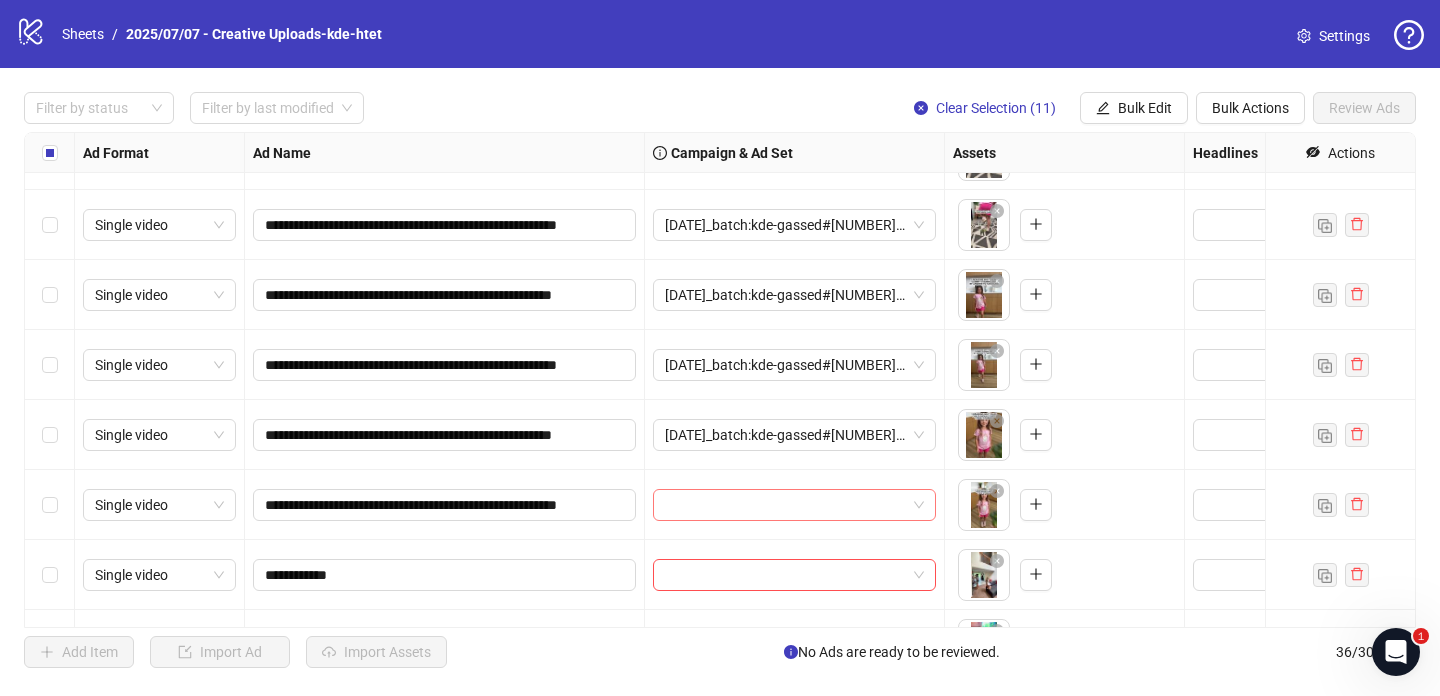 click at bounding box center [785, 505] 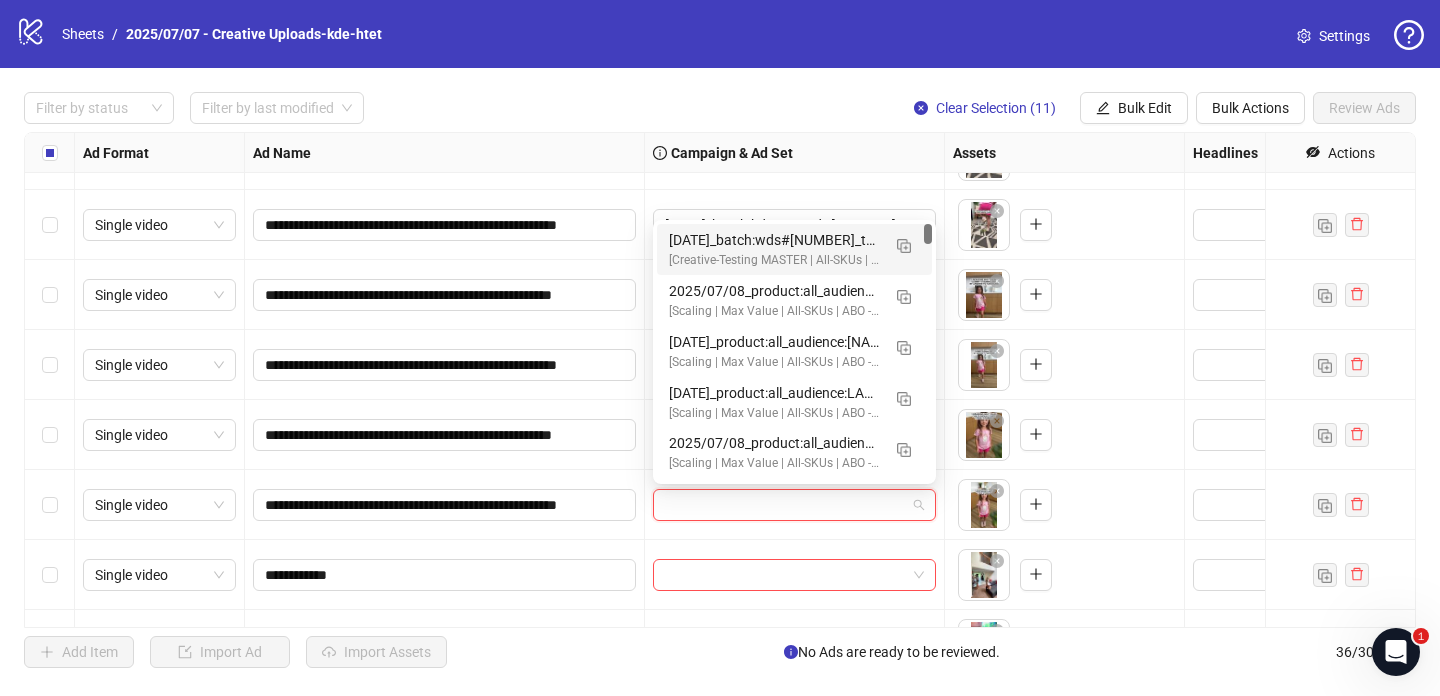 paste on "**********" 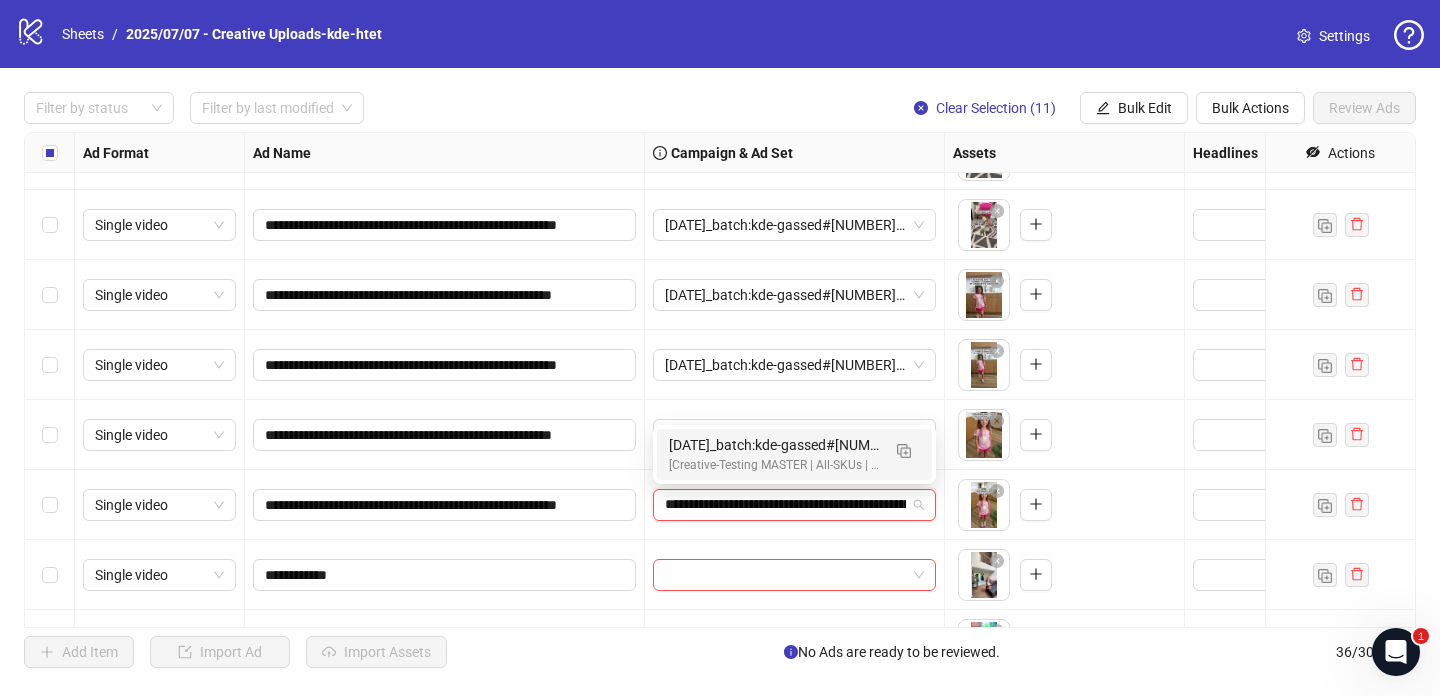 scroll, scrollTop: 0, scrollLeft: 144, axis: horizontal 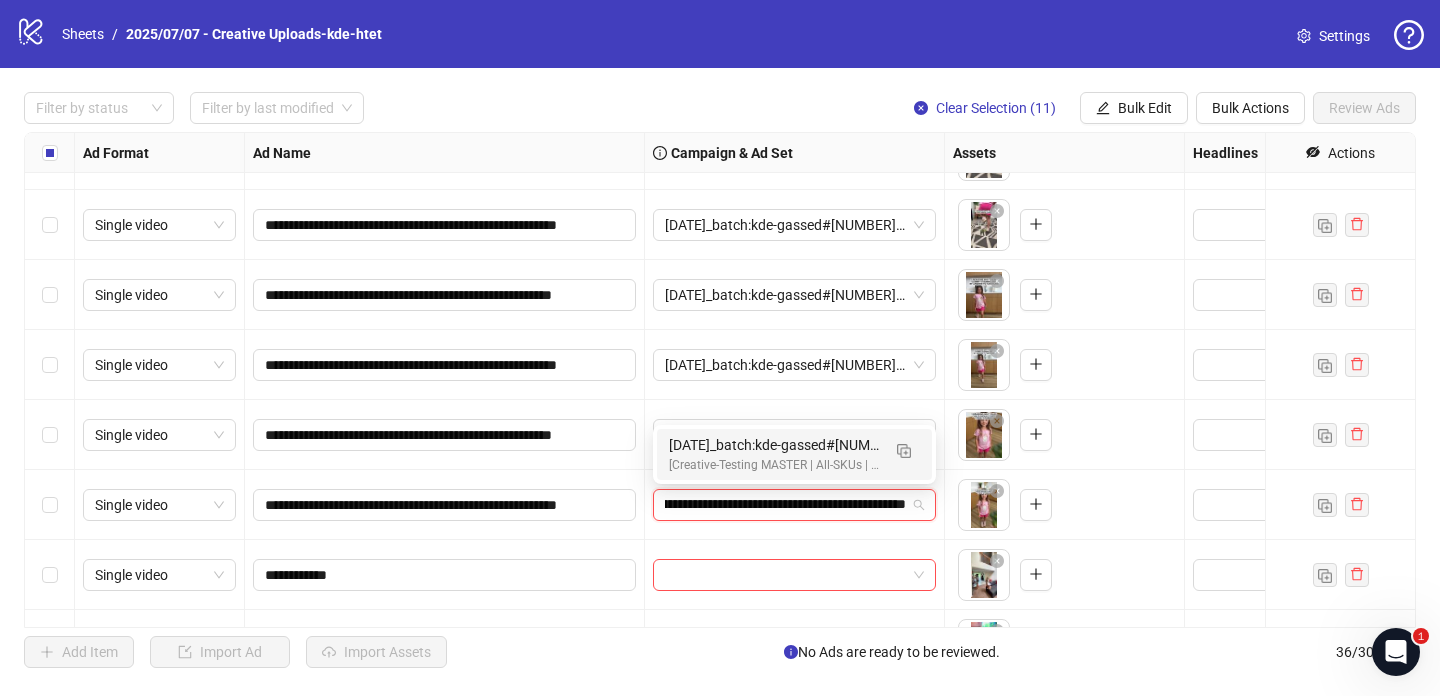 click on "[DATE]_batch:kde-gassed#[NUMBER]_type:NetNew_notes:htet" at bounding box center (774, 445) 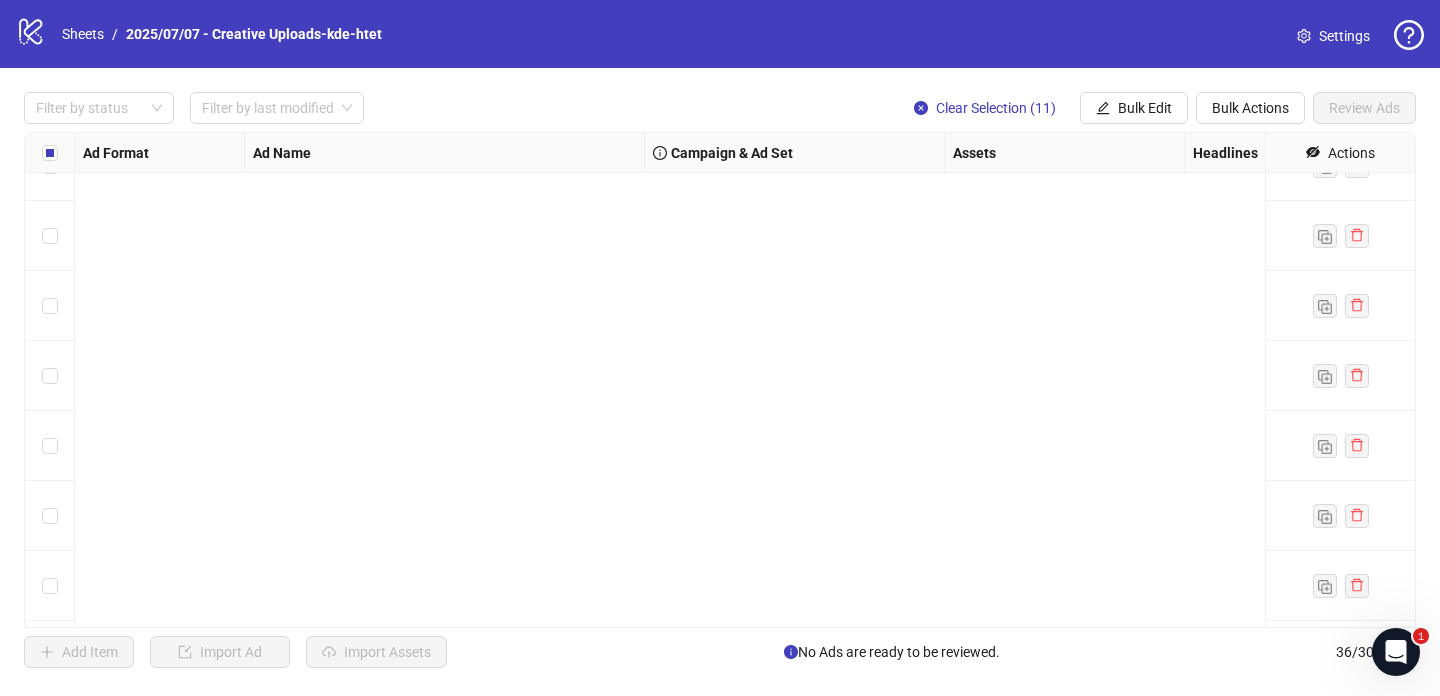 scroll, scrollTop: 0, scrollLeft: 0, axis: both 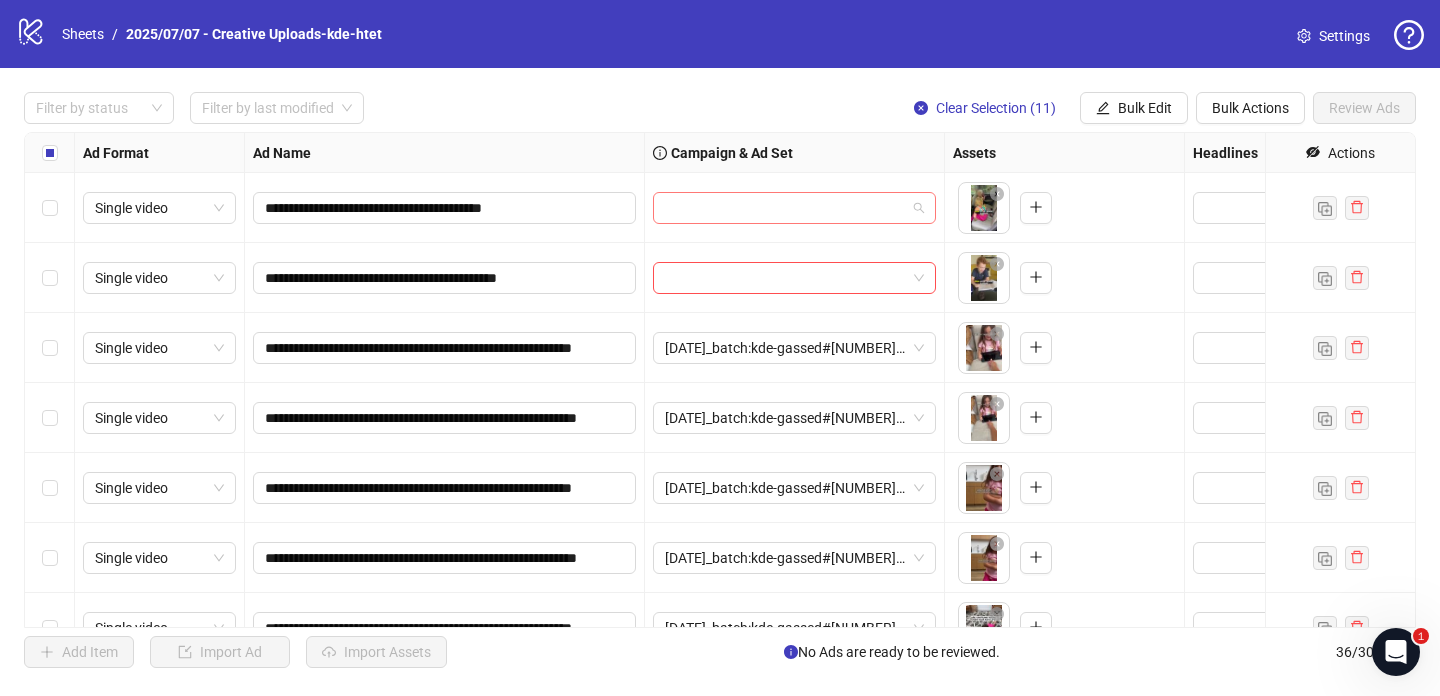 click at bounding box center (785, 208) 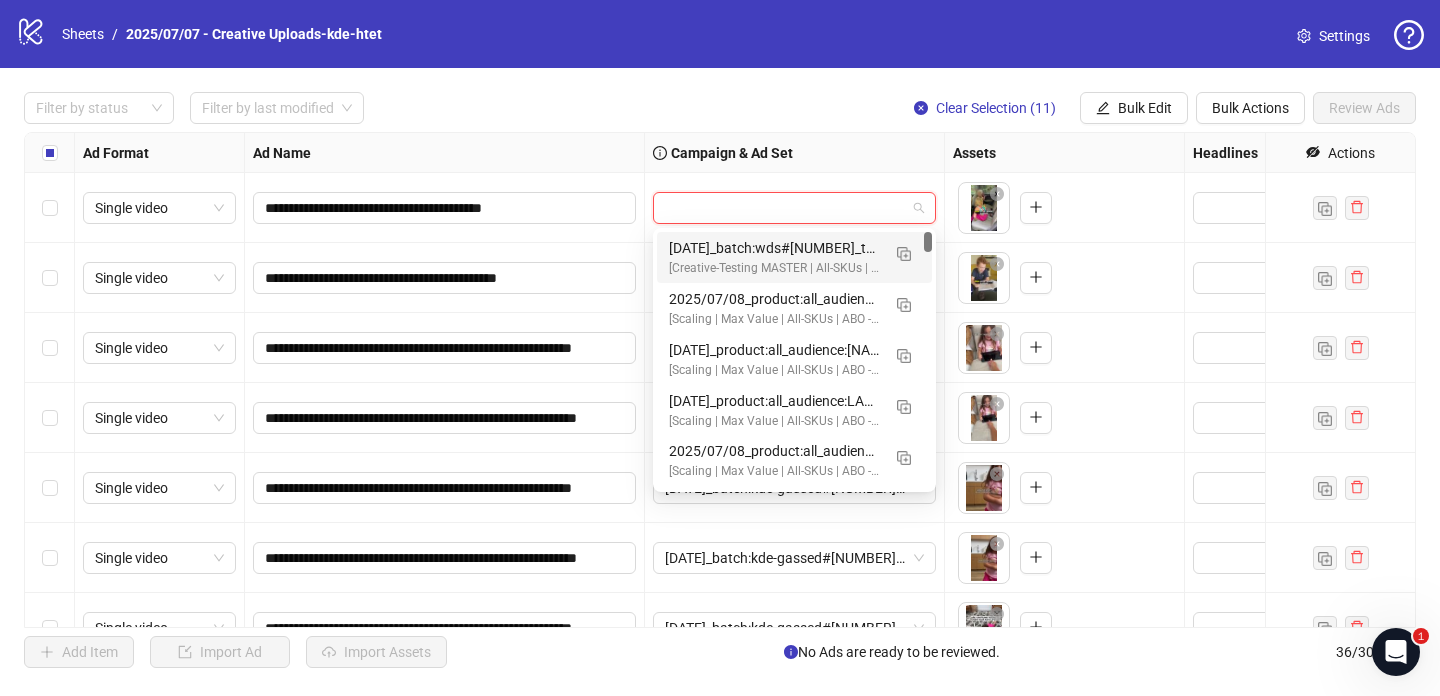 paste on "**********" 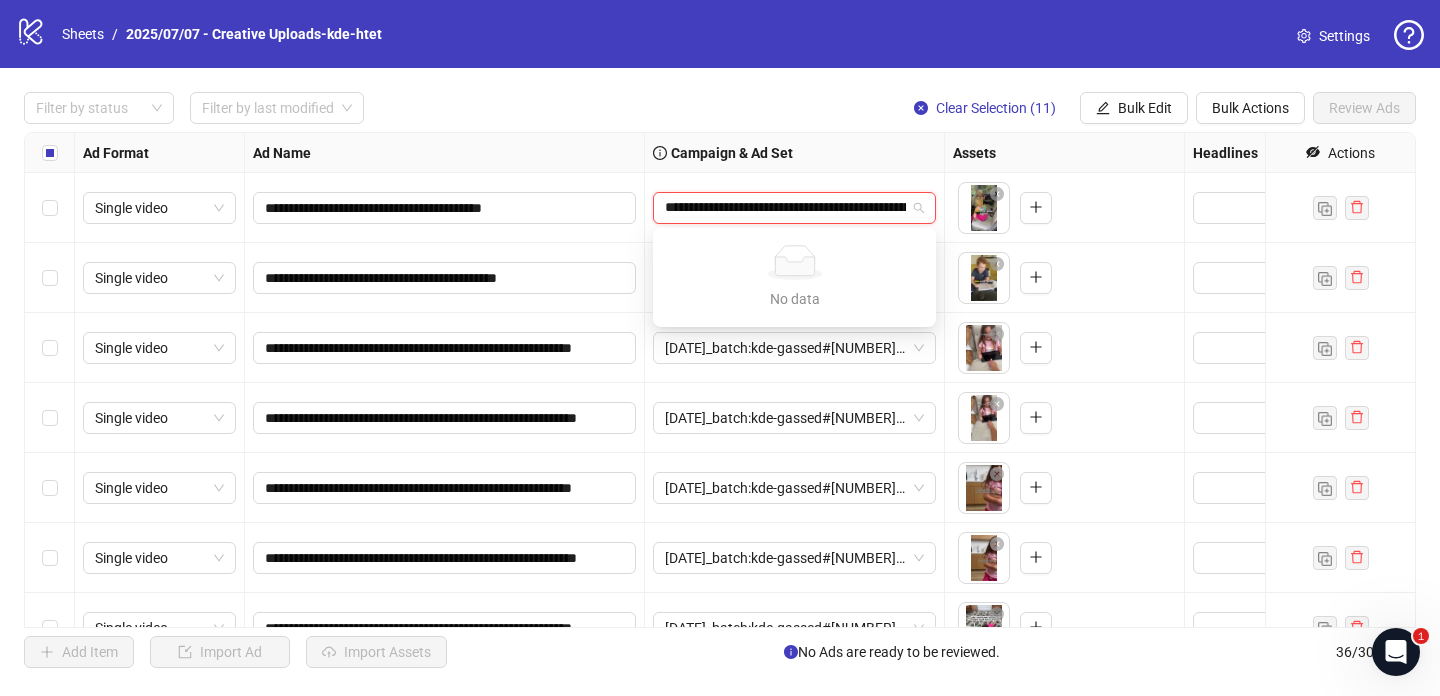 scroll, scrollTop: 0, scrollLeft: 294, axis: horizontal 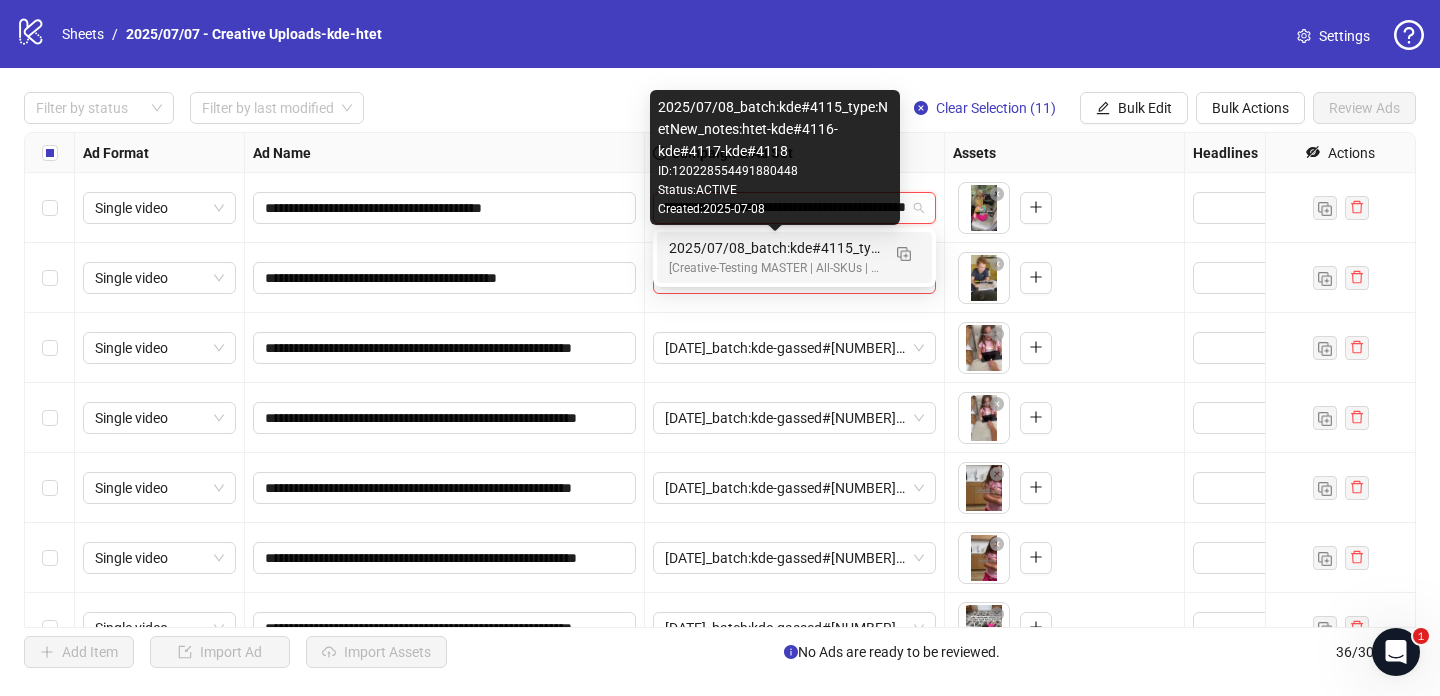 click on "2025/07/08_batch:kde#4115_type:NetNew_notes:htet-kde#4116-kde#4117-kde#4118" at bounding box center [774, 248] 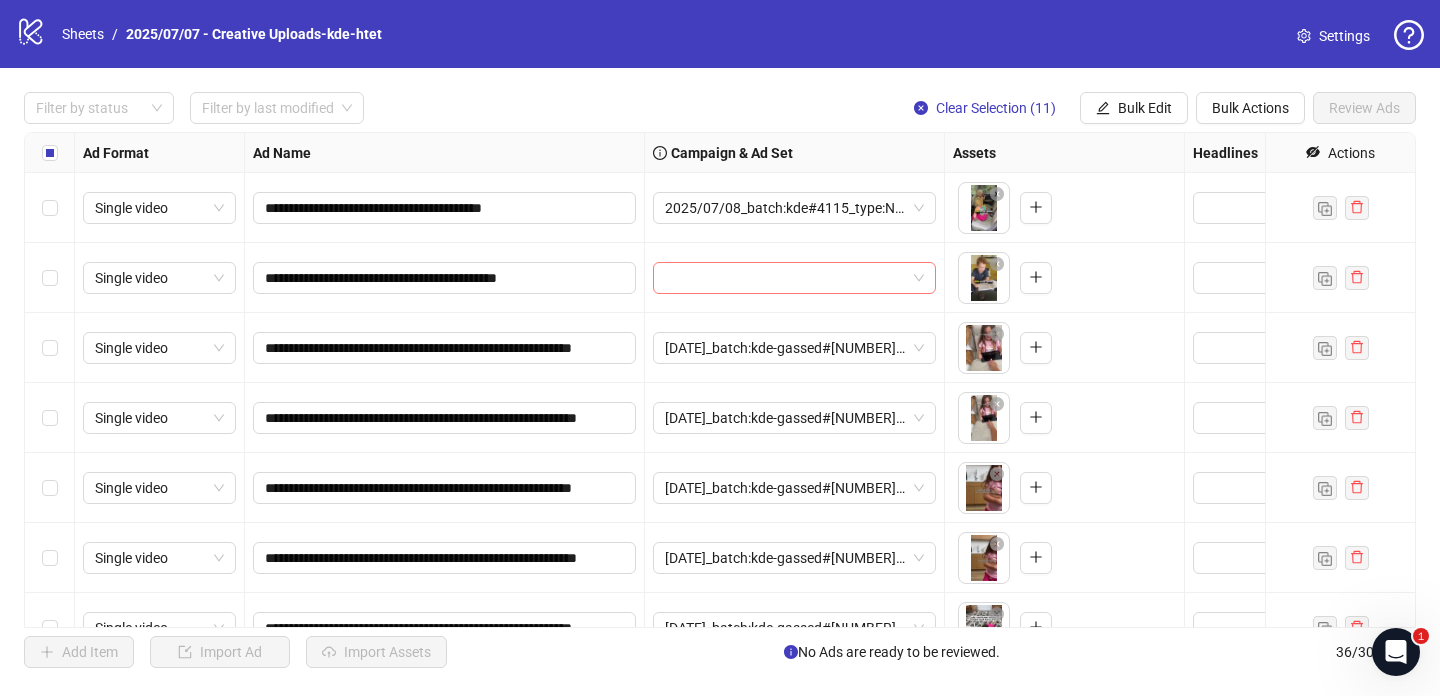 click at bounding box center (785, 278) 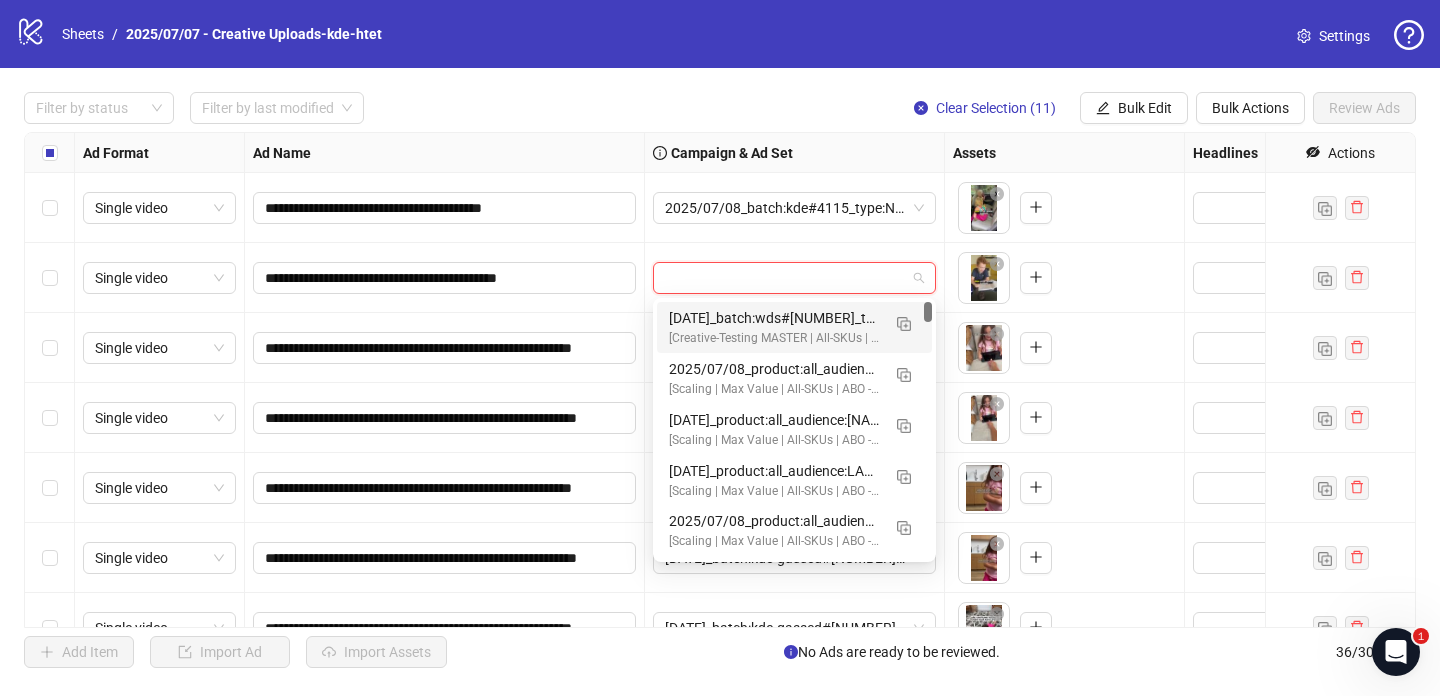 paste on "**********" 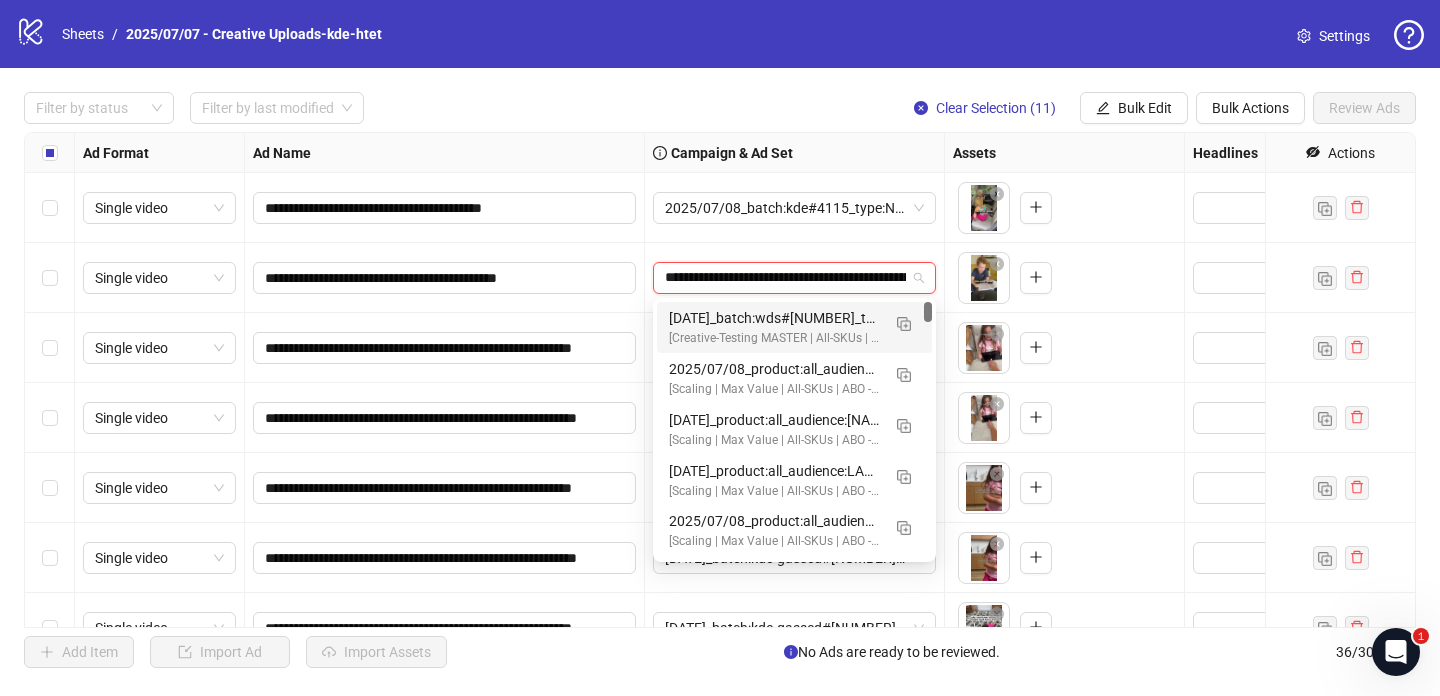 scroll, scrollTop: 0, scrollLeft: 294, axis: horizontal 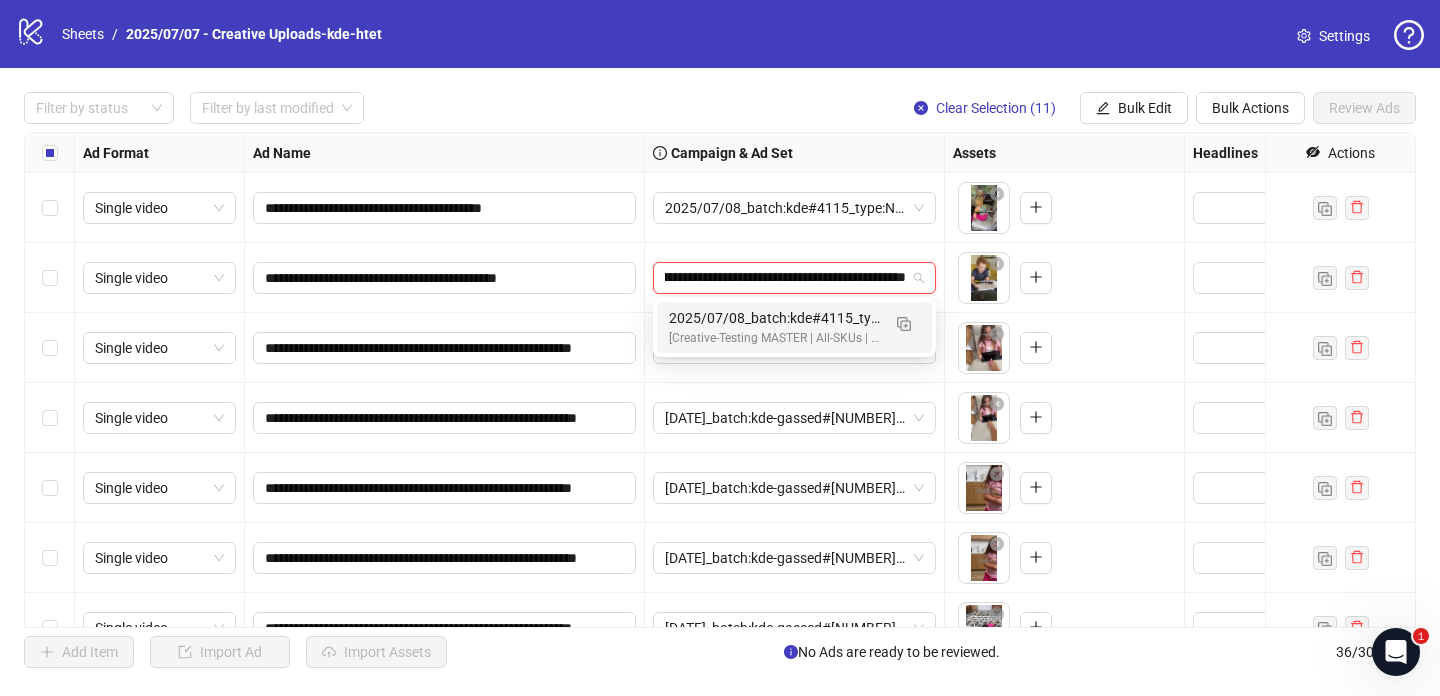 click on "2025/07/08_batch:kde#4115_type:NetNew_notes:htet-kde#4116-kde#4117-kde#4118" at bounding box center [774, 318] 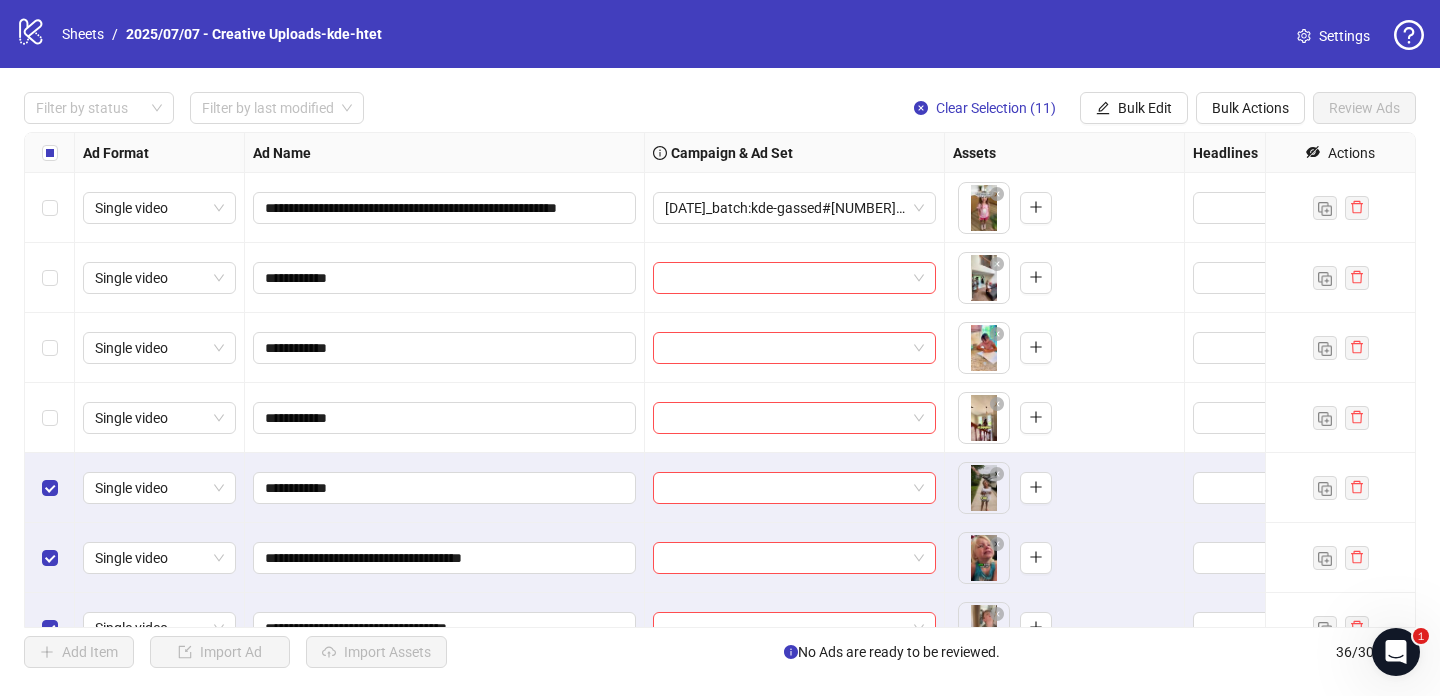 scroll, scrollTop: 1388, scrollLeft: 0, axis: vertical 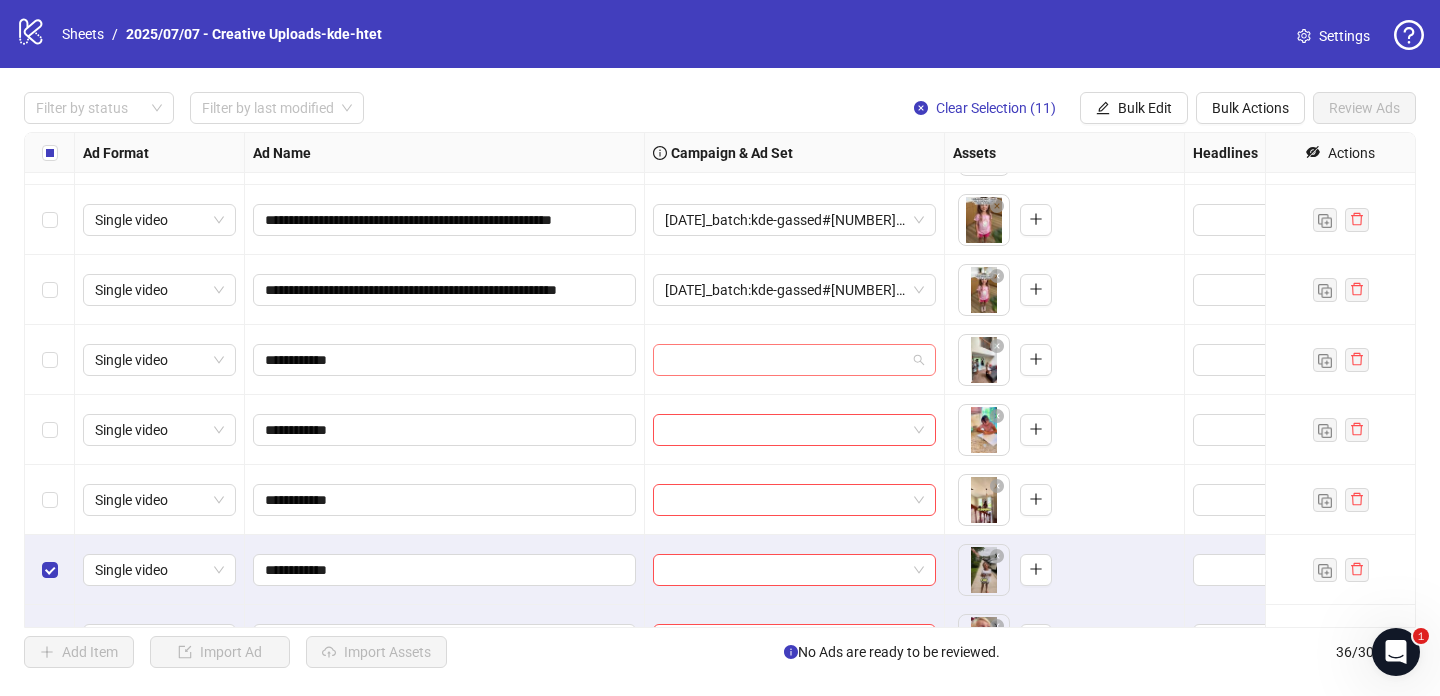 click at bounding box center (785, 360) 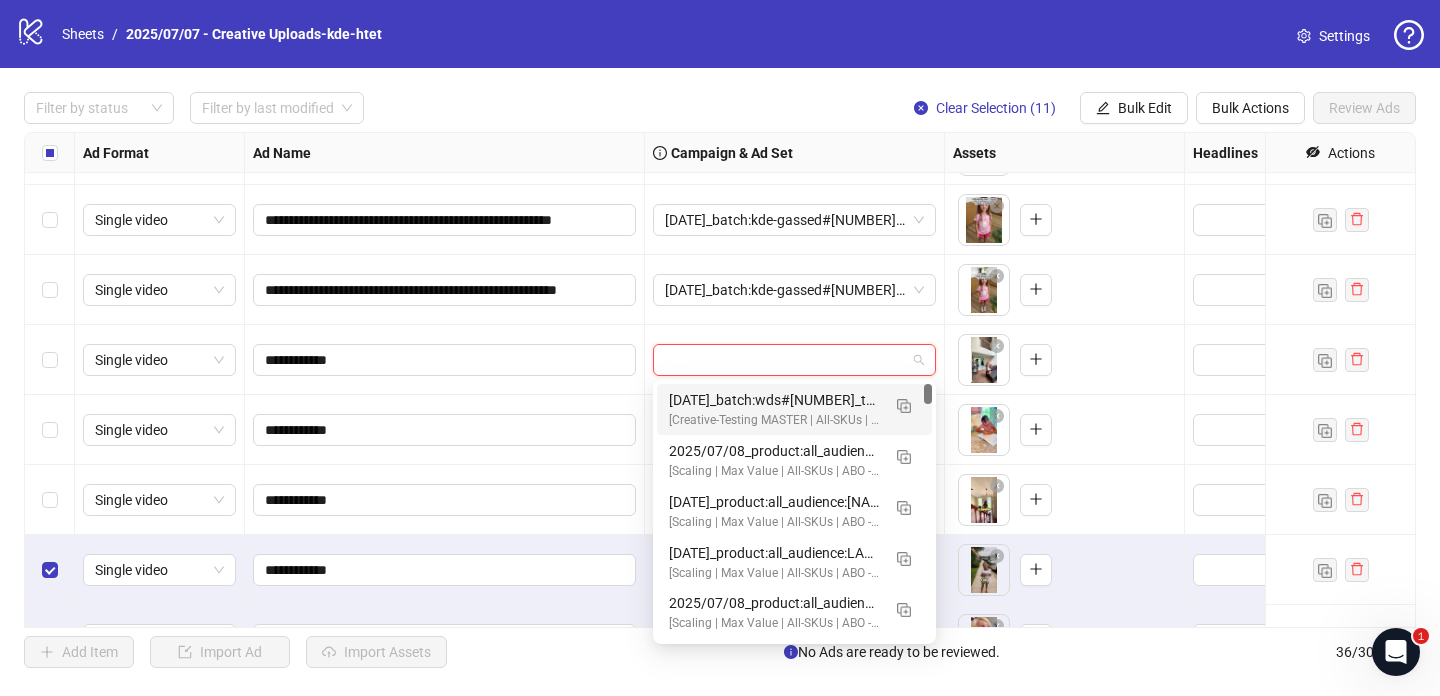 paste on "**********" 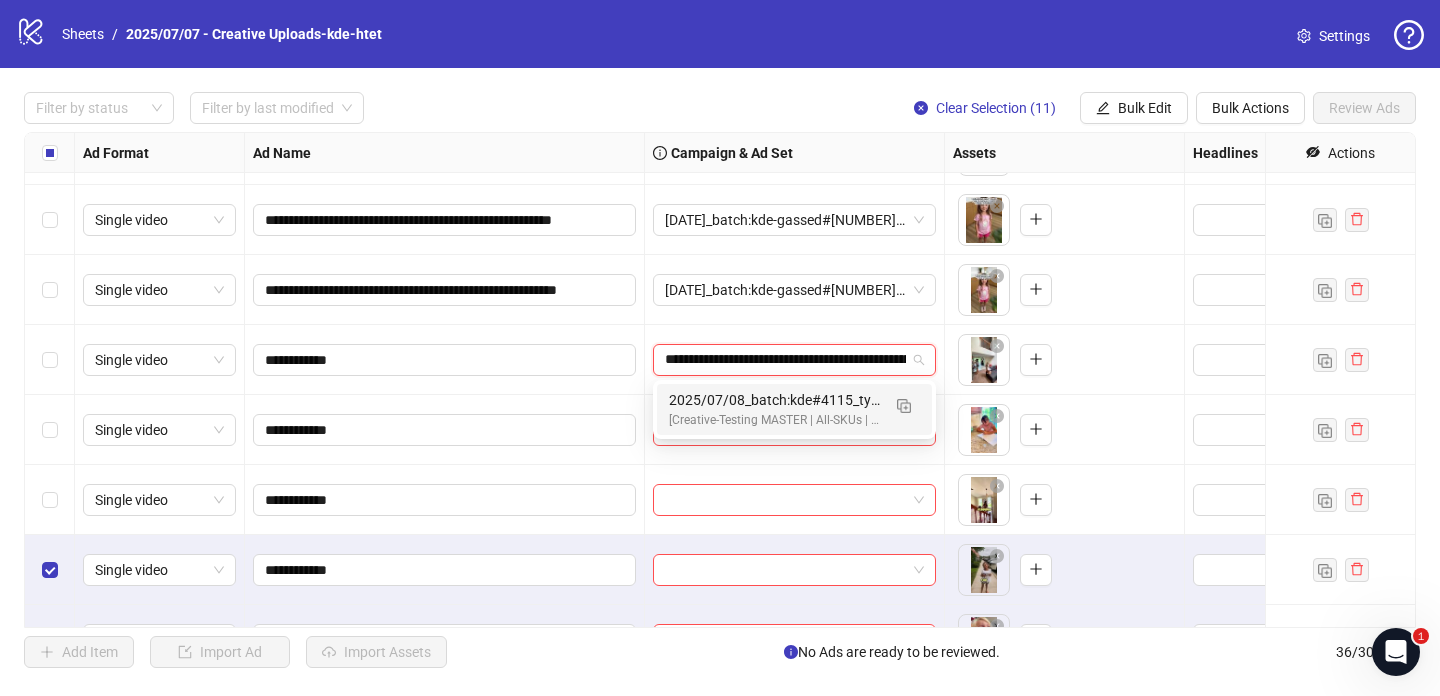 scroll, scrollTop: 0, scrollLeft: 294, axis: horizontal 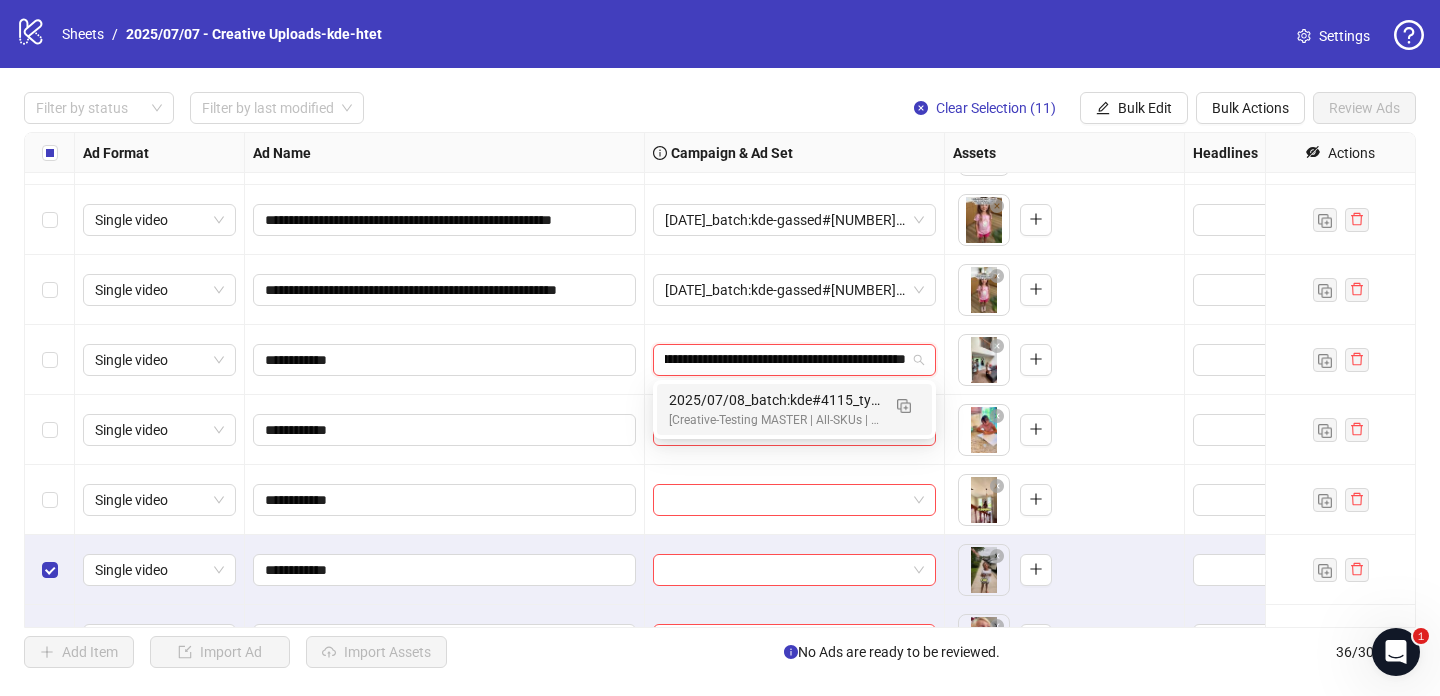 click on "2025/07/08_batch:kde#4115_type:NetNew_notes:htet-kde#4116-kde#4117-kde#4118" at bounding box center (774, 400) 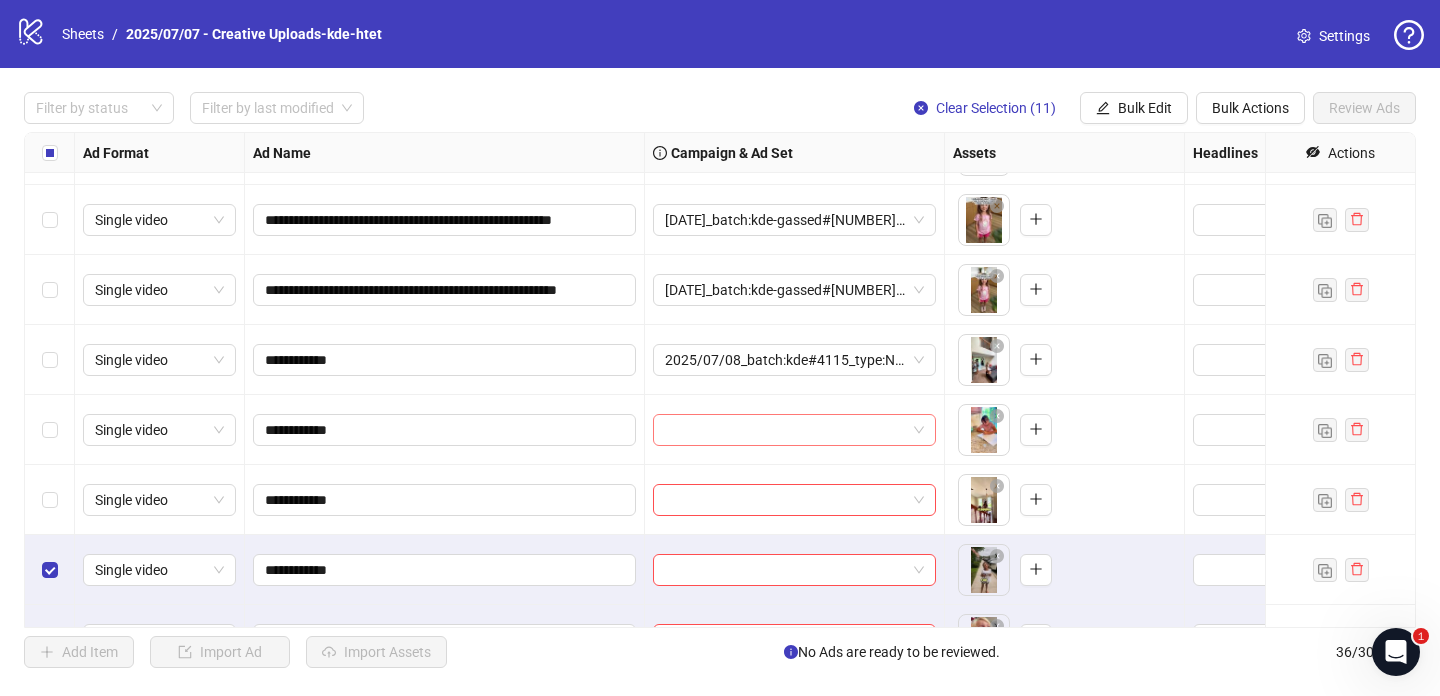 click at bounding box center (785, 430) 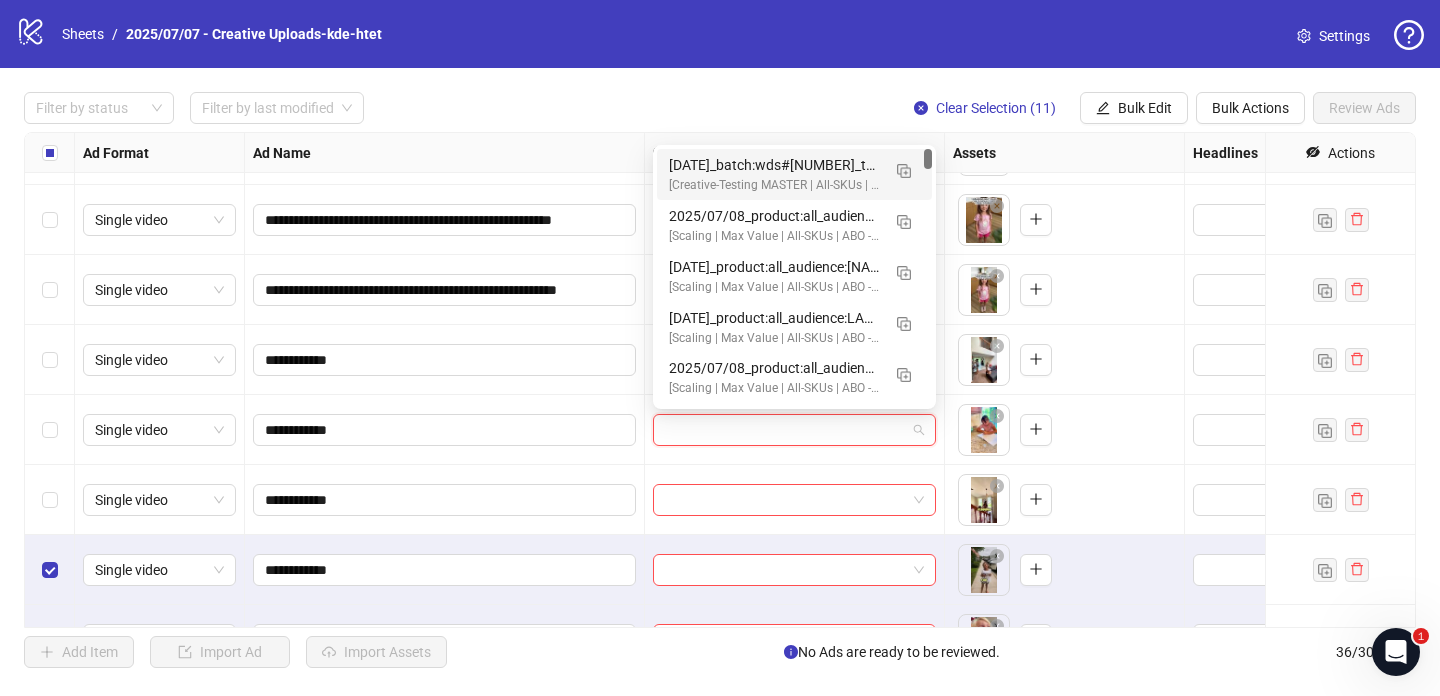 paste on "**********" 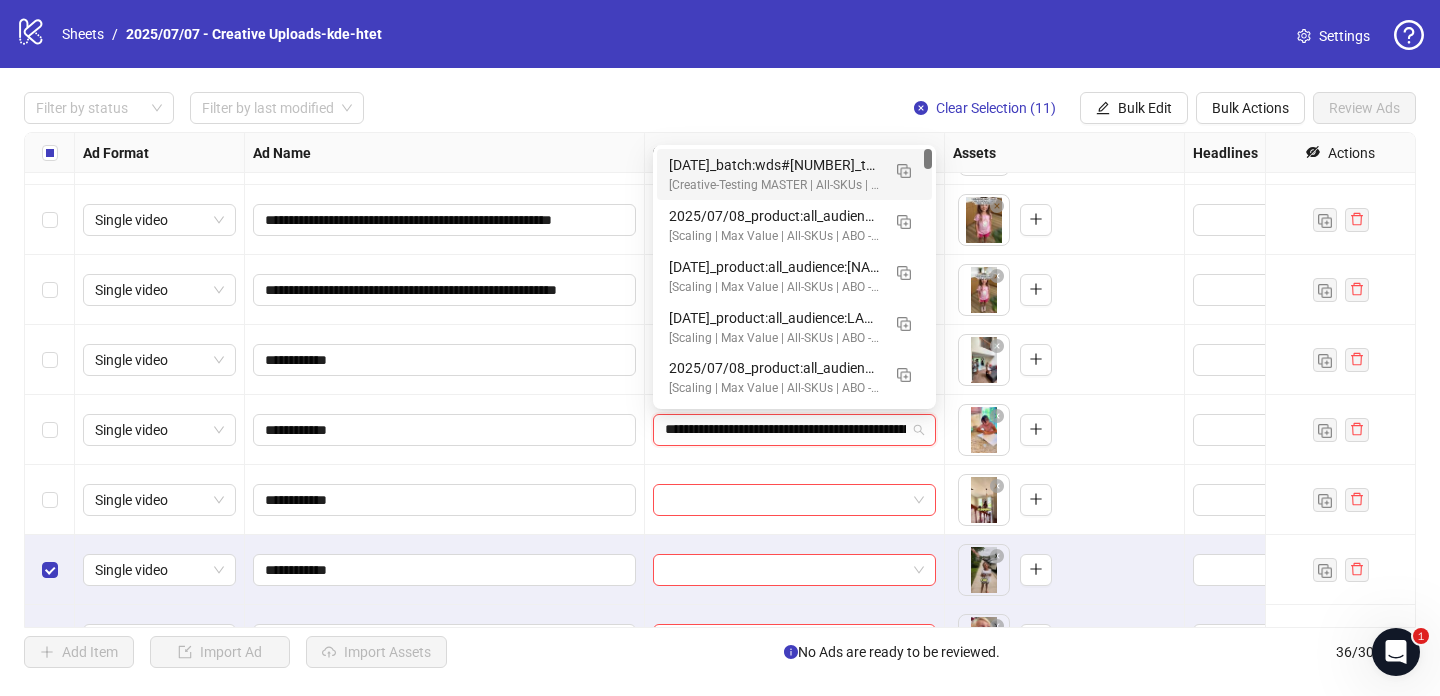 scroll, scrollTop: 0, scrollLeft: 294, axis: horizontal 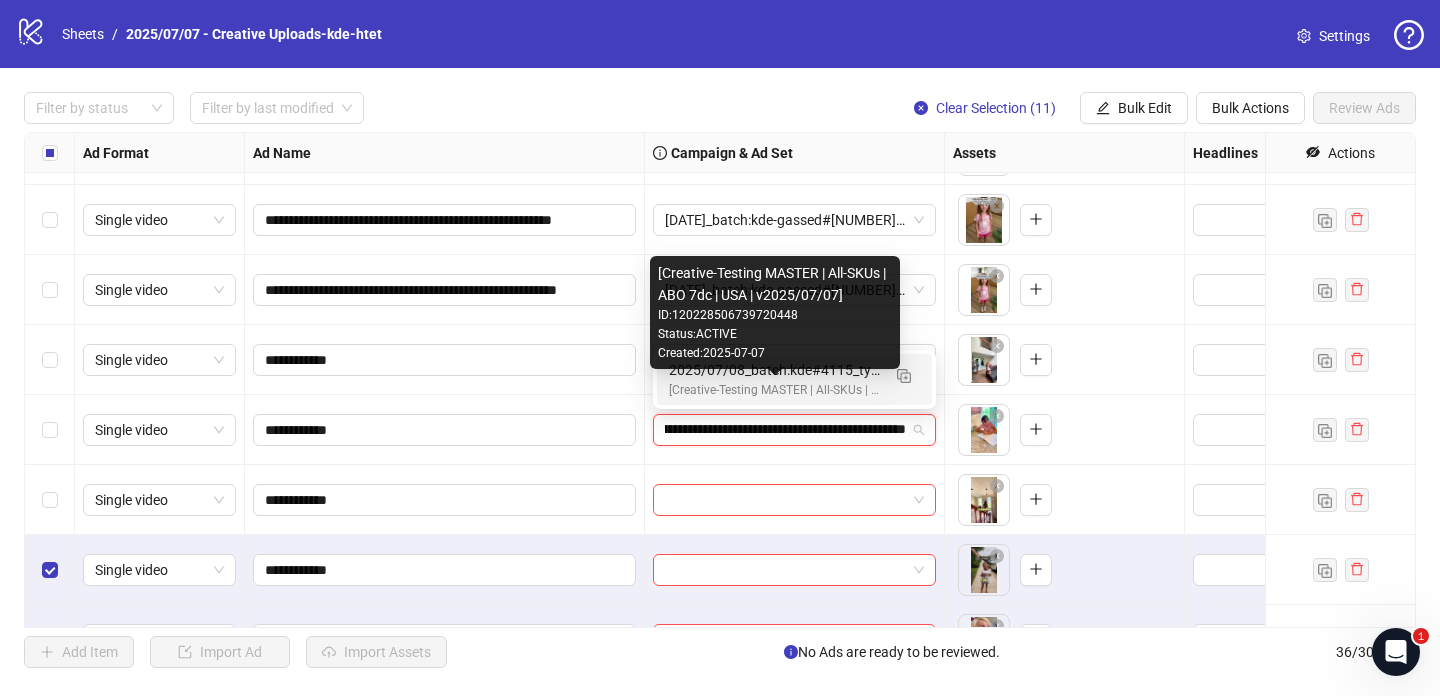 click on "[Creative-Testing MASTER | All-SKUs | ABO 7dc | USA | v2025/07/07]" at bounding box center [774, 390] 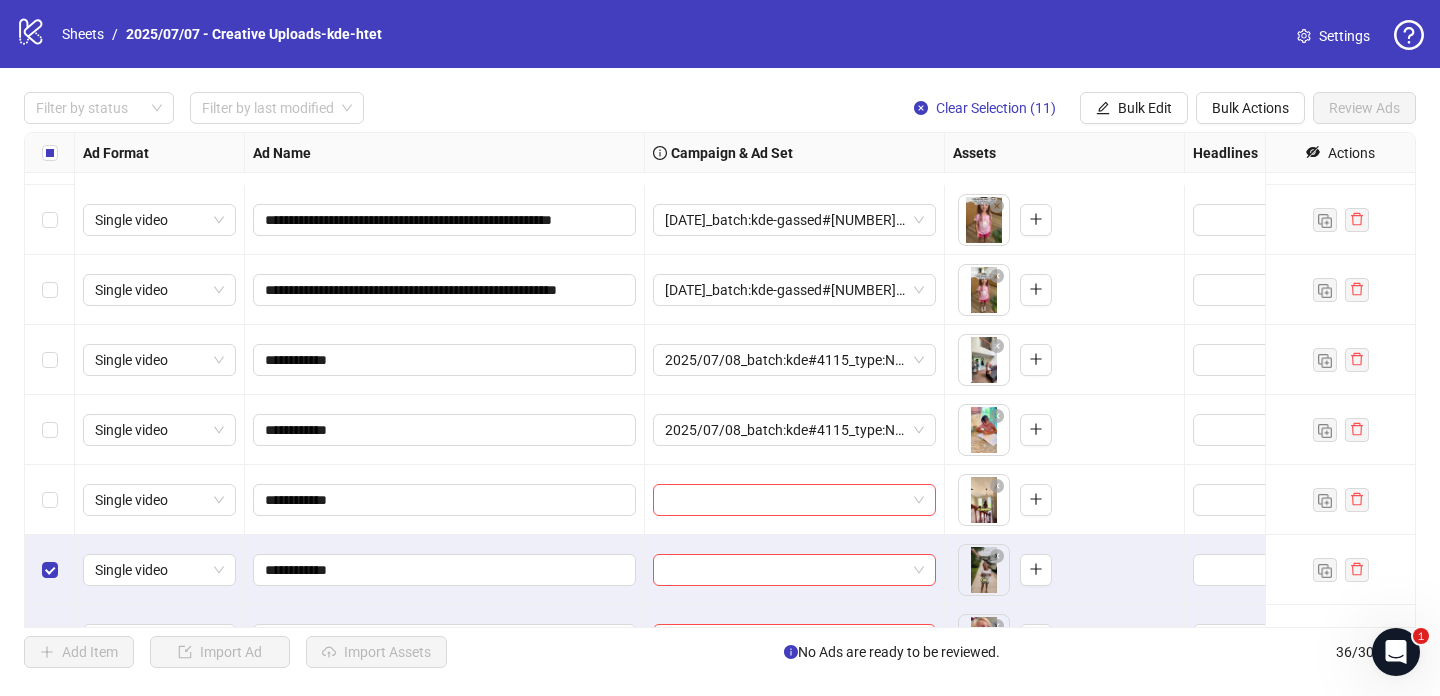 scroll, scrollTop: 1532, scrollLeft: 0, axis: vertical 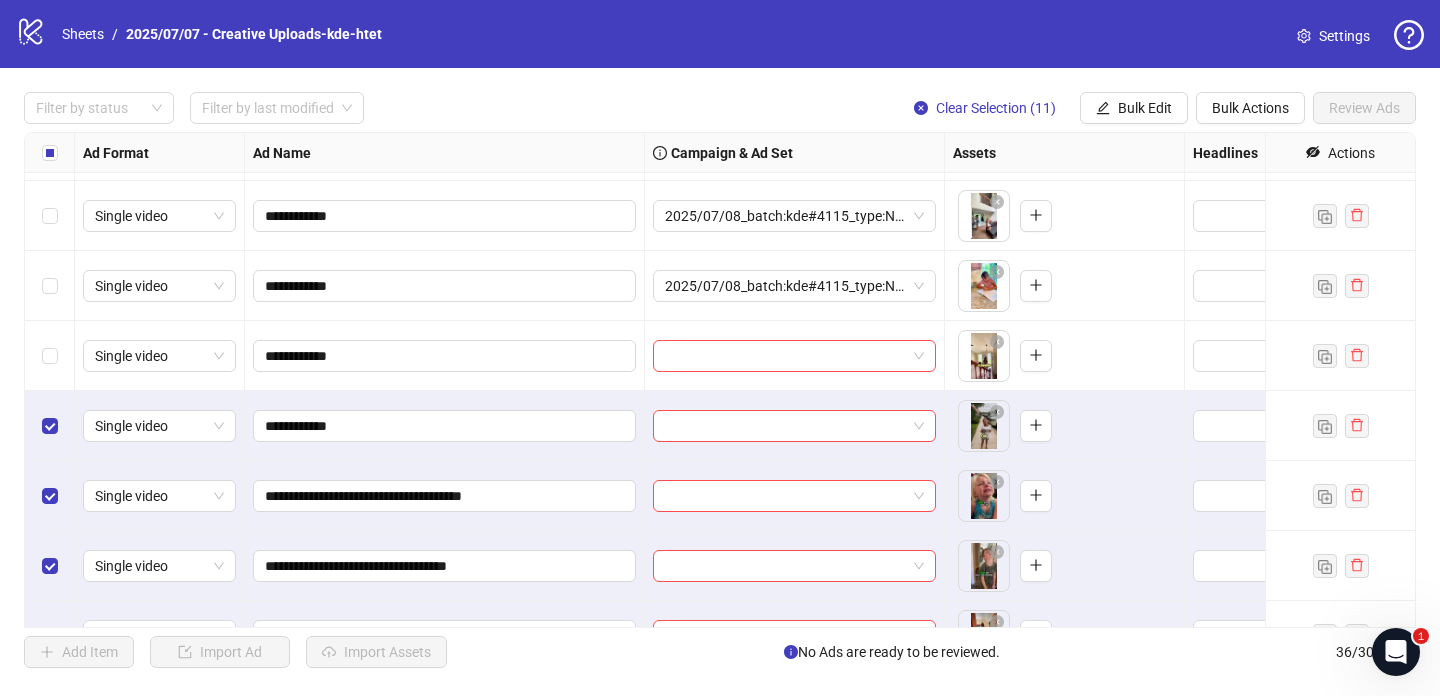 click on "**********" at bounding box center [720, 380] 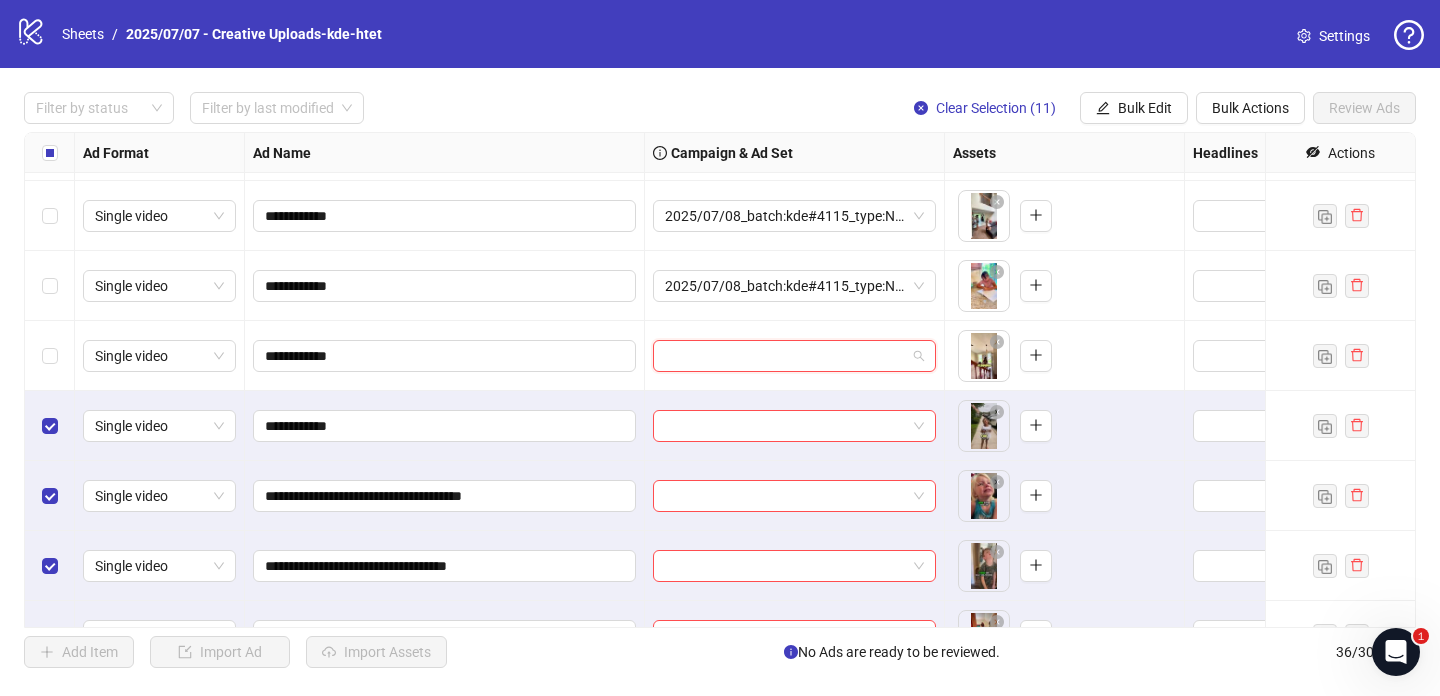 click at bounding box center (785, 356) 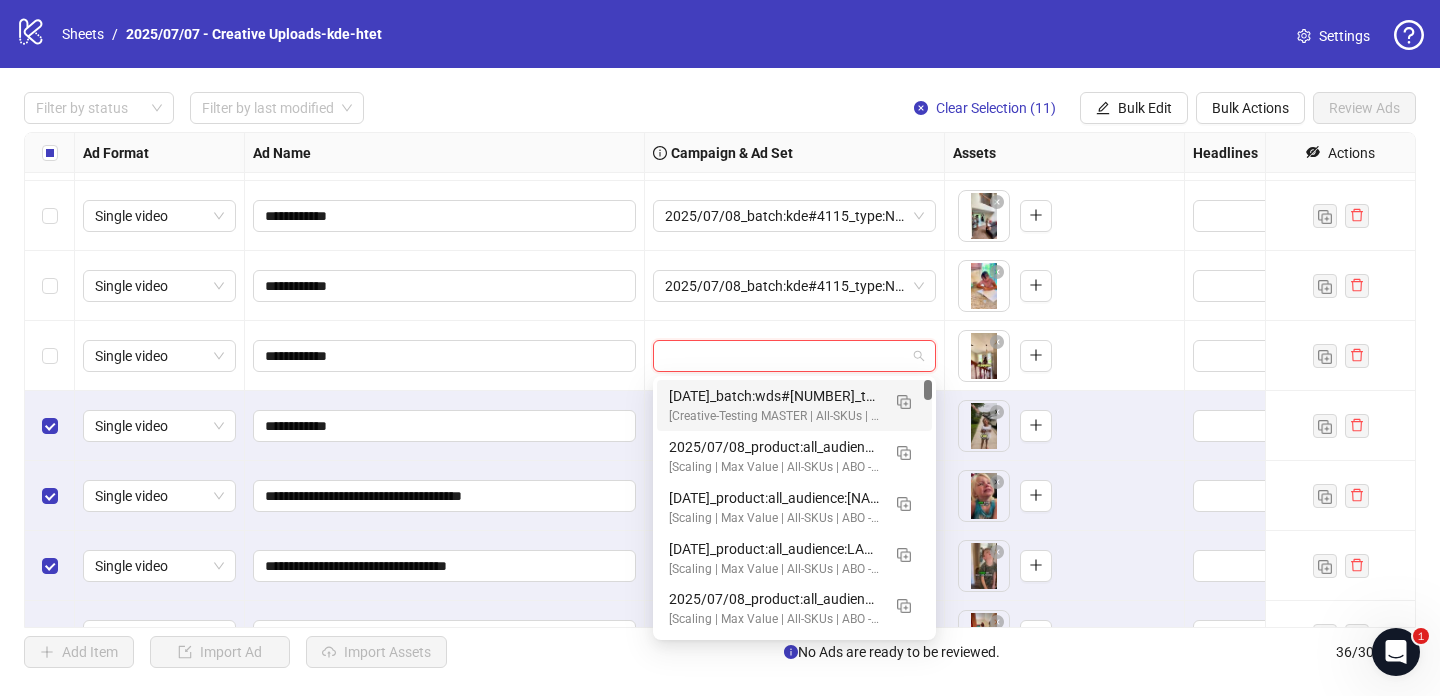 paste on "**********" 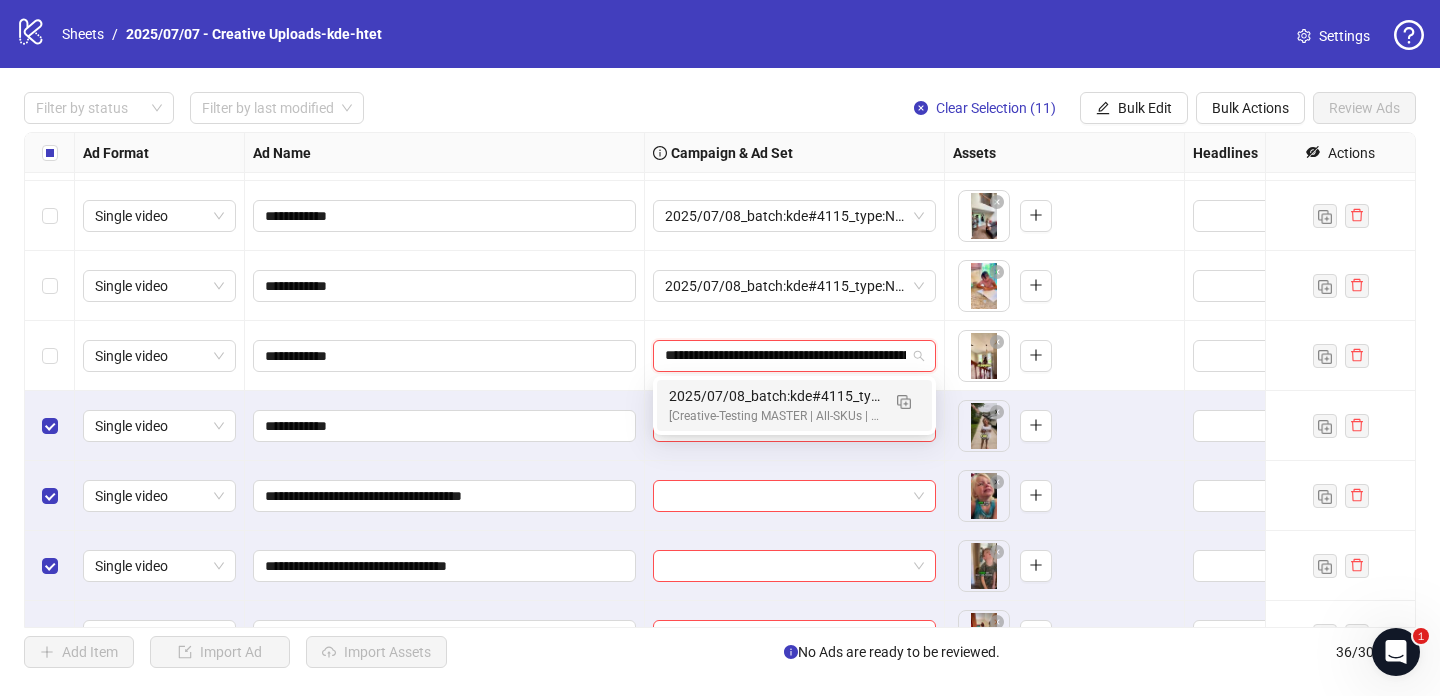 scroll, scrollTop: 0, scrollLeft: 294, axis: horizontal 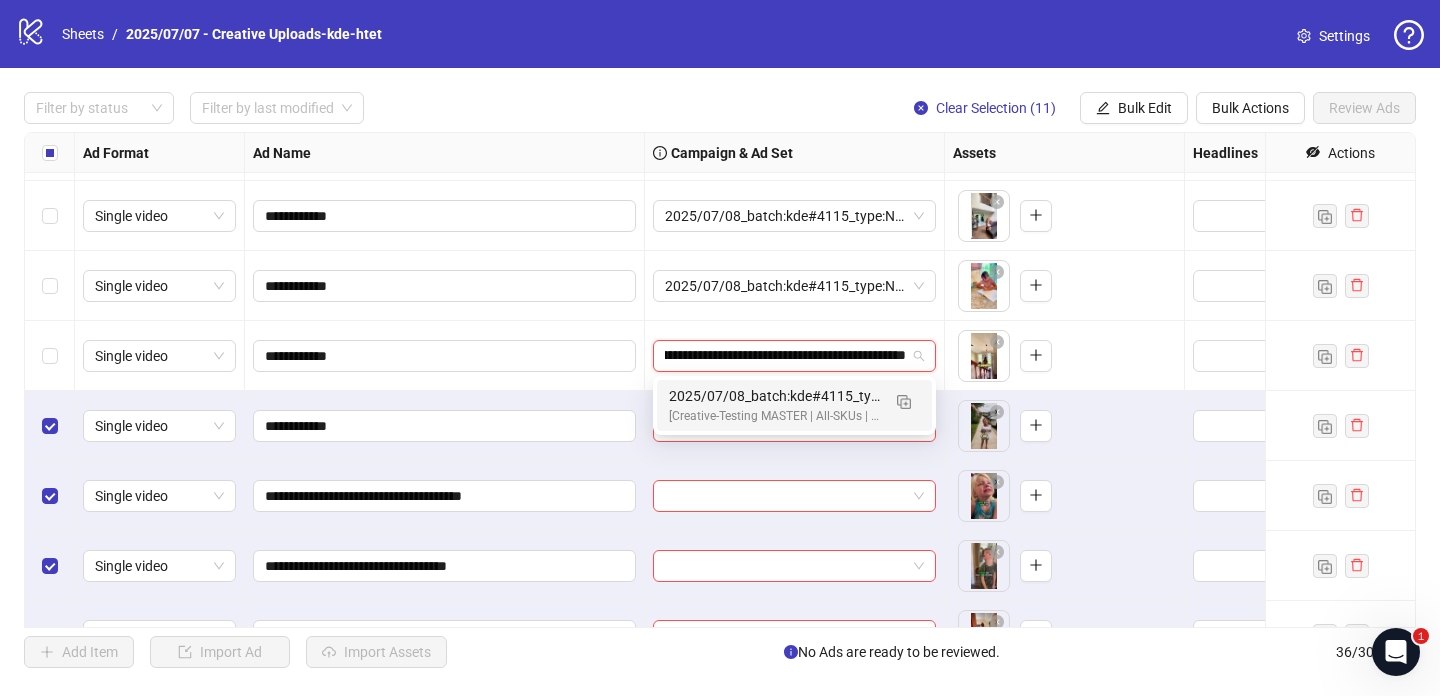 click on "[Creative-Testing MASTER | All-SKUs | ABO 7dc | USA | v2025/07/07]" at bounding box center (774, 416) 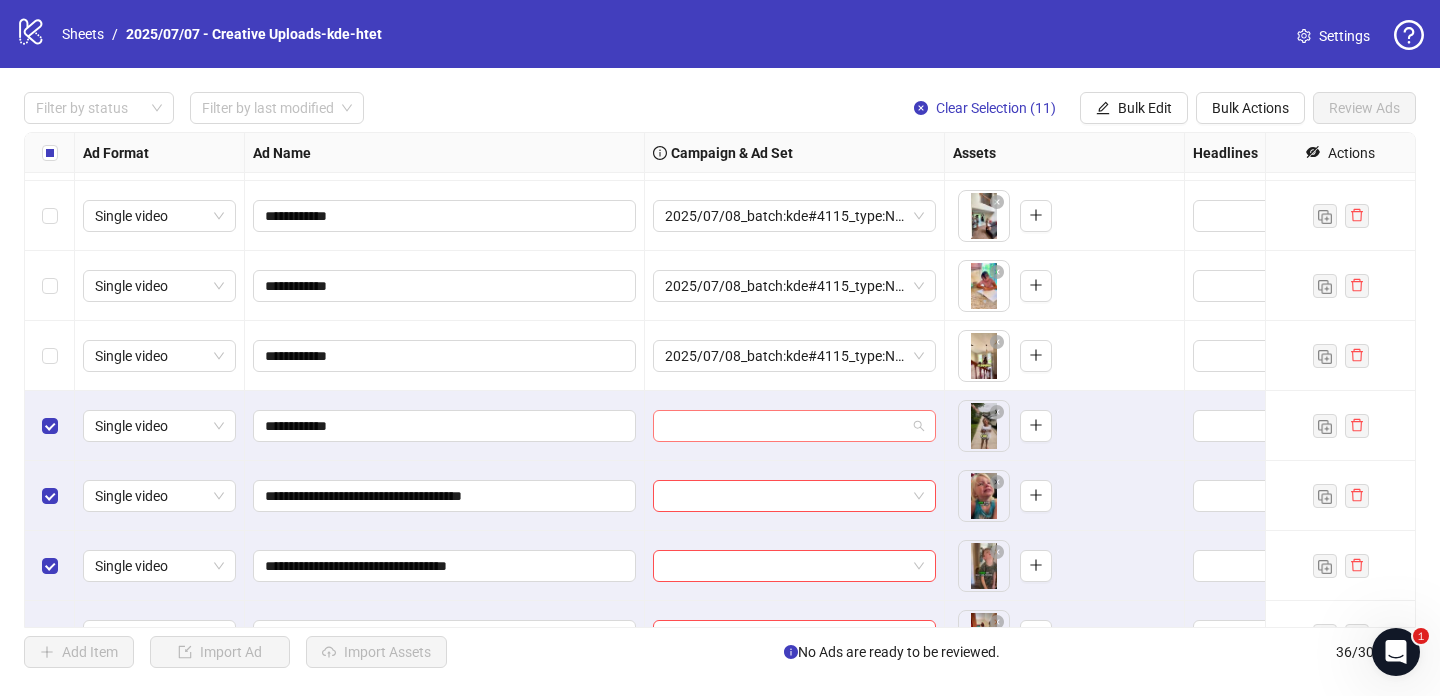 click at bounding box center (785, 426) 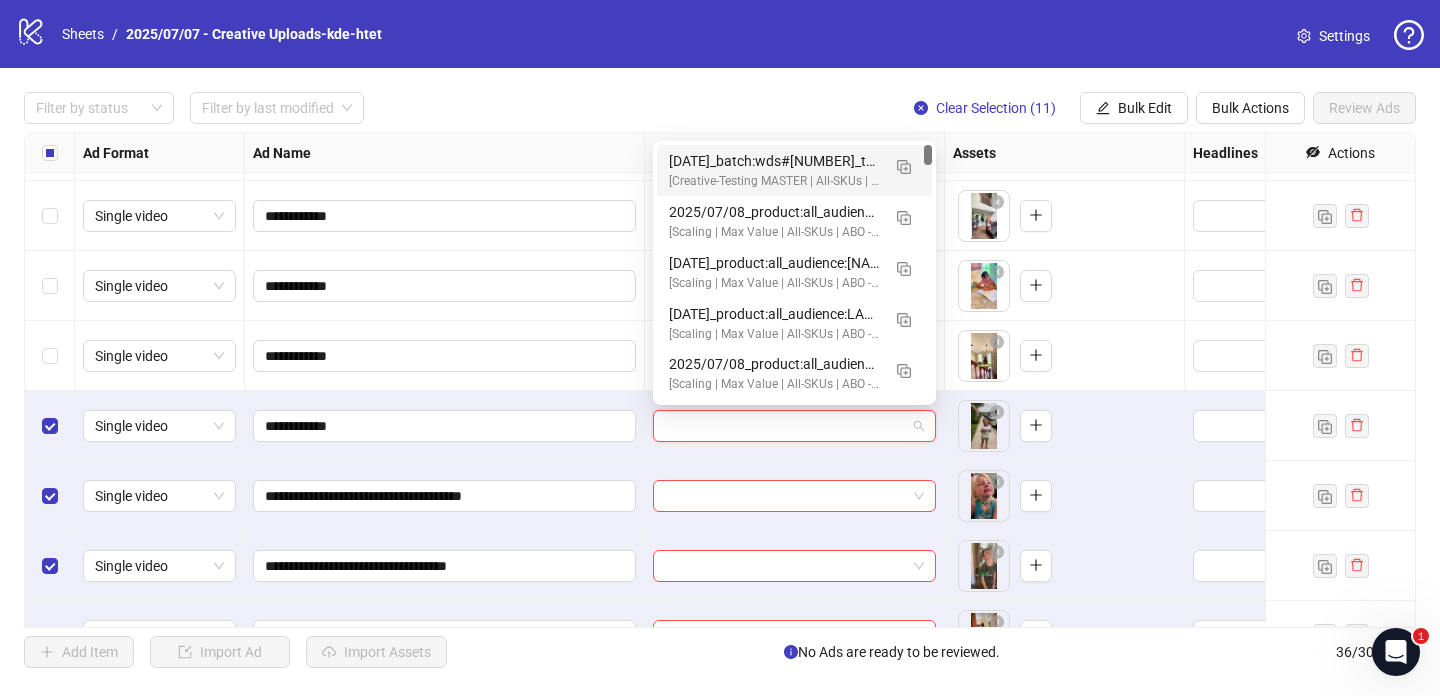 paste on "**********" 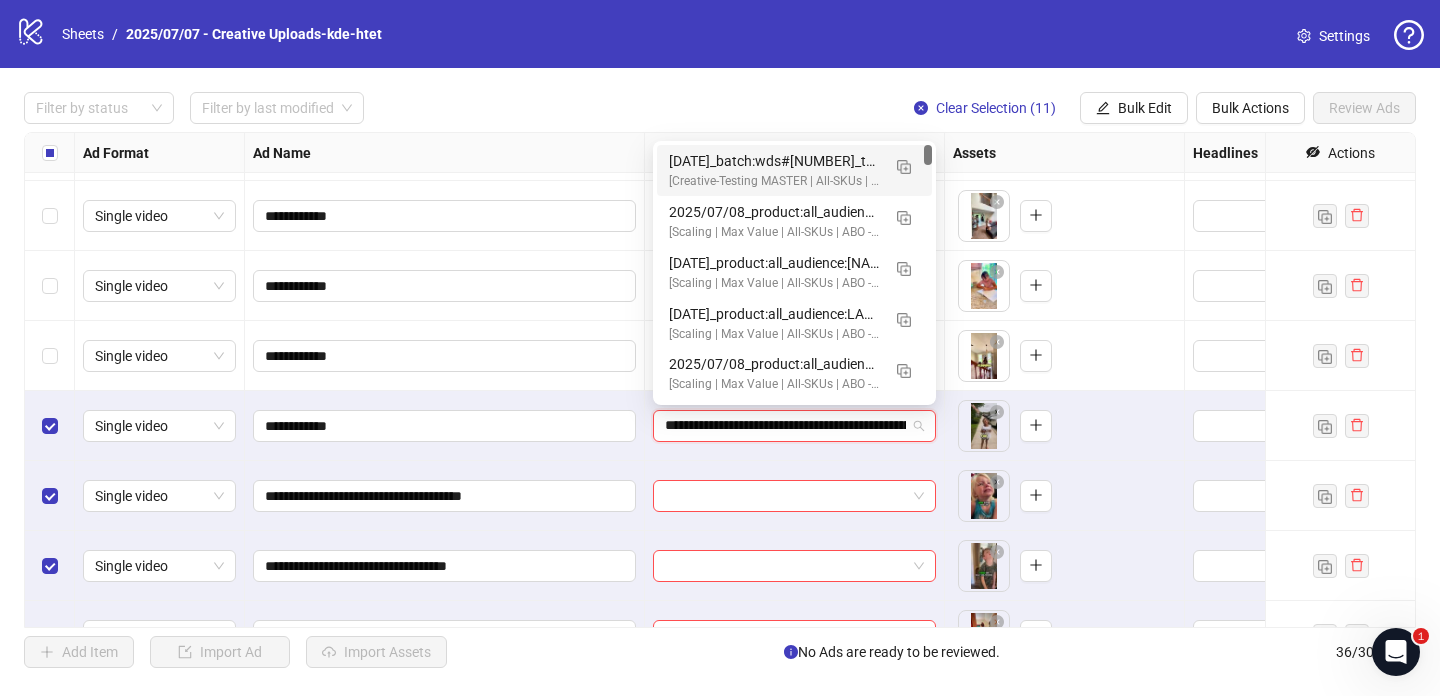 scroll, scrollTop: 0, scrollLeft: 294, axis: horizontal 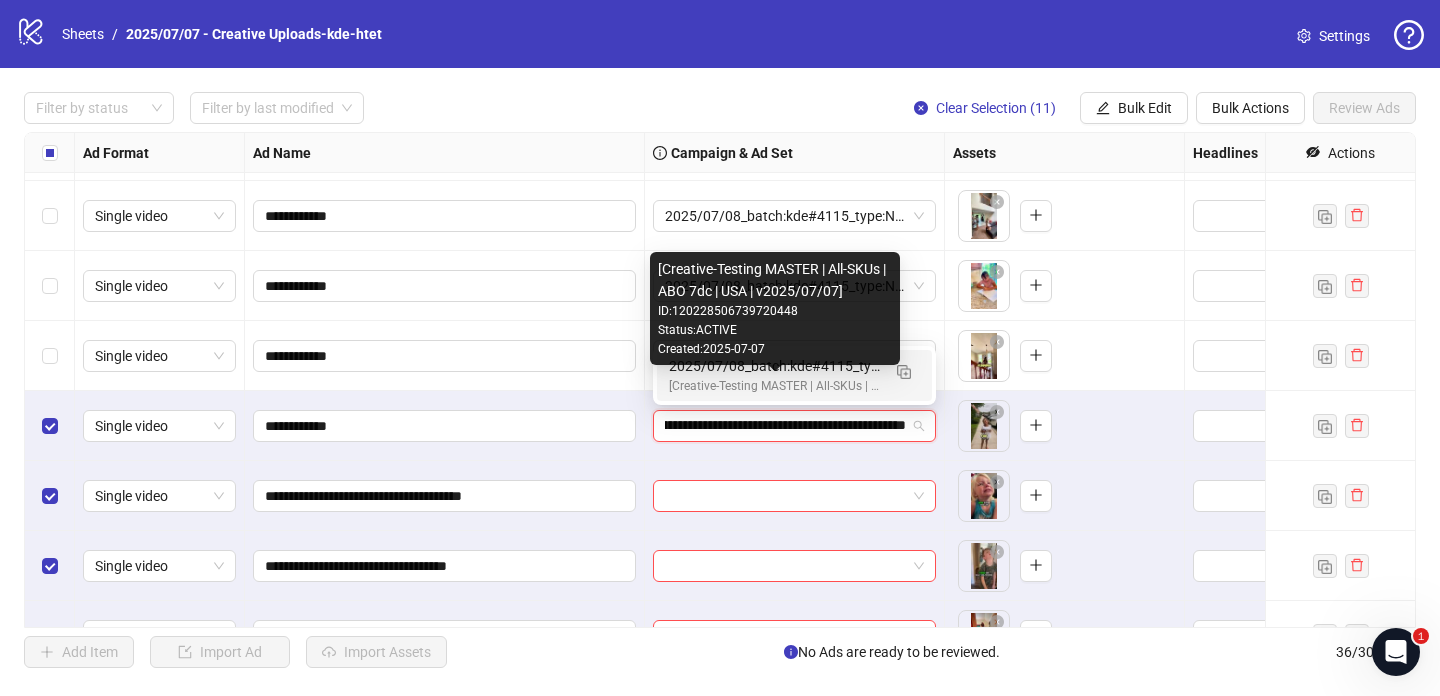 click on "[Creative-Testing MASTER | All-SKUs | ABO 7dc | USA | v2025/07/07]" at bounding box center (774, 386) 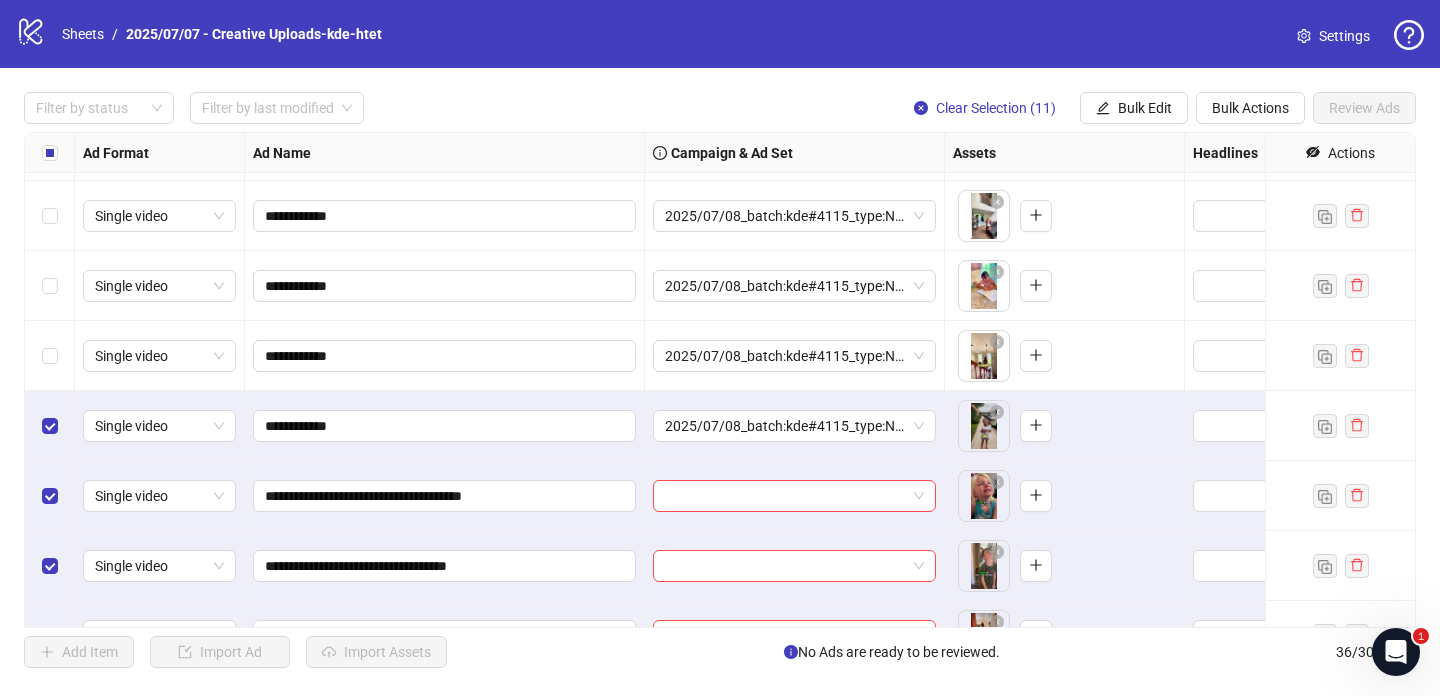 scroll, scrollTop: 1645, scrollLeft: 0, axis: vertical 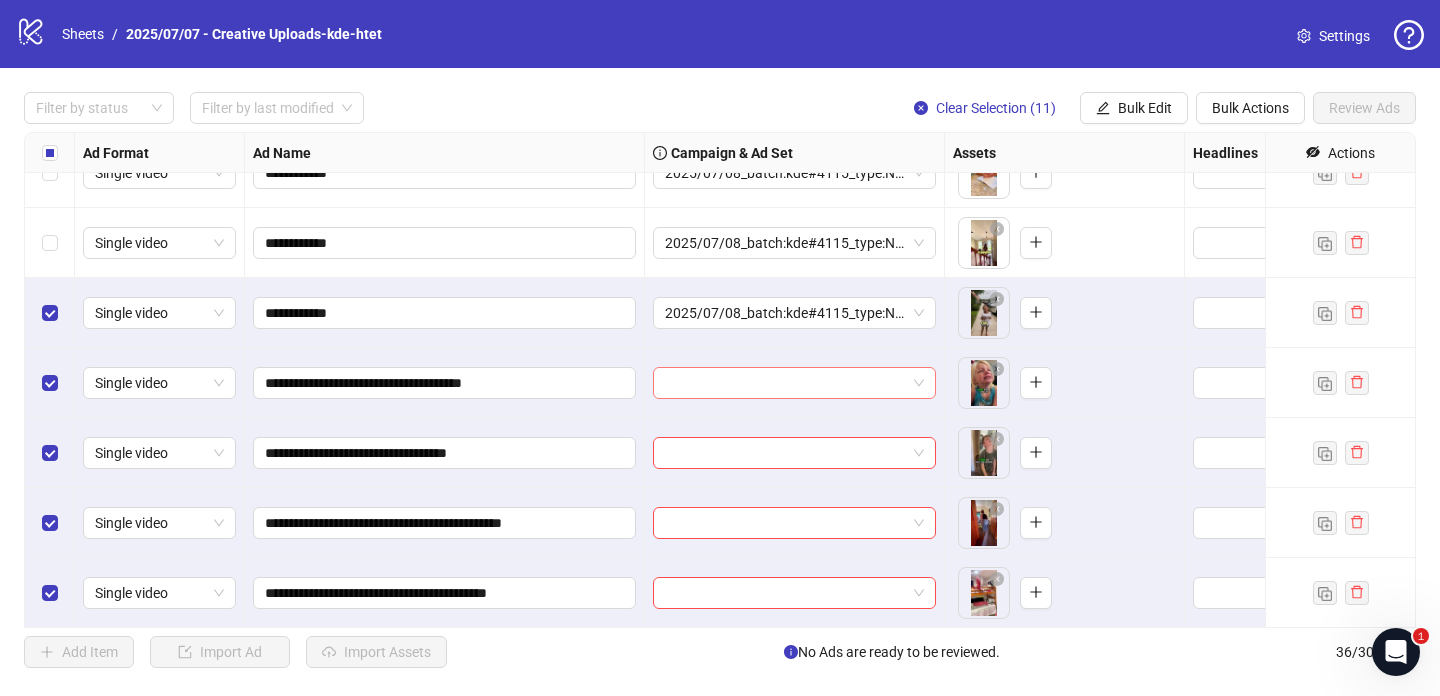 click at bounding box center [785, 383] 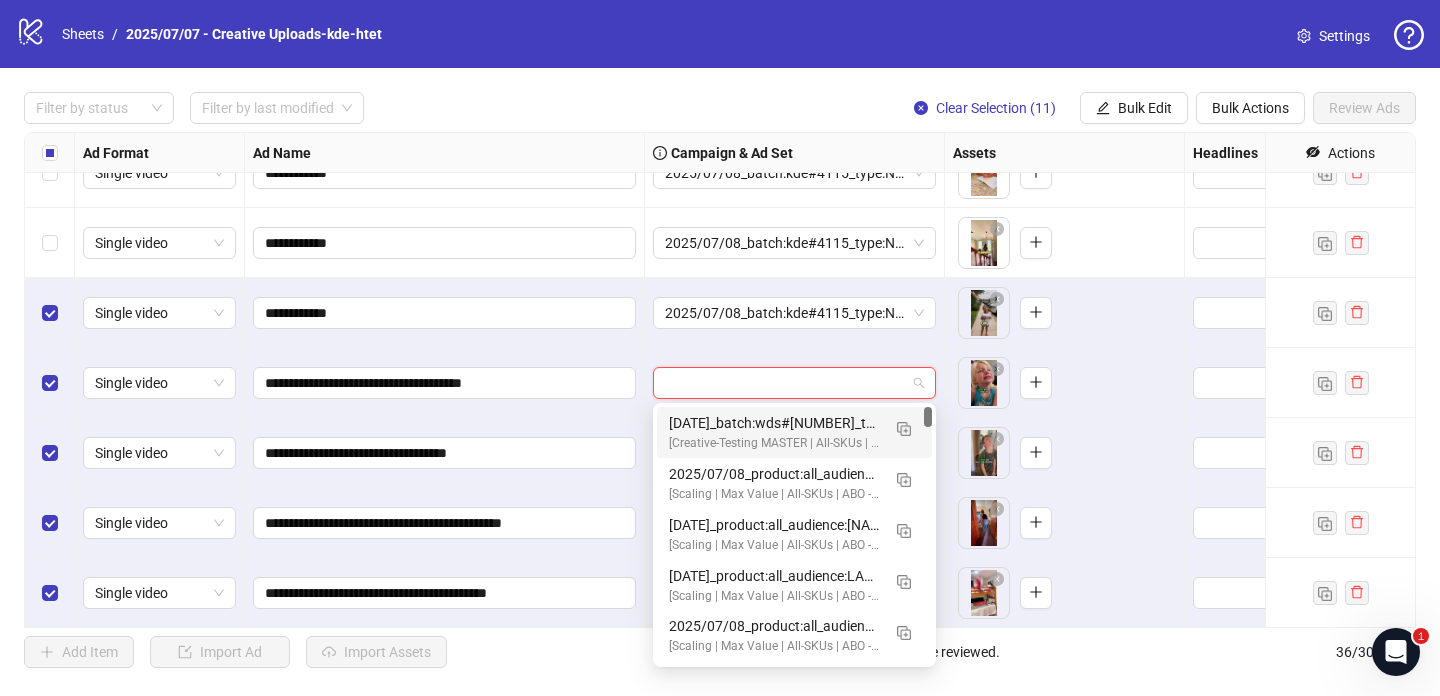 paste on "**********" 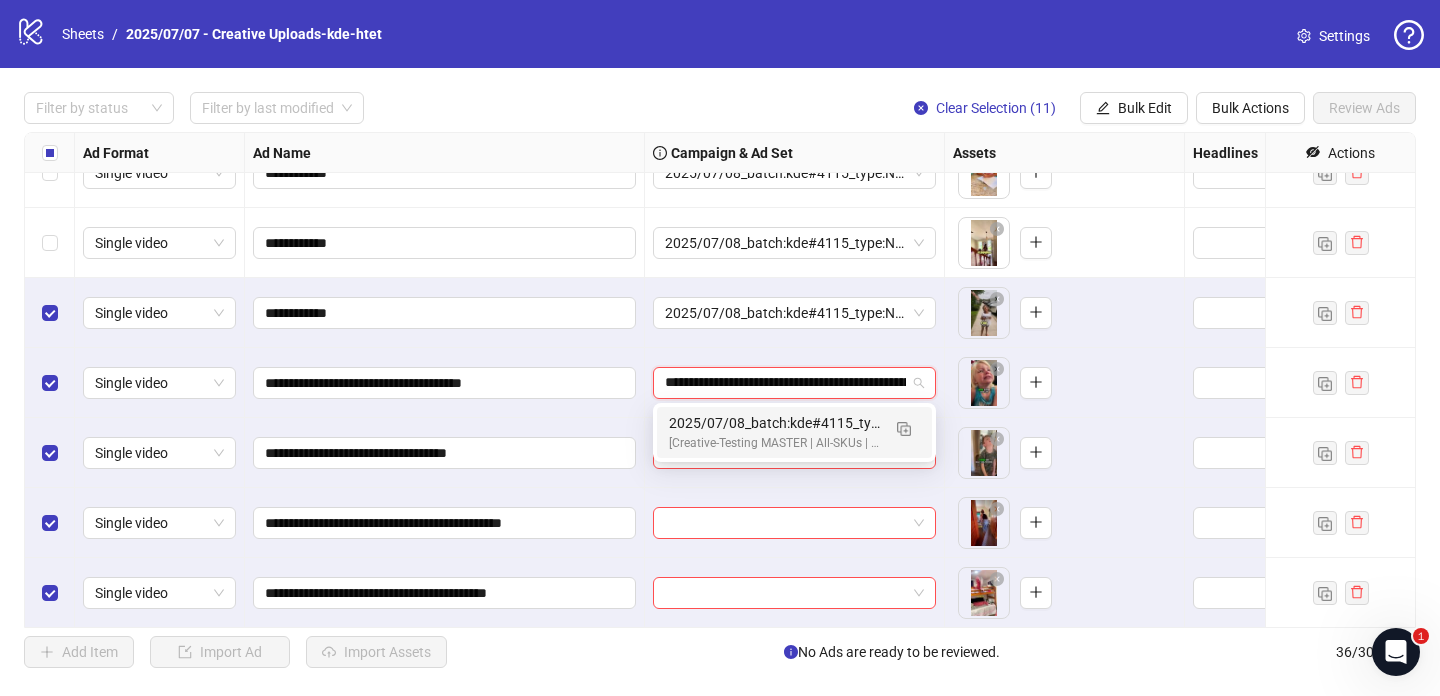 scroll, scrollTop: 0, scrollLeft: 294, axis: horizontal 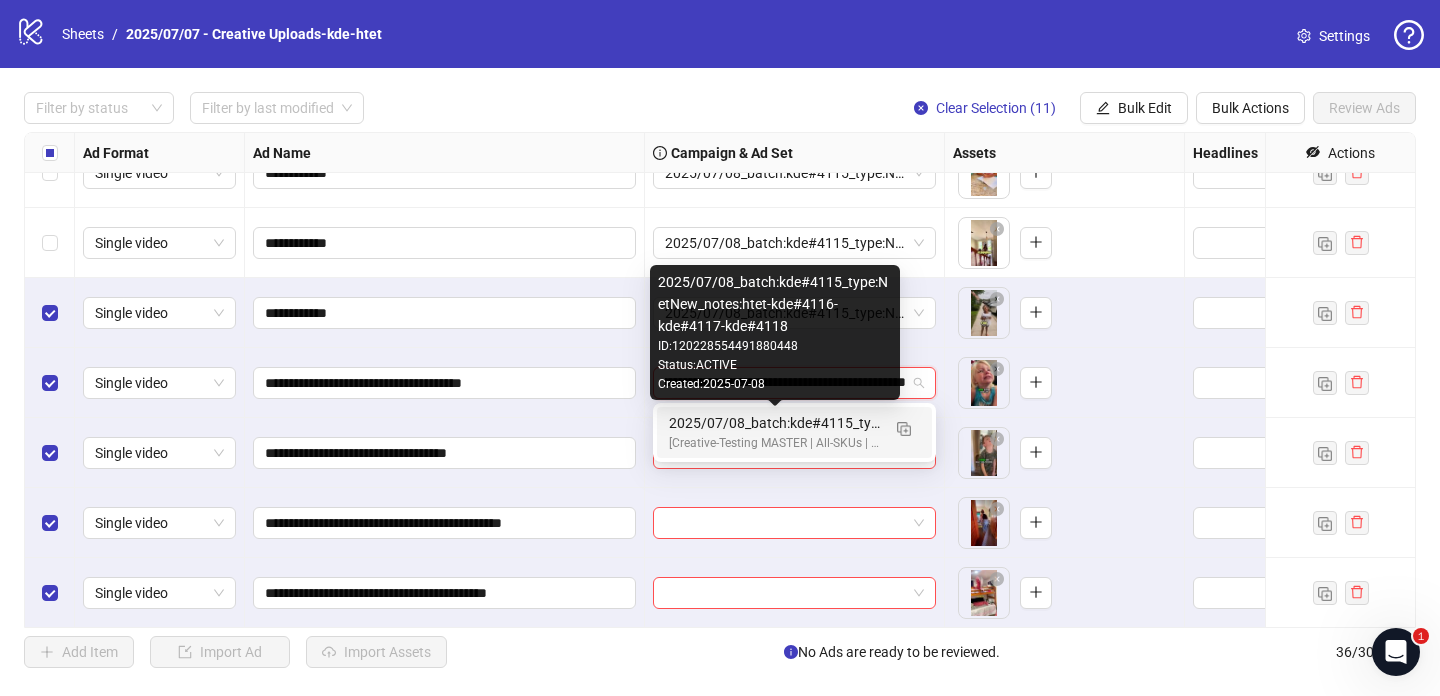 click on "2025/07/08_batch:kde#4115_type:NetNew_notes:htet-kde#4116-kde#4117-kde#4118" at bounding box center [774, 423] 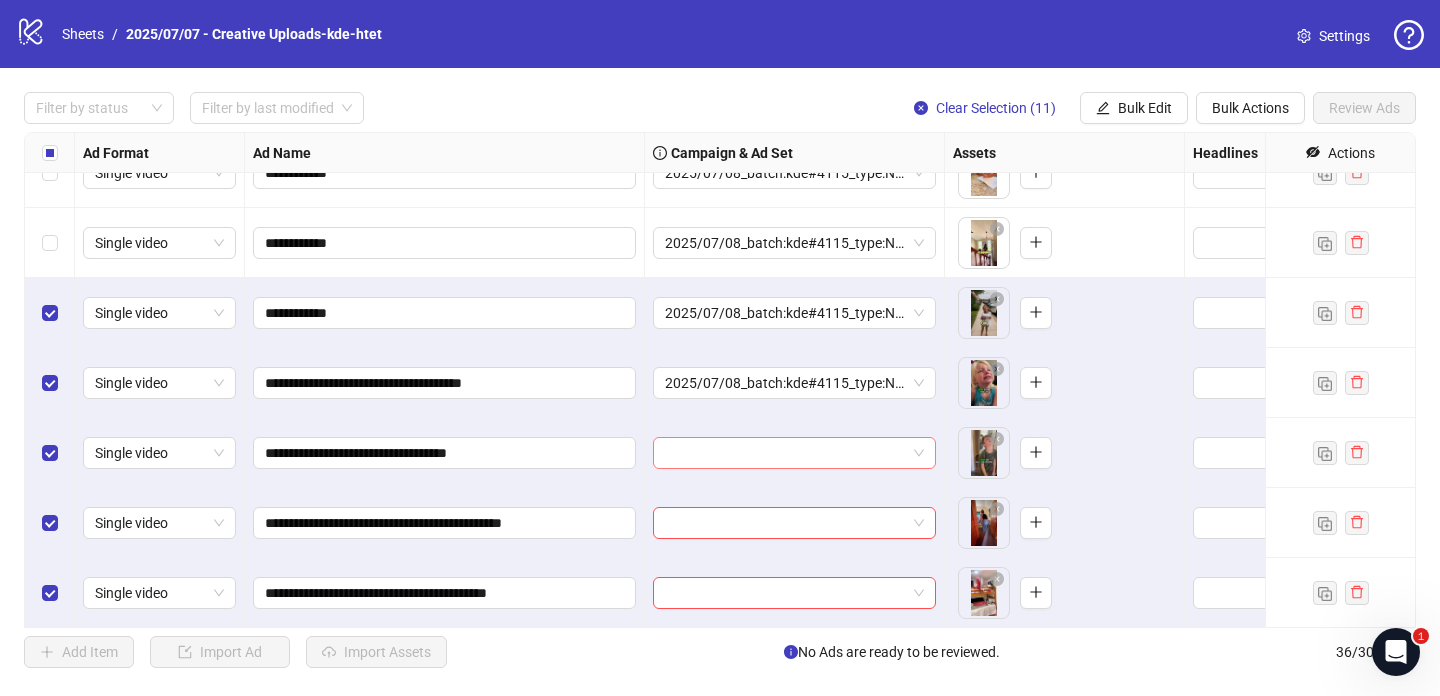 click at bounding box center (785, 453) 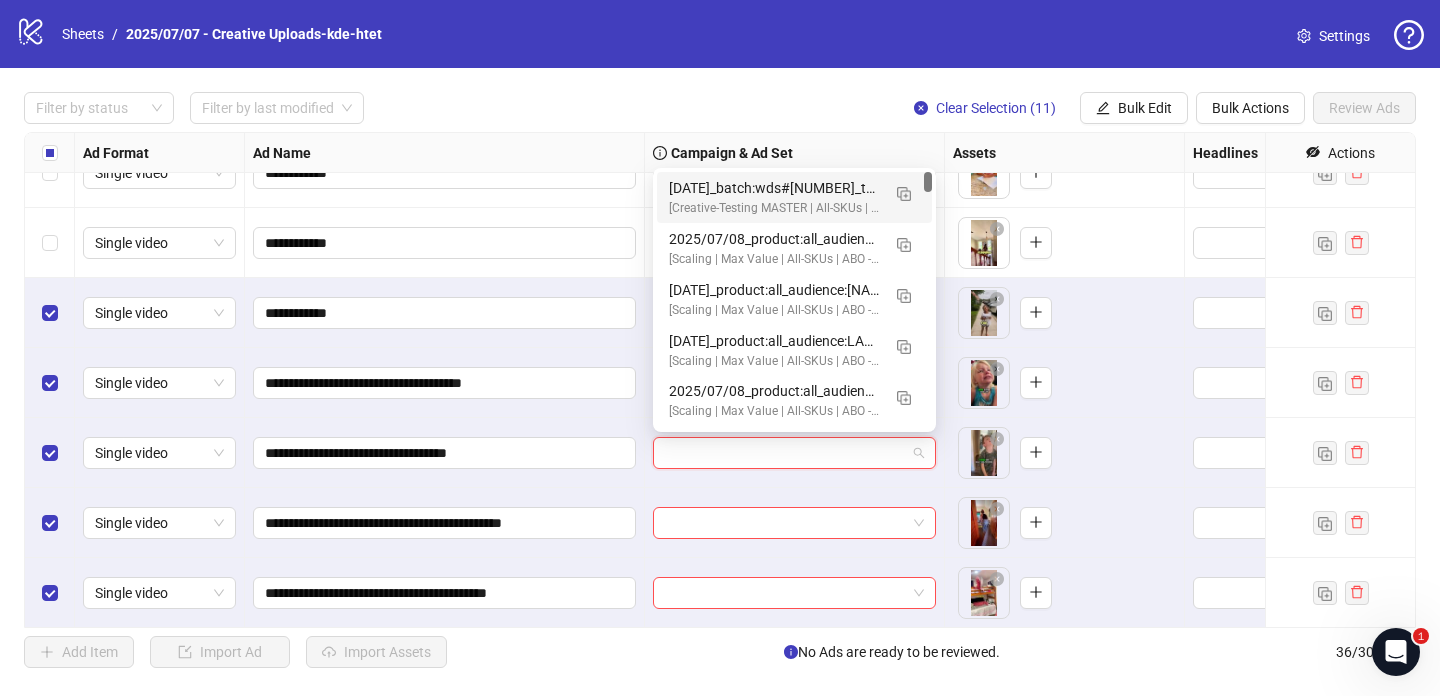 paste on "**********" 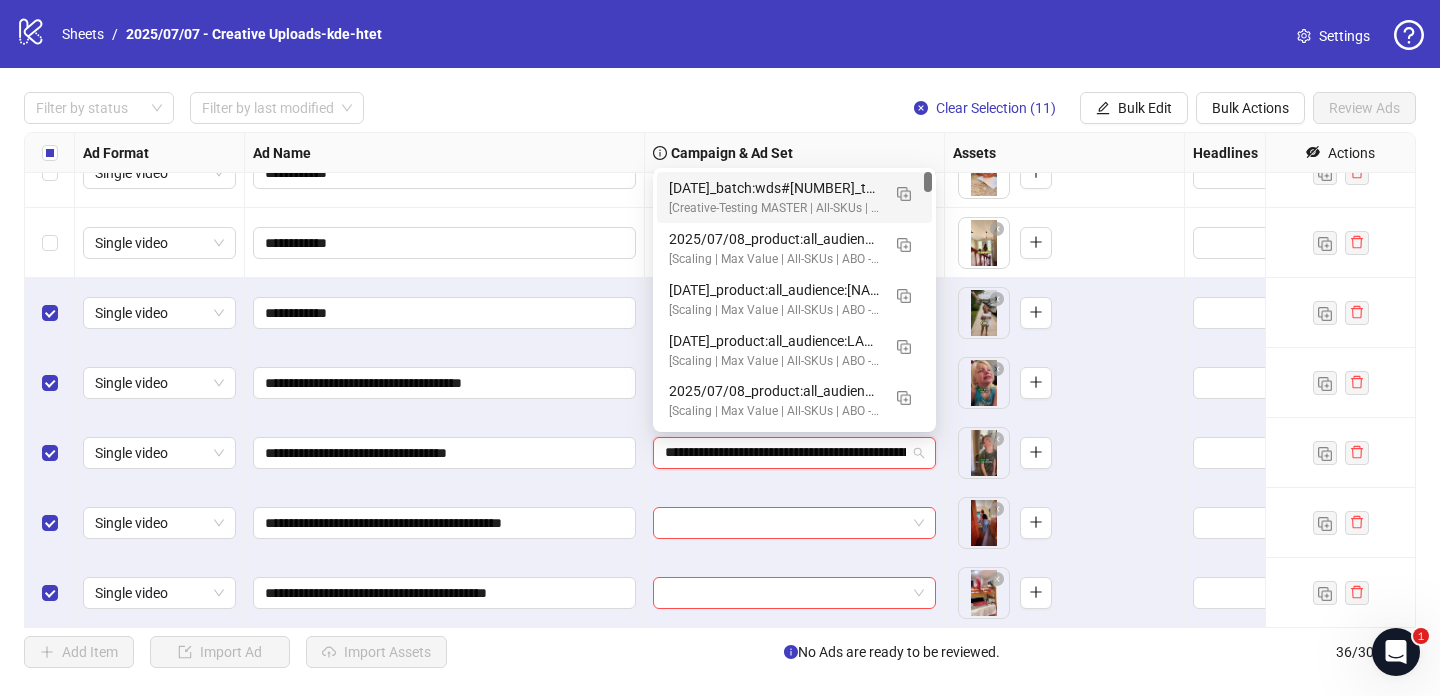 scroll, scrollTop: 0, scrollLeft: 294, axis: horizontal 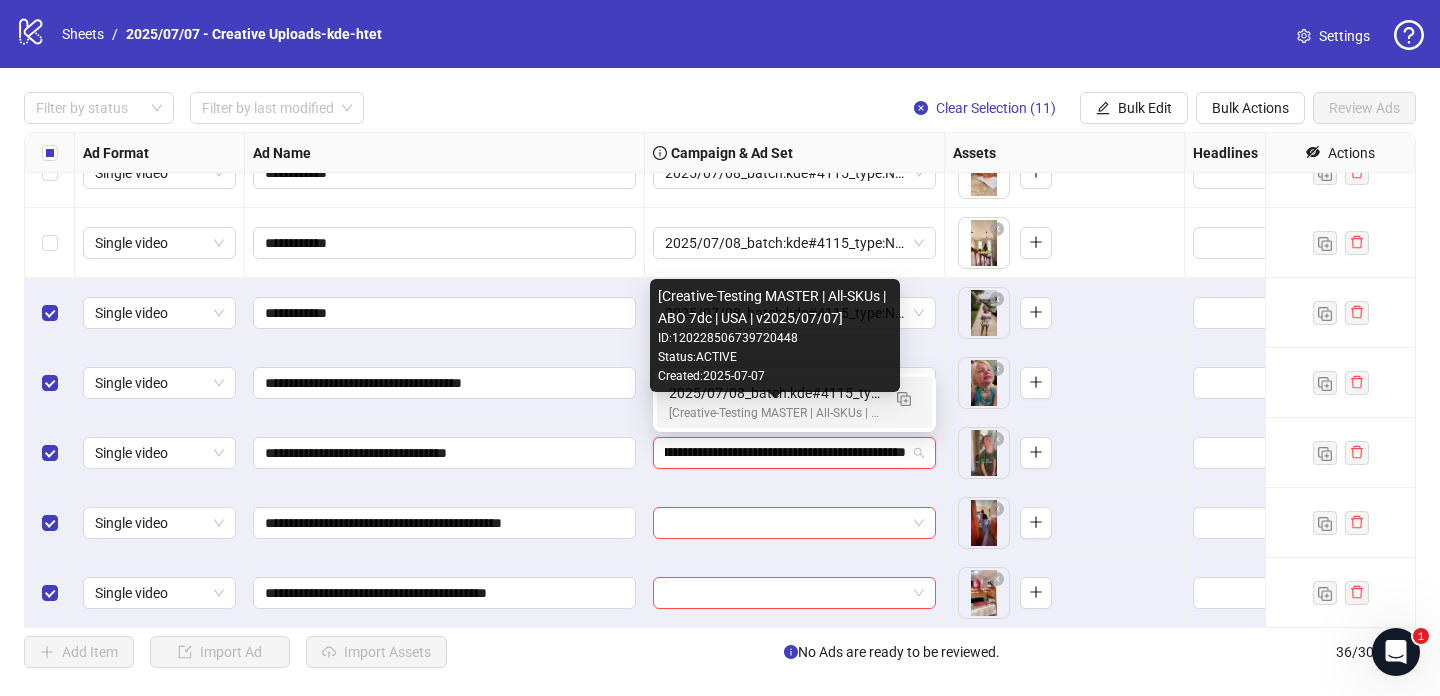 click on "[Creative-Testing MASTER | All-SKUs | ABO 7dc | USA | v2025/07/07]" at bounding box center (774, 413) 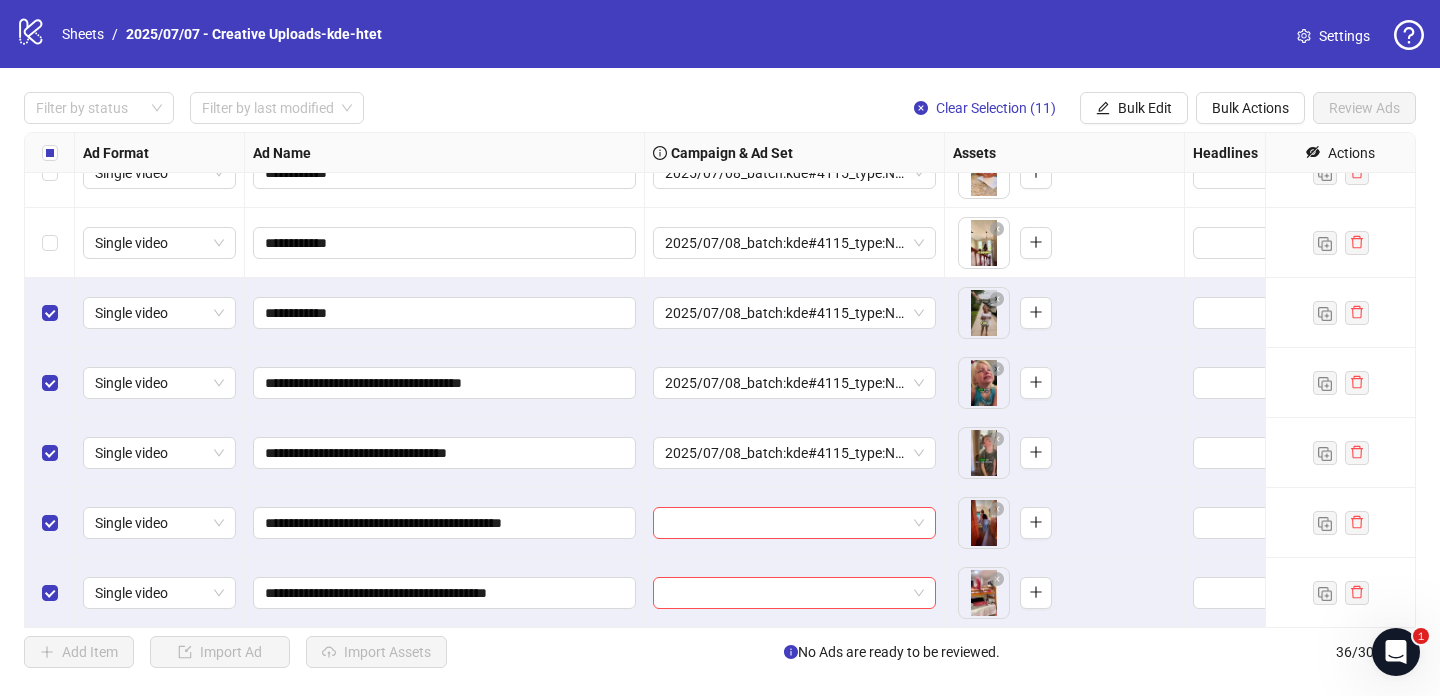 scroll, scrollTop: 1746, scrollLeft: 0, axis: vertical 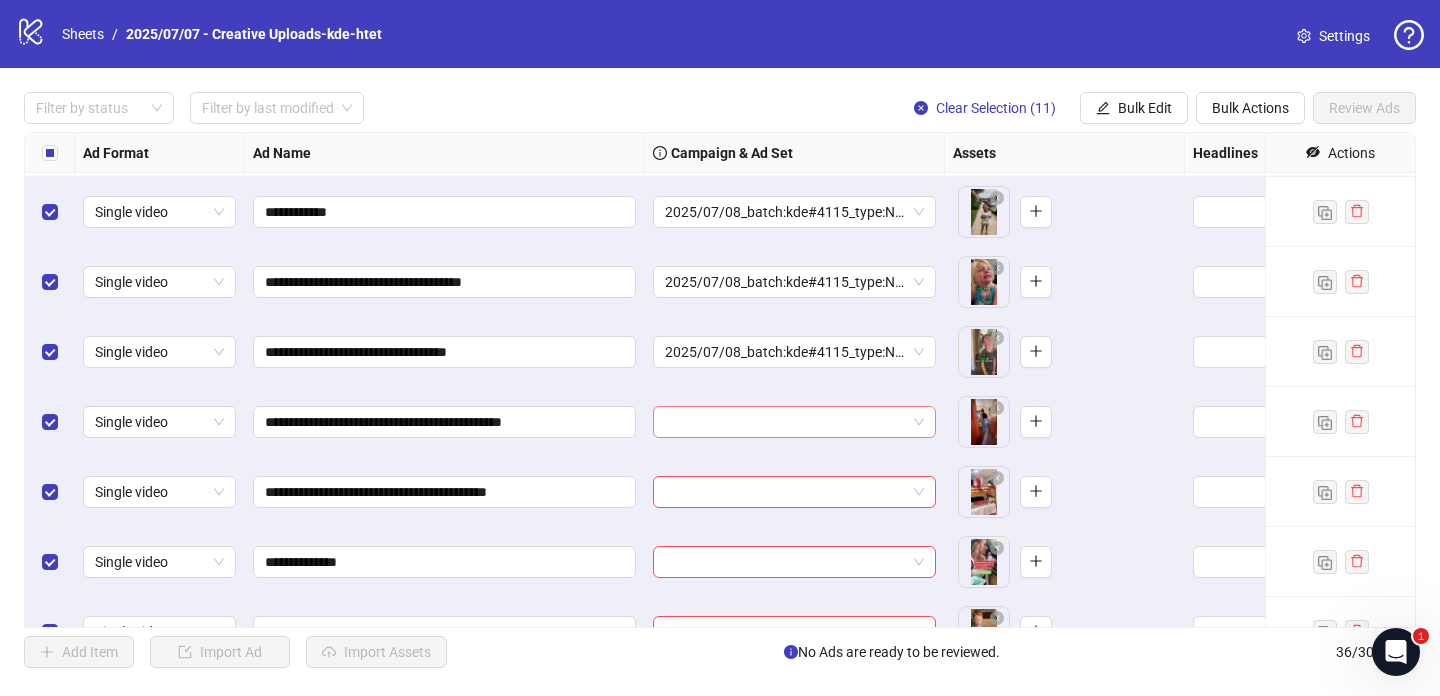 click at bounding box center (785, 422) 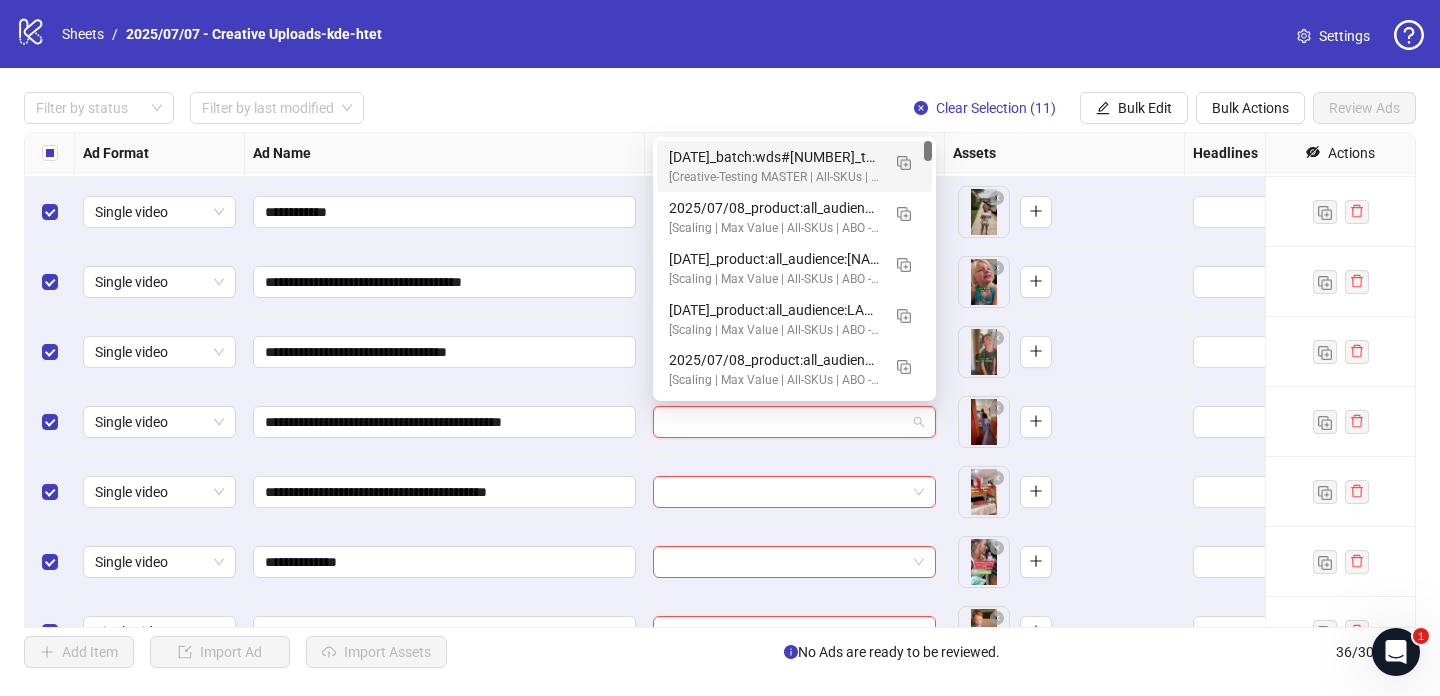 paste on "**********" 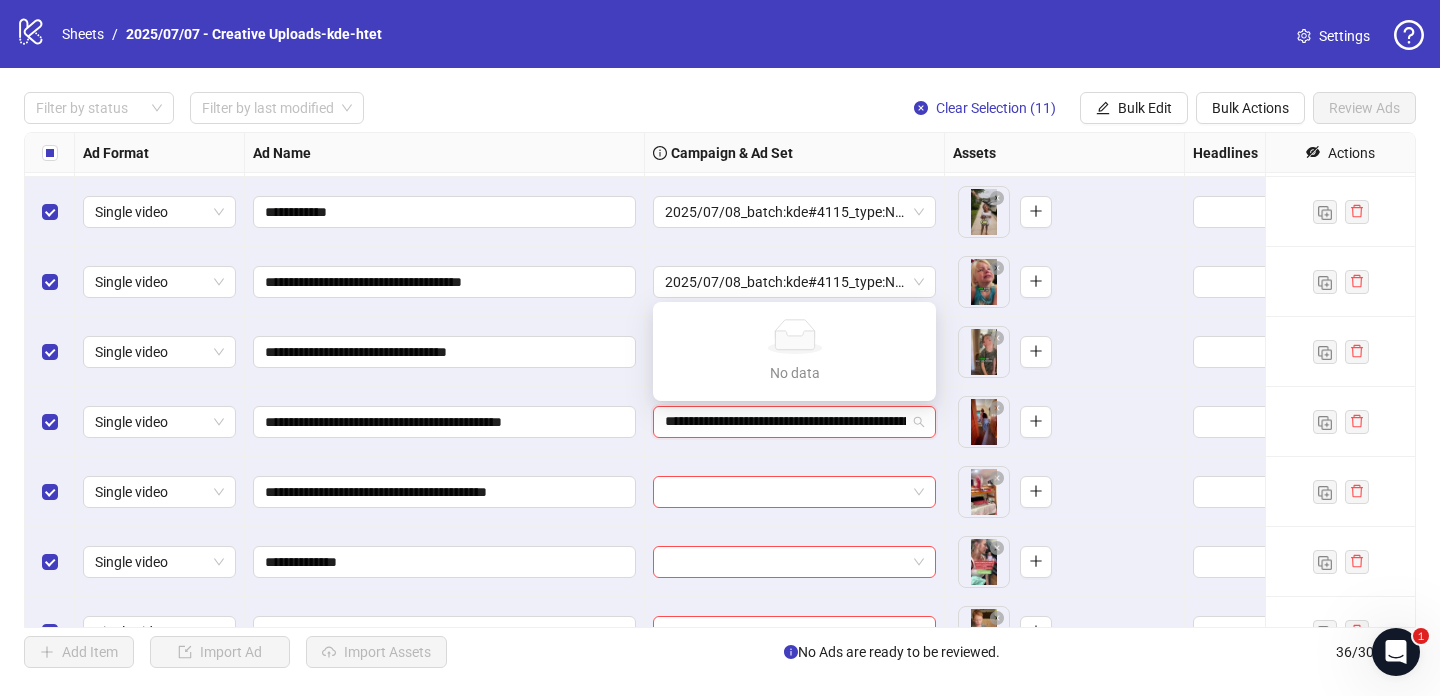 scroll, scrollTop: 0, scrollLeft: 294, axis: horizontal 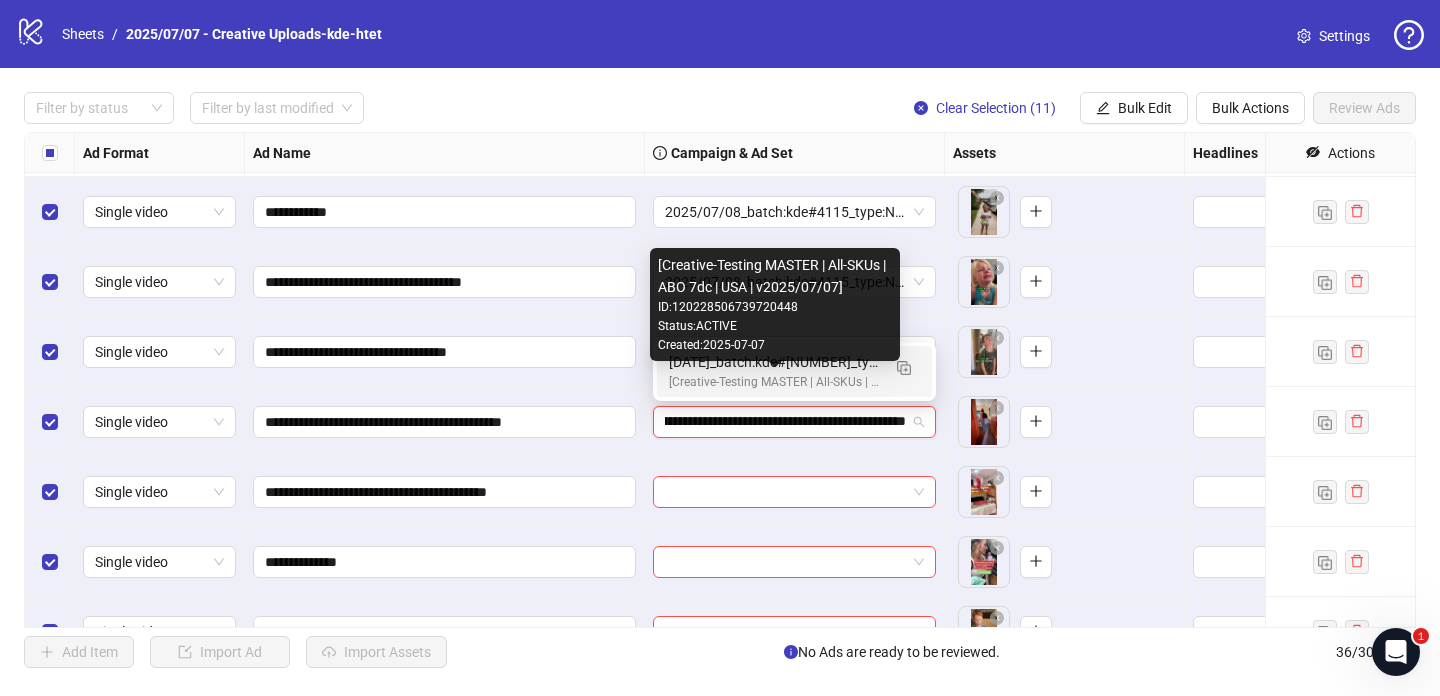 click on "[Creative-Testing MASTER | All-SKUs | ABO 7dc | USA | v2025/07/07]" at bounding box center (774, 382) 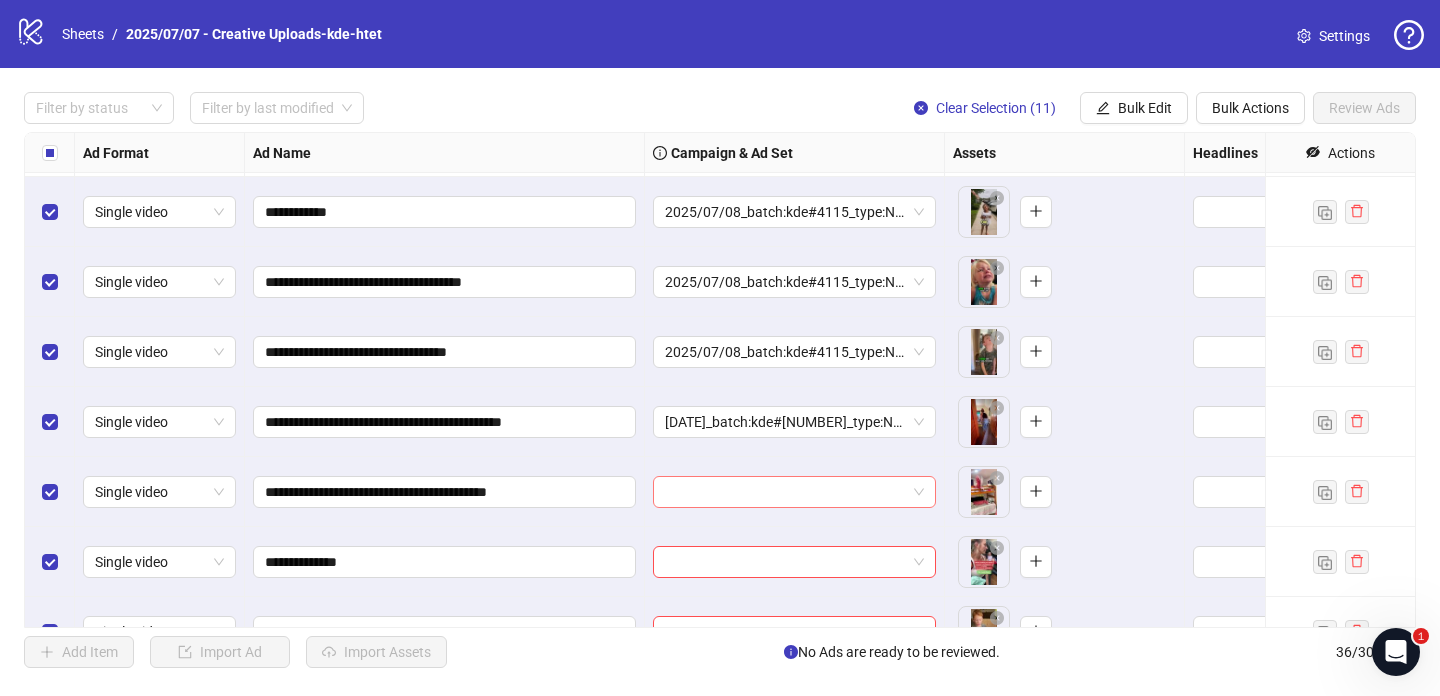 click at bounding box center [785, 492] 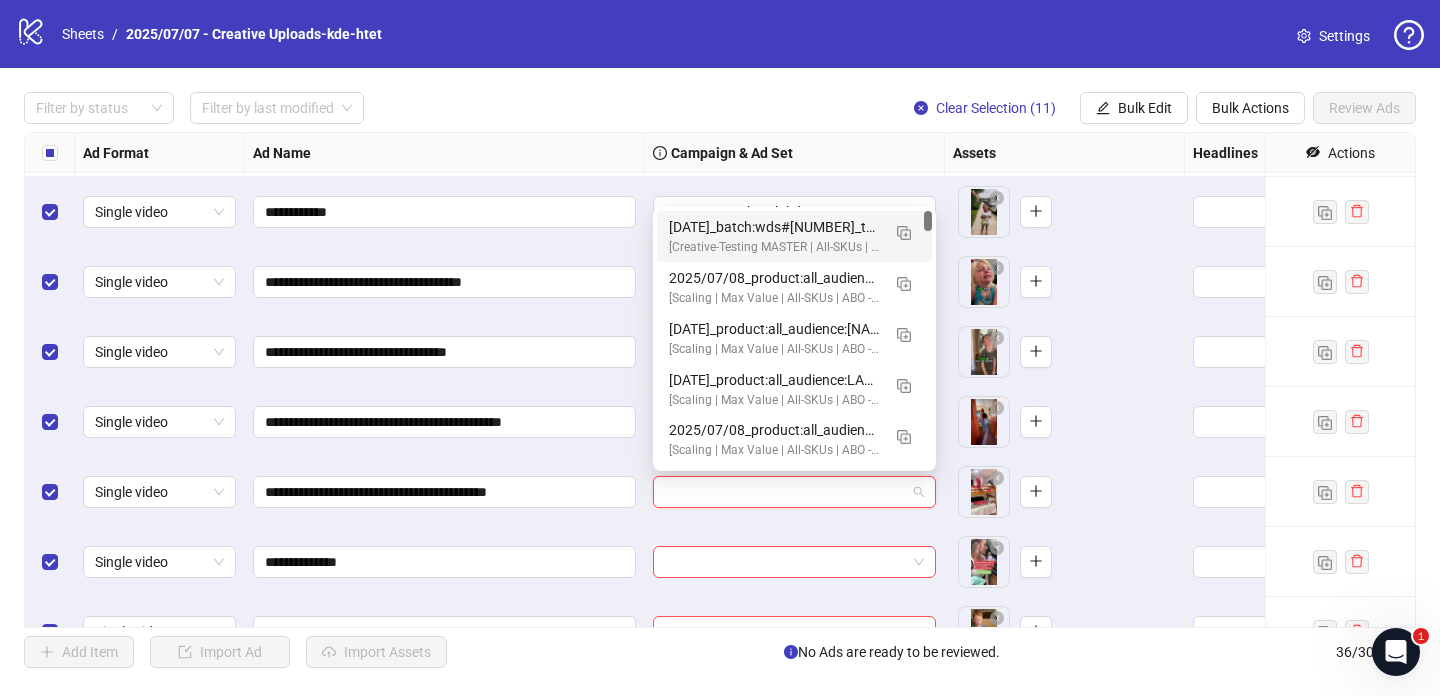 paste on "**********" 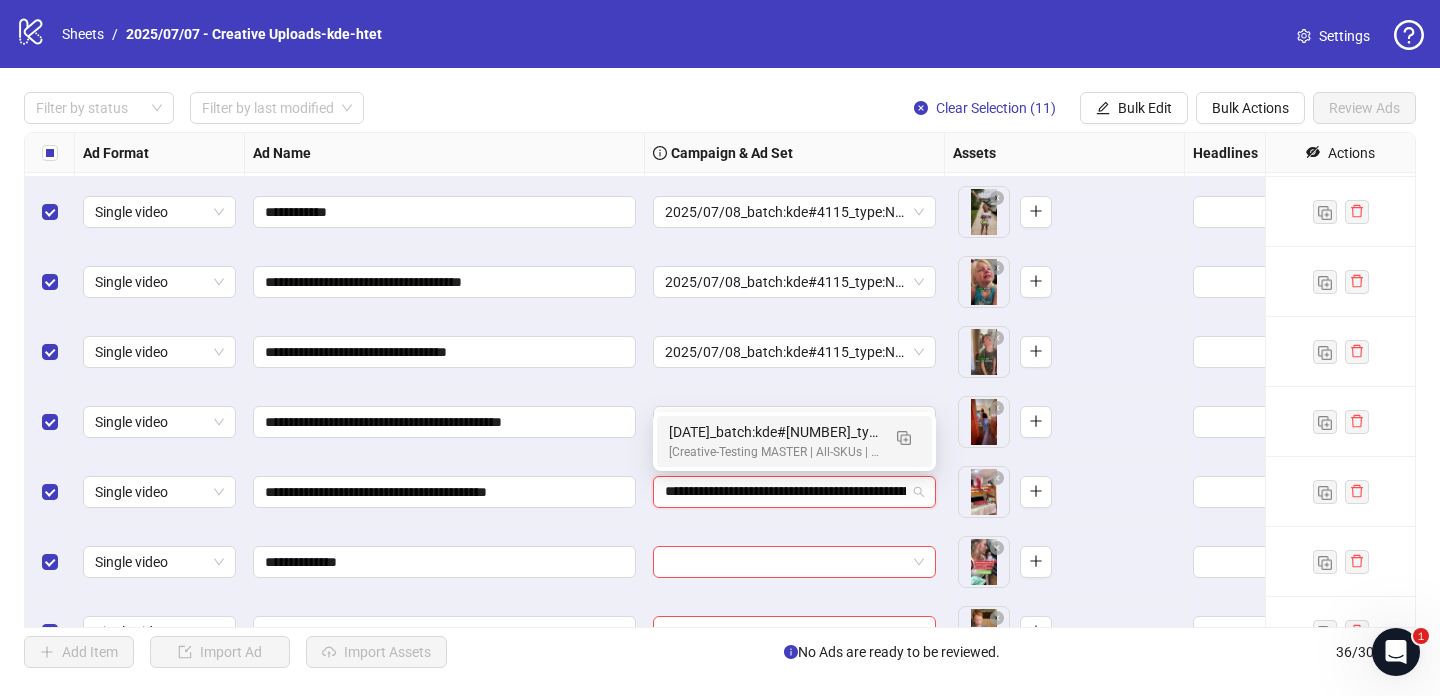 scroll, scrollTop: 0, scrollLeft: 294, axis: horizontal 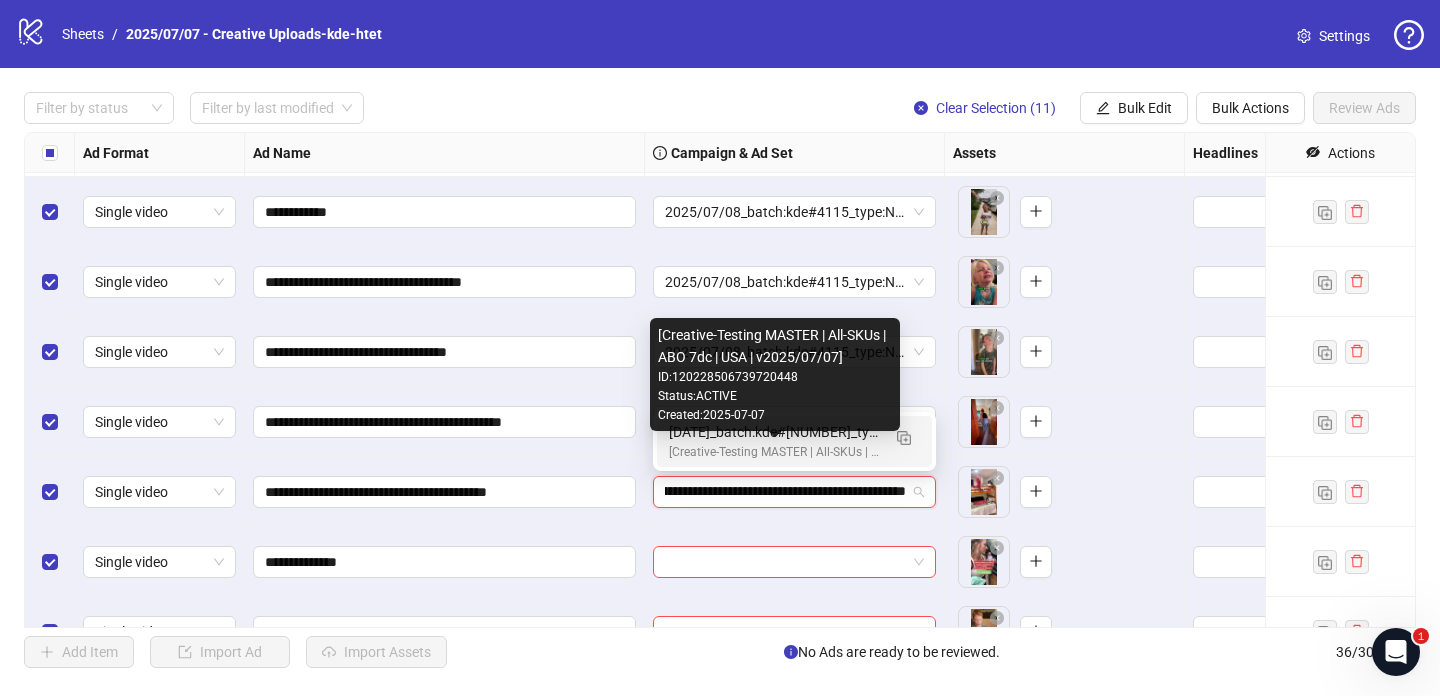 click on "[DATE]_batch:kde#[NUMBER]_type:NetNew_notes:htet-kde#[NUMBER]-kde#[NUMBER]-kde#[NUMBER]" at bounding box center [774, 432] 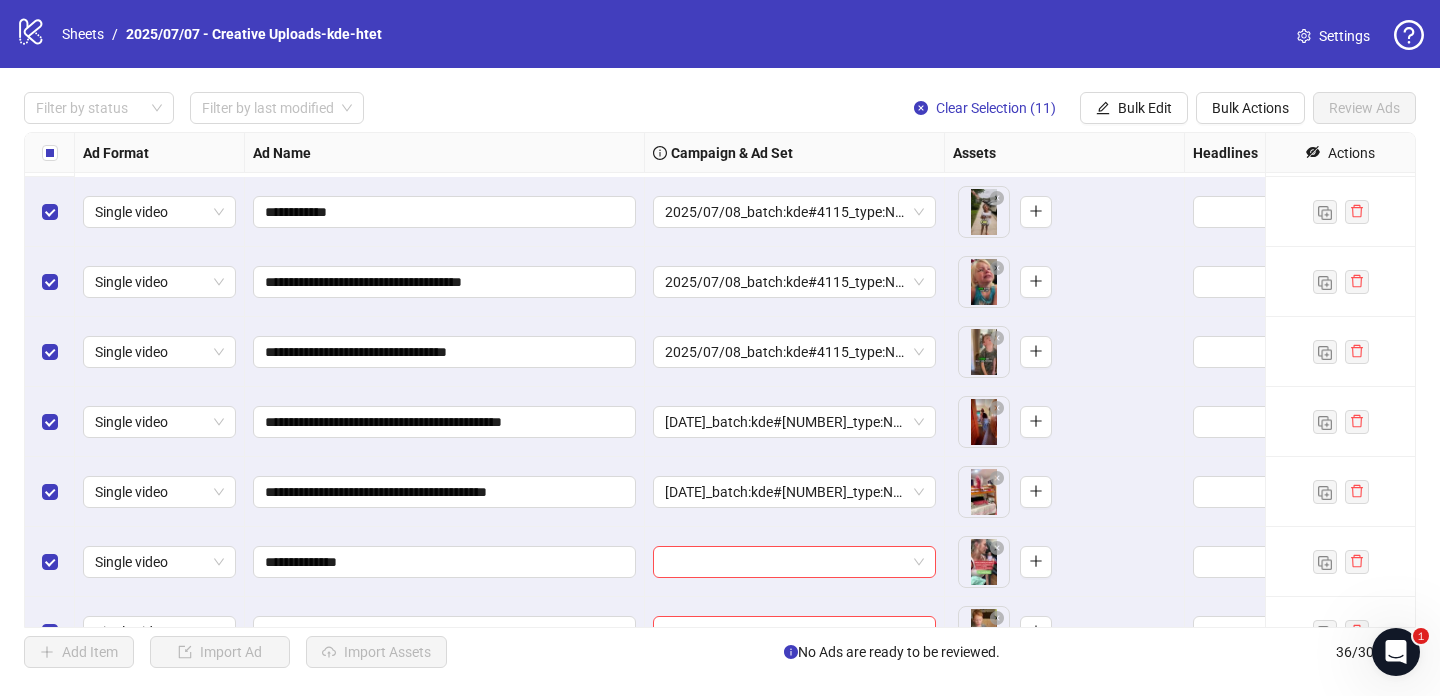 scroll, scrollTop: 1929, scrollLeft: 0, axis: vertical 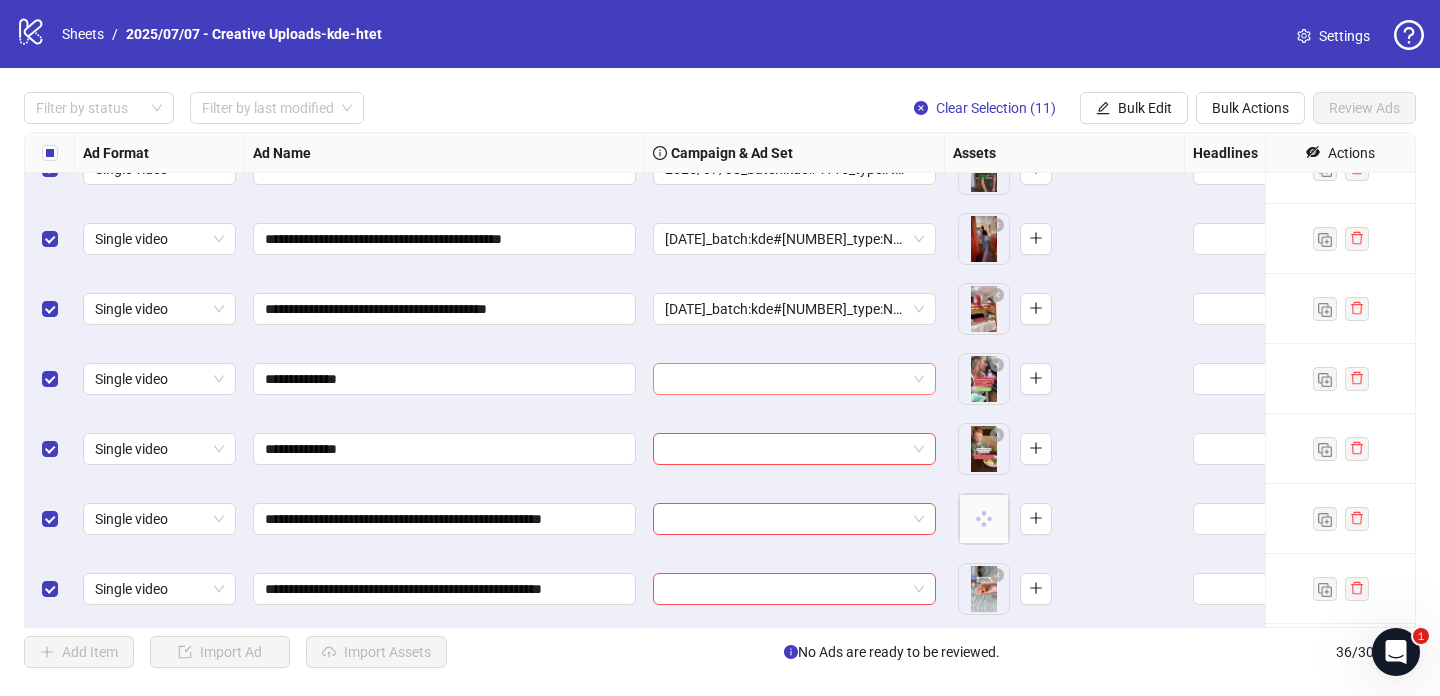 click at bounding box center [785, 379] 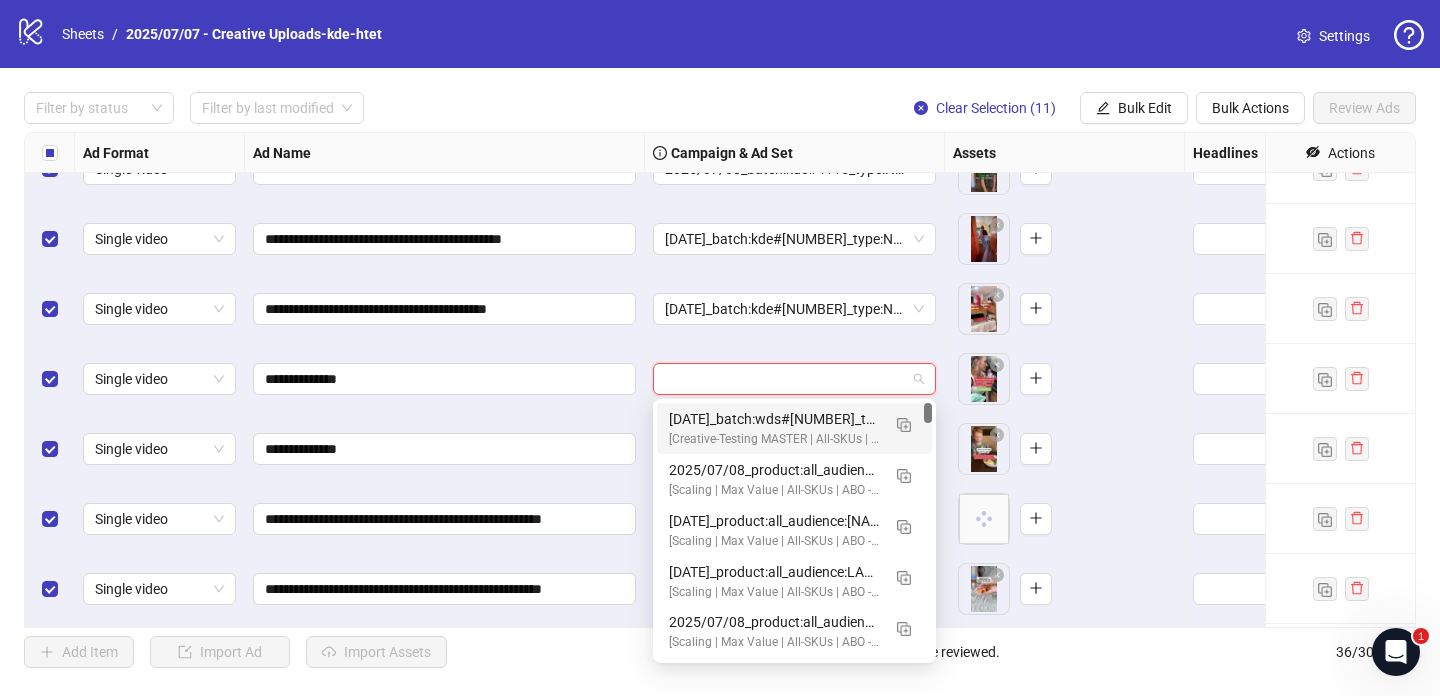 paste on "**********" 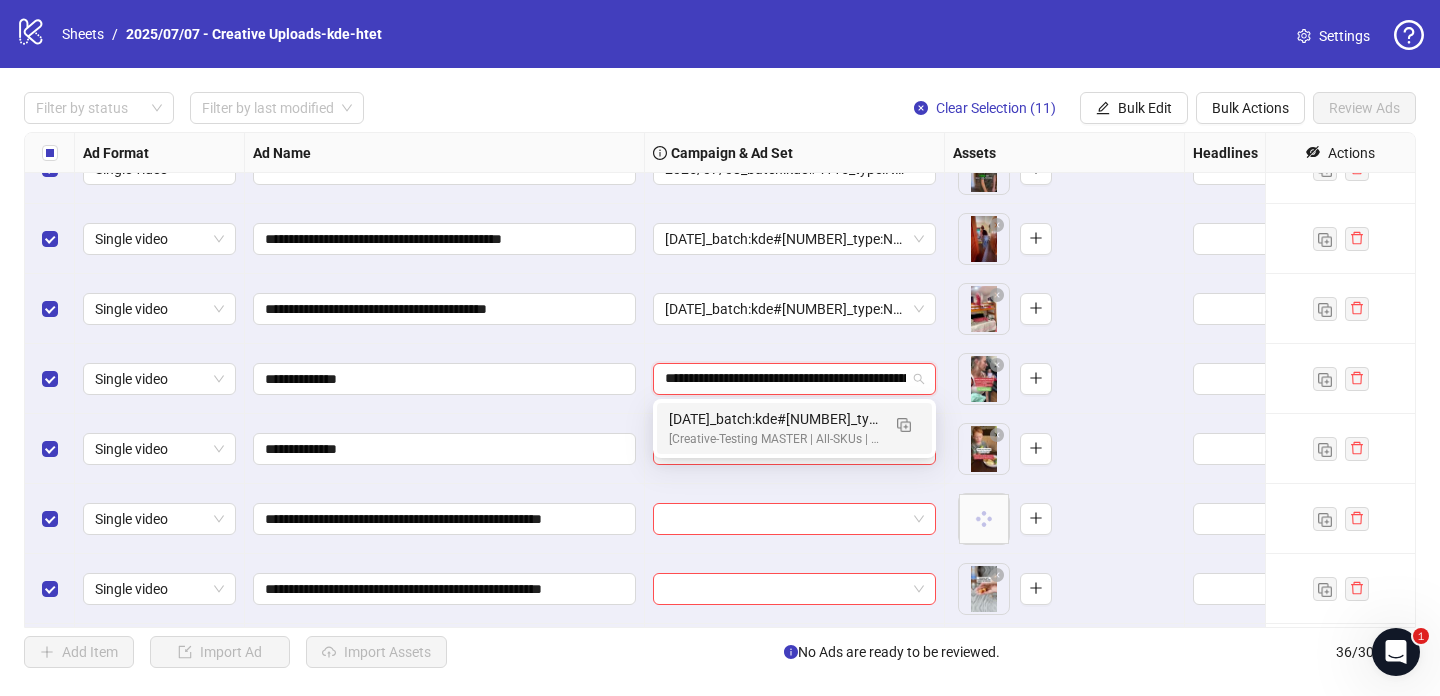 scroll, scrollTop: 0, scrollLeft: 294, axis: horizontal 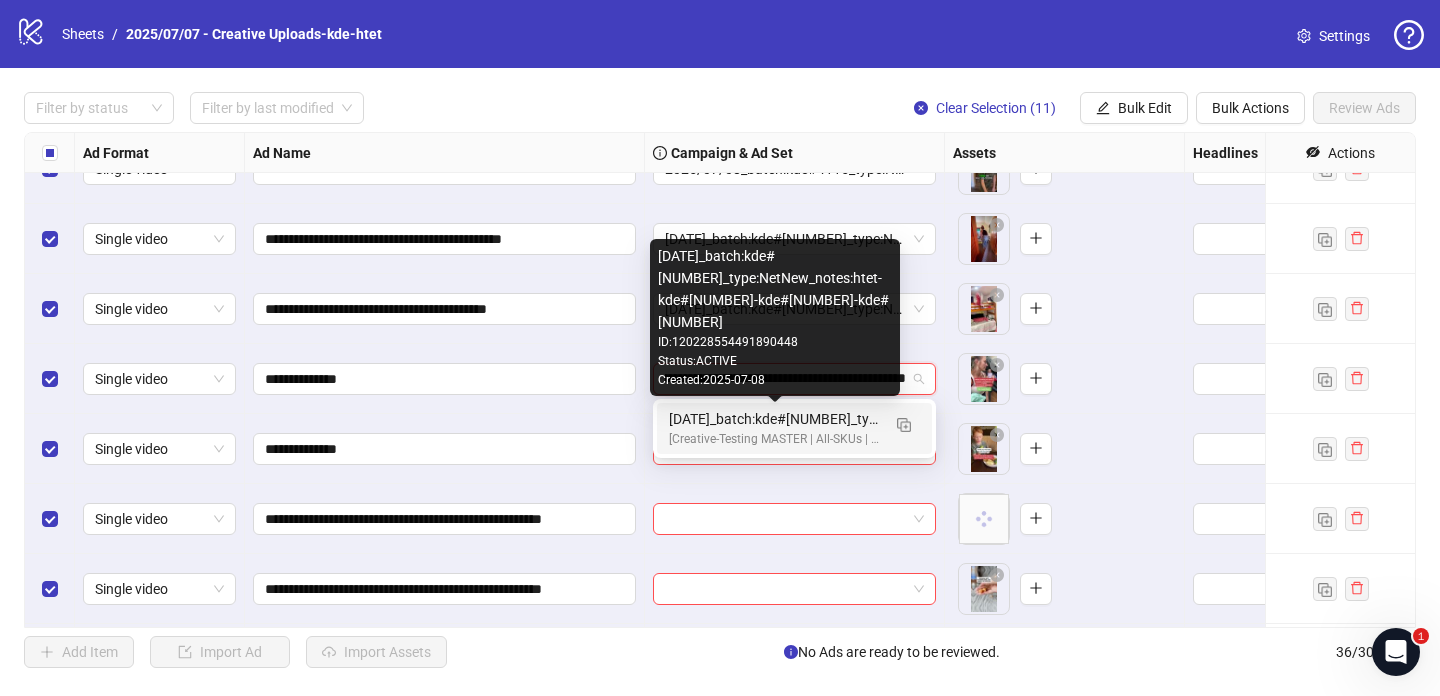 click on "[Creative-Testing MASTER | All-SKUs | ABO 7dc | USA | v2025/07/07]" at bounding box center [774, 439] 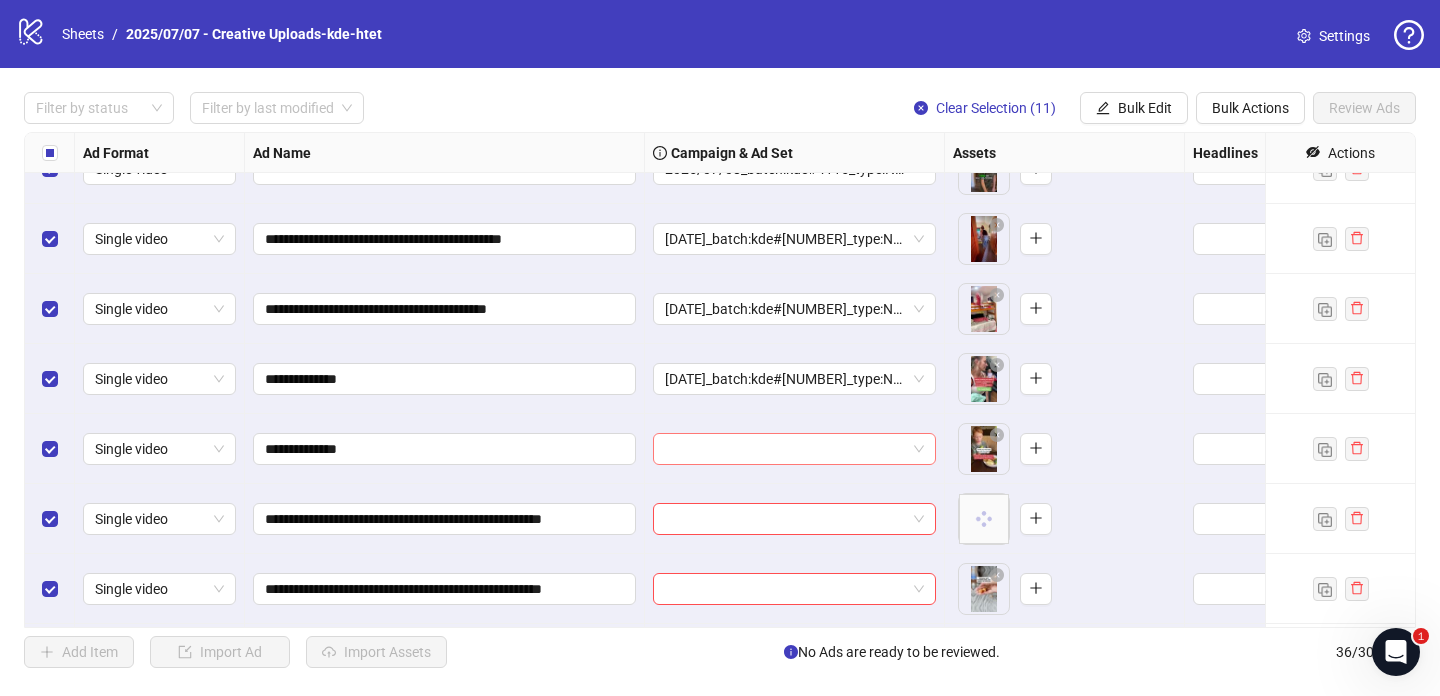 click at bounding box center (785, 449) 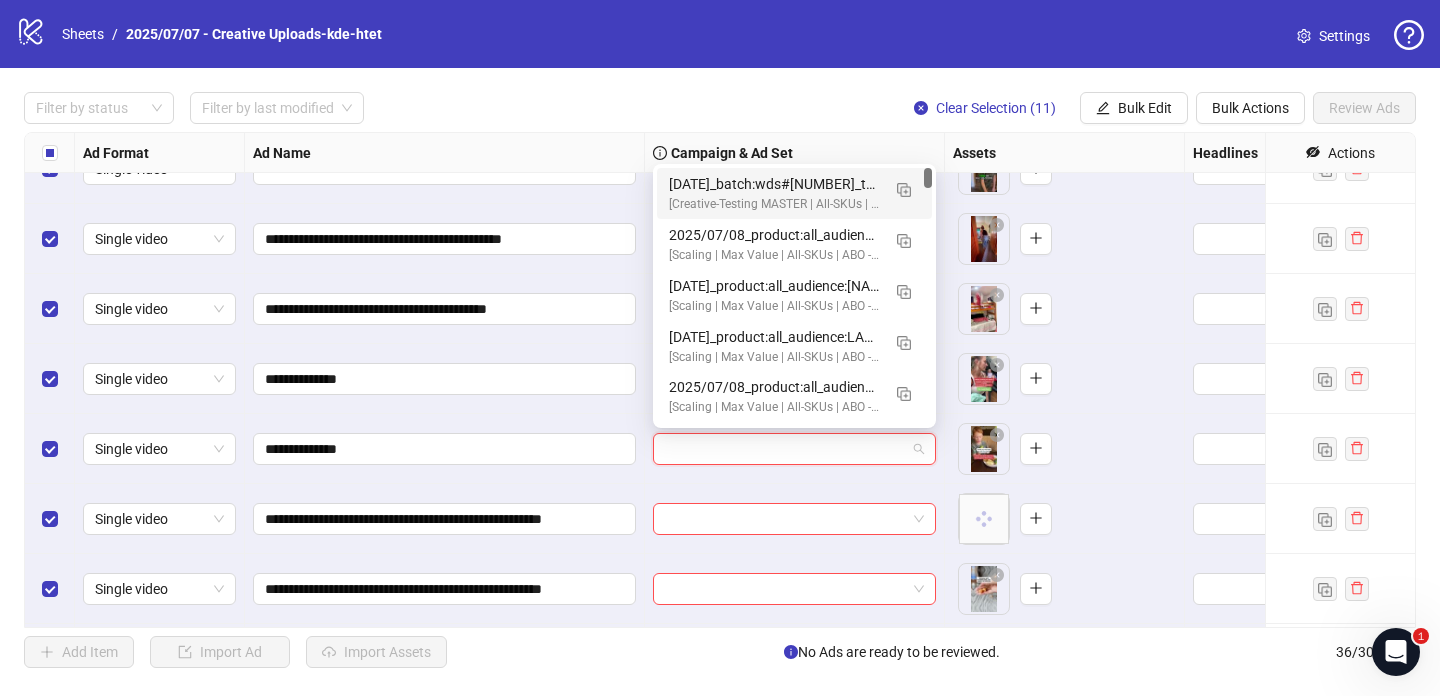 paste on "**********" 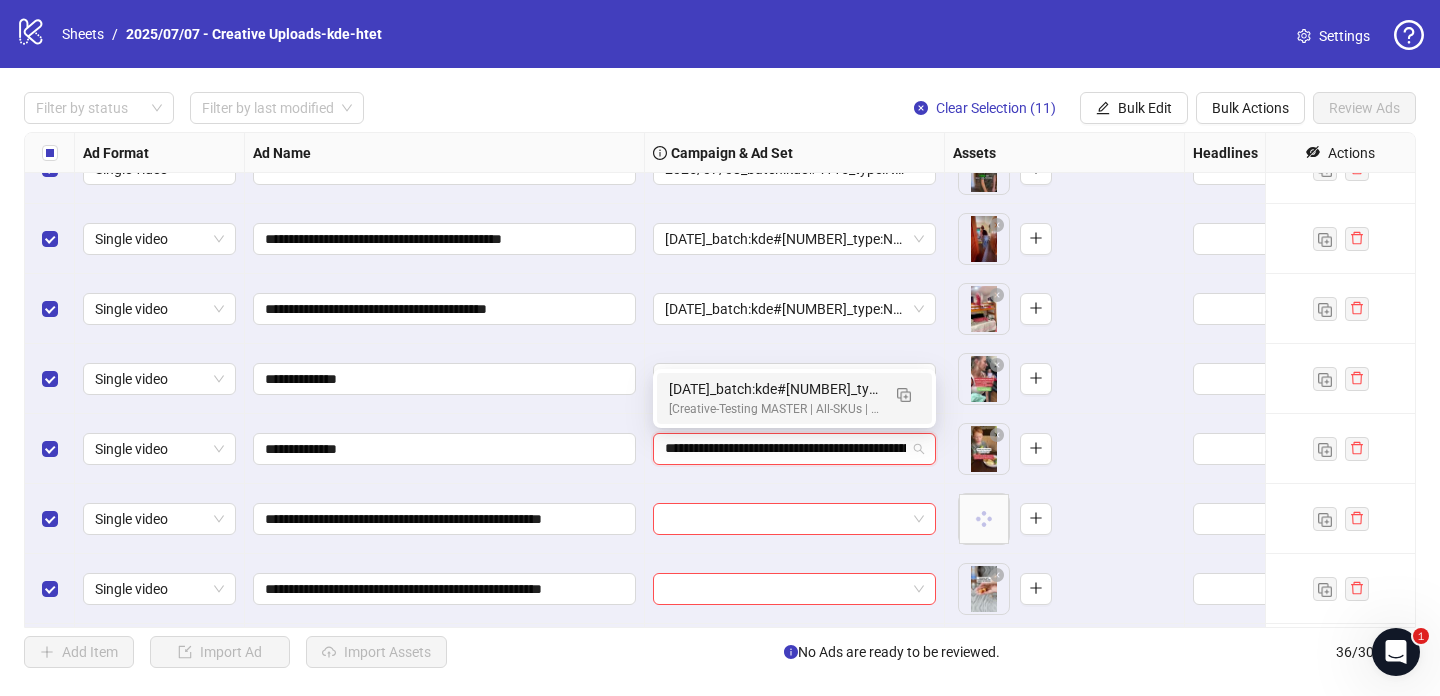scroll, scrollTop: 0, scrollLeft: 294, axis: horizontal 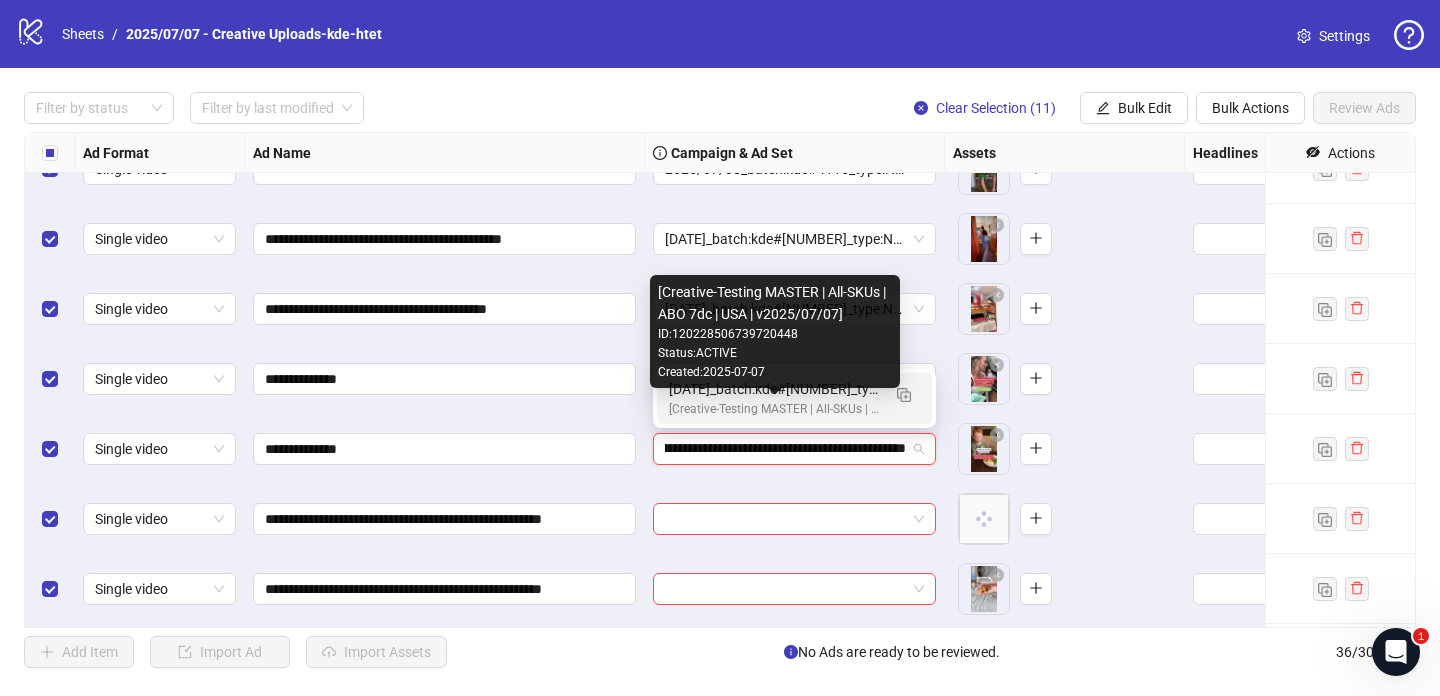click on "[Creative-Testing MASTER | All-SKUs | ABO 7dc | USA | v2025/07/07]" at bounding box center [774, 409] 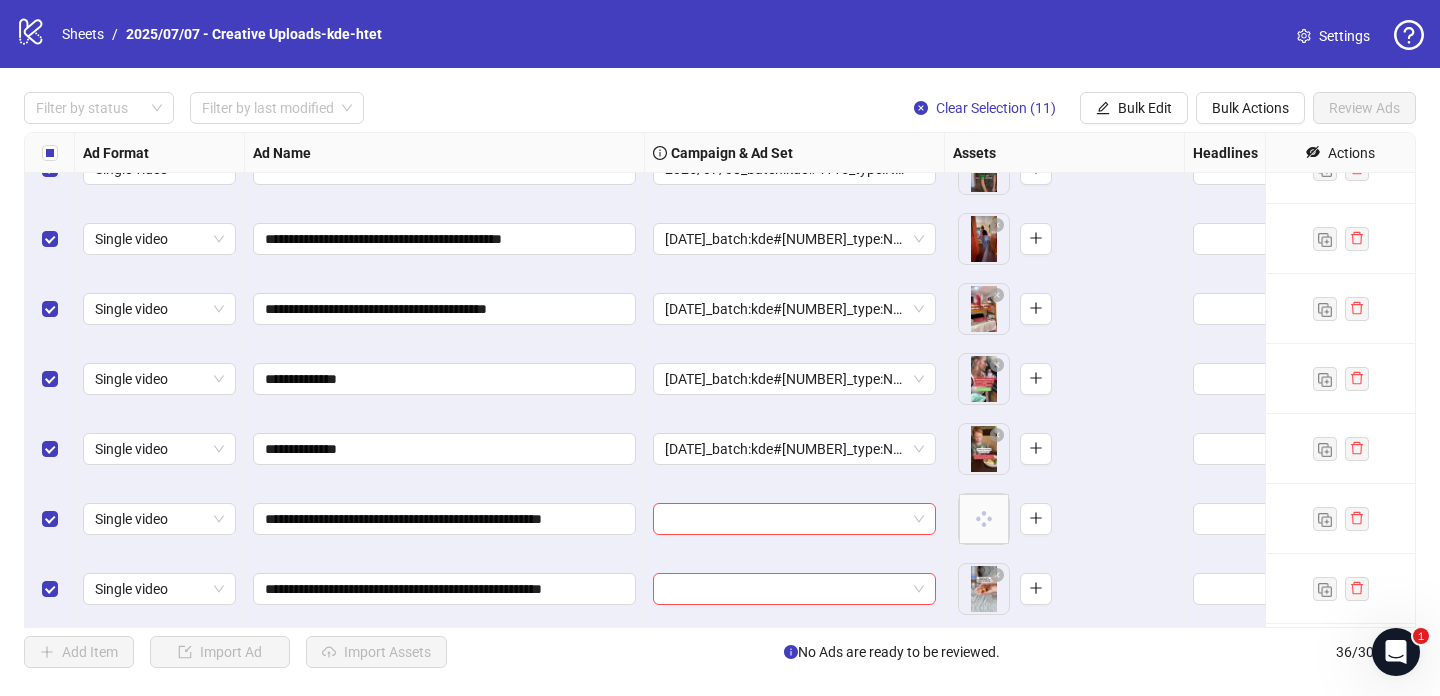 scroll, scrollTop: 2044, scrollLeft: 0, axis: vertical 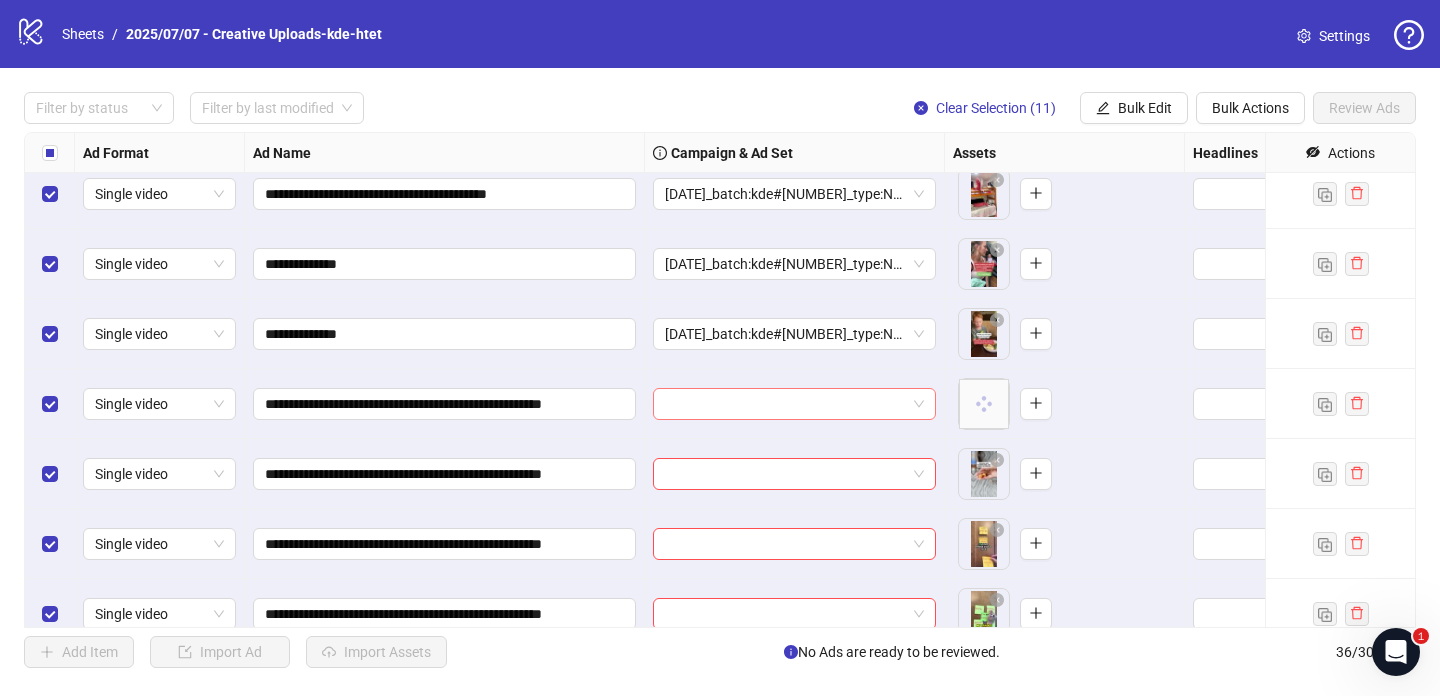click at bounding box center [785, 404] 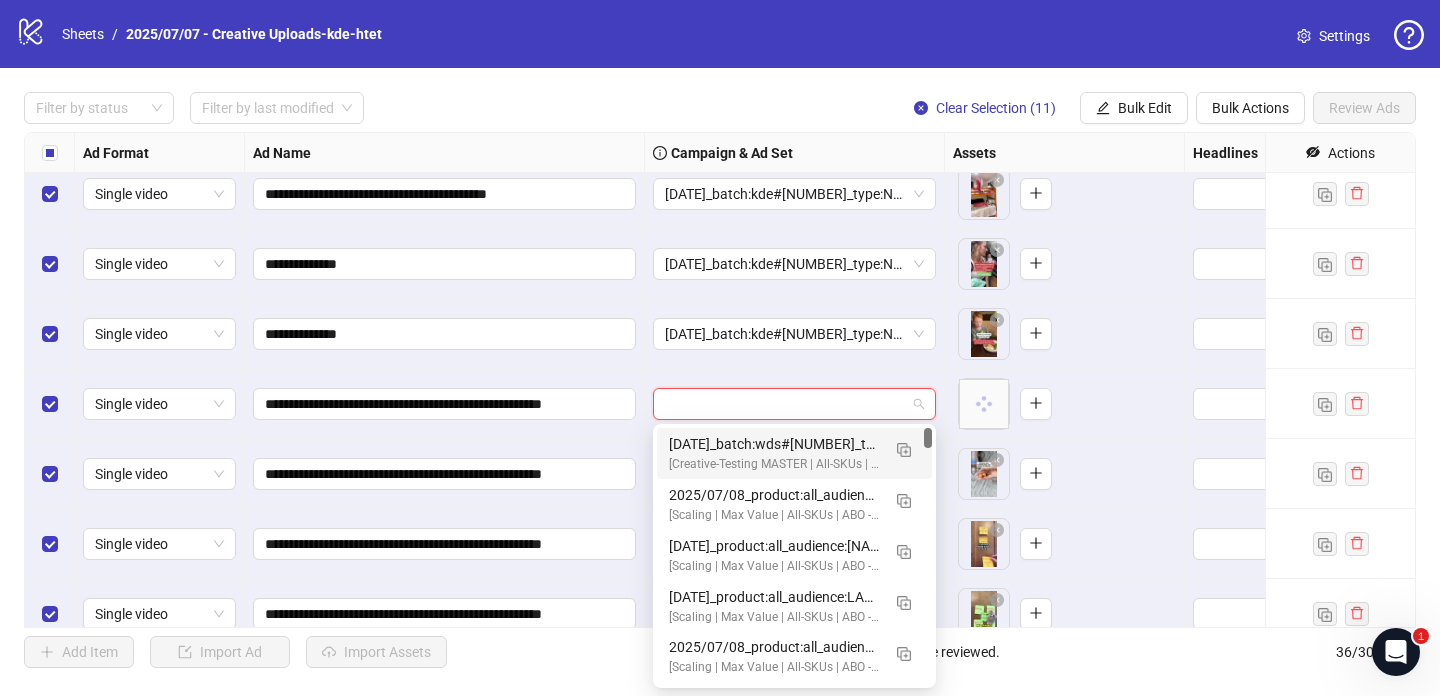 paste on "**********" 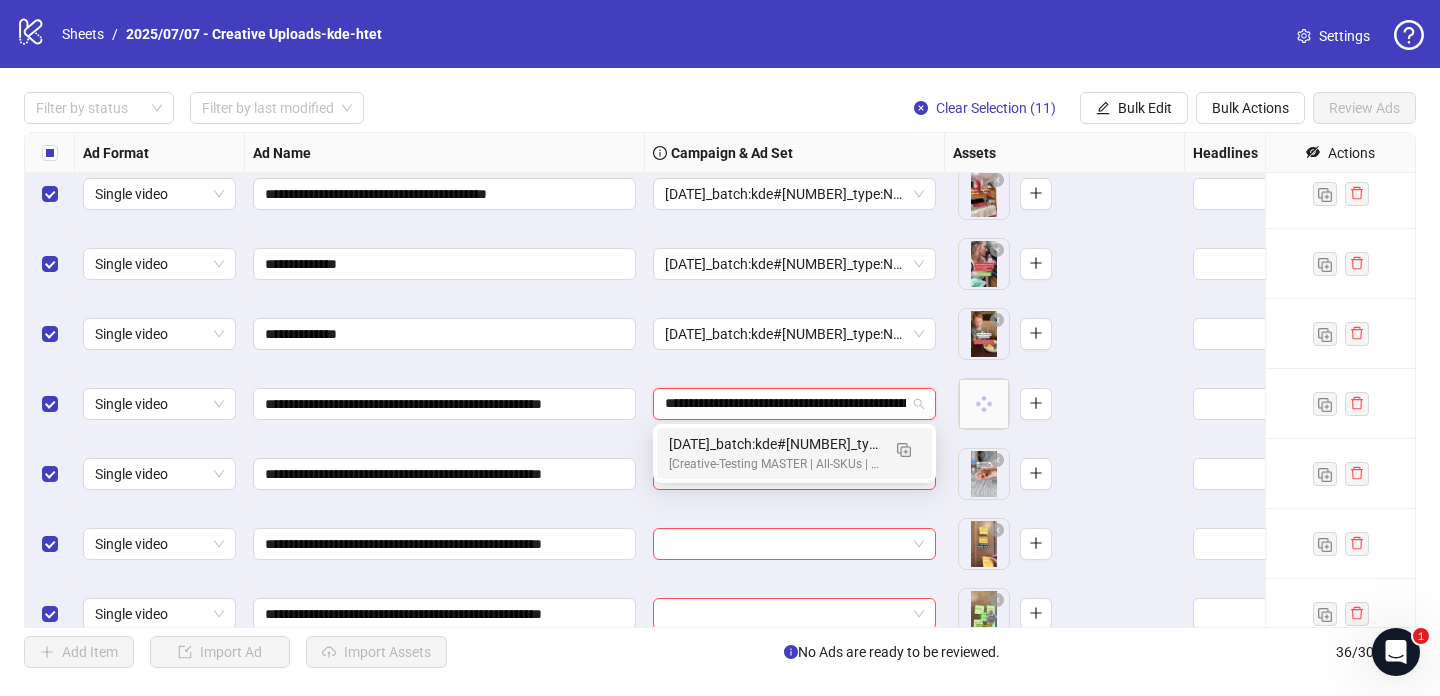 scroll, scrollTop: 0, scrollLeft: 294, axis: horizontal 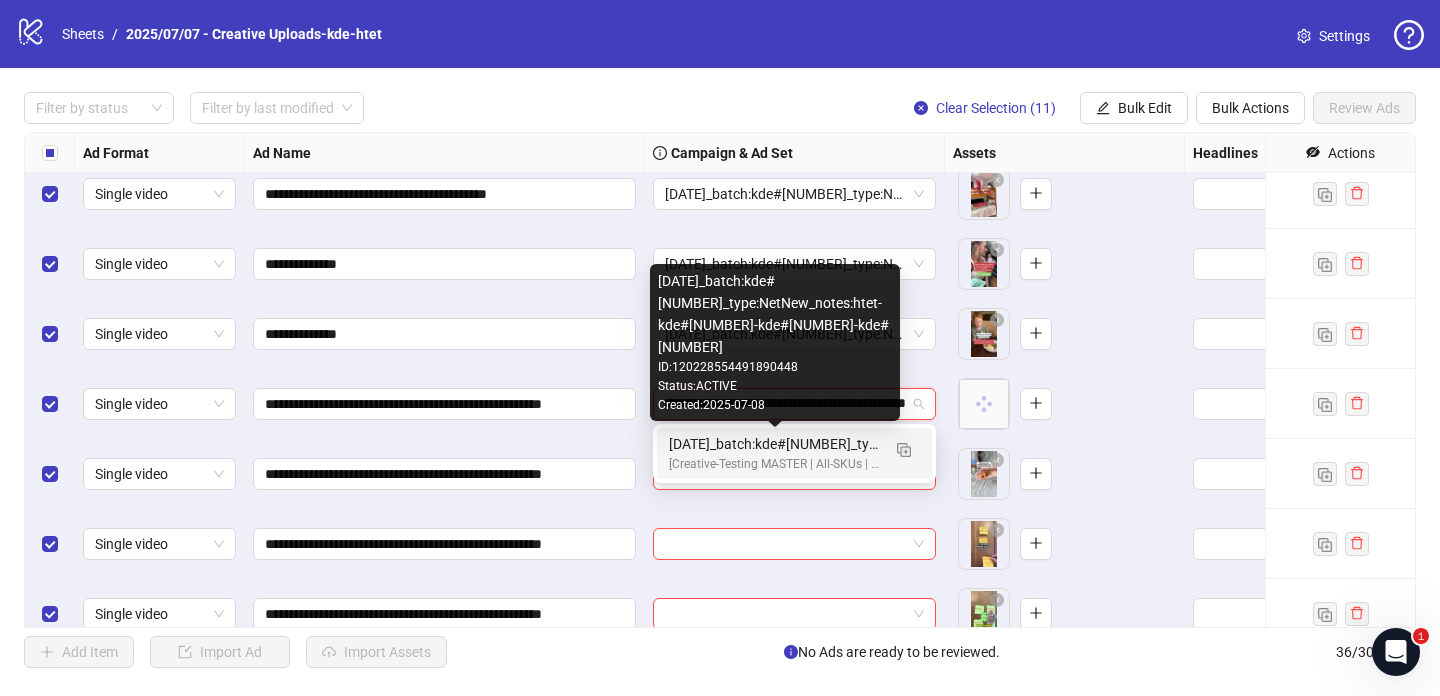 click on "[DATE]_batch:kde#[NUMBER]_type:NetNew_notes:htet-kde#[NUMBER]-kde#[NUMBER]-kde#[NUMBER]" at bounding box center [774, 444] 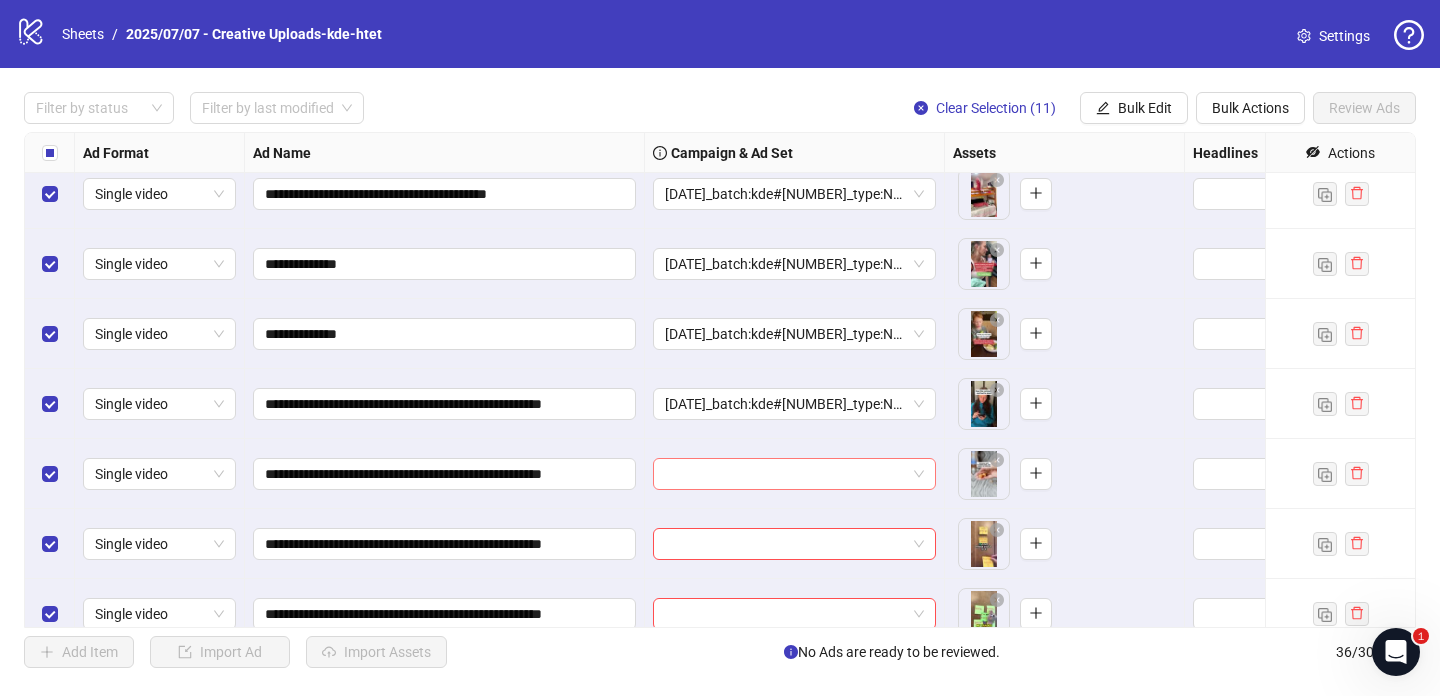 click at bounding box center (785, 474) 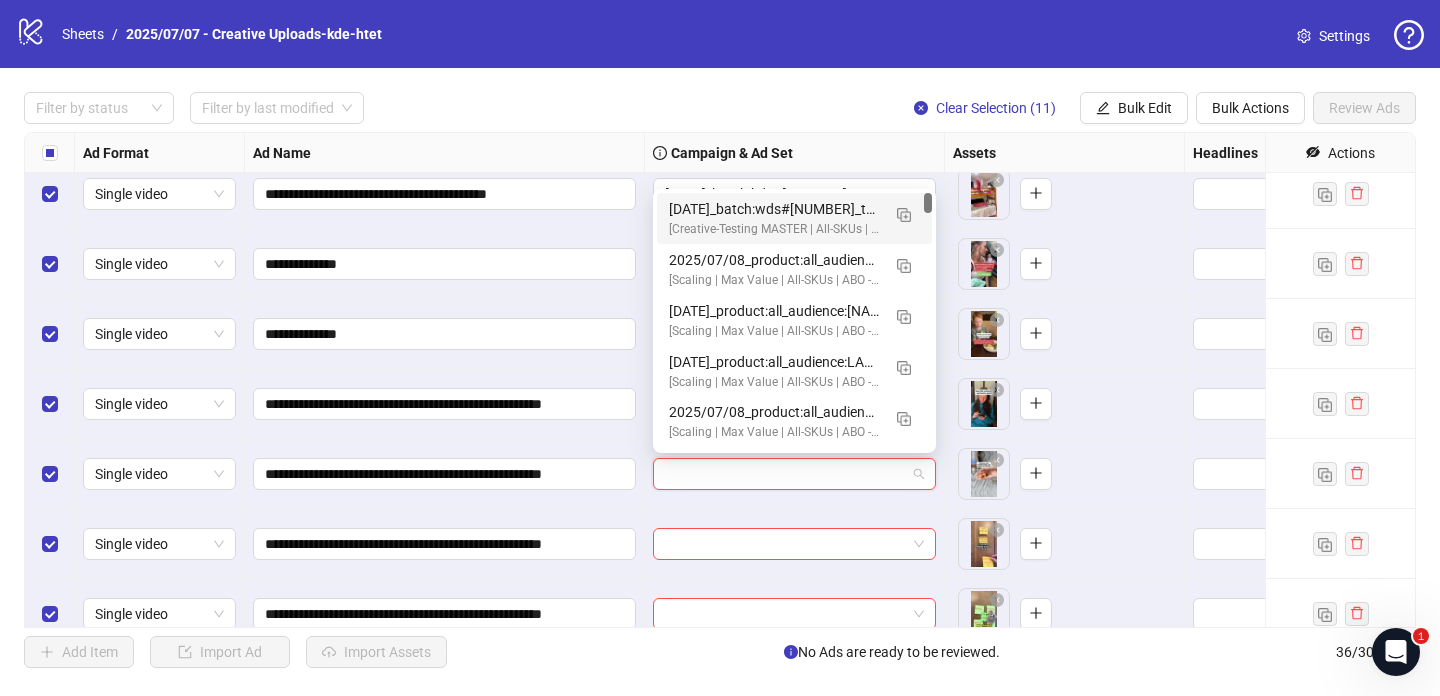 paste on "**********" 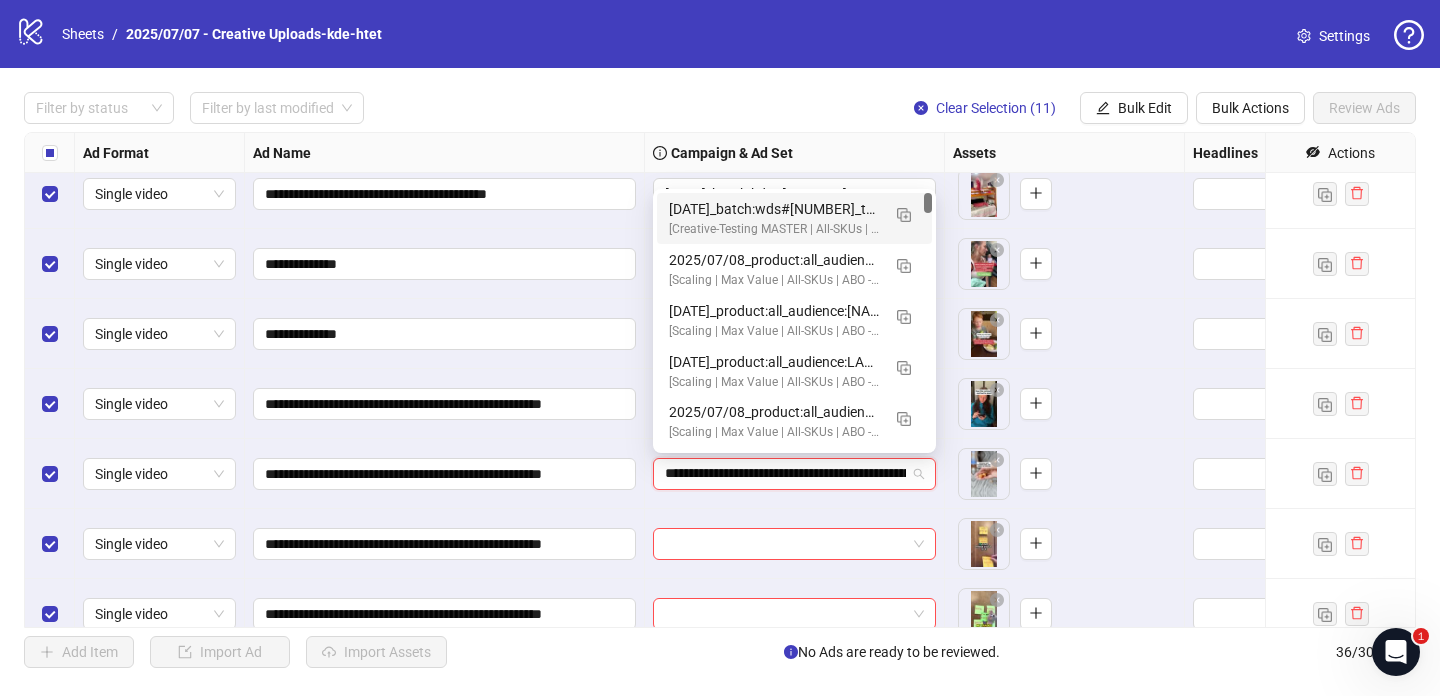 scroll, scrollTop: 0, scrollLeft: 294, axis: horizontal 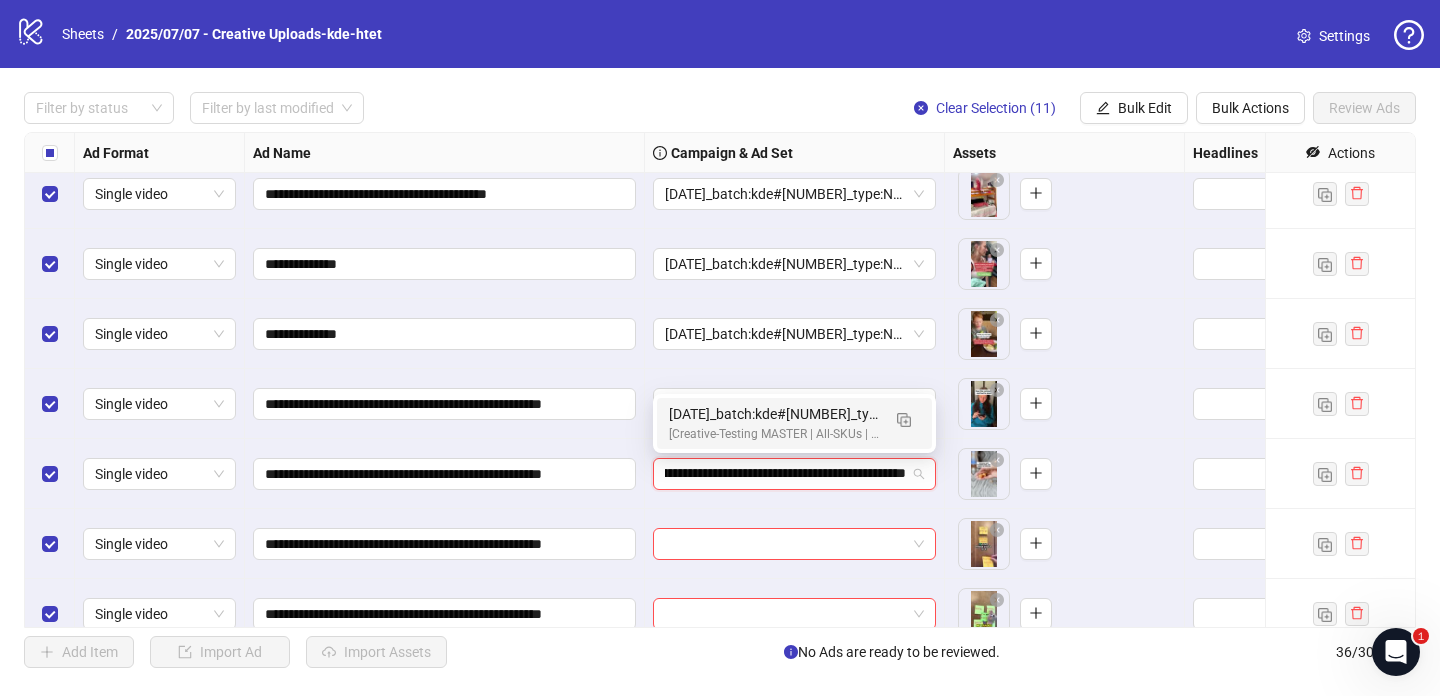 click on "[Creative-Testing MASTER | All-SKUs | ABO 7dc | USA | v2025/07/07]" at bounding box center (774, 434) 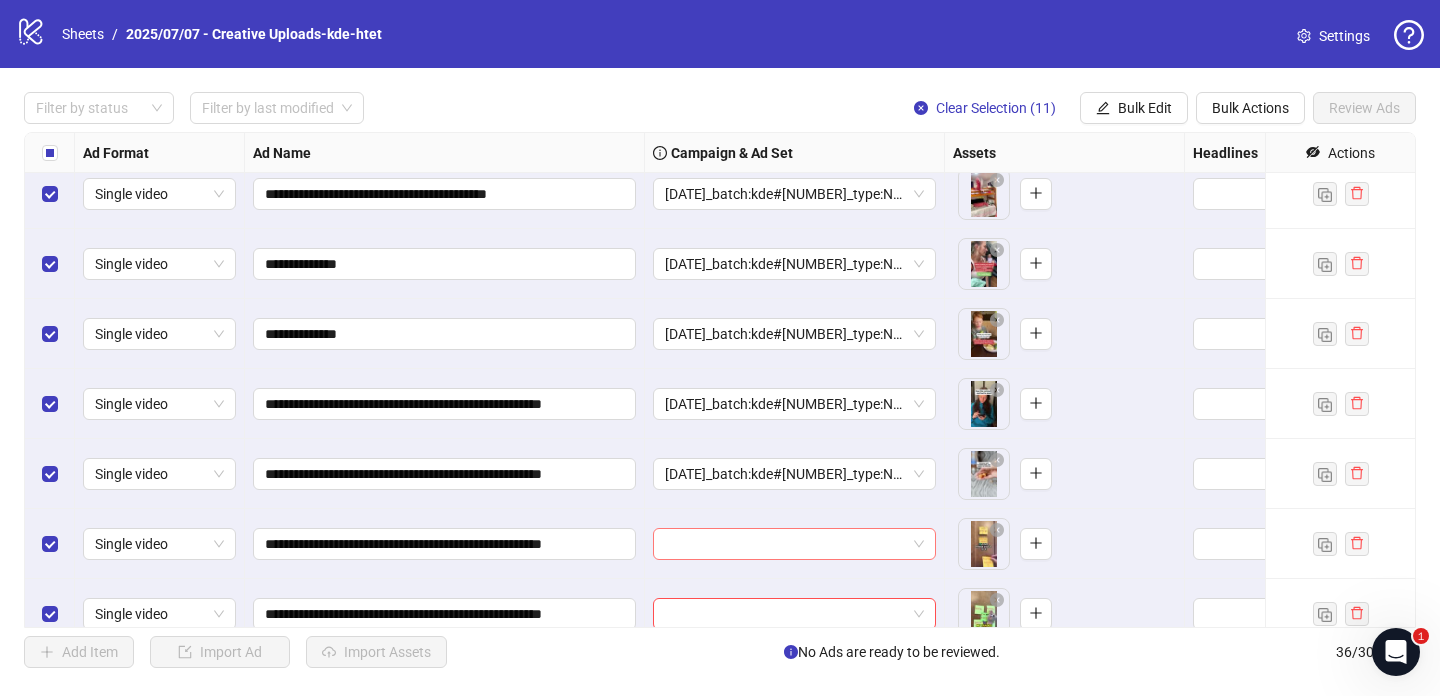 click at bounding box center (785, 544) 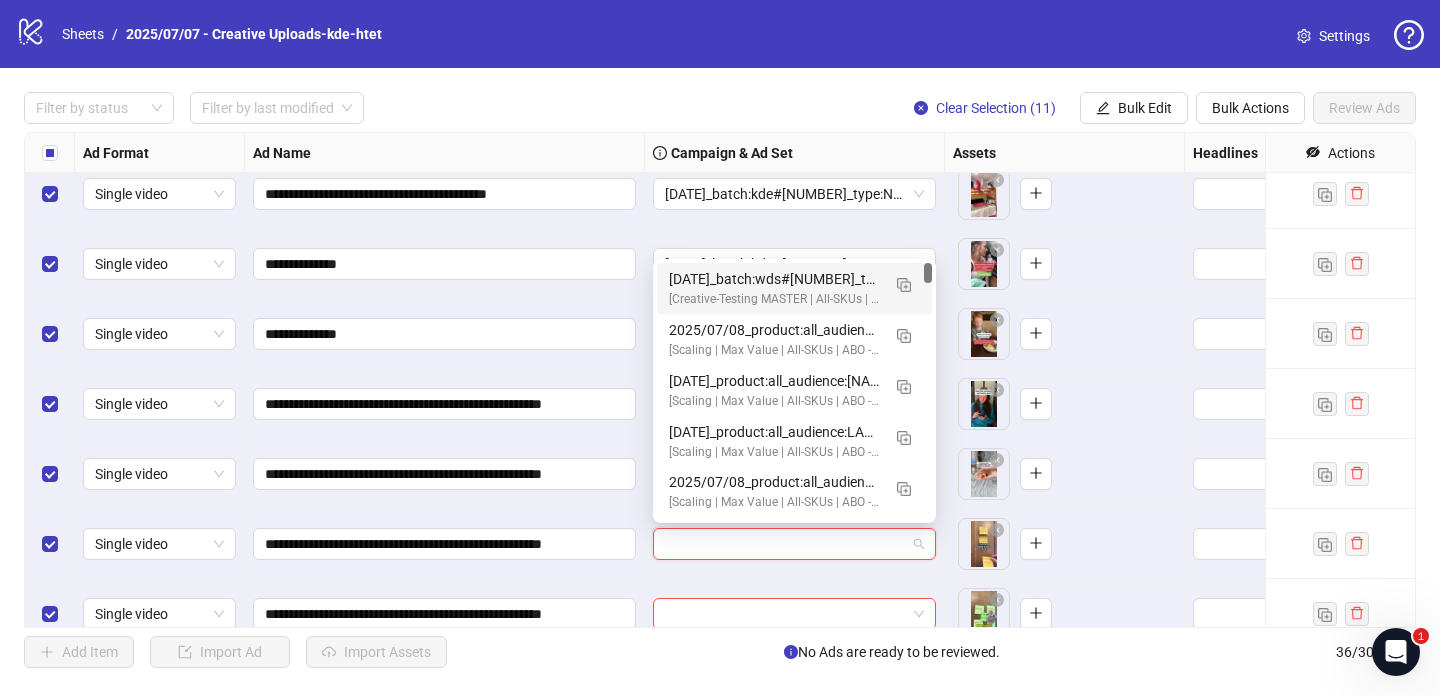 paste on "**********" 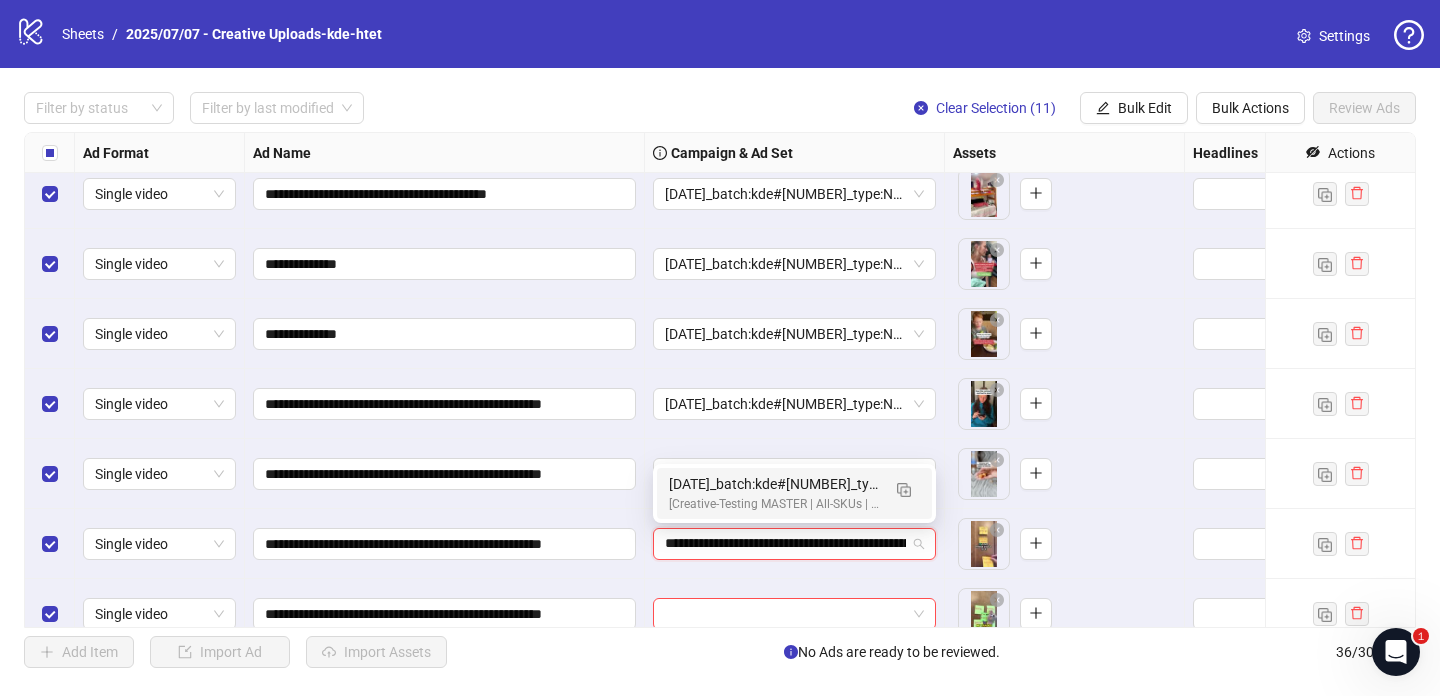 scroll, scrollTop: 0, scrollLeft: 294, axis: horizontal 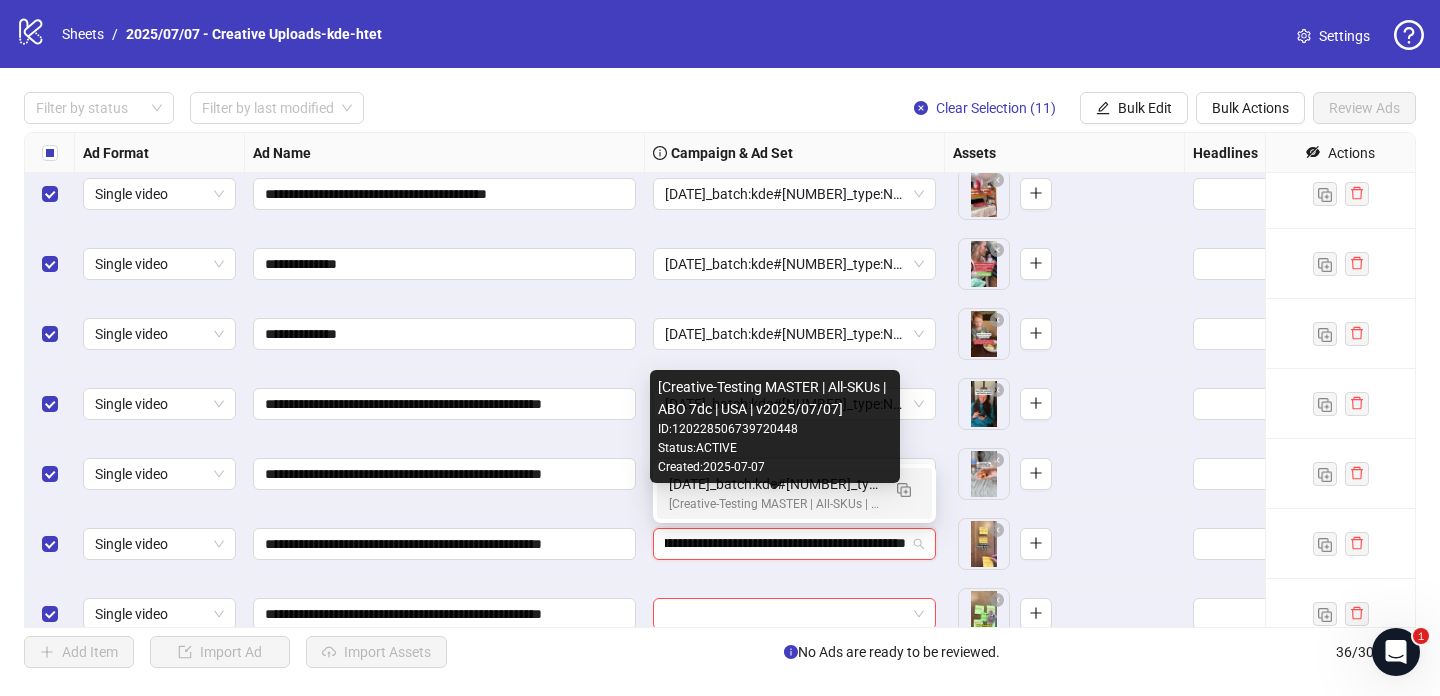 click on "[Creative-Testing MASTER | All-SKUs | ABO 7dc | USA | v2025/07/07]" at bounding box center (774, 504) 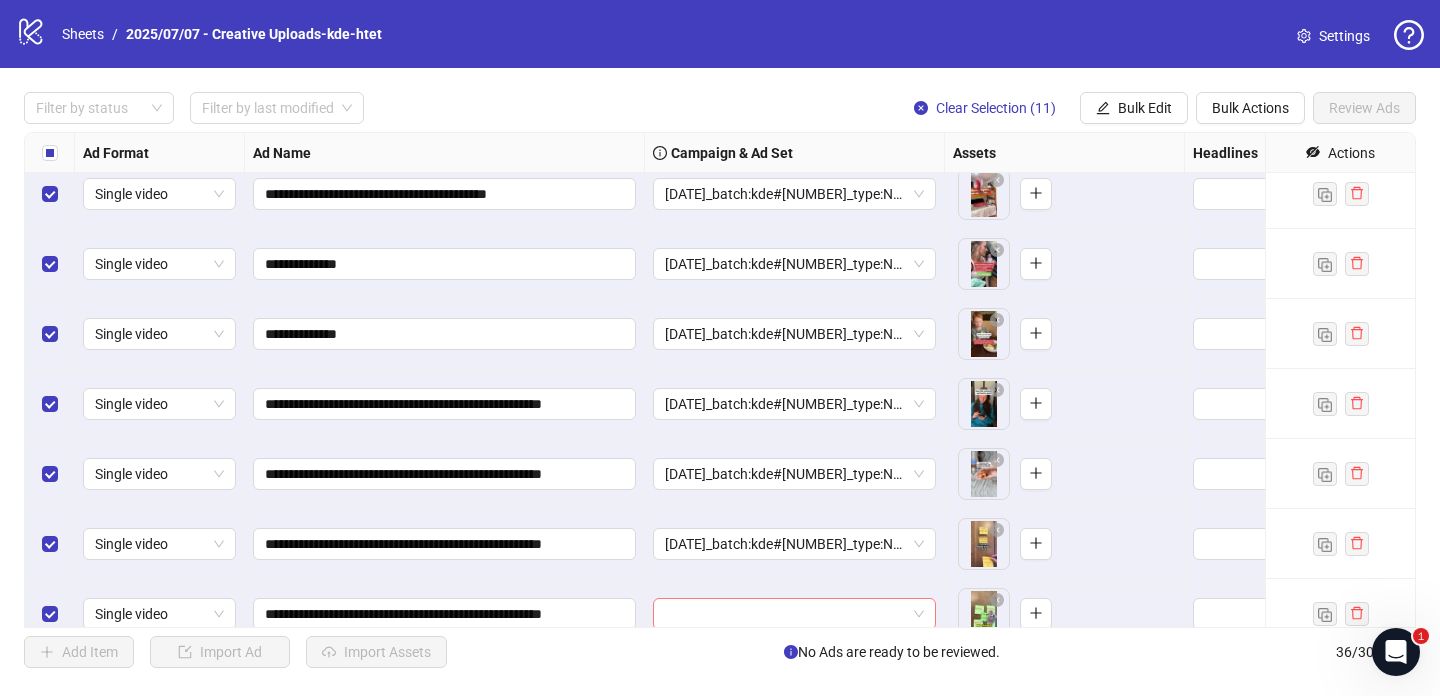 scroll, scrollTop: 2066, scrollLeft: 0, axis: vertical 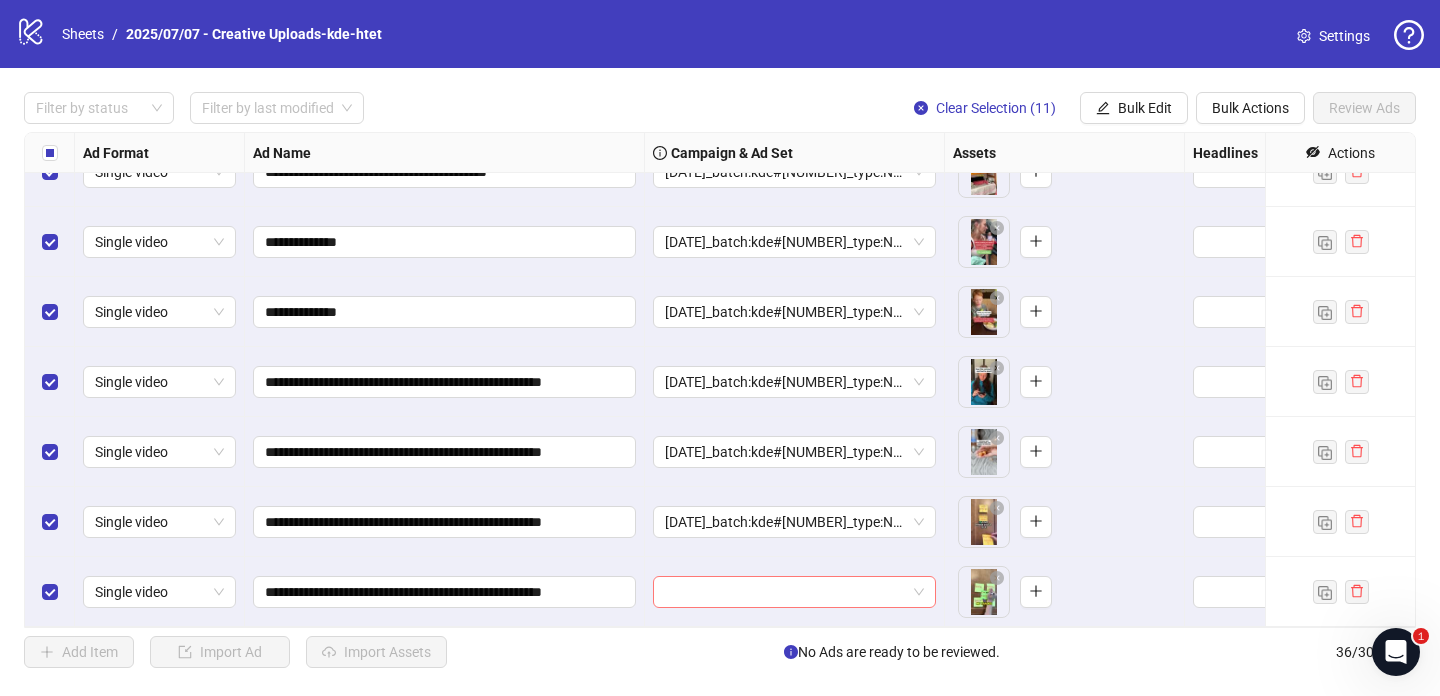 click at bounding box center (785, 592) 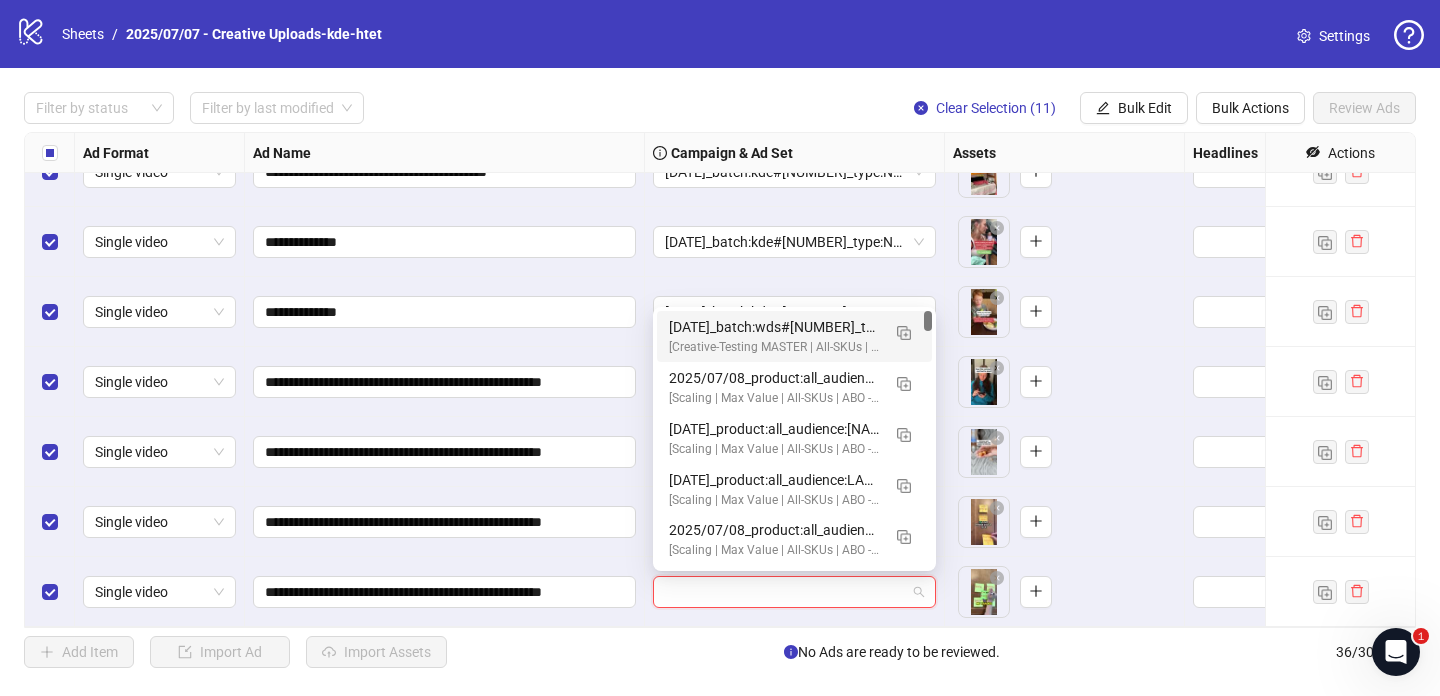 paste on "**********" 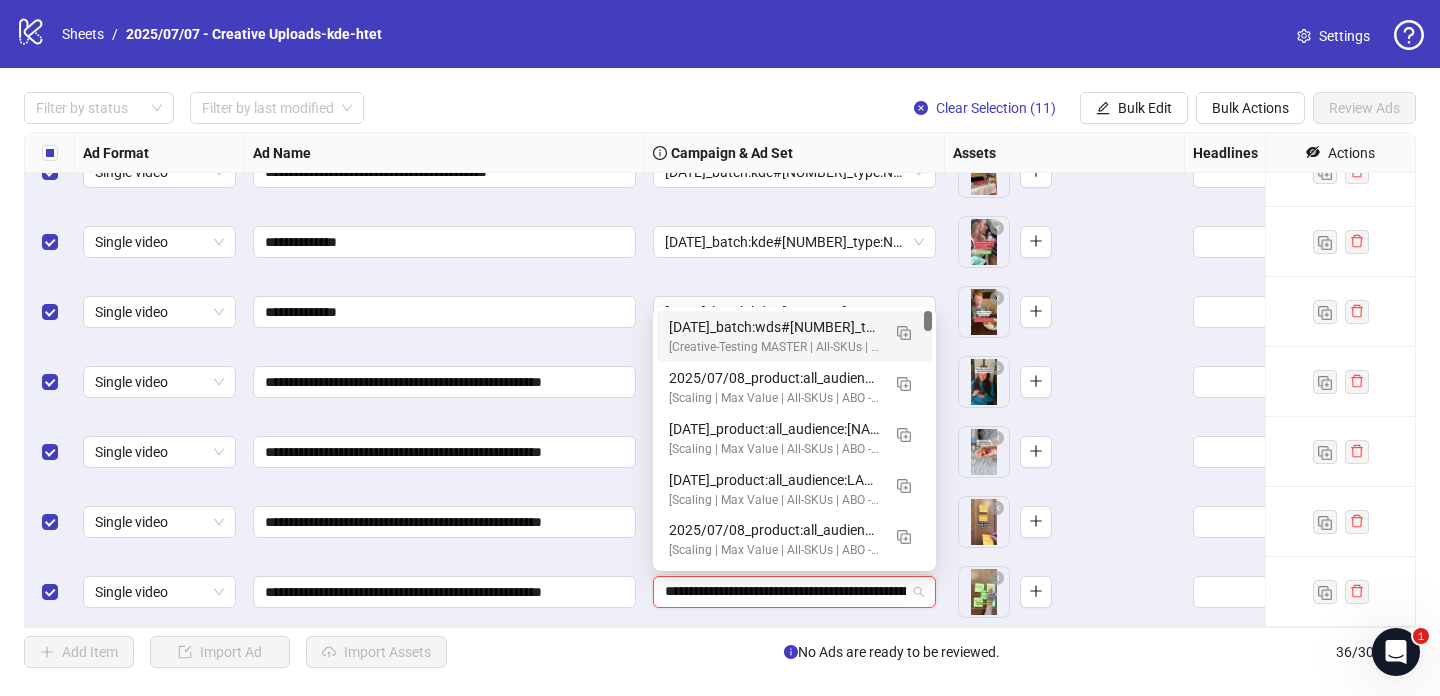 scroll, scrollTop: 0, scrollLeft: 294, axis: horizontal 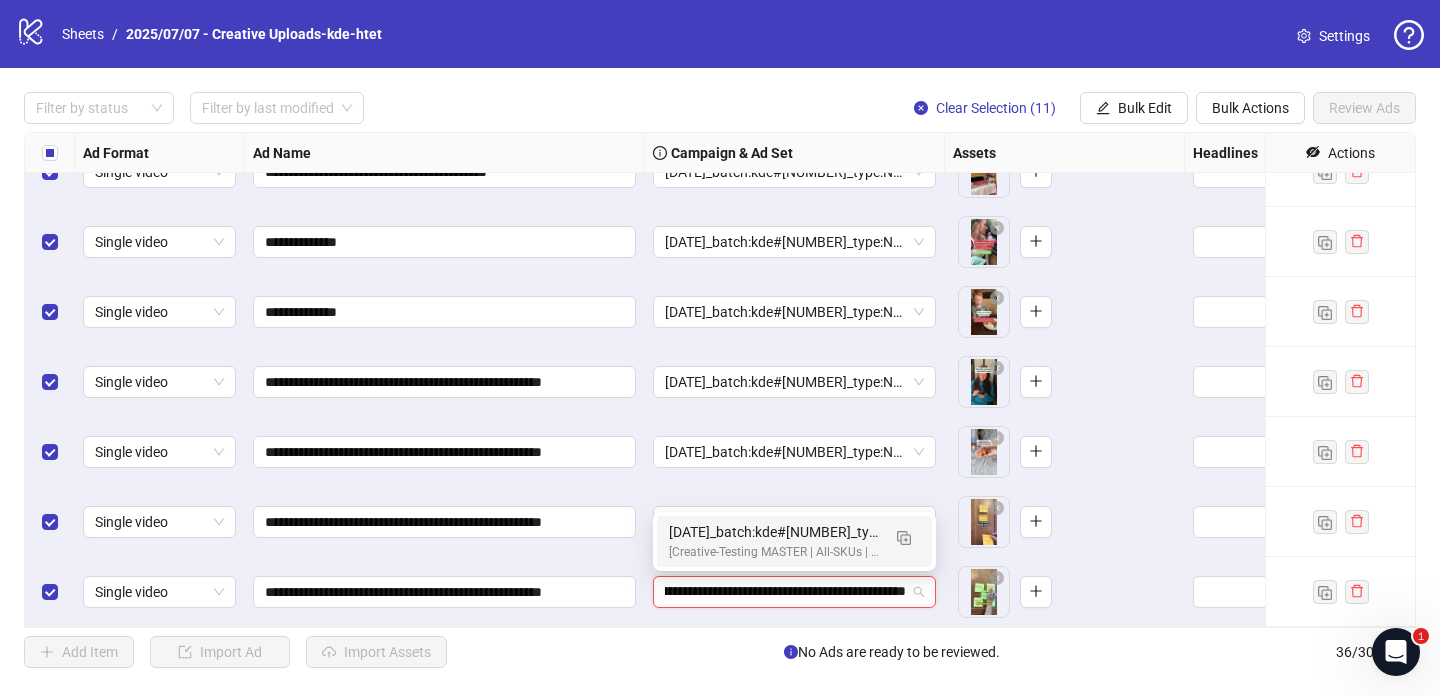click on "[DATE]_batch:kde#[NUMBER]_type:NetNew_notes:htet-kde#[NUMBER]-kde#[NUMBER]-kde#[NUMBER]" at bounding box center [774, 532] 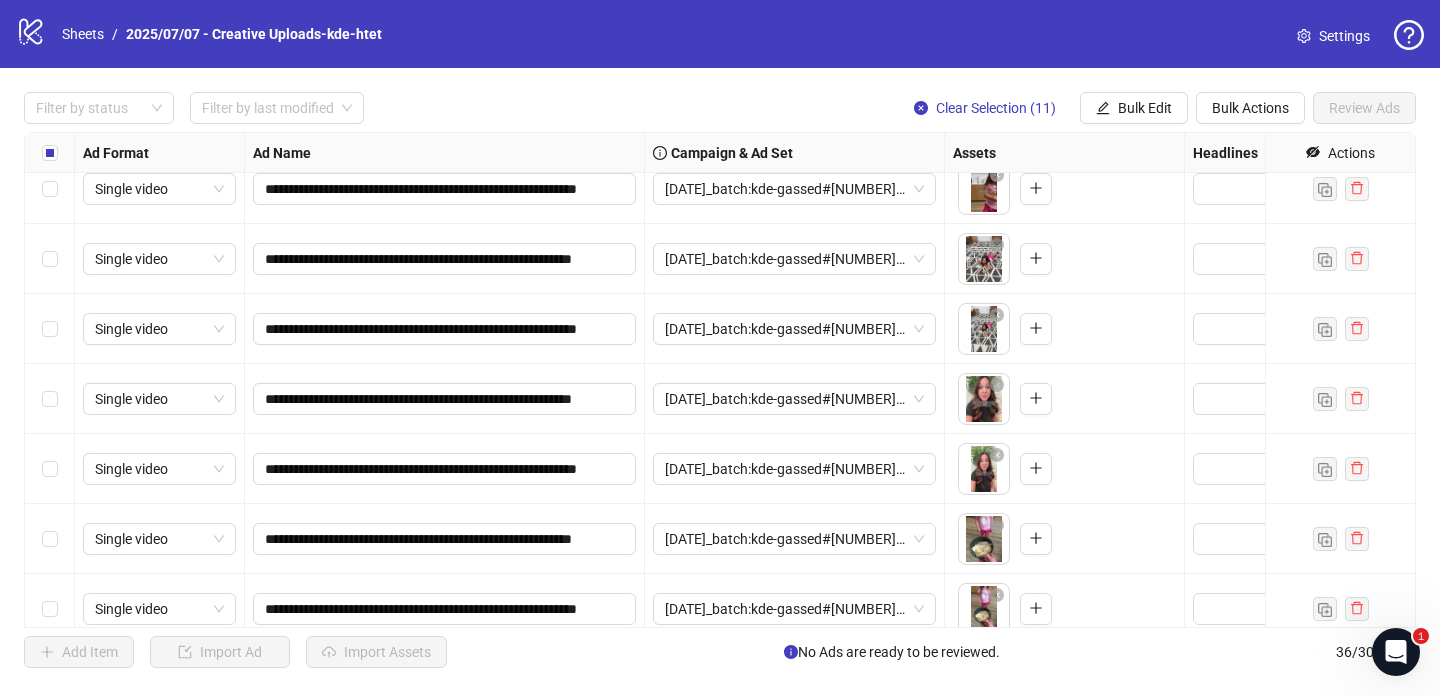 scroll, scrollTop: 1028, scrollLeft: 0, axis: vertical 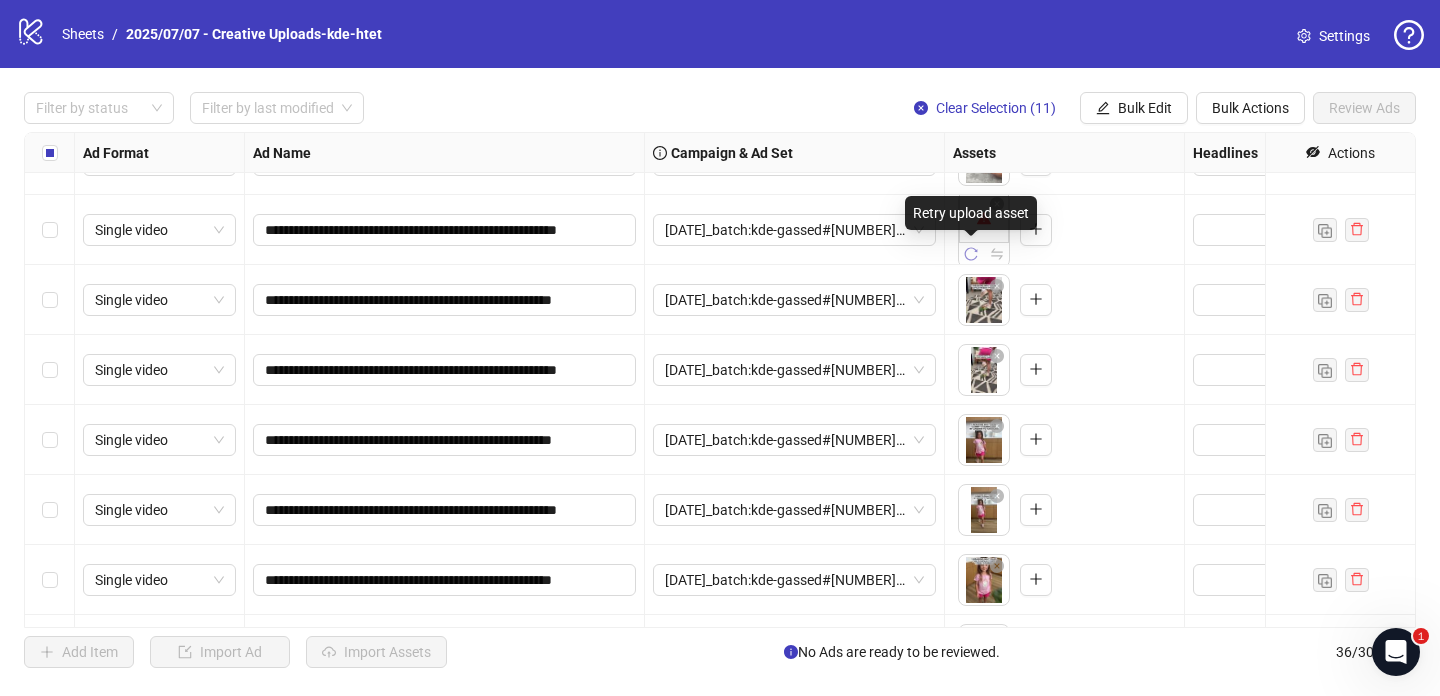 click at bounding box center [971, 254] 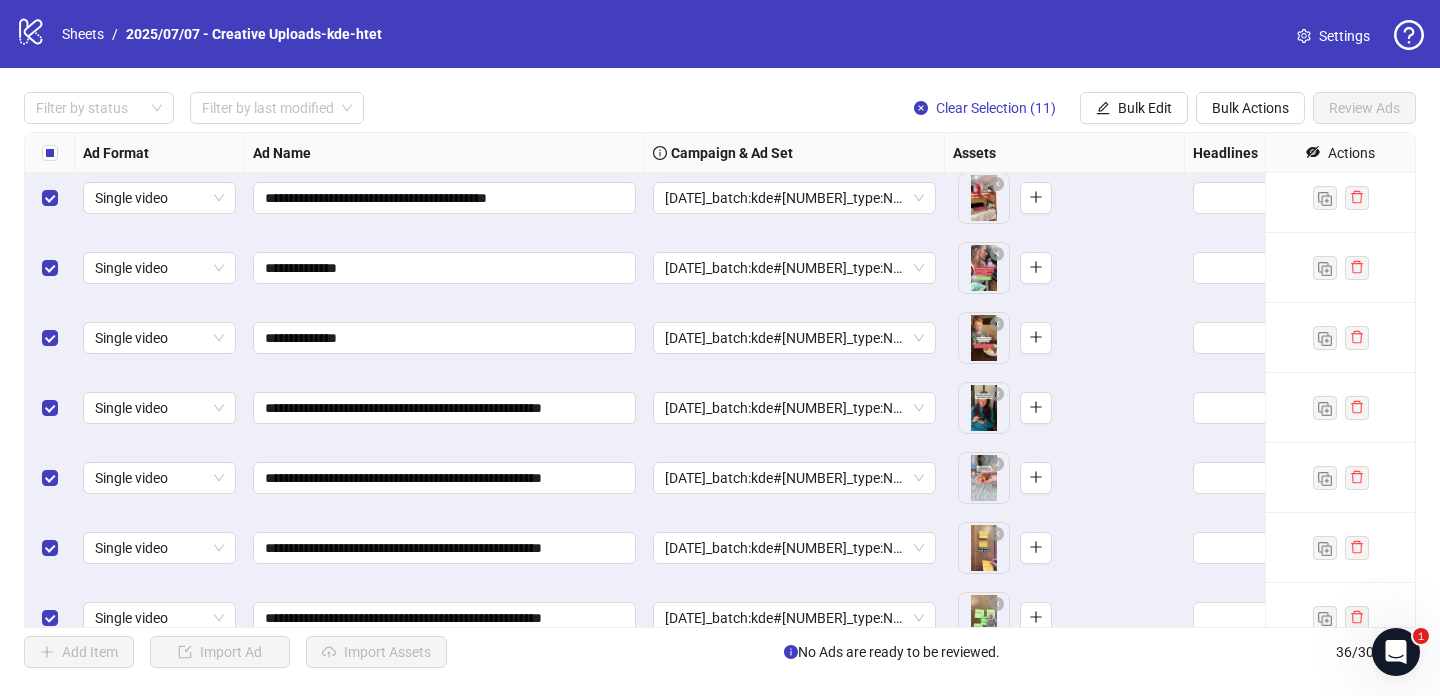 scroll, scrollTop: 2066, scrollLeft: 0, axis: vertical 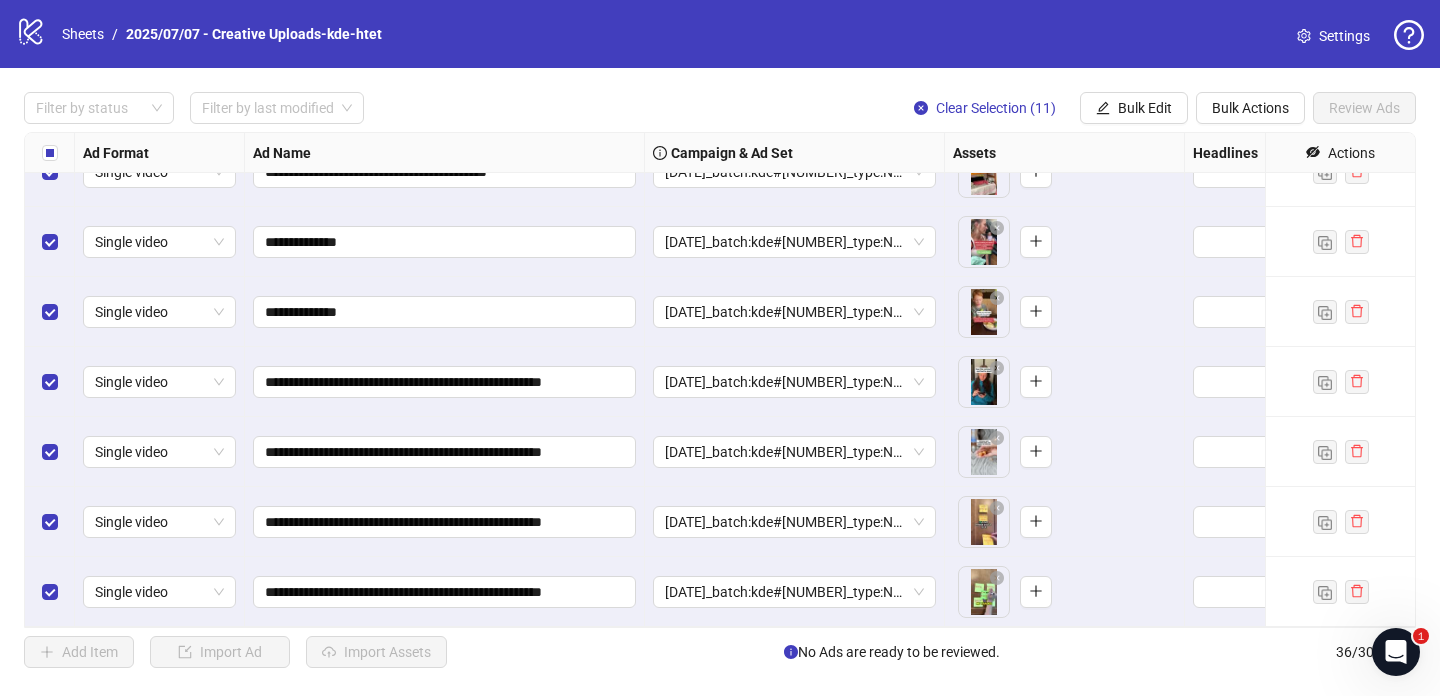 click on "Filter by status Filter by last modified Clear Selection (11) Bulk Edit Bulk Actions Review Ads" at bounding box center (720, 34) 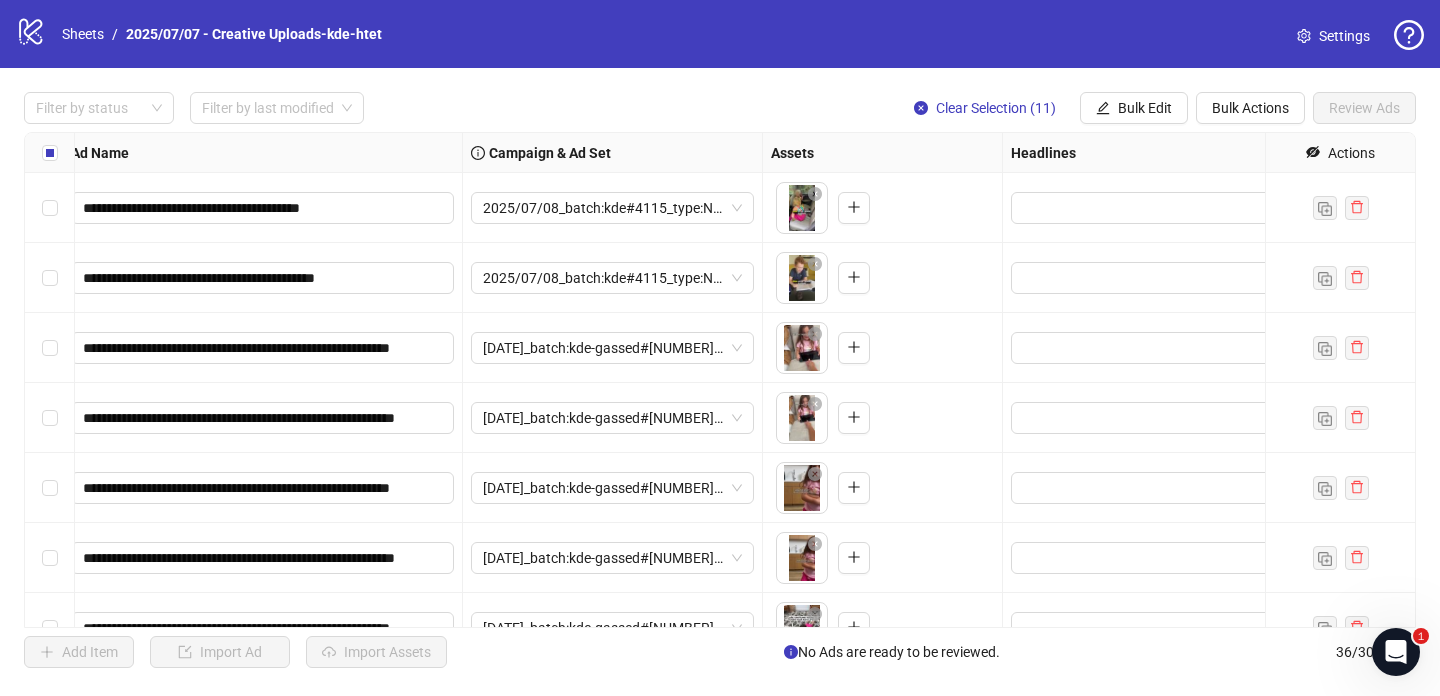 scroll, scrollTop: 0, scrollLeft: 0, axis: both 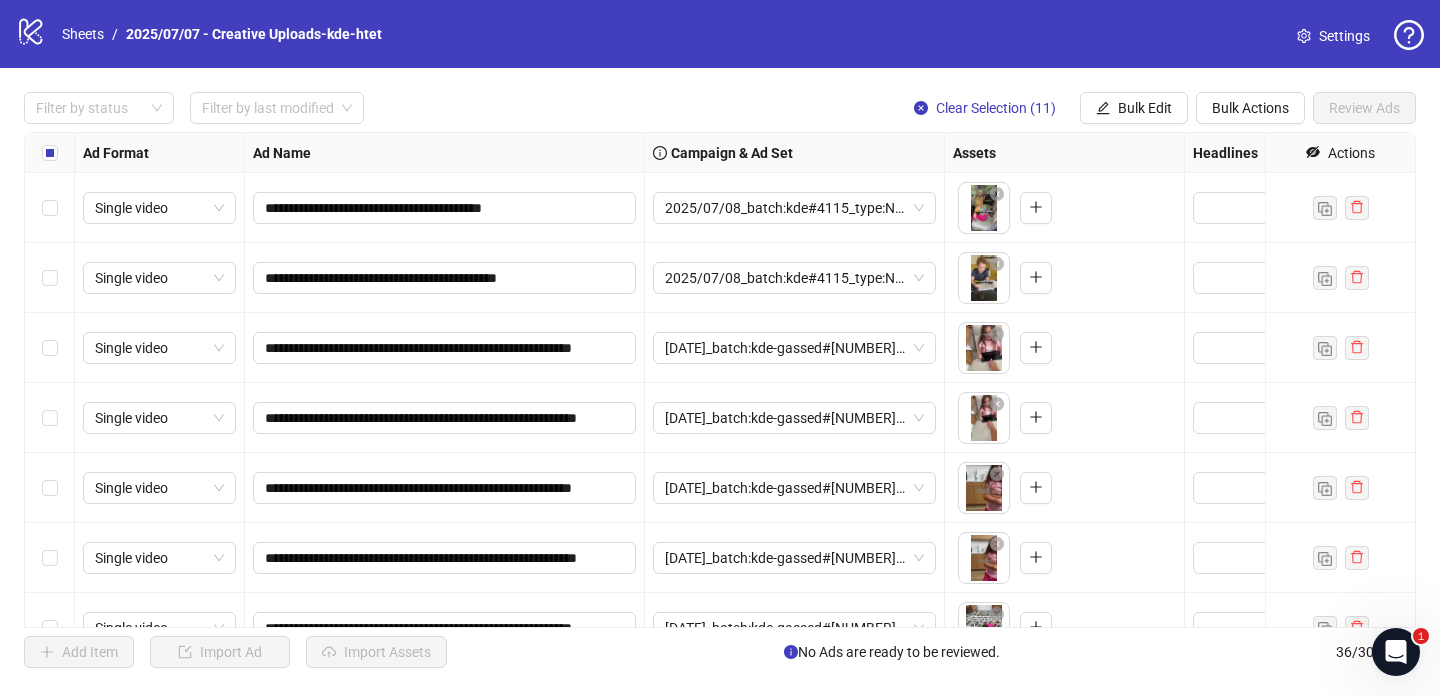 click on "Filter by status Filter by last modified Clear Selection (11) Bulk Edit Bulk Actions Review Ads" at bounding box center [720, 34] 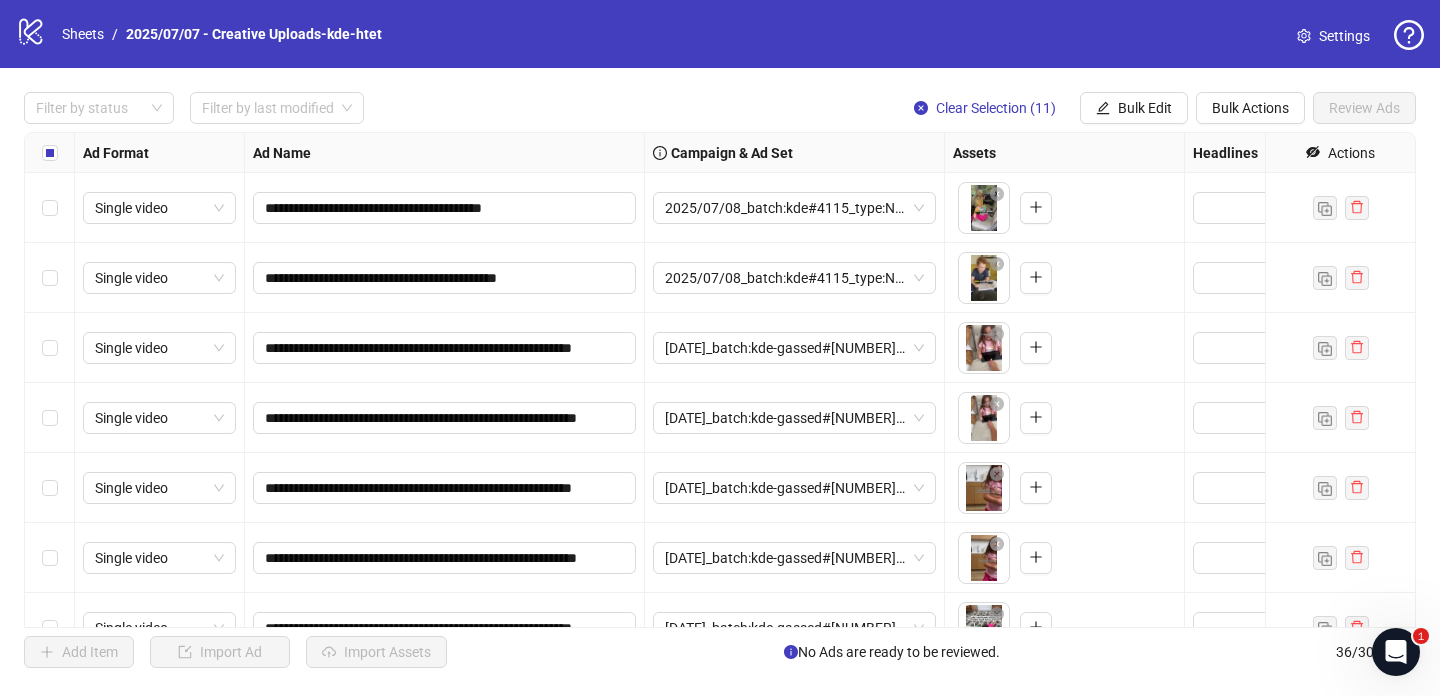 click on "Filter by status Filter by last modified Clear Selection (11) Bulk Edit Bulk Actions Review Ads" at bounding box center [720, 34] 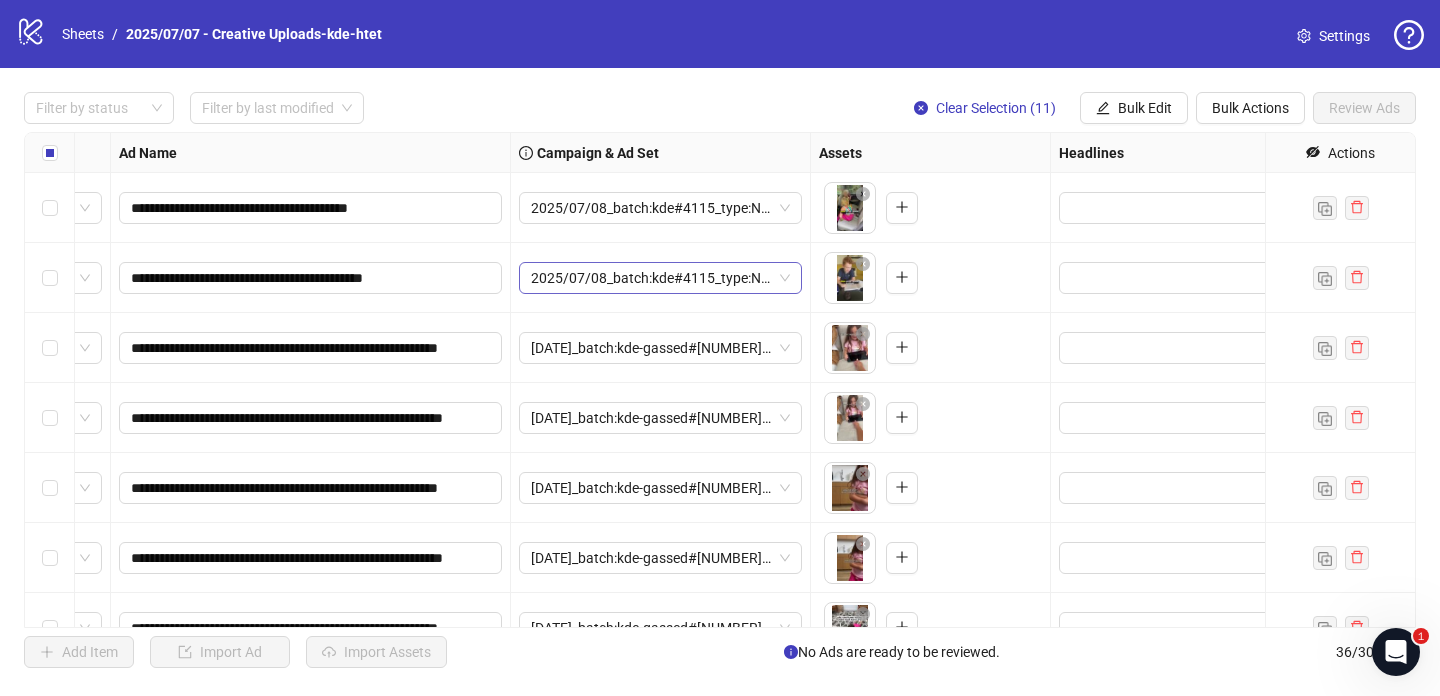 scroll, scrollTop: 0, scrollLeft: 0, axis: both 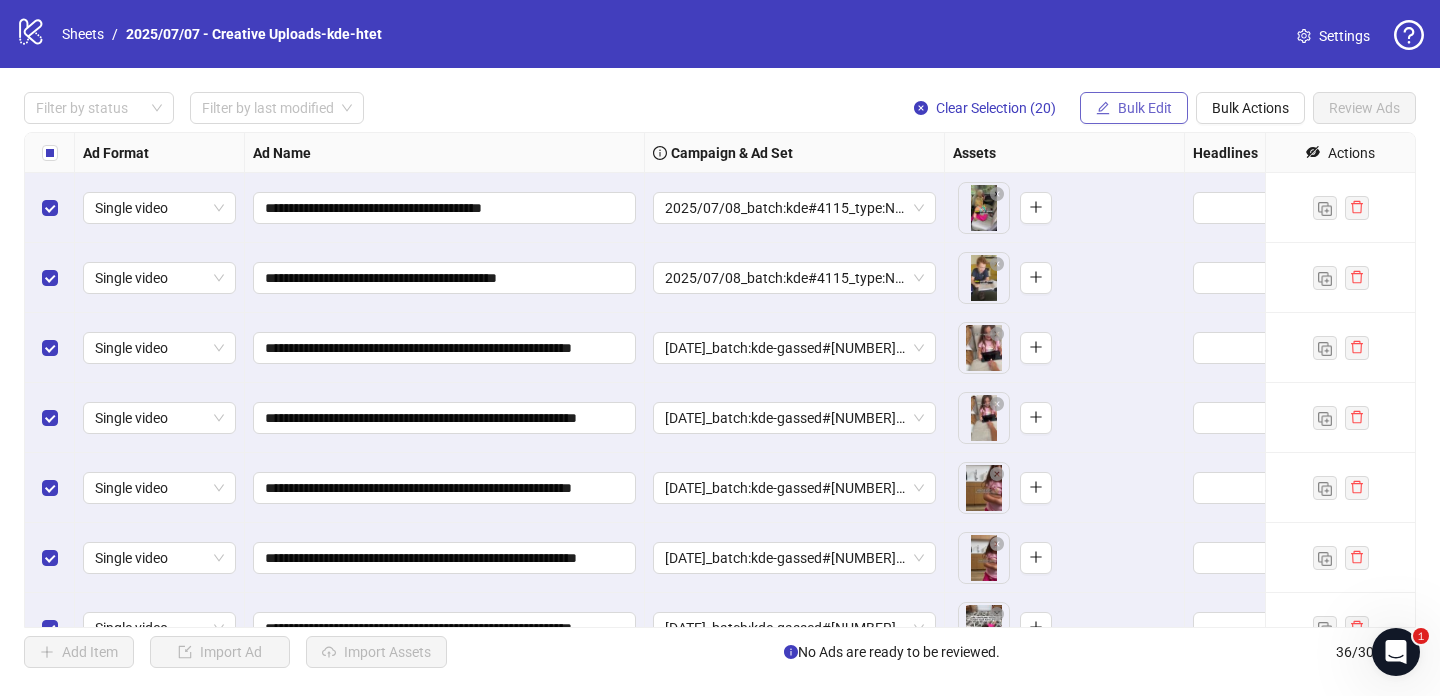click on "Bulk Edit" at bounding box center (1145, 108) 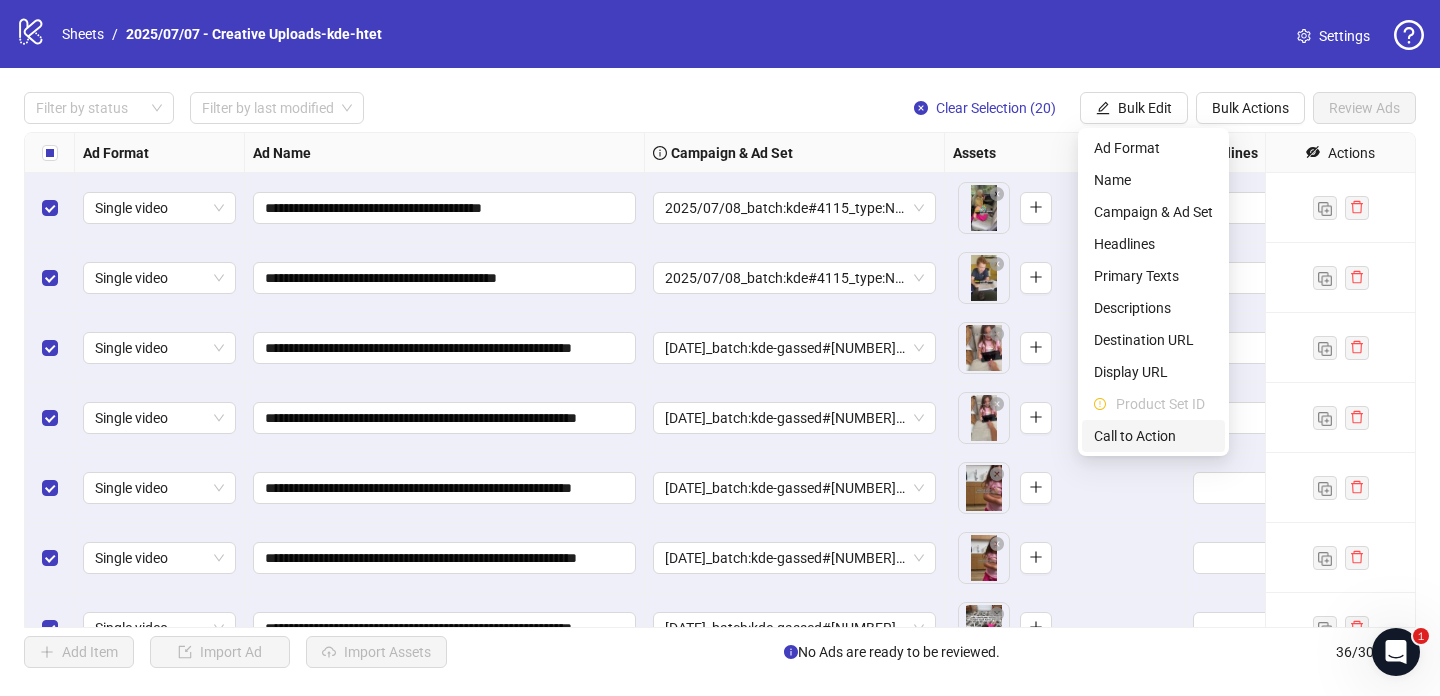 click on "Call to Action" at bounding box center (1153, 436) 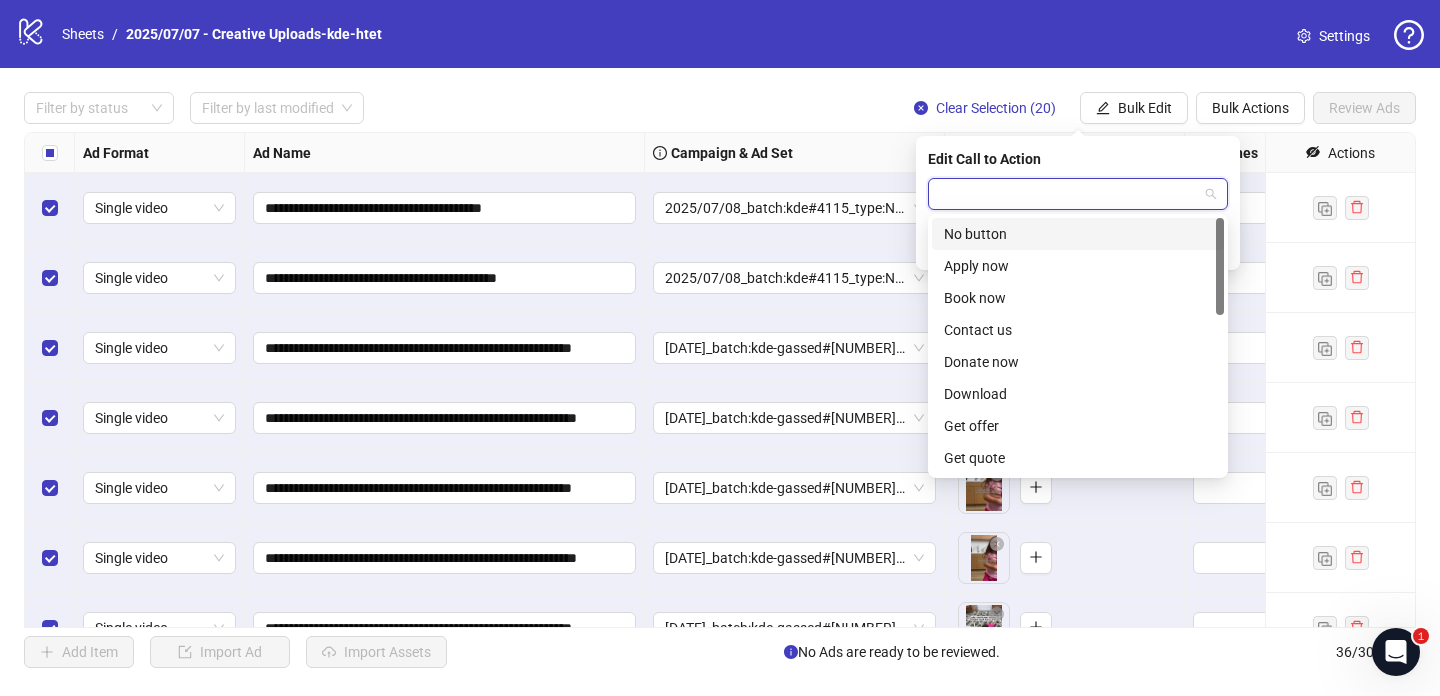 click at bounding box center (1069, 194) 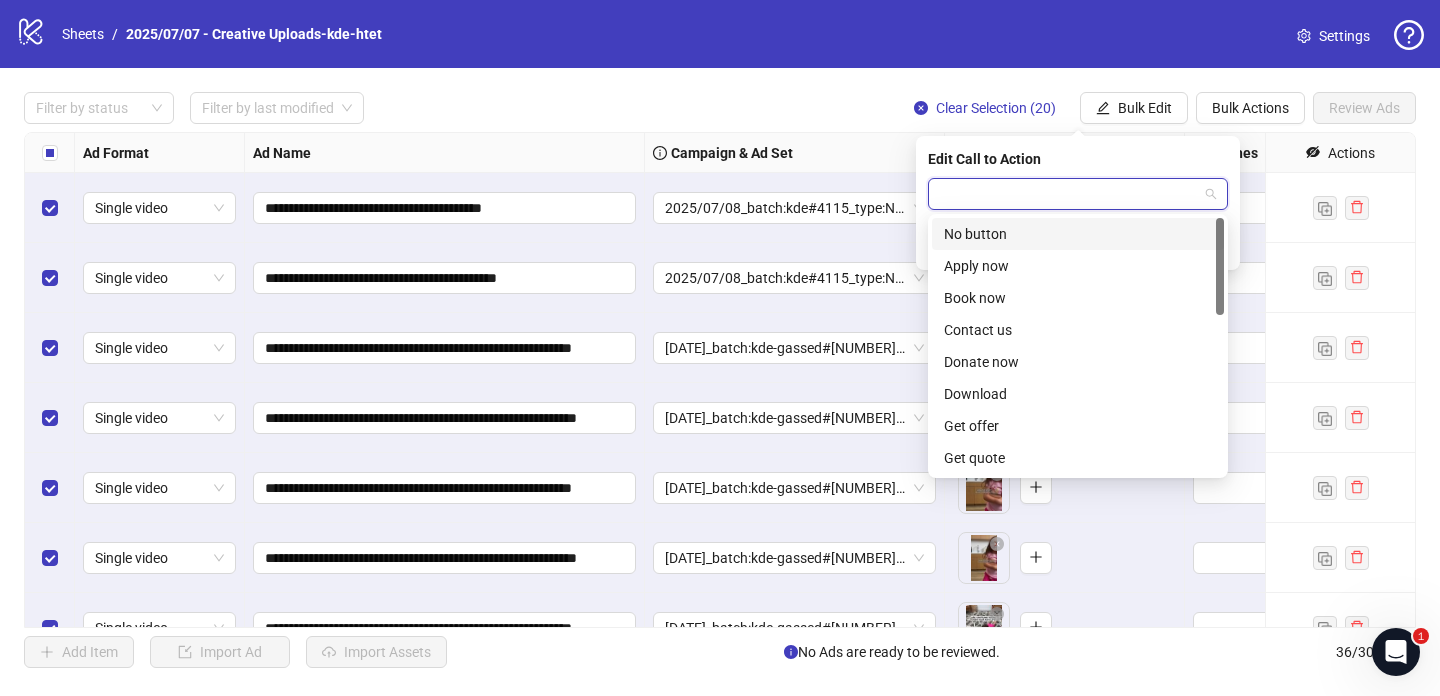 click at bounding box center (1069, 194) 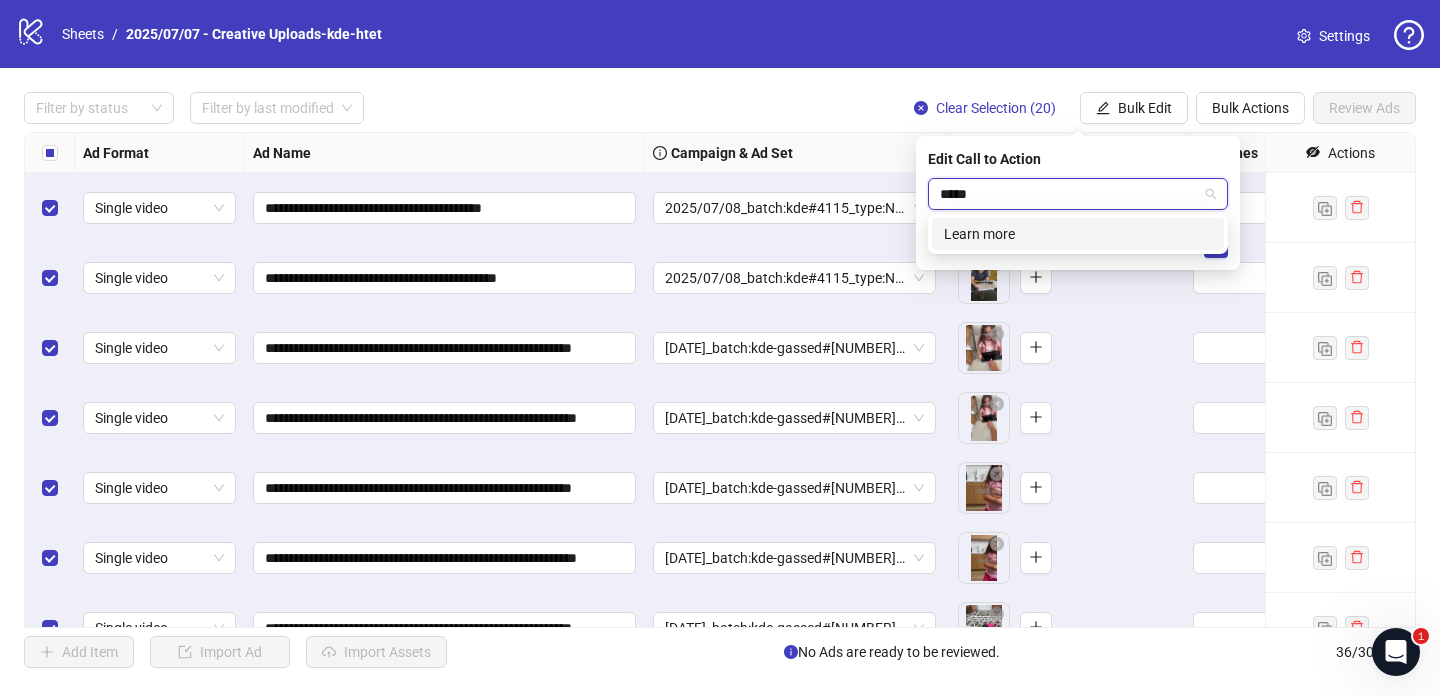 click on "Learn more" at bounding box center (1078, 234) 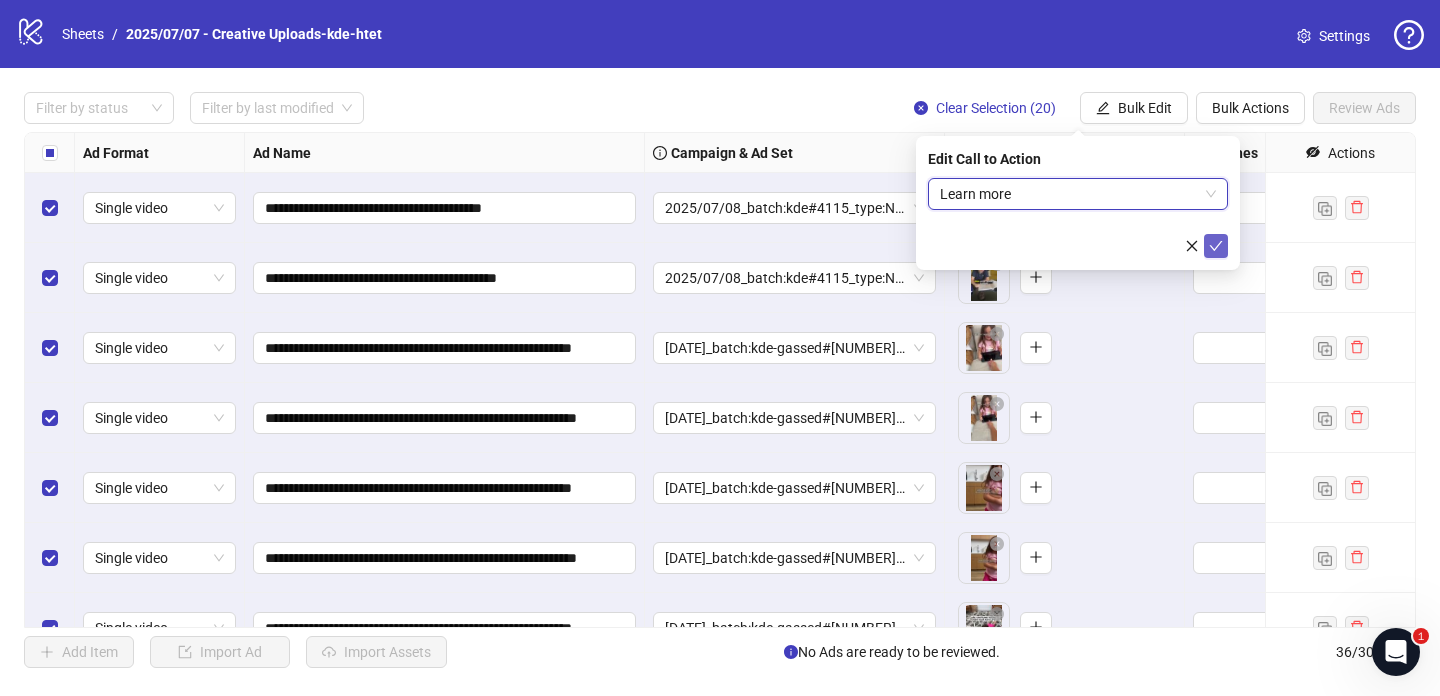 click at bounding box center [1216, 246] 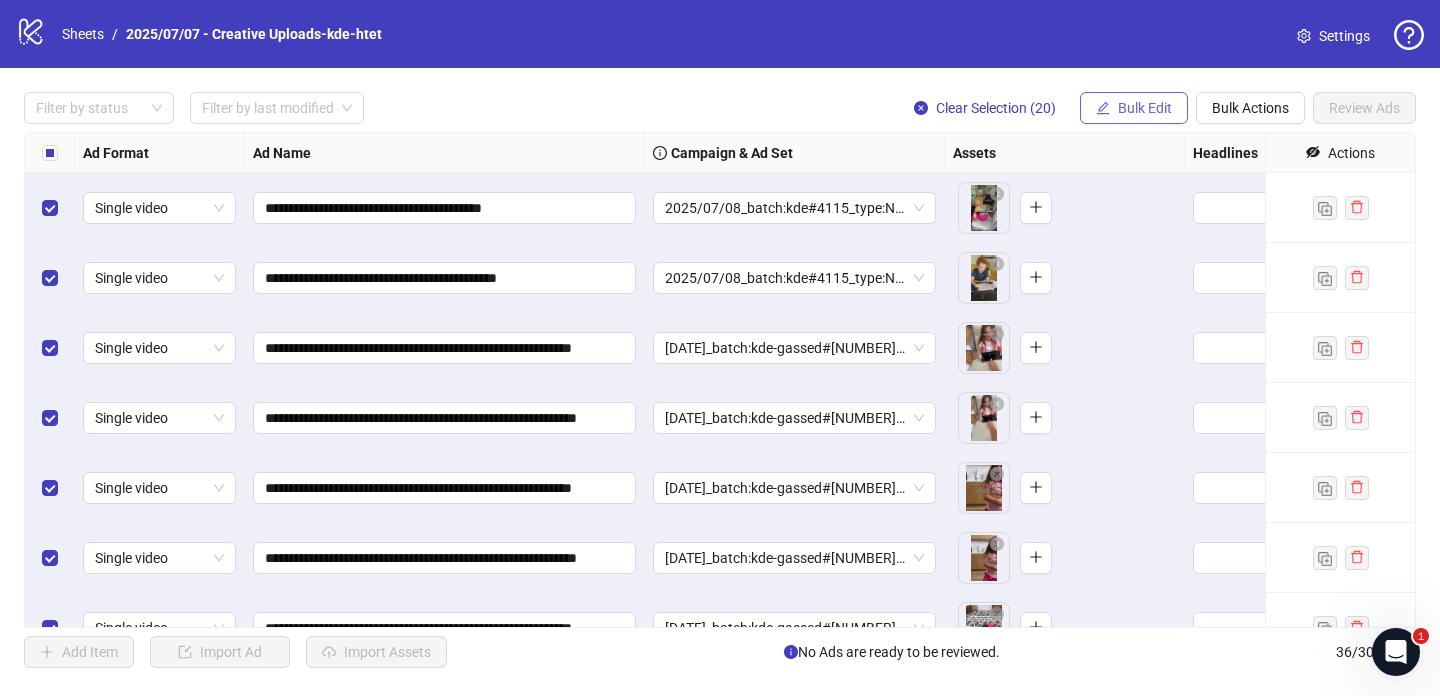 click on "Bulk Edit" at bounding box center (1145, 108) 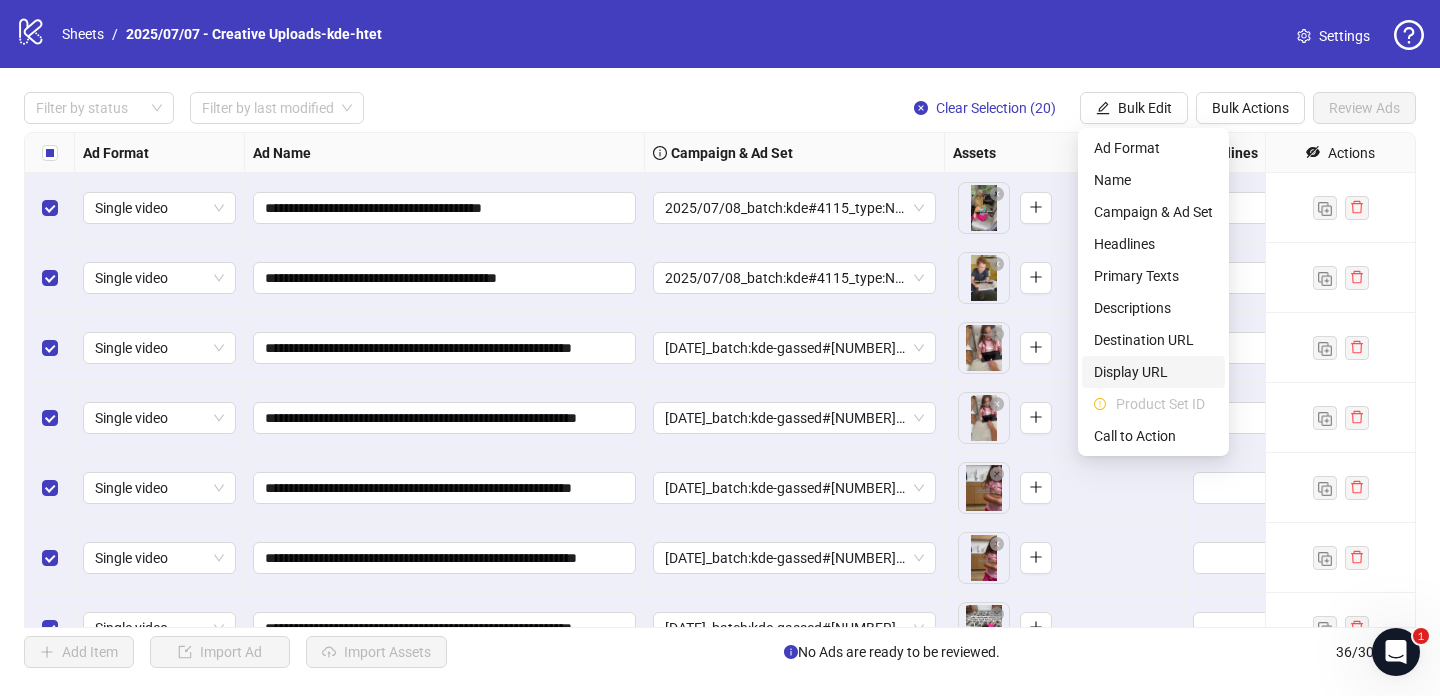 click on "Display URL" at bounding box center (1153, 372) 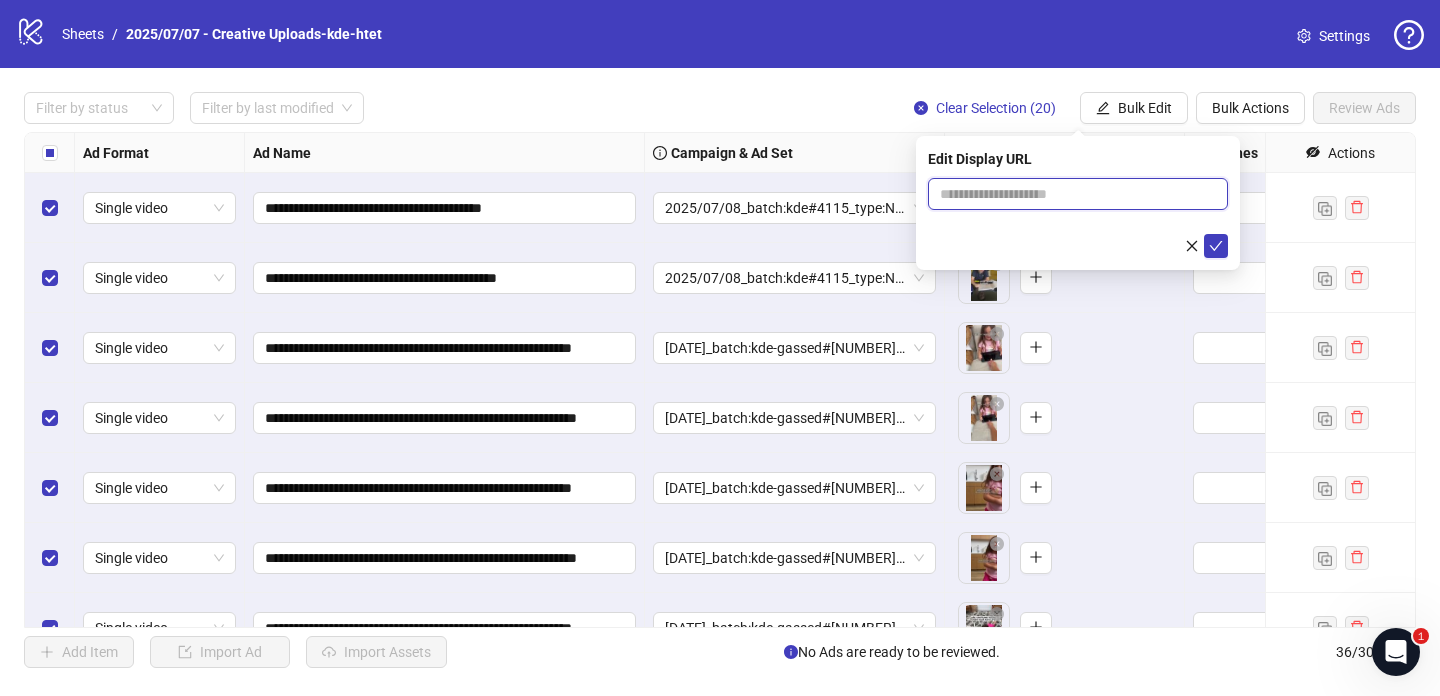 click at bounding box center (1078, 194) 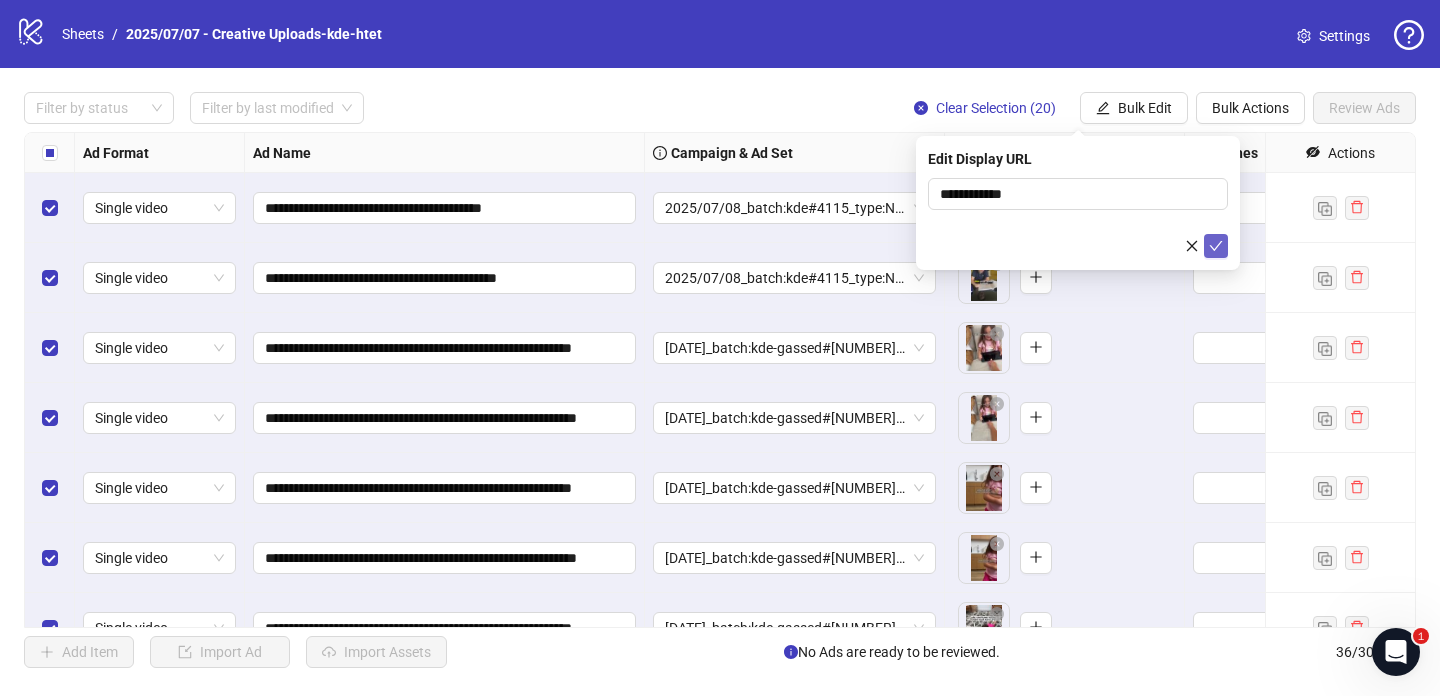 click at bounding box center (1216, 246) 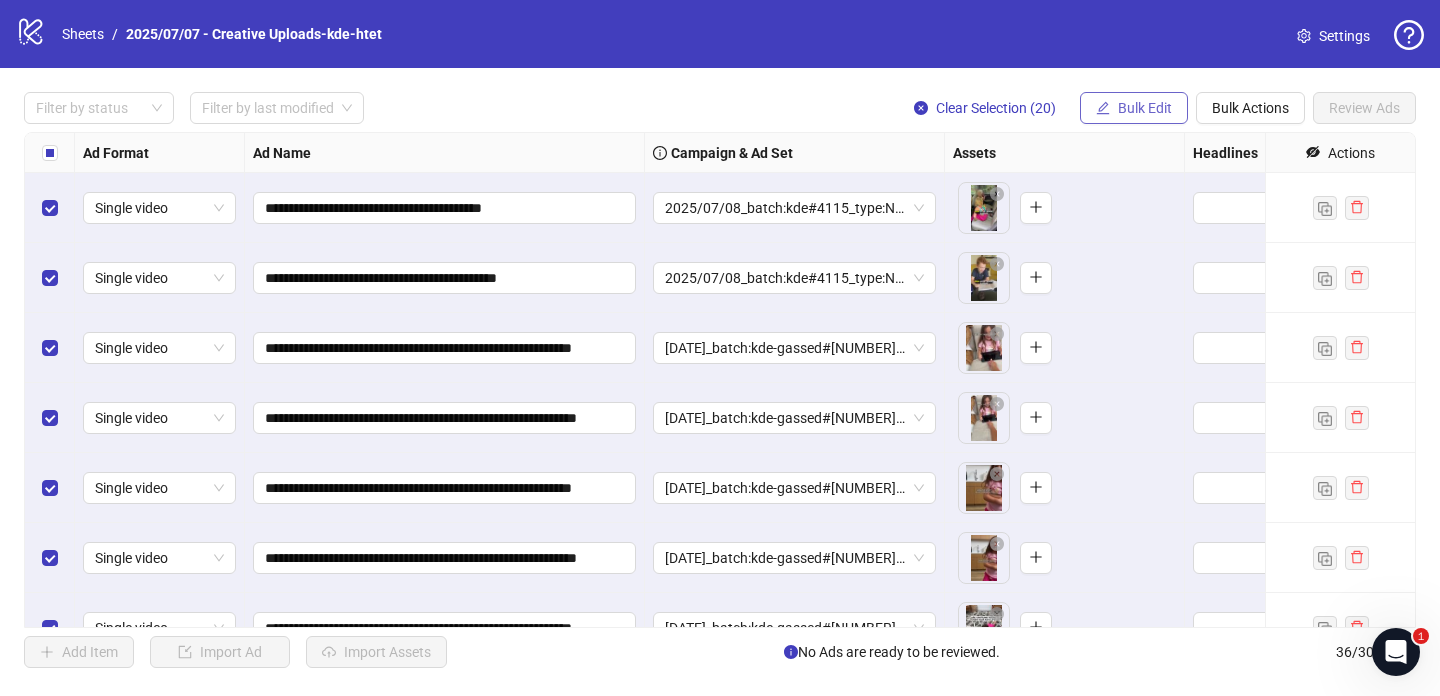 click on "Bulk Edit" at bounding box center (1145, 108) 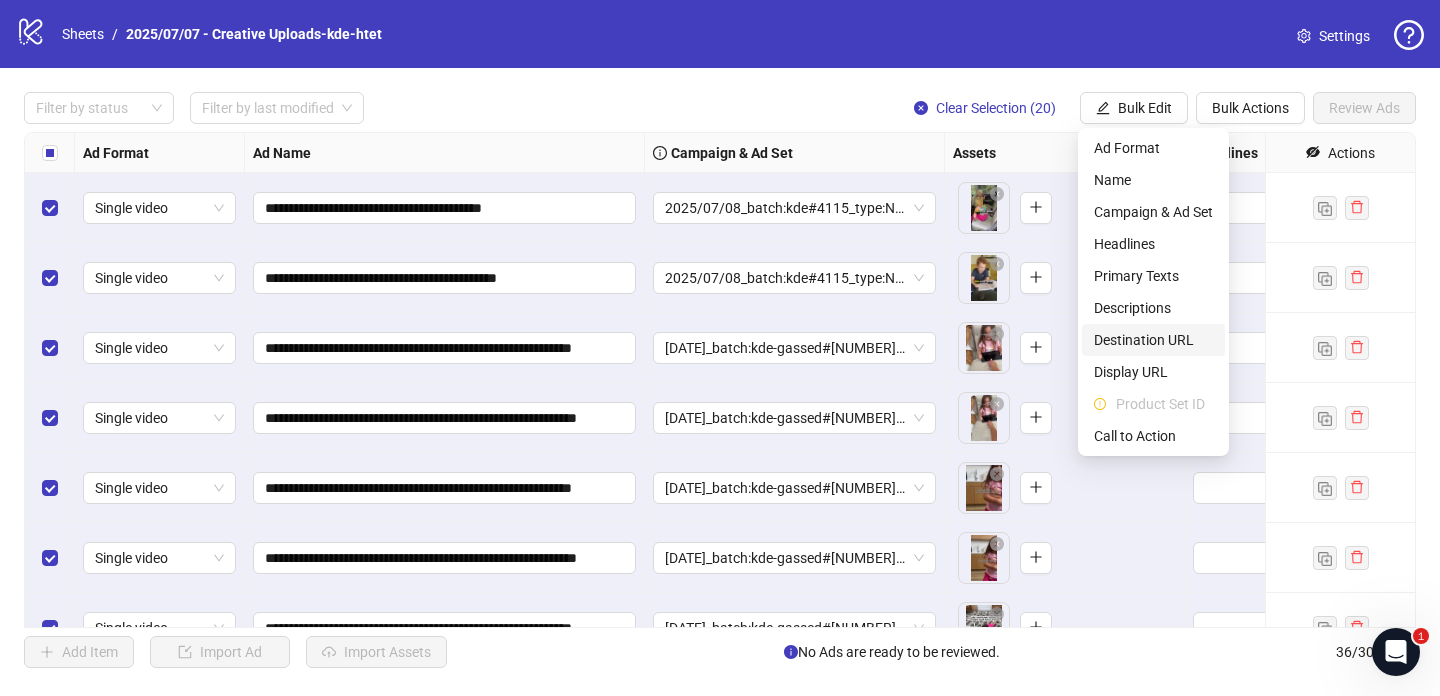 click on "Destination URL" at bounding box center (1153, 340) 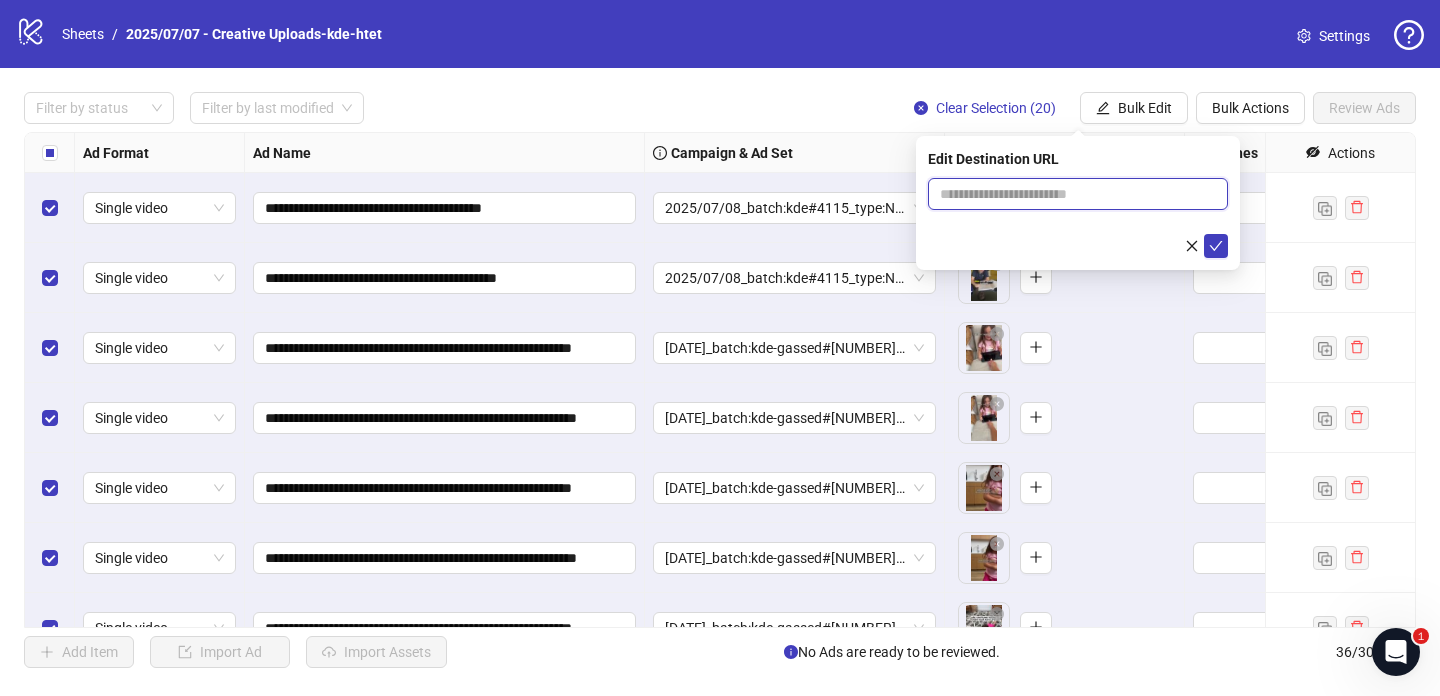 click at bounding box center (1070, 194) 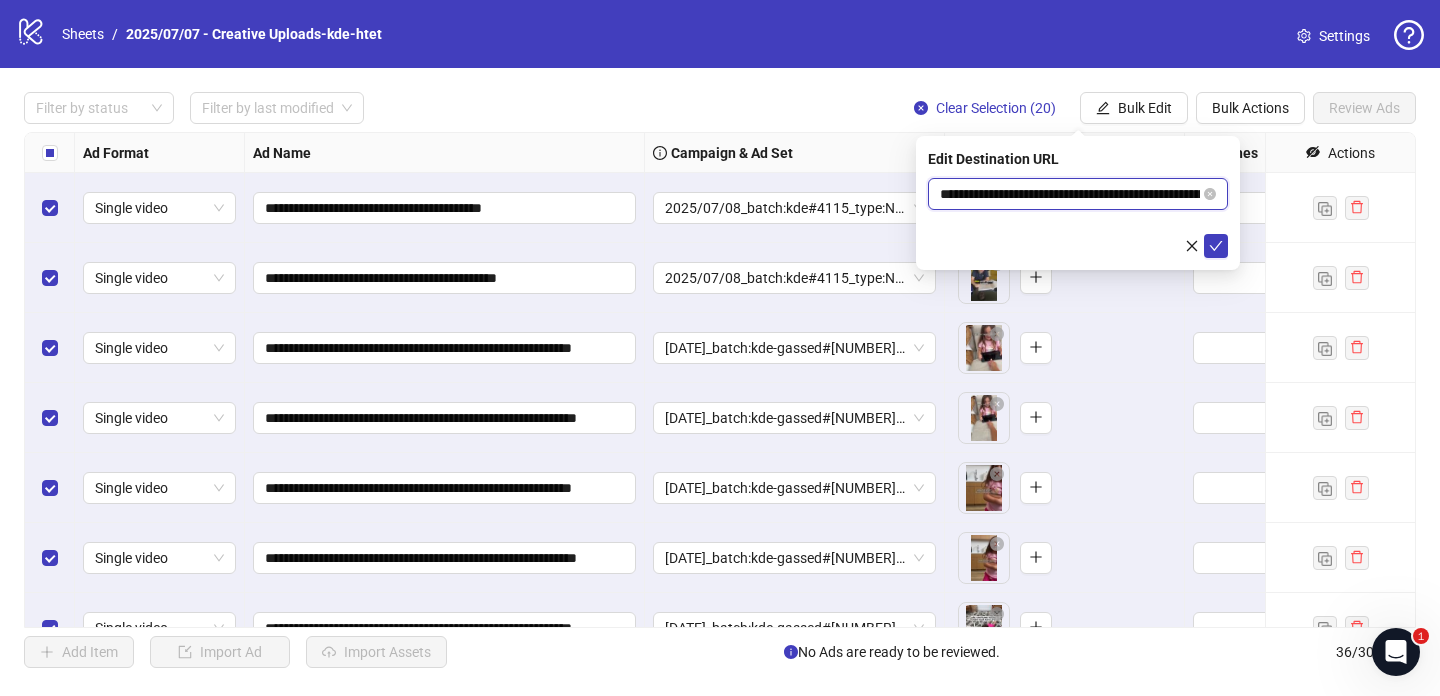 scroll, scrollTop: 0, scrollLeft: 132, axis: horizontal 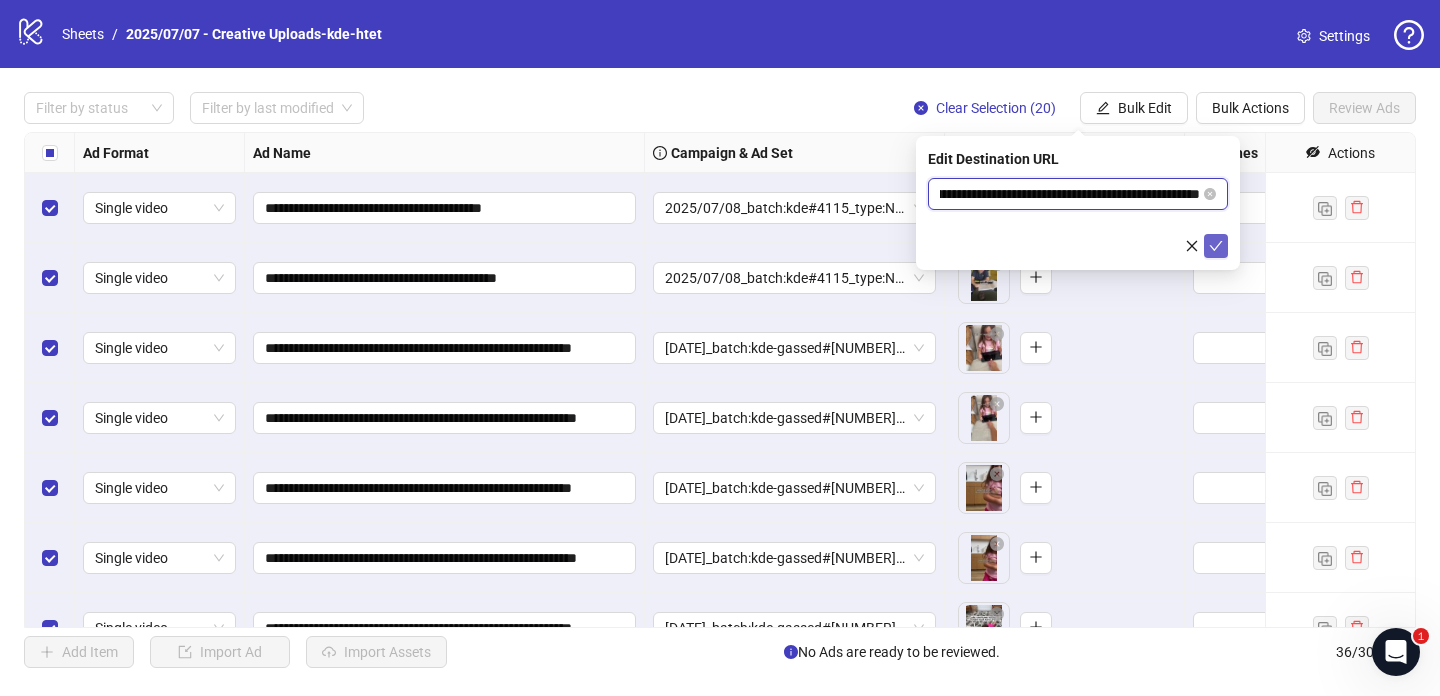 type on "**********" 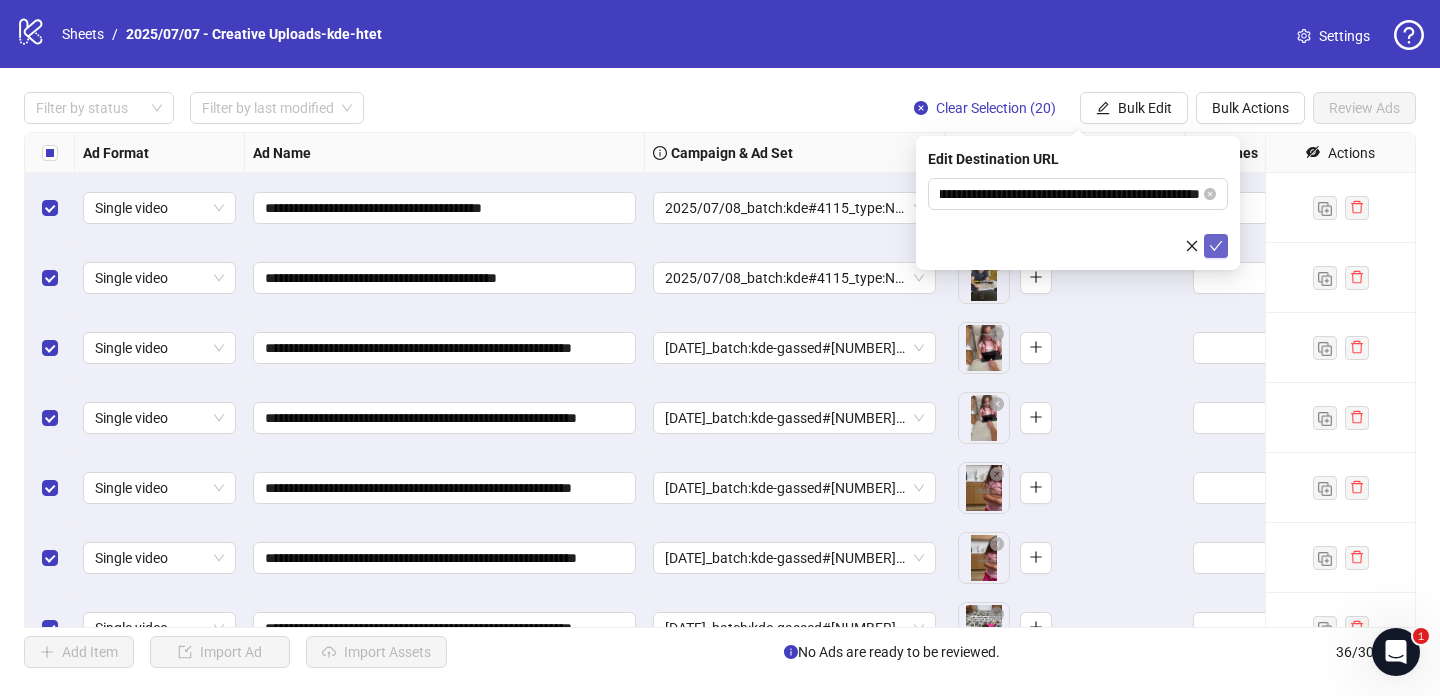 click at bounding box center [1216, 246] 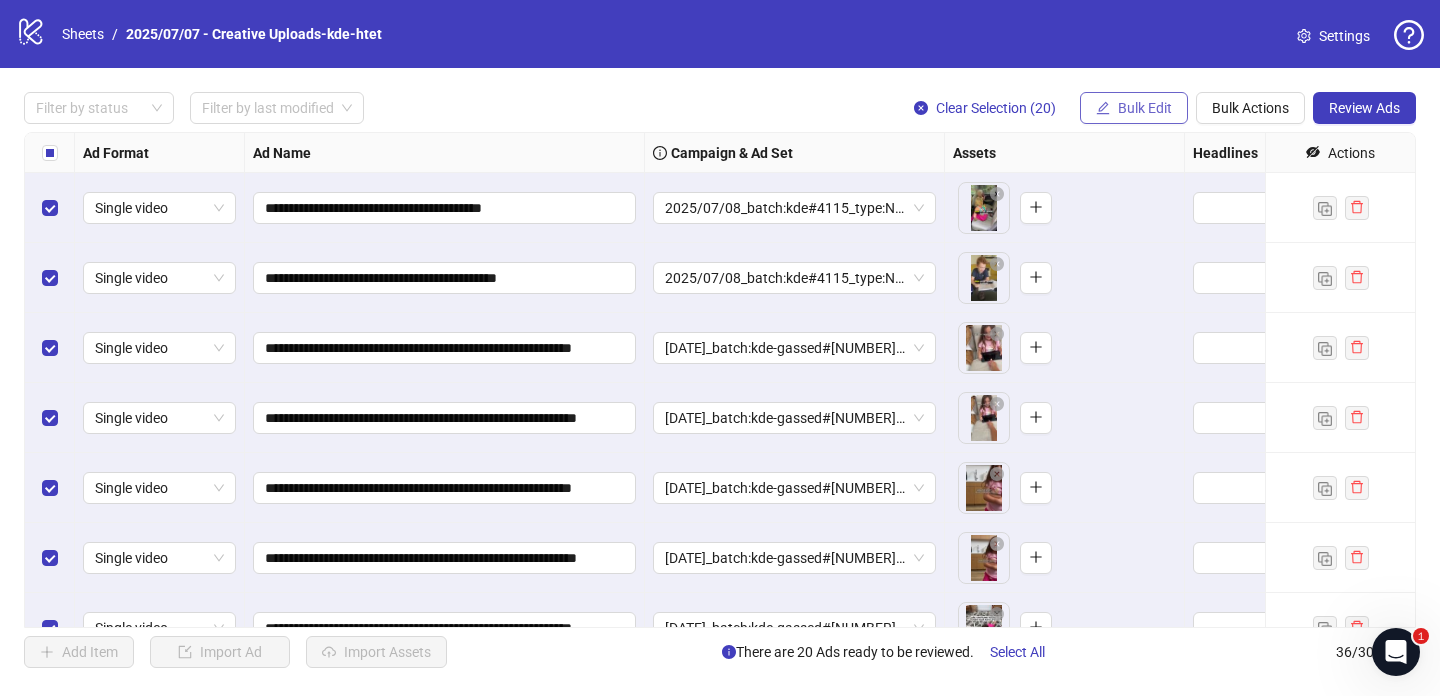 click on "Bulk Edit" at bounding box center (1145, 108) 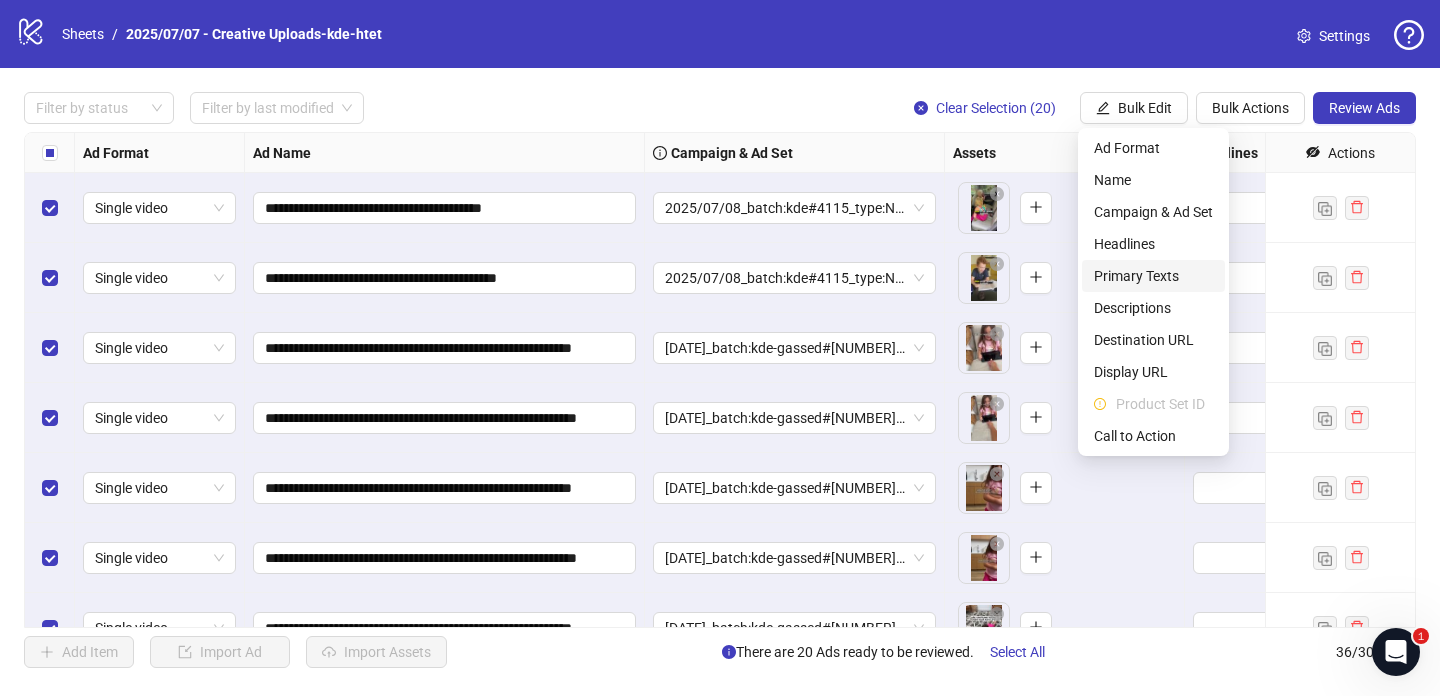 click on "Primary Texts" at bounding box center [1153, 276] 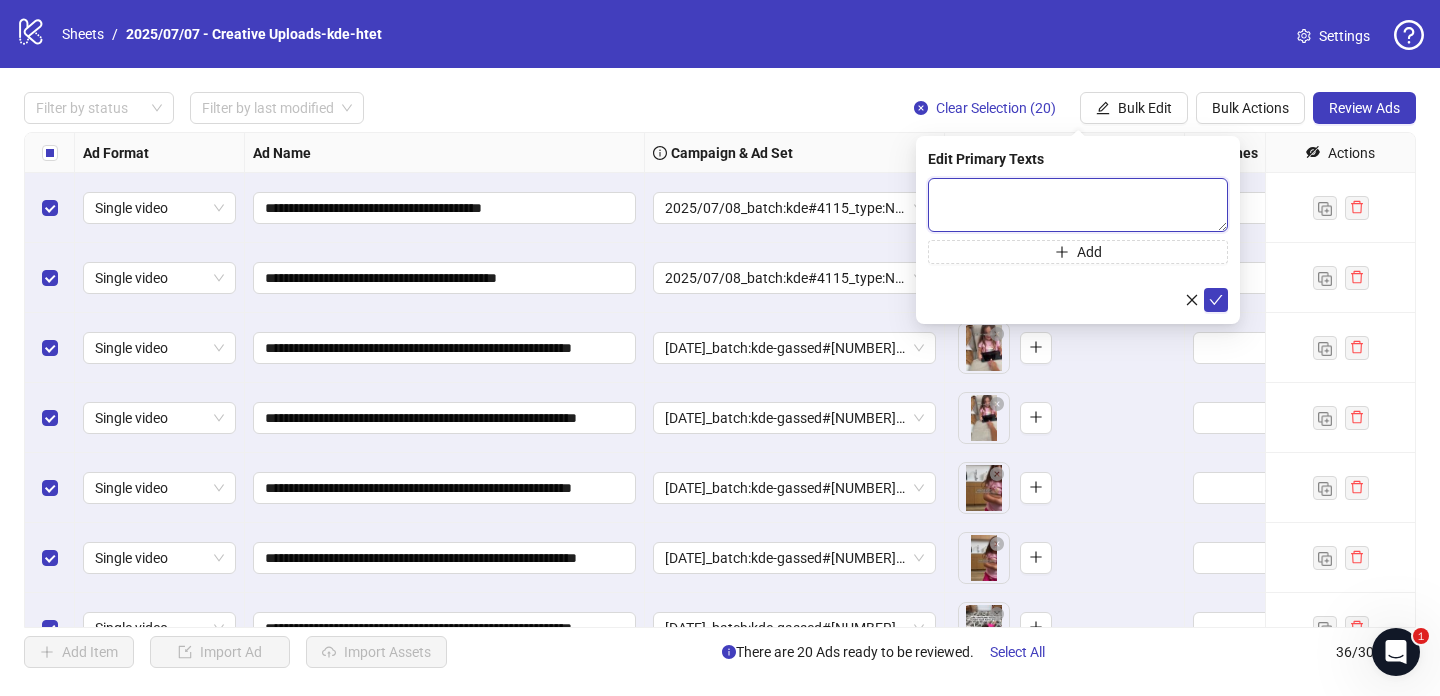click at bounding box center [1078, 205] 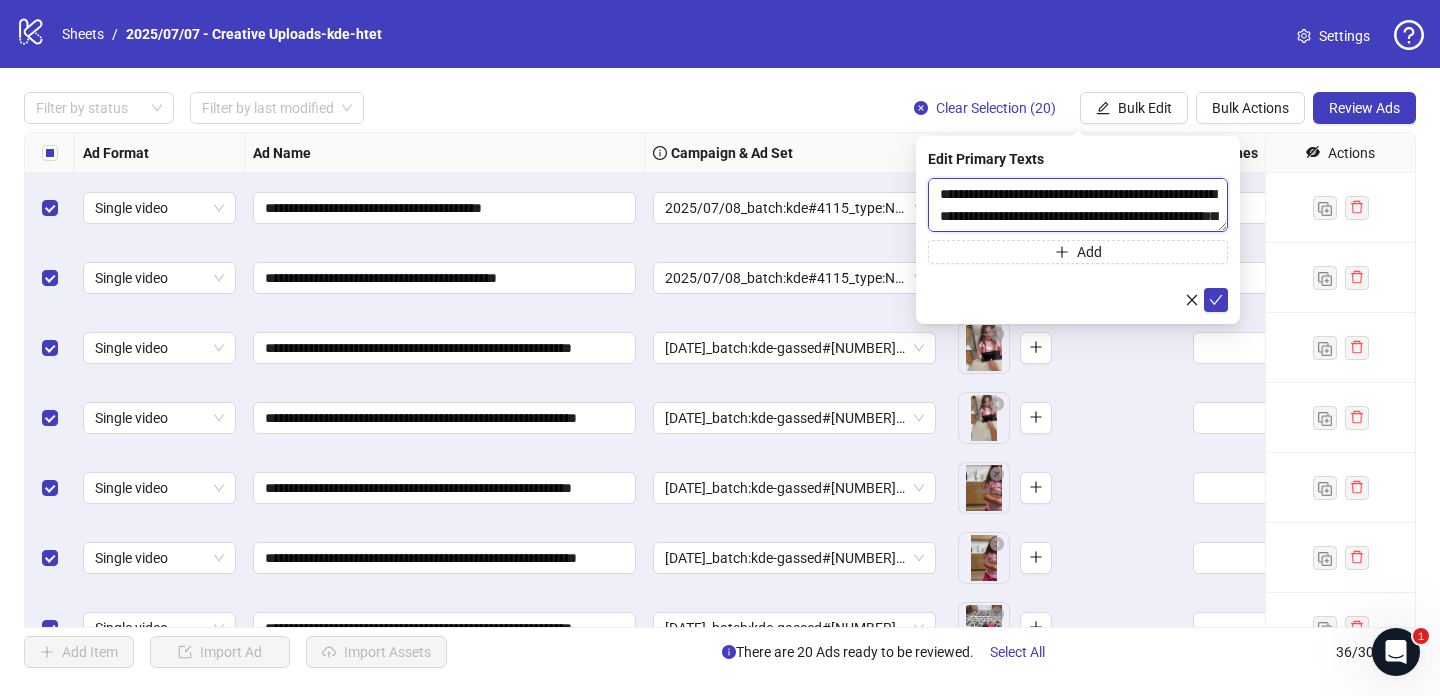 scroll, scrollTop: 477, scrollLeft: 0, axis: vertical 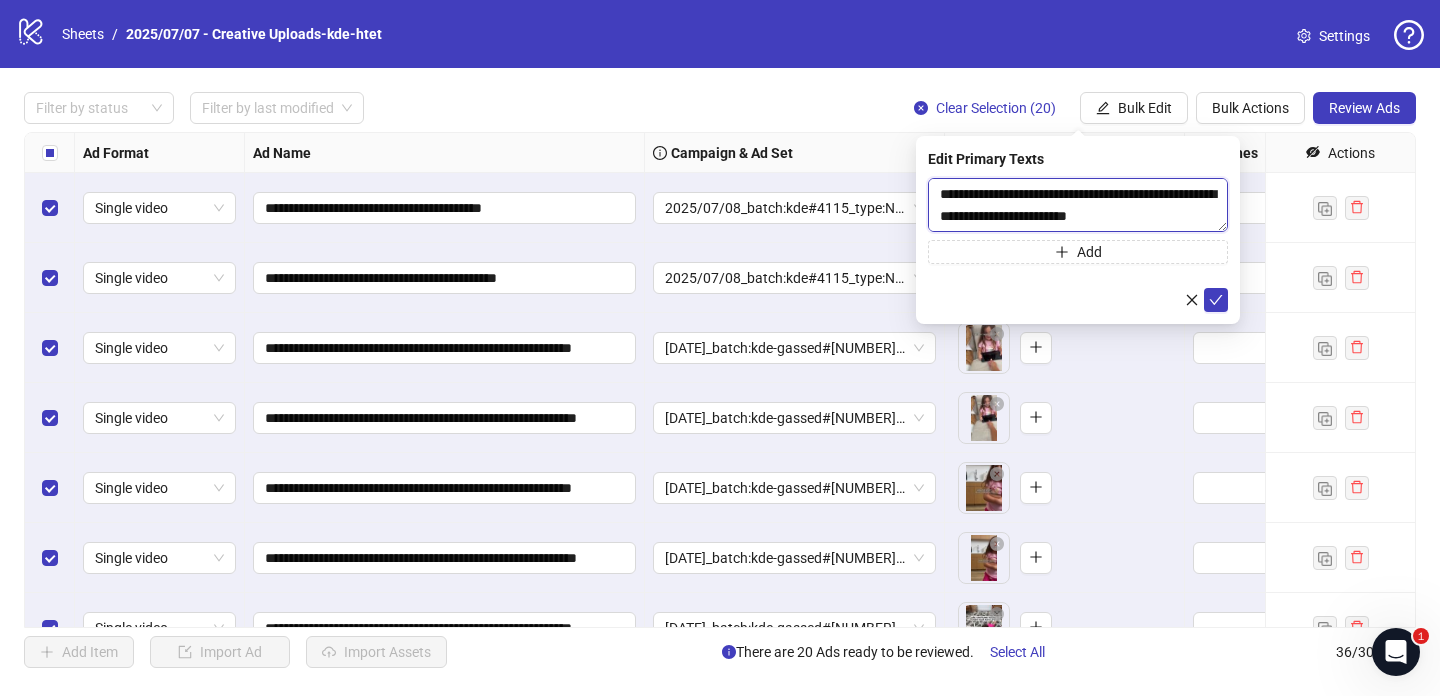 click on "**********" at bounding box center (1078, 205) 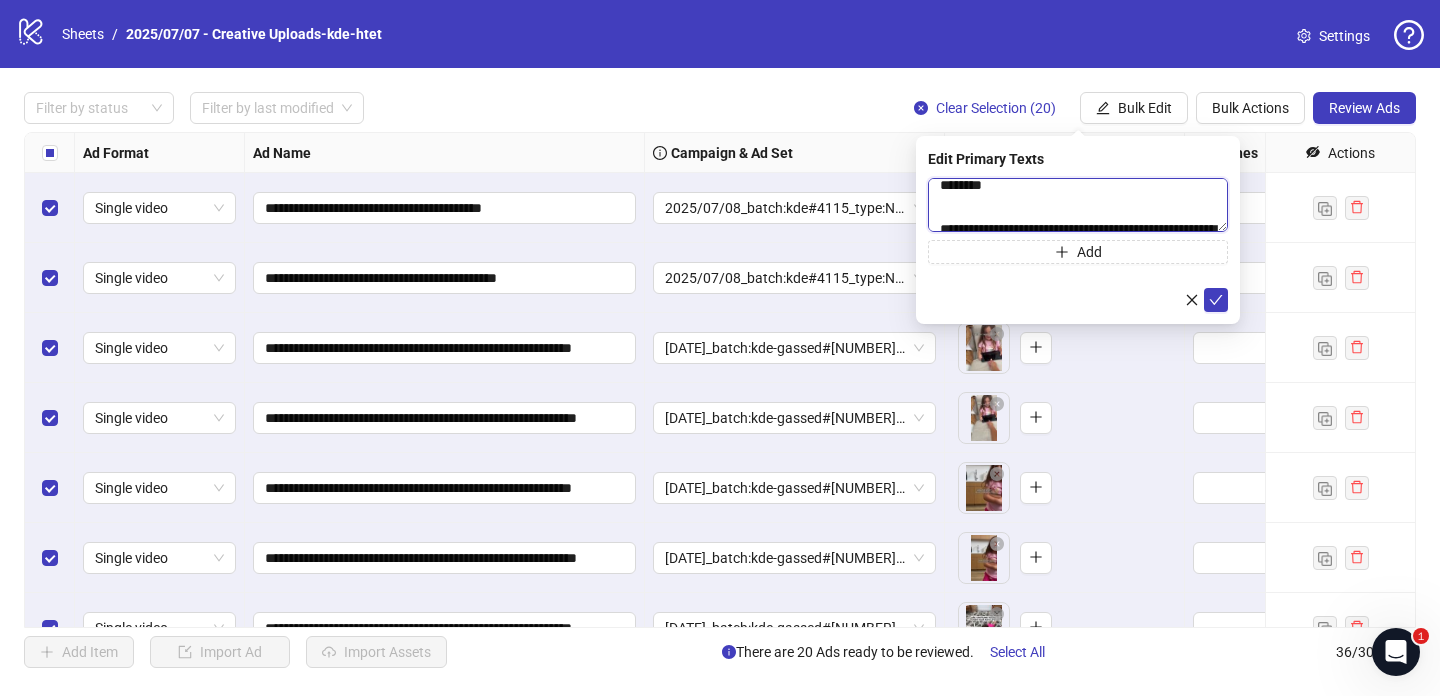 scroll, scrollTop: 0, scrollLeft: 0, axis: both 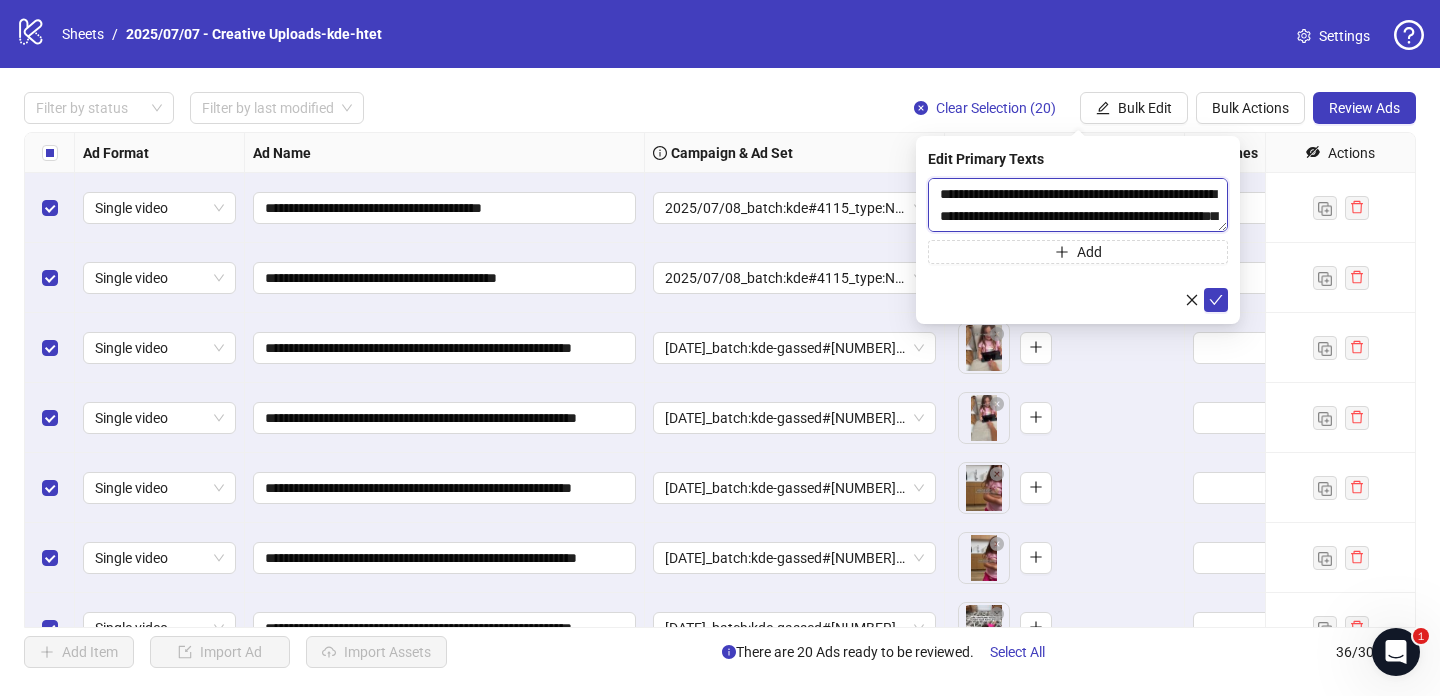 click on "**********" at bounding box center (1078, 205) 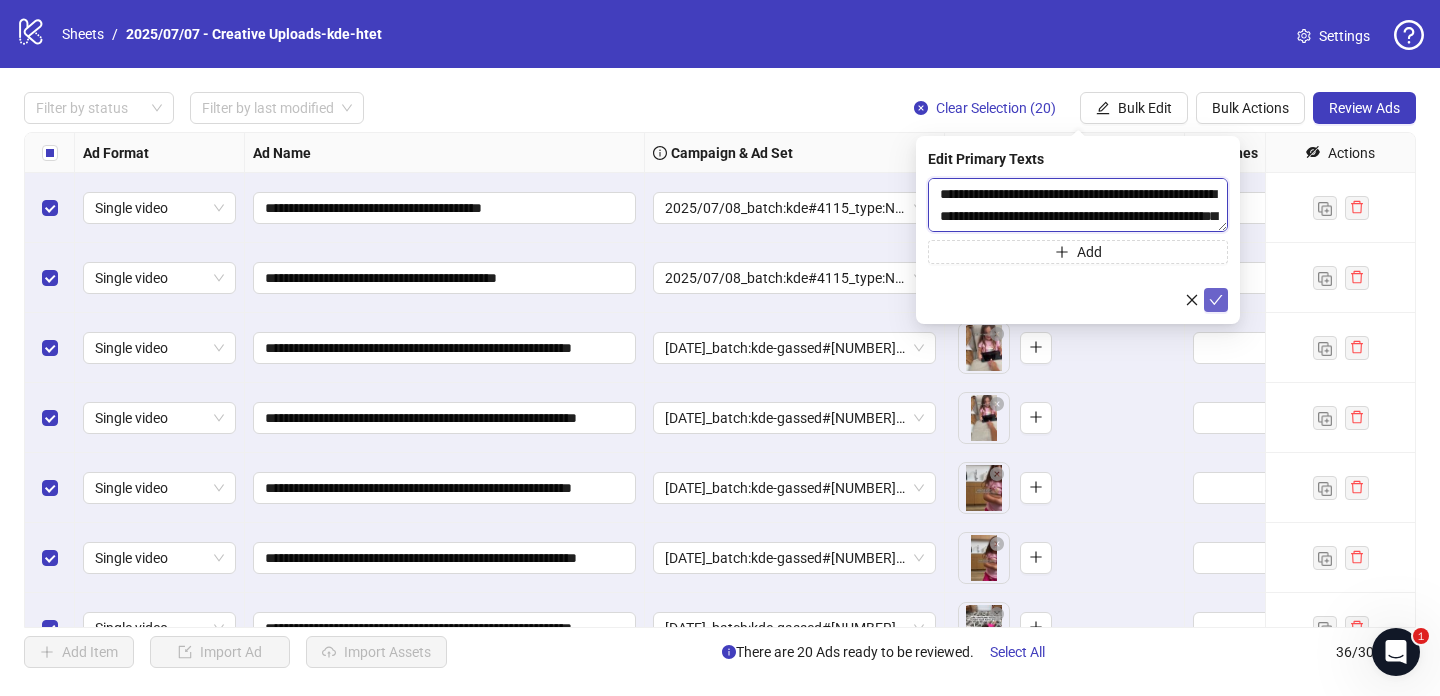 type on "**********" 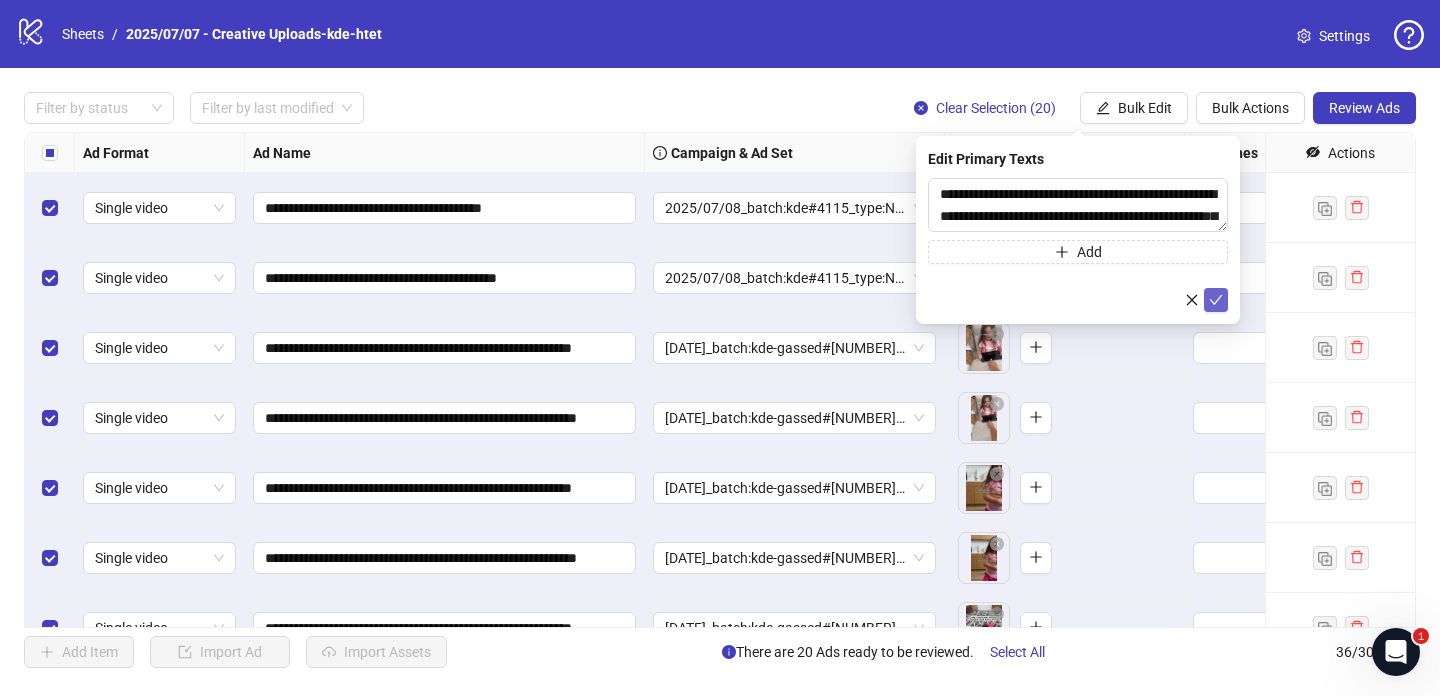 click at bounding box center (1216, 300) 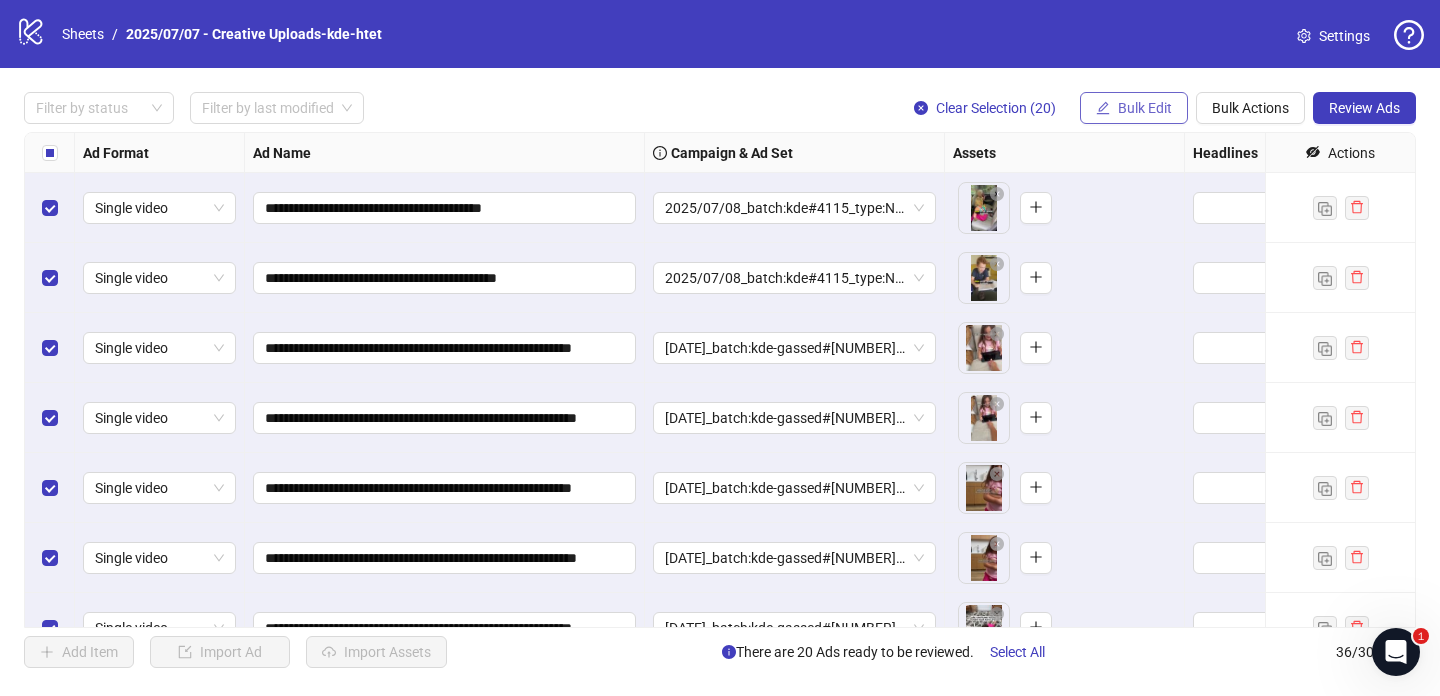click on "Bulk Edit" at bounding box center [1134, 108] 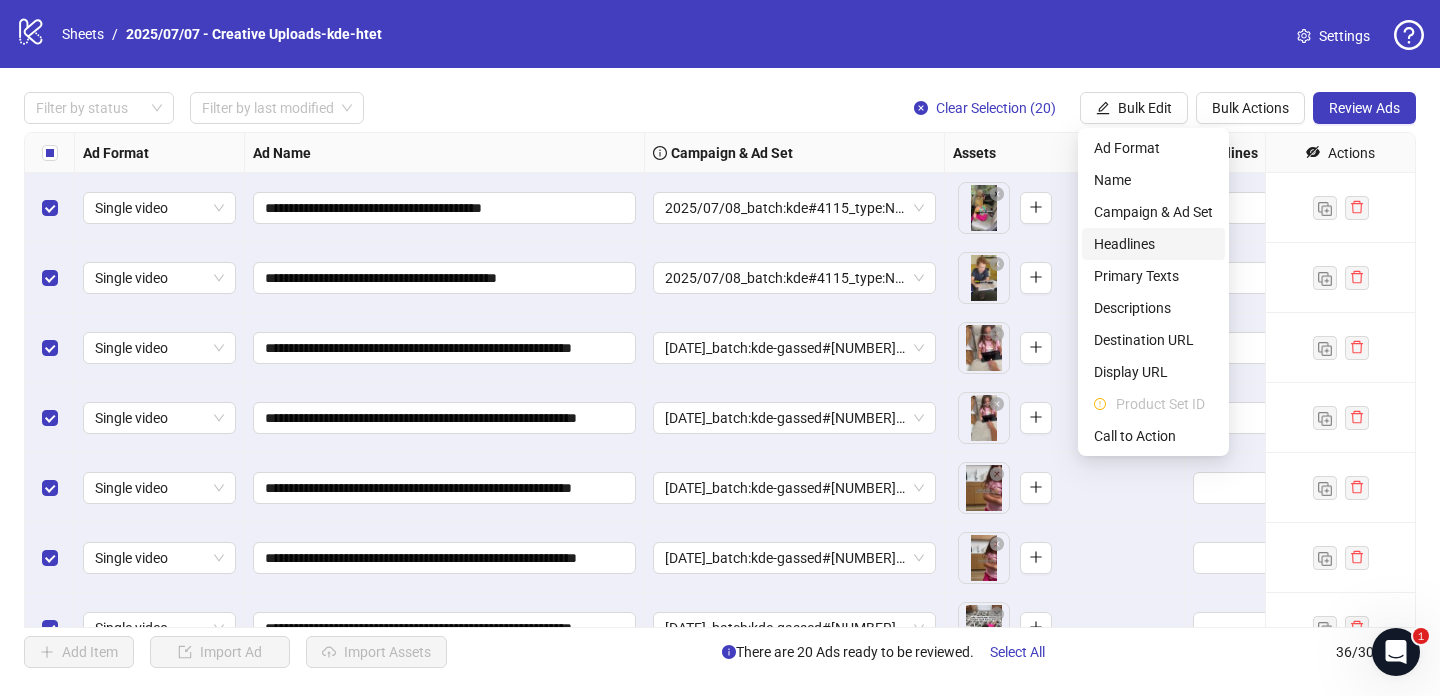 click on "Headlines" at bounding box center [1153, 244] 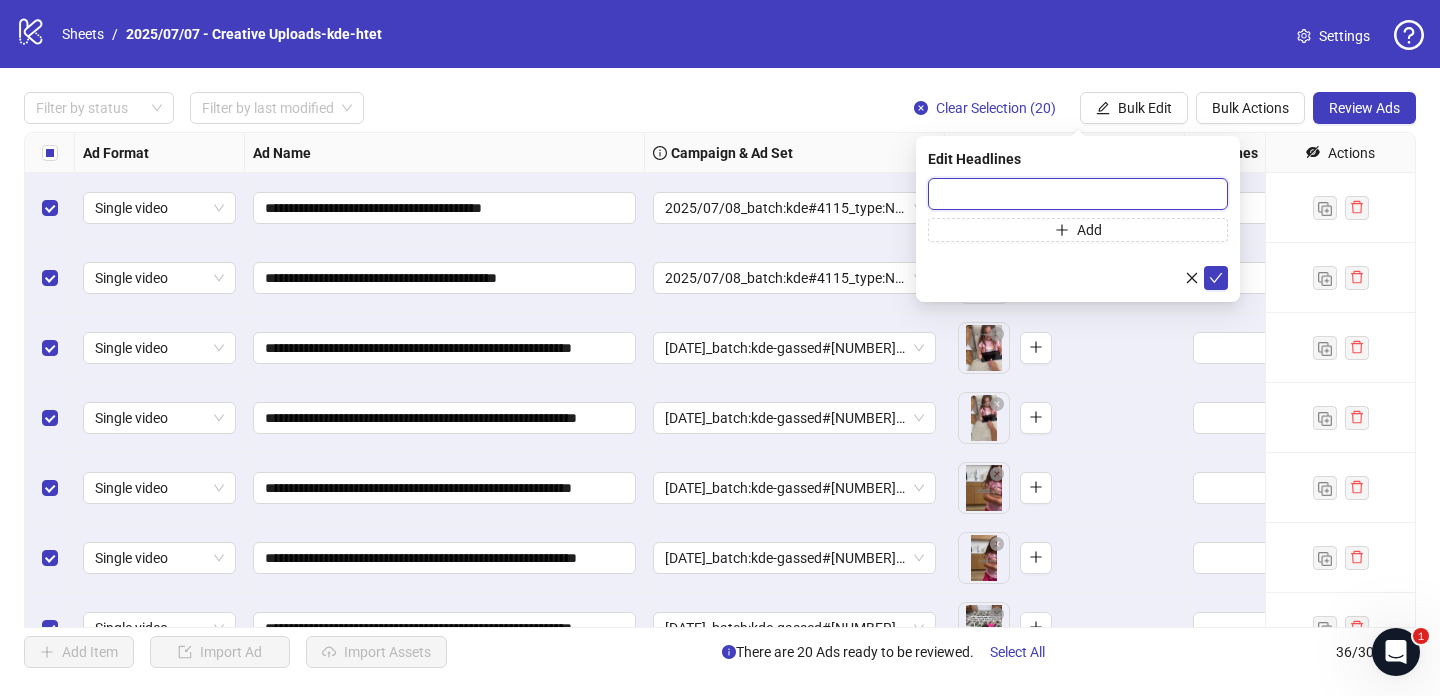 click at bounding box center (1078, 194) 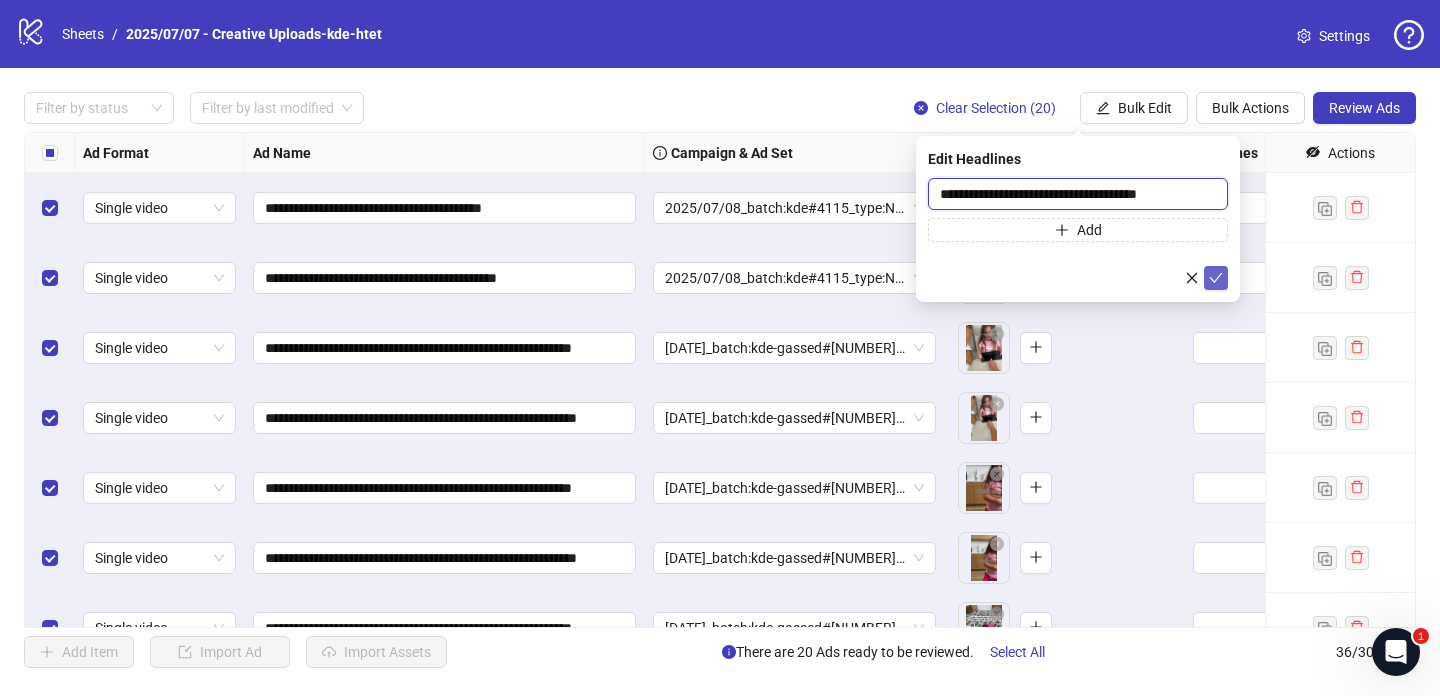 type on "**********" 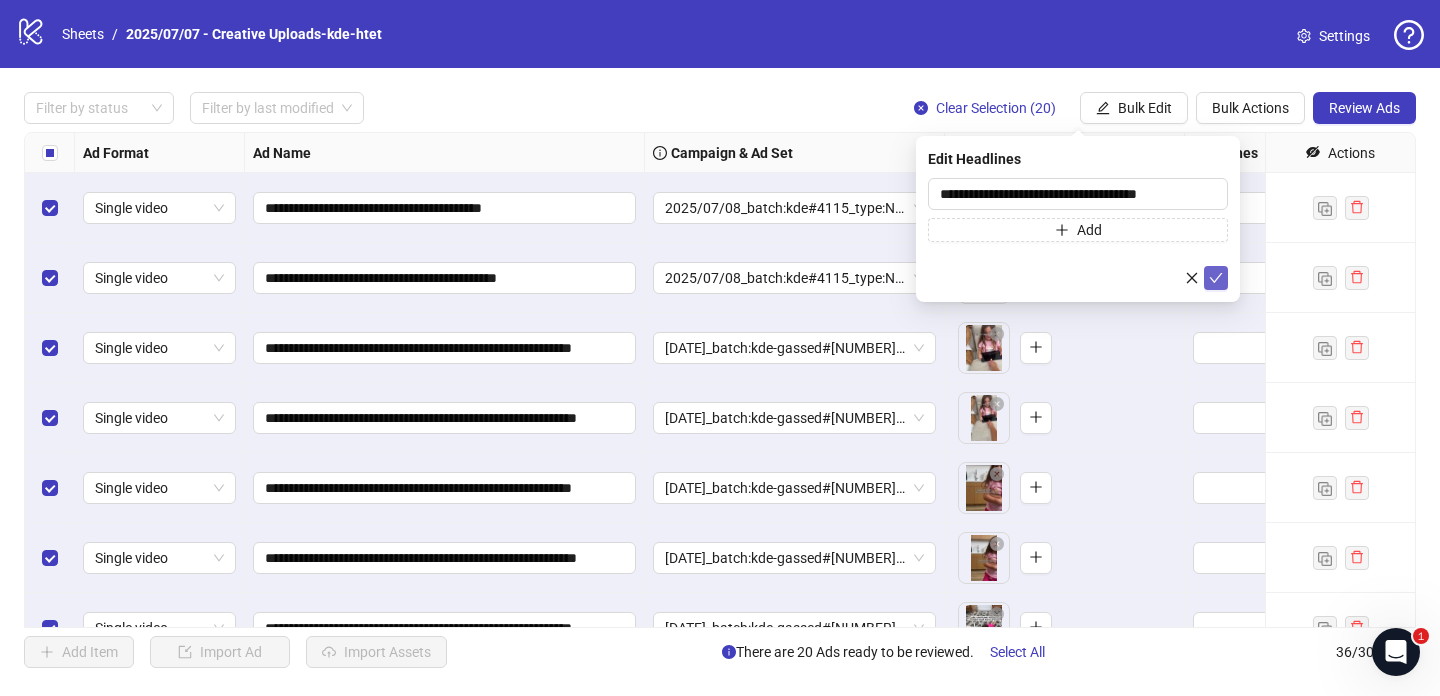 click at bounding box center [1216, 278] 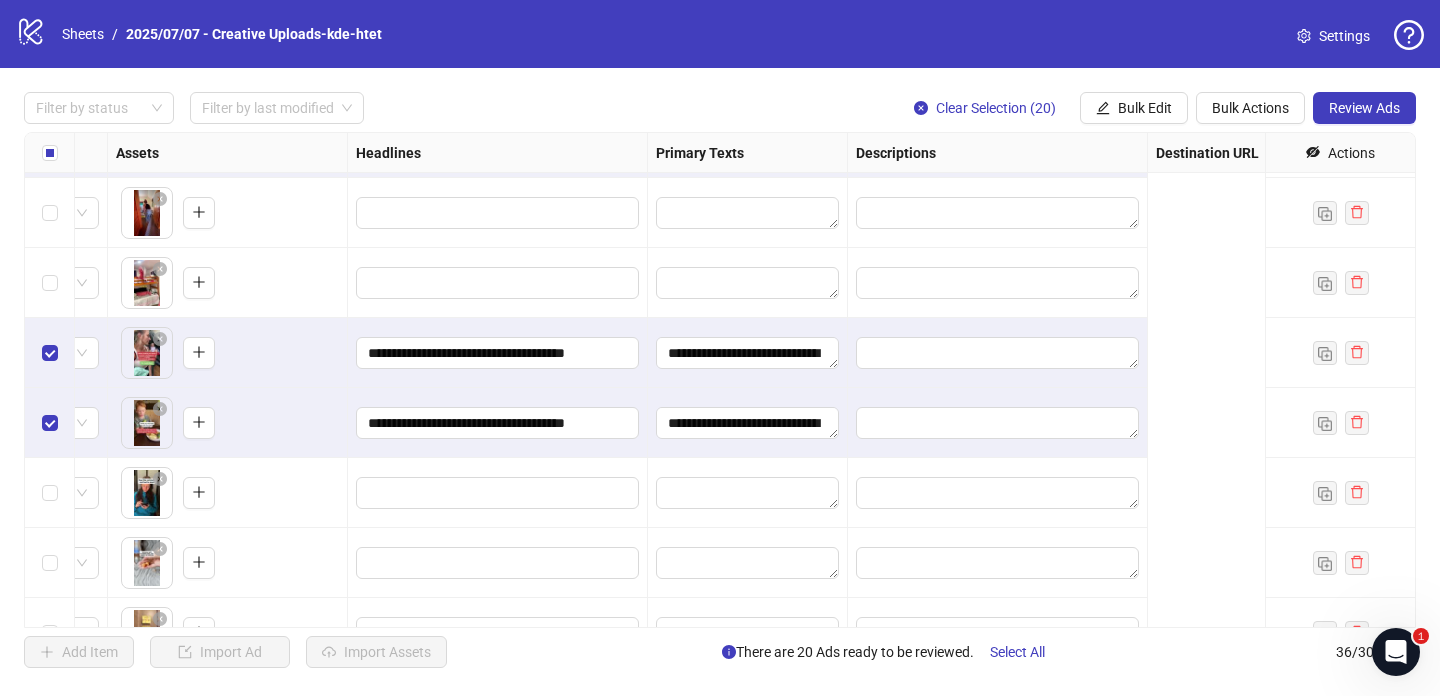 scroll, scrollTop: 1955, scrollLeft: 0, axis: vertical 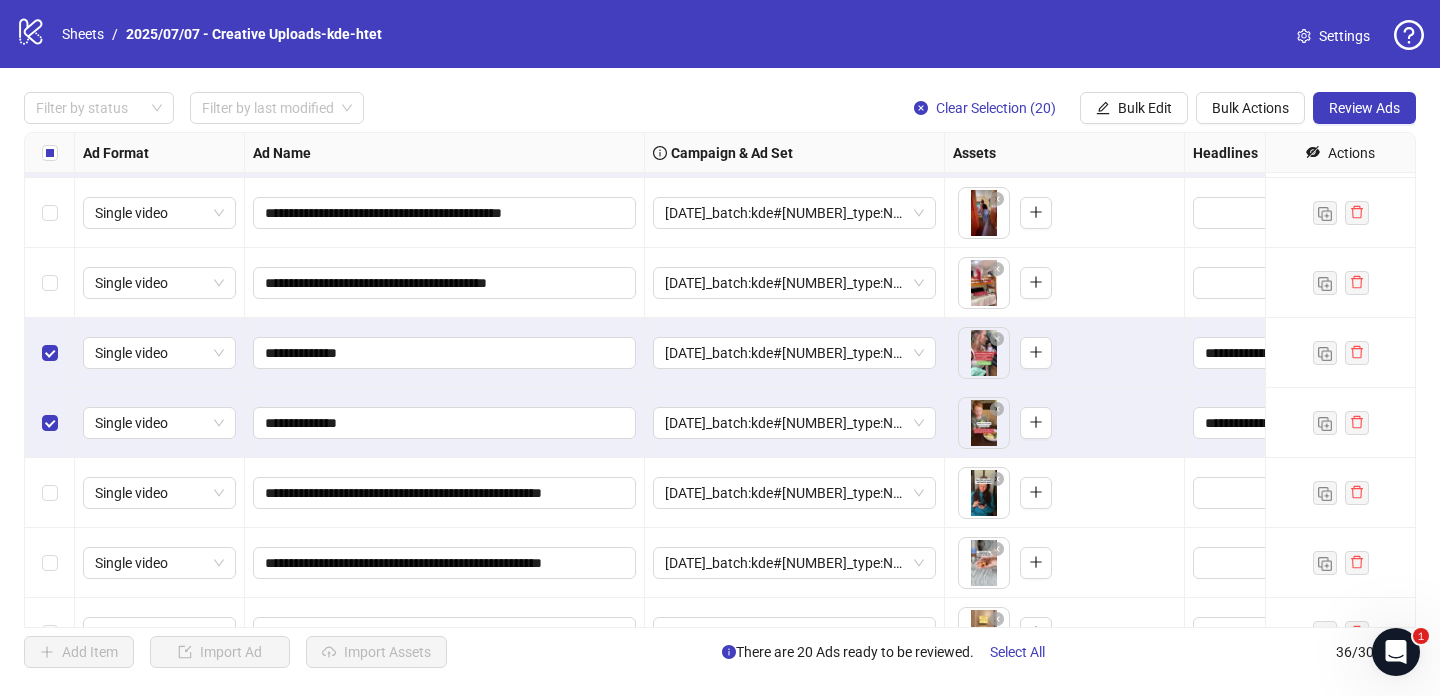 click on "**********" at bounding box center [720, 380] 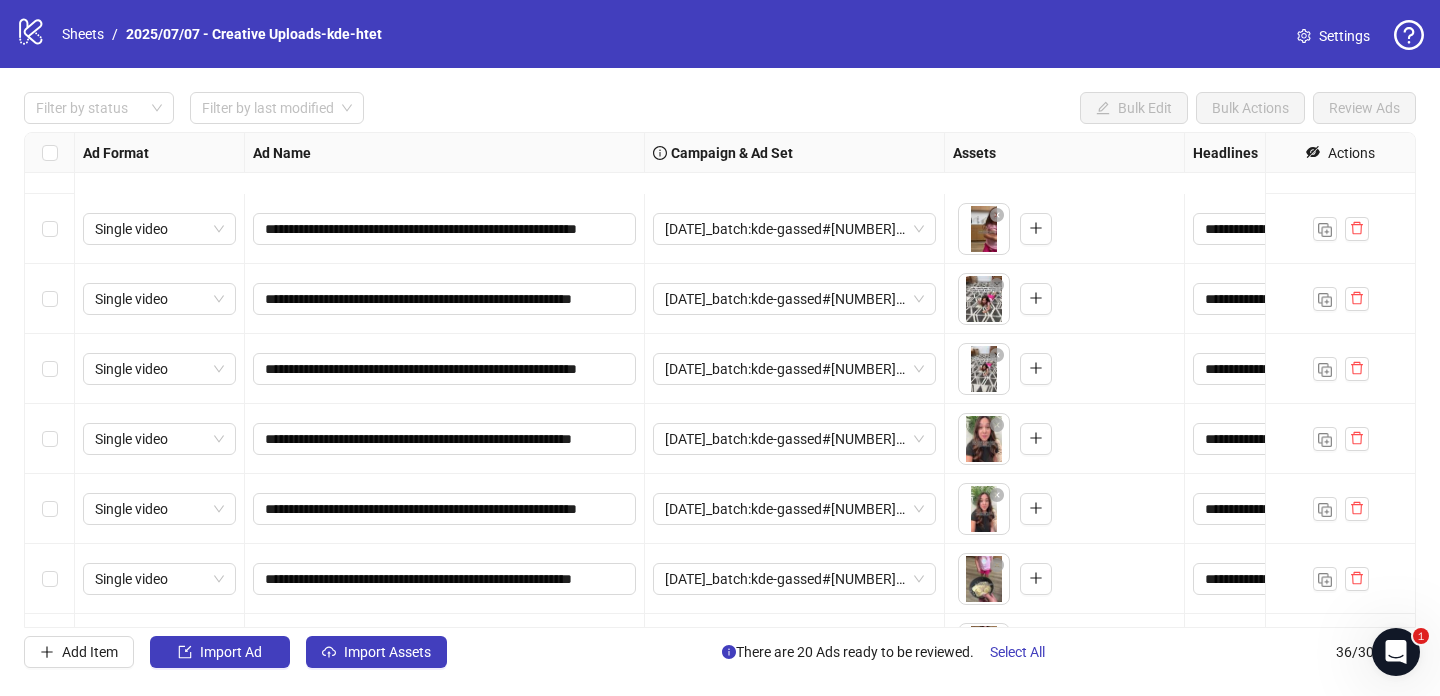 scroll, scrollTop: 530, scrollLeft: 0, axis: vertical 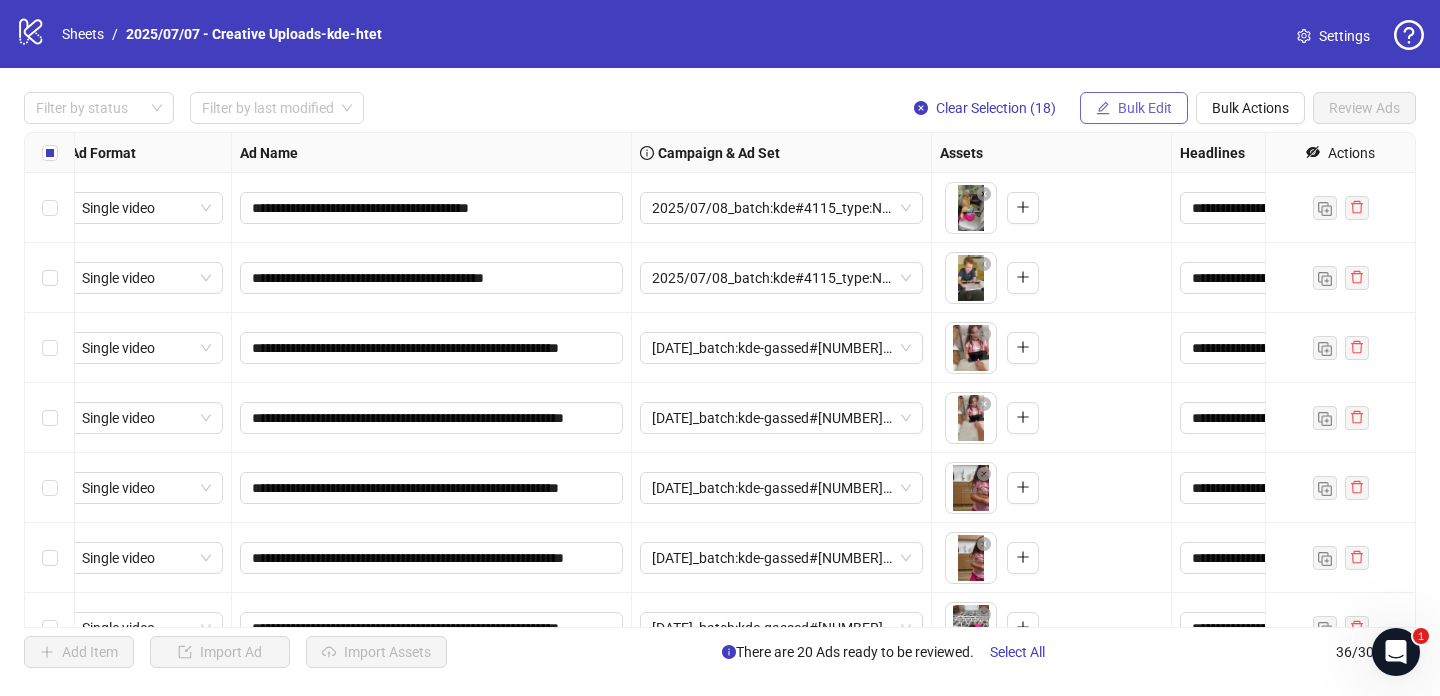 click on "Bulk Edit" at bounding box center (1145, 108) 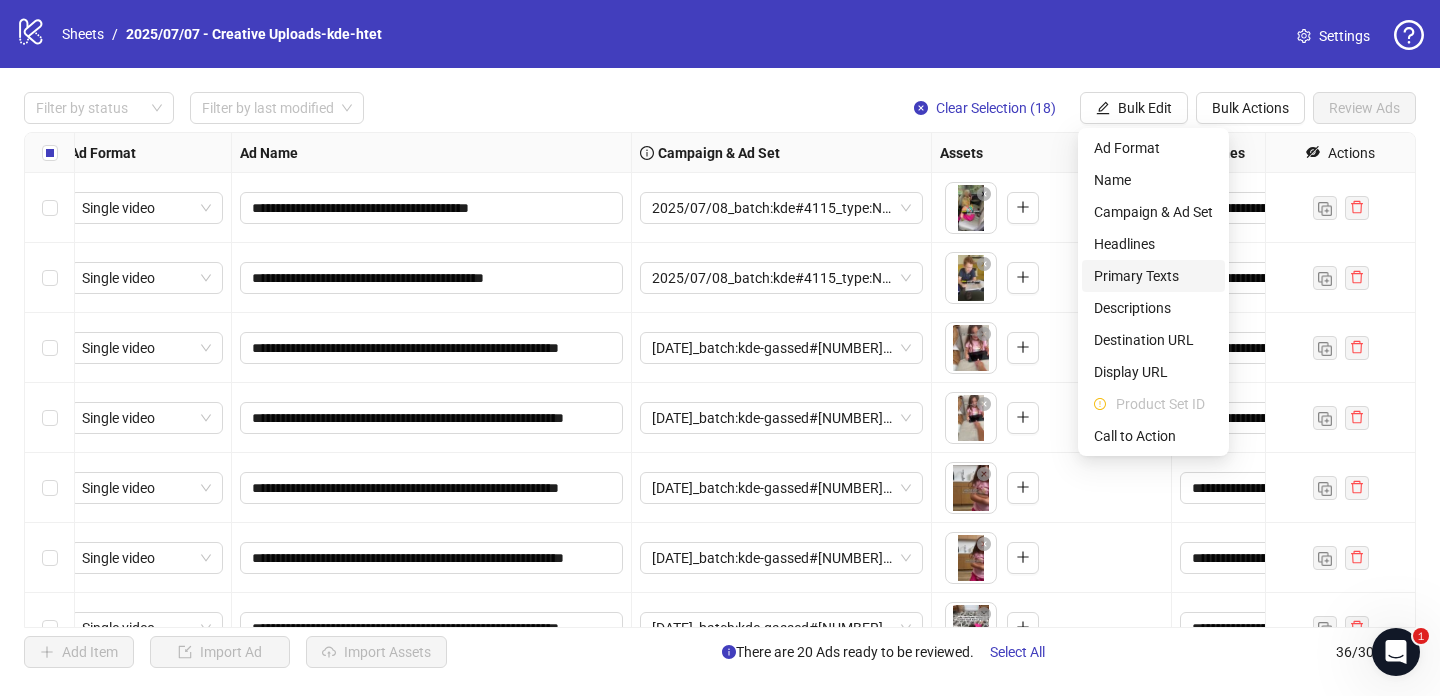 click on "Primary Texts" at bounding box center (1153, 276) 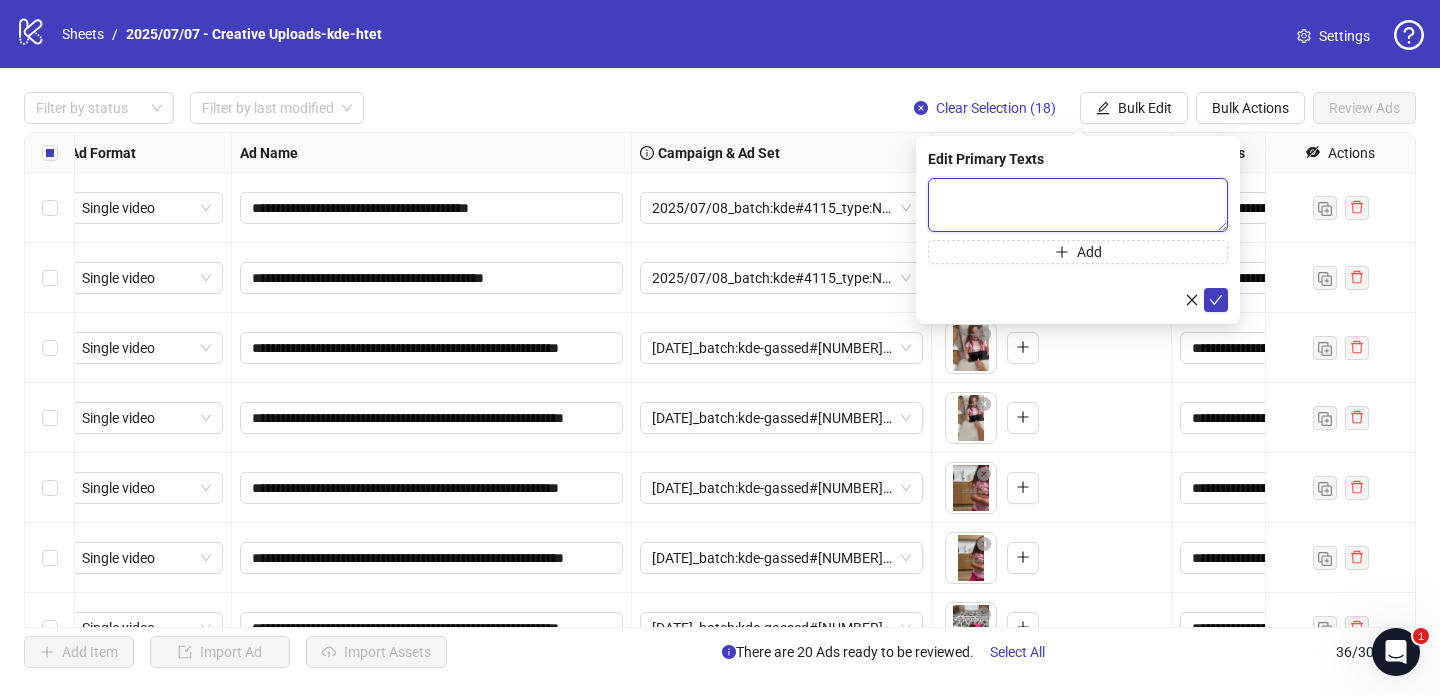 click at bounding box center (1078, 205) 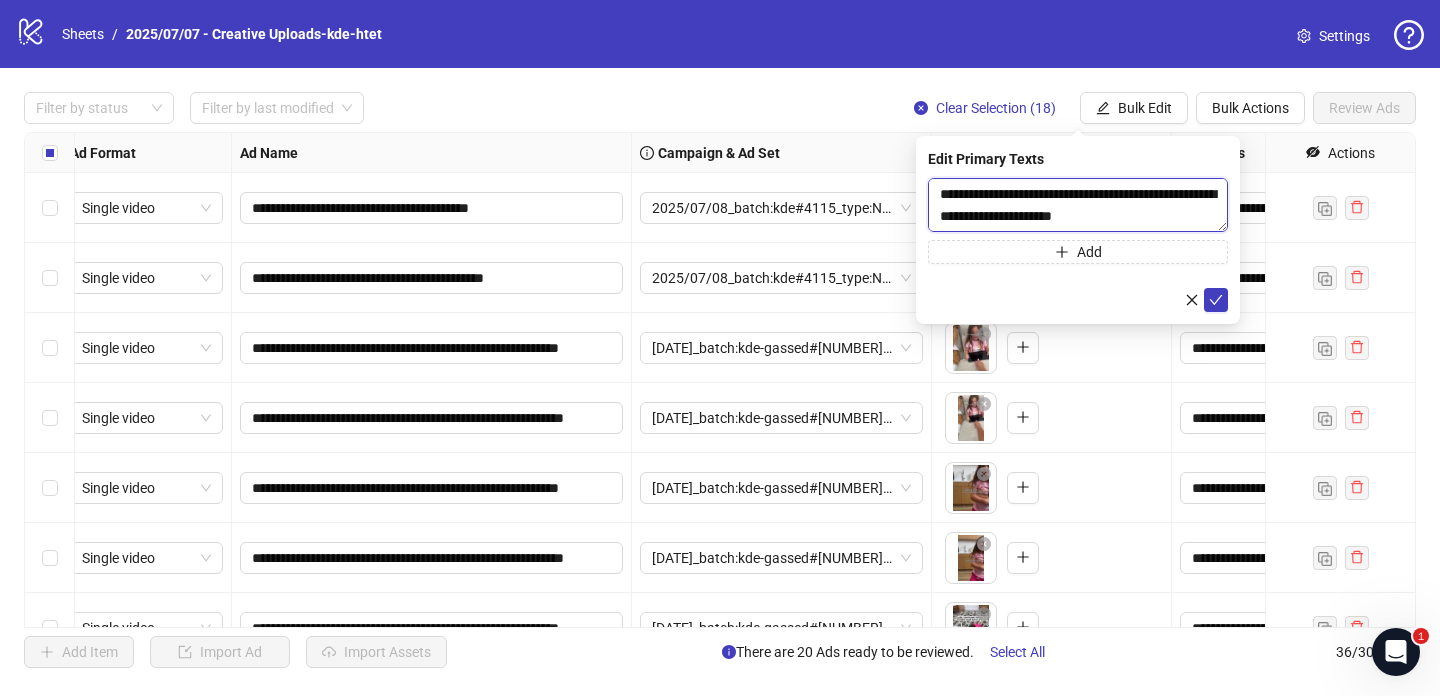 scroll, scrollTop: 103, scrollLeft: 0, axis: vertical 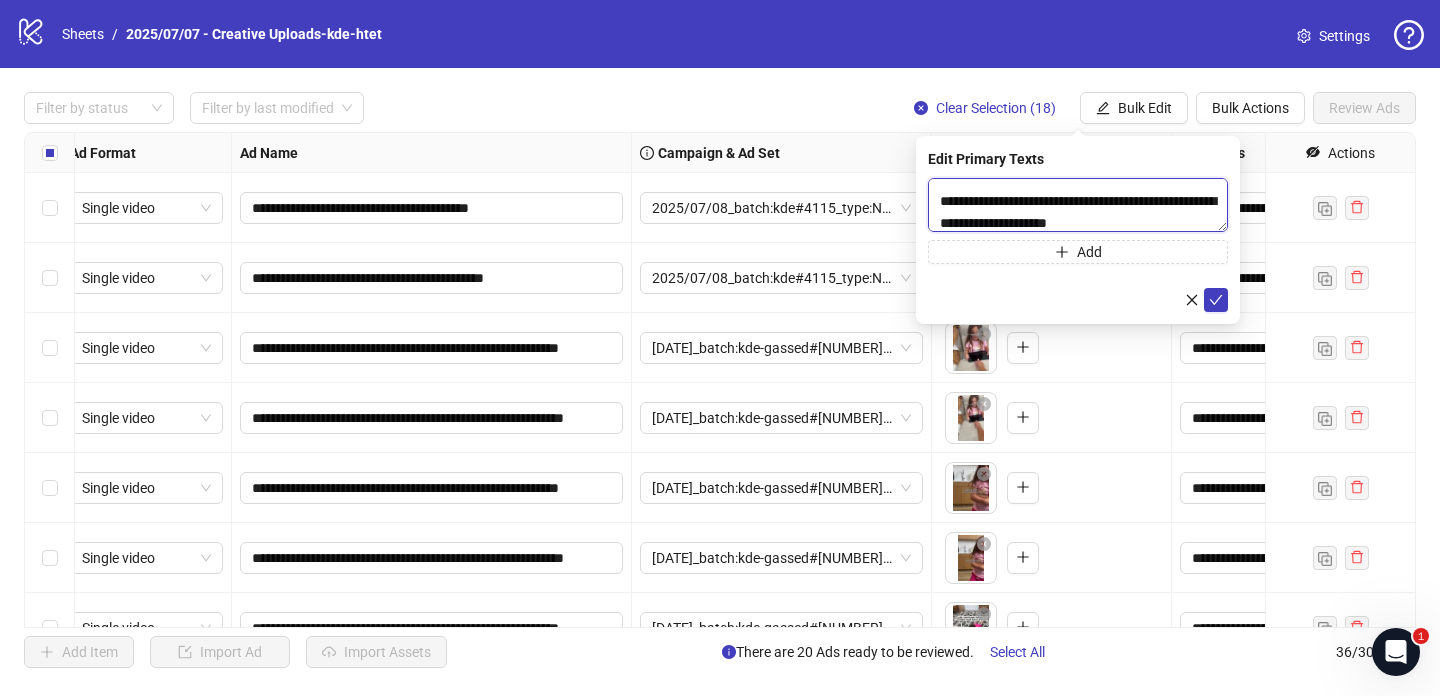 click on "**********" at bounding box center (1078, 205) 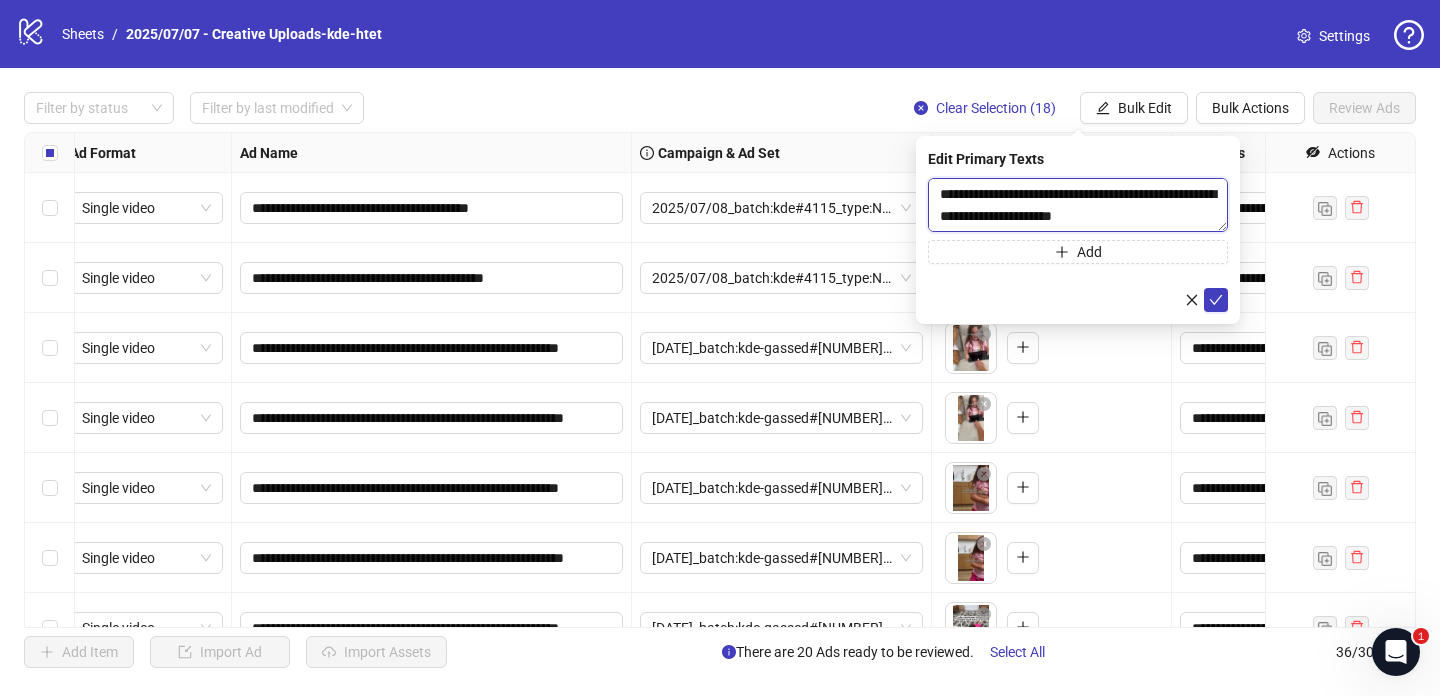 click on "**********" at bounding box center [1078, 205] 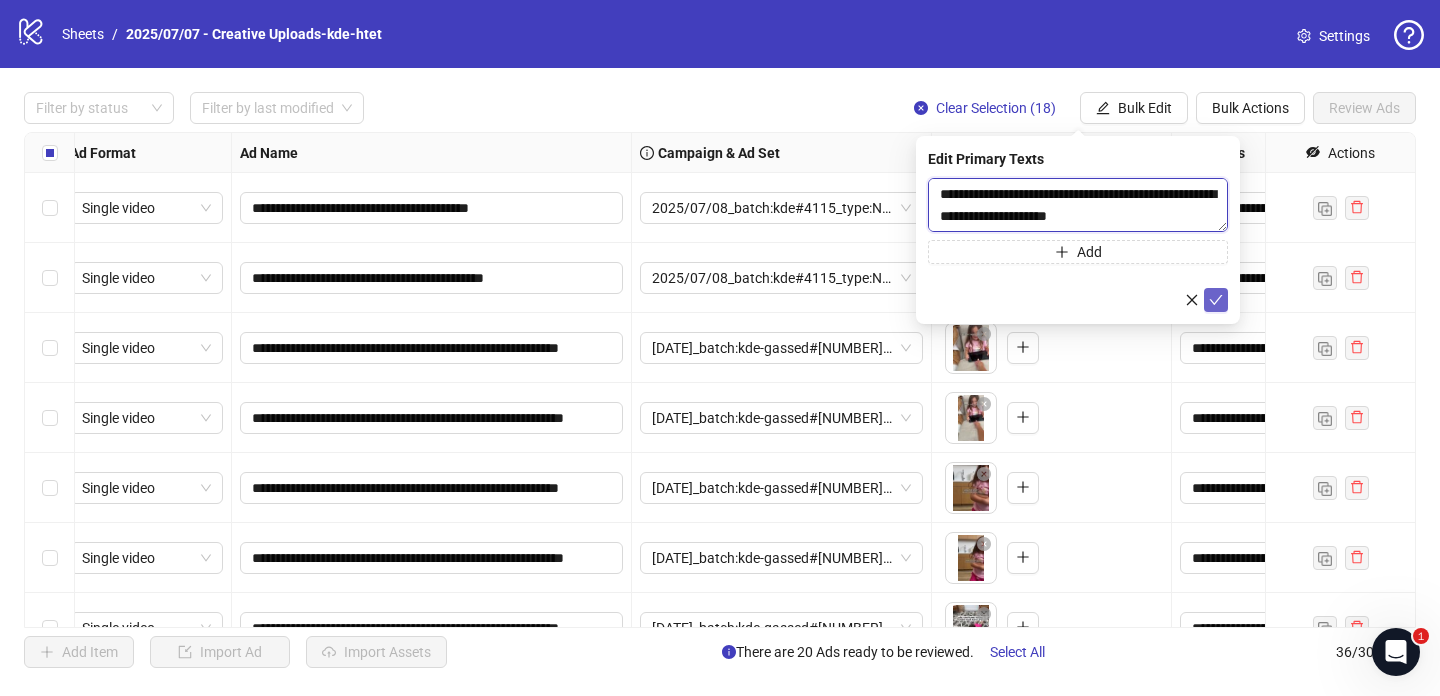 type on "**********" 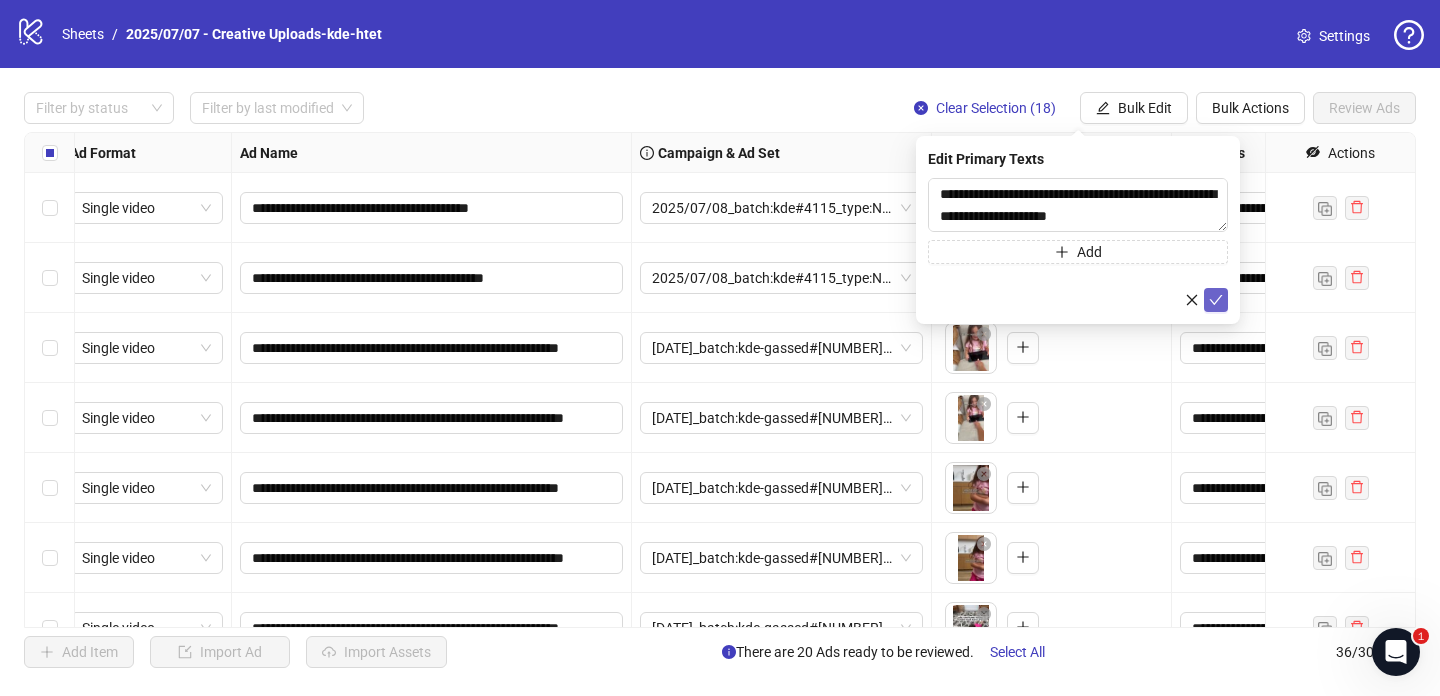 click at bounding box center [1216, 300] 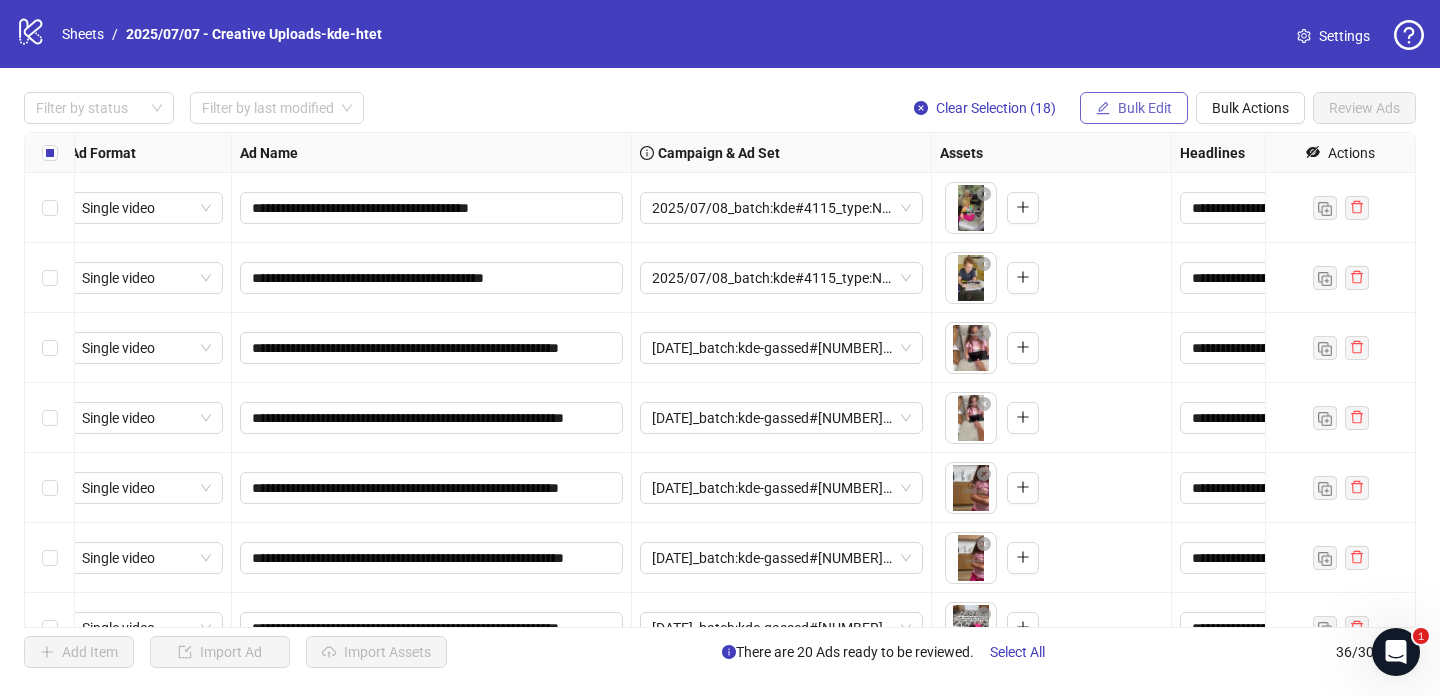click on "Bulk Edit" at bounding box center (1145, 108) 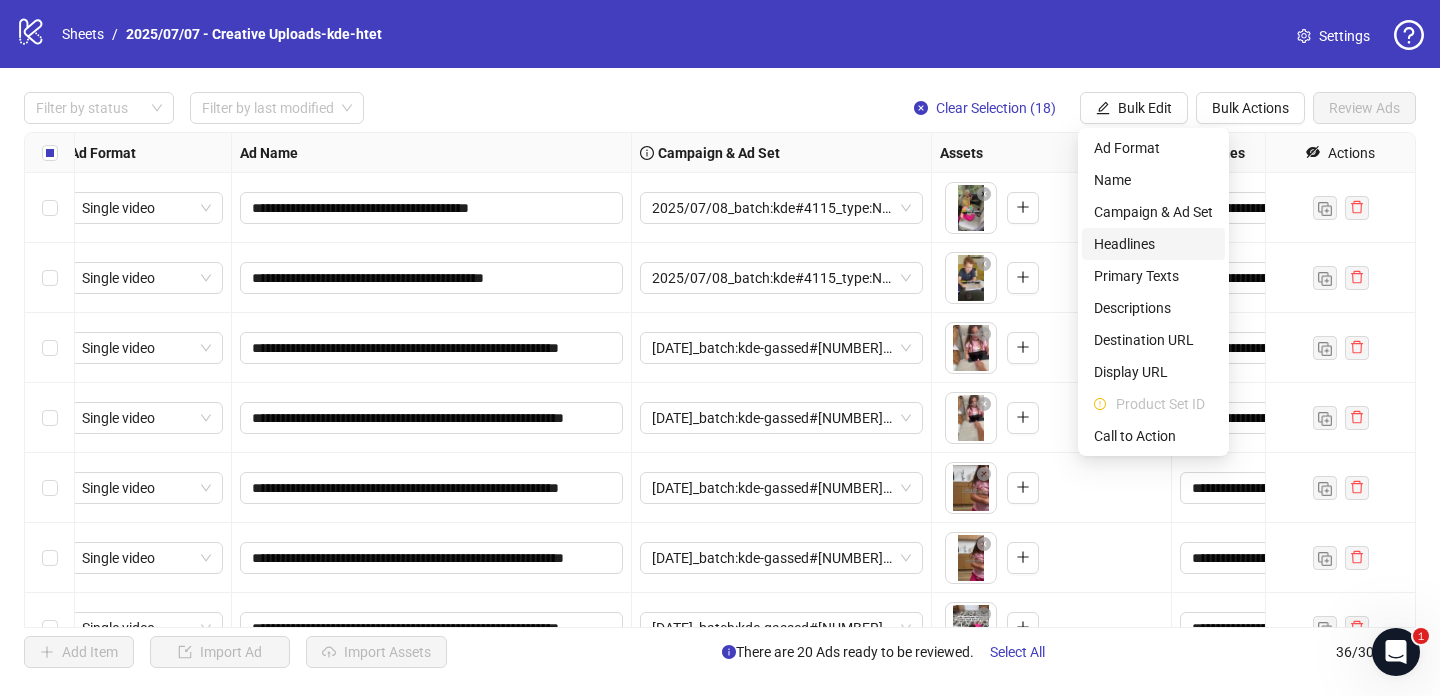 click on "Headlines" at bounding box center [1153, 244] 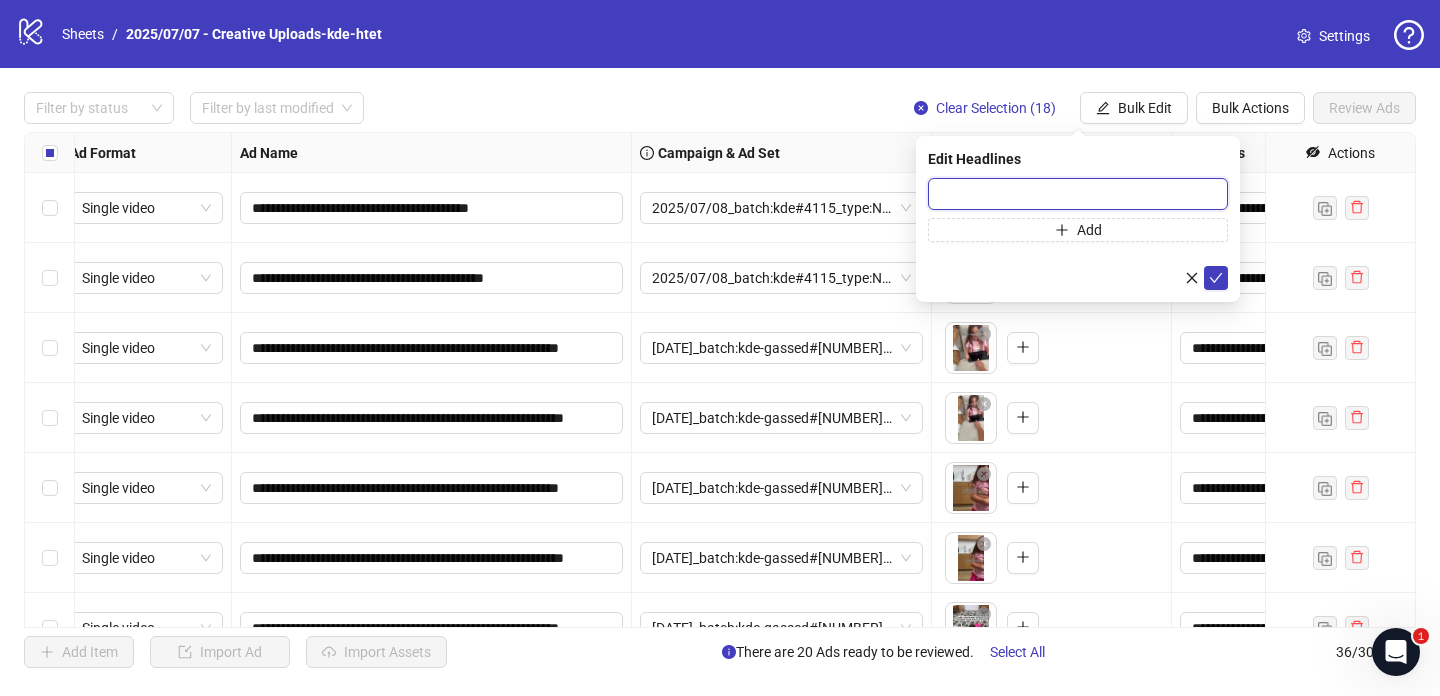click at bounding box center [1078, 194] 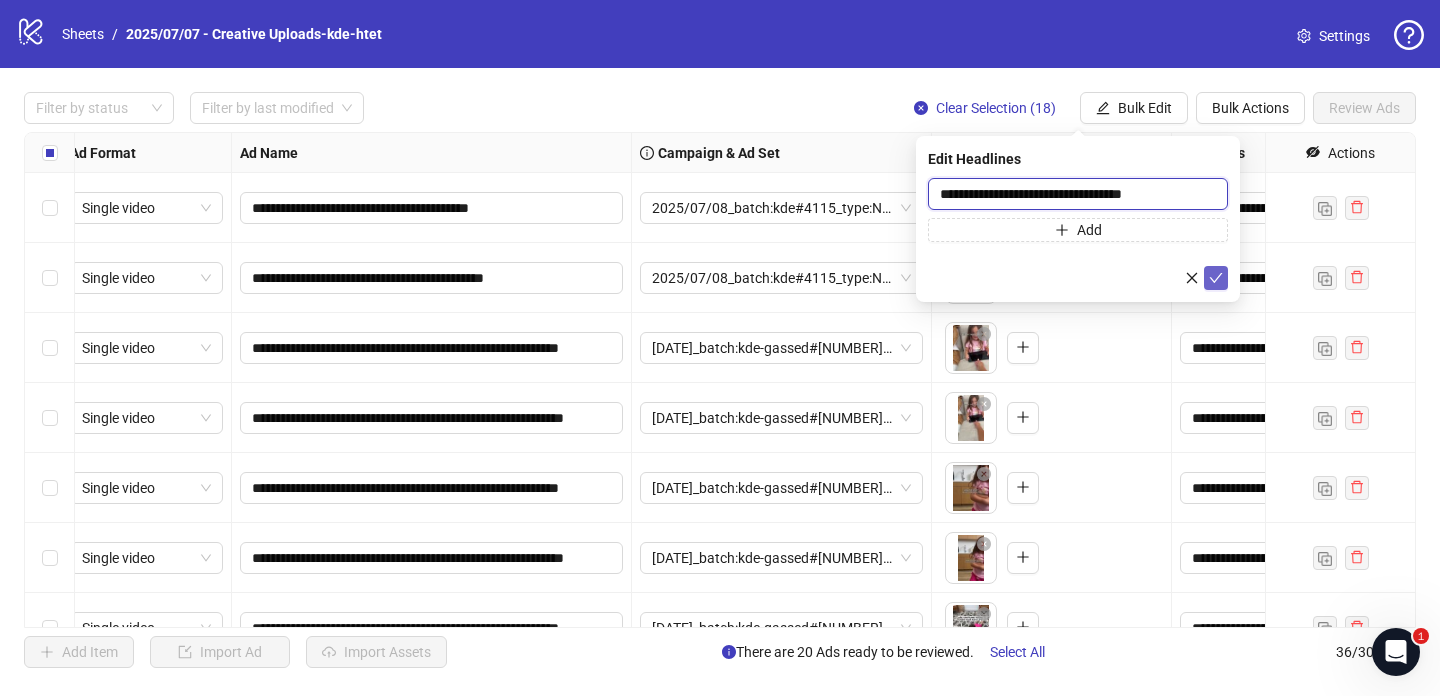 type on "**********" 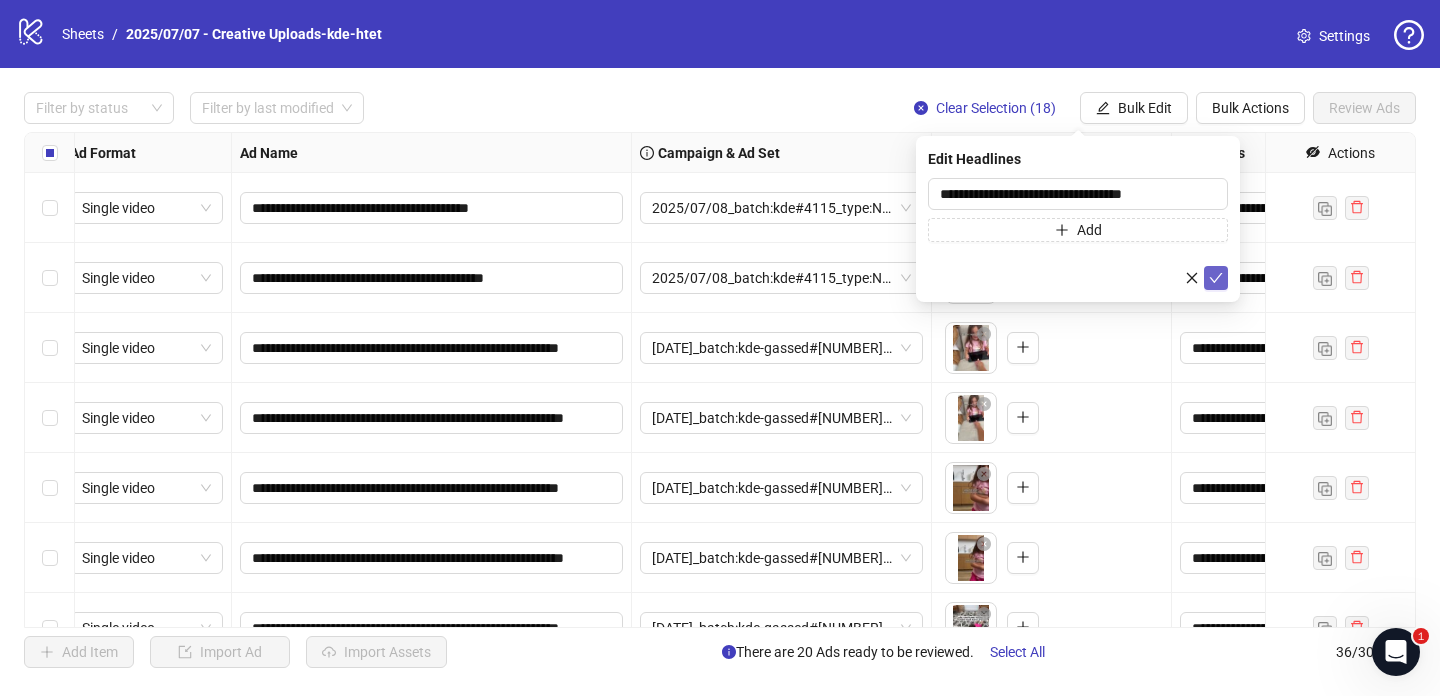 click at bounding box center [1216, 278] 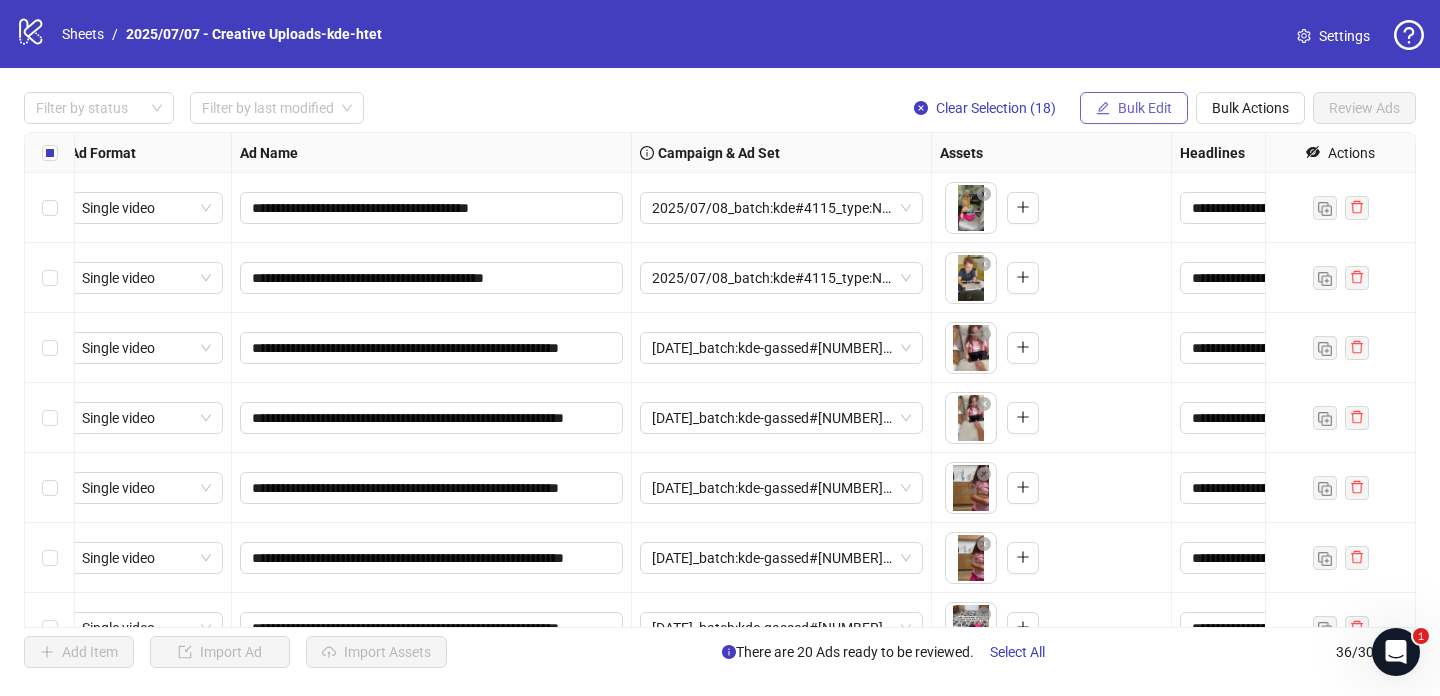 click on "Bulk Edit" at bounding box center (1145, 108) 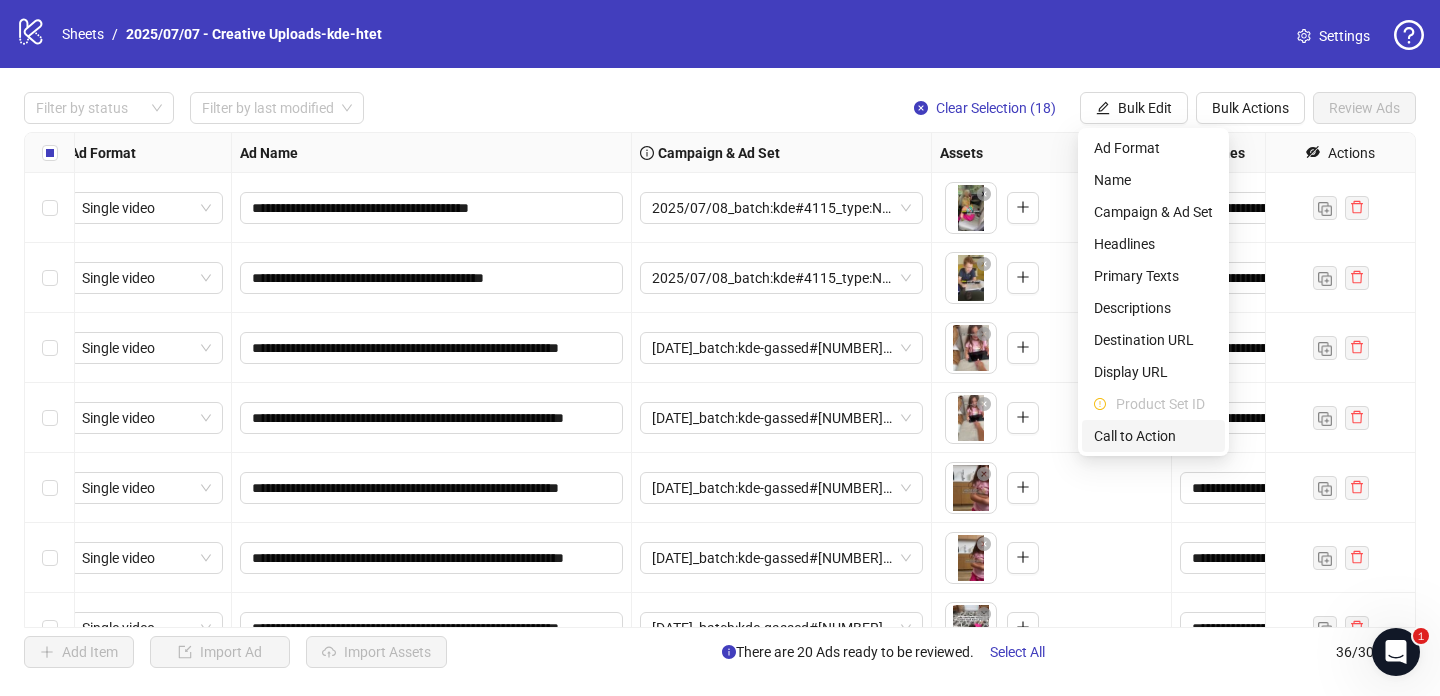 click on "Call to Action" at bounding box center (1153, 436) 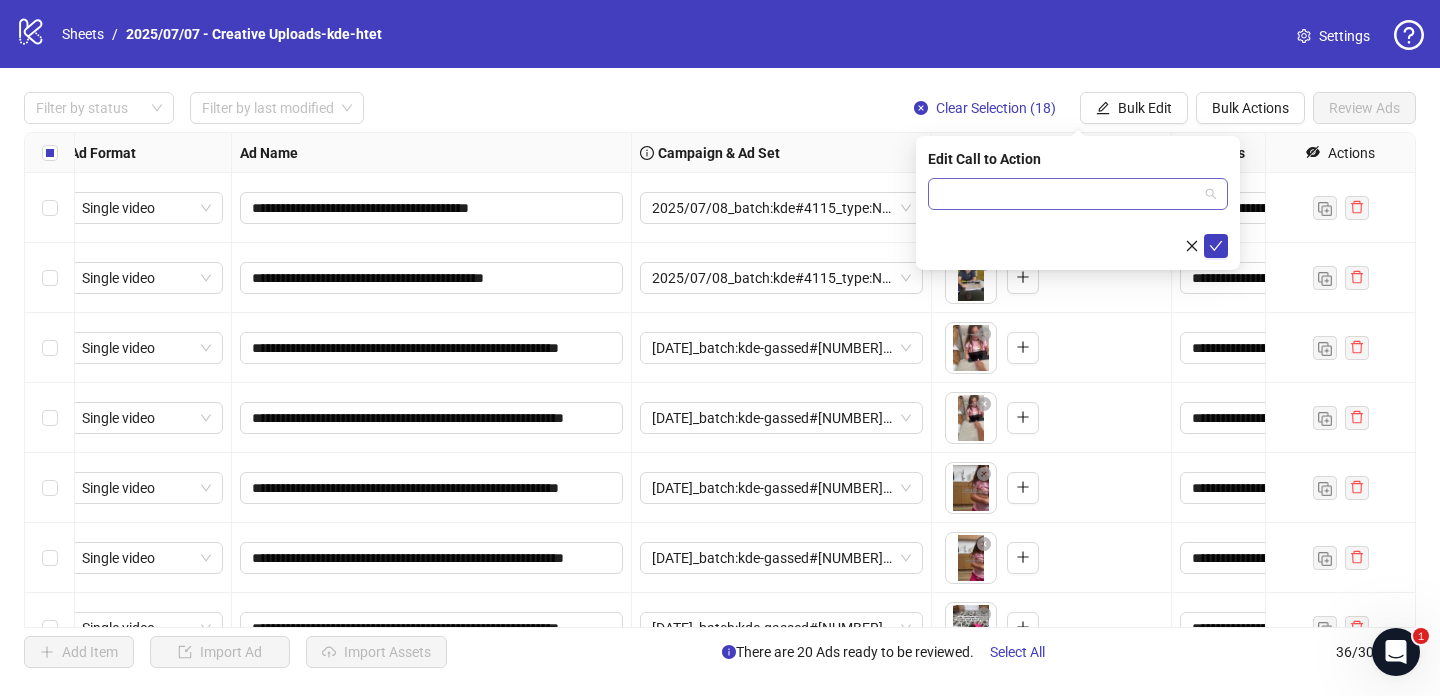 click at bounding box center [1069, 194] 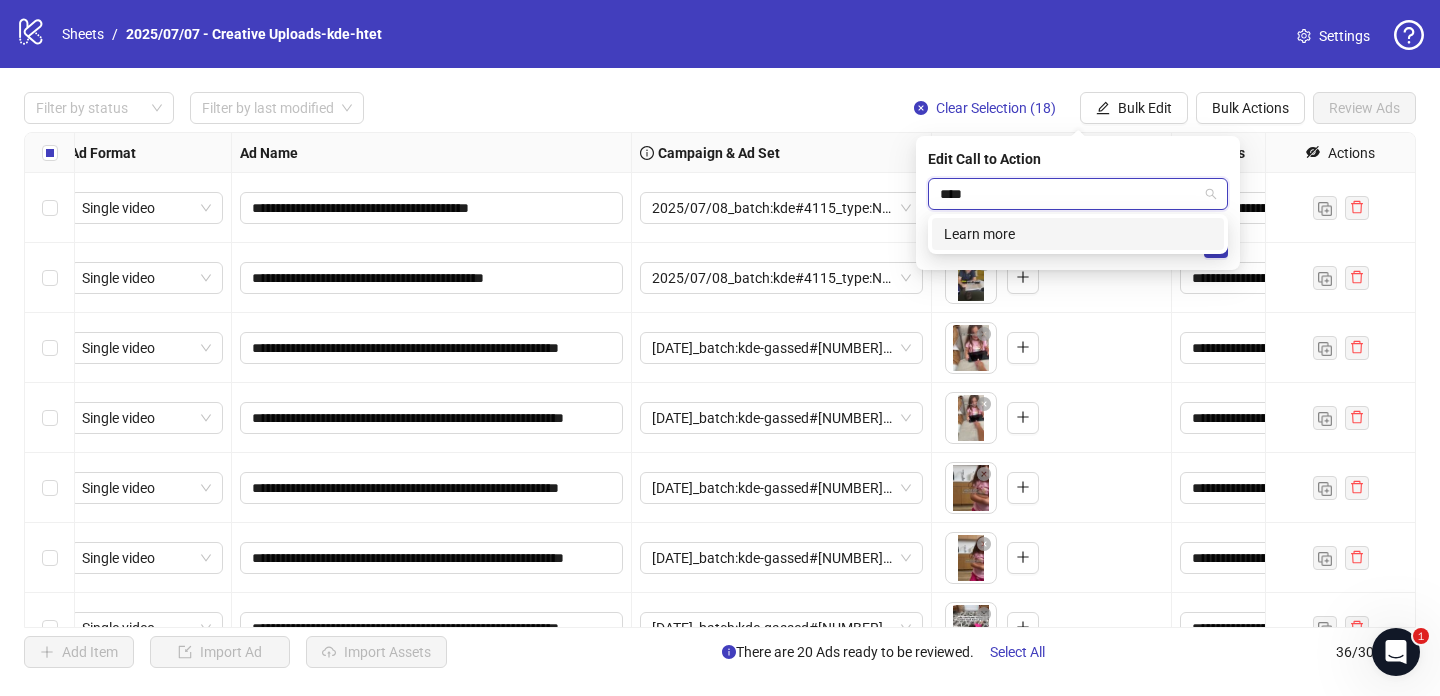 type on "*****" 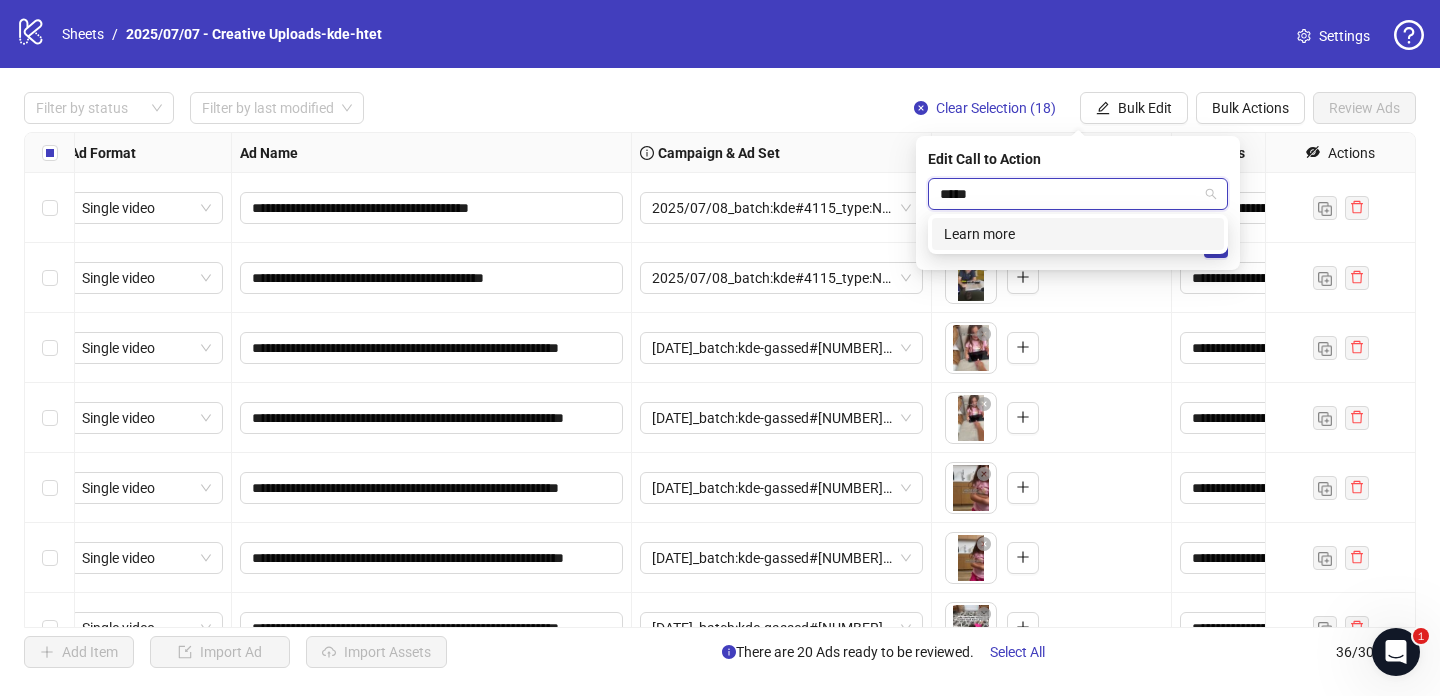 click on "Learn more" at bounding box center (1078, 234) 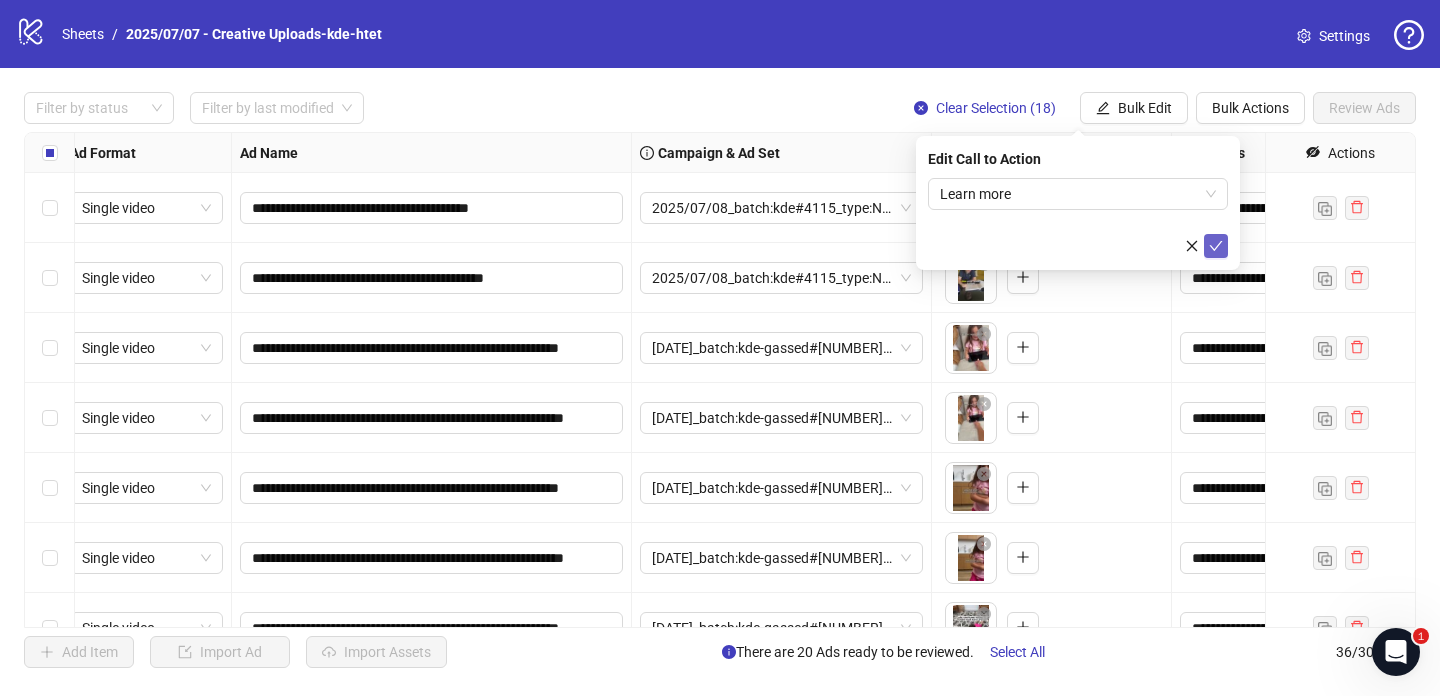 click at bounding box center (1216, 246) 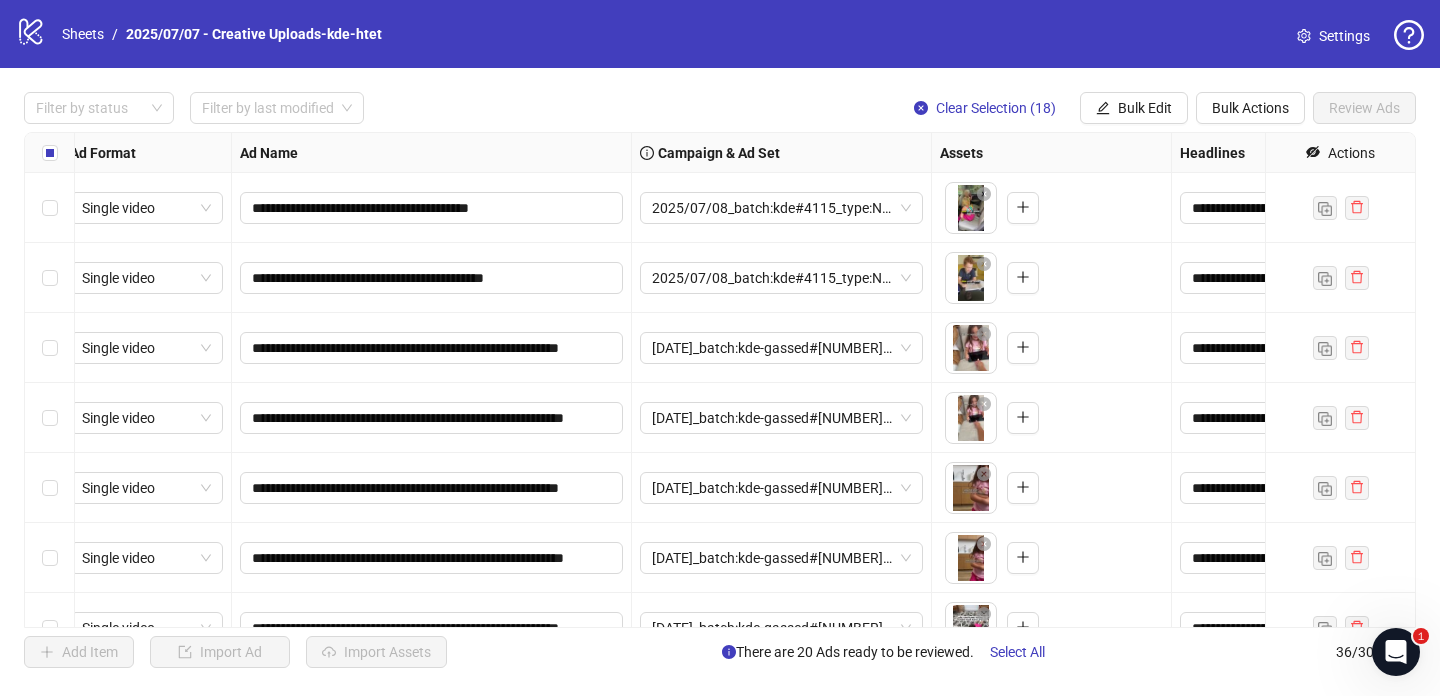 click on "Filter by status Filter by last modified Clear Selection (18) Bulk Edit Bulk Actions Review Ads" at bounding box center (720, 34) 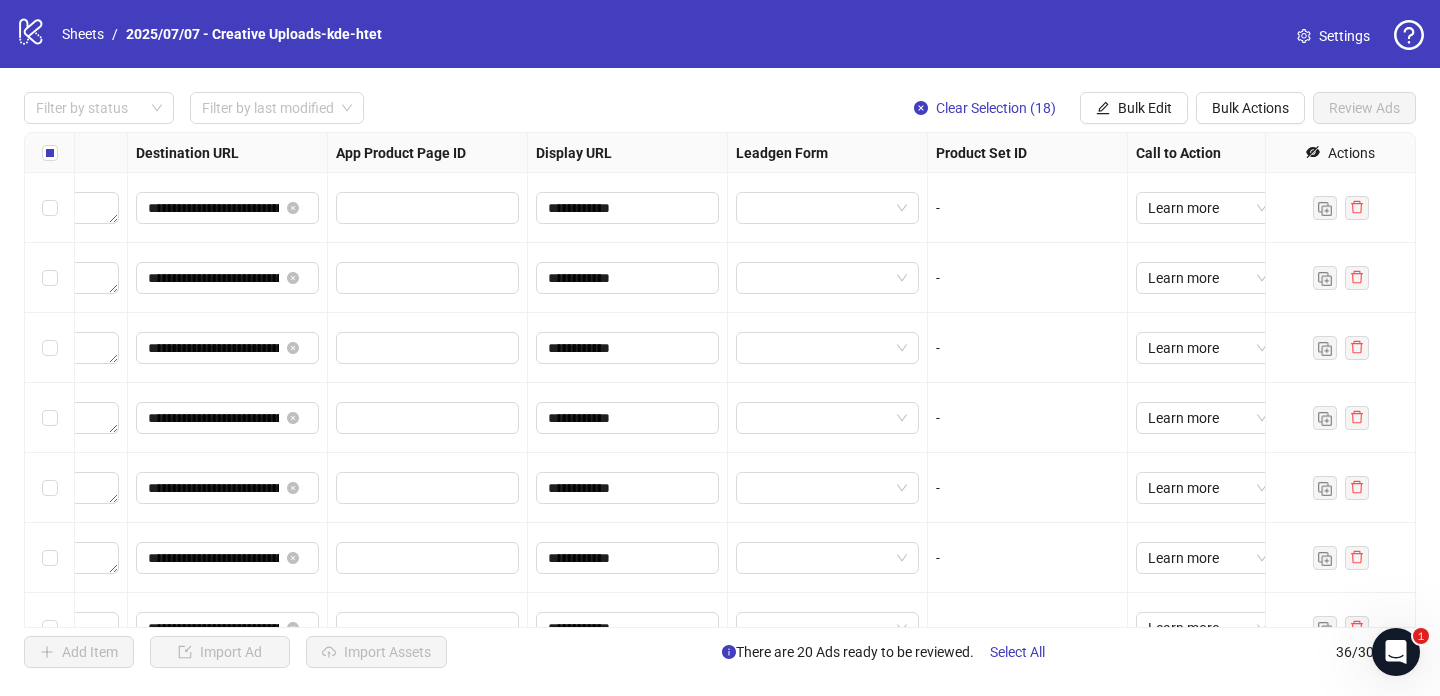 scroll, scrollTop: 0, scrollLeft: 1880, axis: horizontal 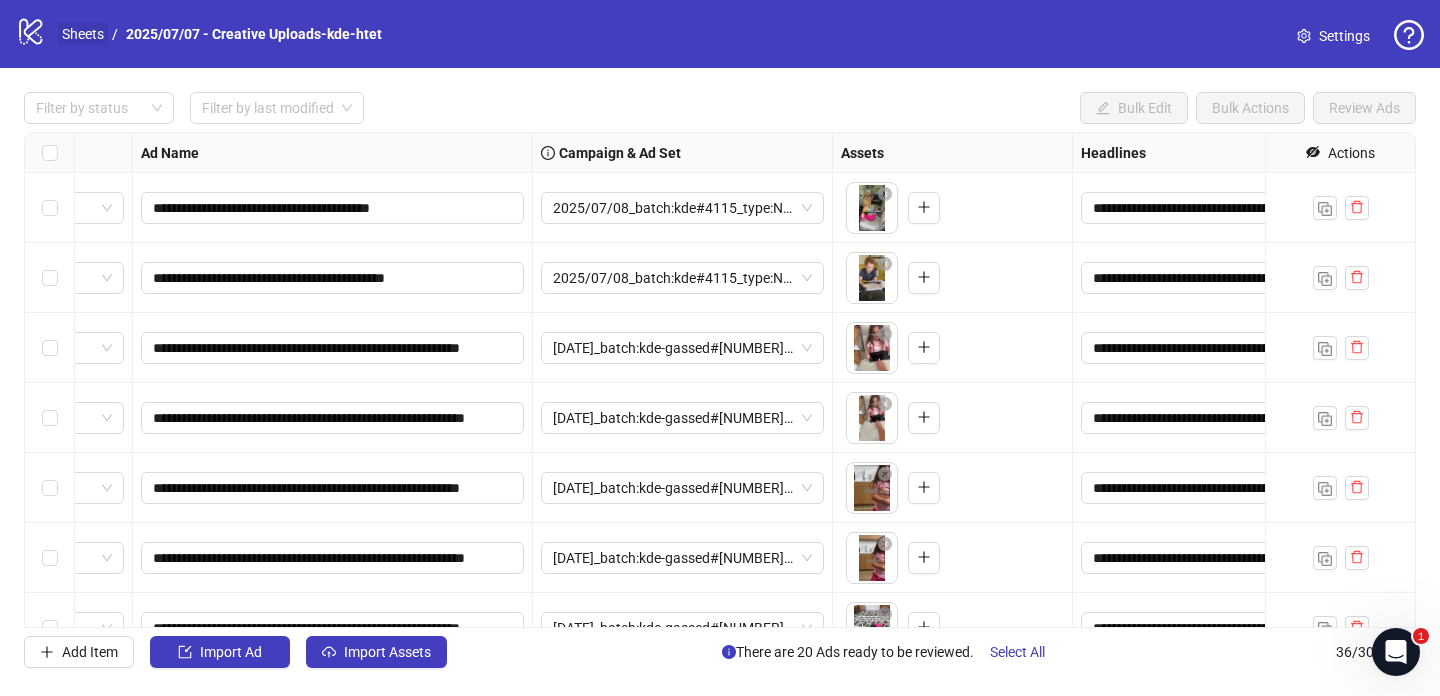 click on "Sheets" at bounding box center (83, 34) 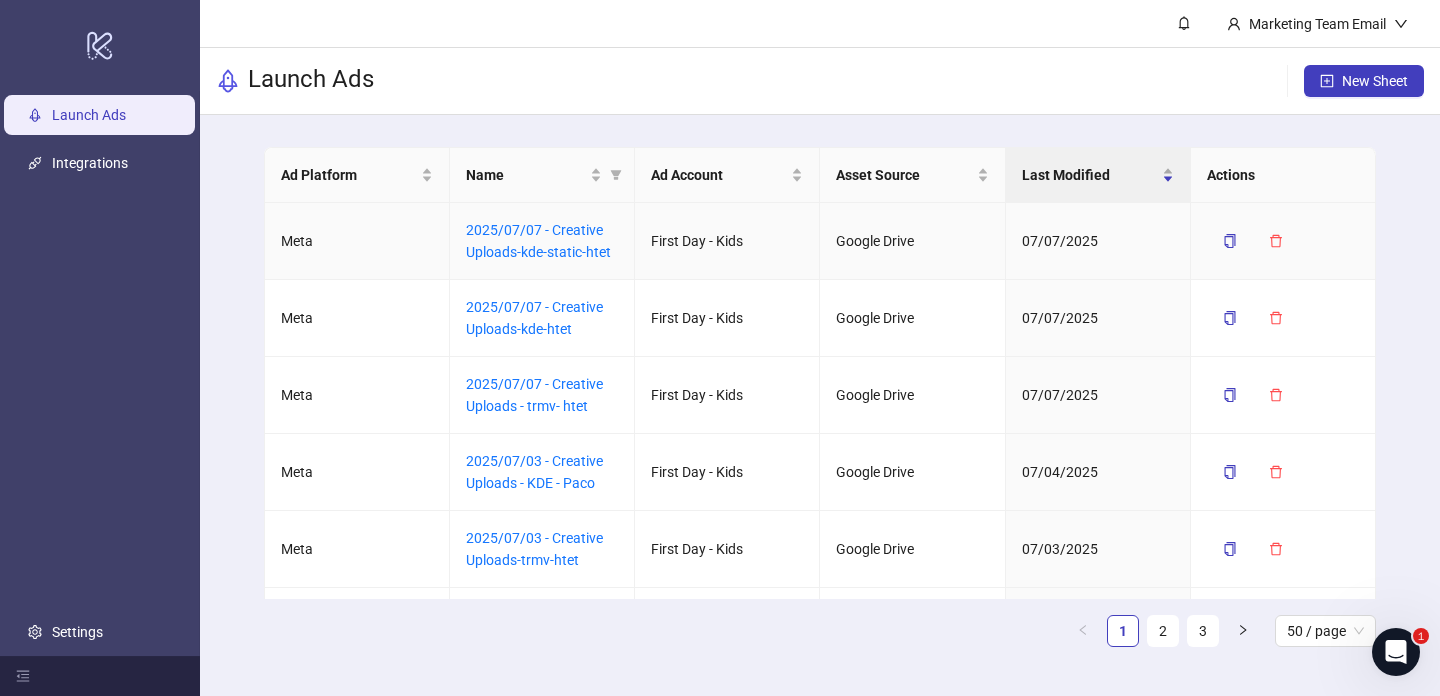 click on "2025/07/07 - Creative Uploads-kde-static-htet" at bounding box center [542, 241] 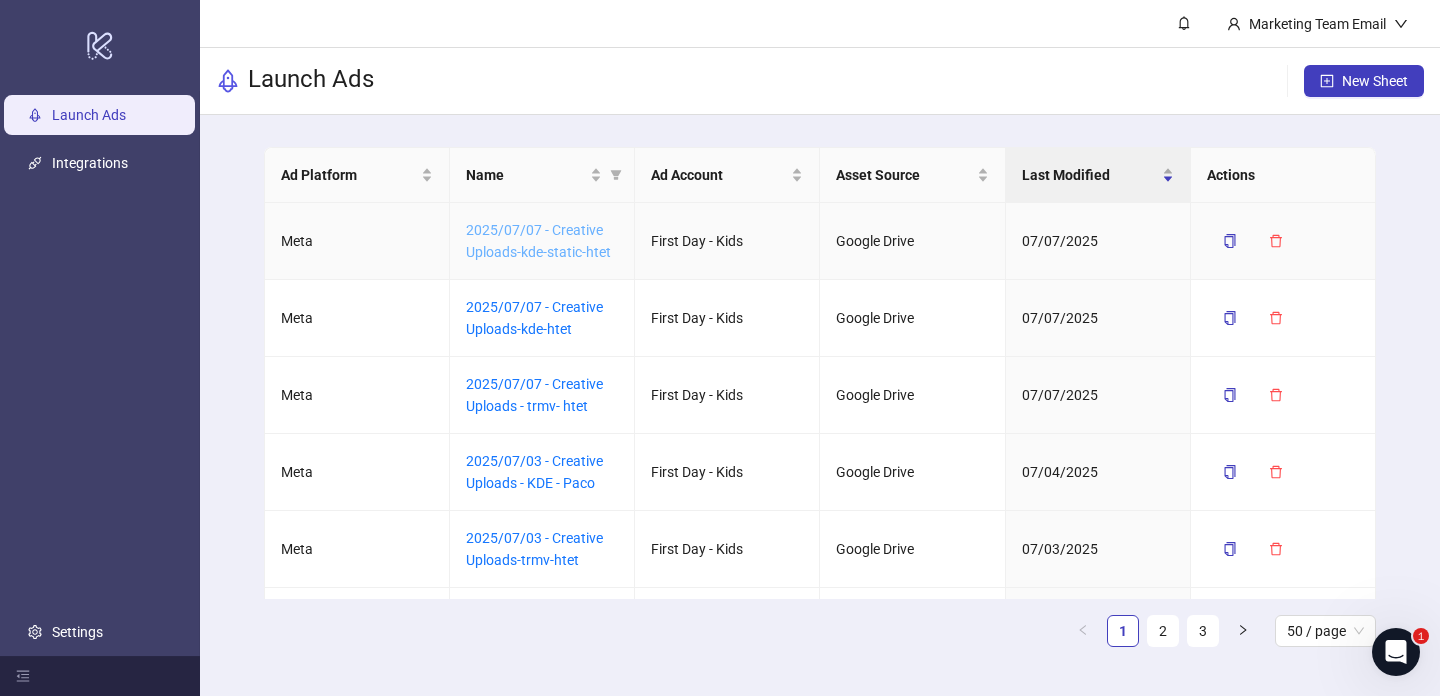 click on "2025/07/07 - Creative Uploads-kde-static-htet" at bounding box center [538, 241] 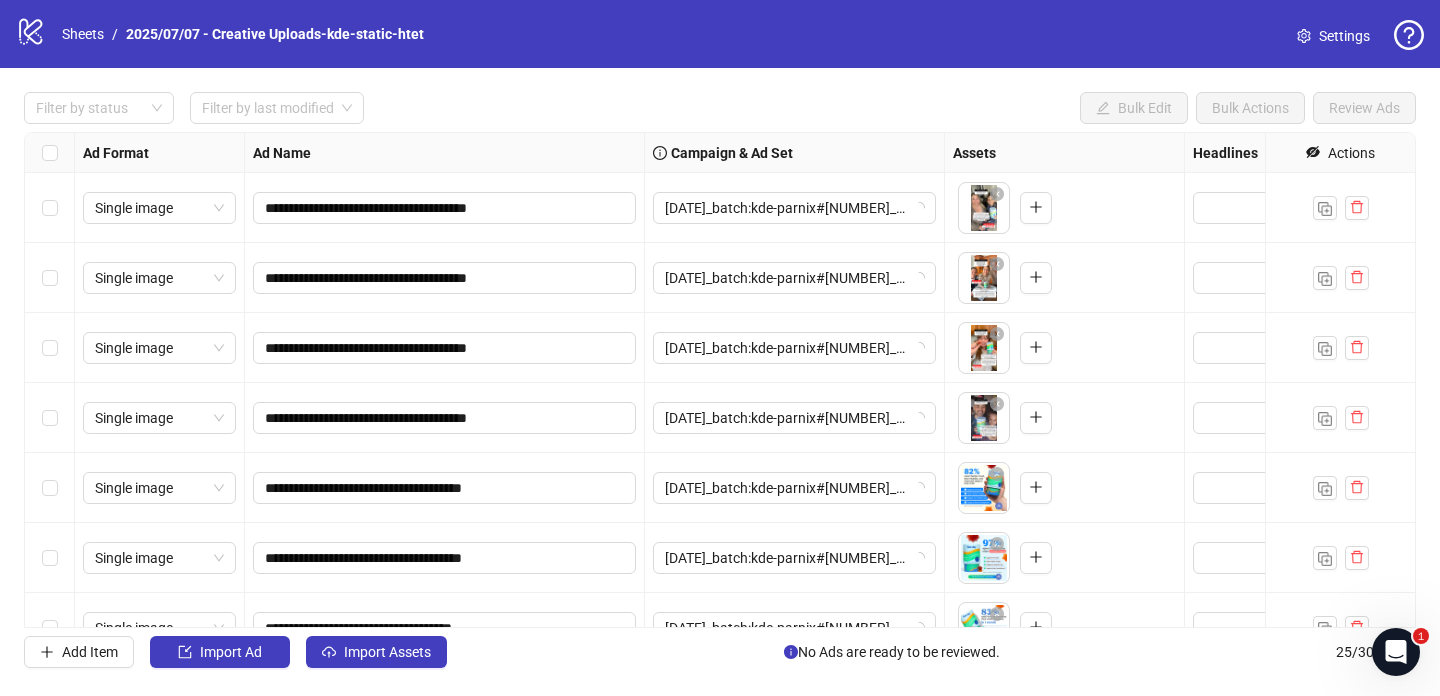click on "**********" at bounding box center [720, 380] 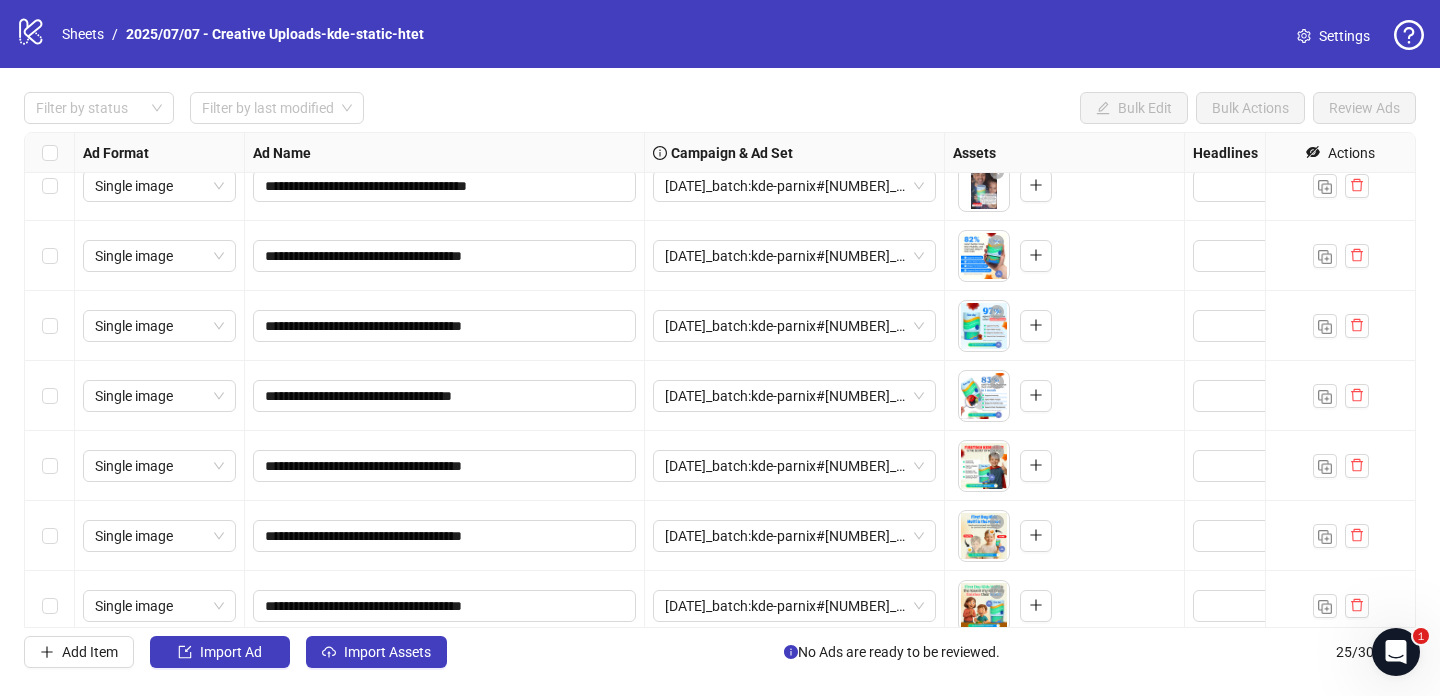 scroll, scrollTop: 269, scrollLeft: 0, axis: vertical 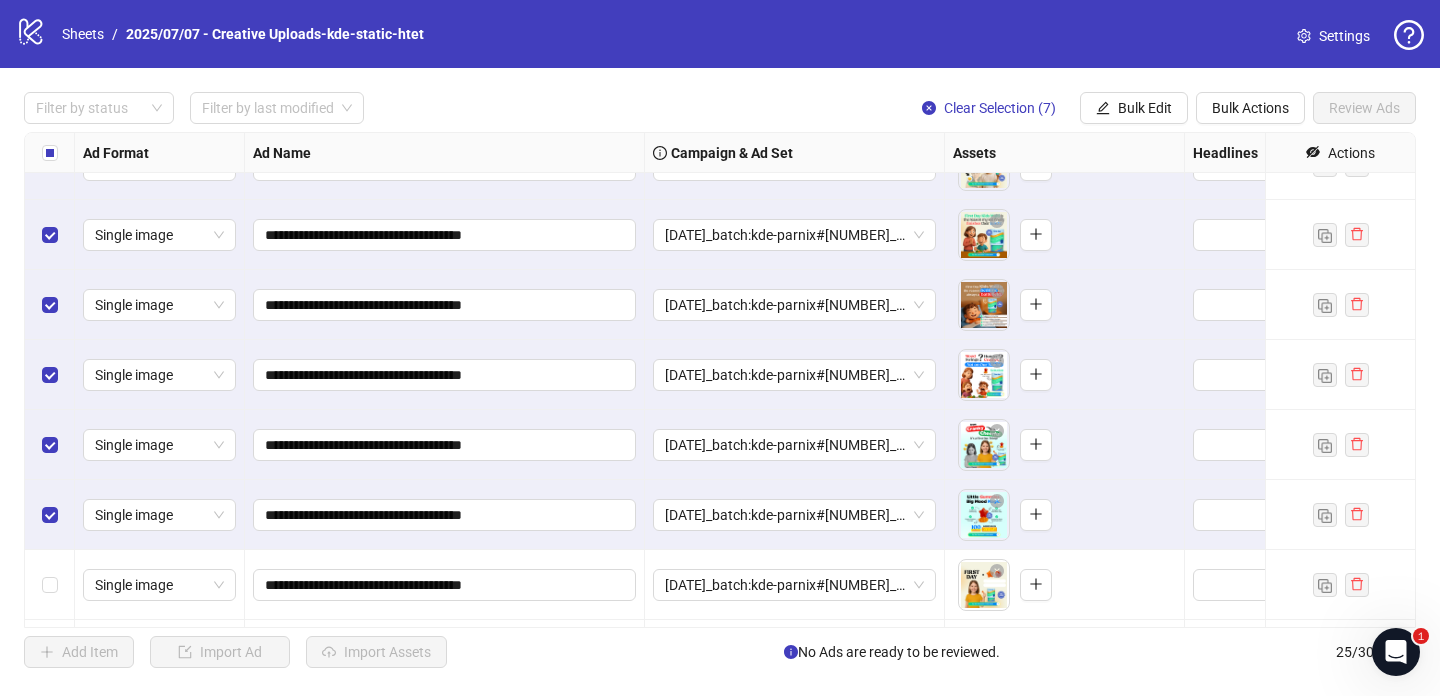 click on "**********" at bounding box center (720, 380) 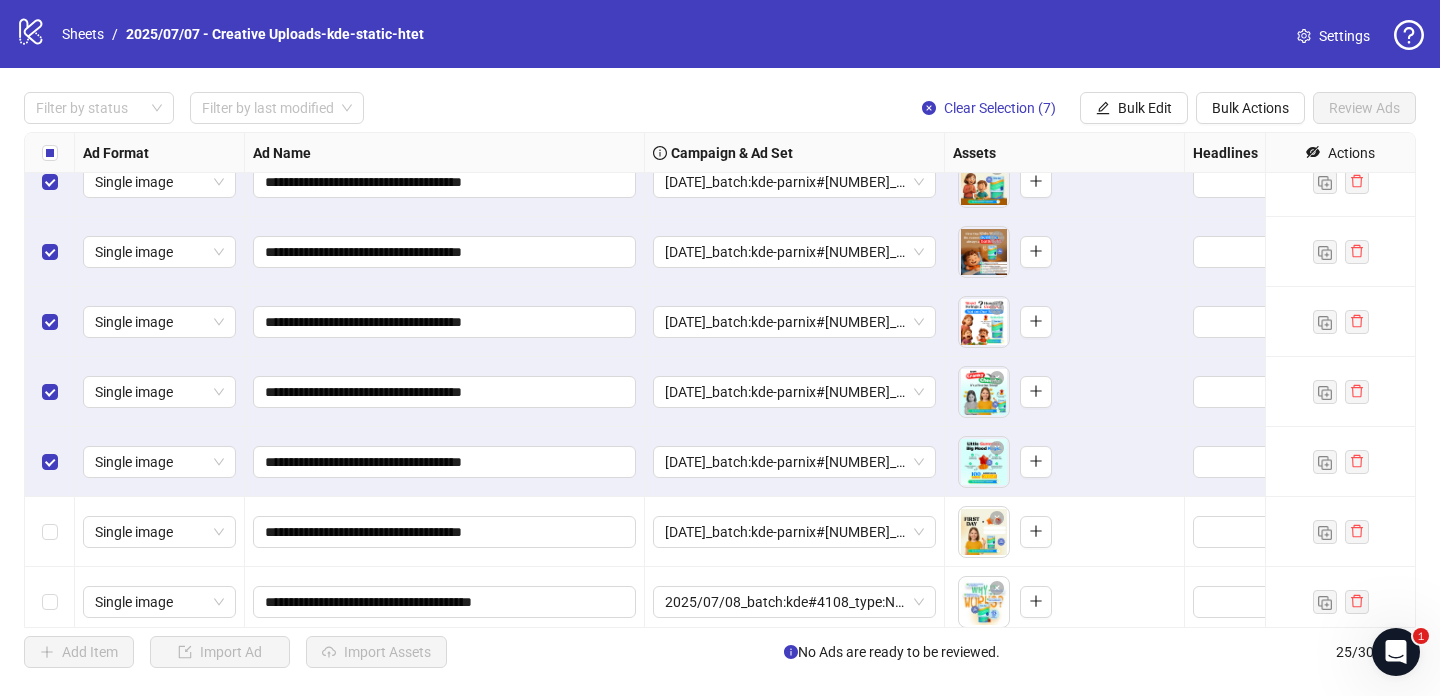 scroll, scrollTop: 750, scrollLeft: 0, axis: vertical 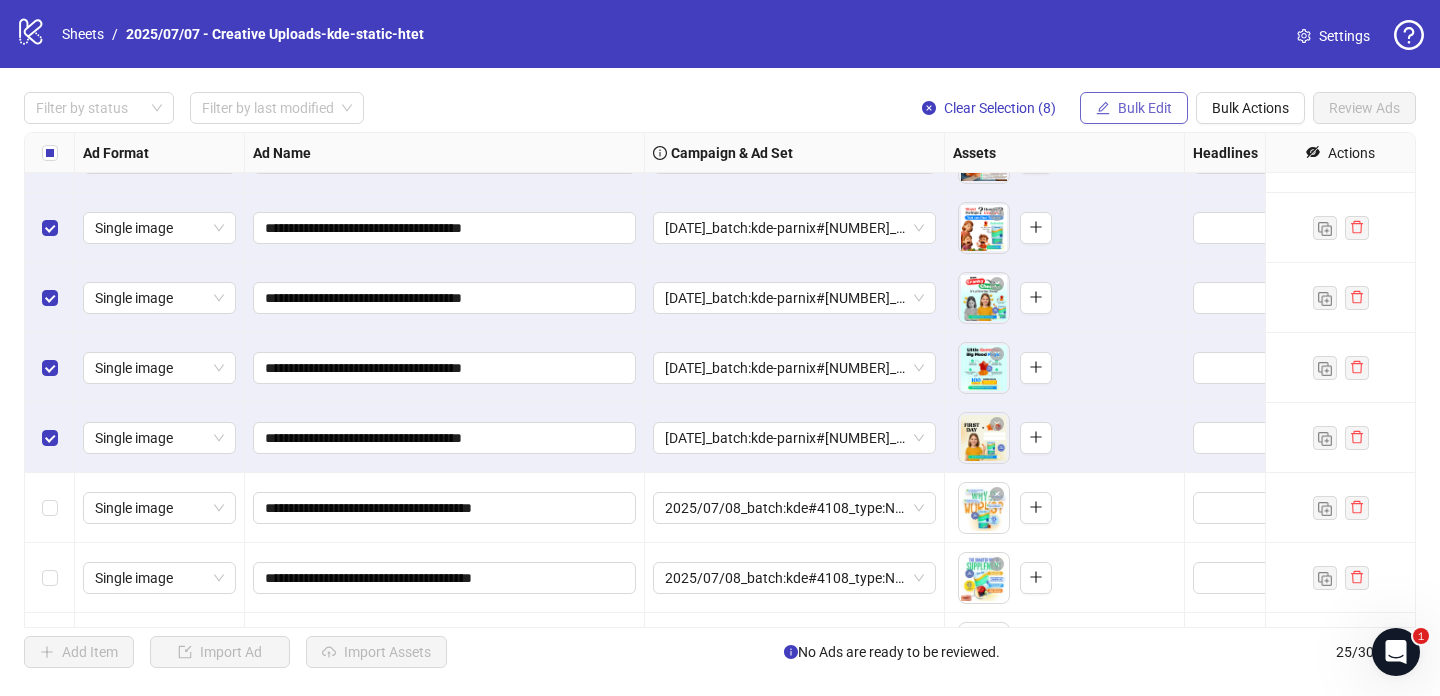 click on "Bulk Edit" at bounding box center (1145, 108) 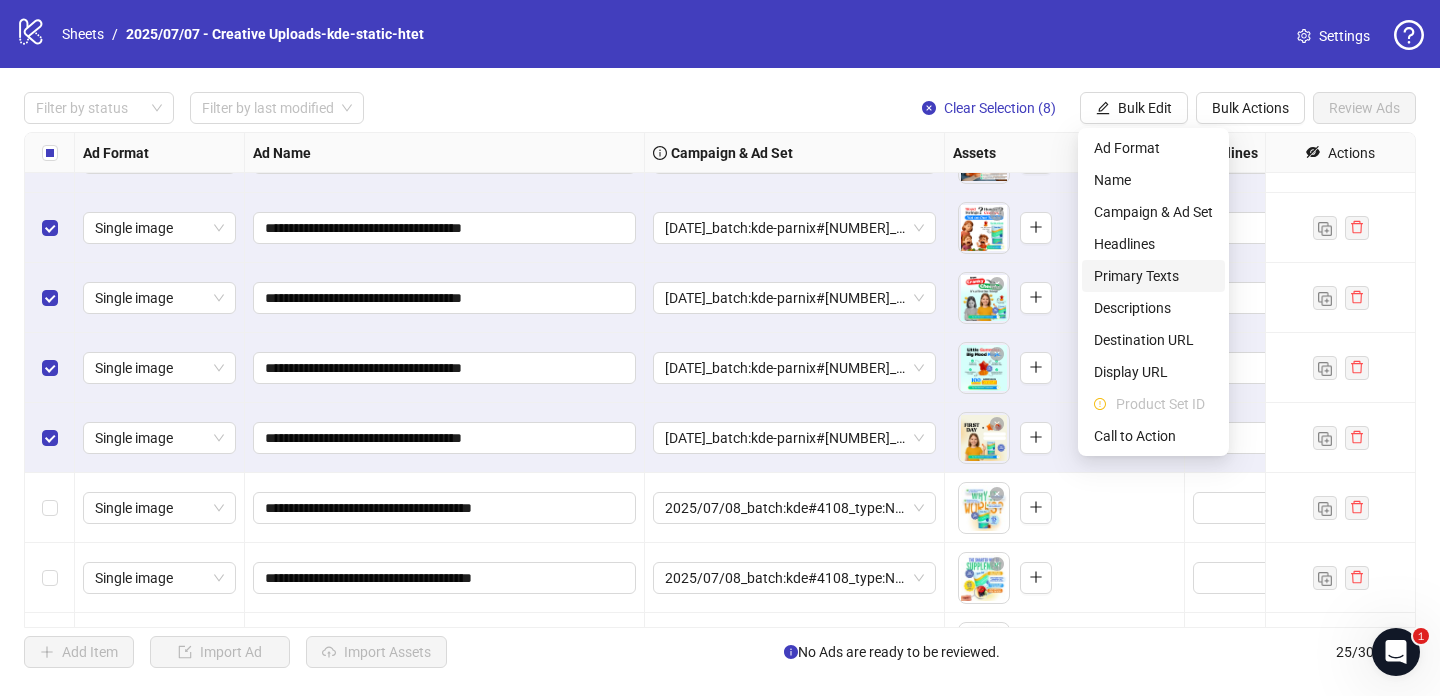 click on "Primary Texts" at bounding box center (1153, 276) 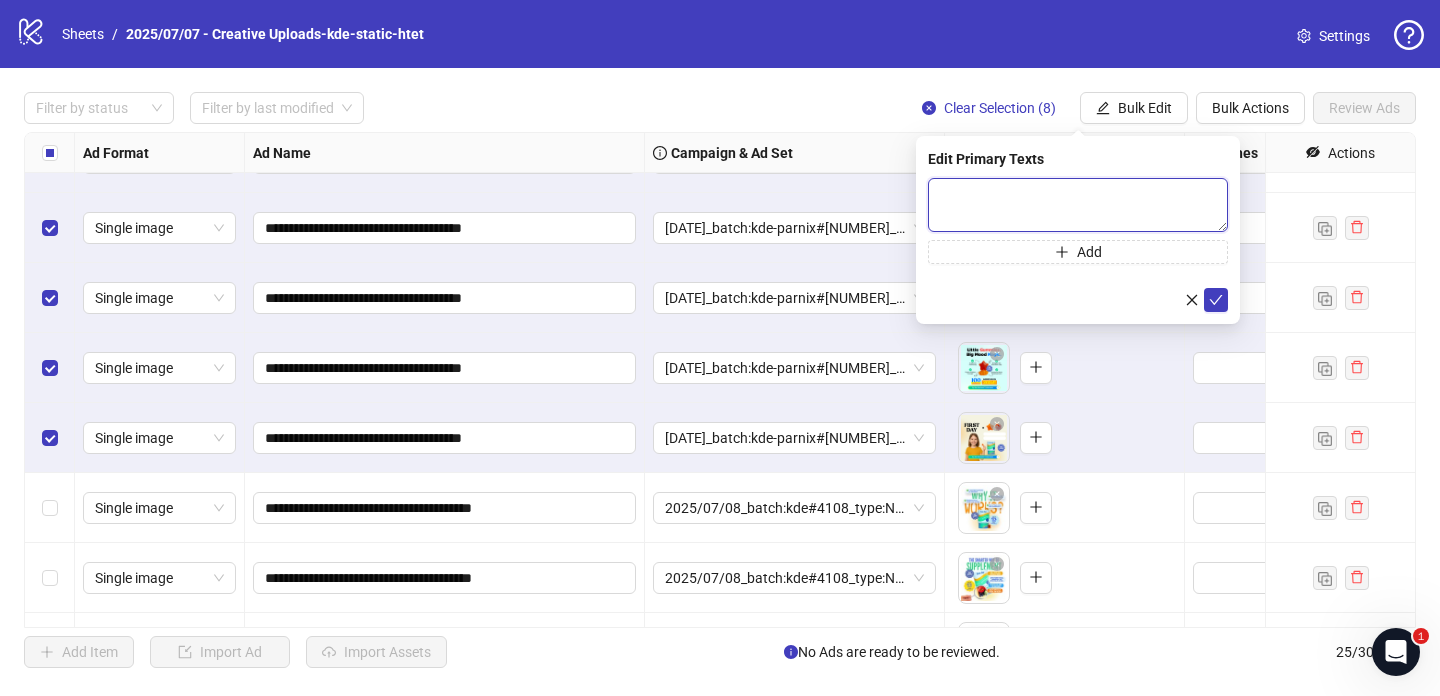 click at bounding box center (1078, 205) 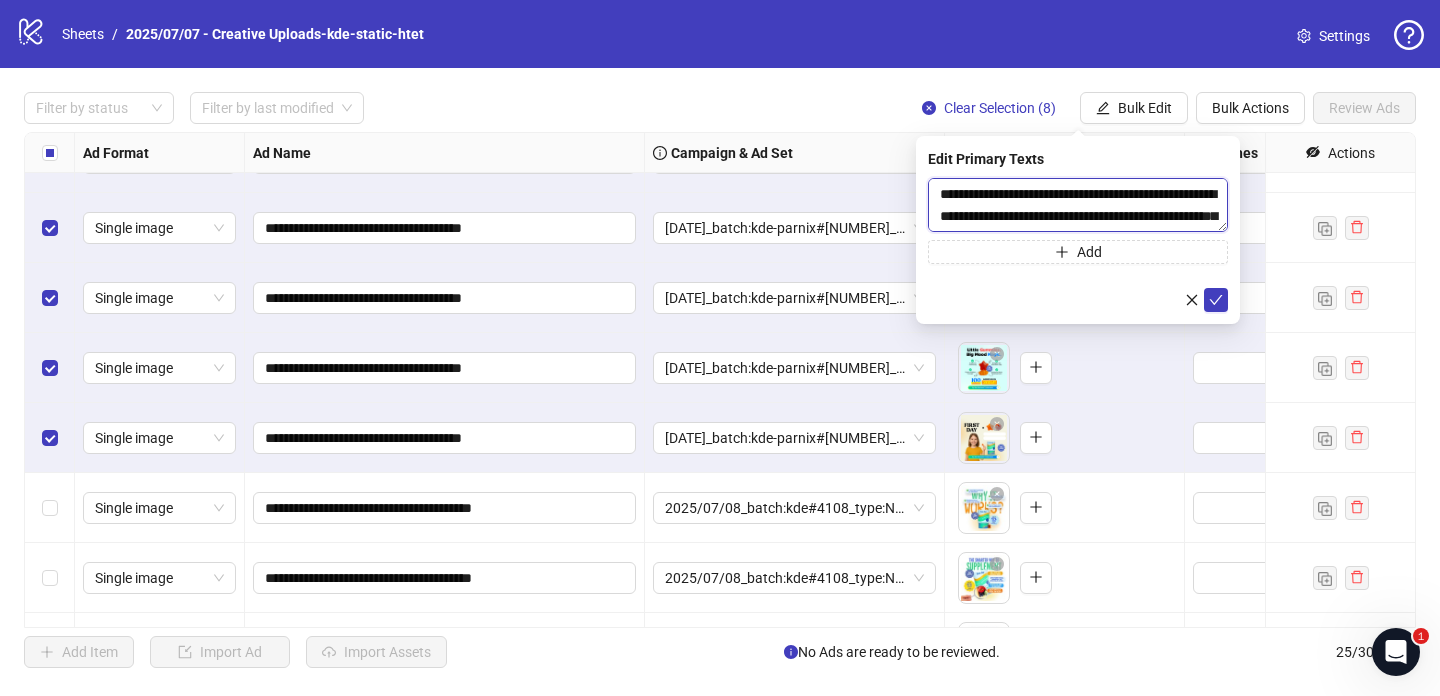 scroll, scrollTop: 477, scrollLeft: 0, axis: vertical 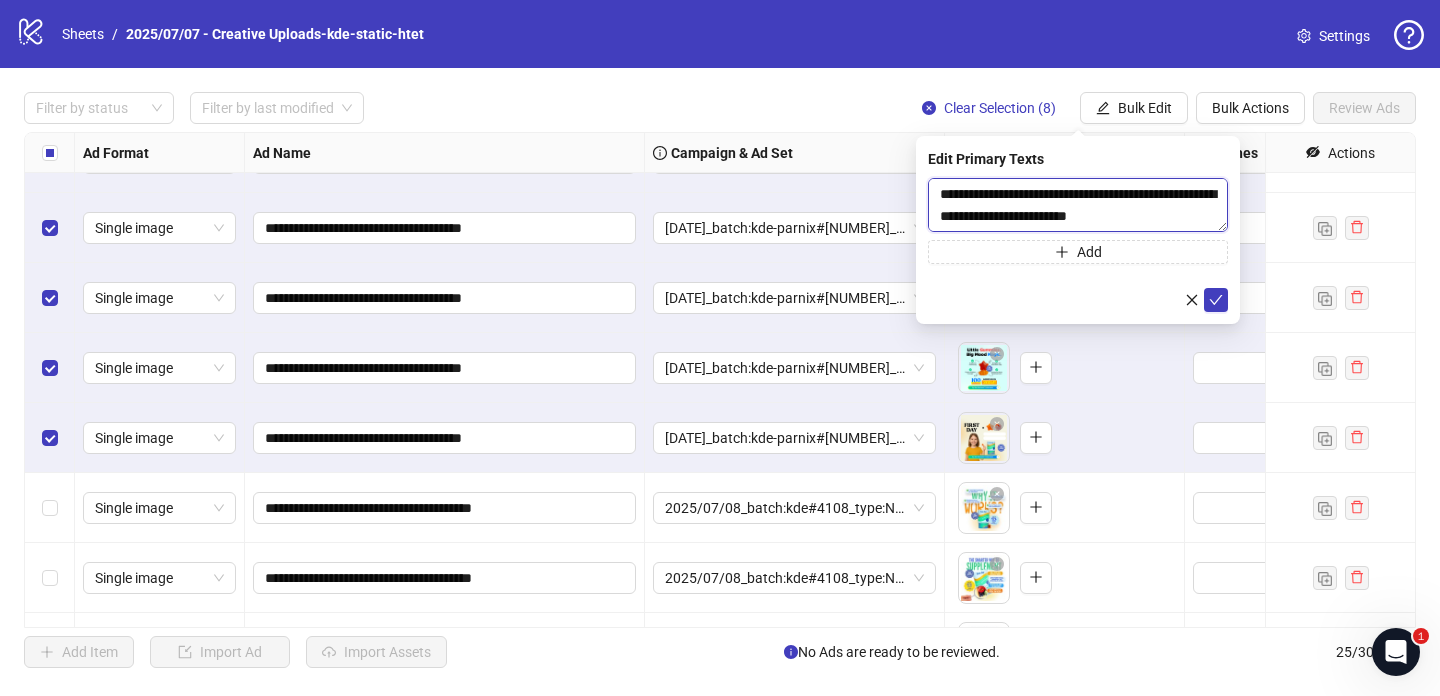 click on "**********" at bounding box center (1078, 205) 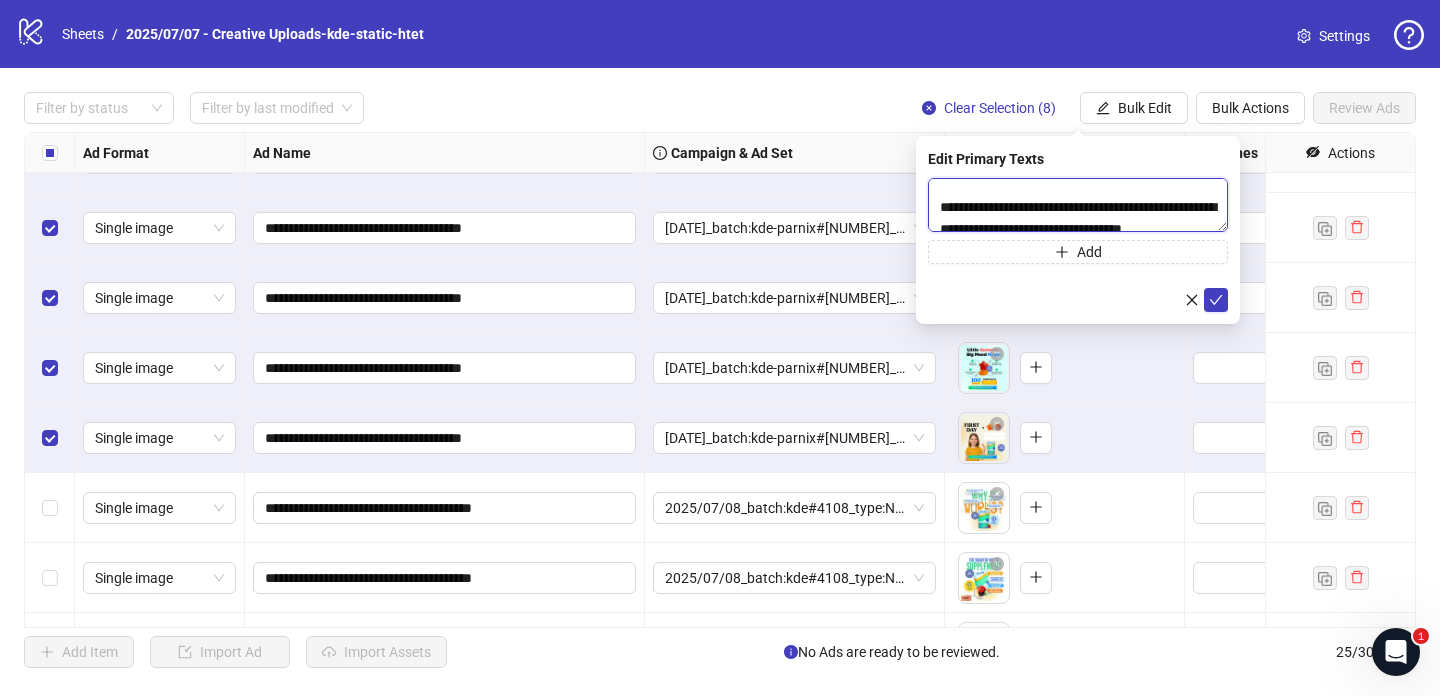 scroll, scrollTop: 0, scrollLeft: 0, axis: both 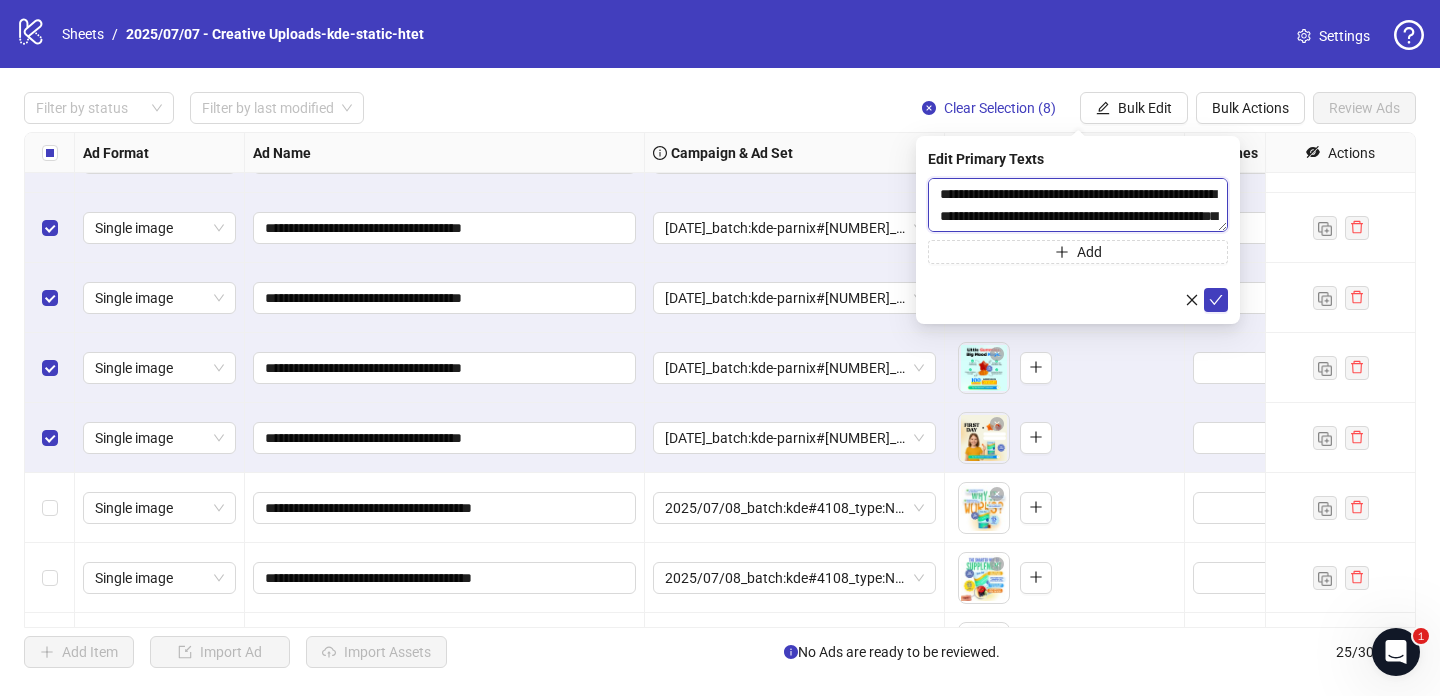 click on "**********" at bounding box center [1078, 205] 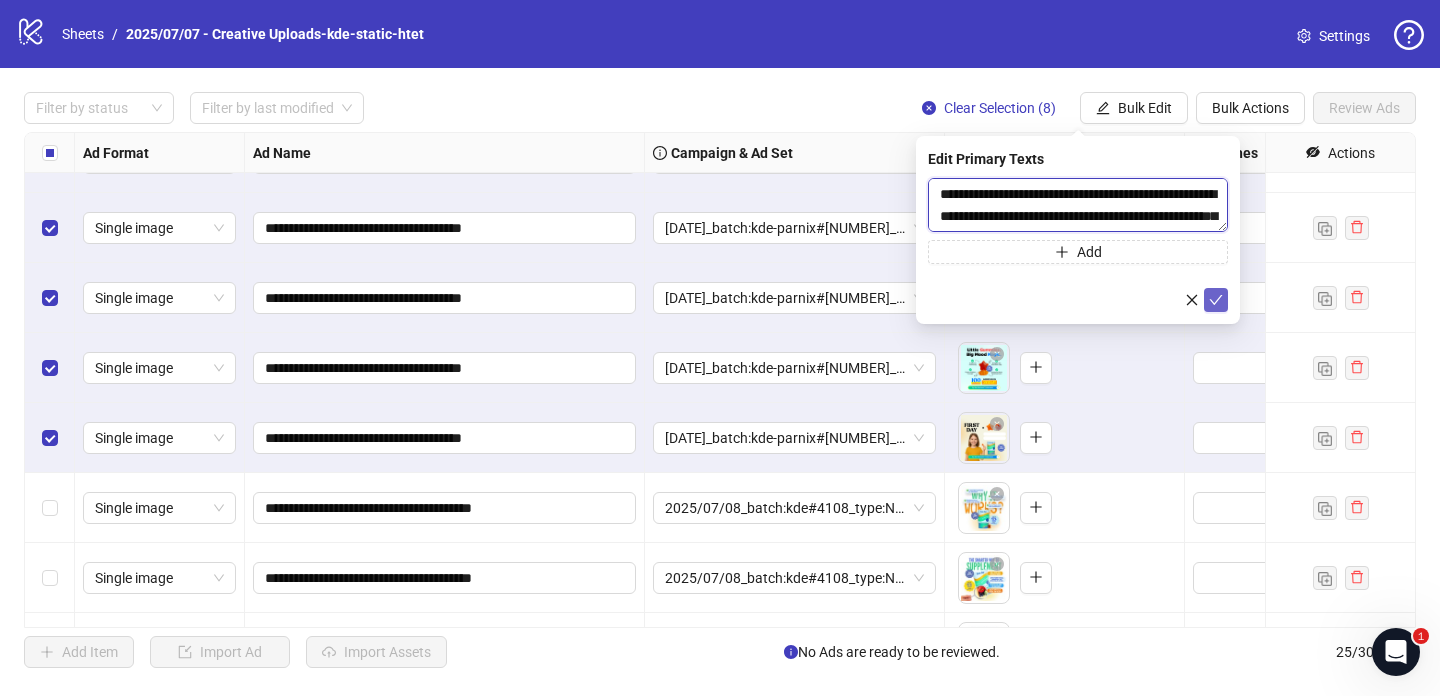 type on "**********" 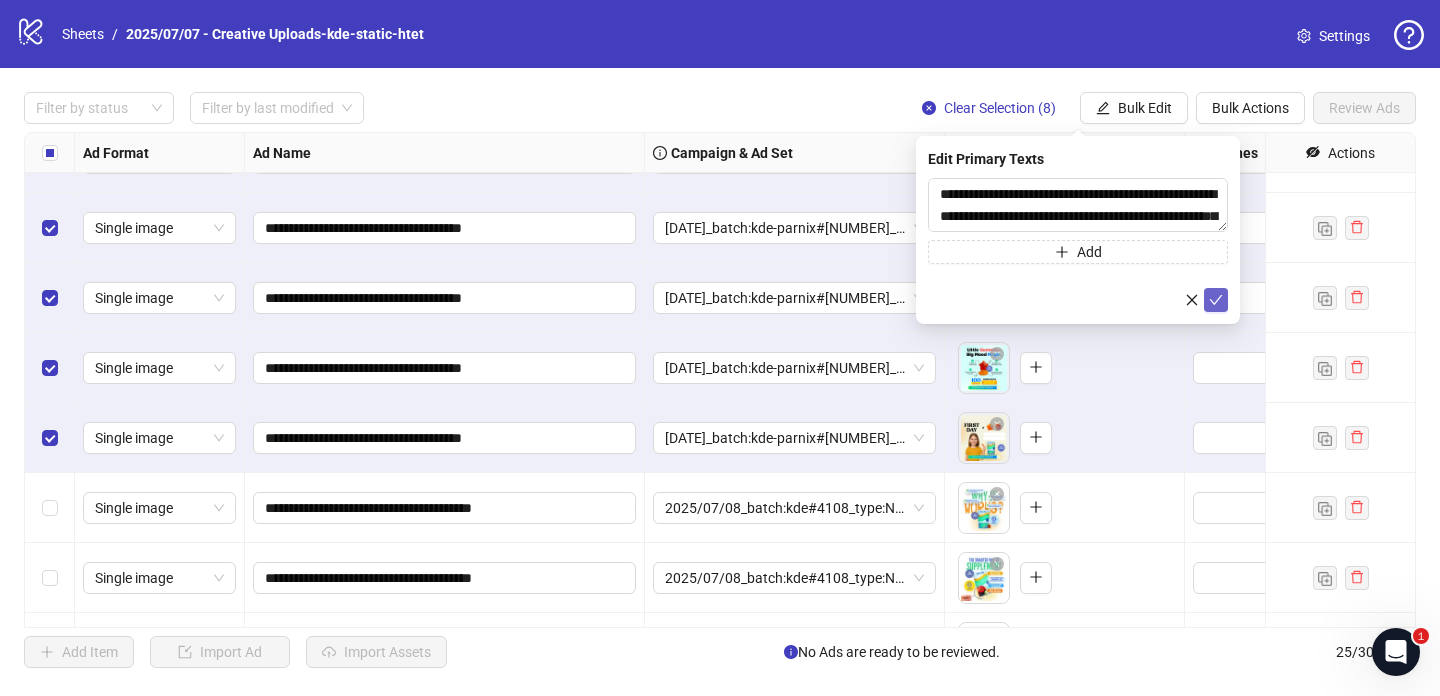 click at bounding box center (1216, 300) 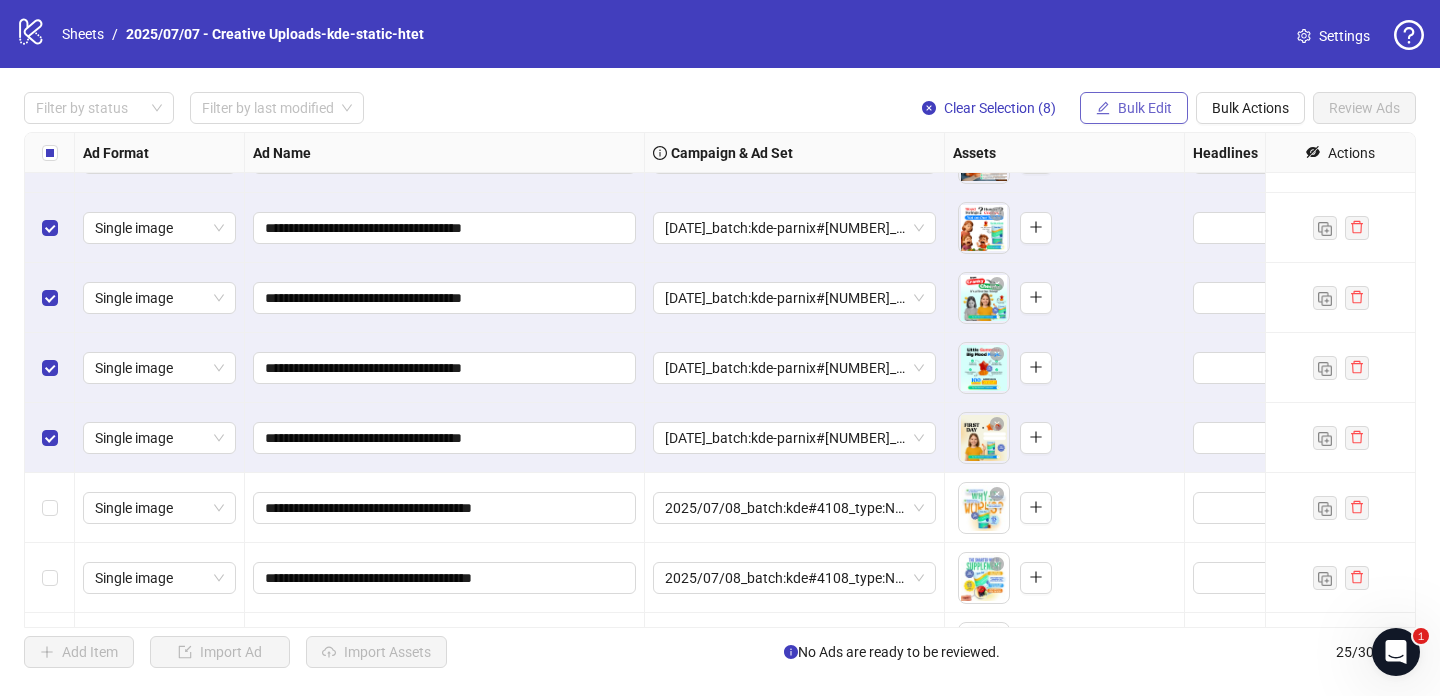 click on "Bulk Edit" at bounding box center (1134, 108) 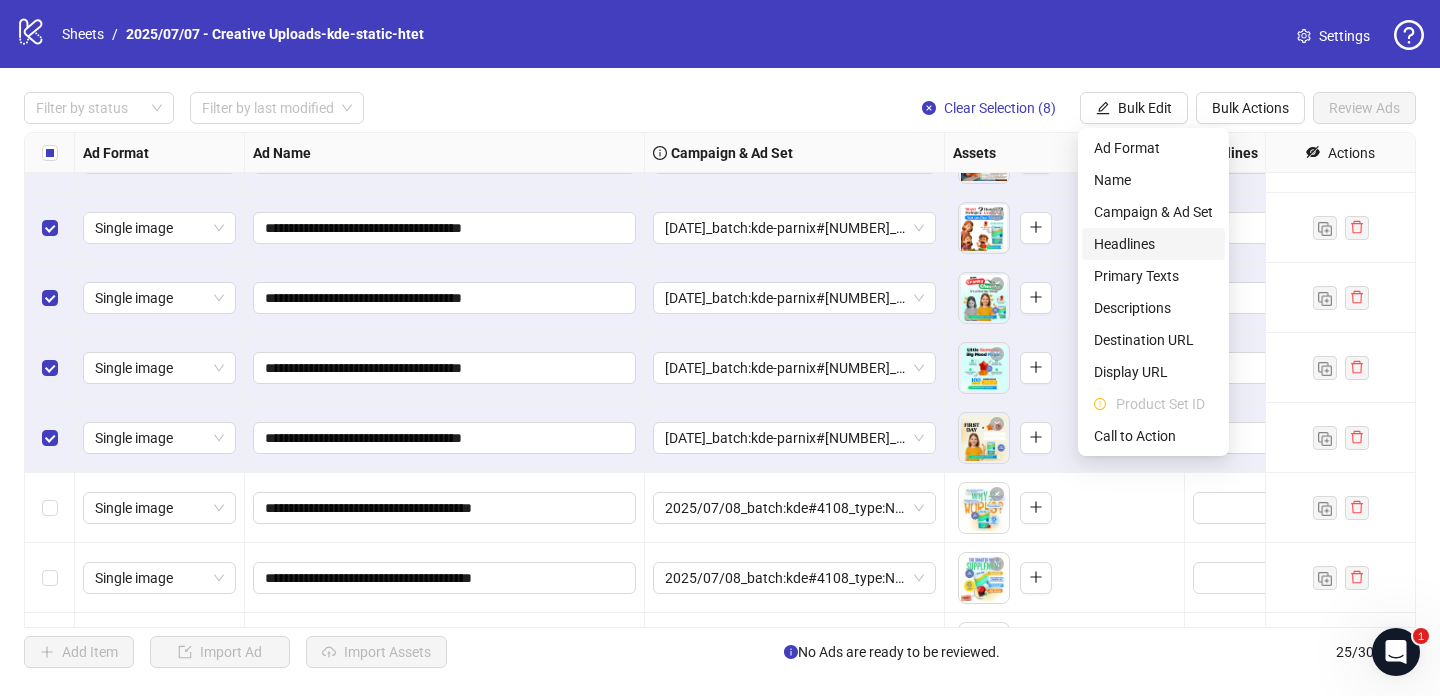click on "Headlines" at bounding box center (1153, 244) 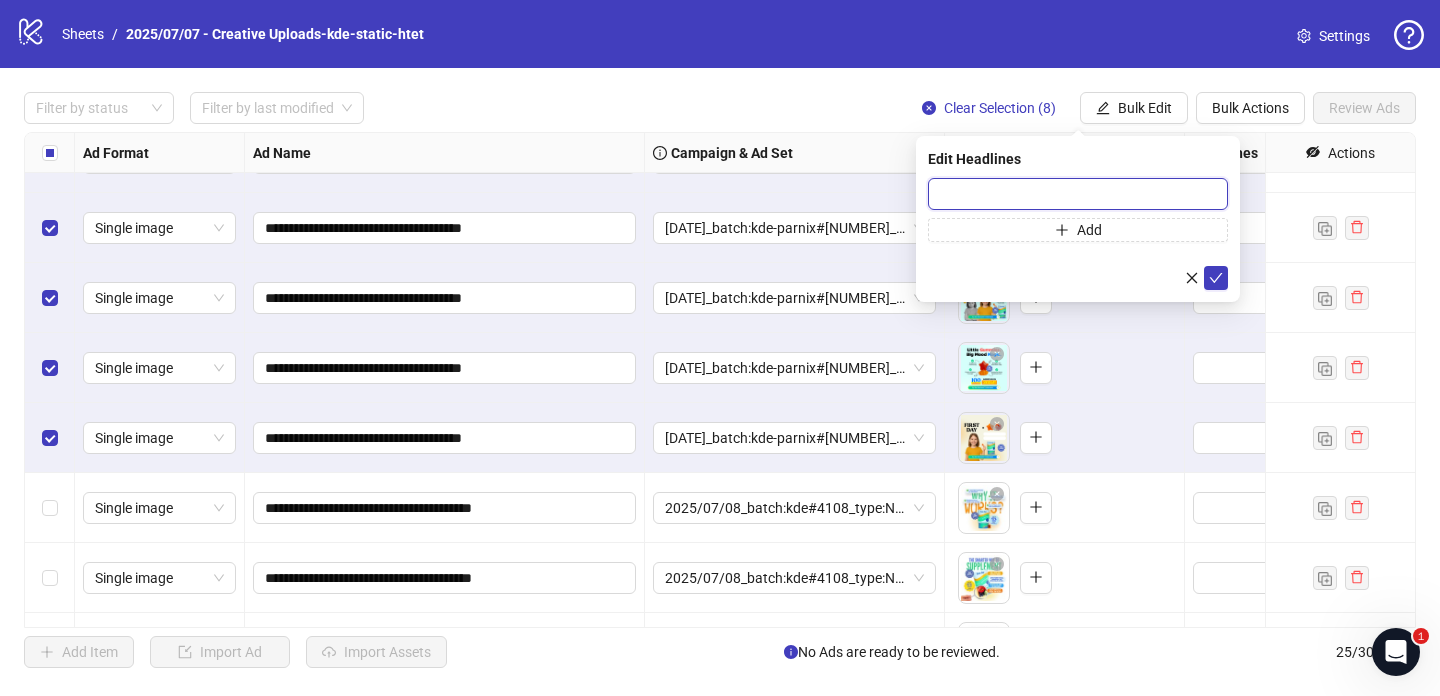 click at bounding box center (1078, 194) 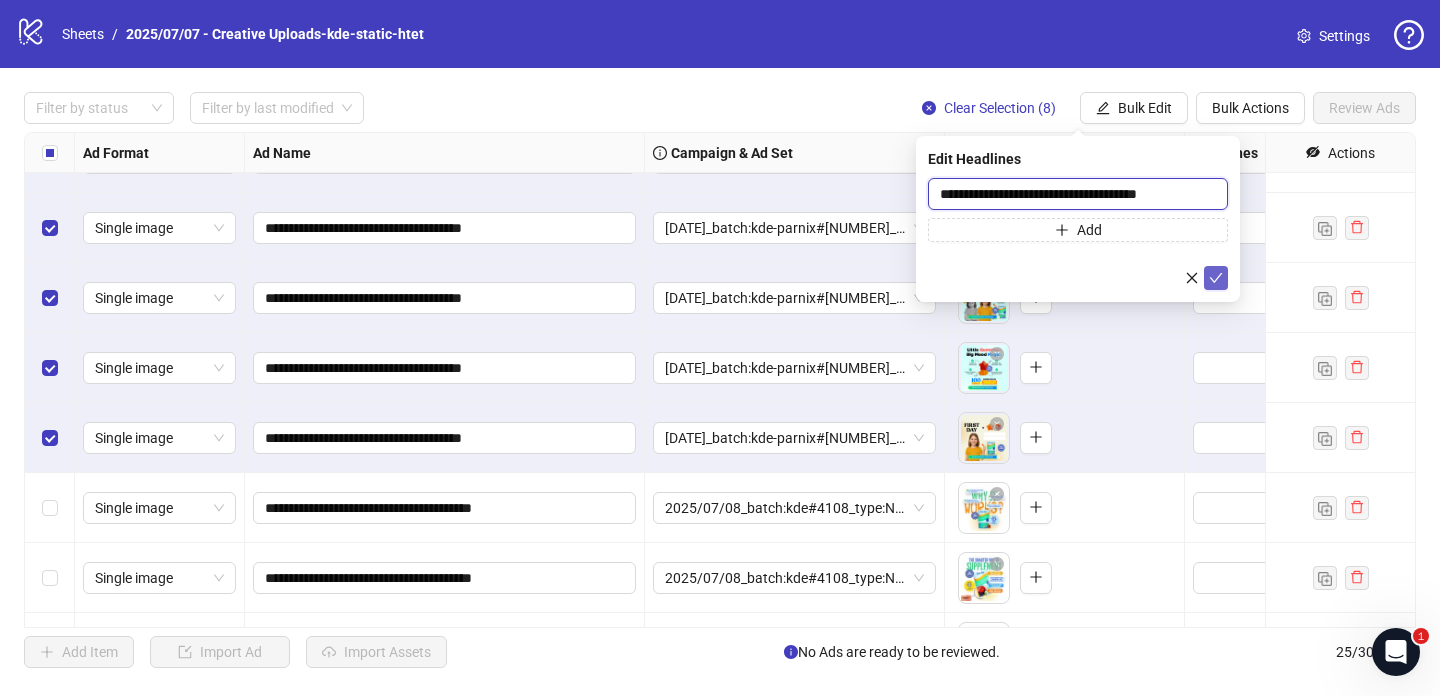 type on "**********" 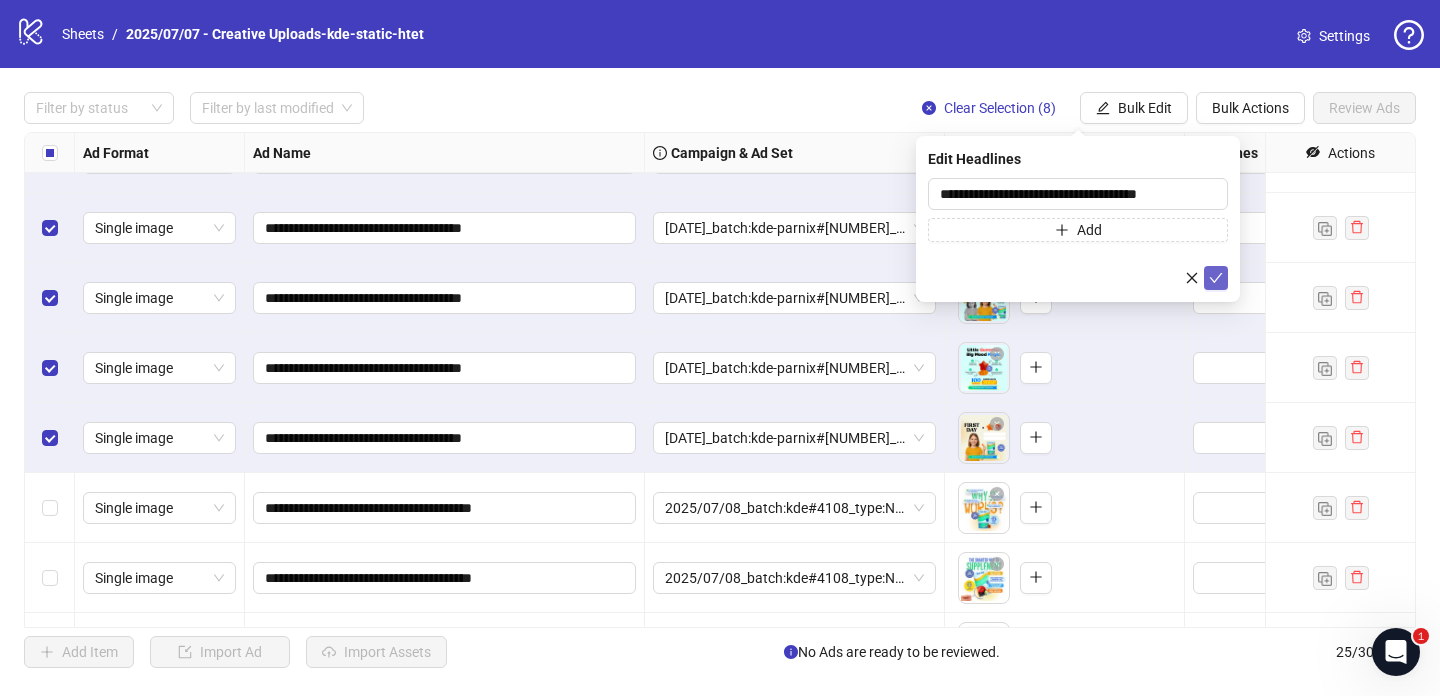 click at bounding box center [1216, 278] 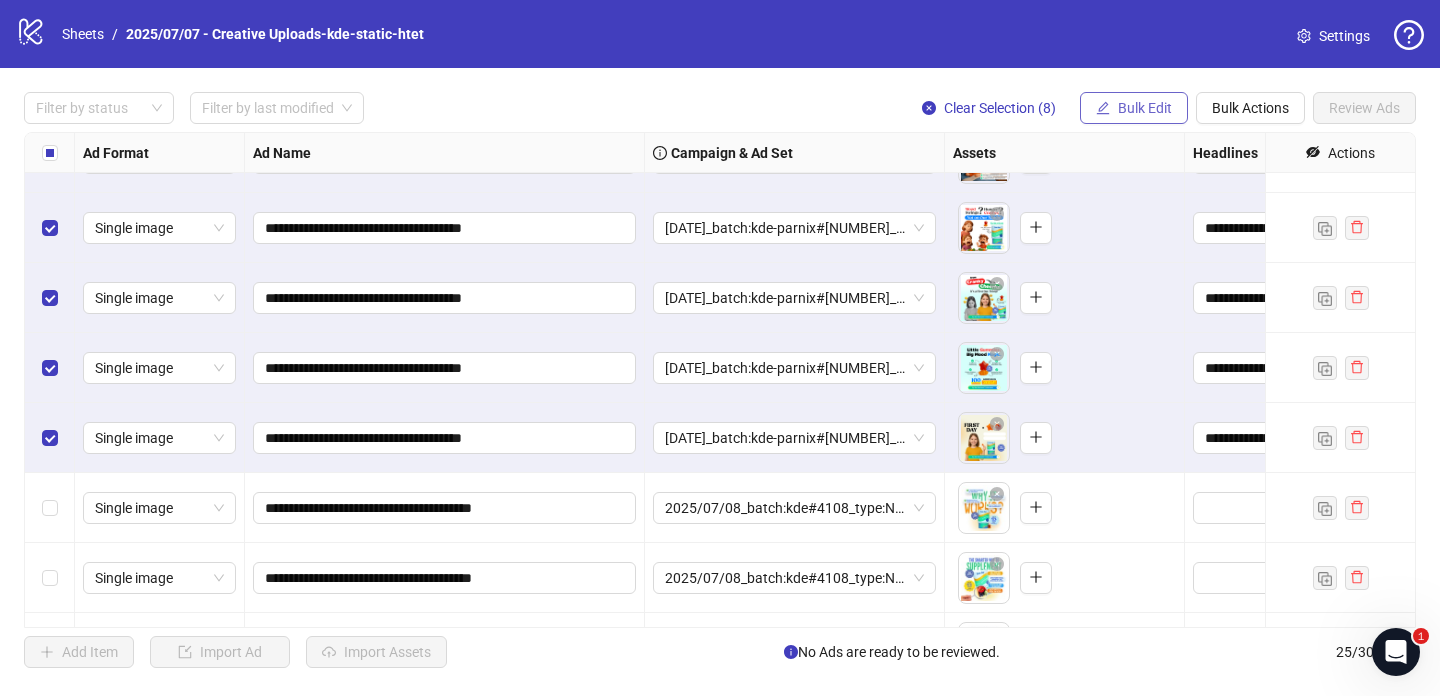 click on "Bulk Edit" at bounding box center [1145, 108] 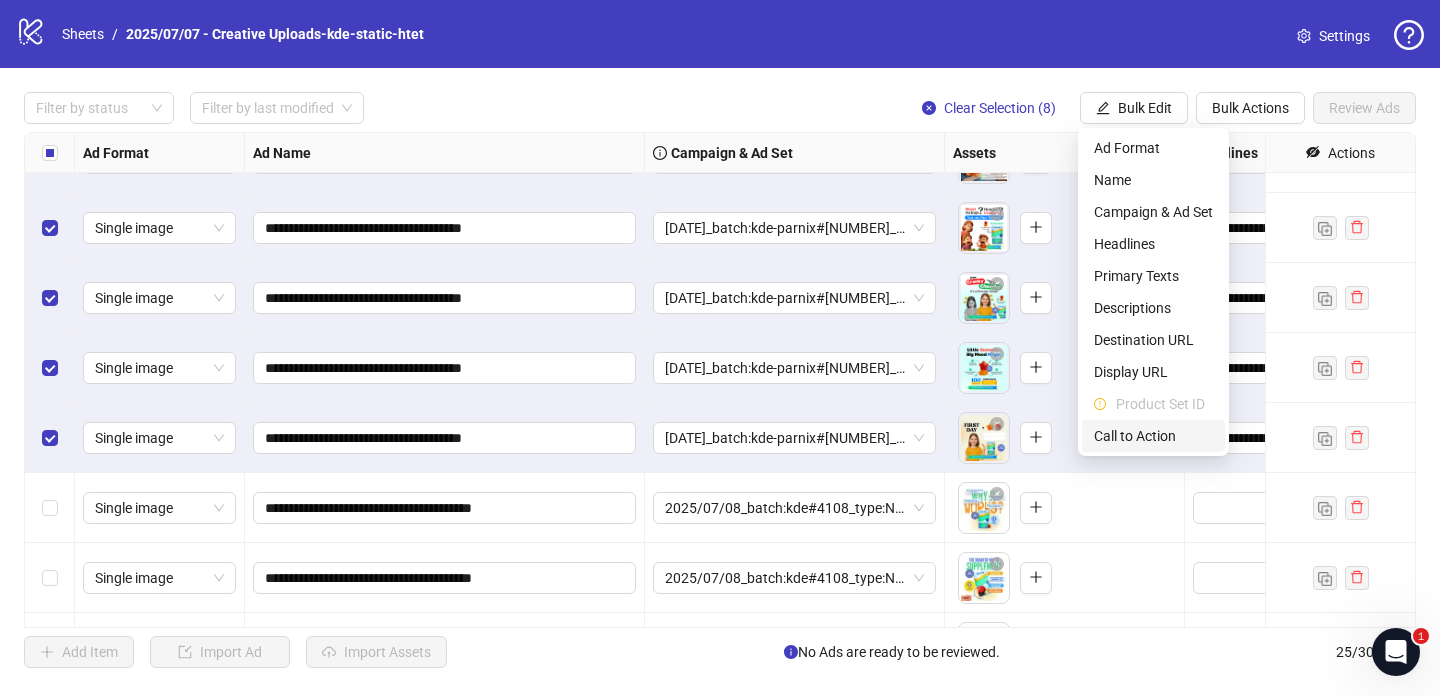 click on "Call to Action" at bounding box center [1153, 436] 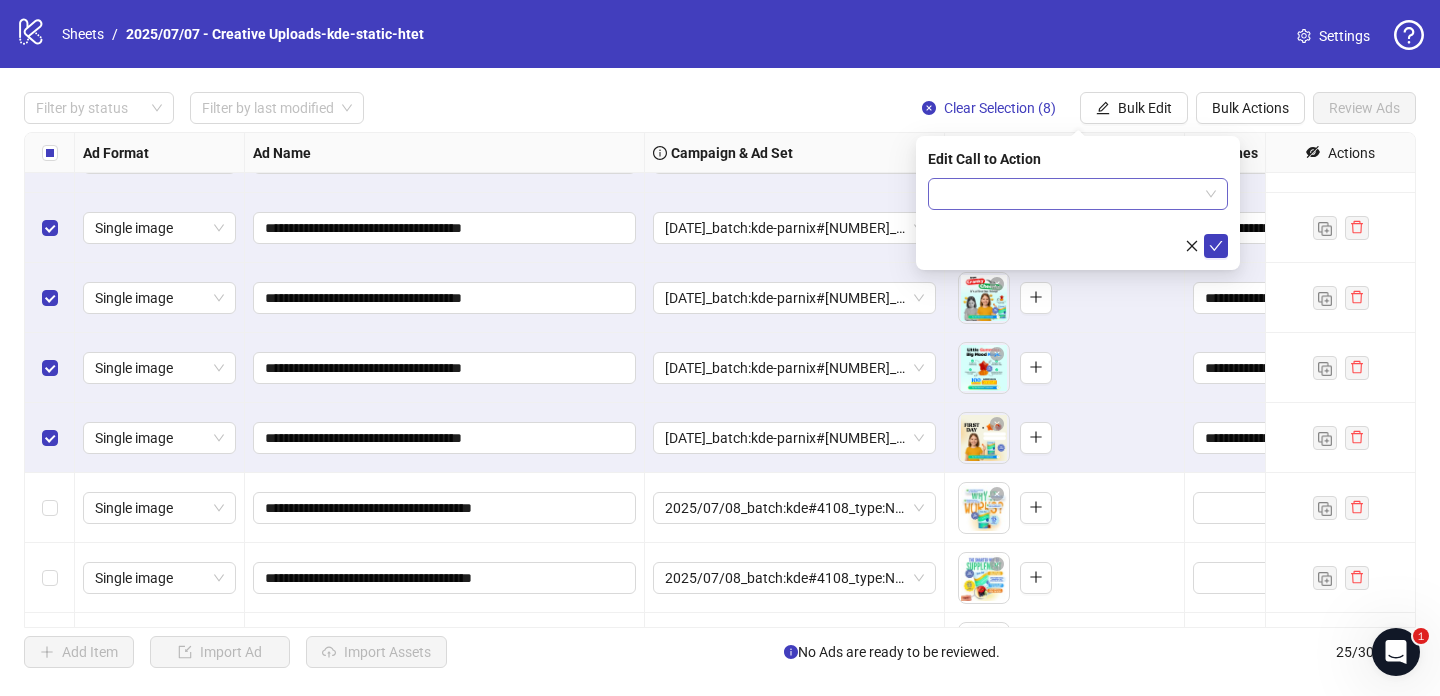 click at bounding box center (1069, 194) 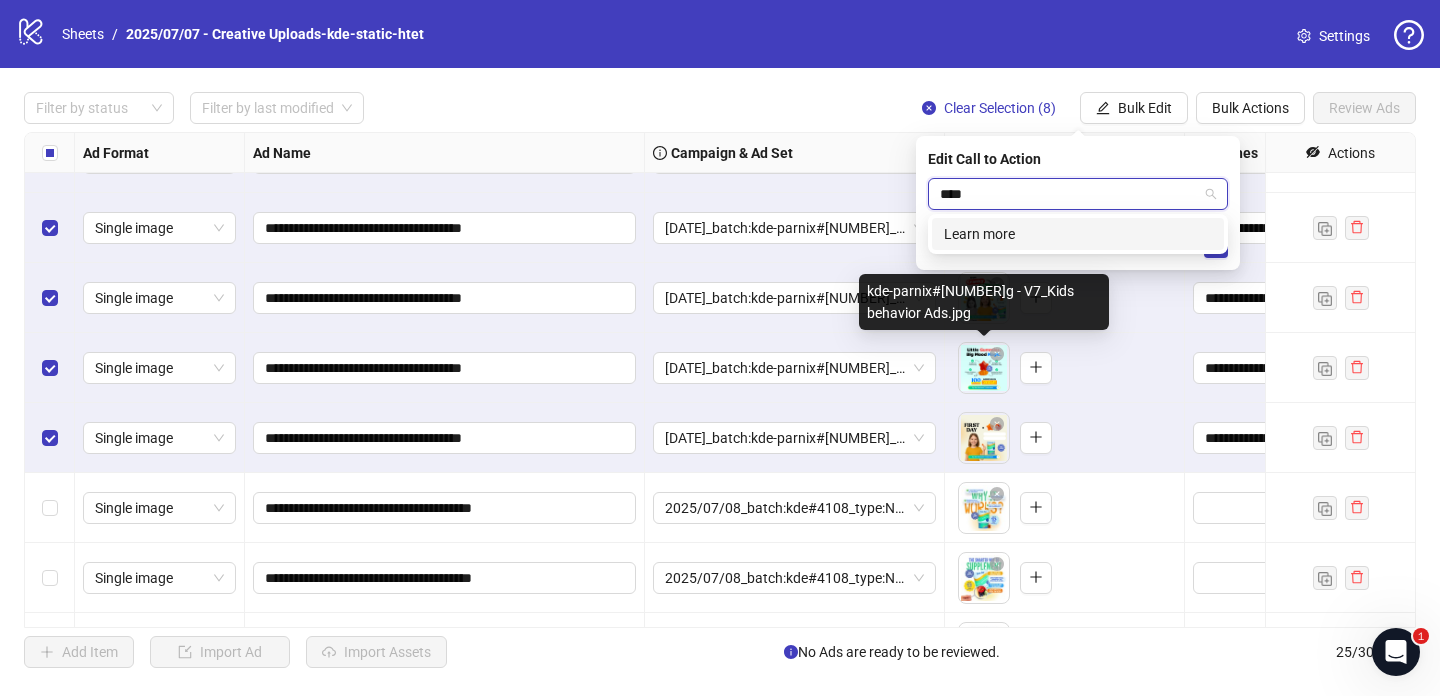 type on "*****" 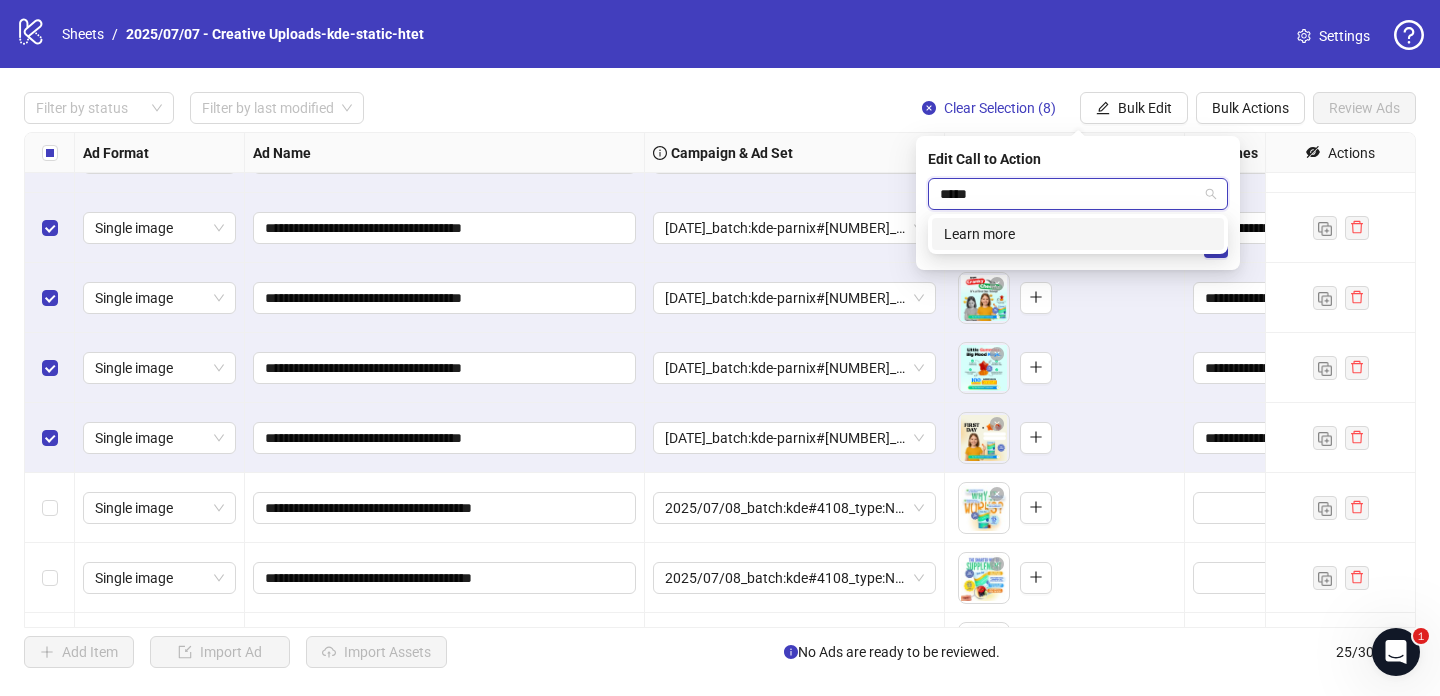 click on "Learn more" at bounding box center (1078, 234) 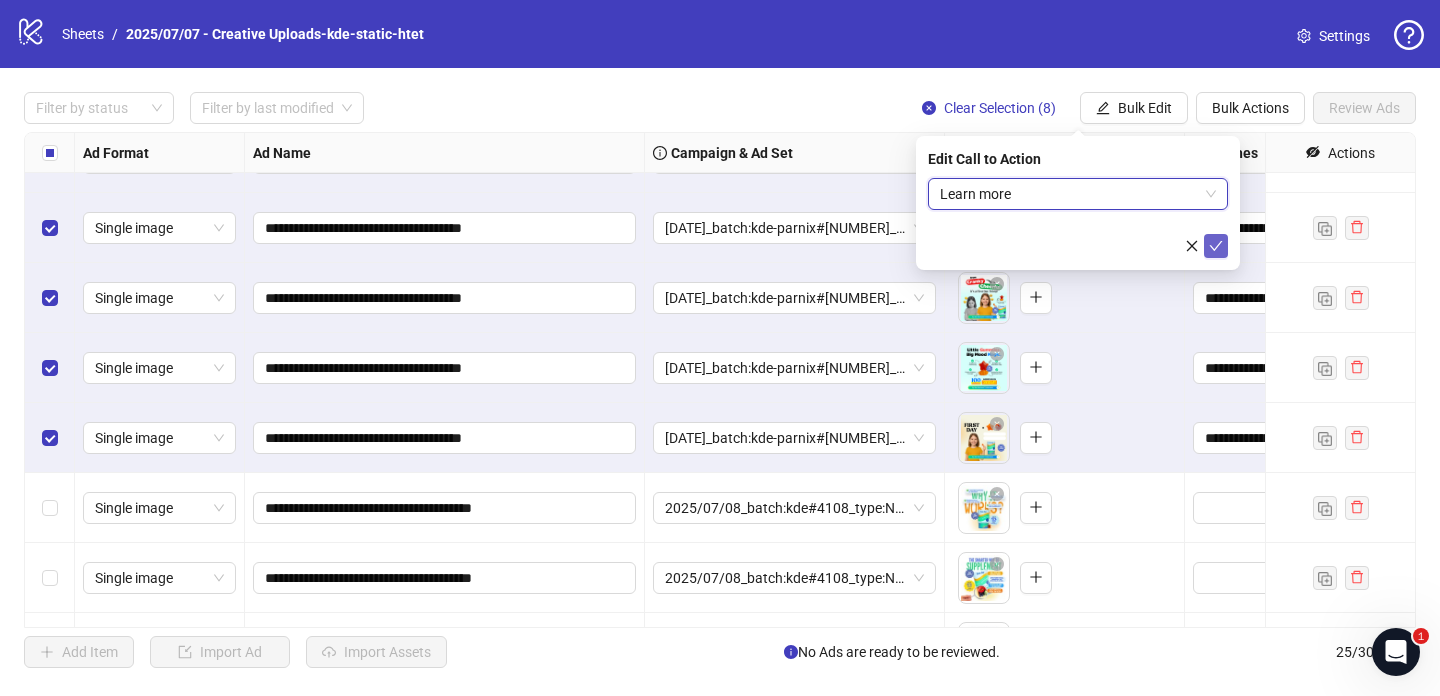 click at bounding box center [1216, 246] 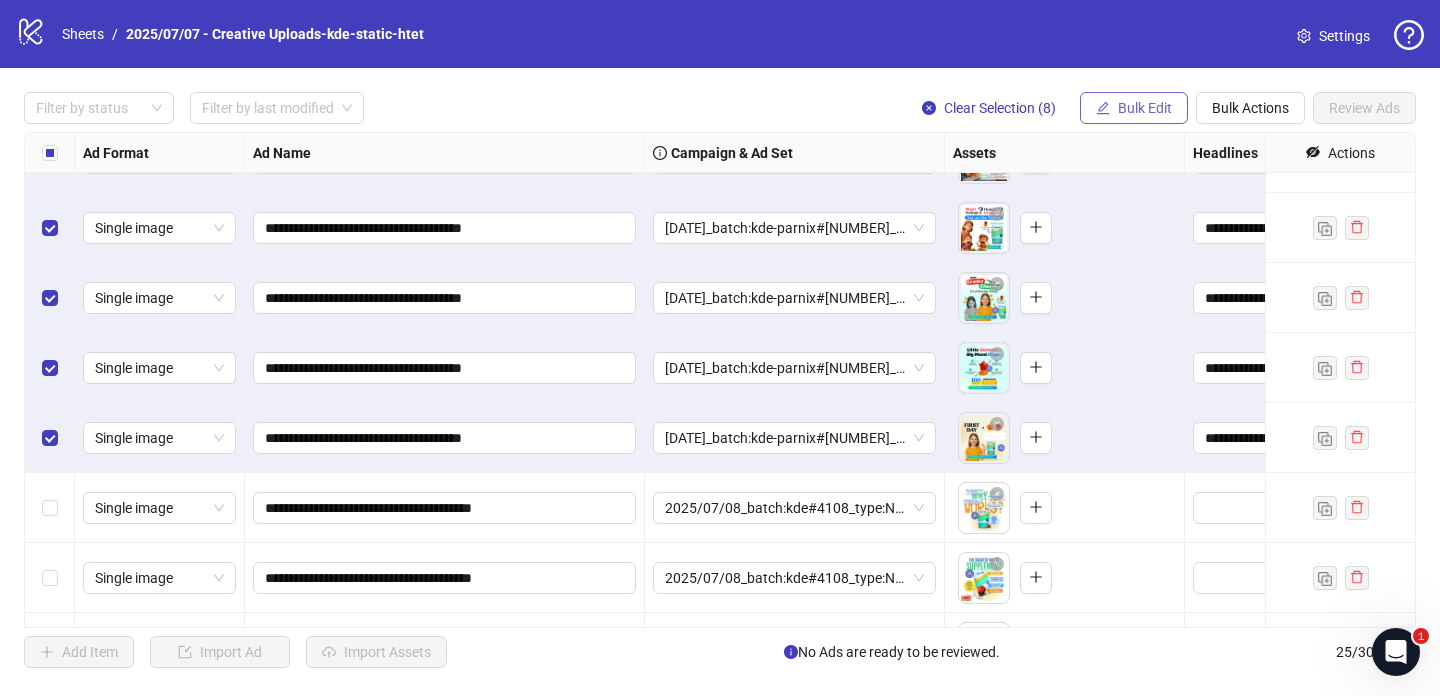 click on "Bulk Edit" at bounding box center (1145, 108) 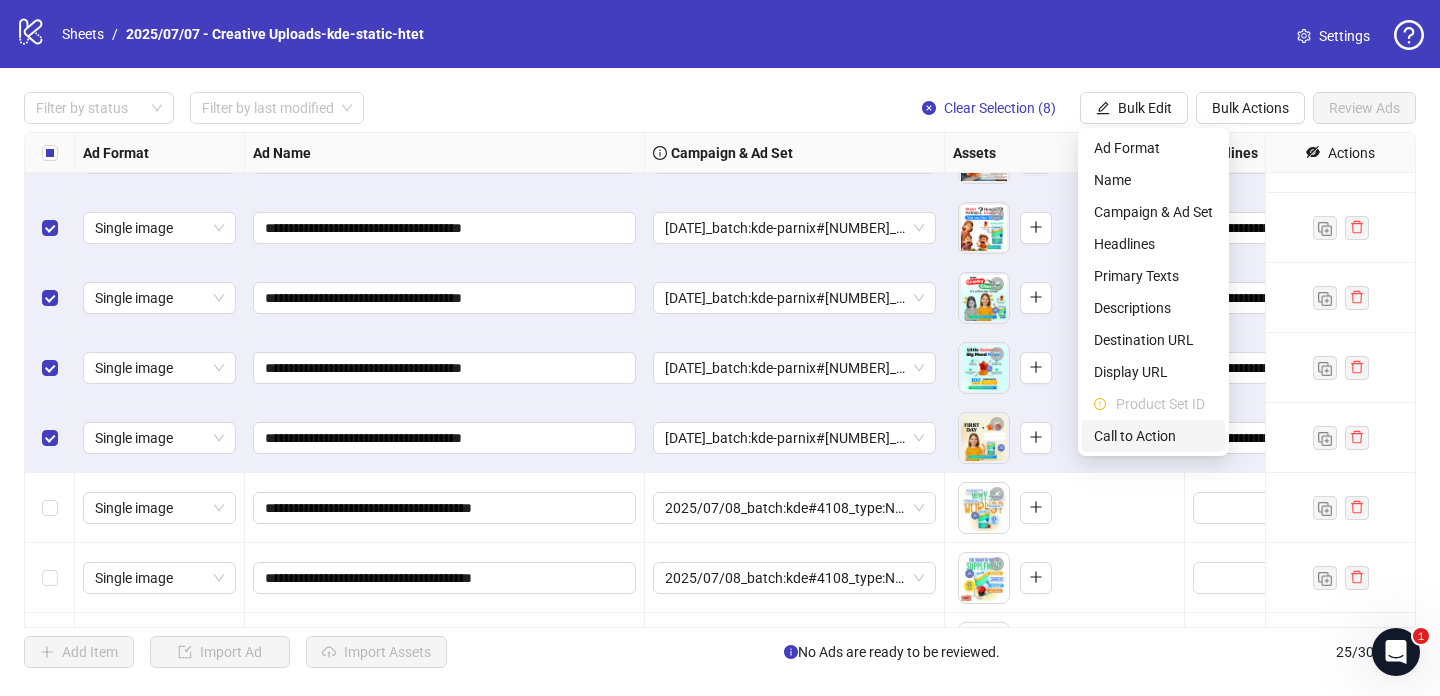 click on "Call to Action" at bounding box center (1153, 436) 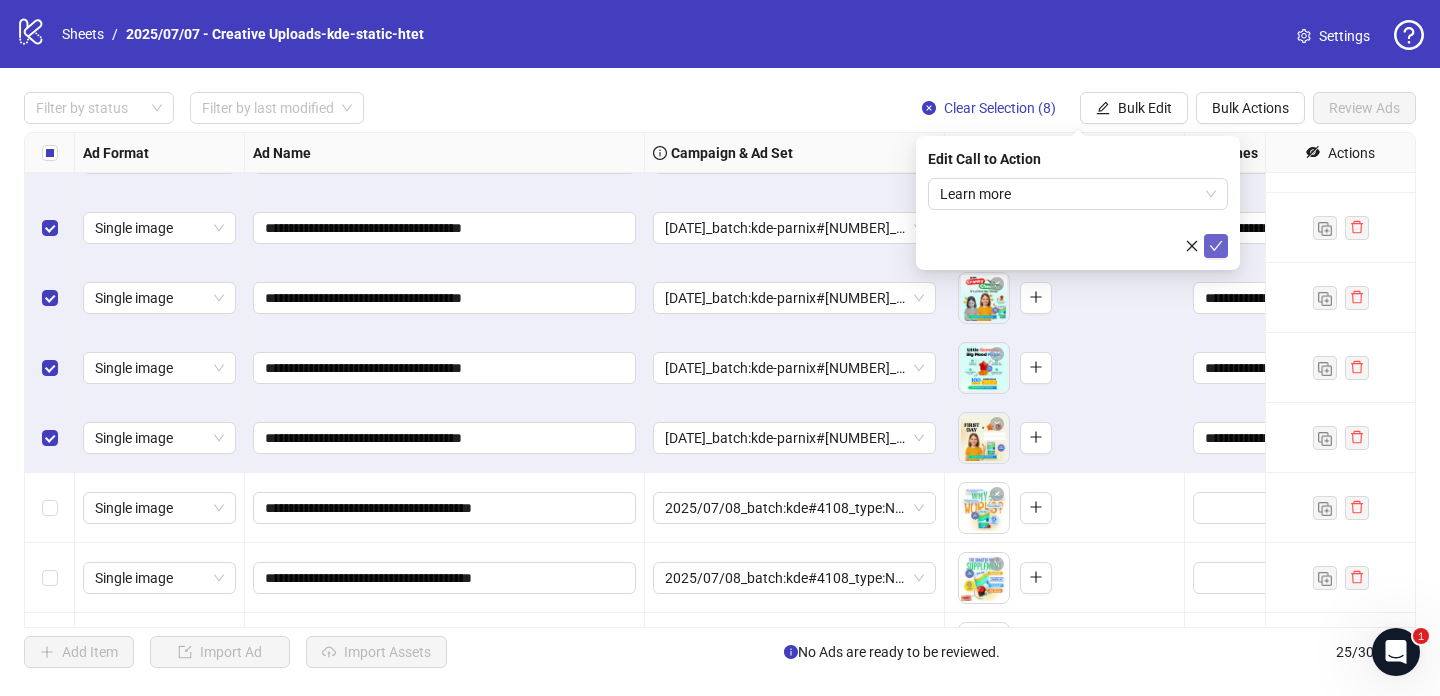 click at bounding box center (1216, 246) 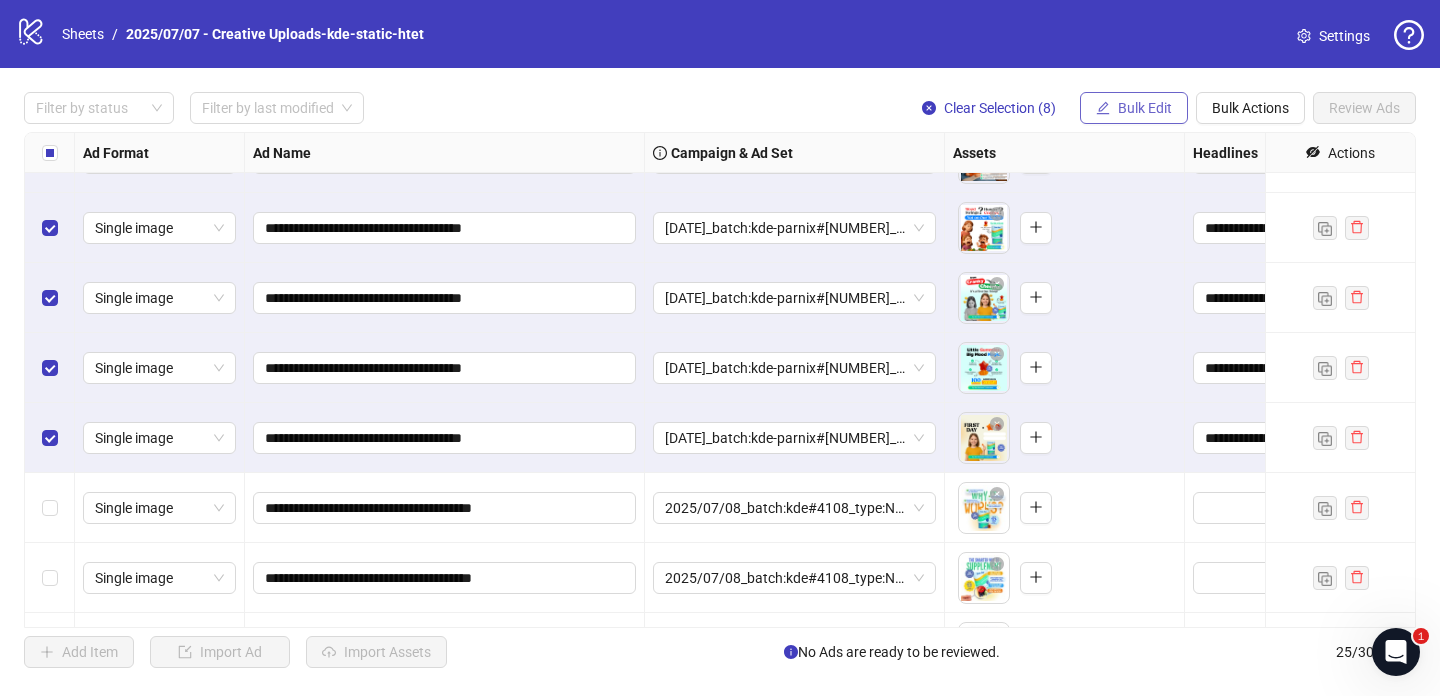 click on "Bulk Edit" at bounding box center [1145, 108] 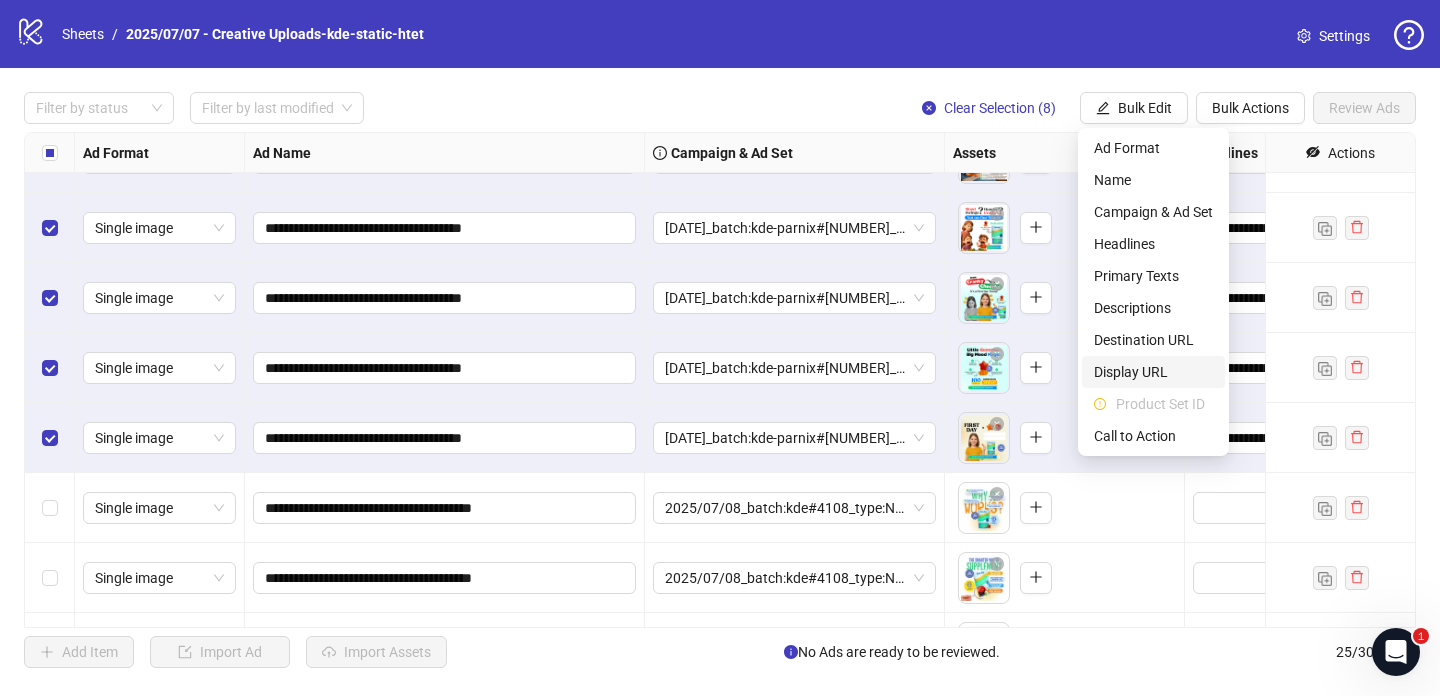 click on "Display URL" at bounding box center (1153, 372) 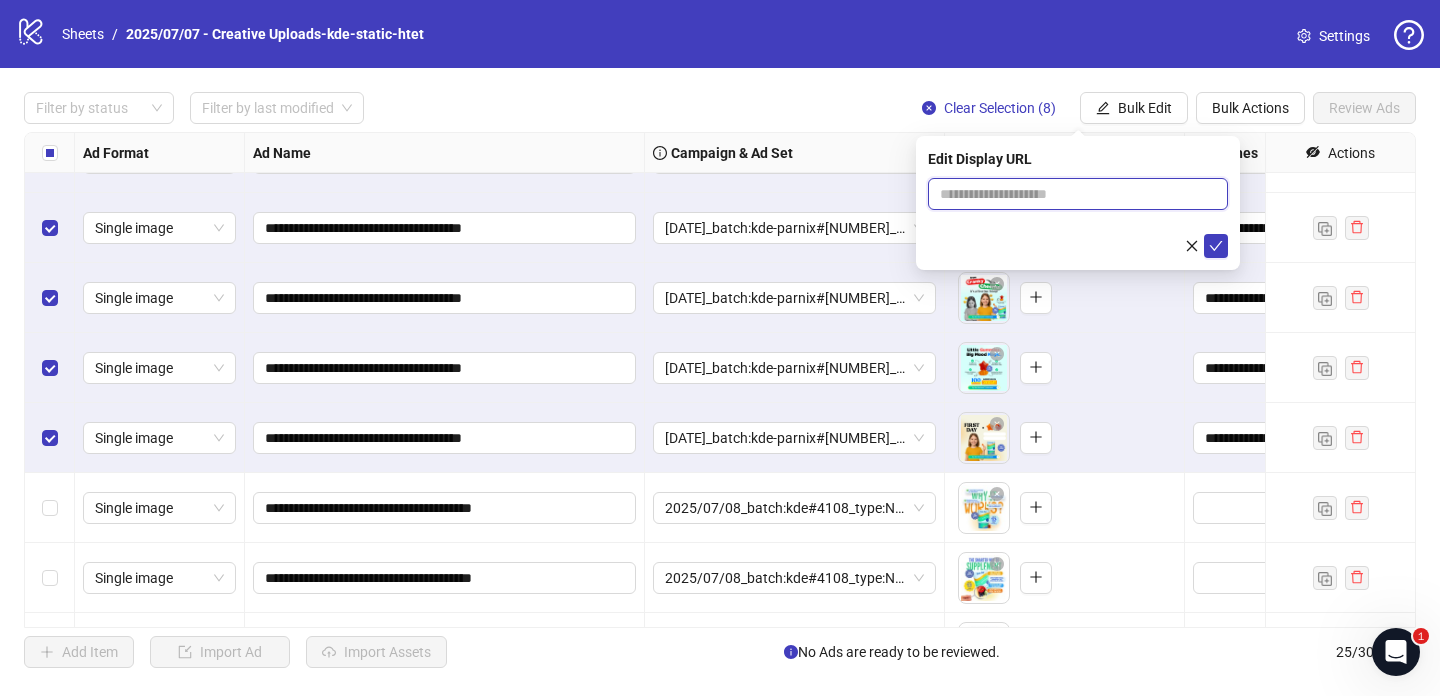 click at bounding box center (1078, 194) 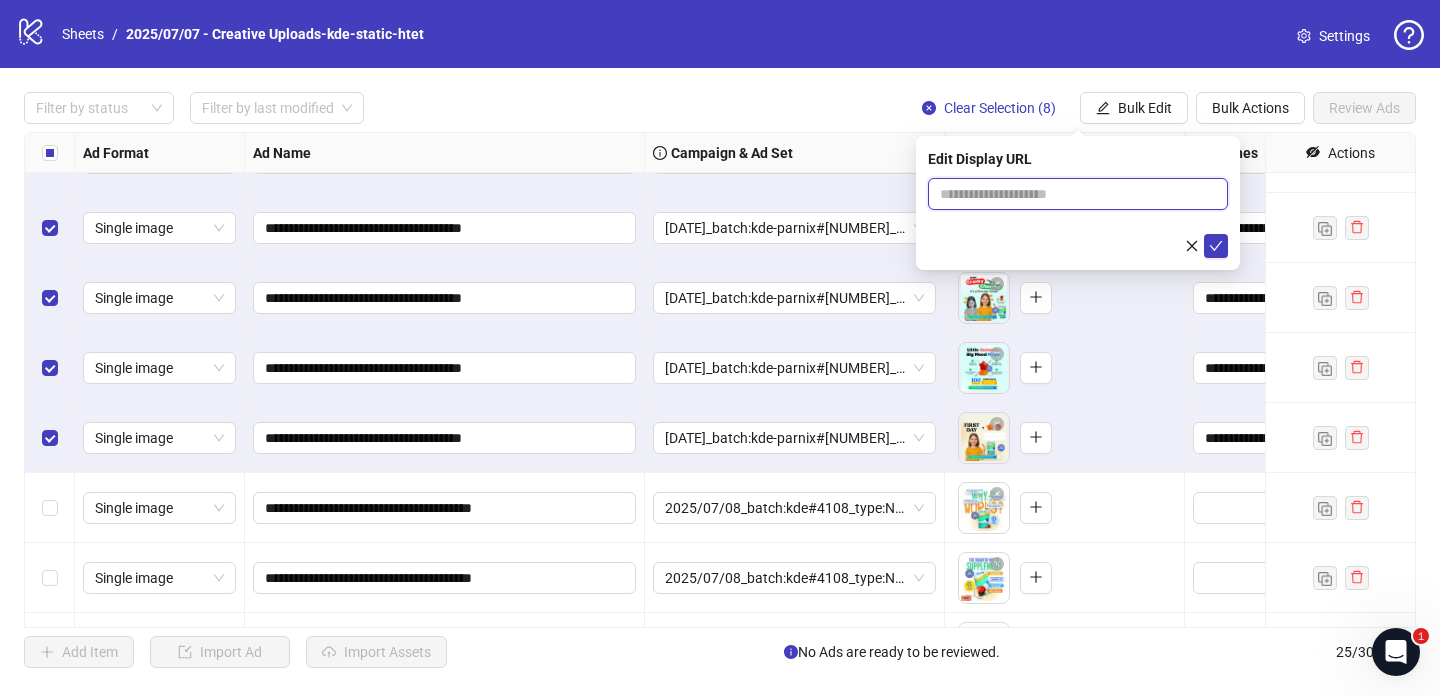 type on "**********" 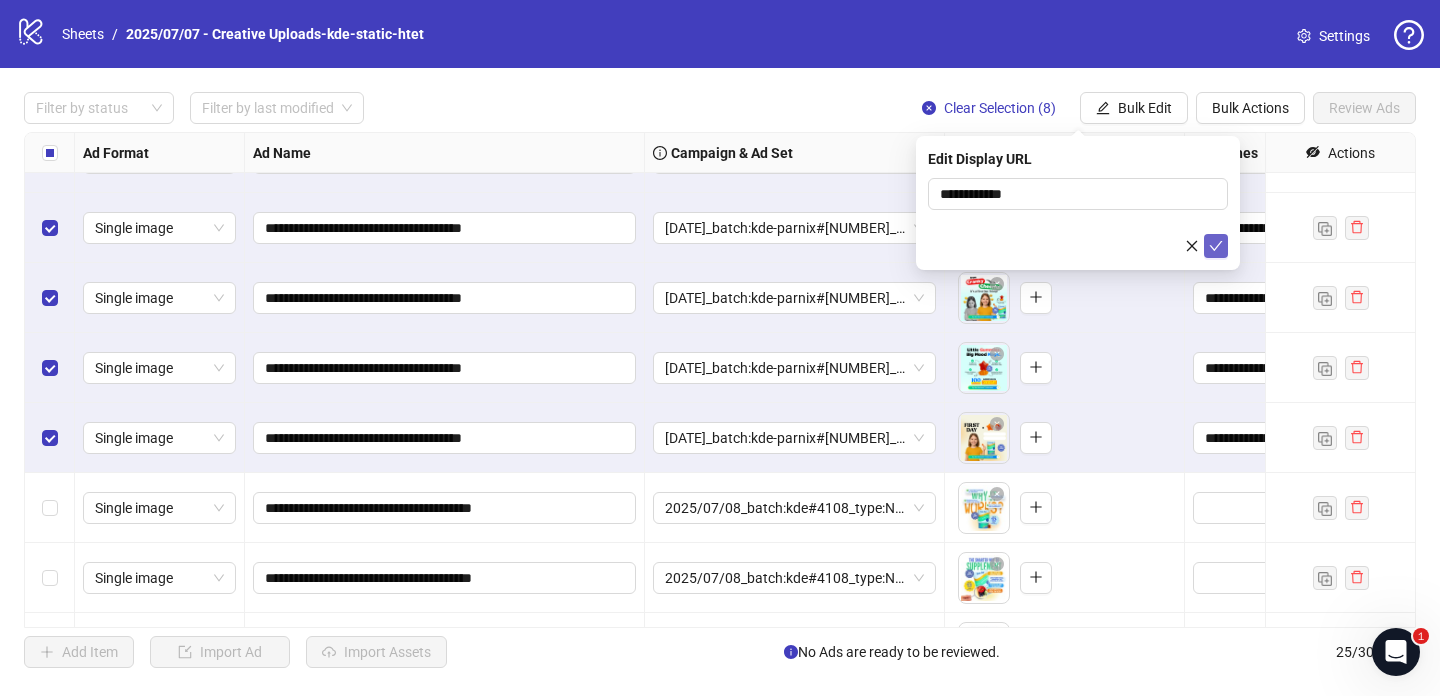 click at bounding box center [1216, 246] 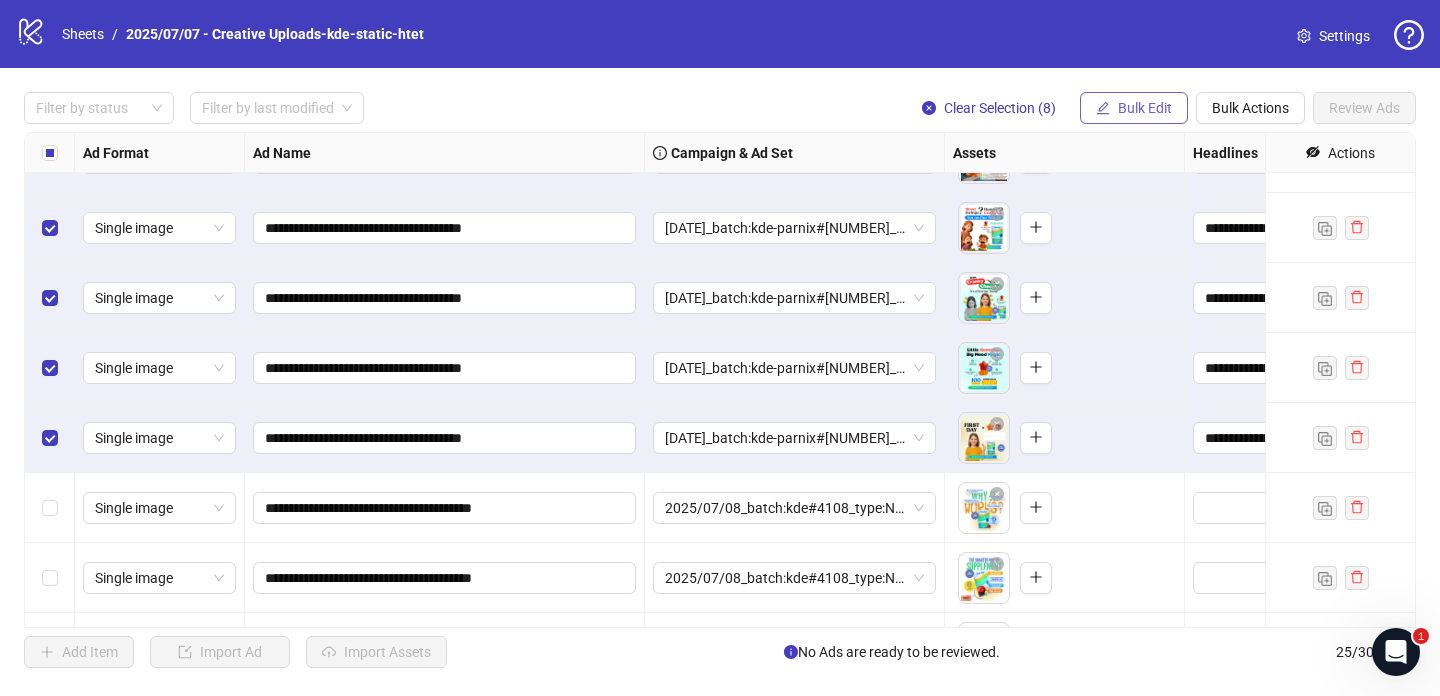click on "Bulk Edit" at bounding box center (1145, 108) 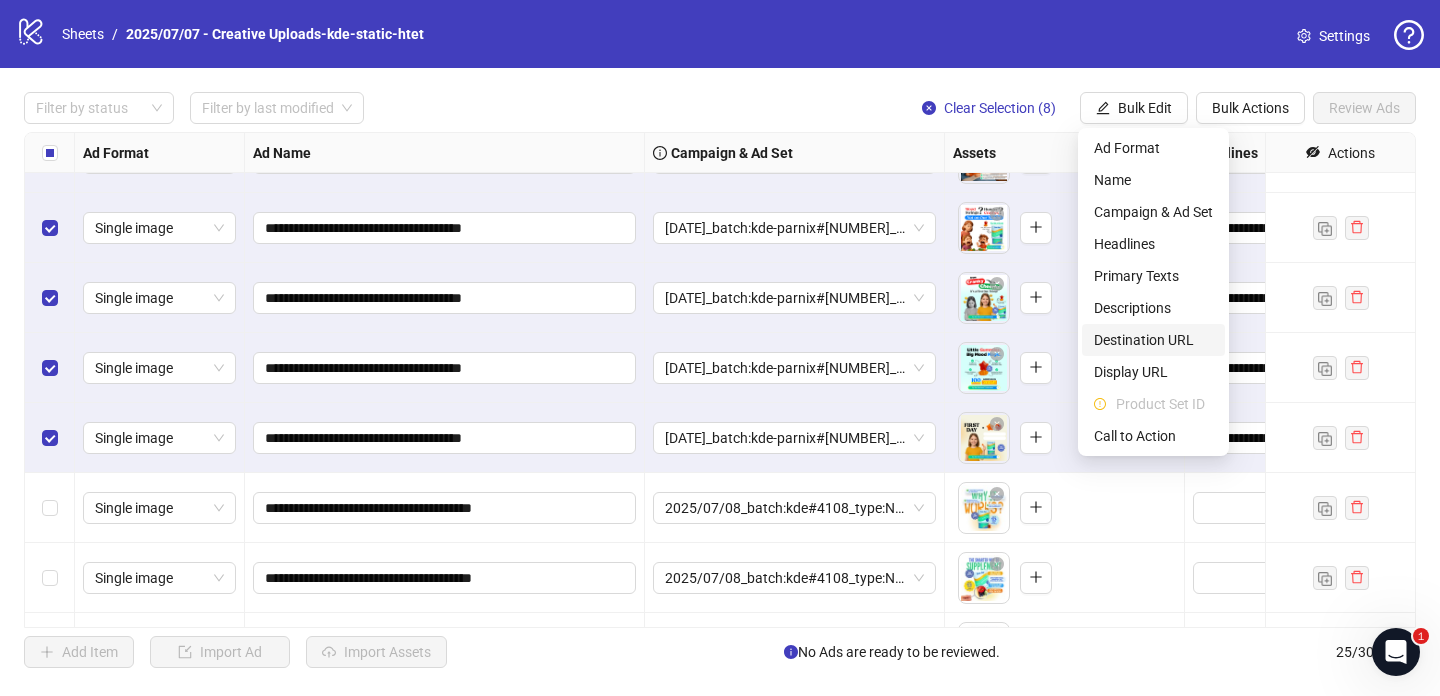 click on "Destination URL" at bounding box center [1153, 340] 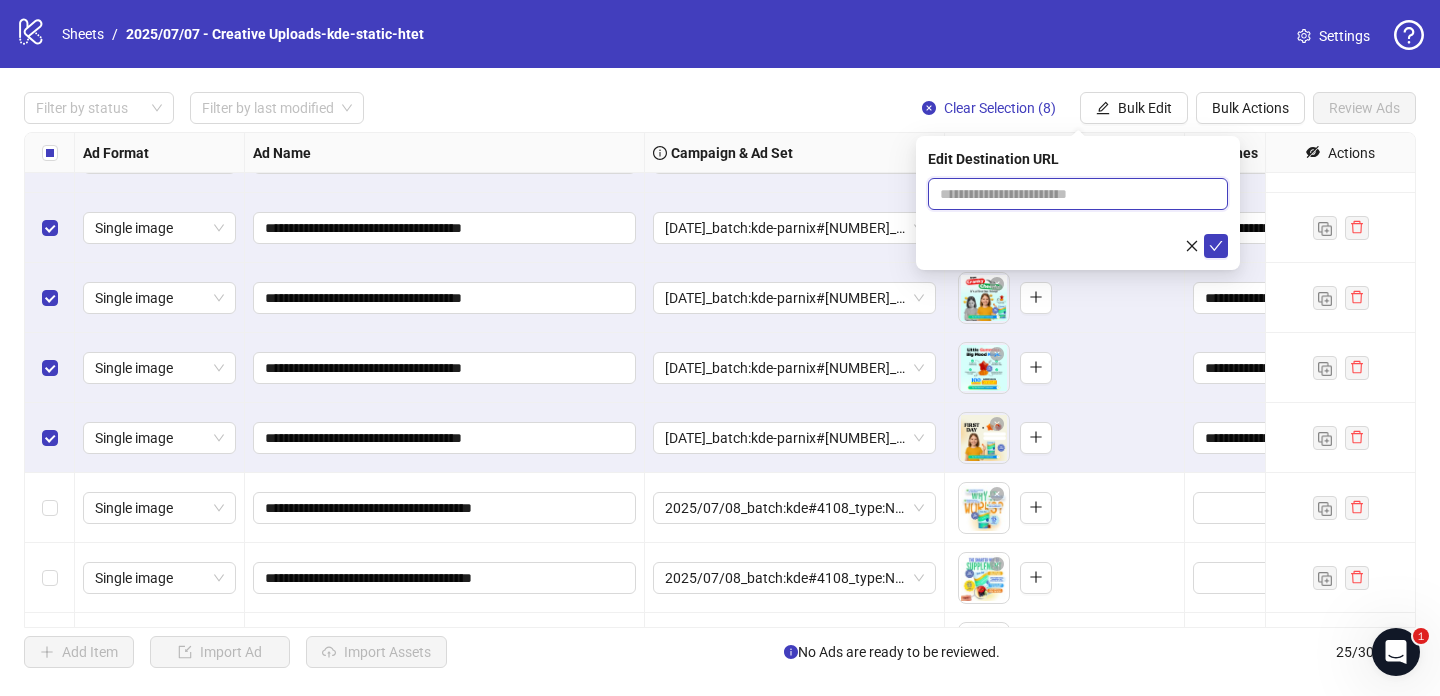 click at bounding box center (1070, 194) 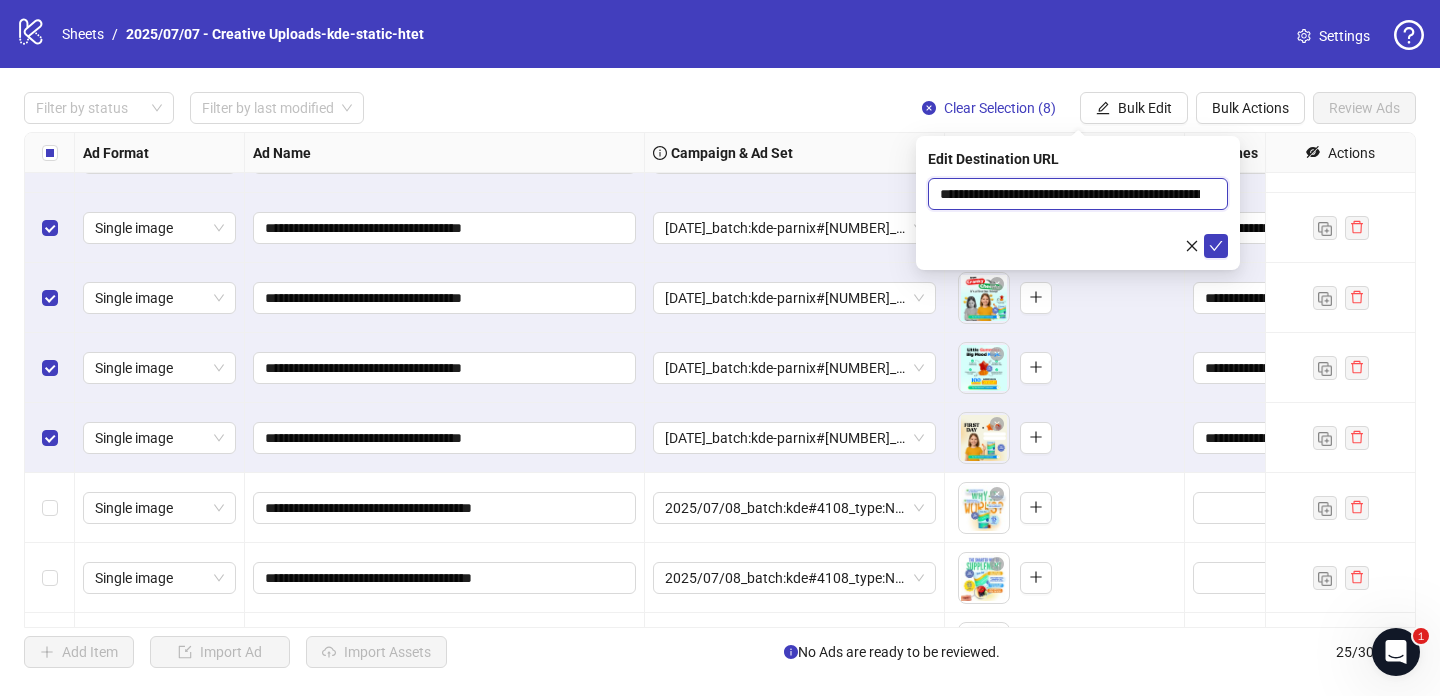 scroll, scrollTop: 0, scrollLeft: 132, axis: horizontal 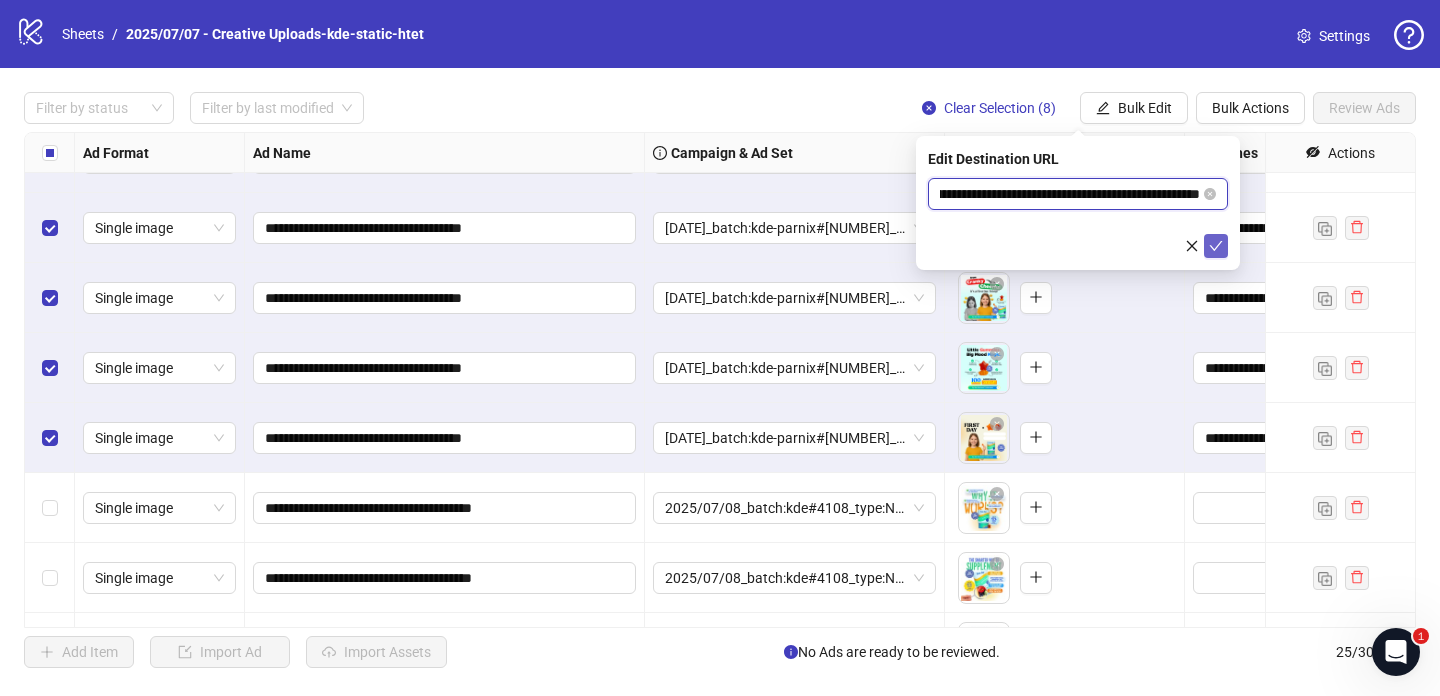 type on "**********" 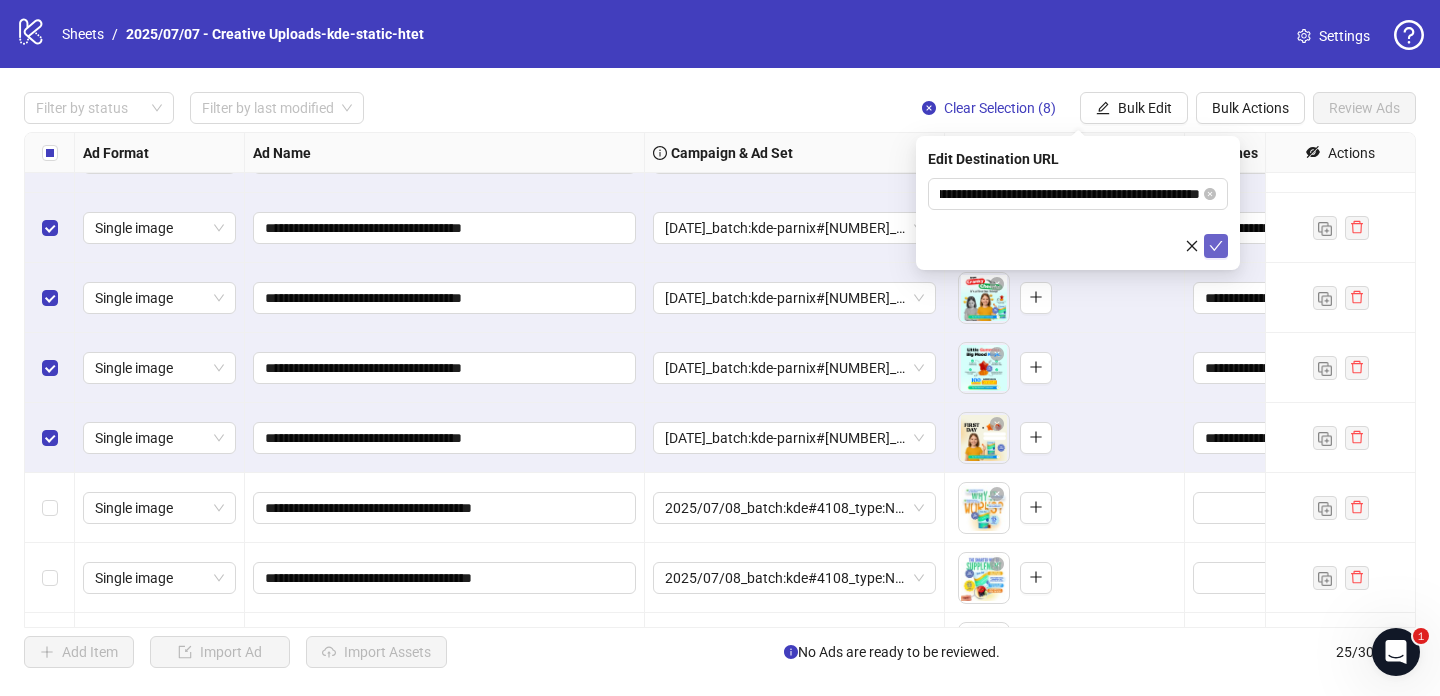 click at bounding box center [1216, 246] 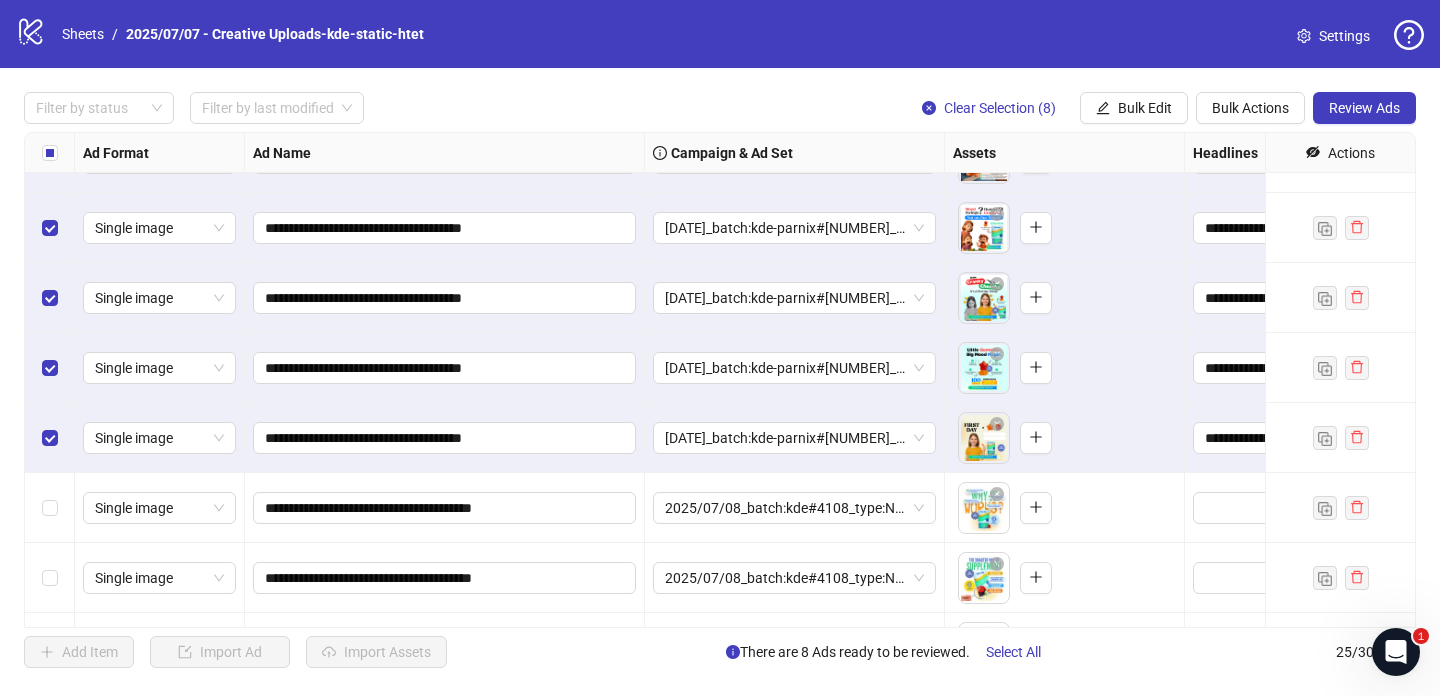 click on "Filter by status Filter by last modified Clear Selection (8) Bulk Edit Bulk Actions Review Ads" at bounding box center [720, 34] 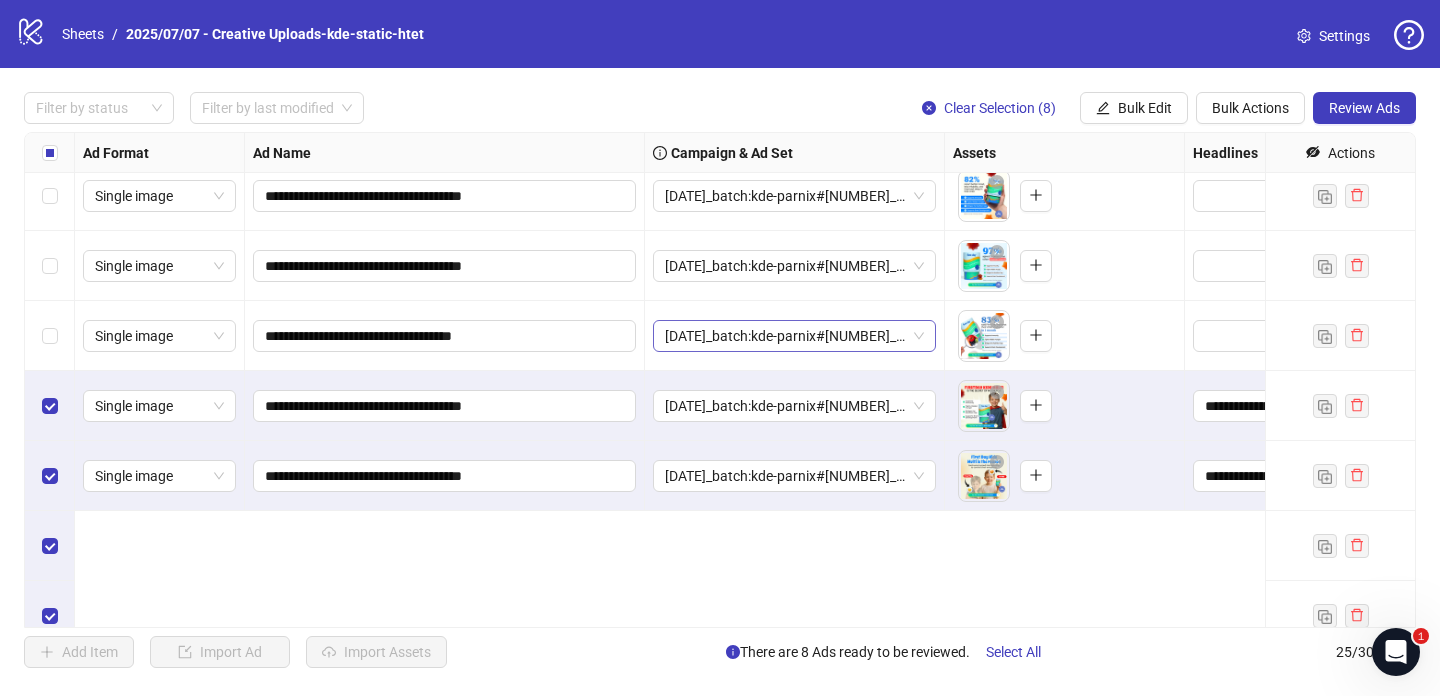 scroll, scrollTop: 0, scrollLeft: 0, axis: both 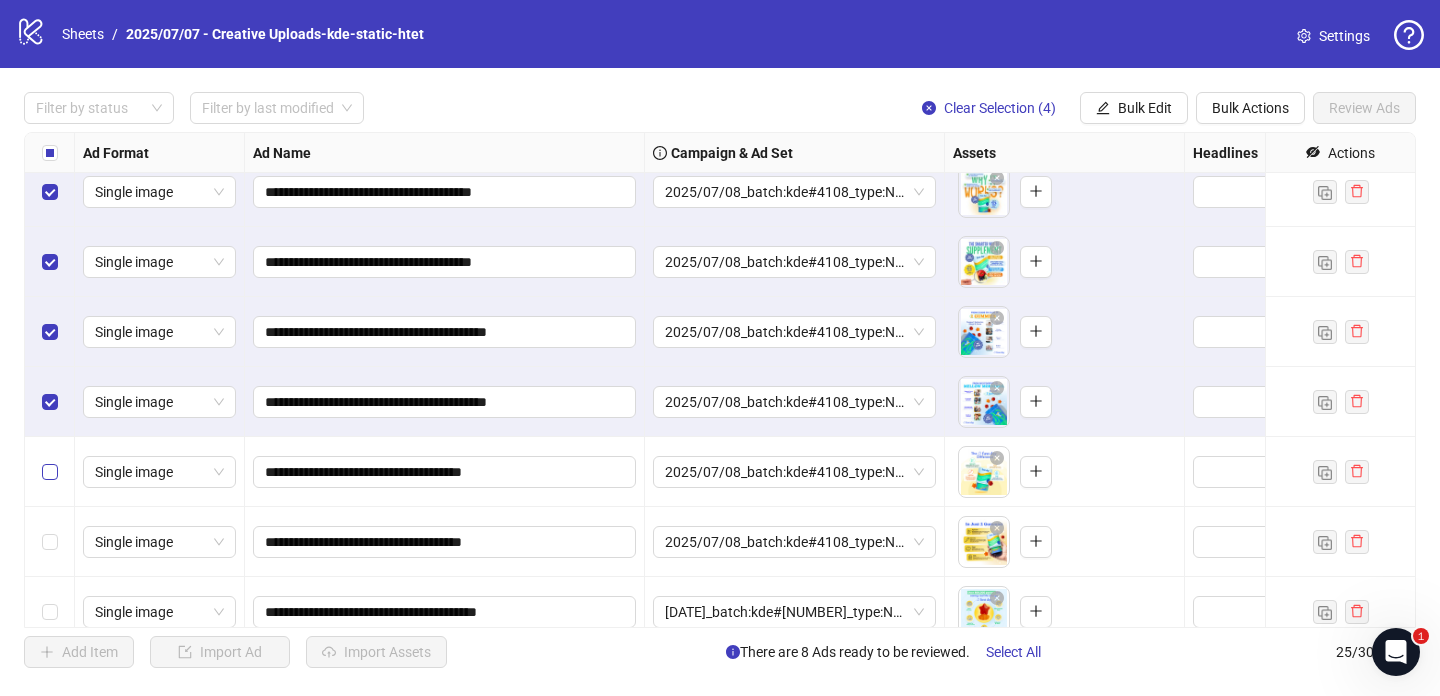 click at bounding box center [50, 472] 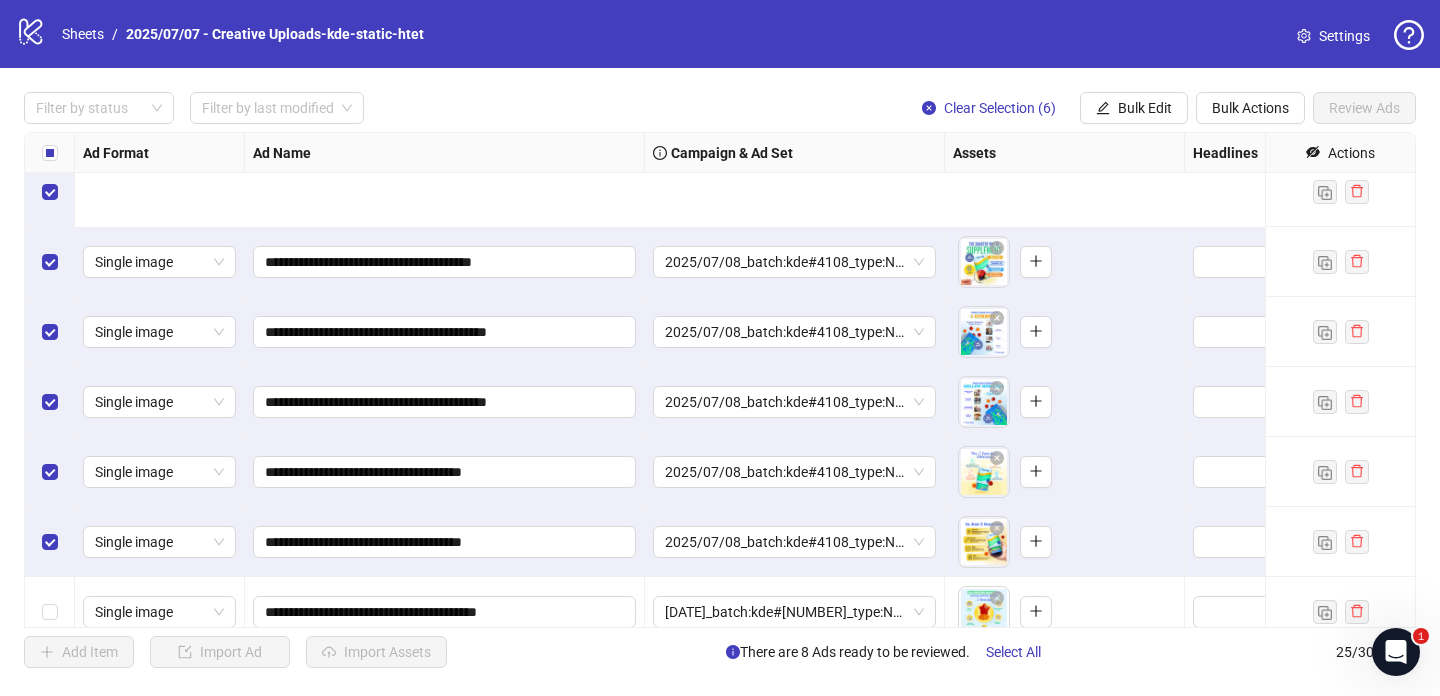 scroll, scrollTop: 1272, scrollLeft: 0, axis: vertical 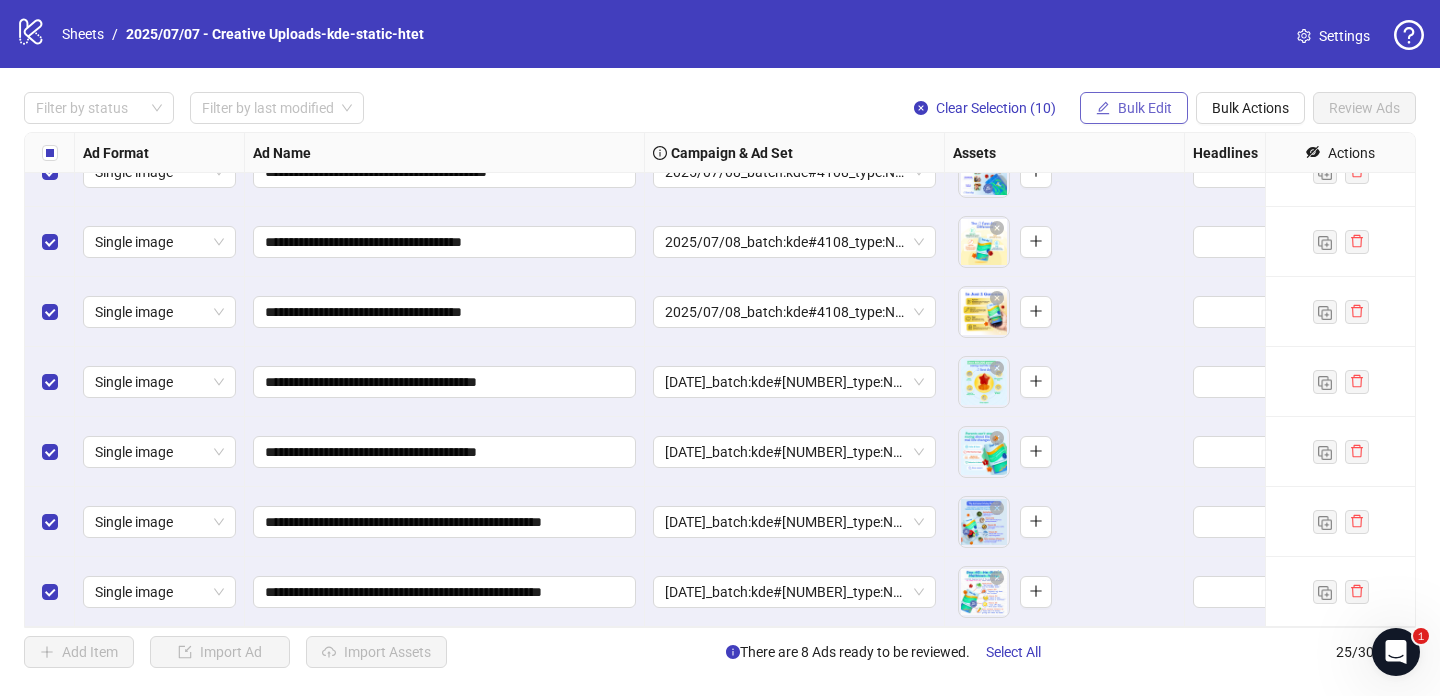 click on "Bulk Edit" at bounding box center [1134, 108] 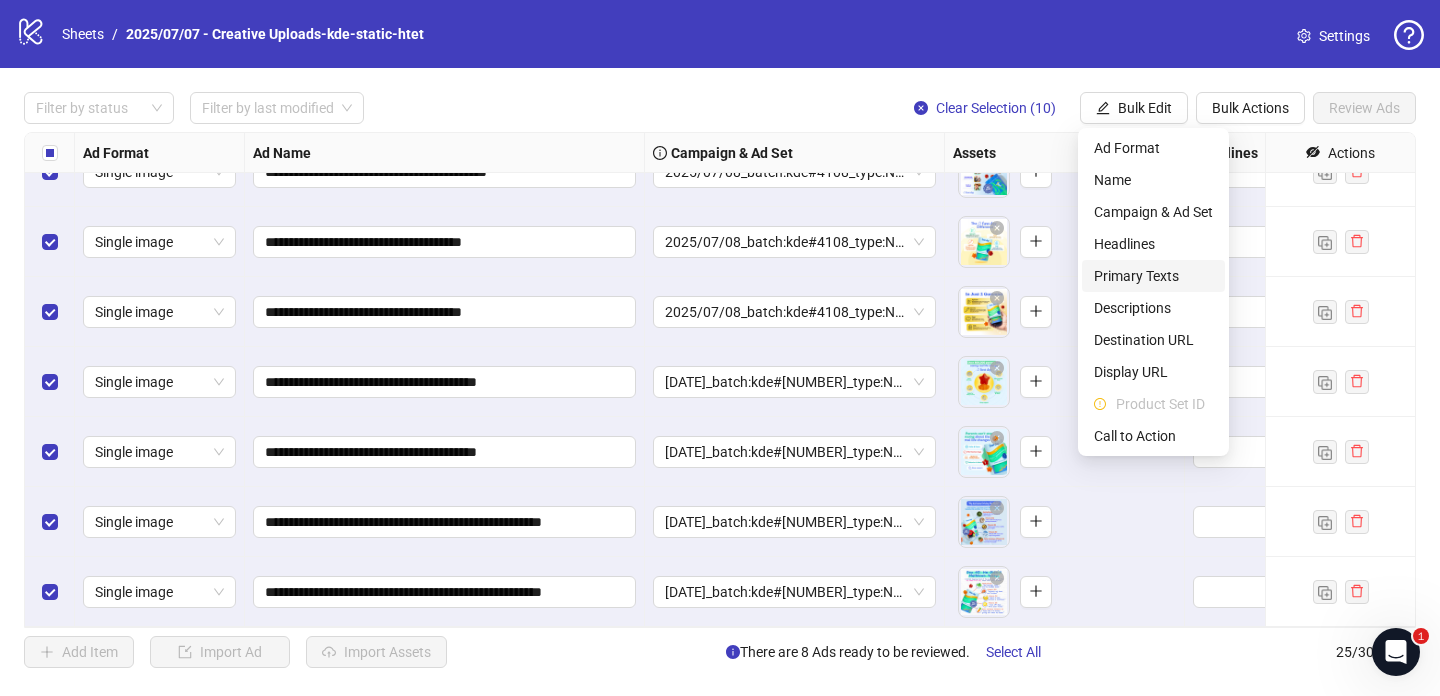 click on "Primary Texts" at bounding box center [1153, 276] 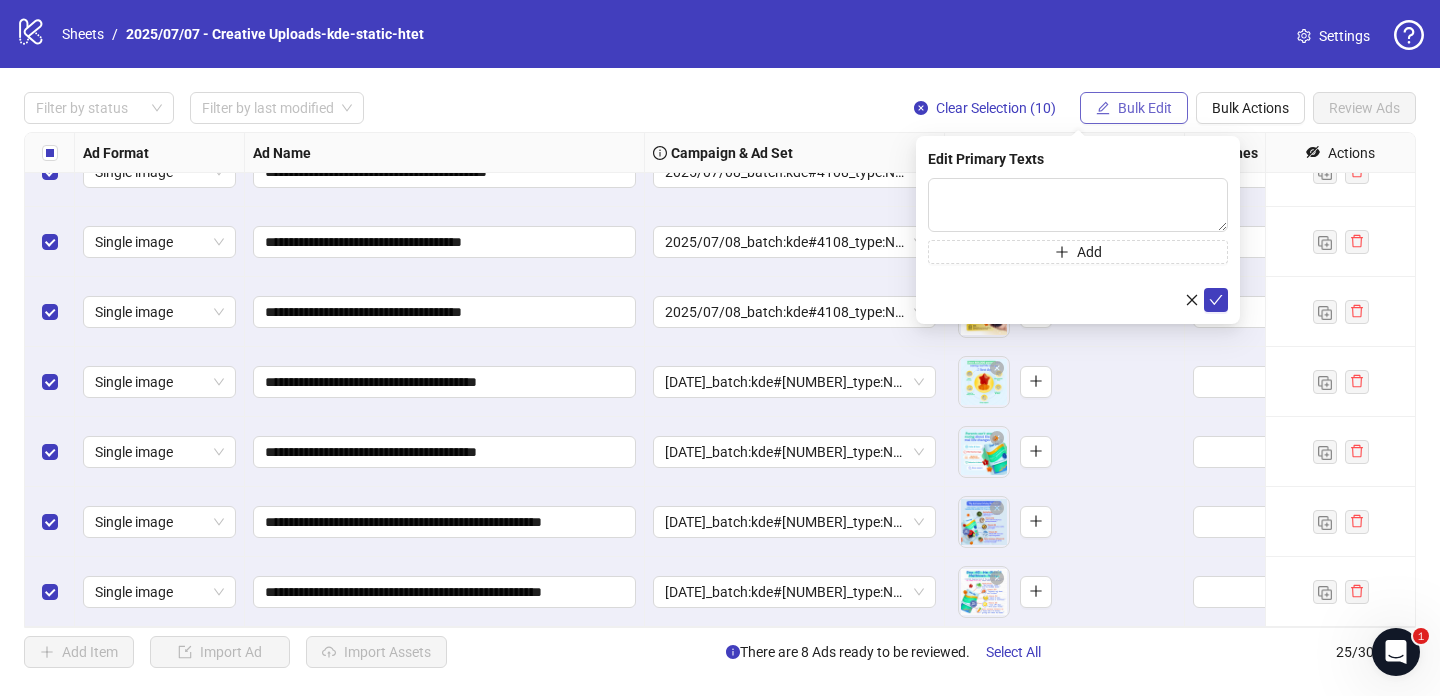 click on "Bulk Edit" at bounding box center (1145, 108) 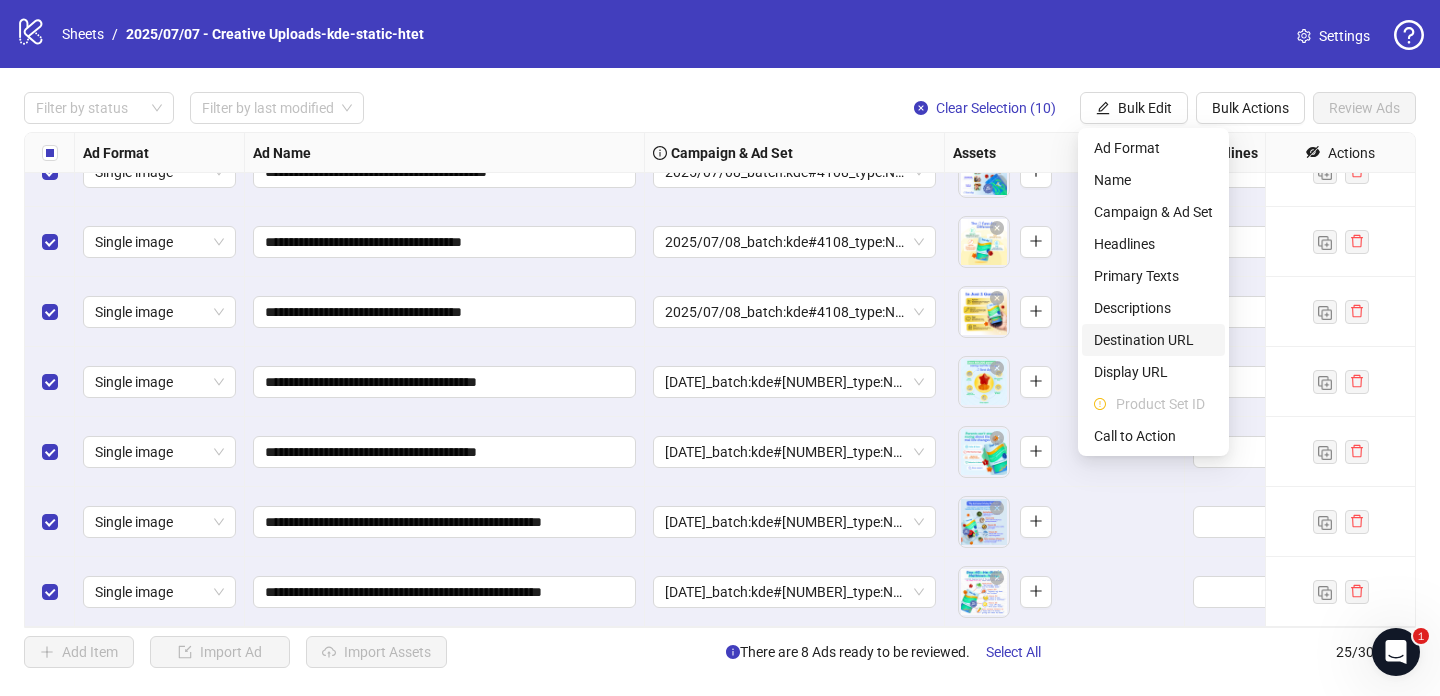 click on "Destination URL" at bounding box center (1153, 340) 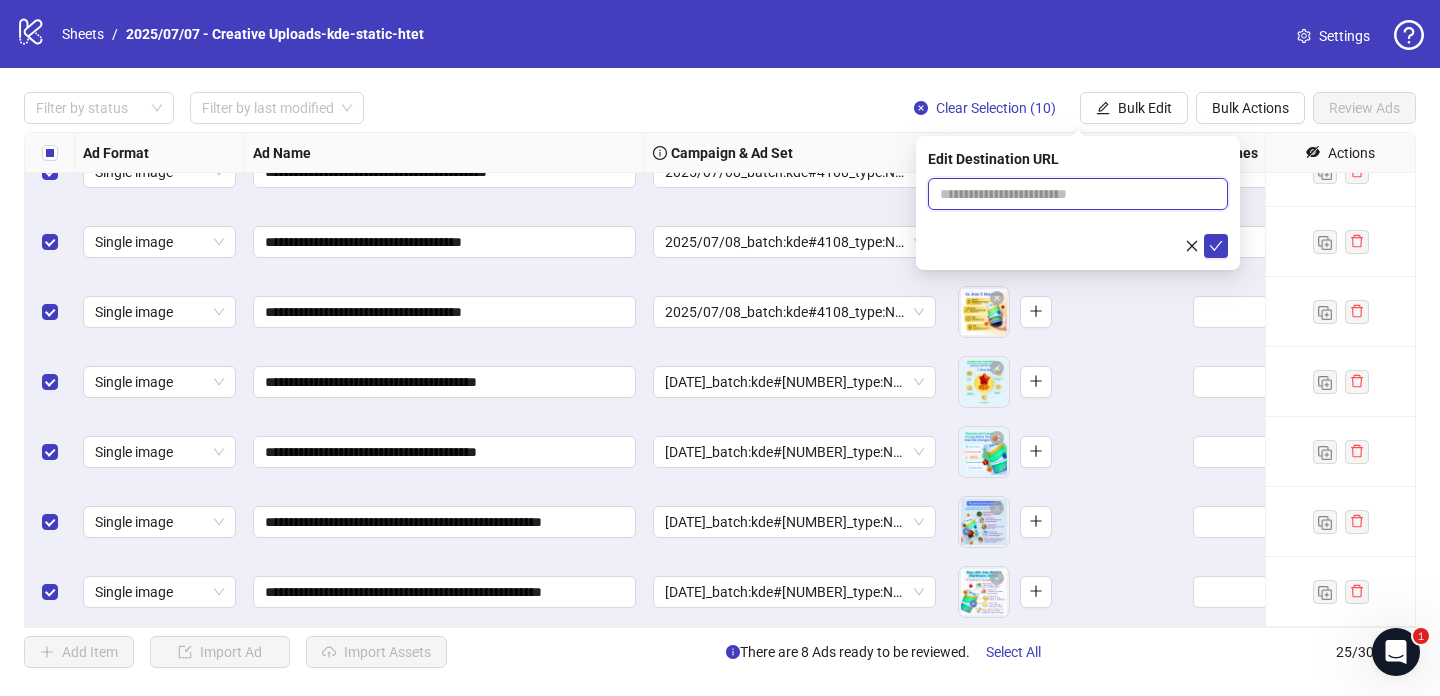 click at bounding box center (1070, 194) 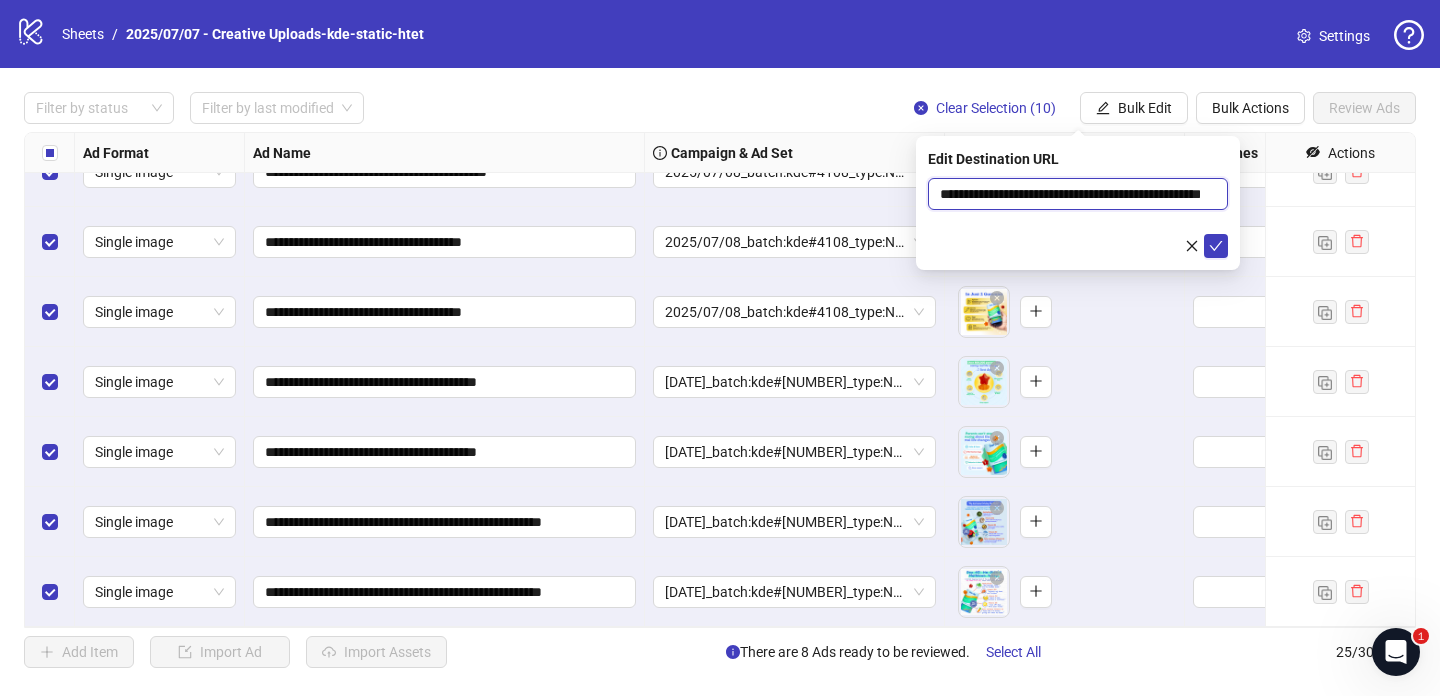 scroll, scrollTop: 0, scrollLeft: 70, axis: horizontal 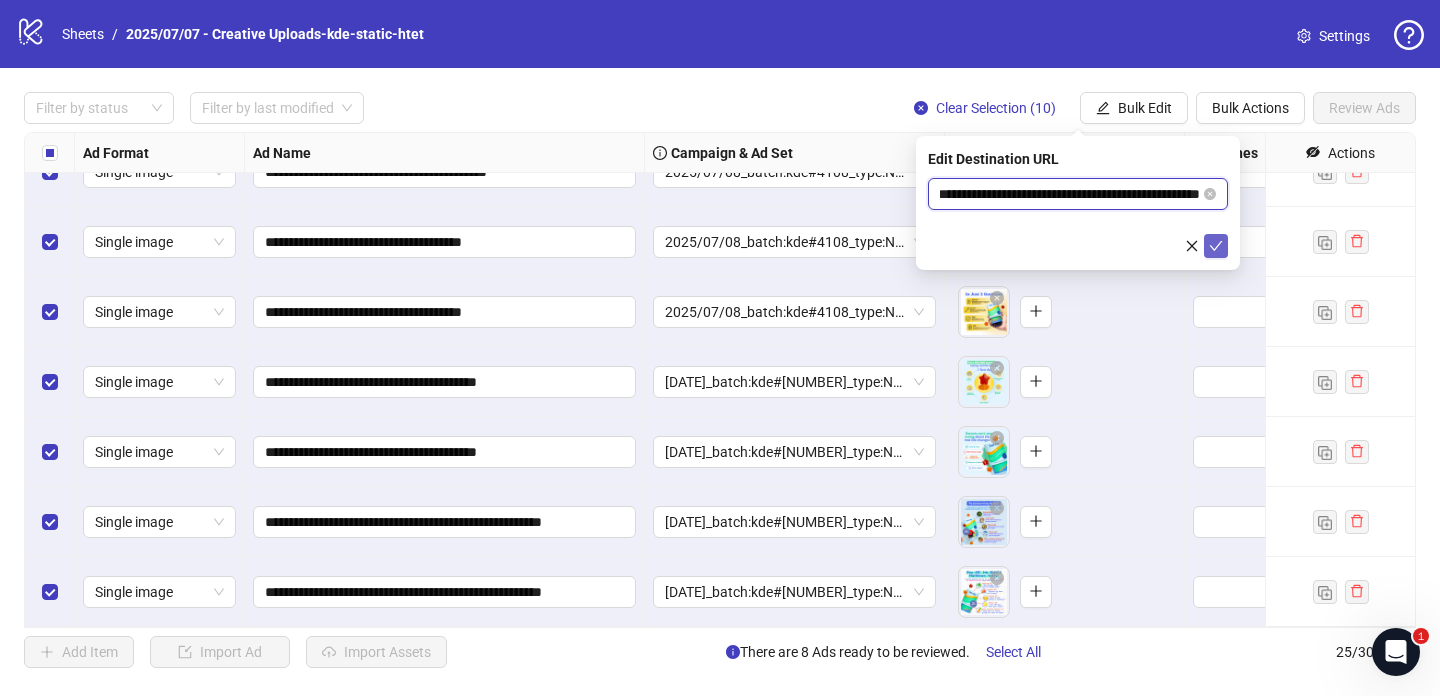 type on "**********" 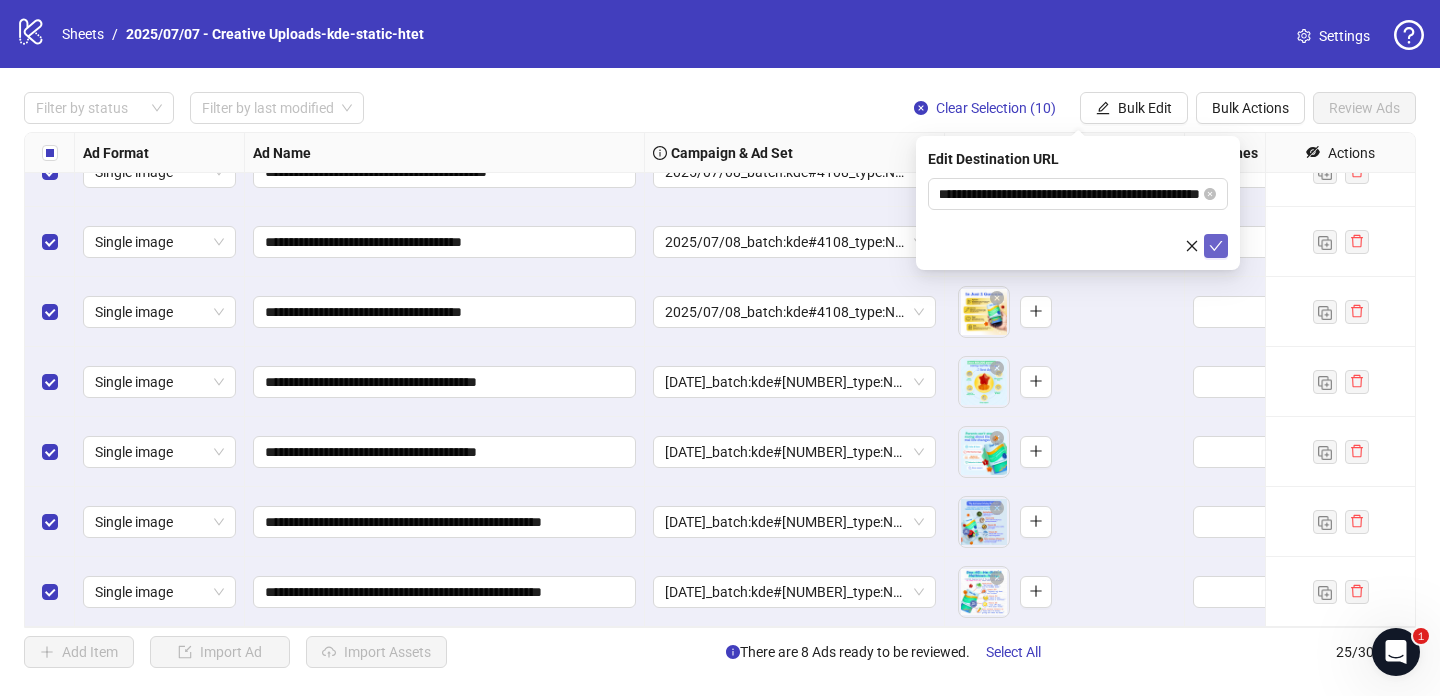 click at bounding box center (1216, 246) 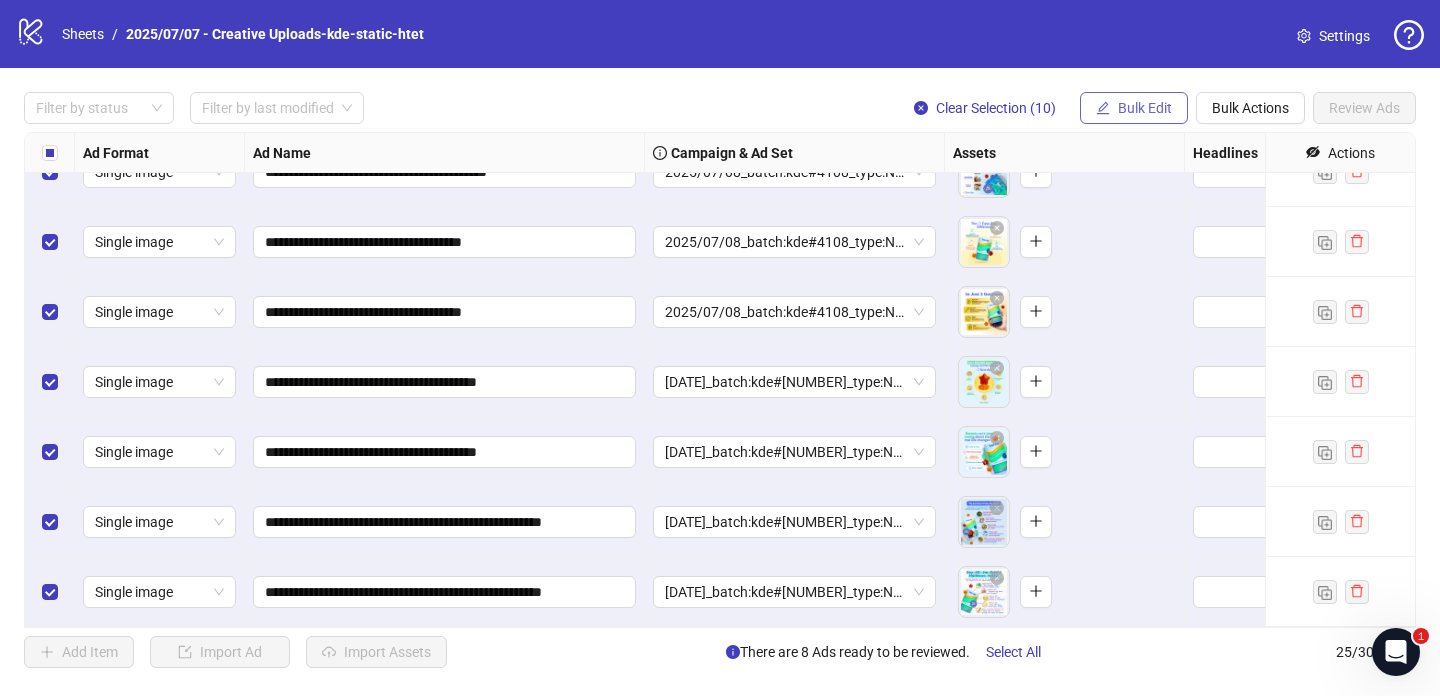 click on "Bulk Edit" at bounding box center (1145, 108) 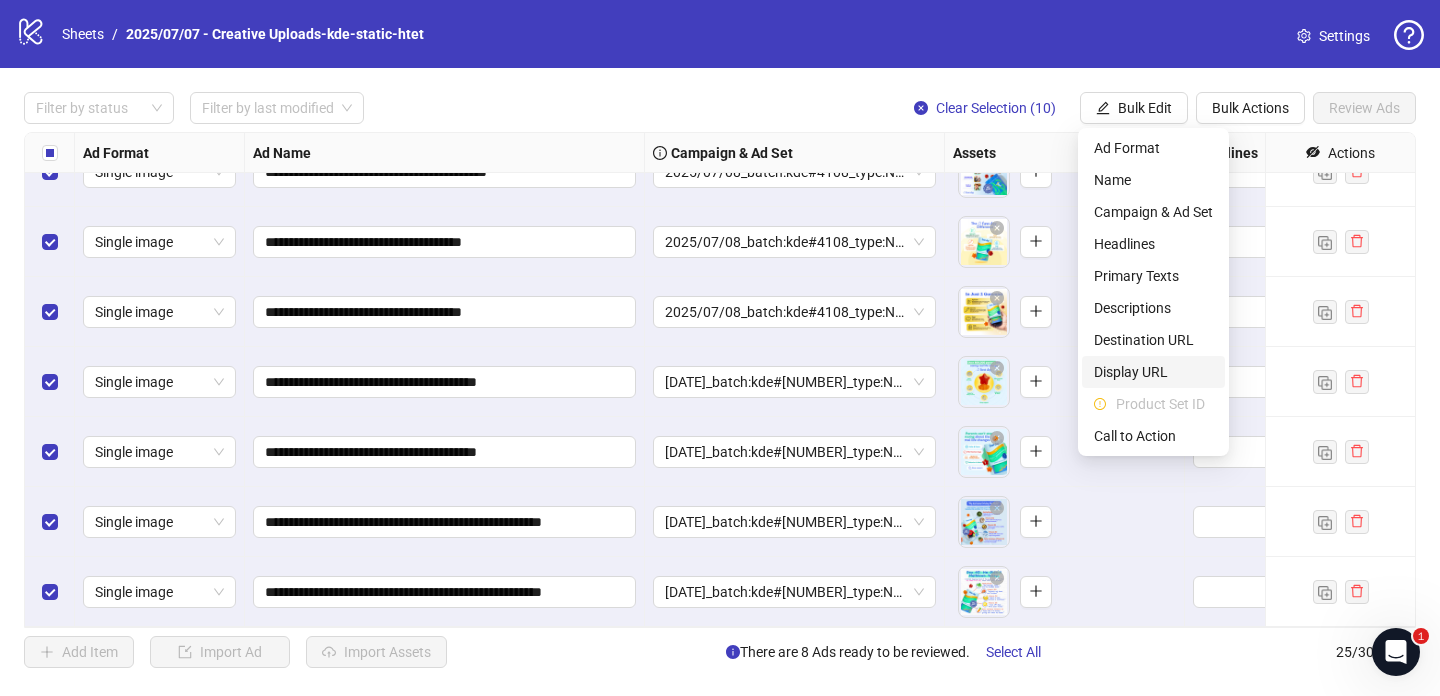 click on "Display URL" at bounding box center [1153, 372] 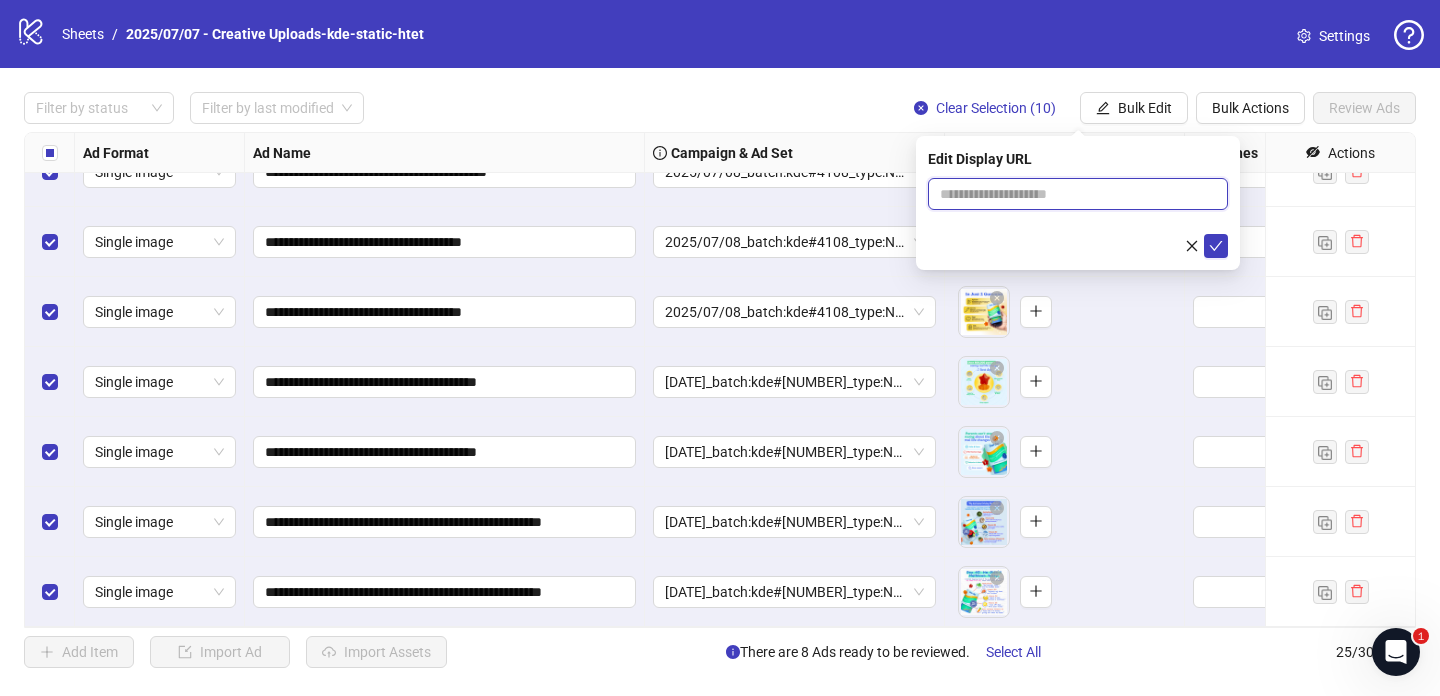 click at bounding box center (1078, 194) 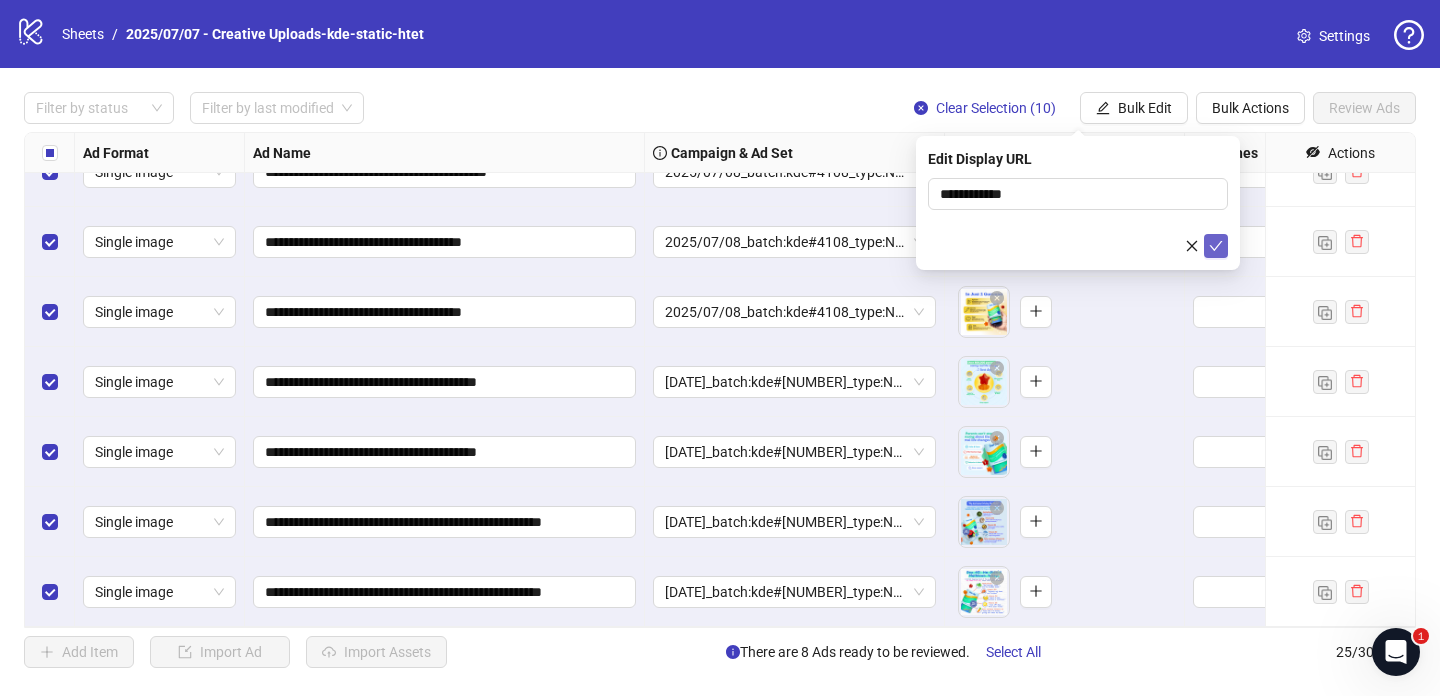click at bounding box center [1216, 246] 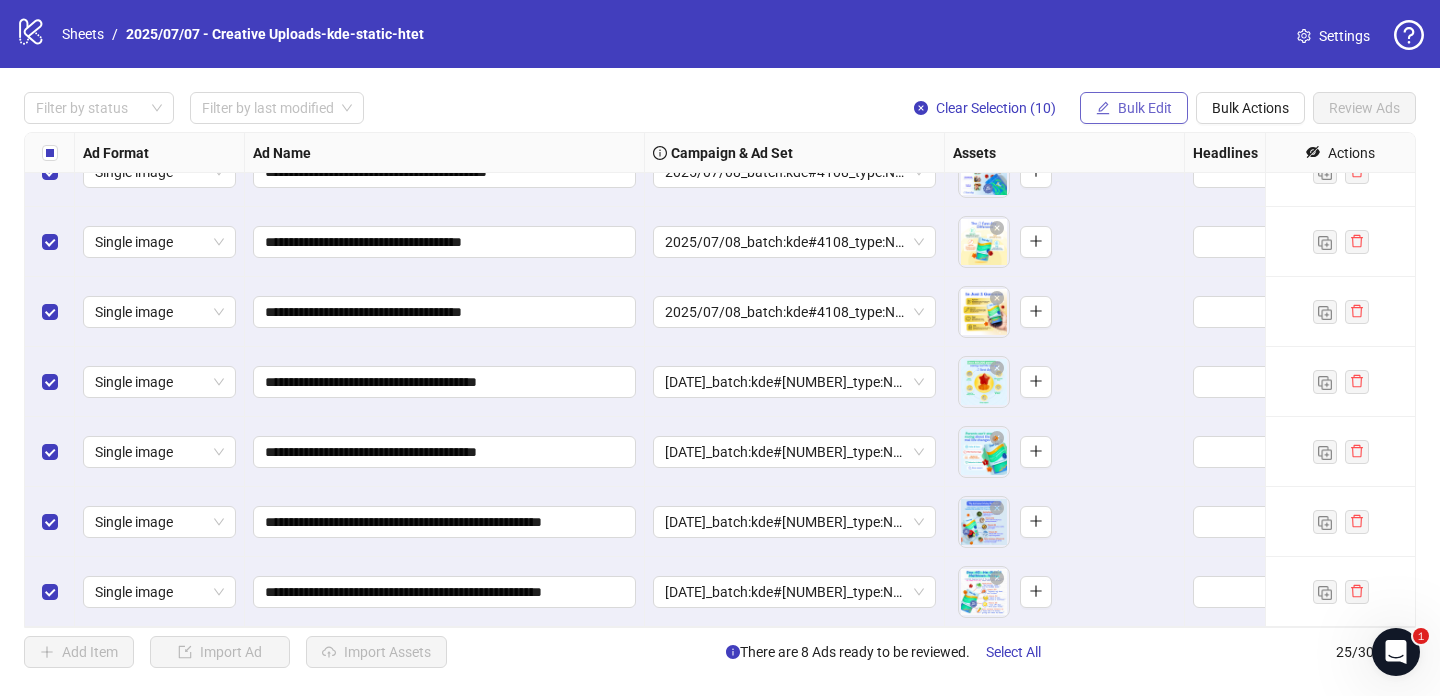 click on "Bulk Edit" at bounding box center [1145, 108] 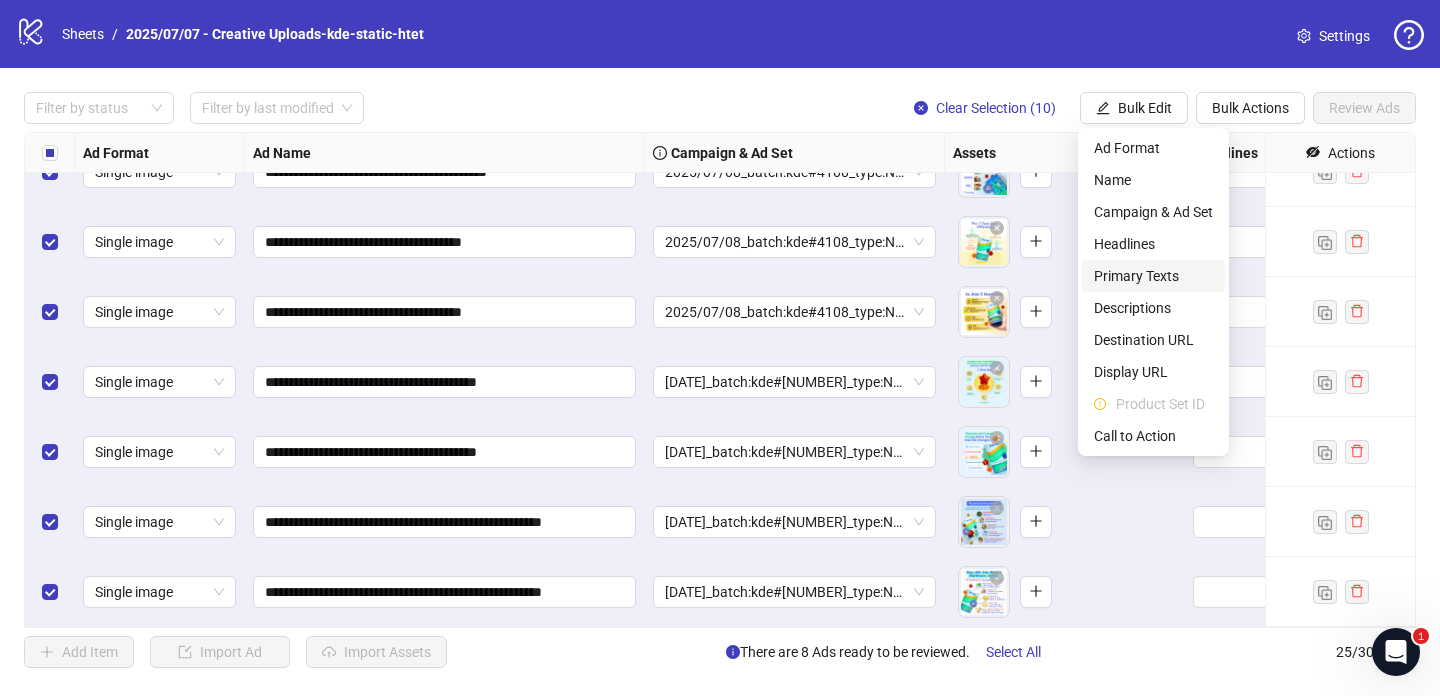 click on "Primary Texts" at bounding box center [1153, 276] 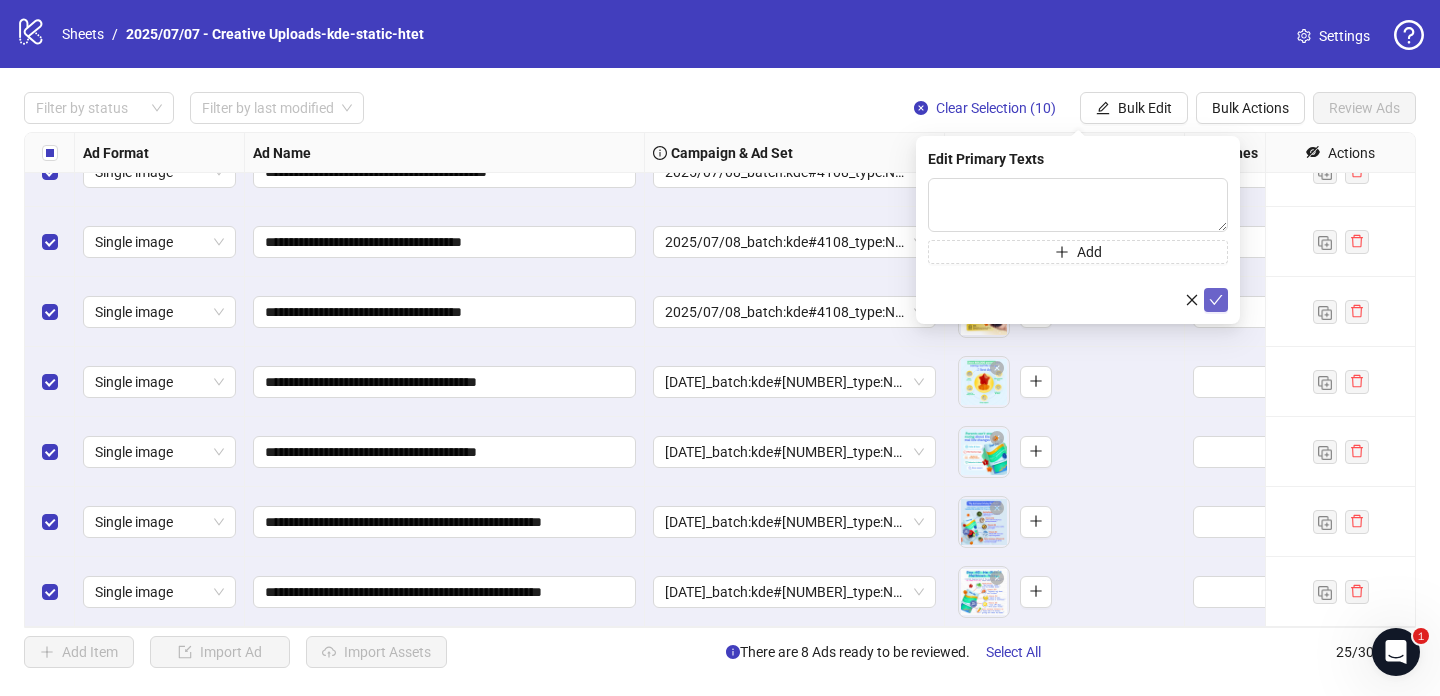 click at bounding box center [1216, 300] 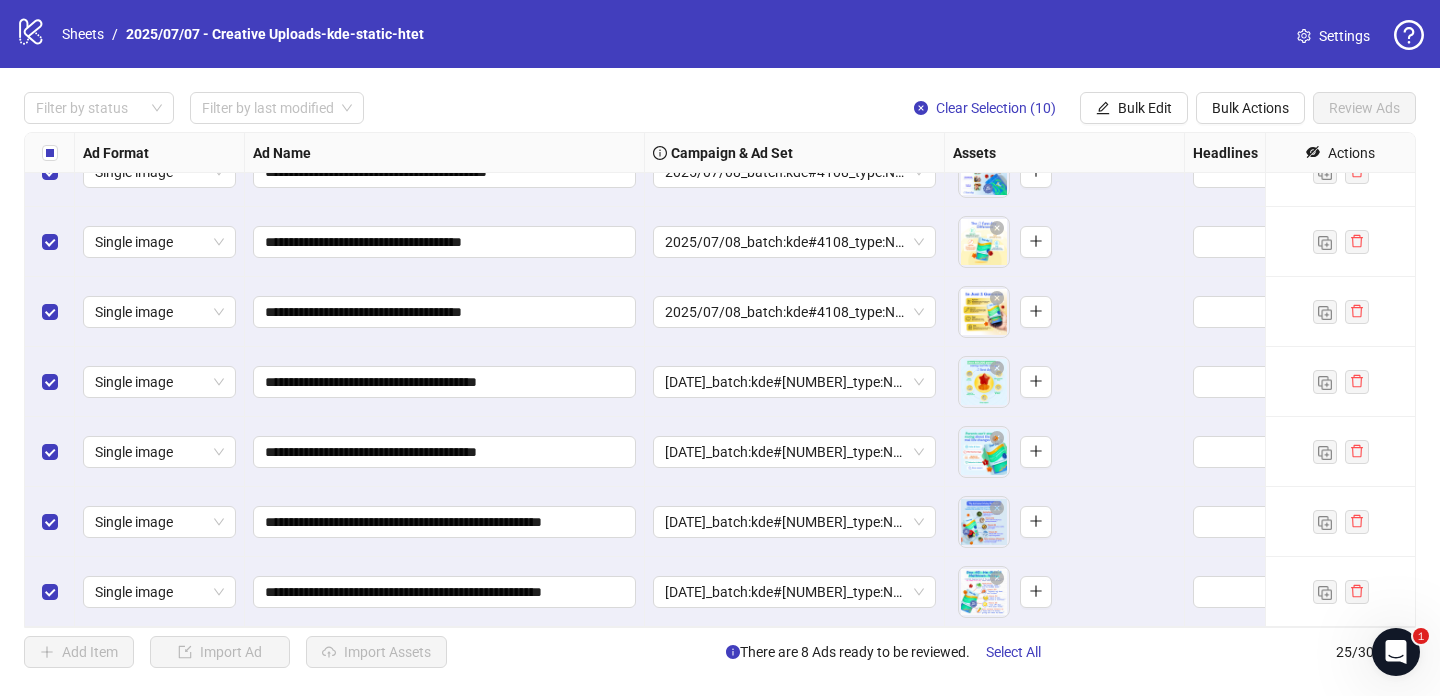 click on "Filter by status Filter by last modified Clear Selection (10) Bulk Edit Bulk Actions Review Ads" at bounding box center [720, 34] 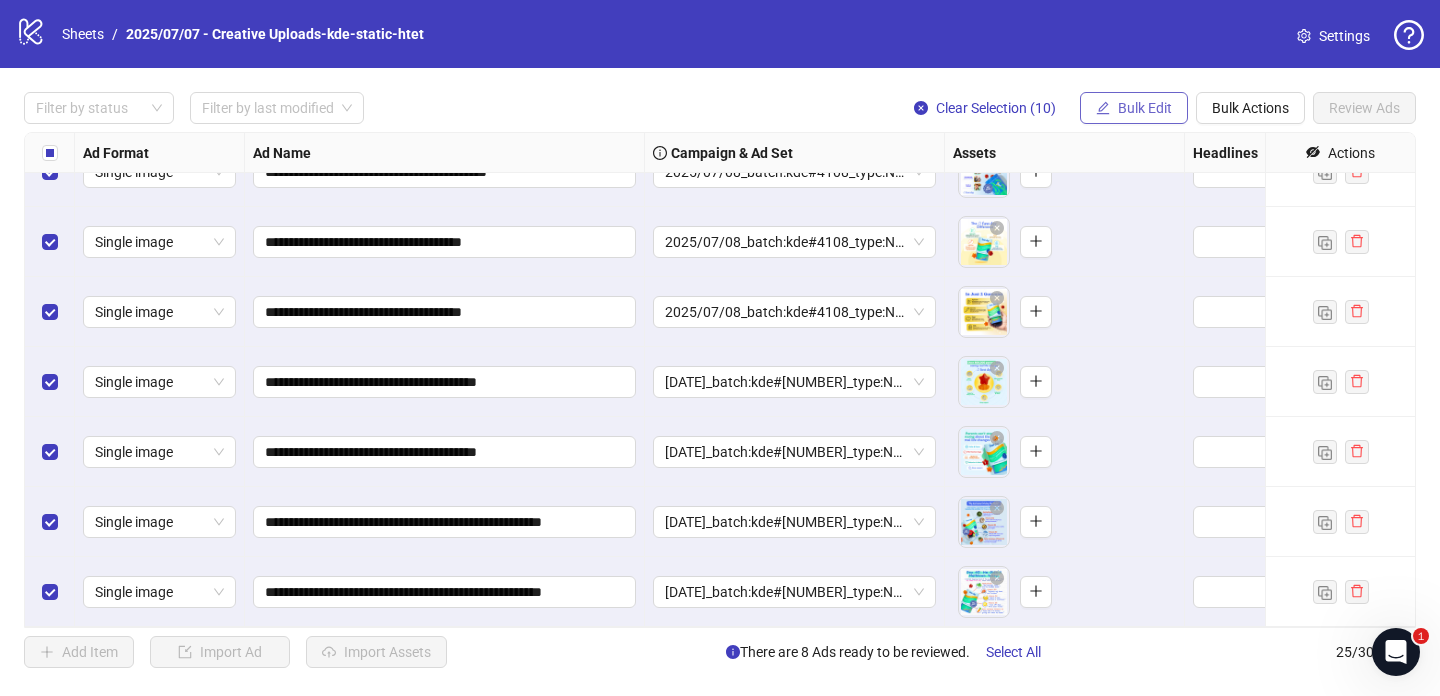 click on "Bulk Edit" at bounding box center [1145, 108] 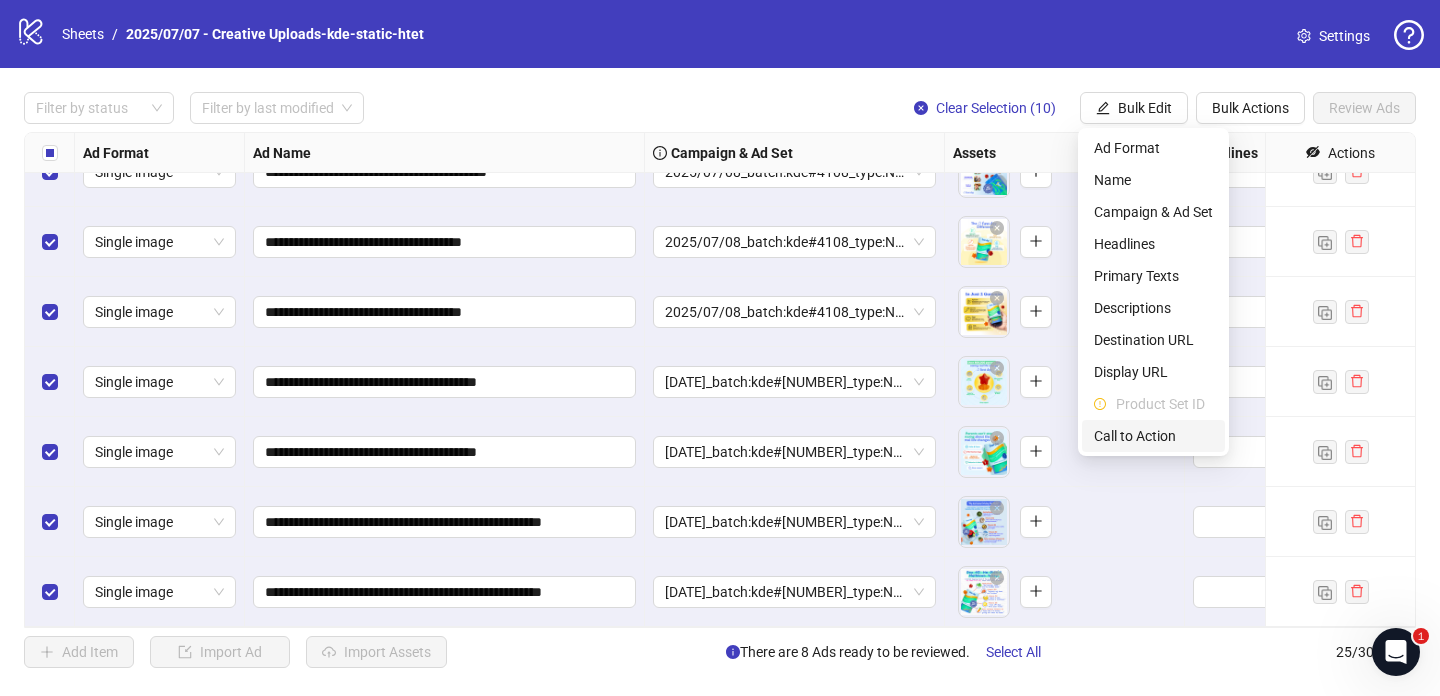 click on "Call to Action" at bounding box center [1153, 436] 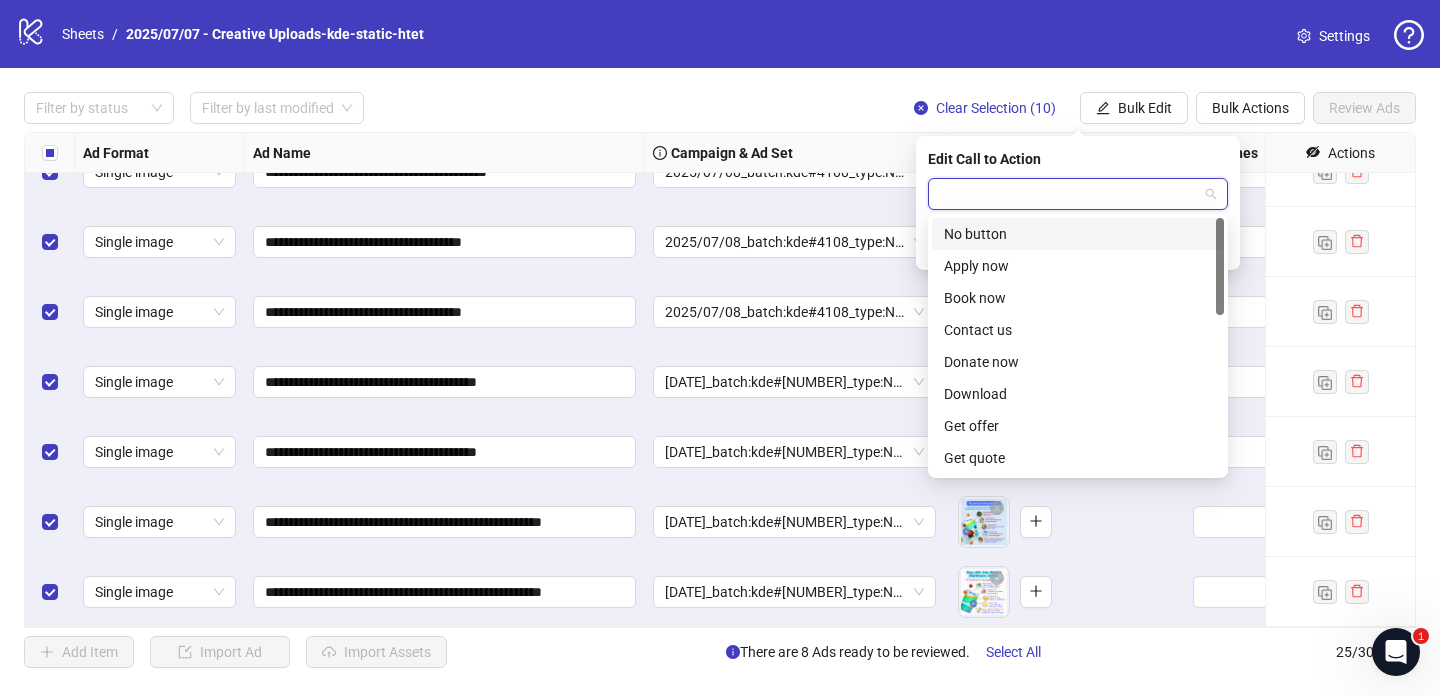 click at bounding box center [1069, 194] 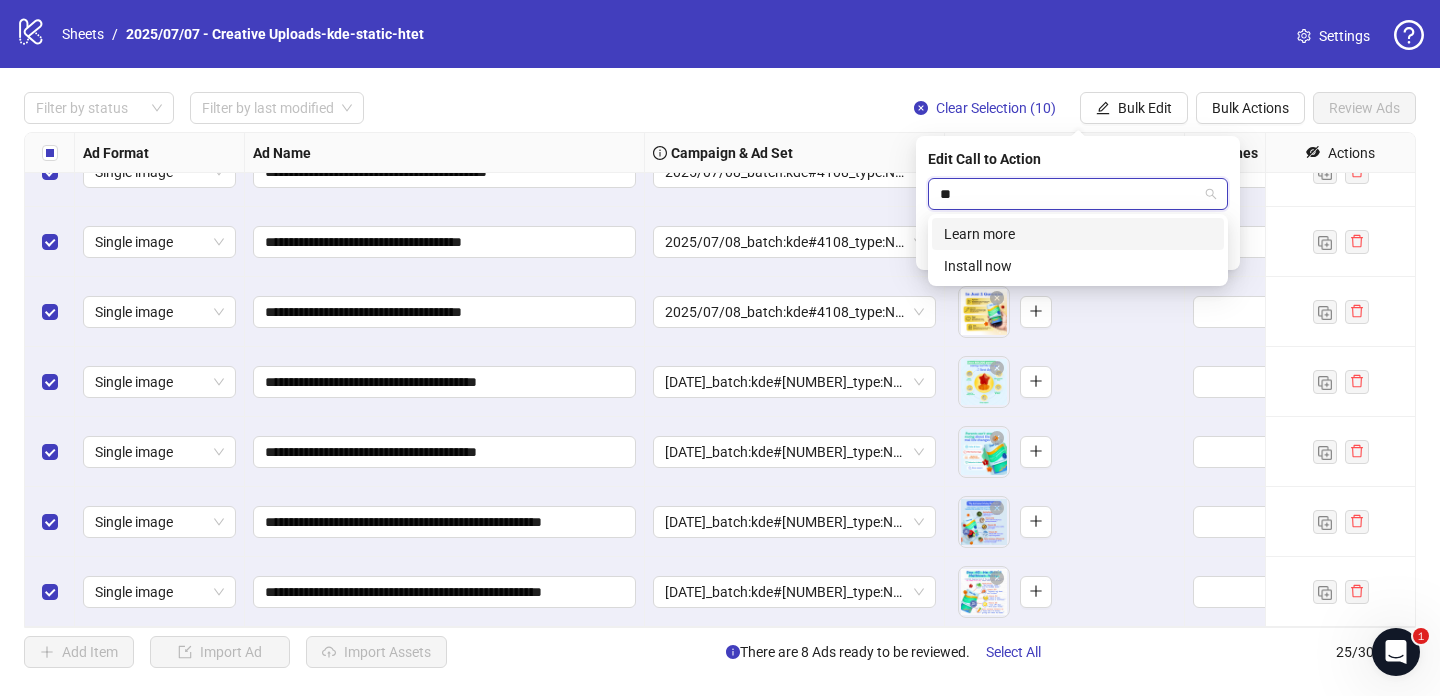 type on "***" 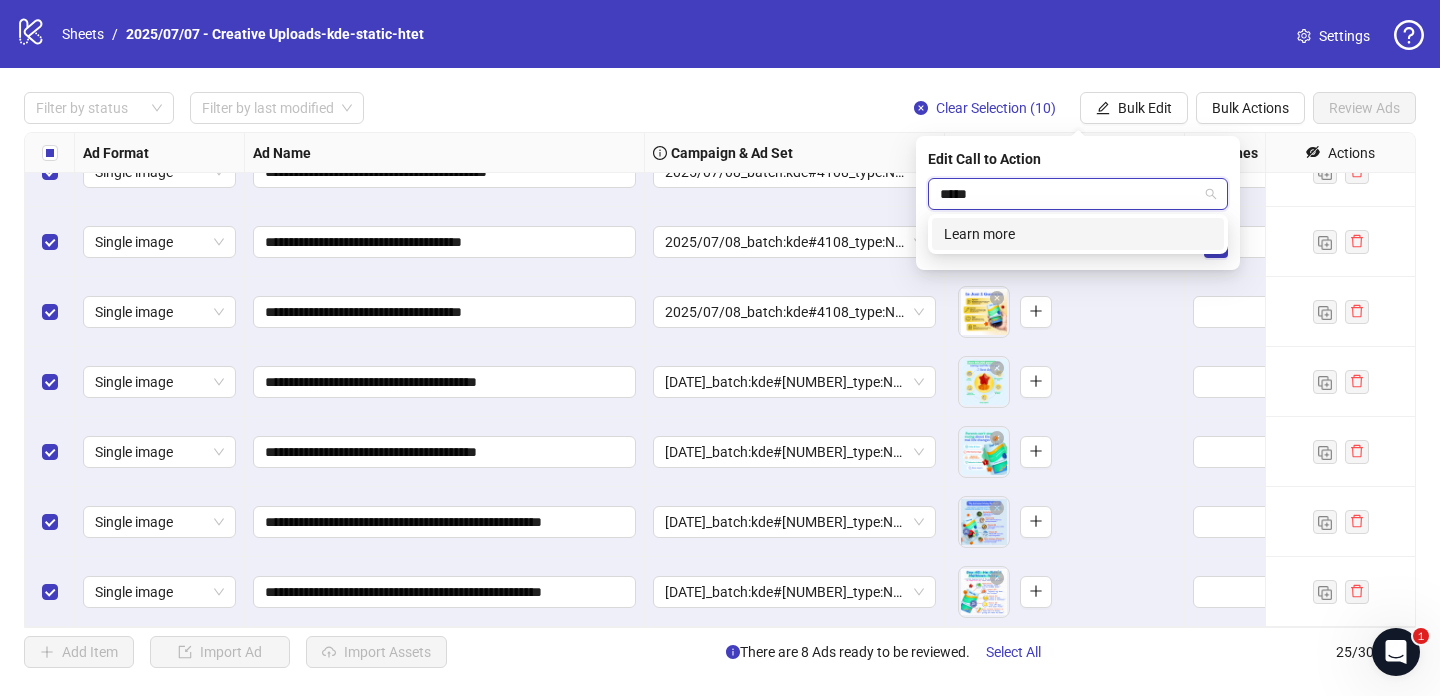 click on "Learn more" at bounding box center [1078, 234] 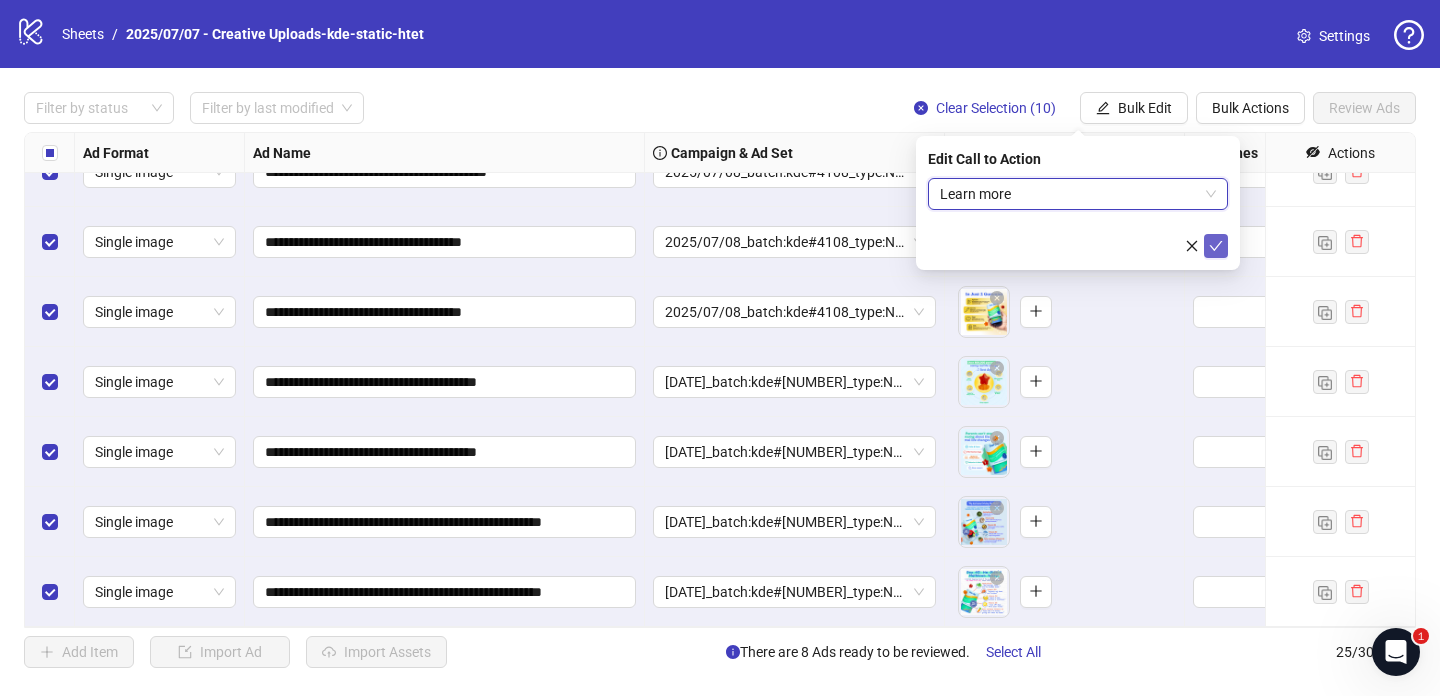 click at bounding box center (1216, 246) 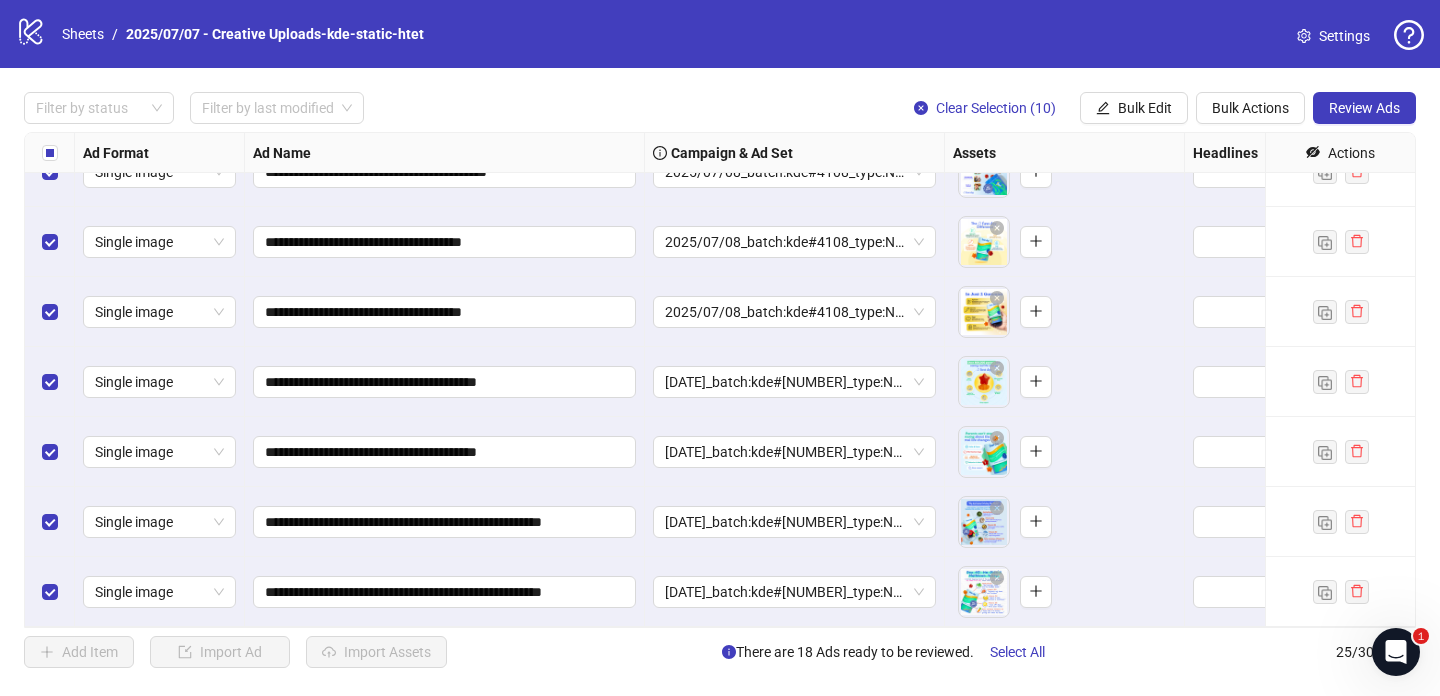 click on "Filter by status Filter by last modified Clear Selection (10) Bulk Edit Bulk Actions Review Ads" at bounding box center [720, 34] 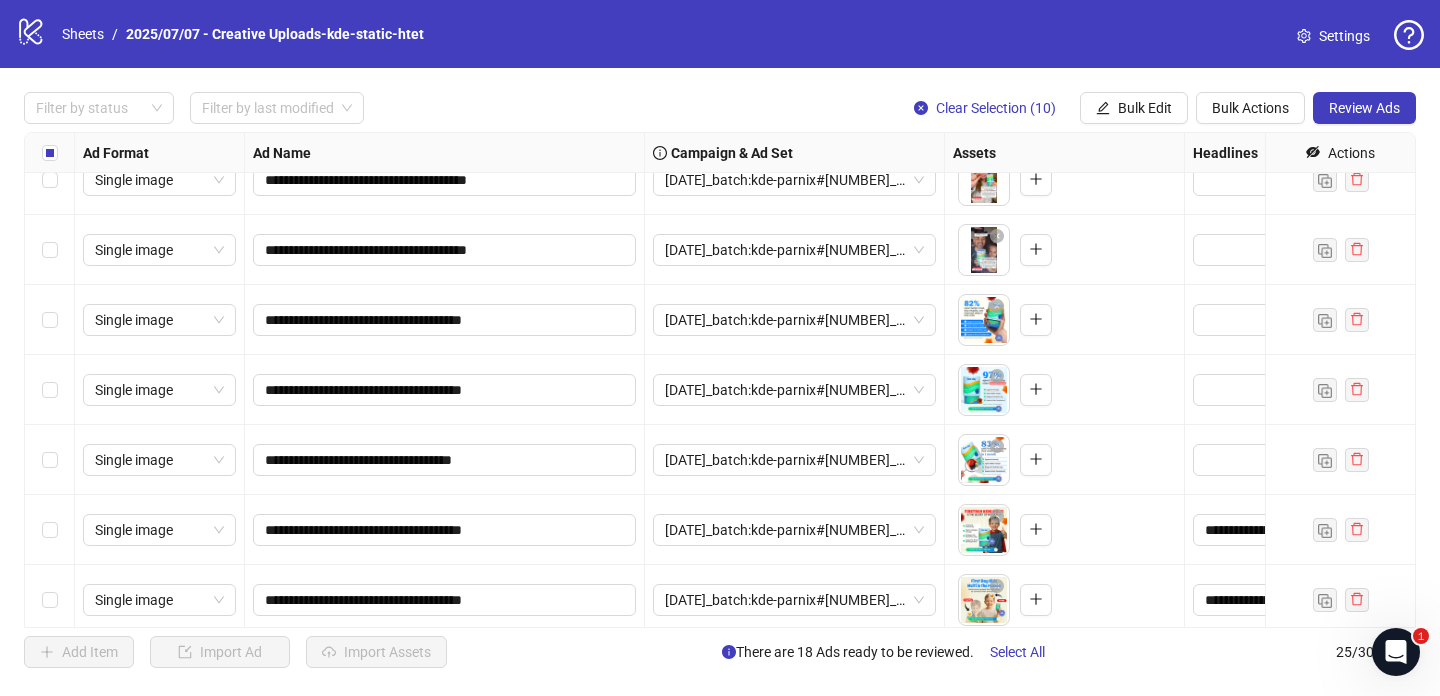 scroll, scrollTop: 0, scrollLeft: 0, axis: both 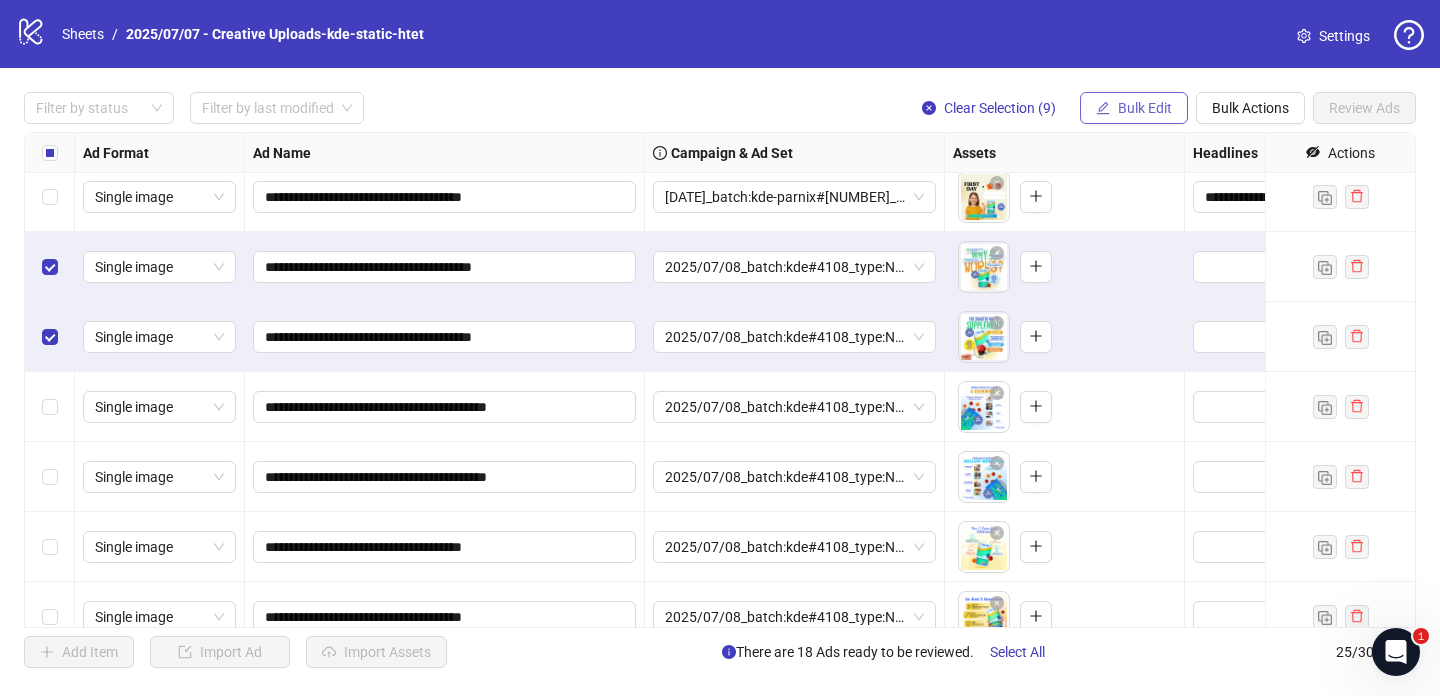 click on "Bulk Edit" at bounding box center [1145, 108] 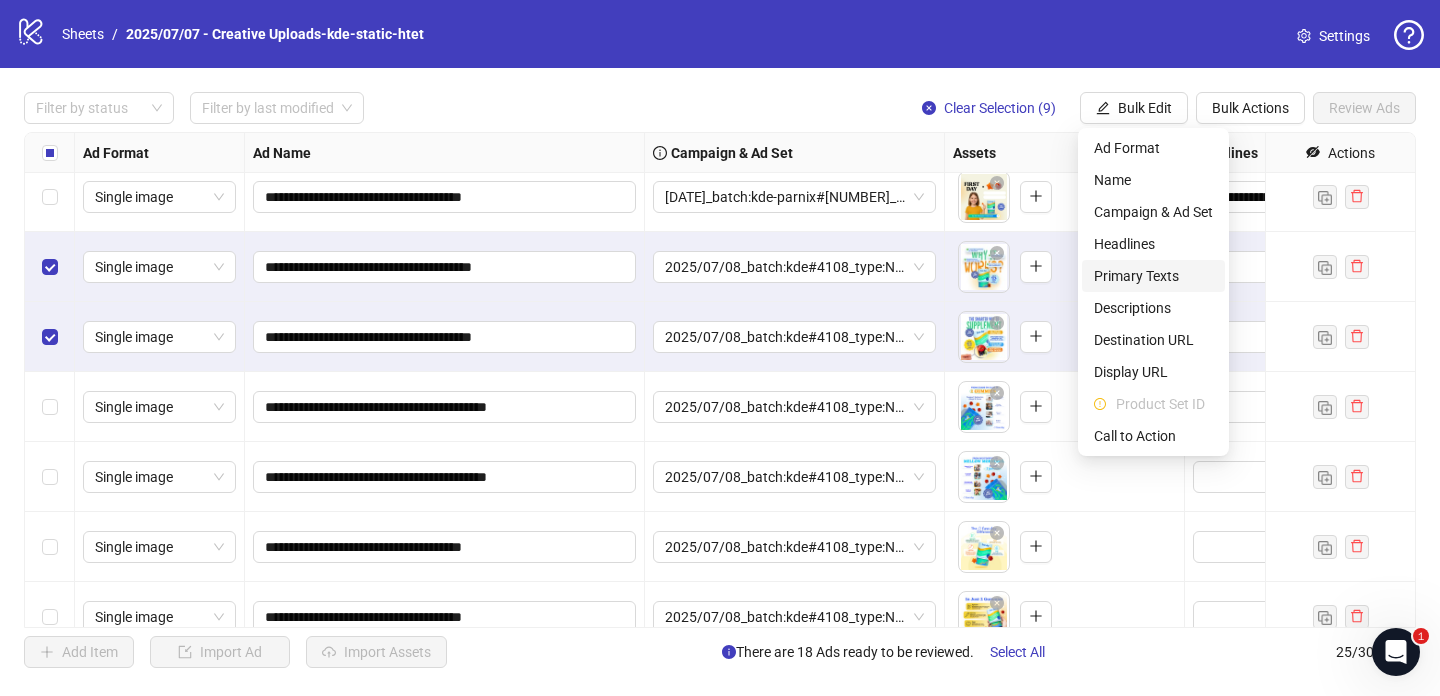click on "Primary Texts" at bounding box center [1153, 276] 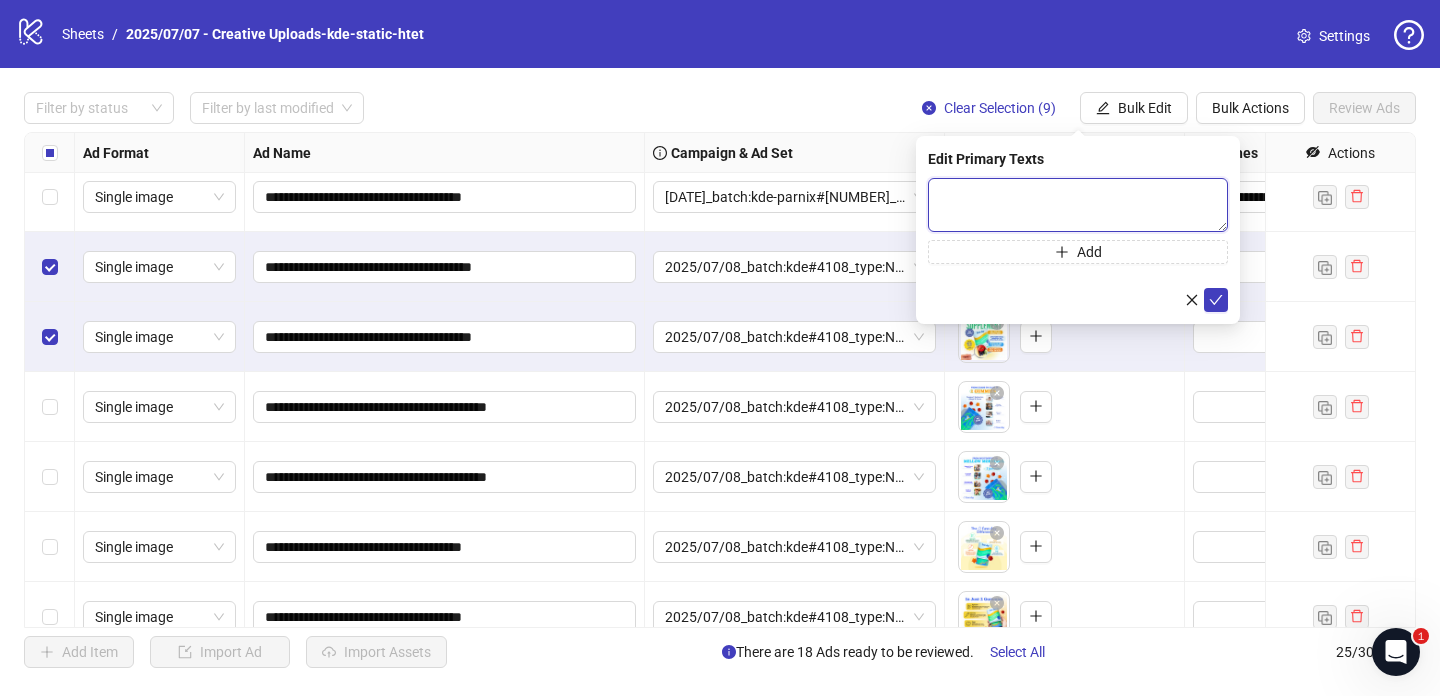 click at bounding box center [1078, 205] 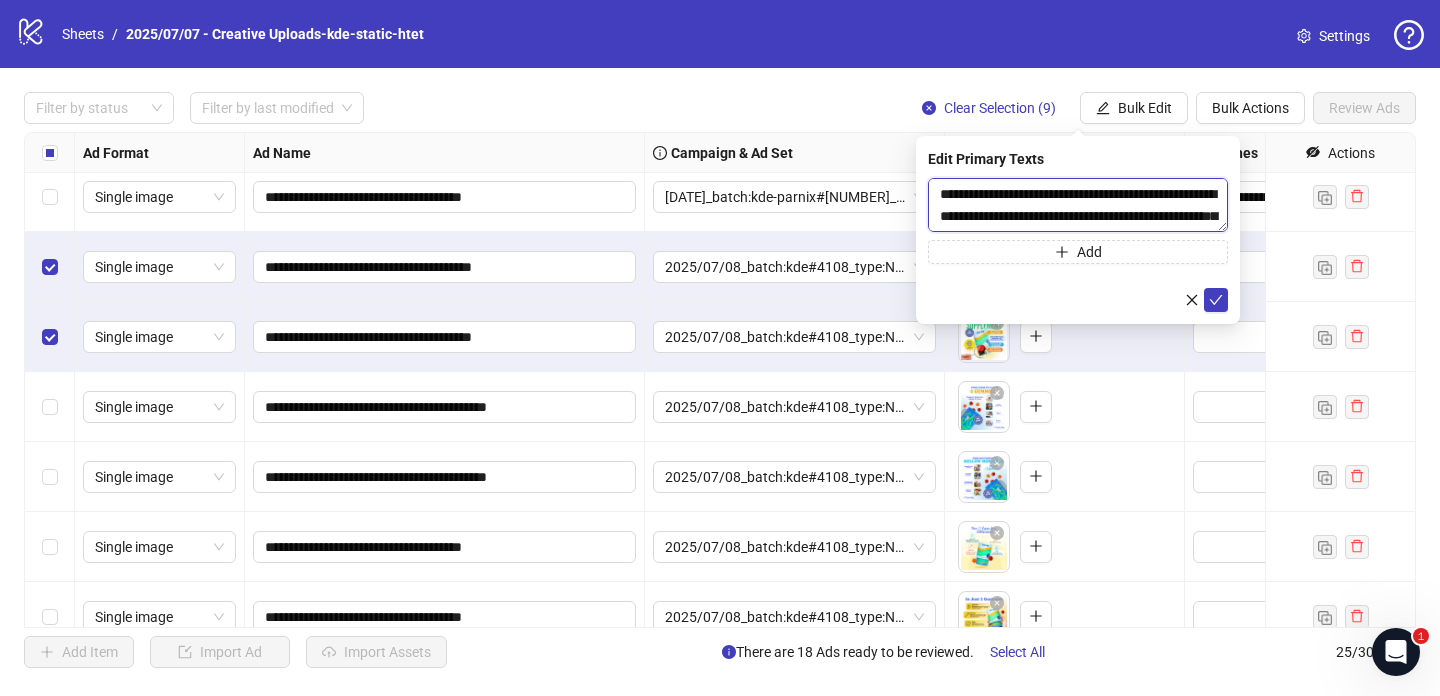 scroll, scrollTop: 807, scrollLeft: 0, axis: vertical 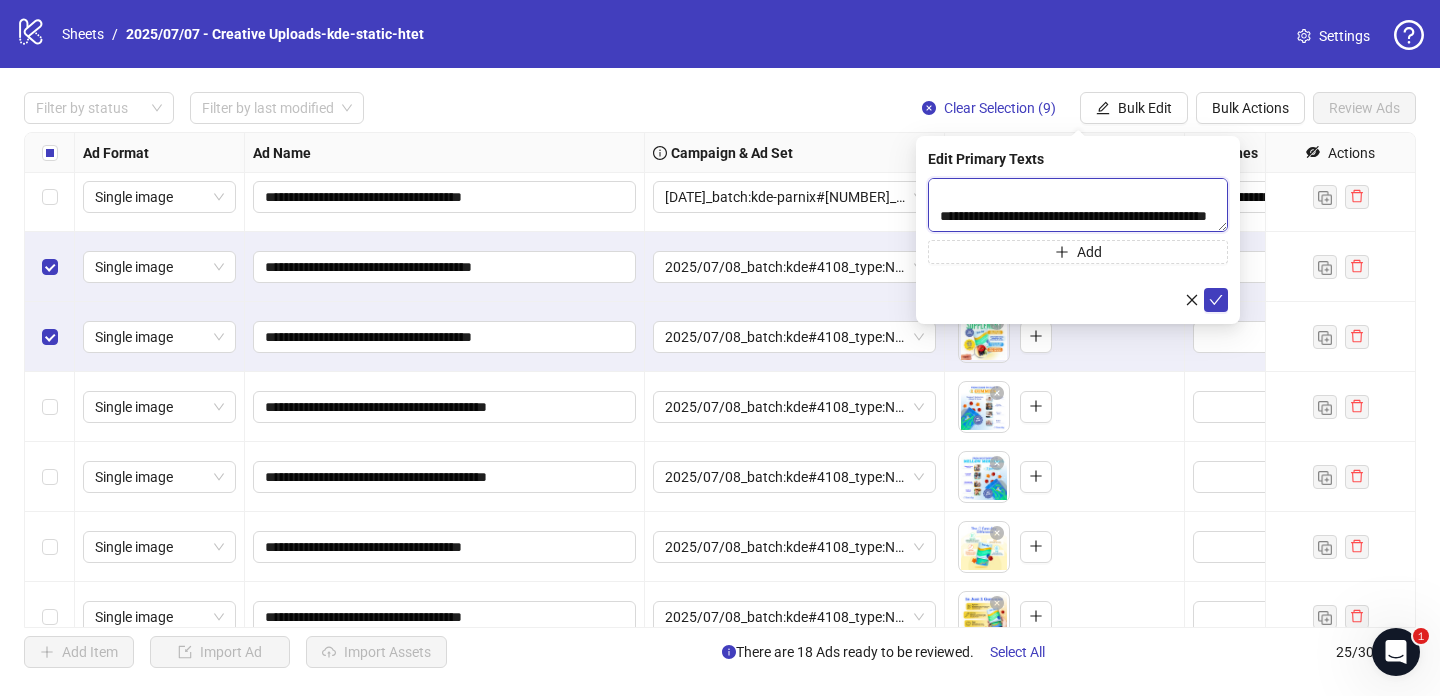 click at bounding box center (1078, 205) 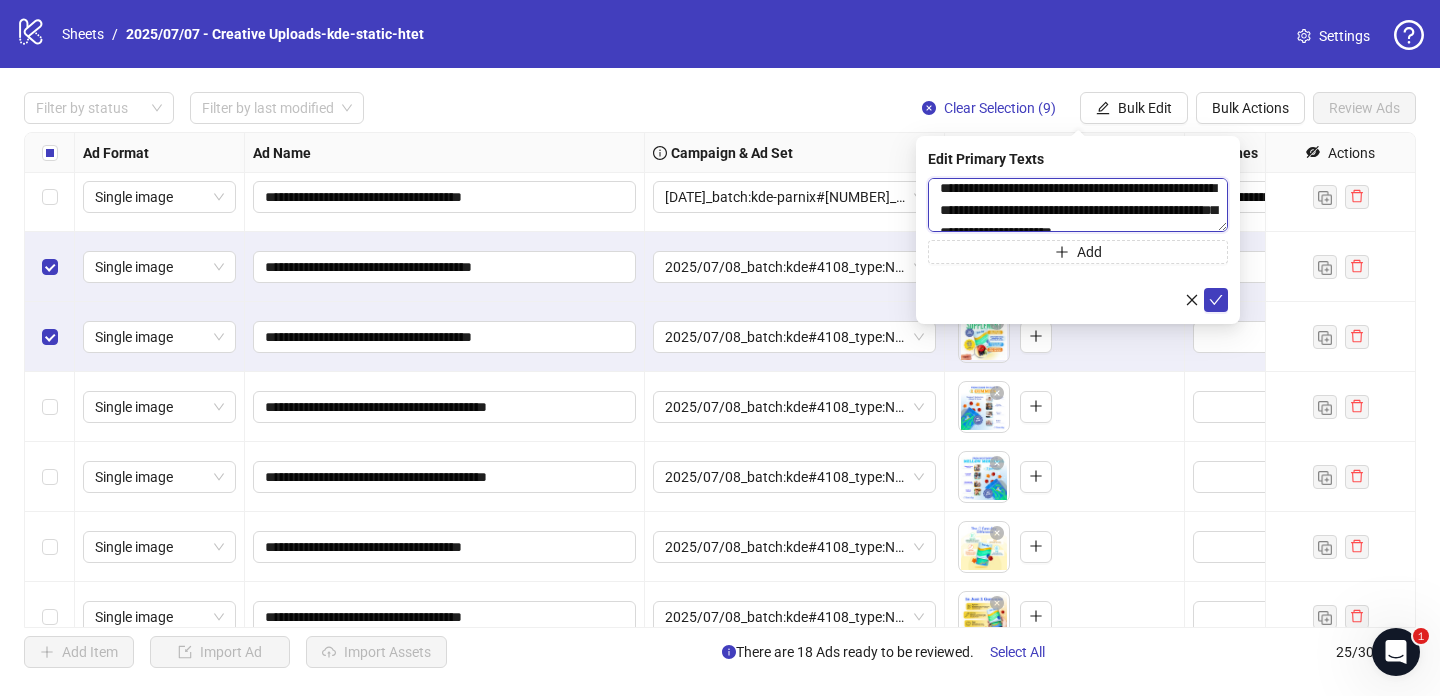 scroll, scrollTop: 0, scrollLeft: 0, axis: both 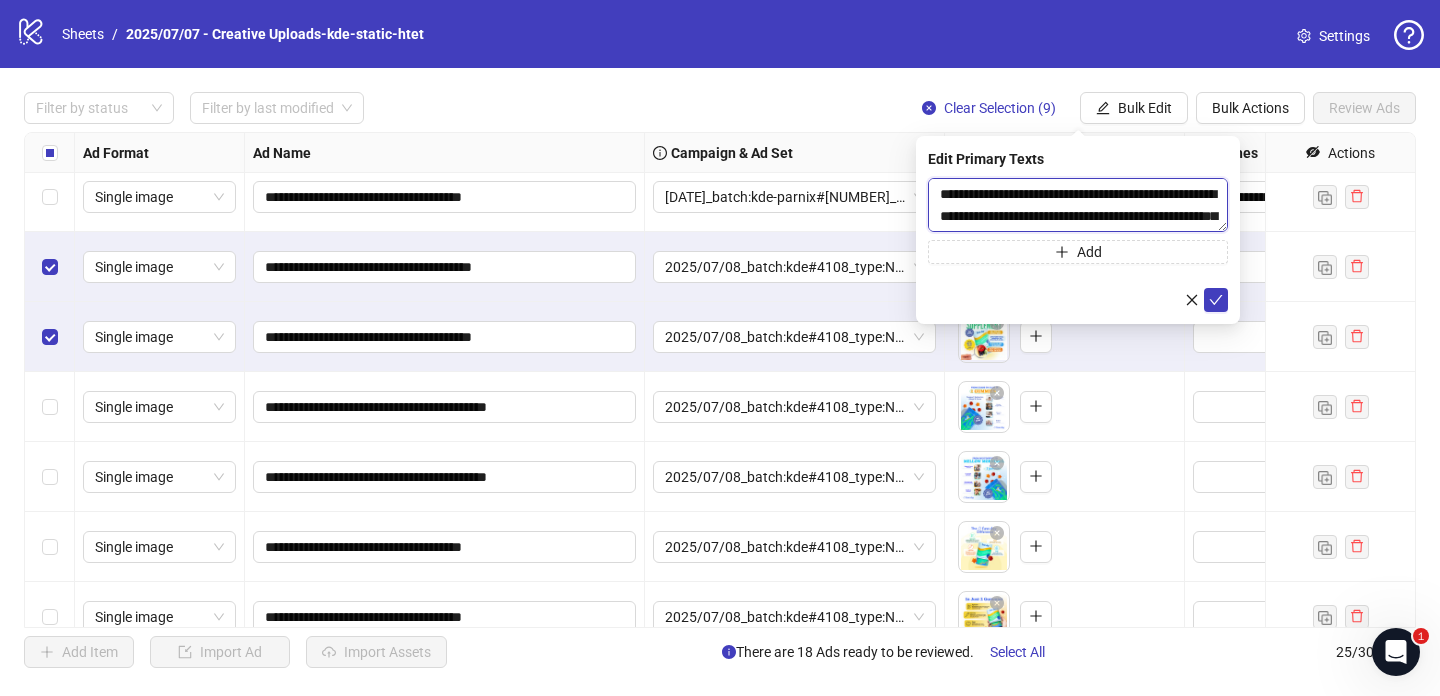 click at bounding box center (1078, 205) 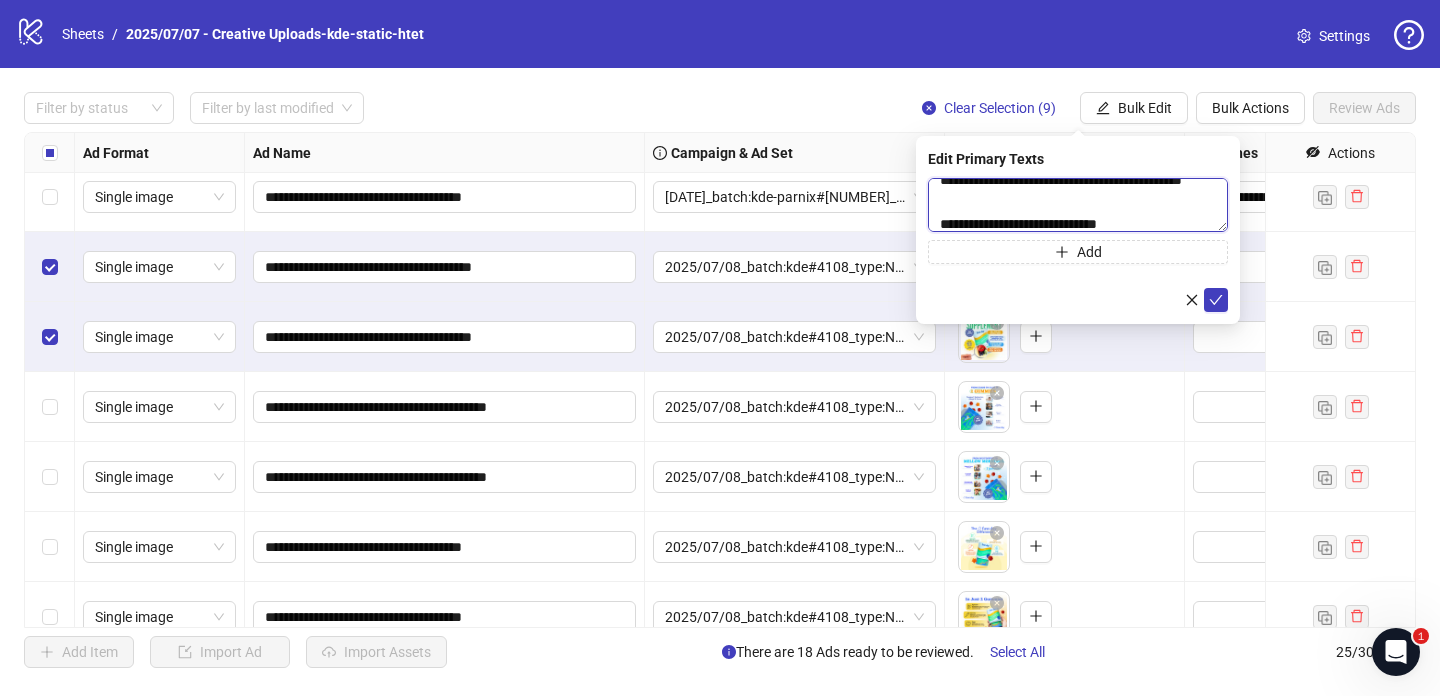 scroll, scrollTop: 132, scrollLeft: 0, axis: vertical 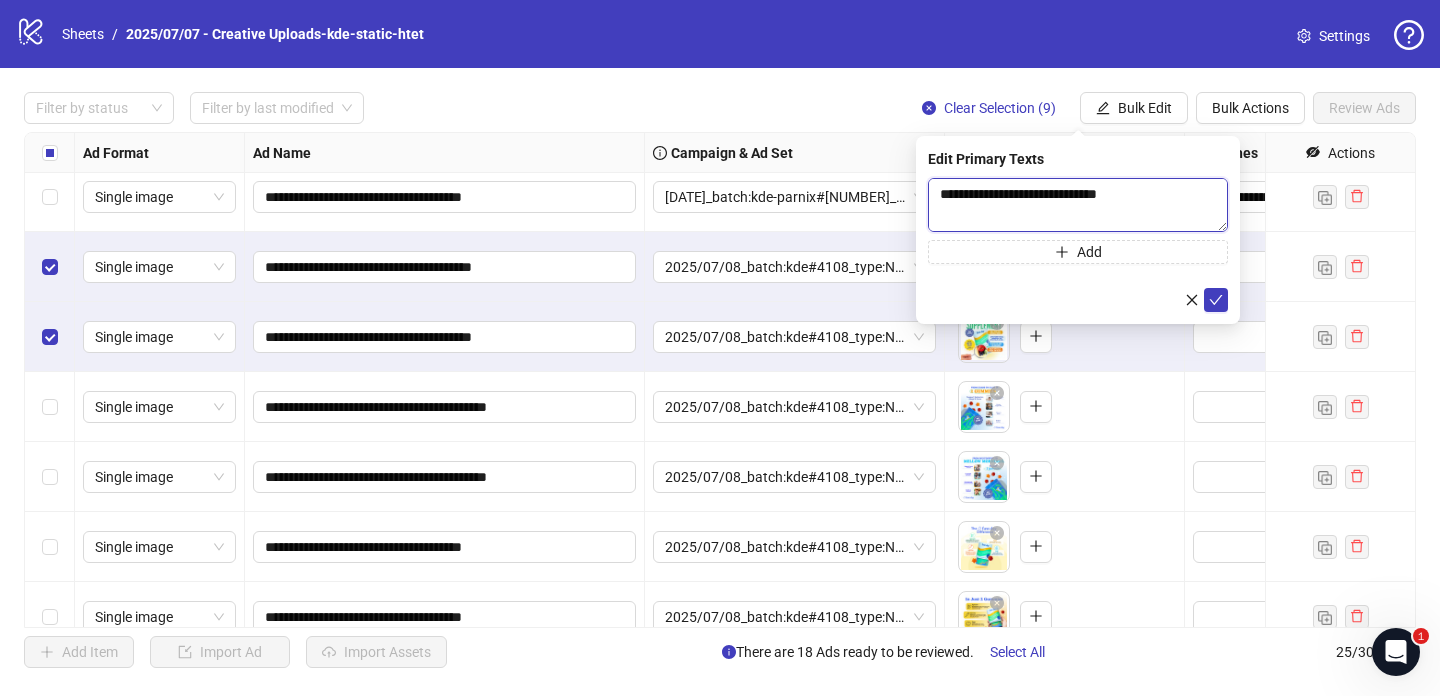 click at bounding box center [1078, 205] 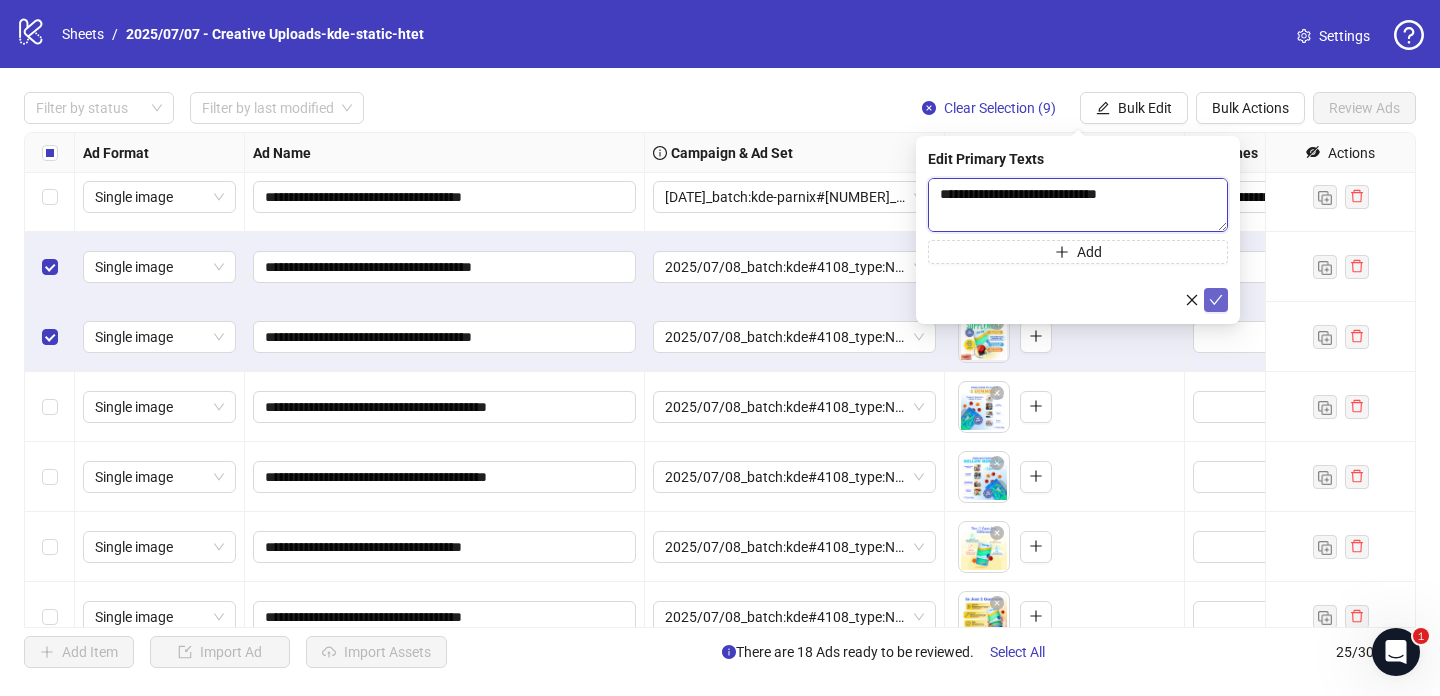 type on "**********" 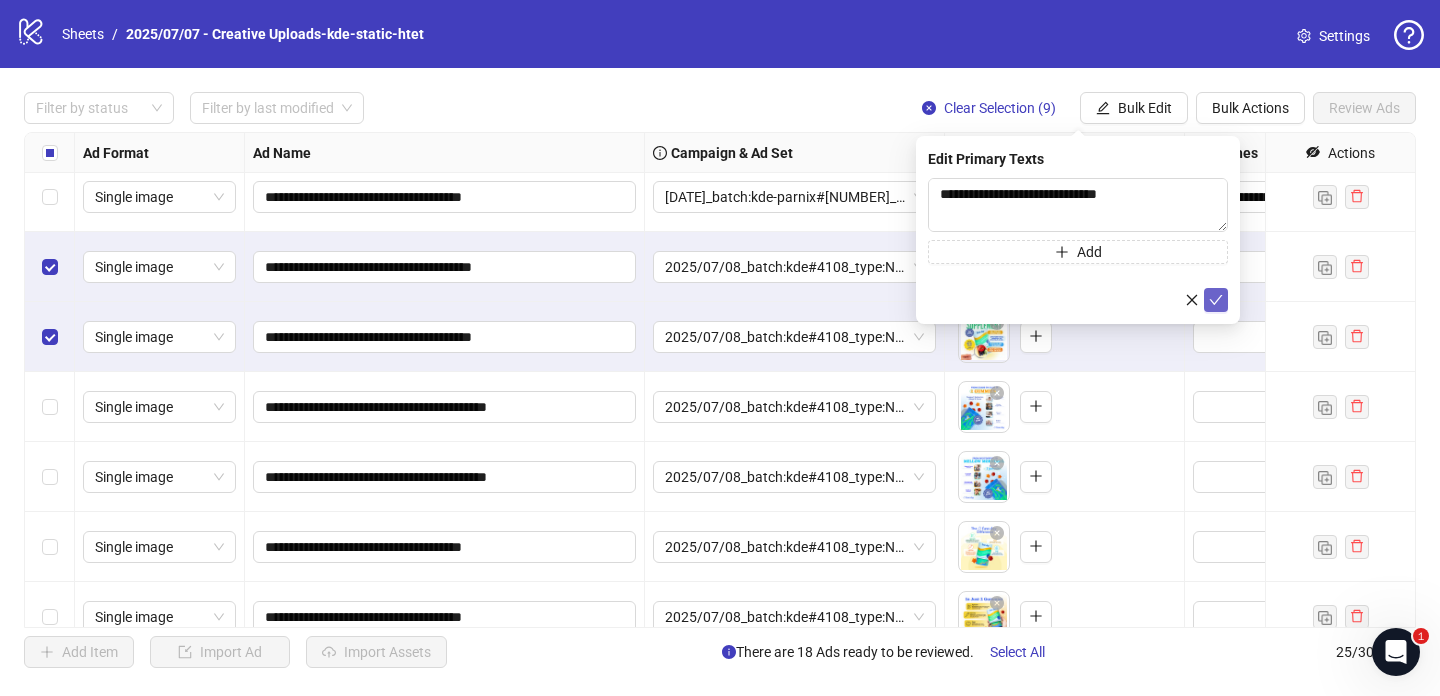 click at bounding box center (1216, 300) 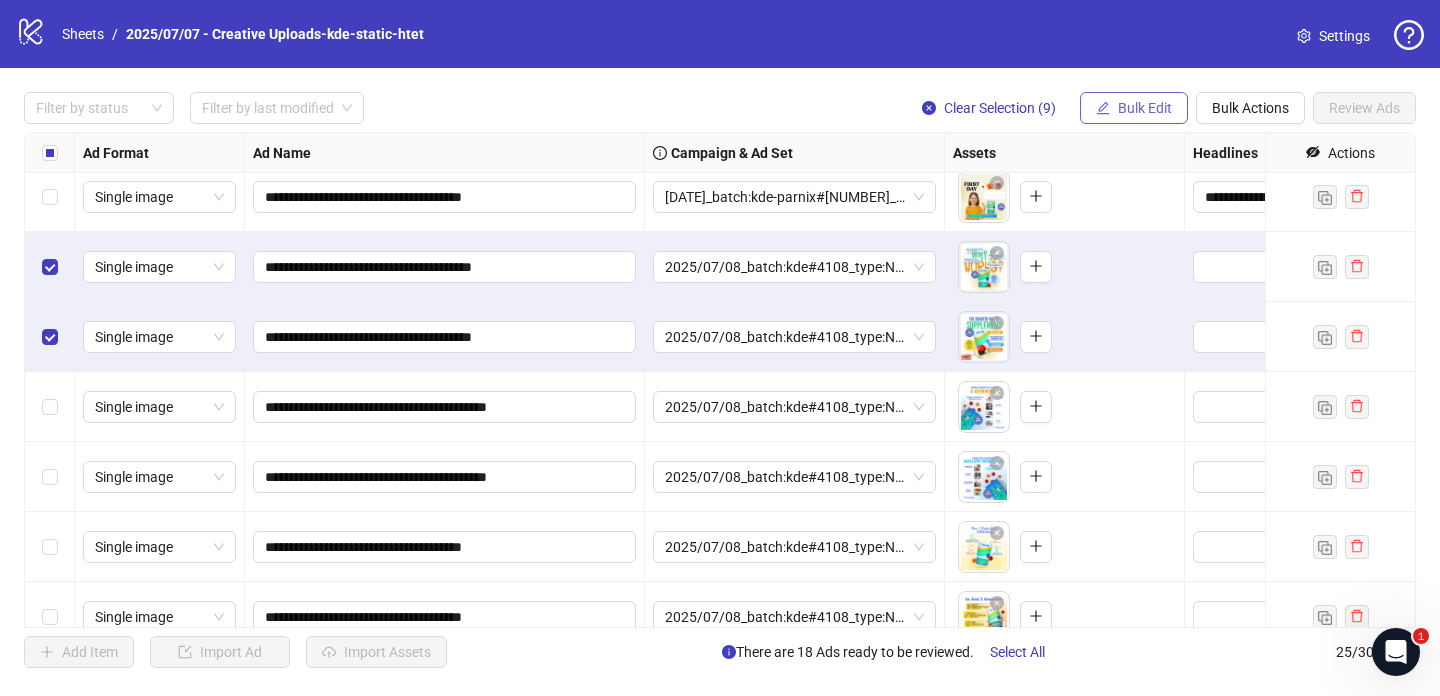click on "Bulk Edit" at bounding box center [1145, 108] 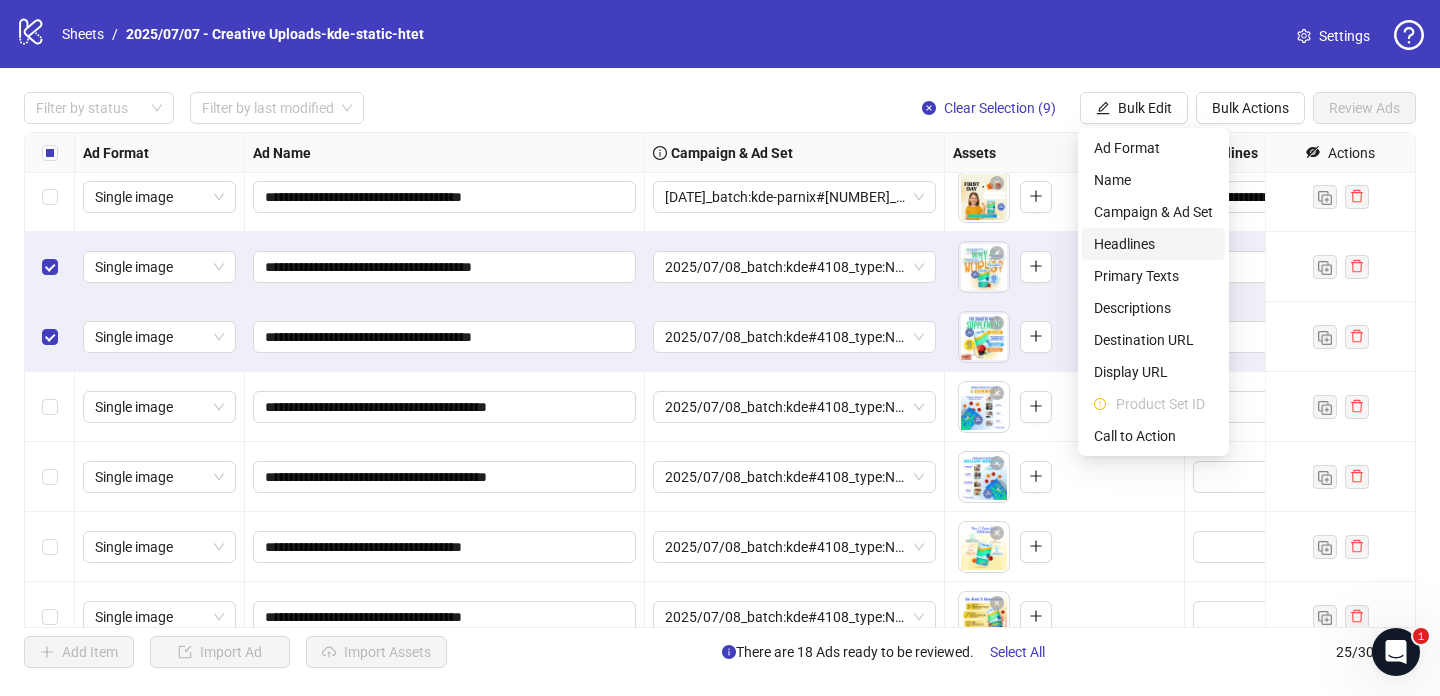 click on "Headlines" at bounding box center [1153, 244] 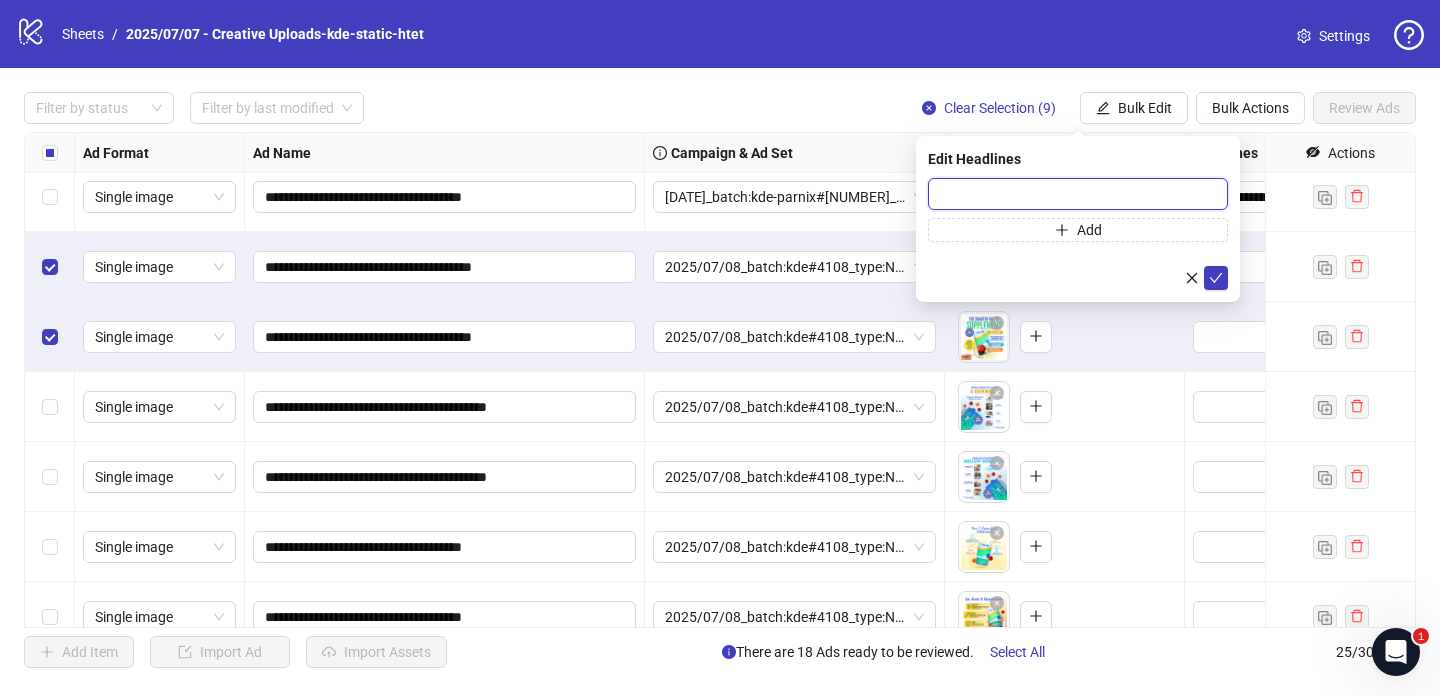 click at bounding box center (1078, 194) 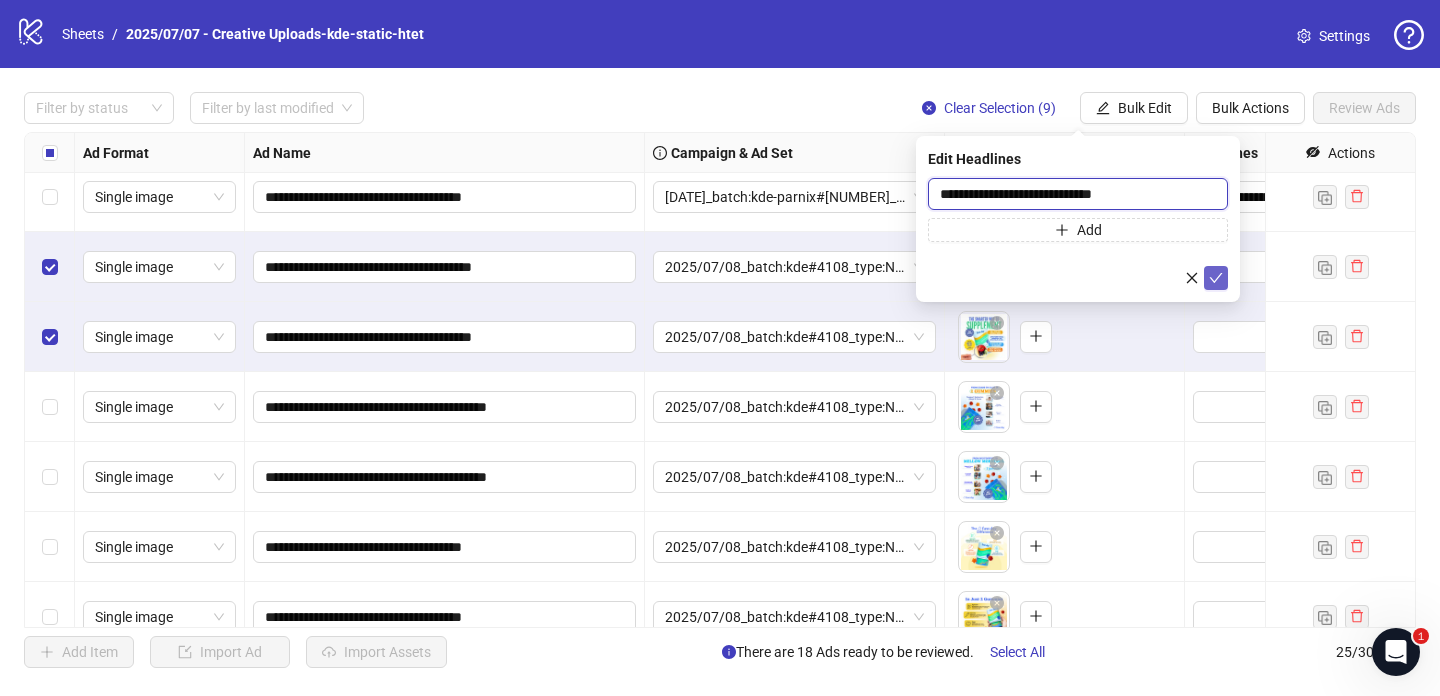 type on "**********" 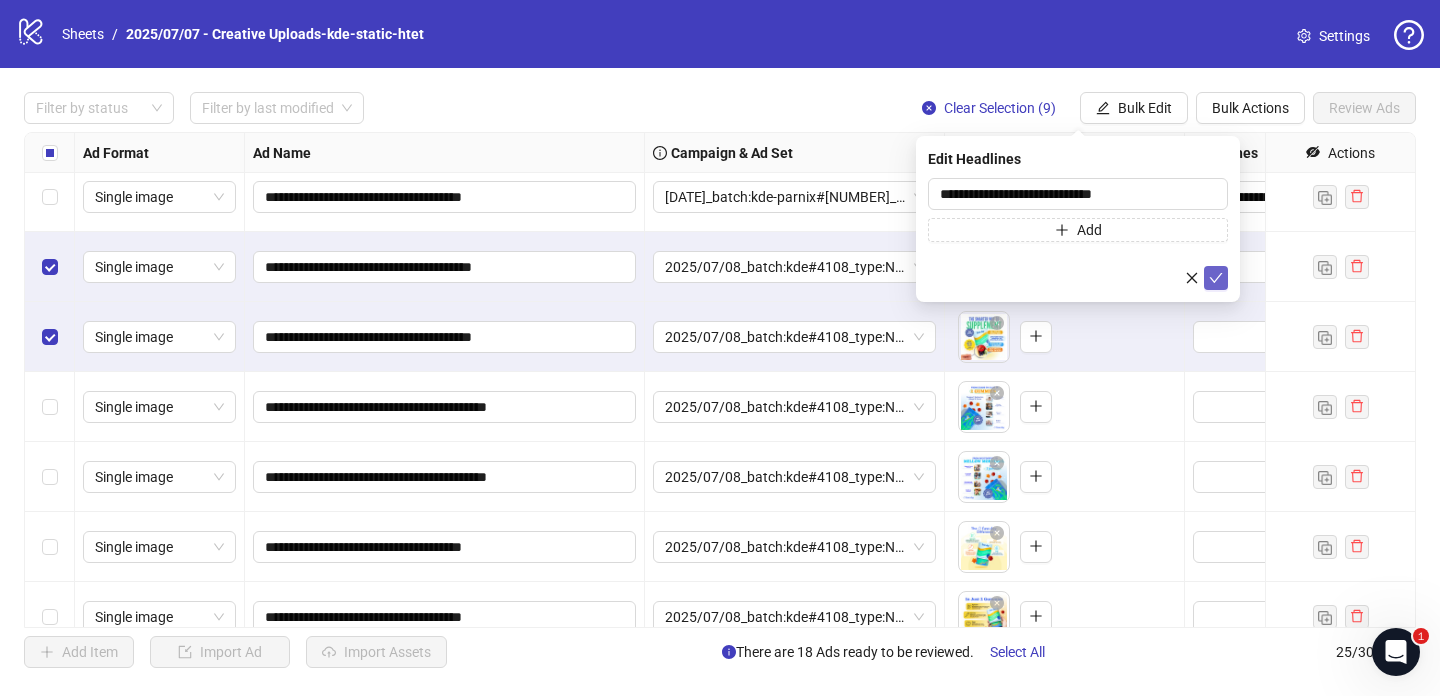 click at bounding box center (1216, 278) 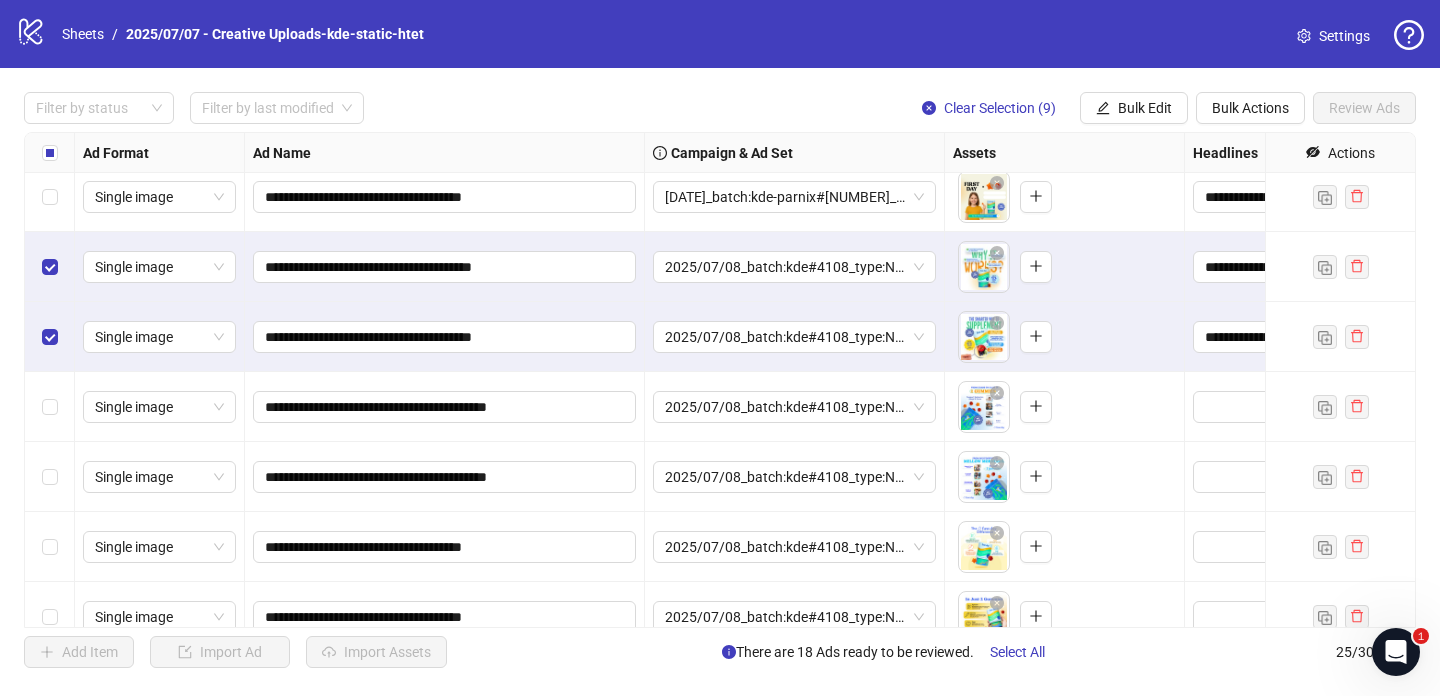 click on "**********" at bounding box center (720, 380) 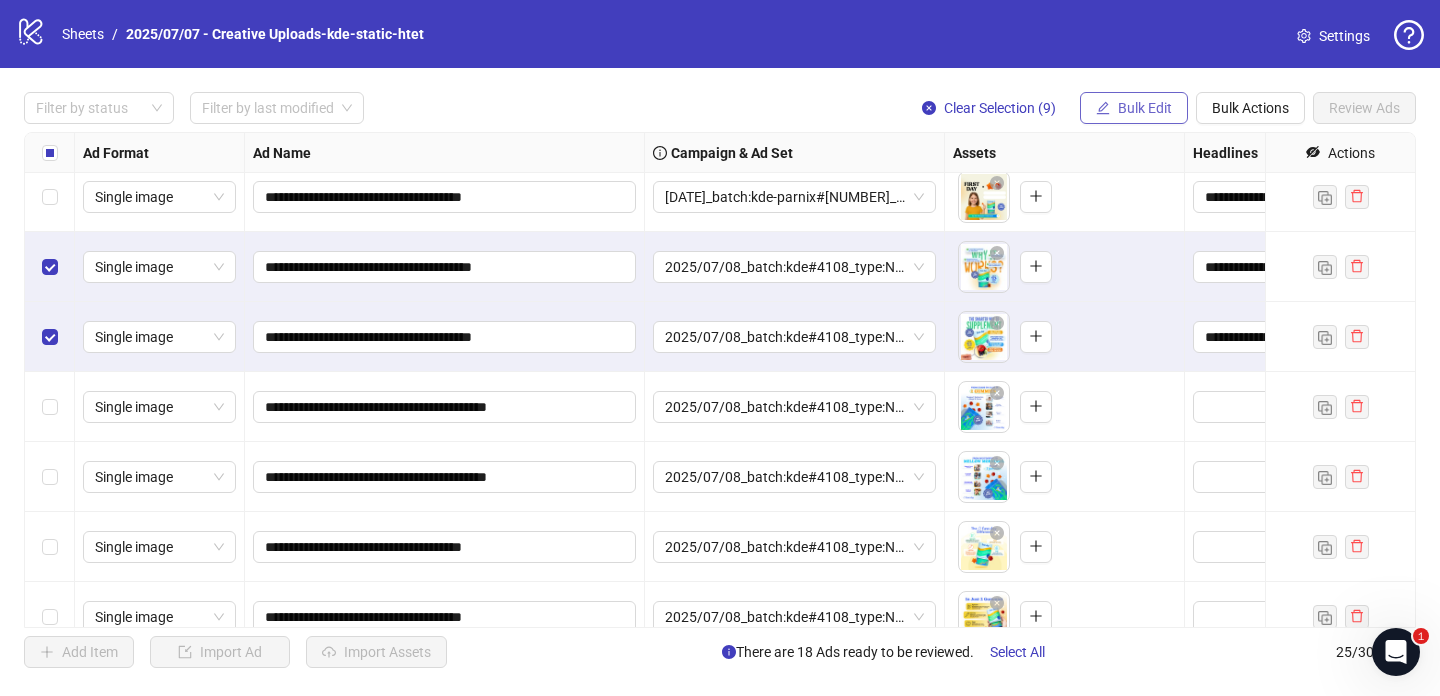 click on "Bulk Edit" at bounding box center (1145, 108) 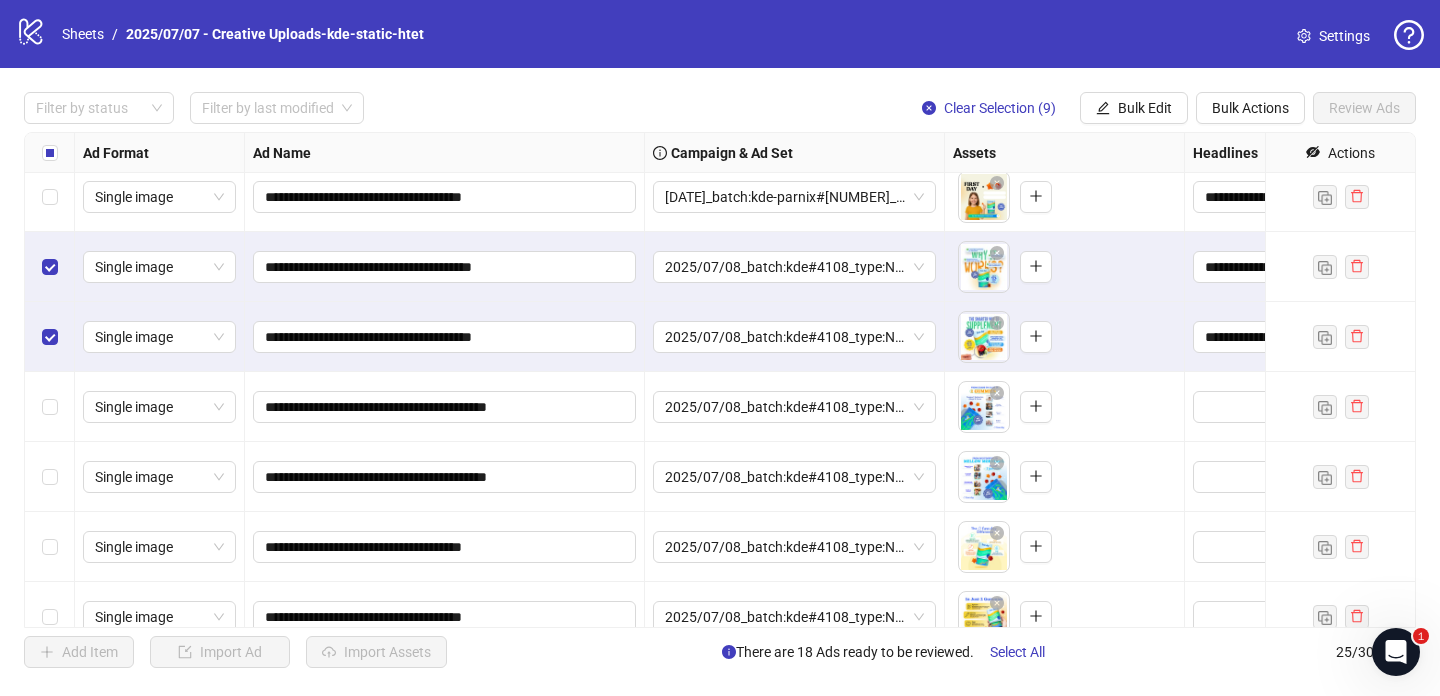 click on "**********" at bounding box center (720, 380) 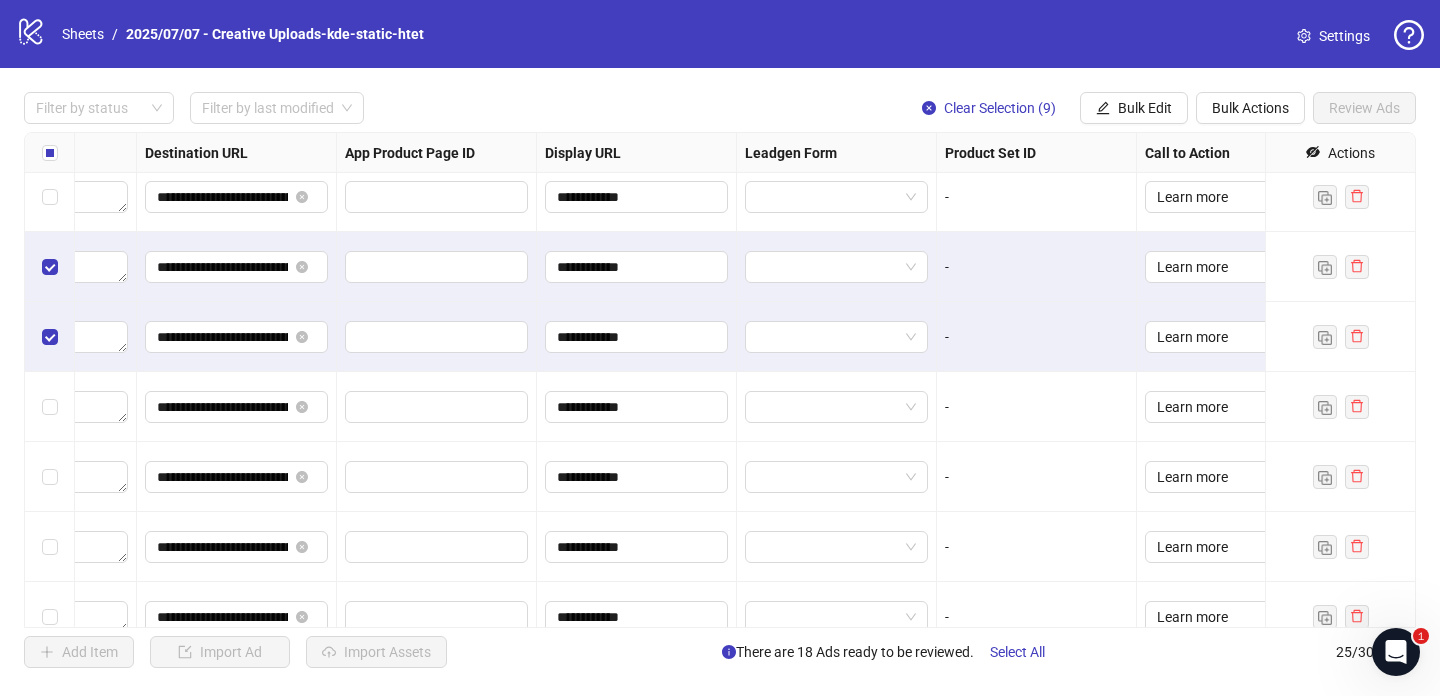 scroll, scrollTop: 991, scrollLeft: 1880, axis: both 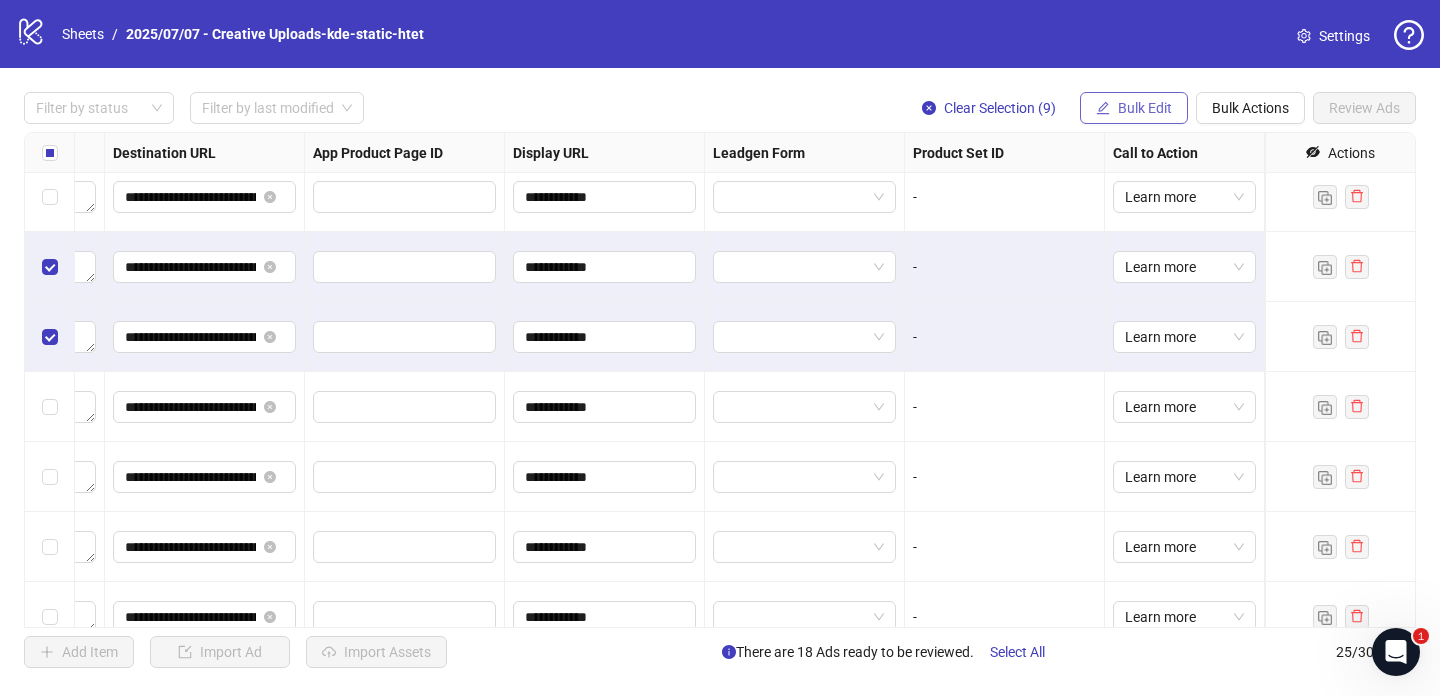 click on "Bulk Edit" at bounding box center (1145, 108) 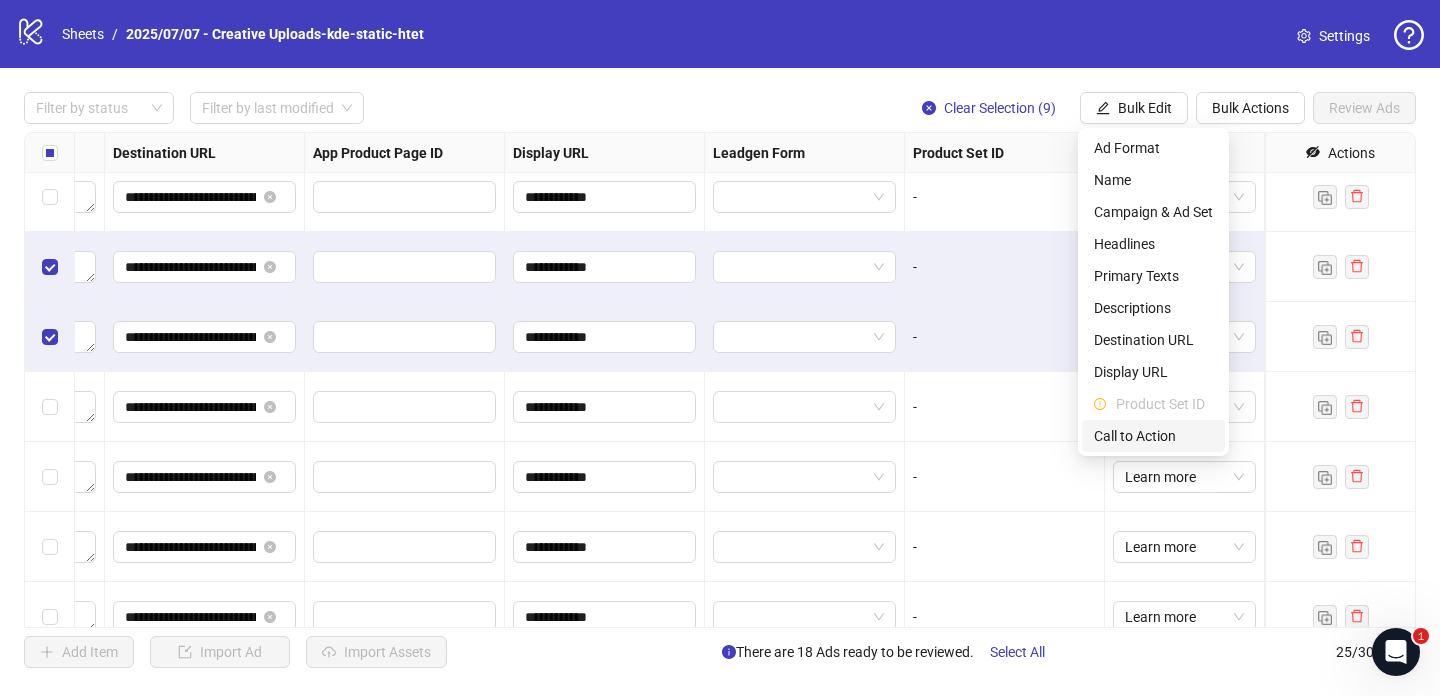click on "Call to Action" at bounding box center (1153, 436) 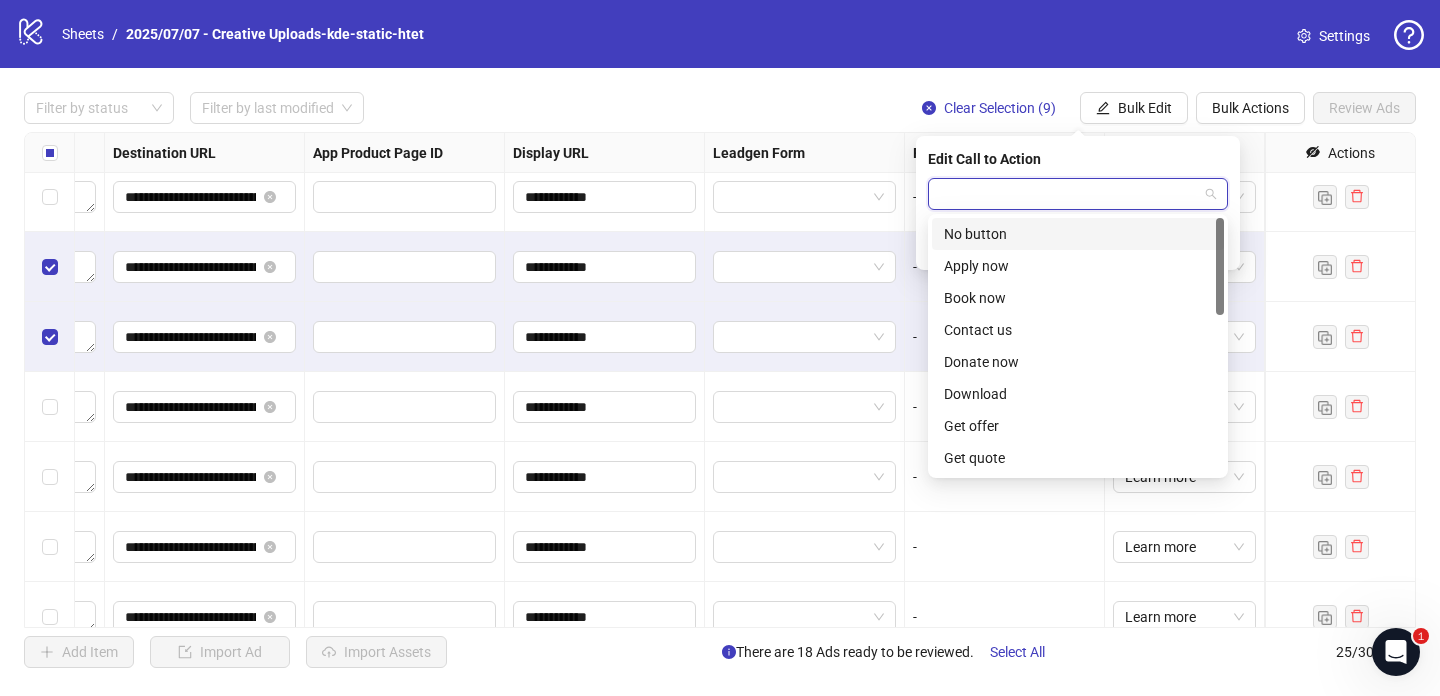 click at bounding box center [1069, 194] 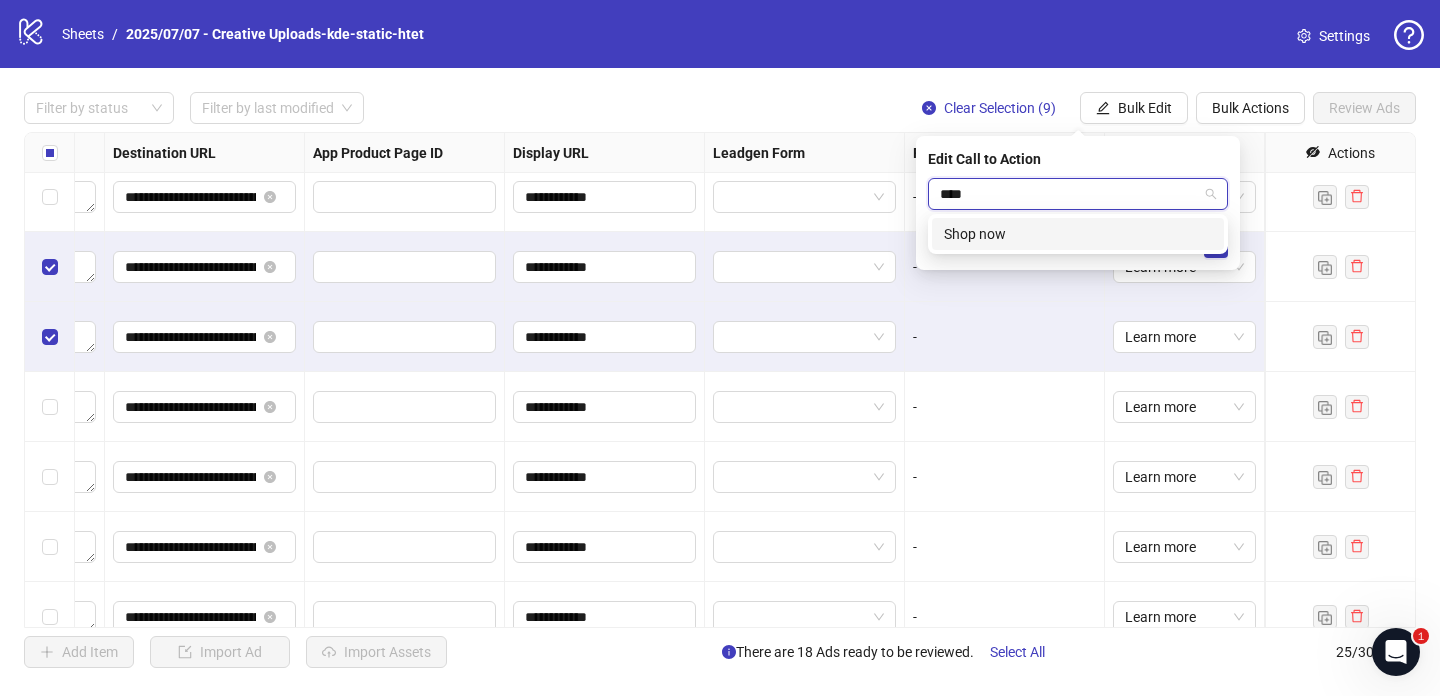 click on "Shop now" at bounding box center (1078, 234) 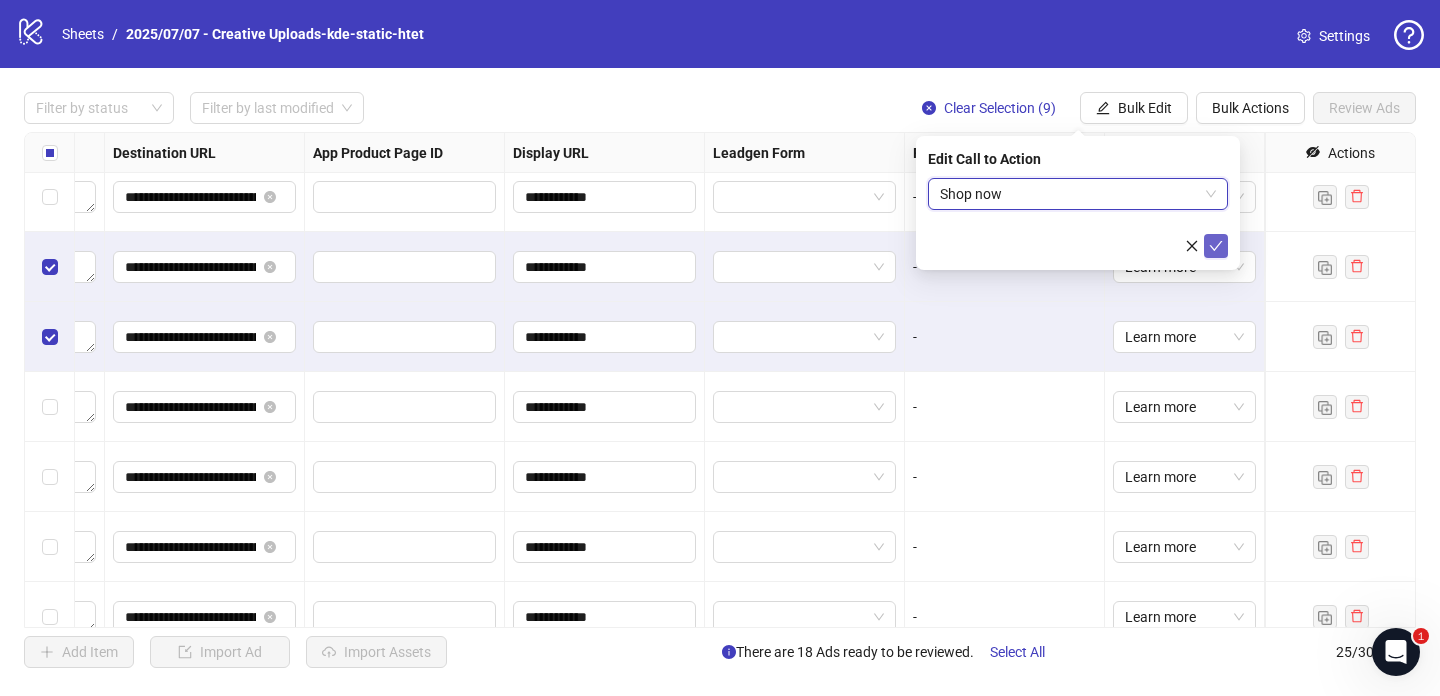 click at bounding box center (1216, 246) 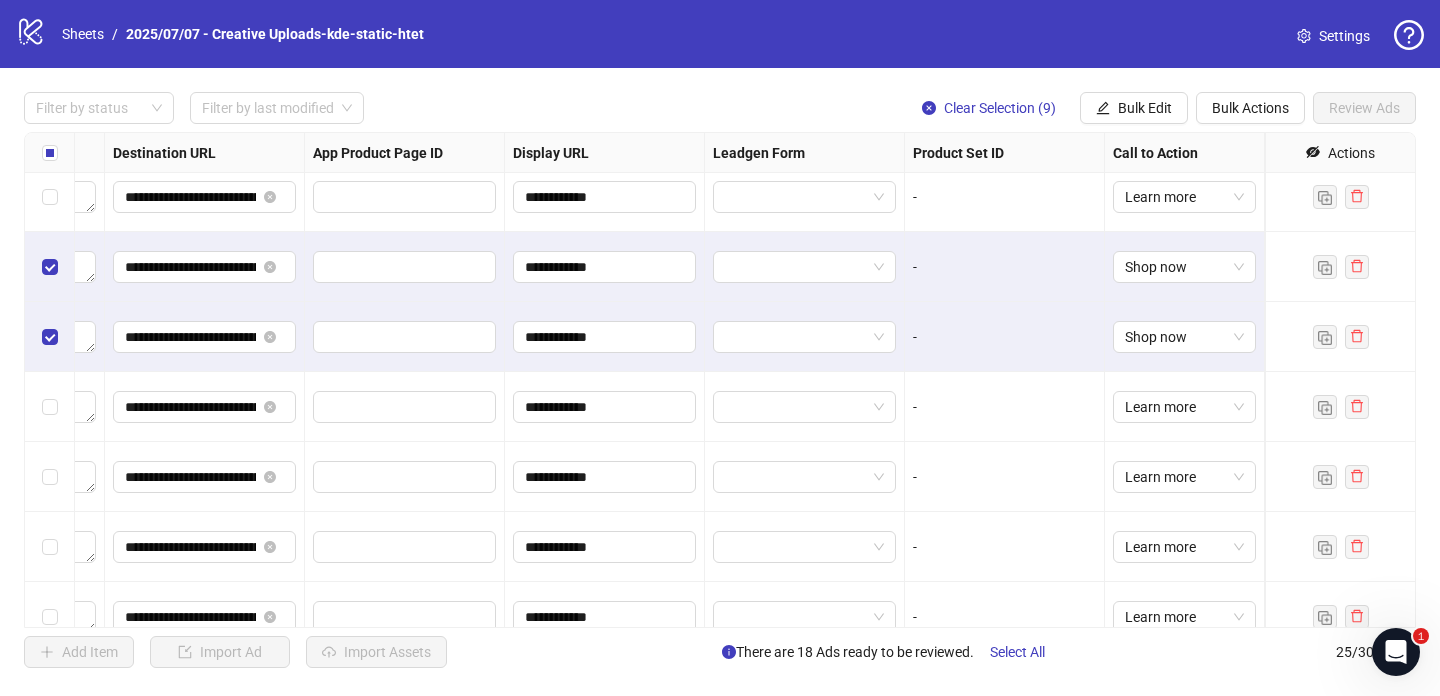 click on "Filter by status Filter by last modified Clear Selection (9) Bulk Edit Bulk Actions Review Ads" at bounding box center [720, 34] 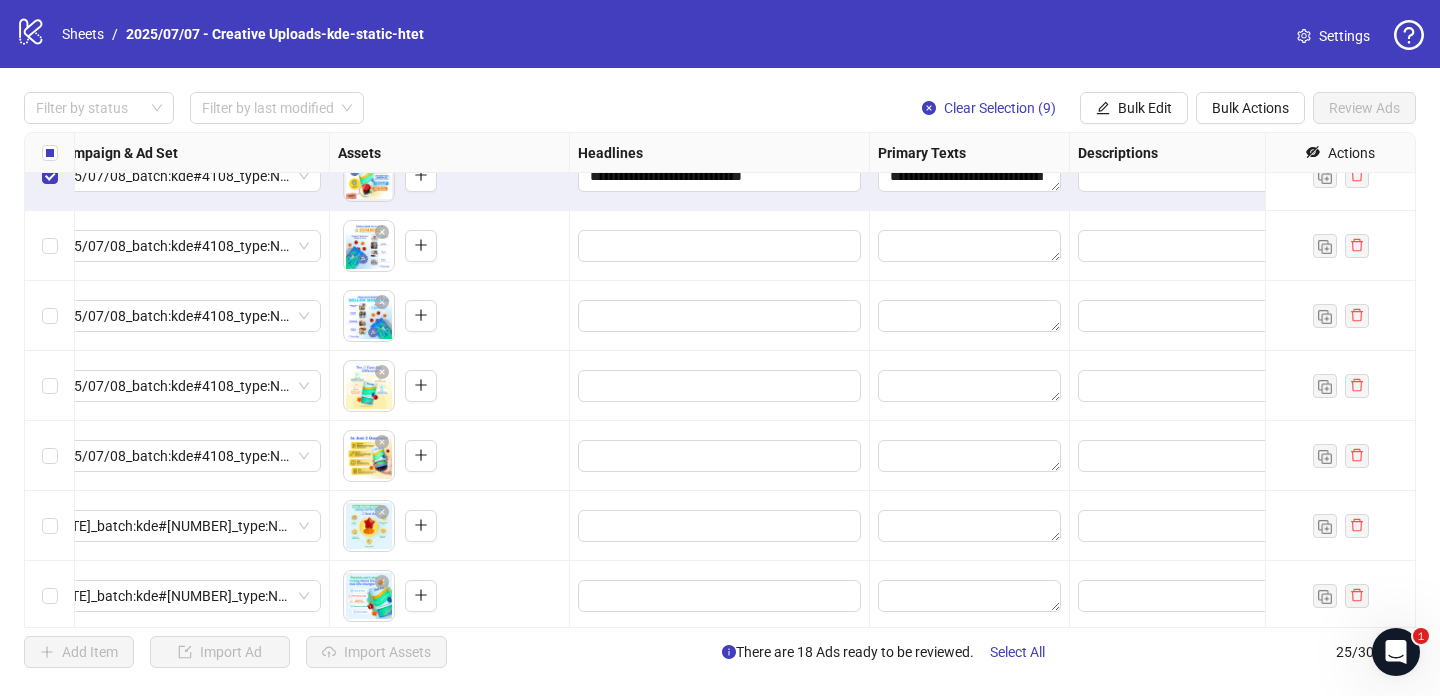 scroll, scrollTop: 1148, scrollLeft: 615, axis: both 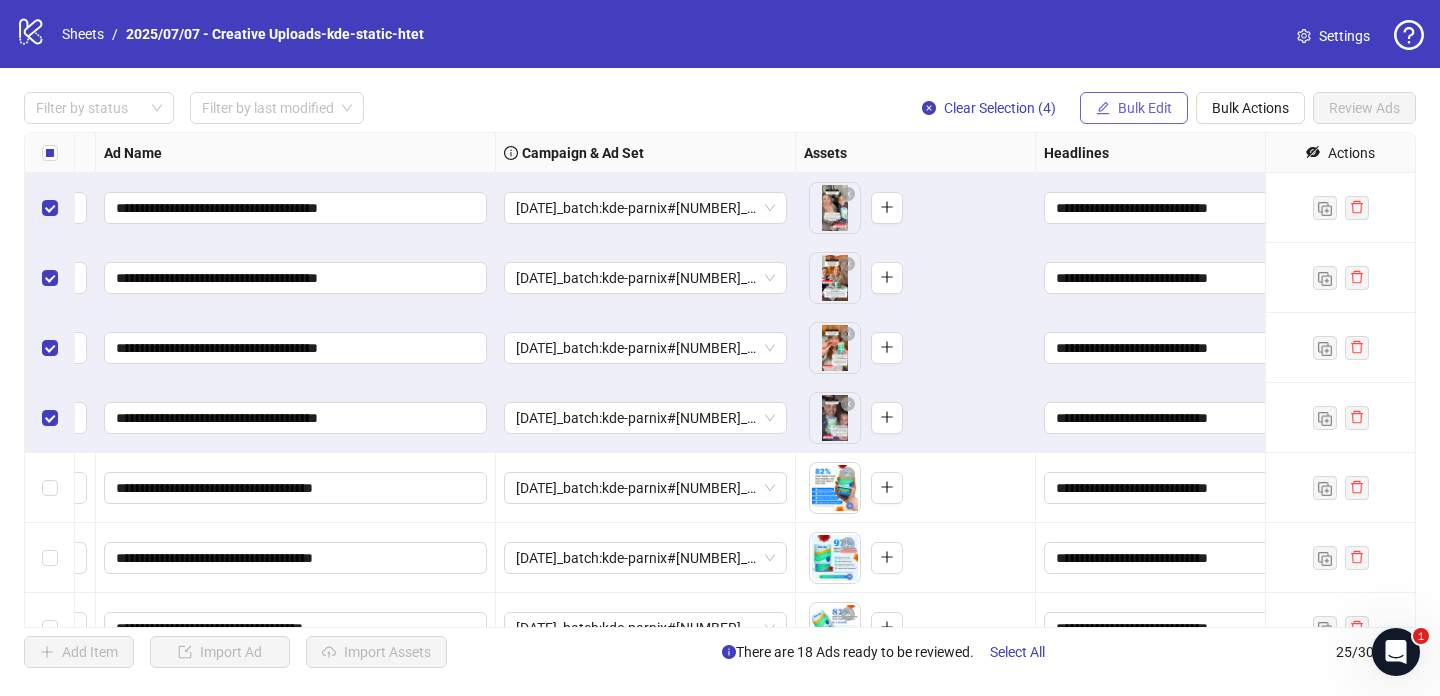 click on "Bulk Edit" at bounding box center [1145, 108] 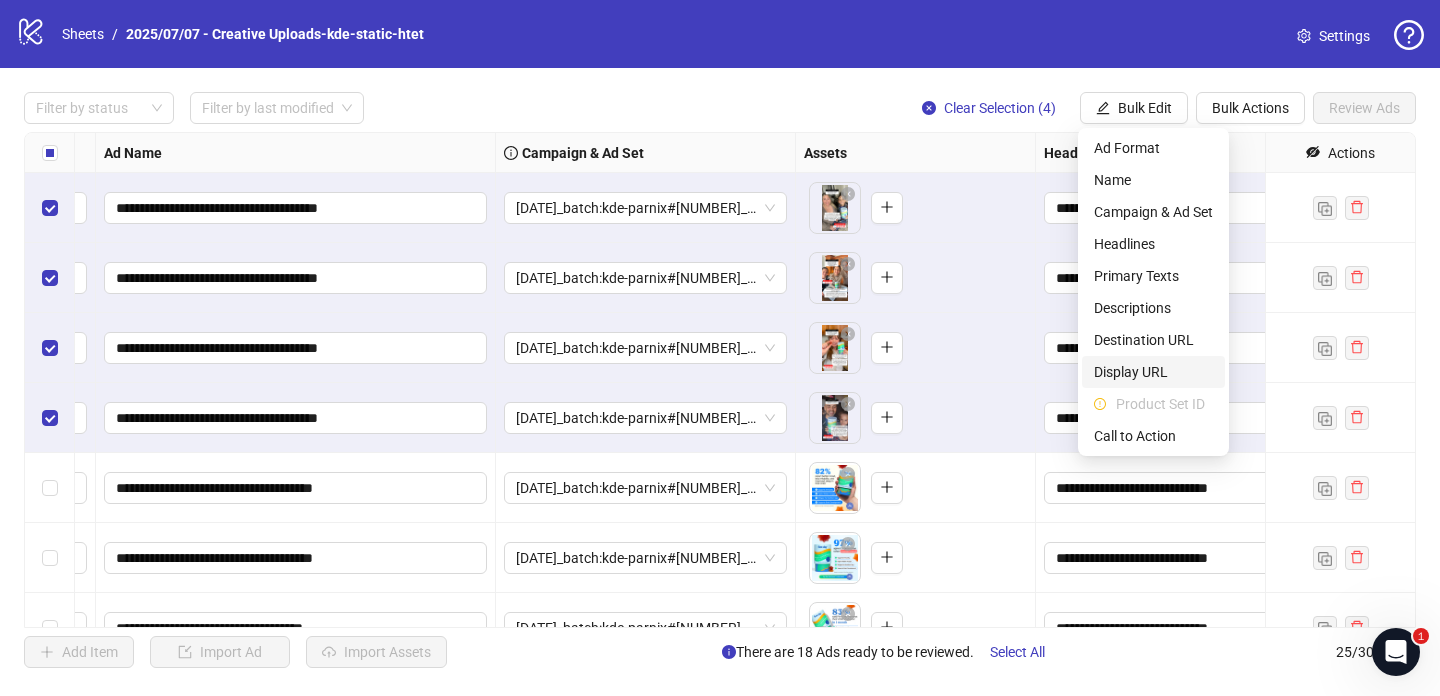 click on "Display URL" at bounding box center [1153, 372] 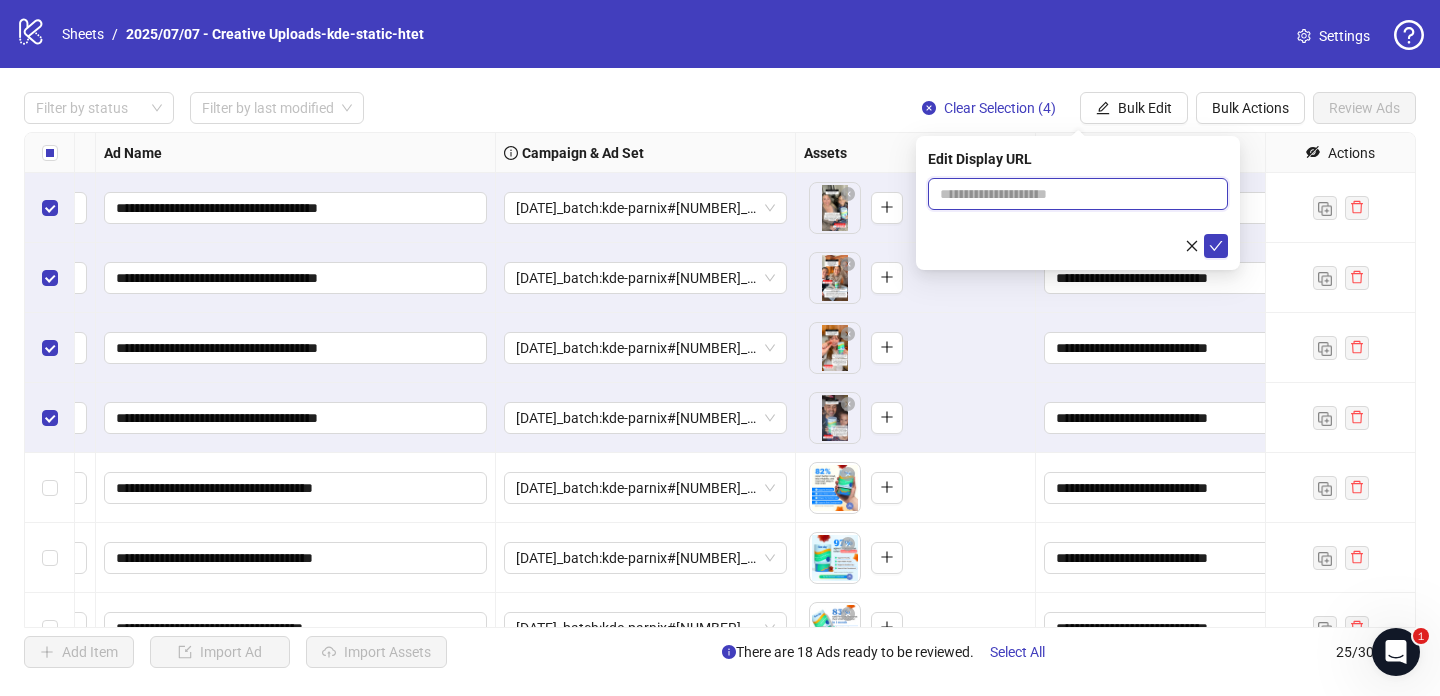 click at bounding box center [1078, 194] 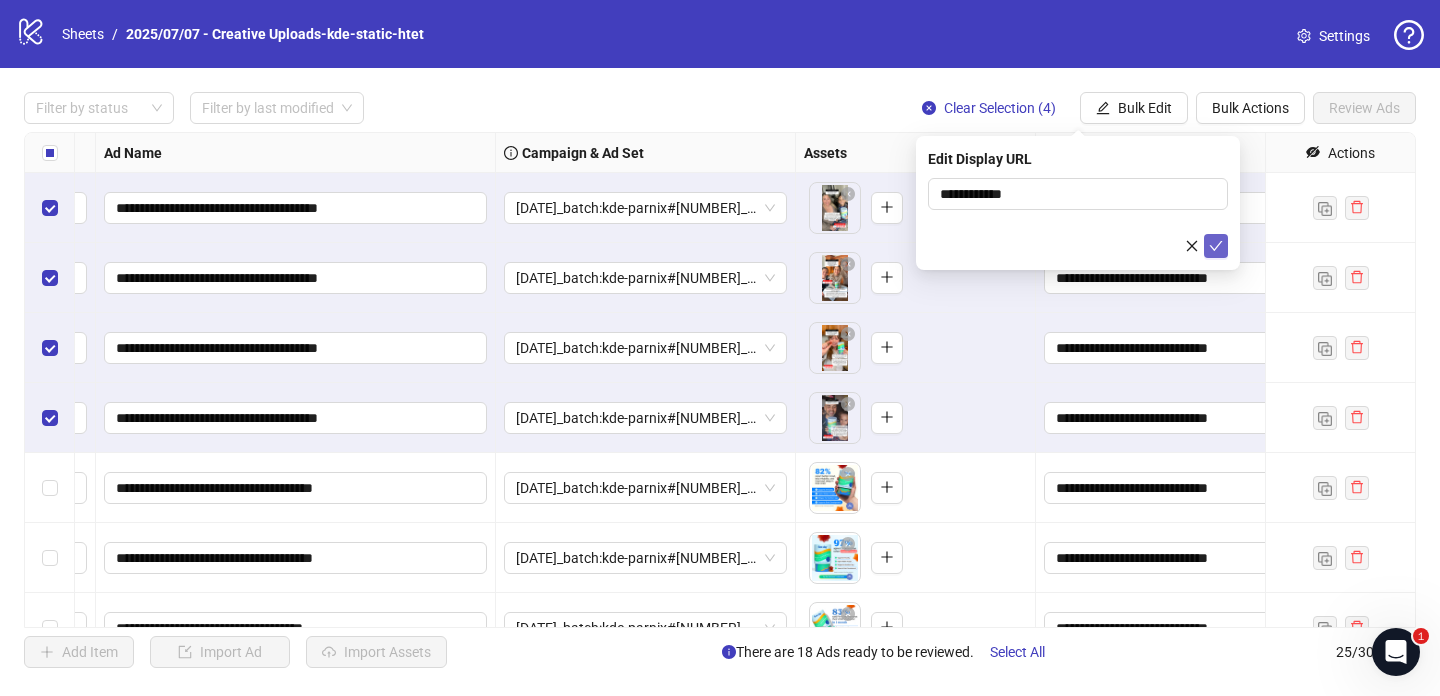 click at bounding box center [1216, 246] 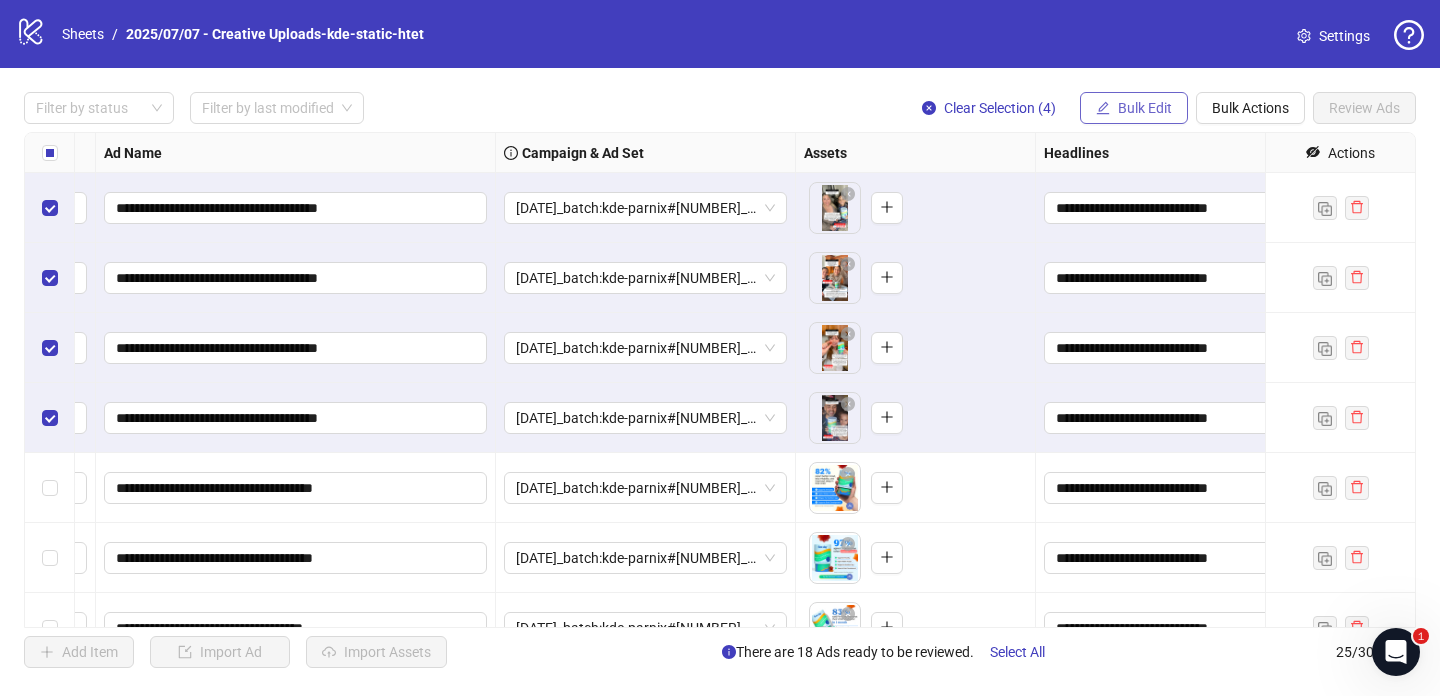 click on "Bulk Edit" at bounding box center [1145, 108] 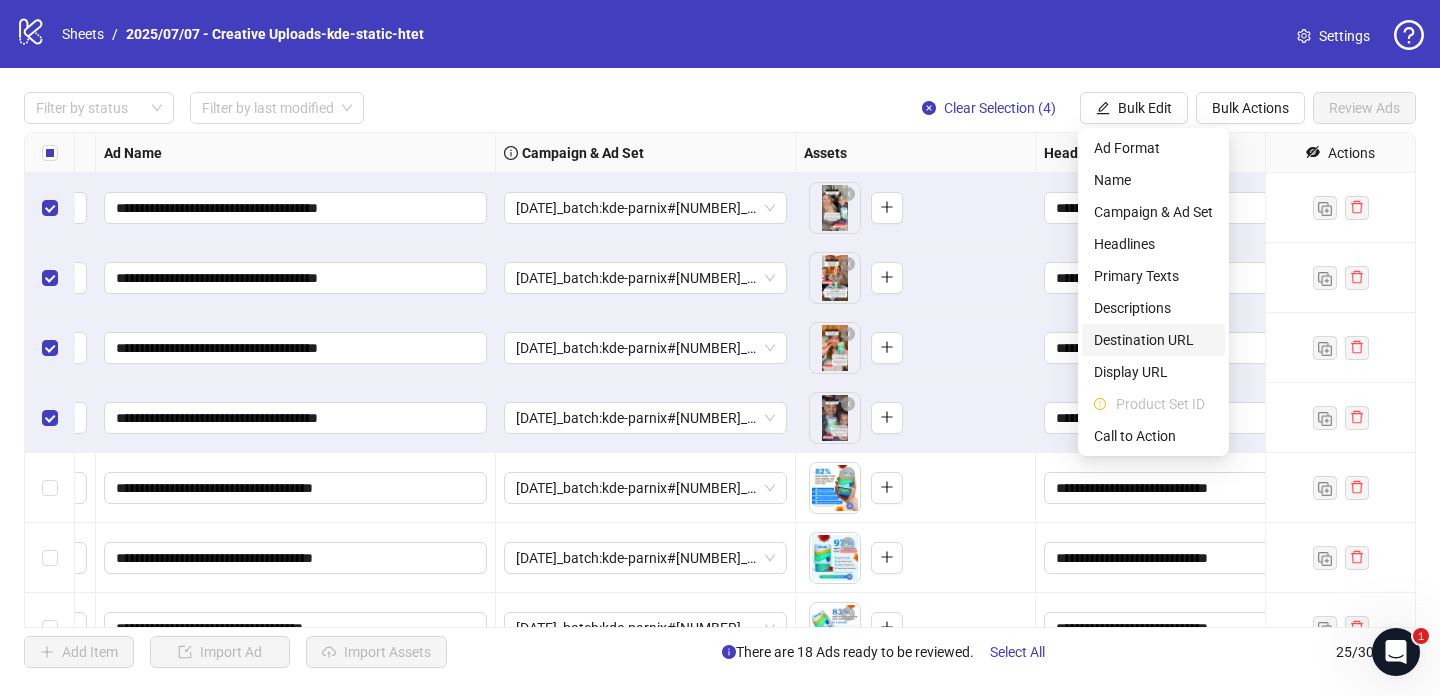 click on "Destination URL" at bounding box center [1153, 340] 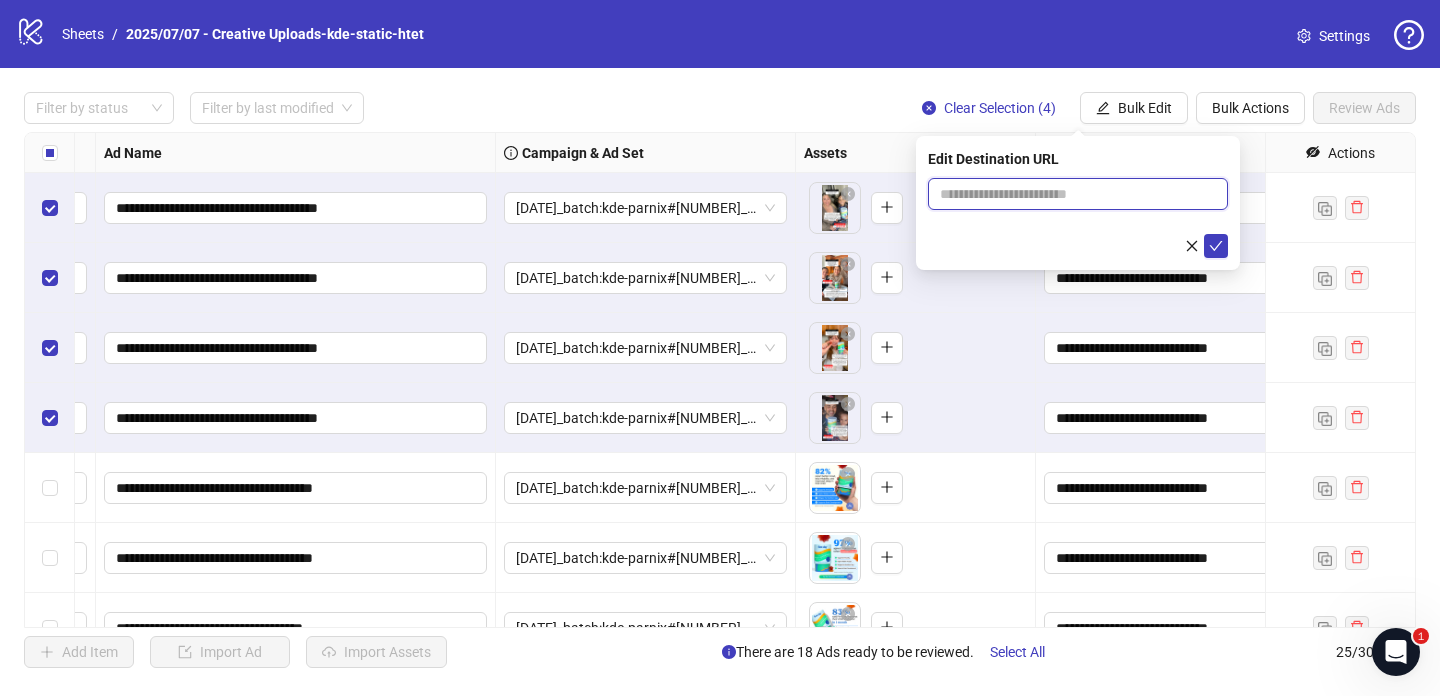 click at bounding box center [1070, 194] 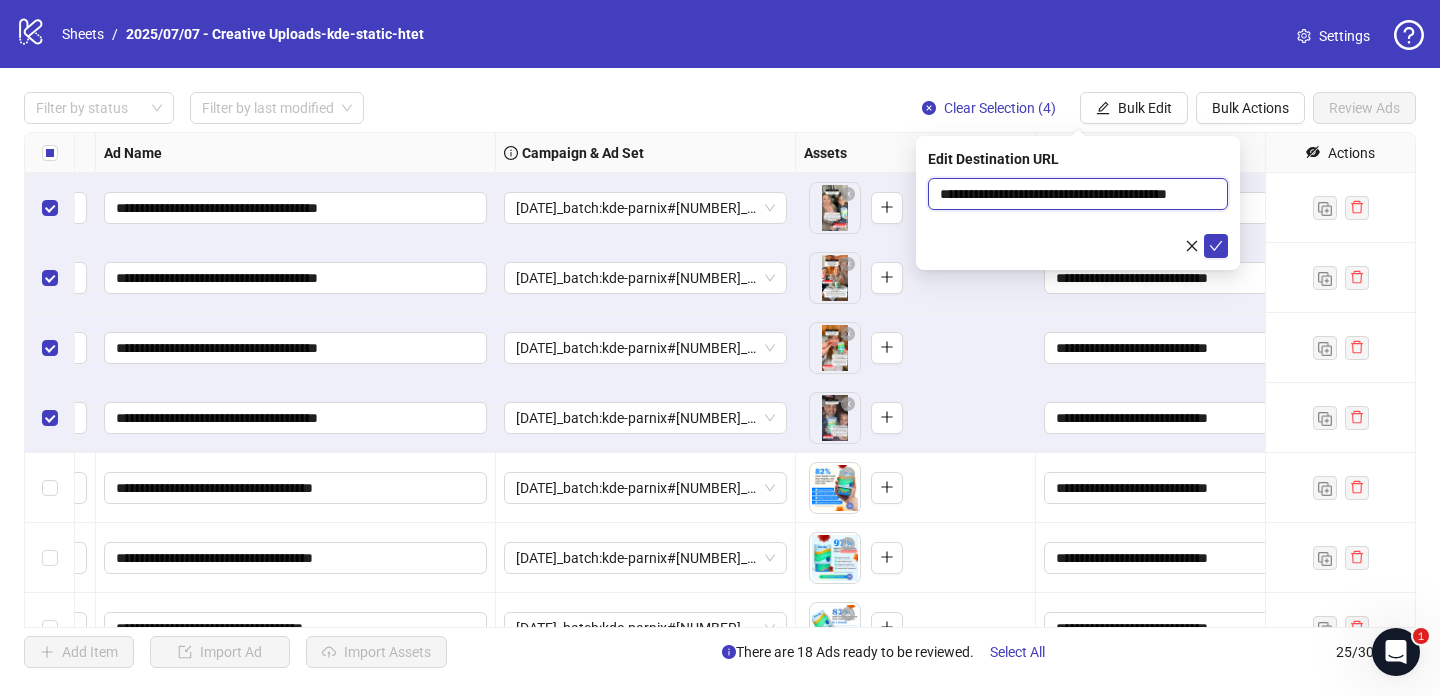 scroll, scrollTop: 0, scrollLeft: 19, axis: horizontal 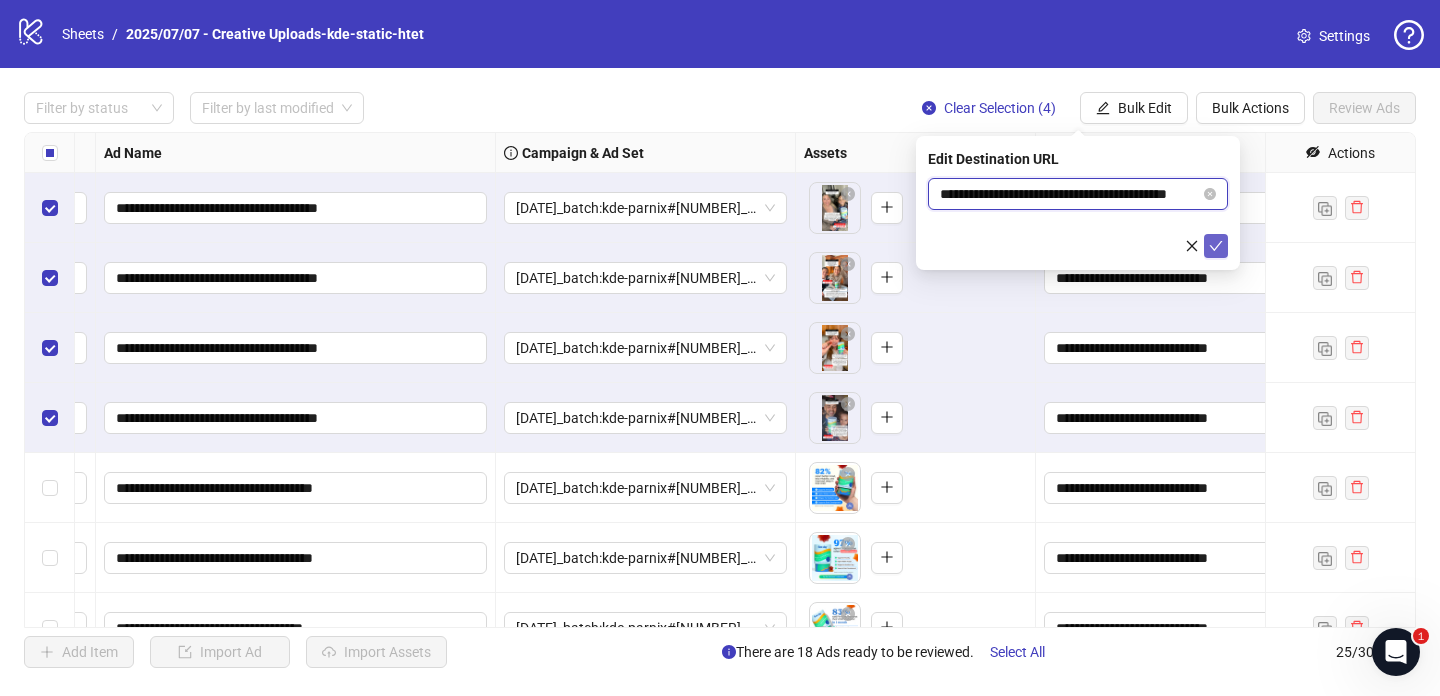 type on "**********" 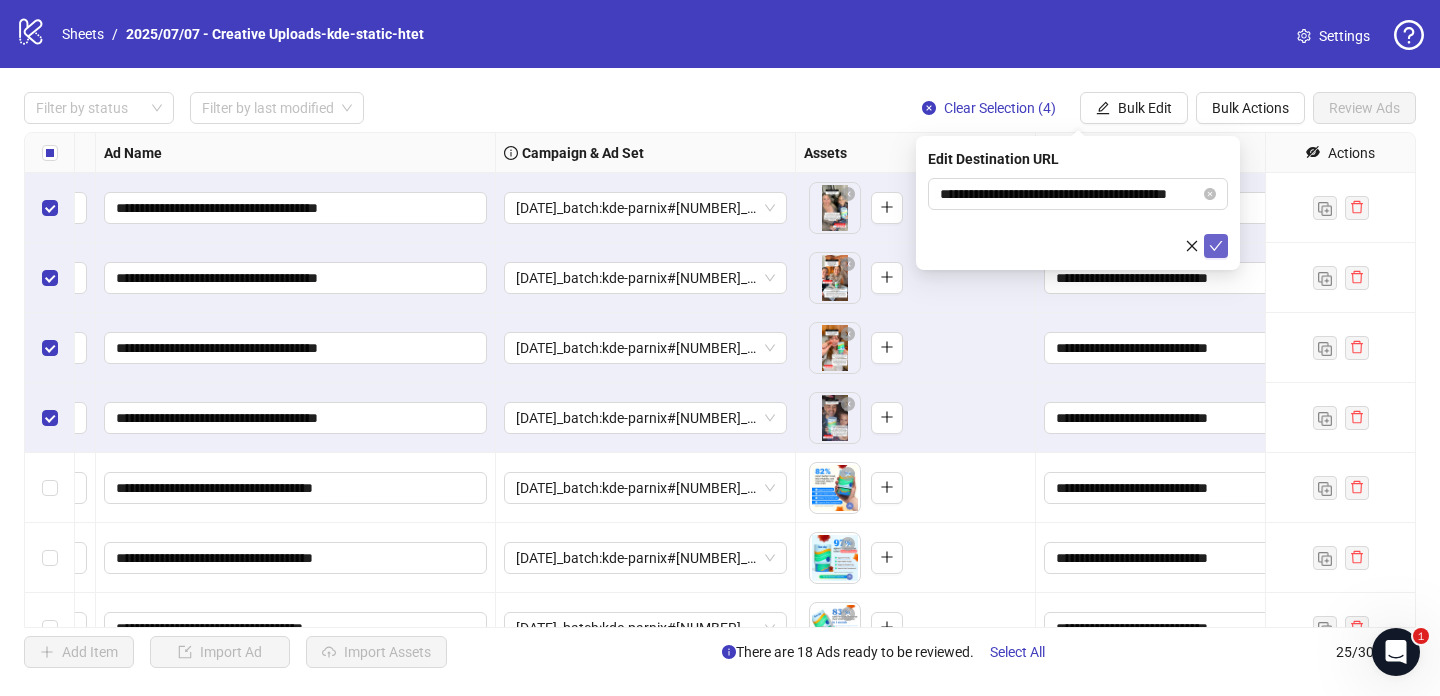 click at bounding box center (1216, 246) 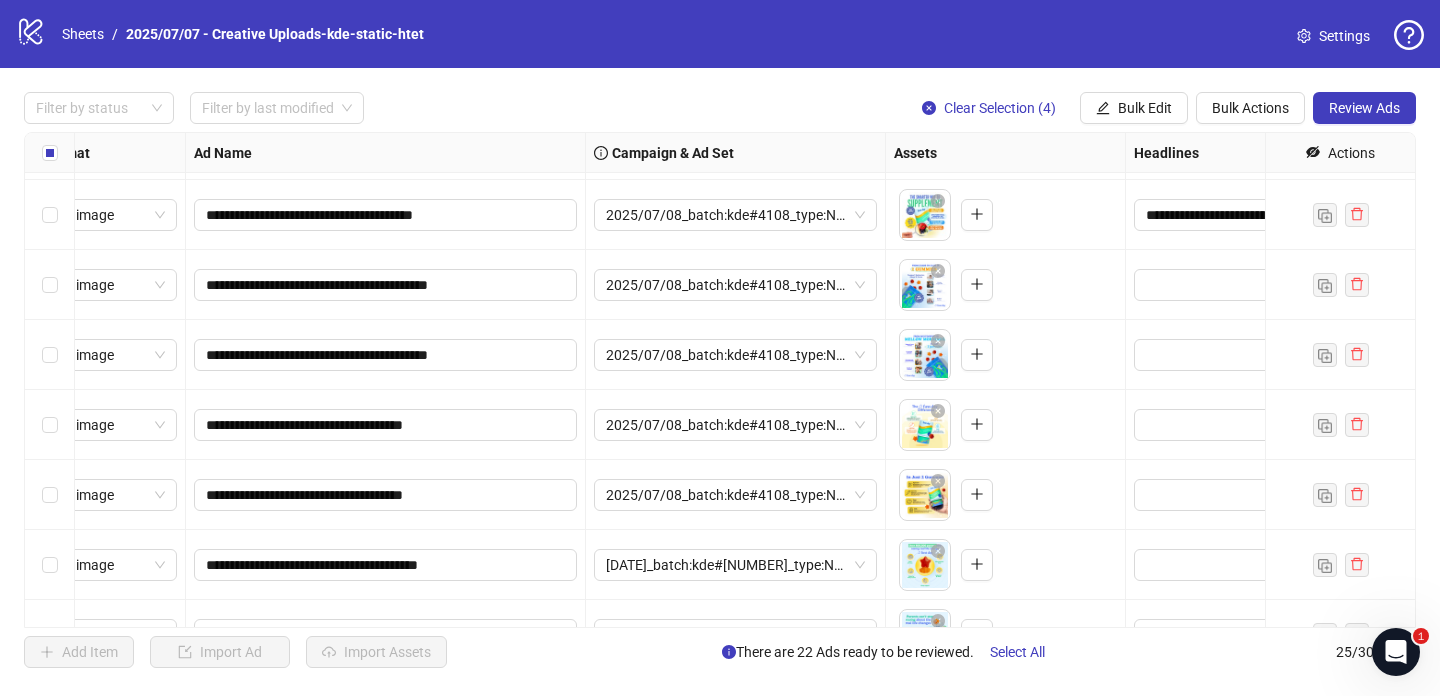 scroll, scrollTop: 1015, scrollLeft: 59, axis: both 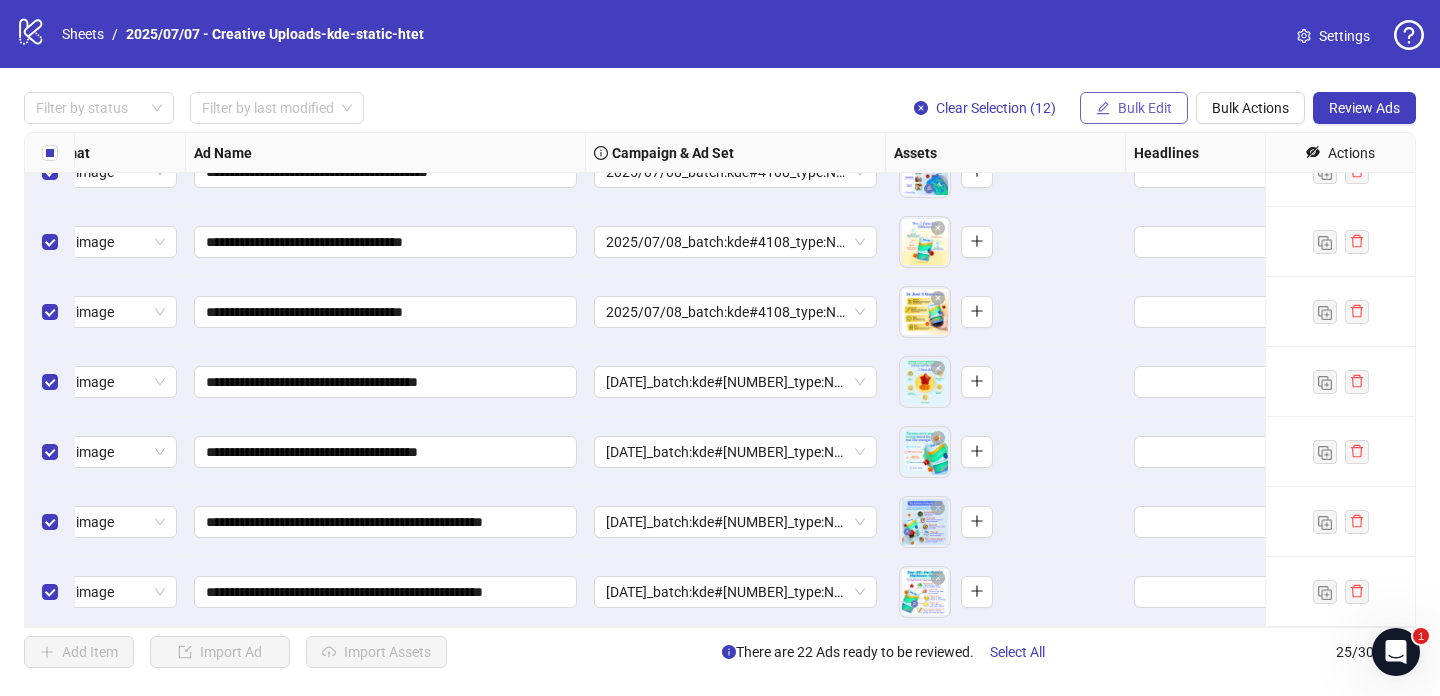 click on "Bulk Edit" at bounding box center [1145, 108] 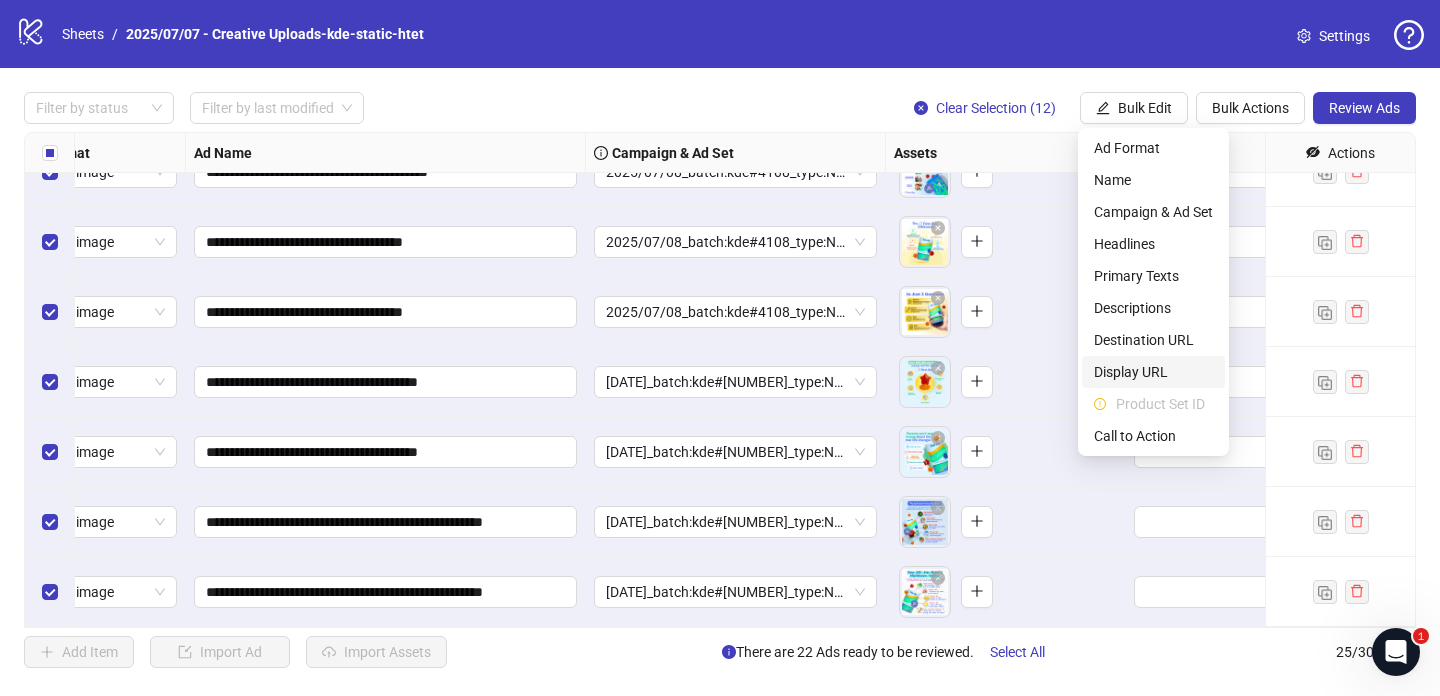 click on "Display URL" at bounding box center [1153, 372] 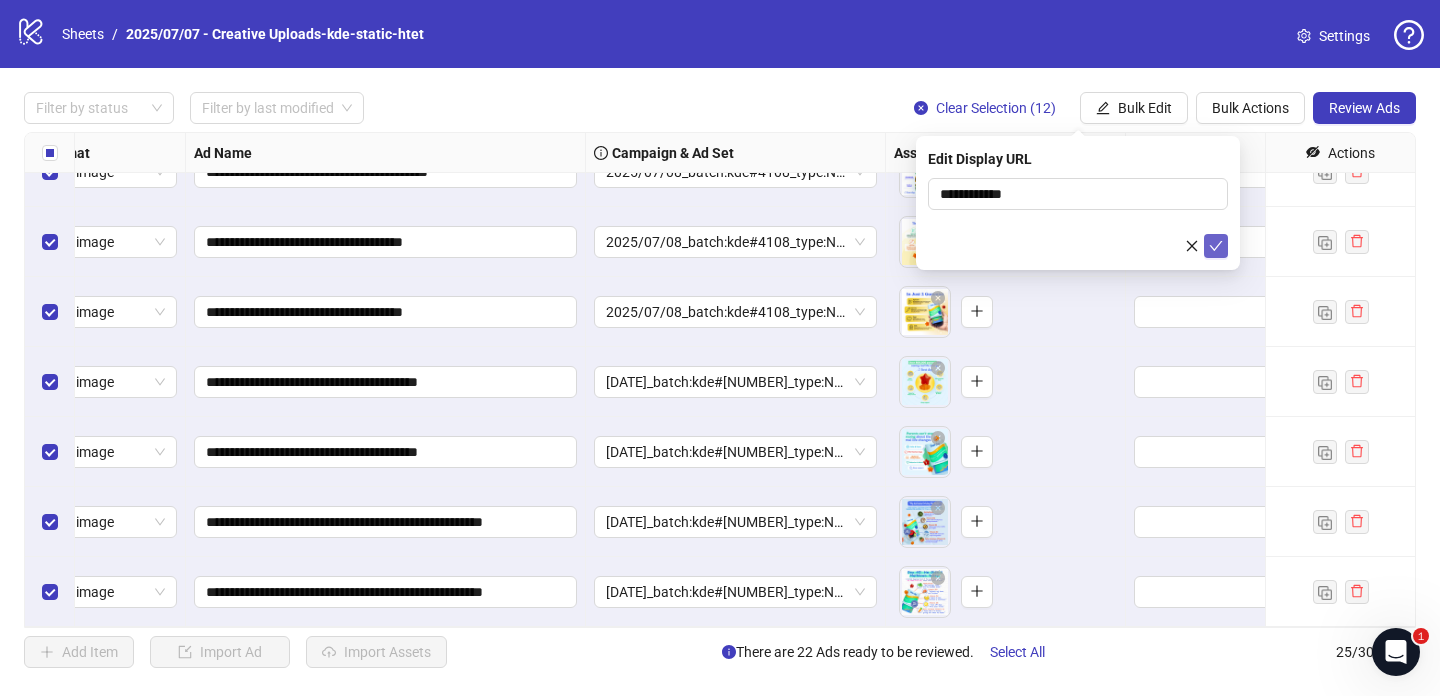 click at bounding box center (1216, 246) 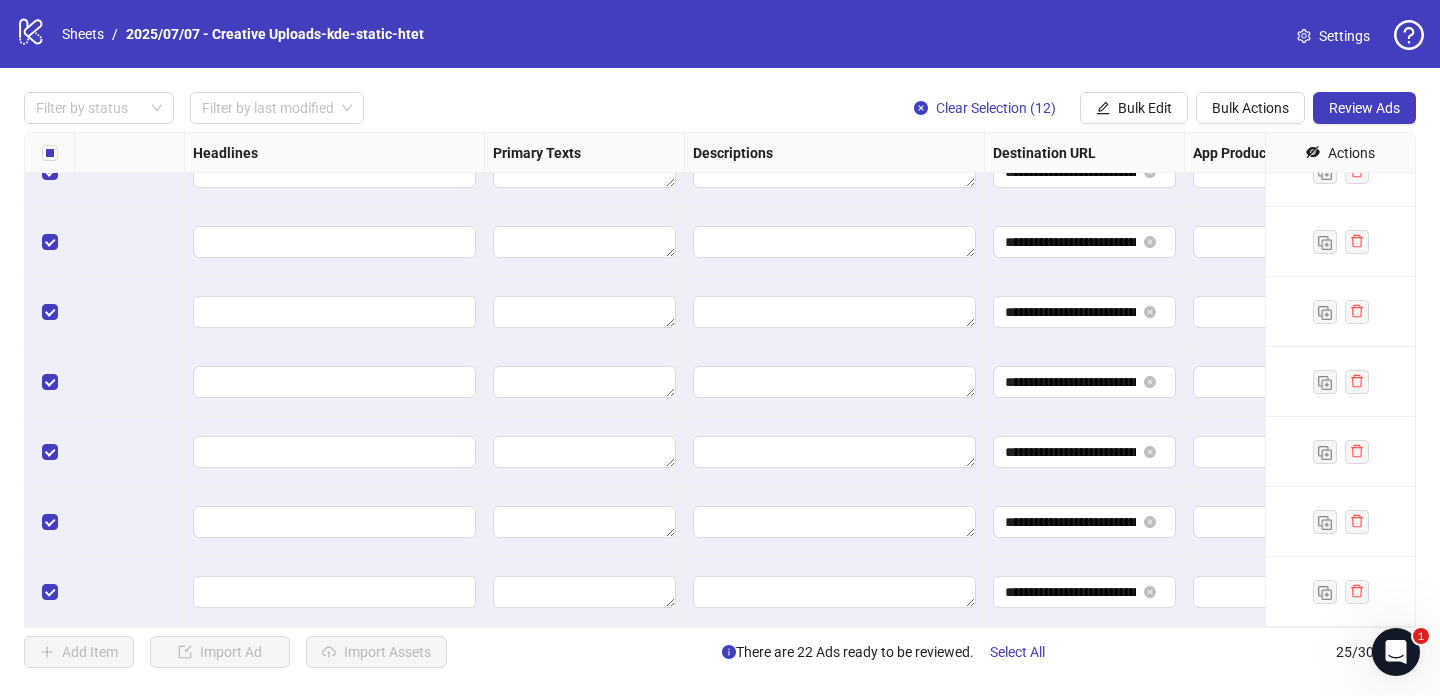 scroll, scrollTop: 1296, scrollLeft: 1004, axis: both 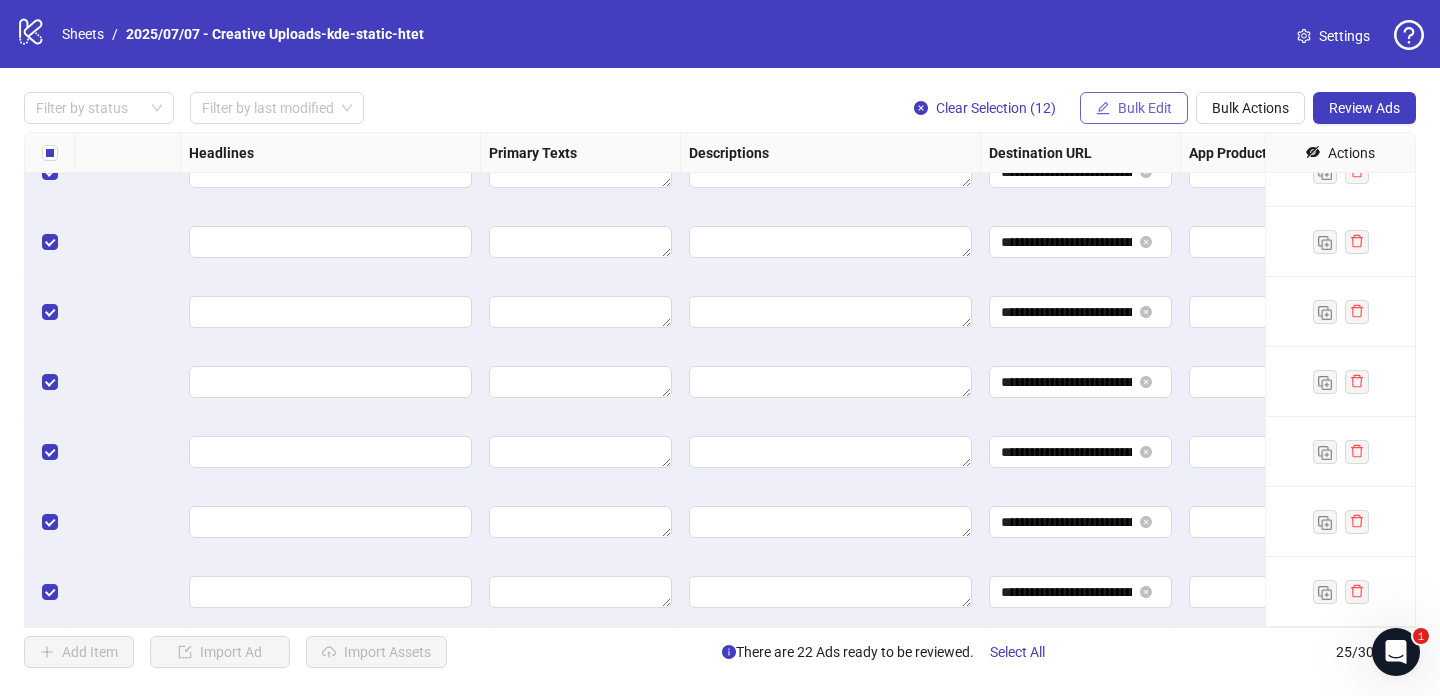 click on "Bulk Edit" at bounding box center (1145, 108) 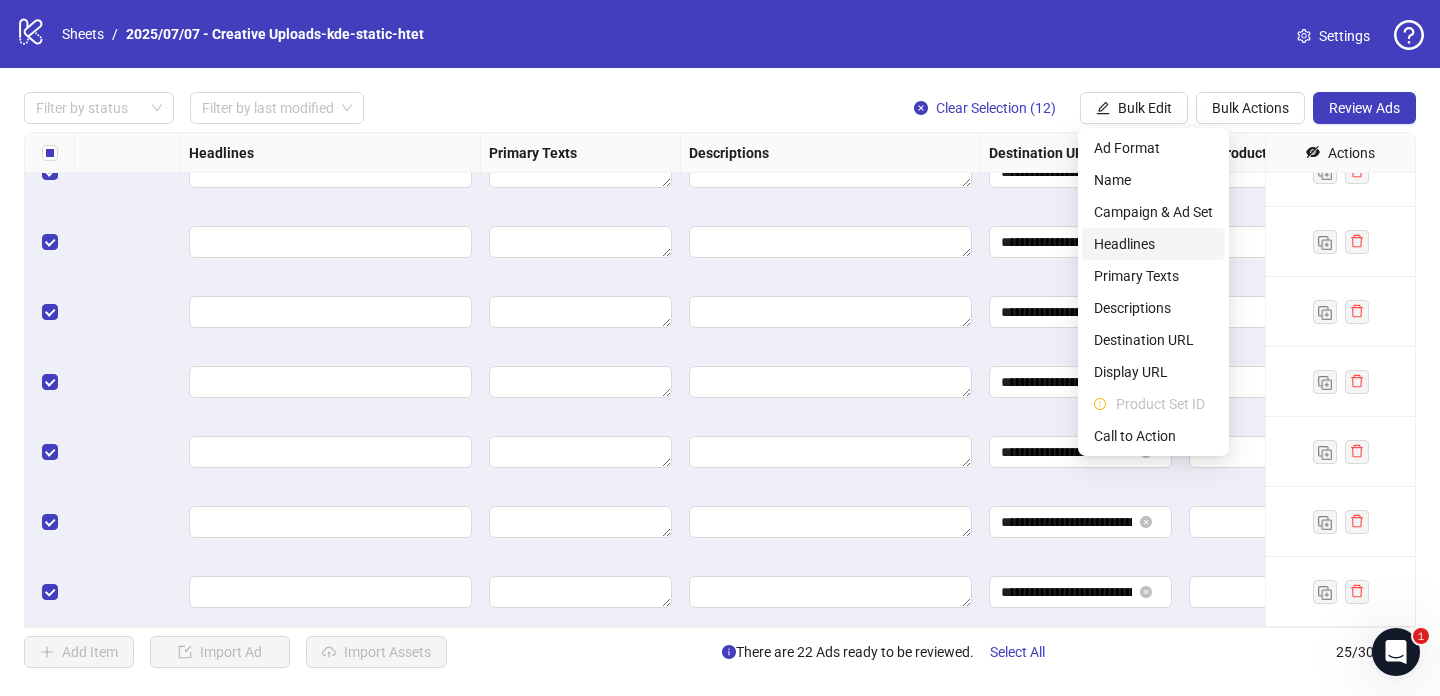 click on "Headlines" at bounding box center [1153, 244] 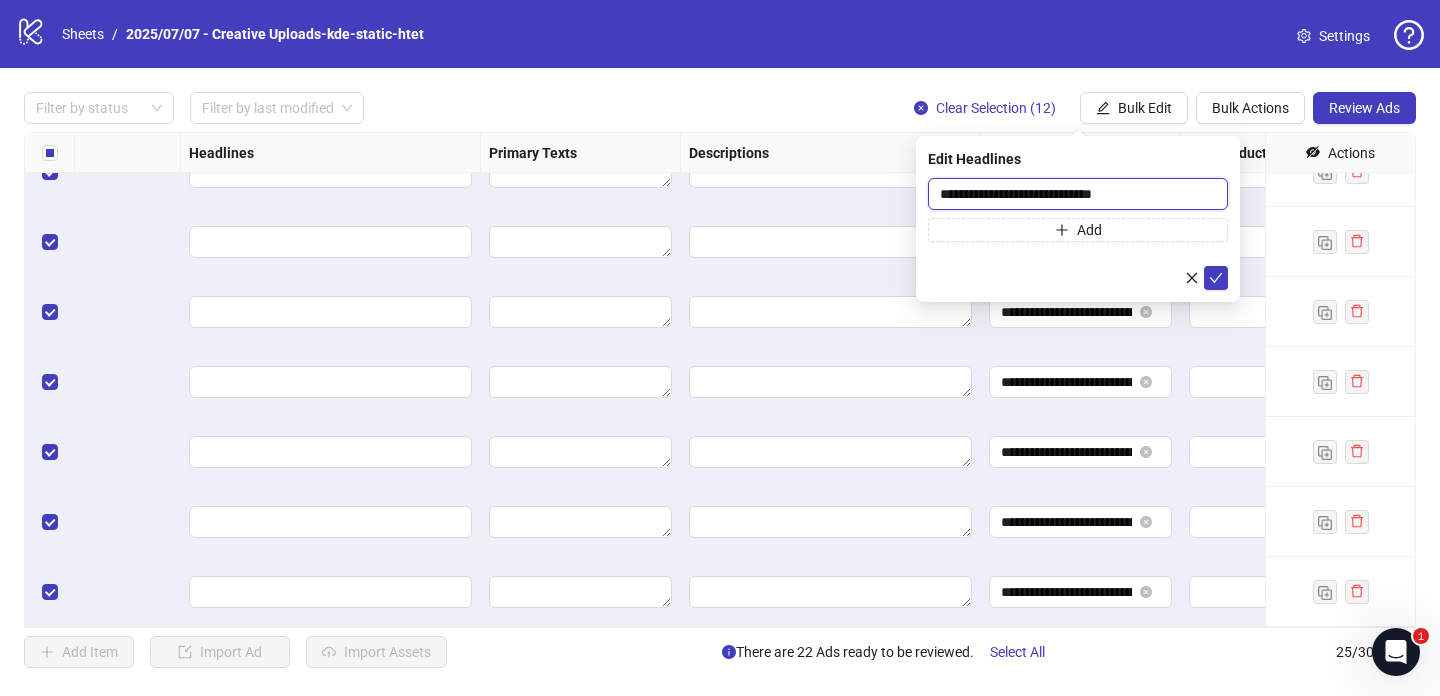 click on "**********" at bounding box center [1078, 194] 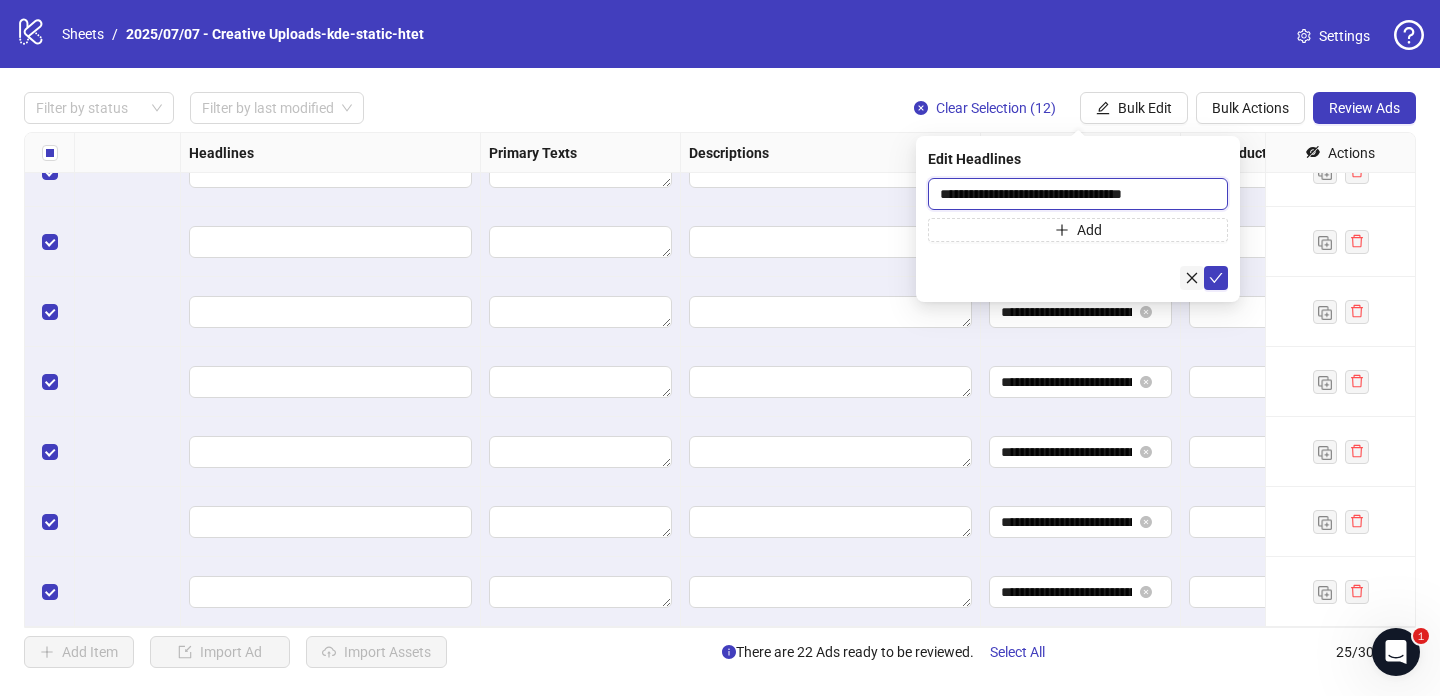 type on "**********" 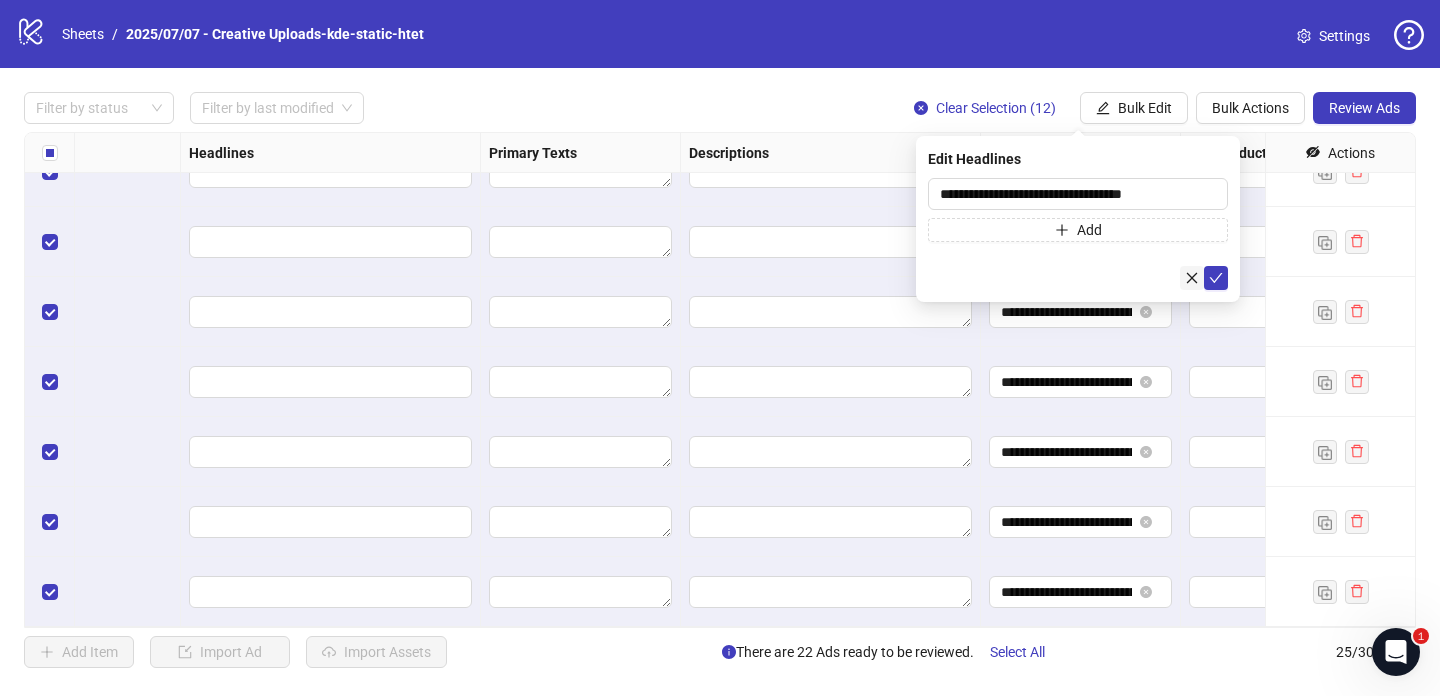 click at bounding box center (1192, 278) 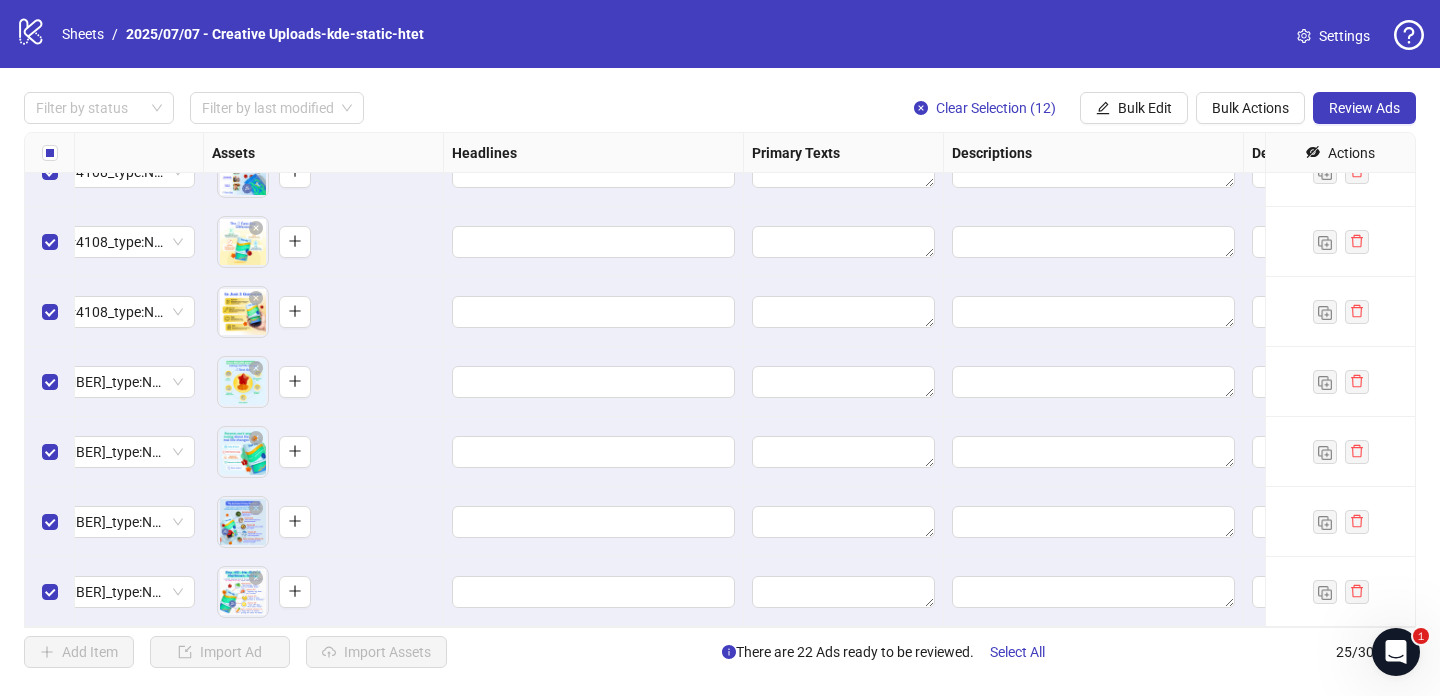 scroll, scrollTop: 1296, scrollLeft: 695, axis: both 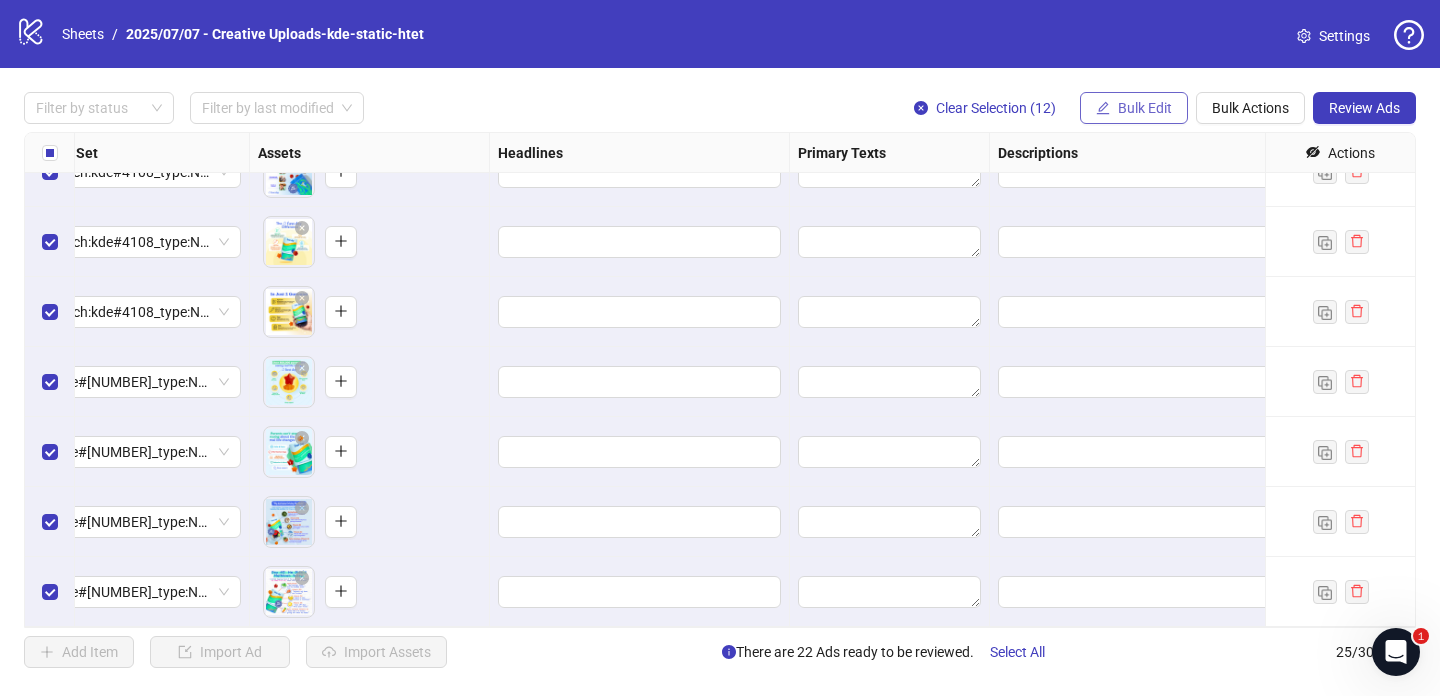 click on "Bulk Edit" at bounding box center [1145, 108] 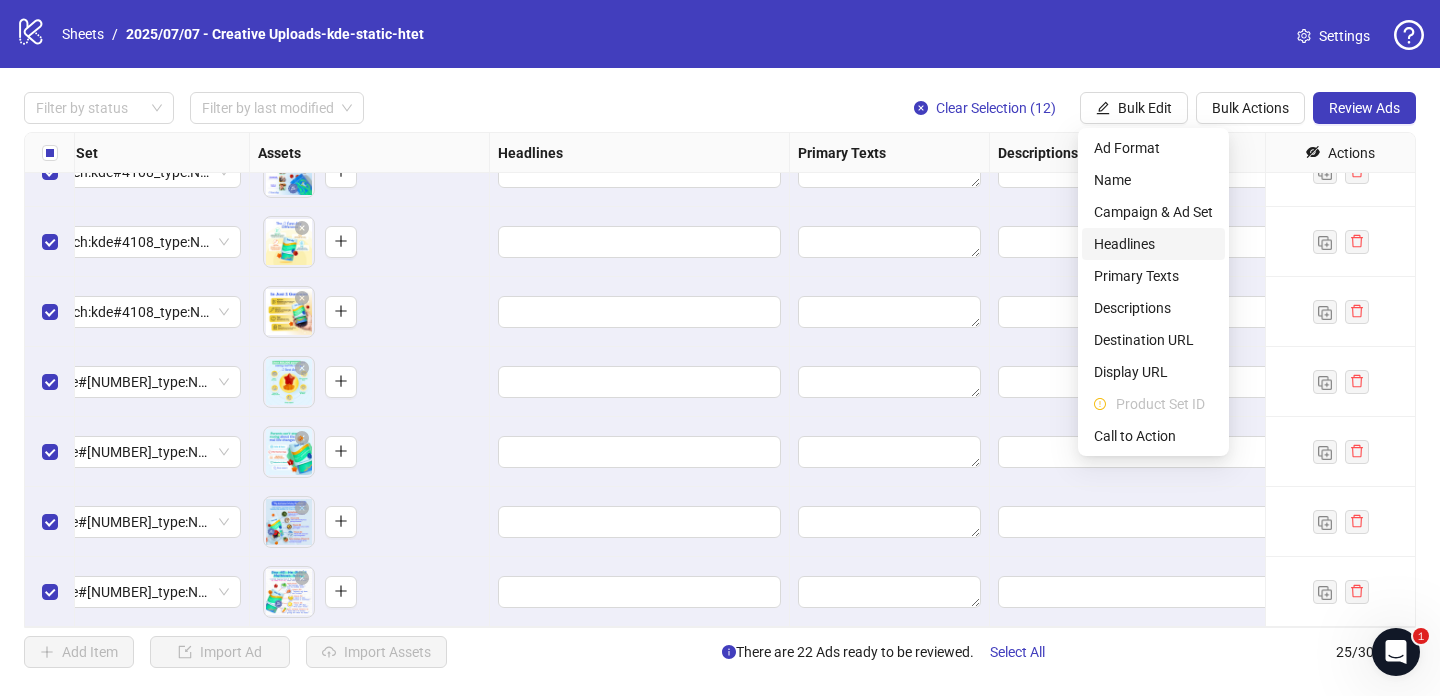 click on "Headlines" at bounding box center [1153, 244] 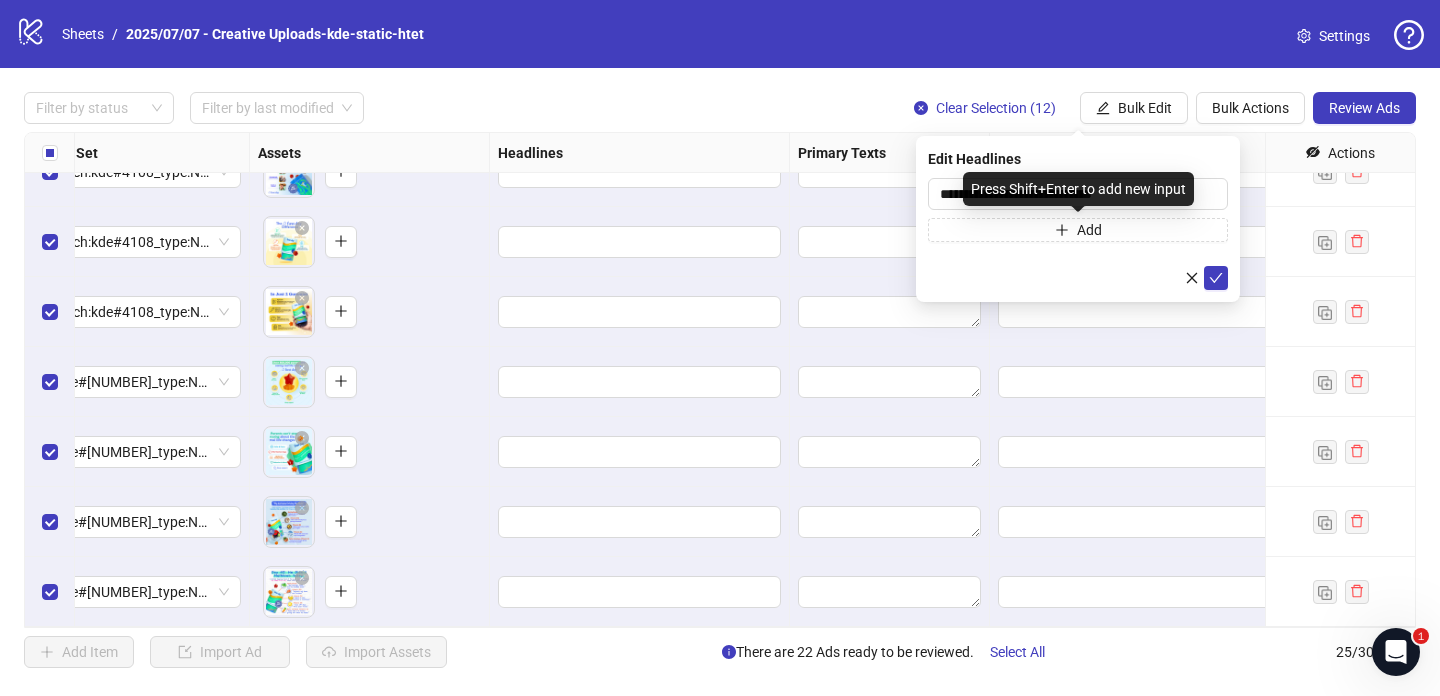 click on "Press Shift+Enter to add new input" at bounding box center (1078, 189) 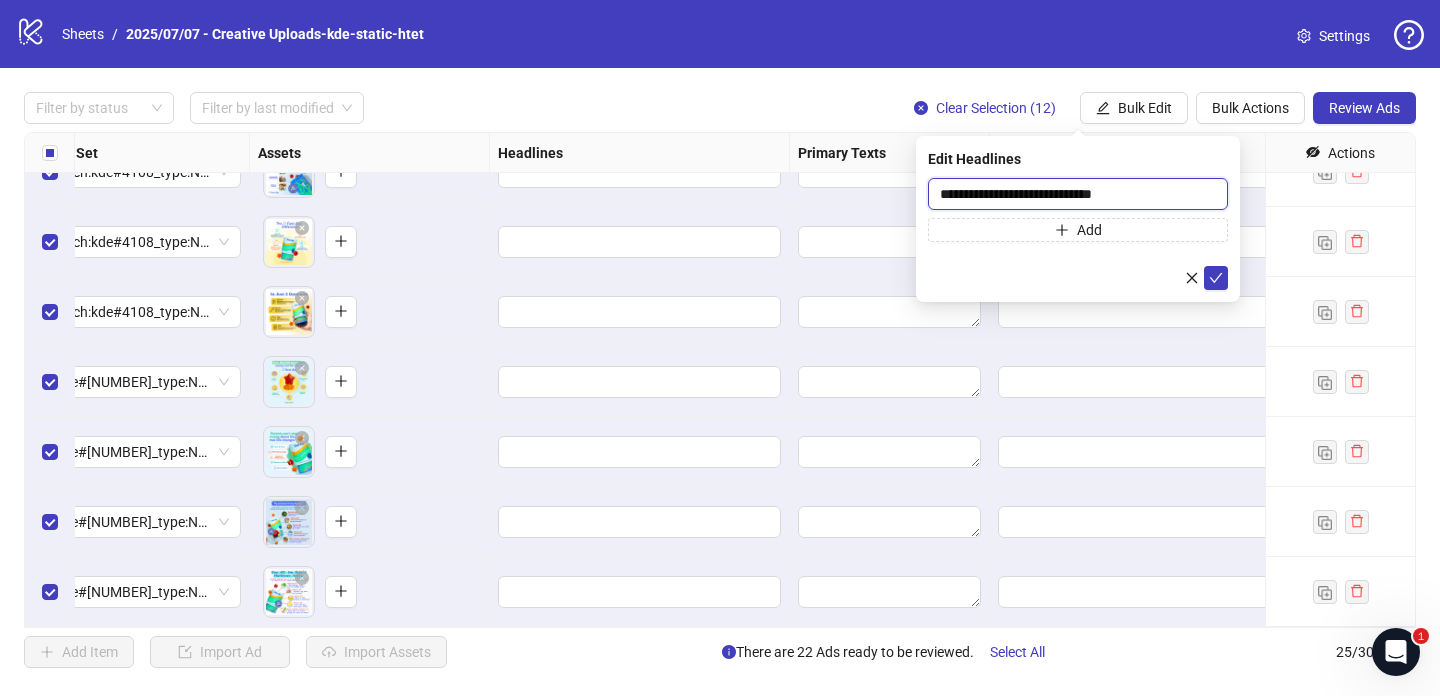 click on "**********" at bounding box center (1078, 194) 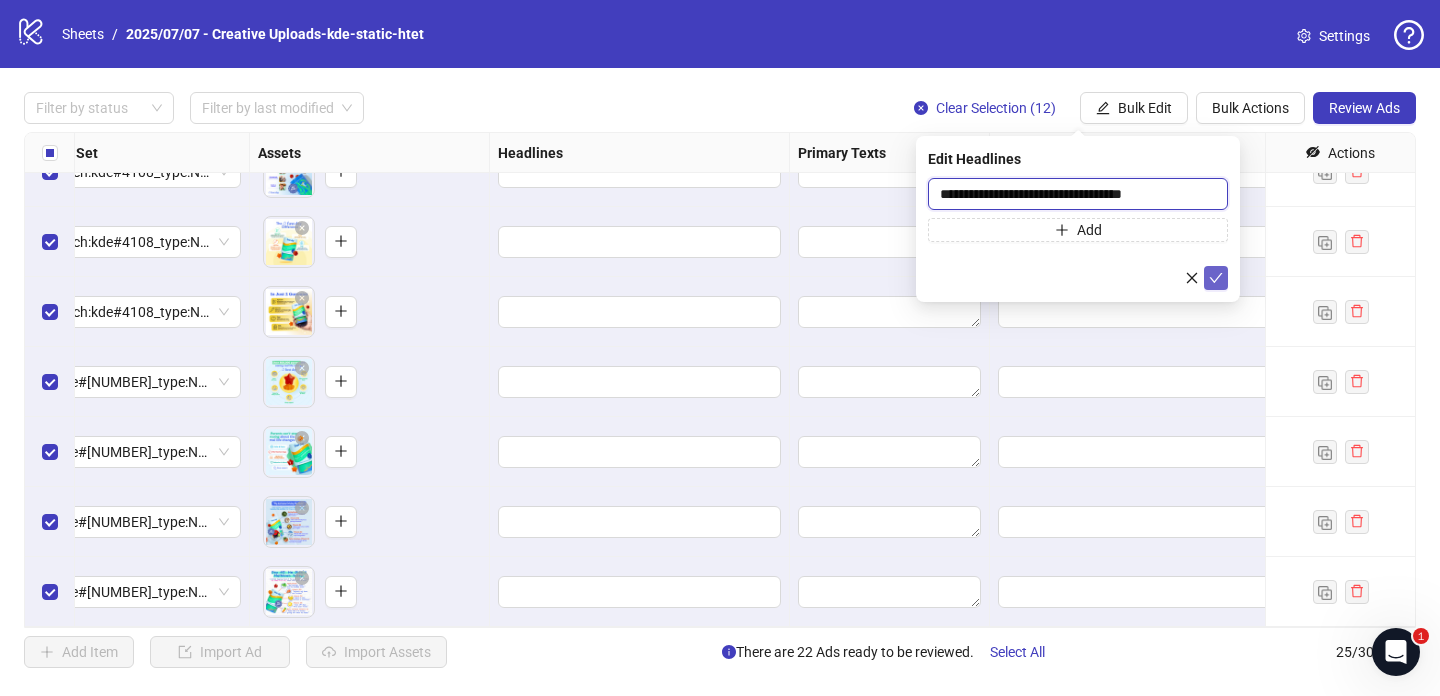 type on "**********" 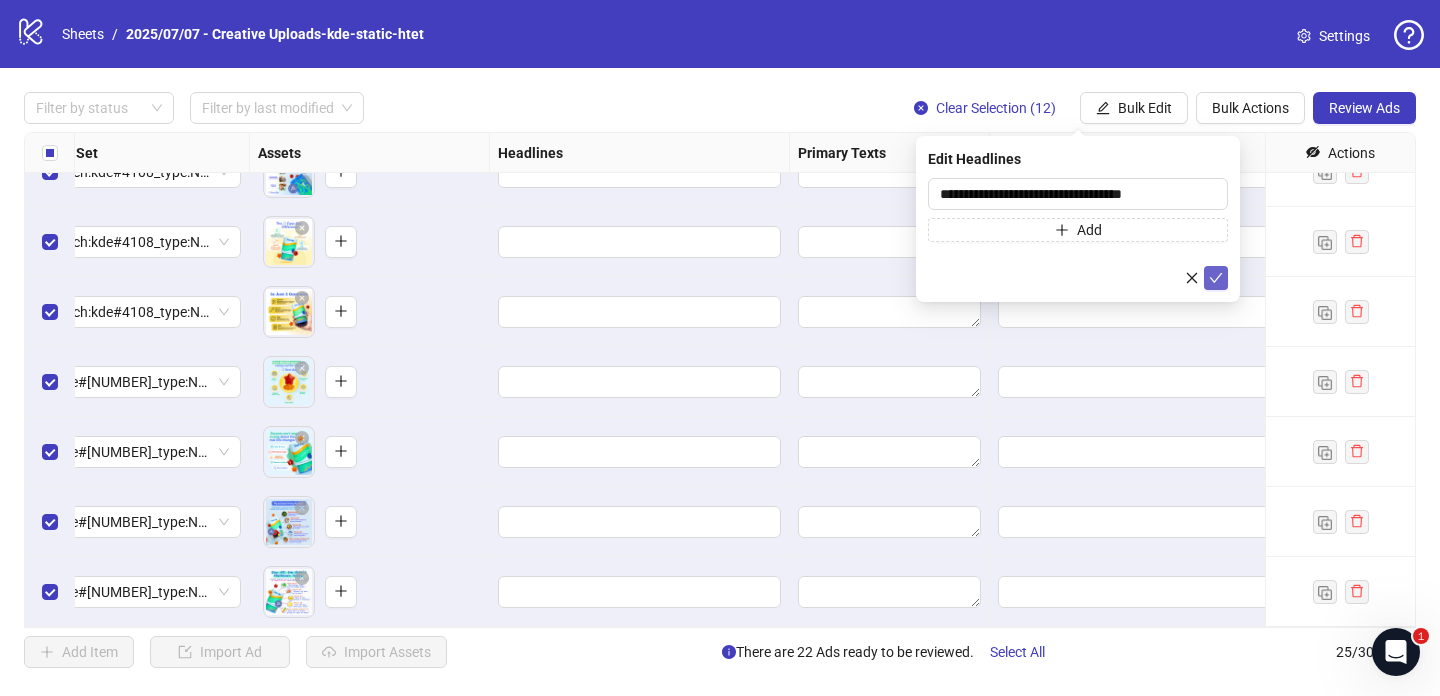 click at bounding box center (1216, 278) 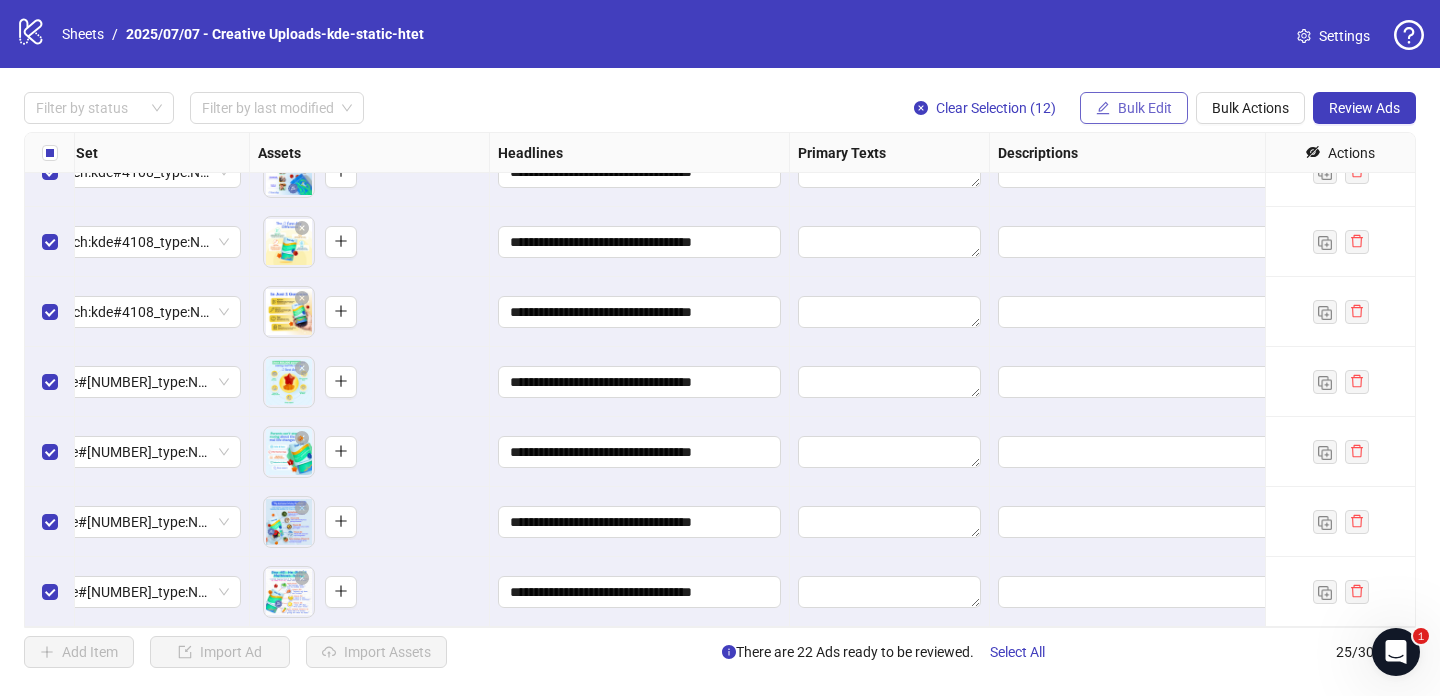 click on "Bulk Edit" at bounding box center (1145, 108) 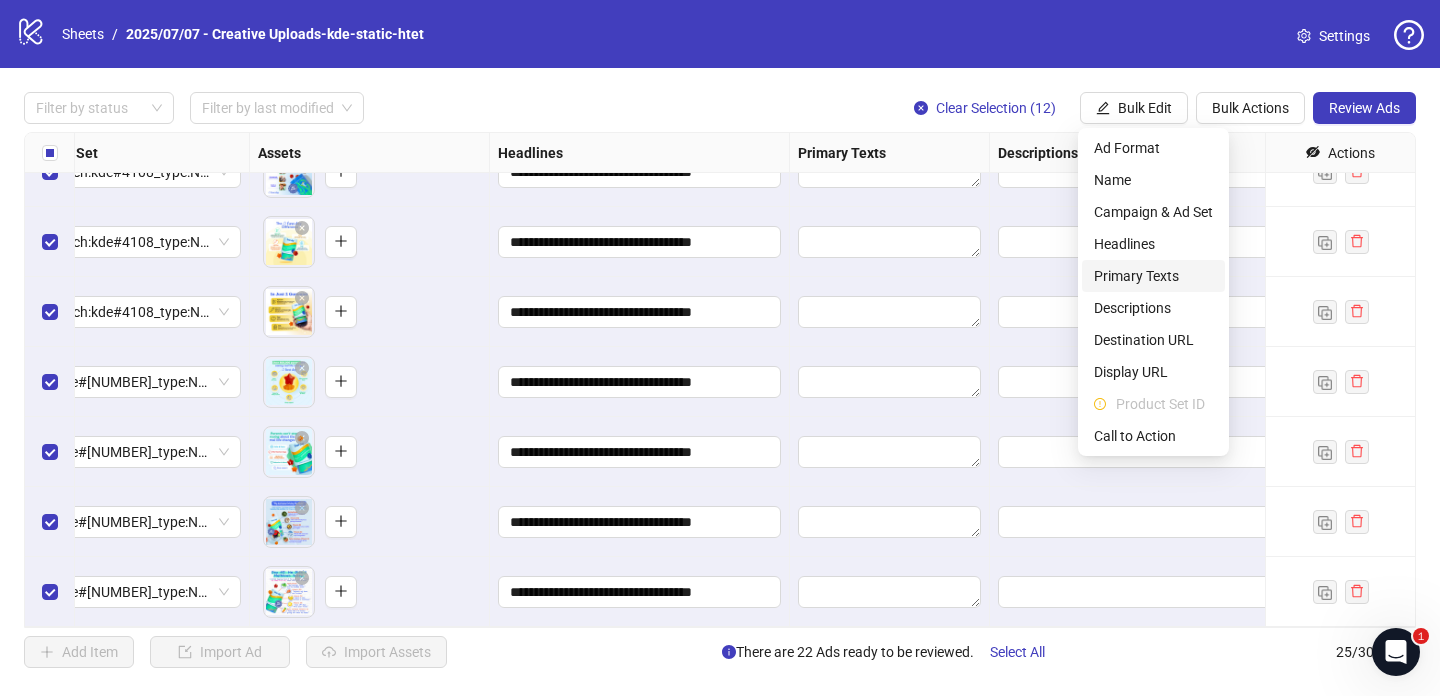 click on "Primary Texts" at bounding box center (1153, 276) 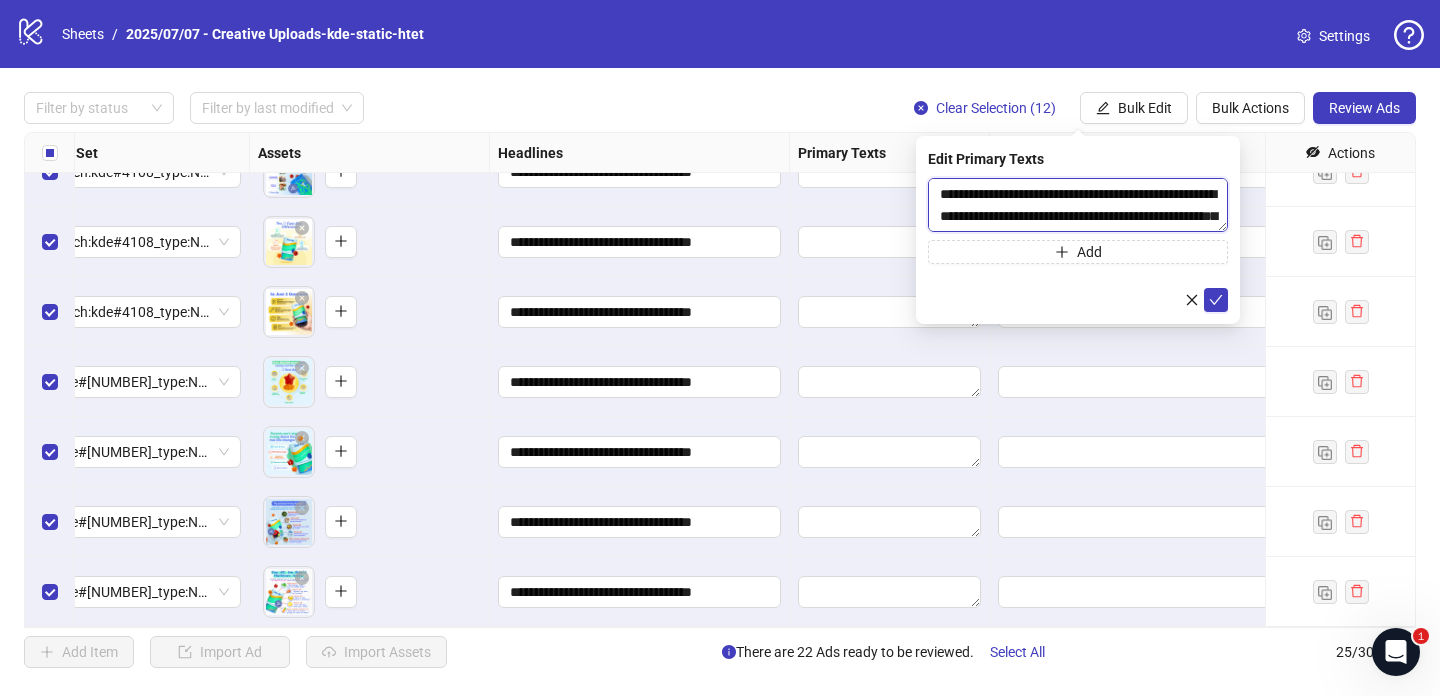 click at bounding box center [1078, 205] 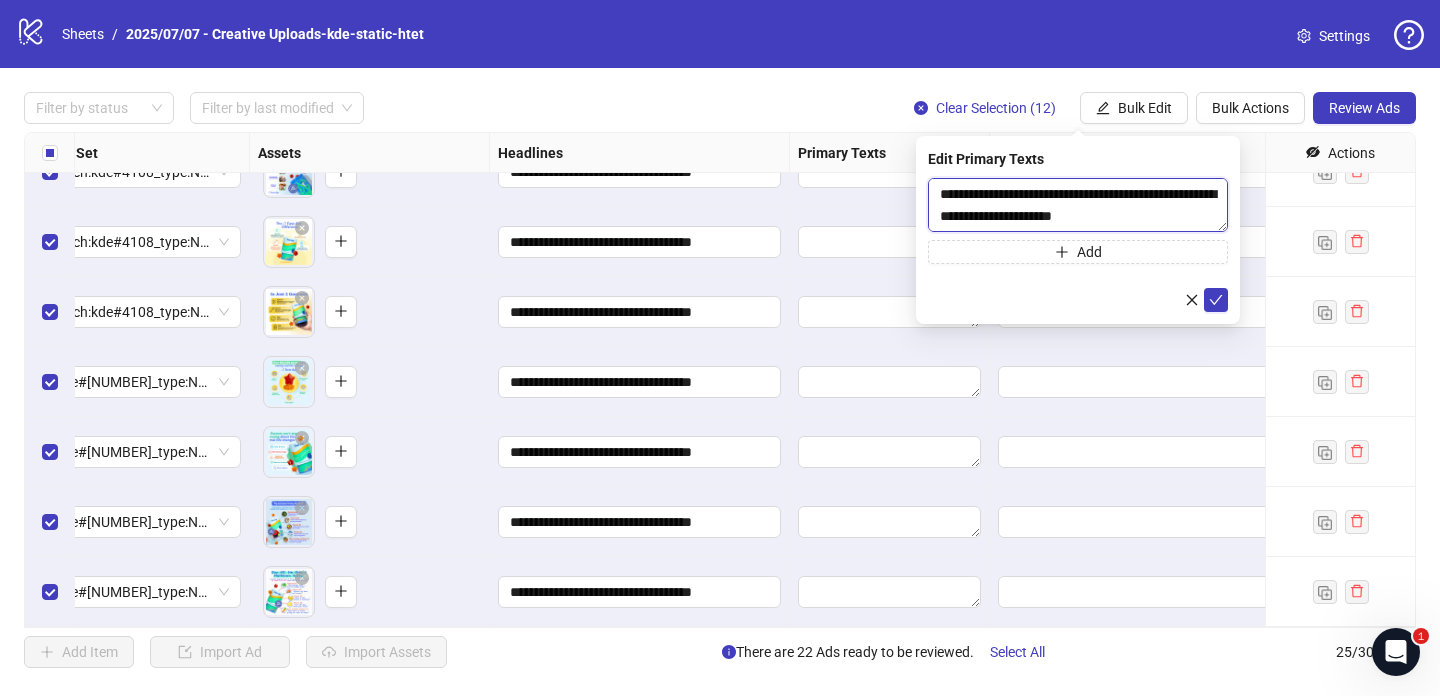 scroll, scrollTop: 103, scrollLeft: 0, axis: vertical 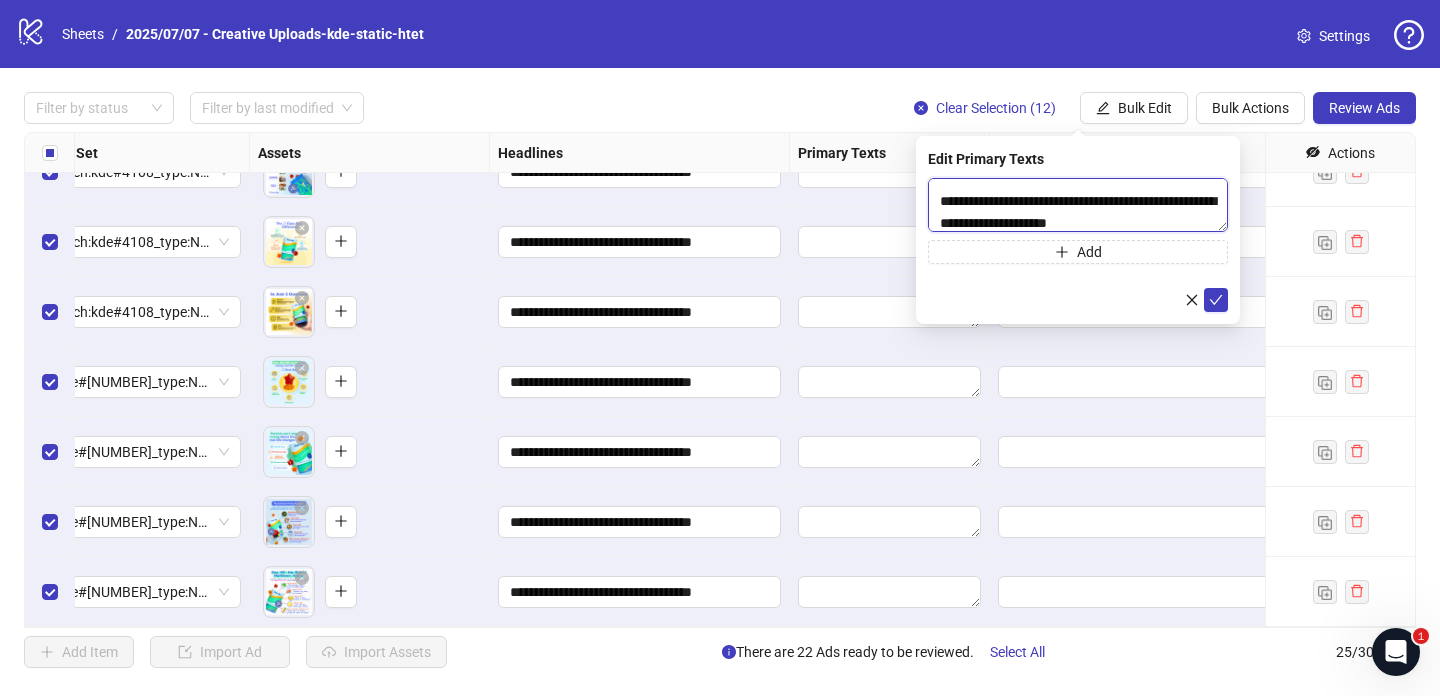 click on "**********" at bounding box center (1078, 205) 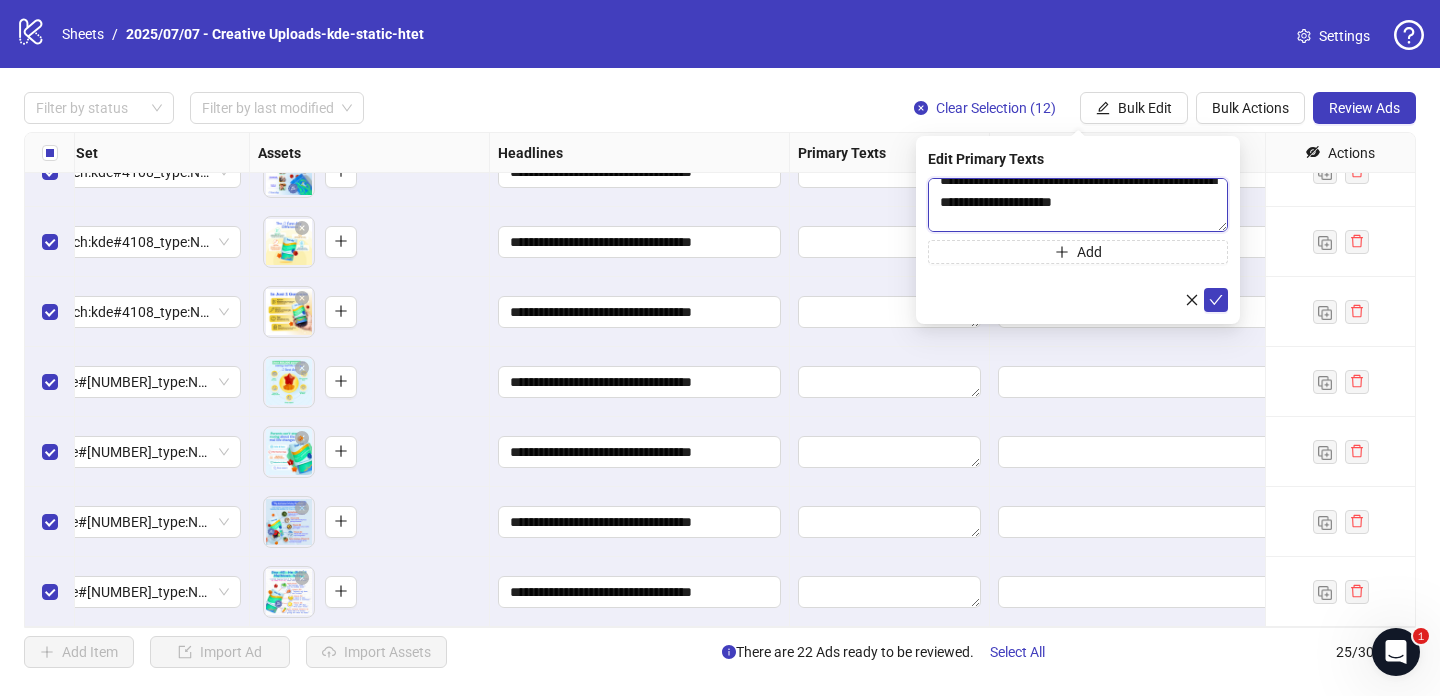 scroll, scrollTop: 0, scrollLeft: 0, axis: both 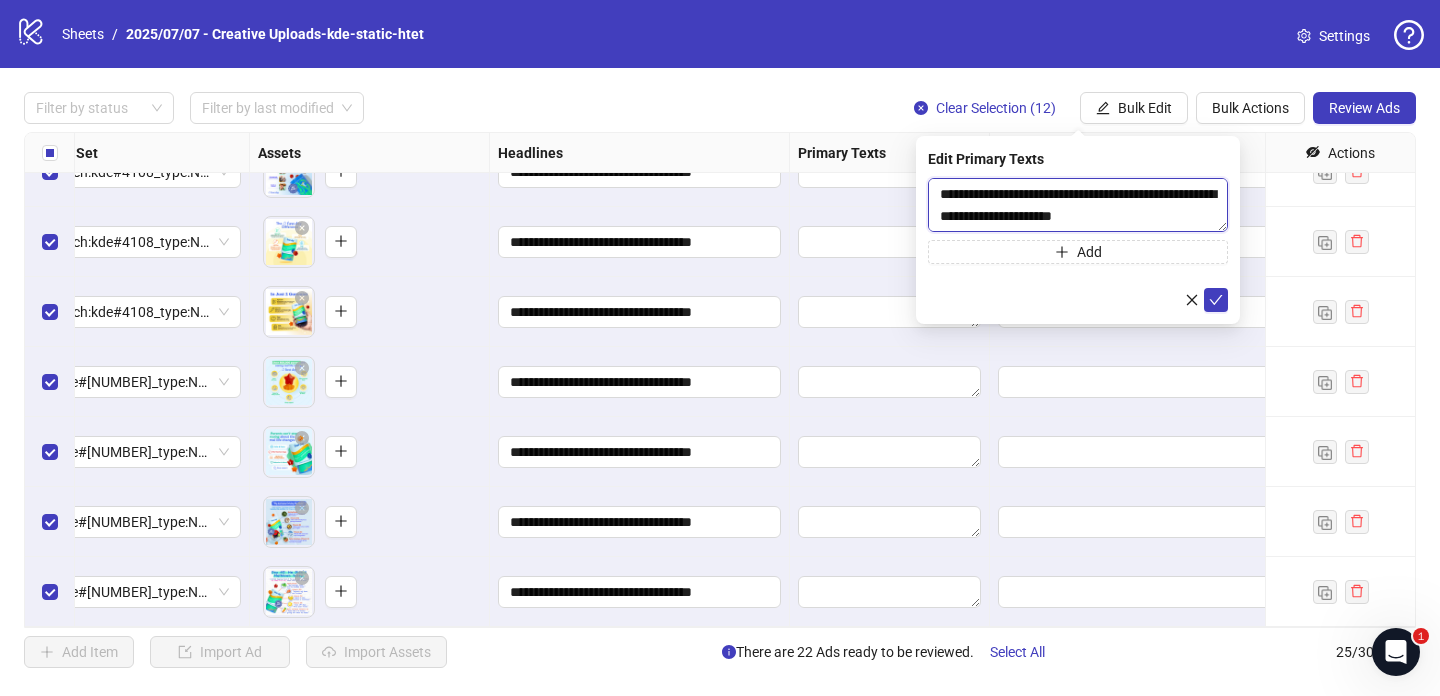 click on "**********" at bounding box center [1078, 205] 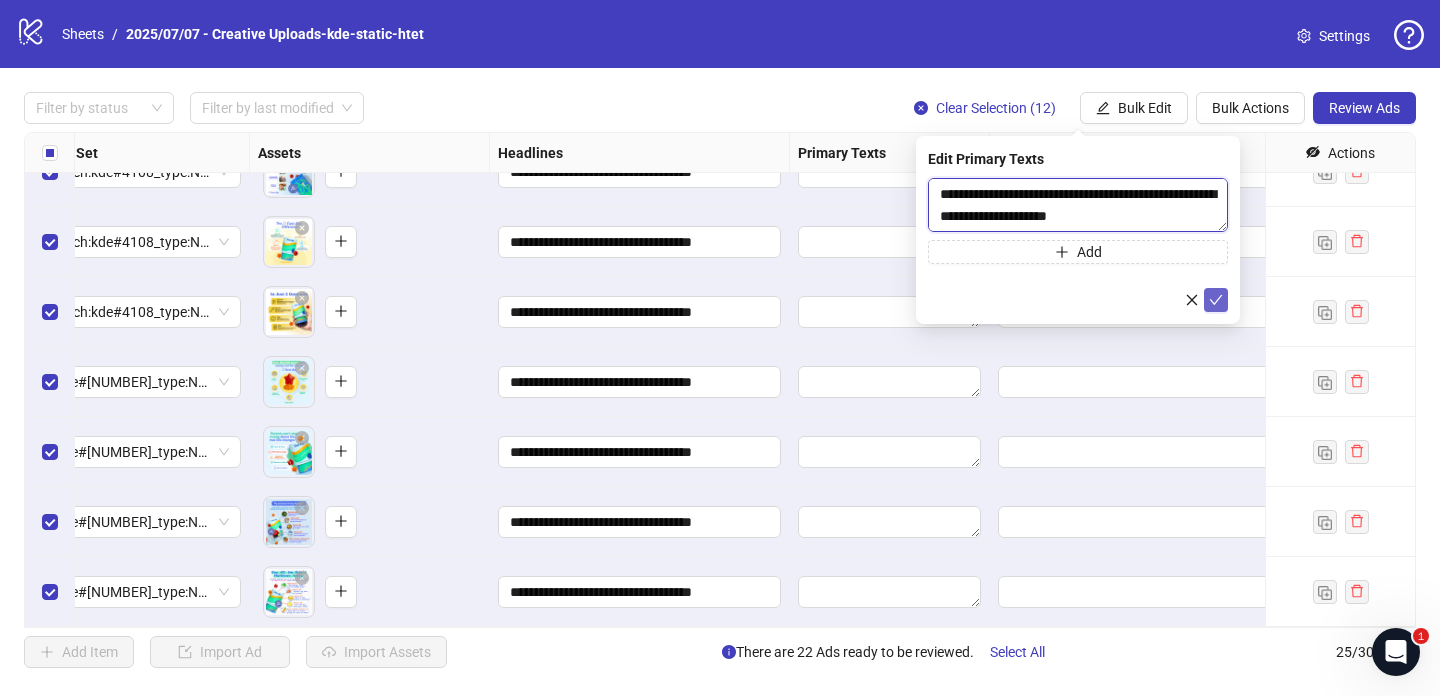 type on "**********" 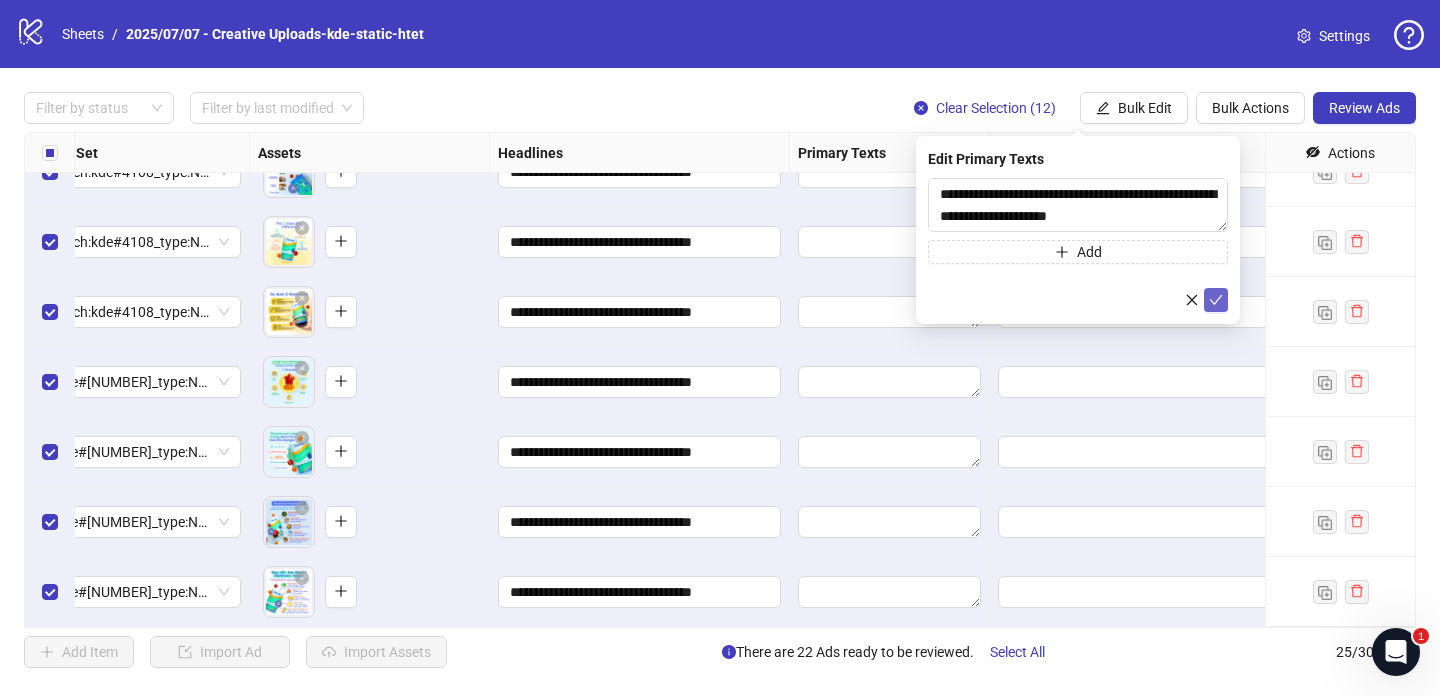 click at bounding box center [1216, 300] 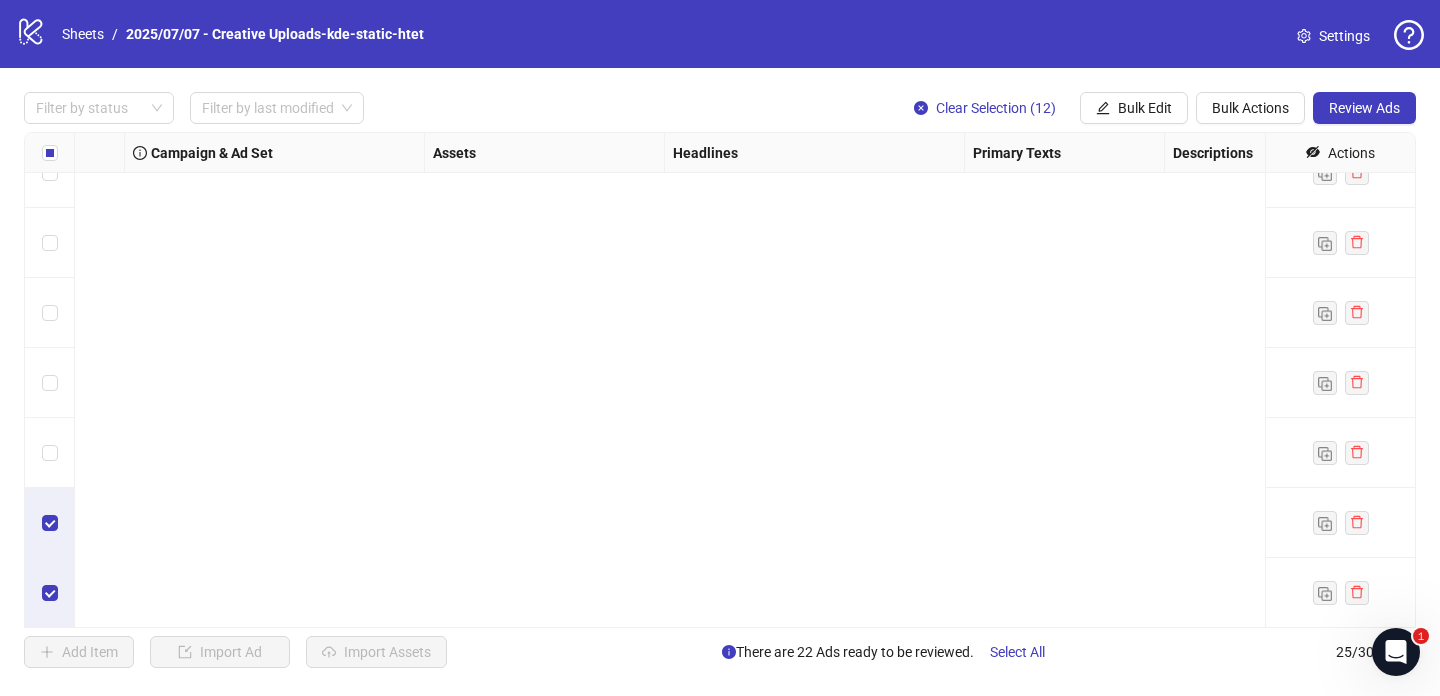 scroll, scrollTop: 0, scrollLeft: 520, axis: horizontal 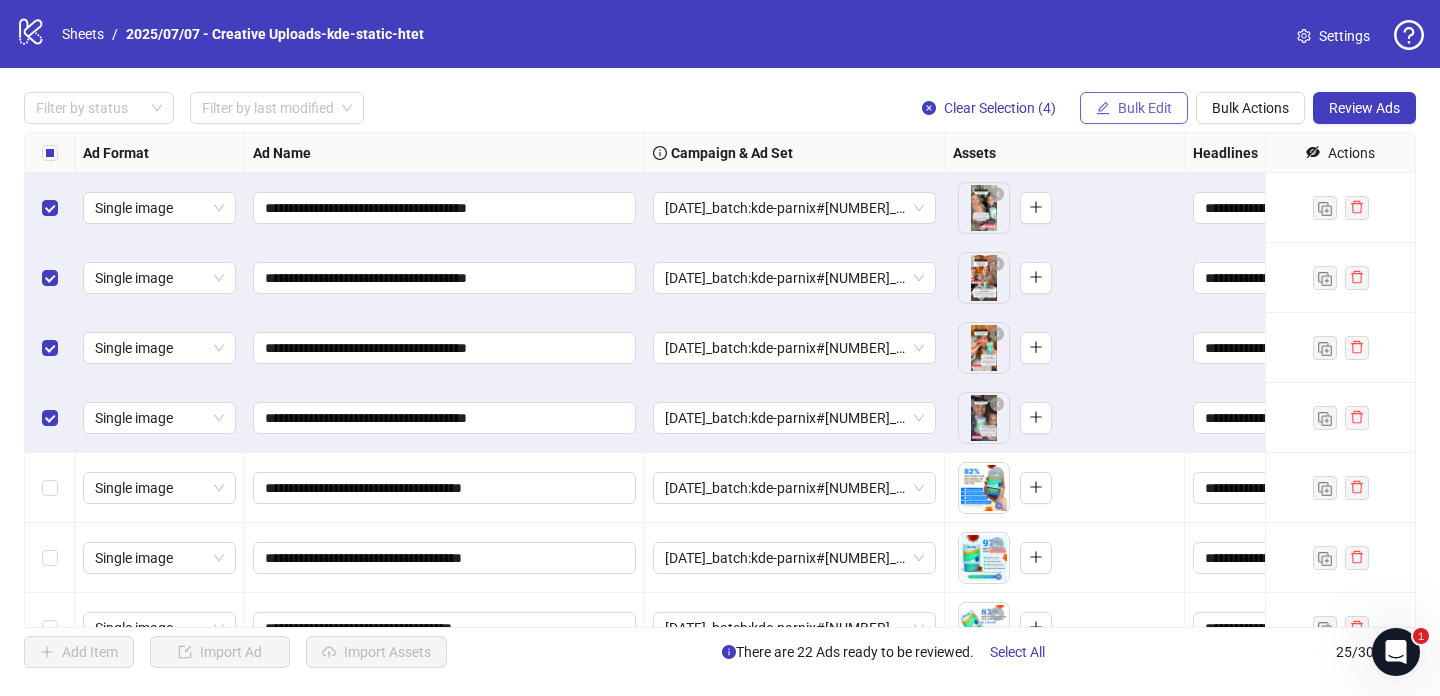 click on "Bulk Edit" at bounding box center (1145, 108) 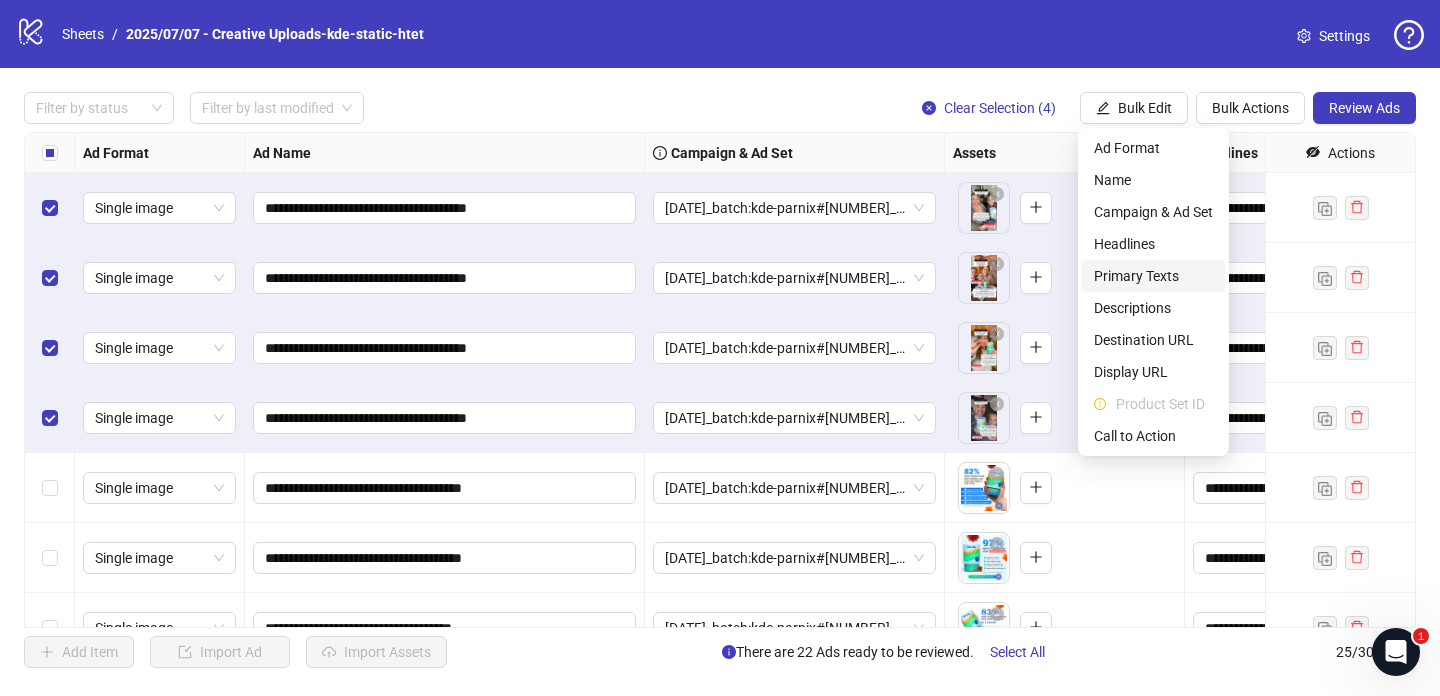 click on "Primary Texts" at bounding box center (1153, 276) 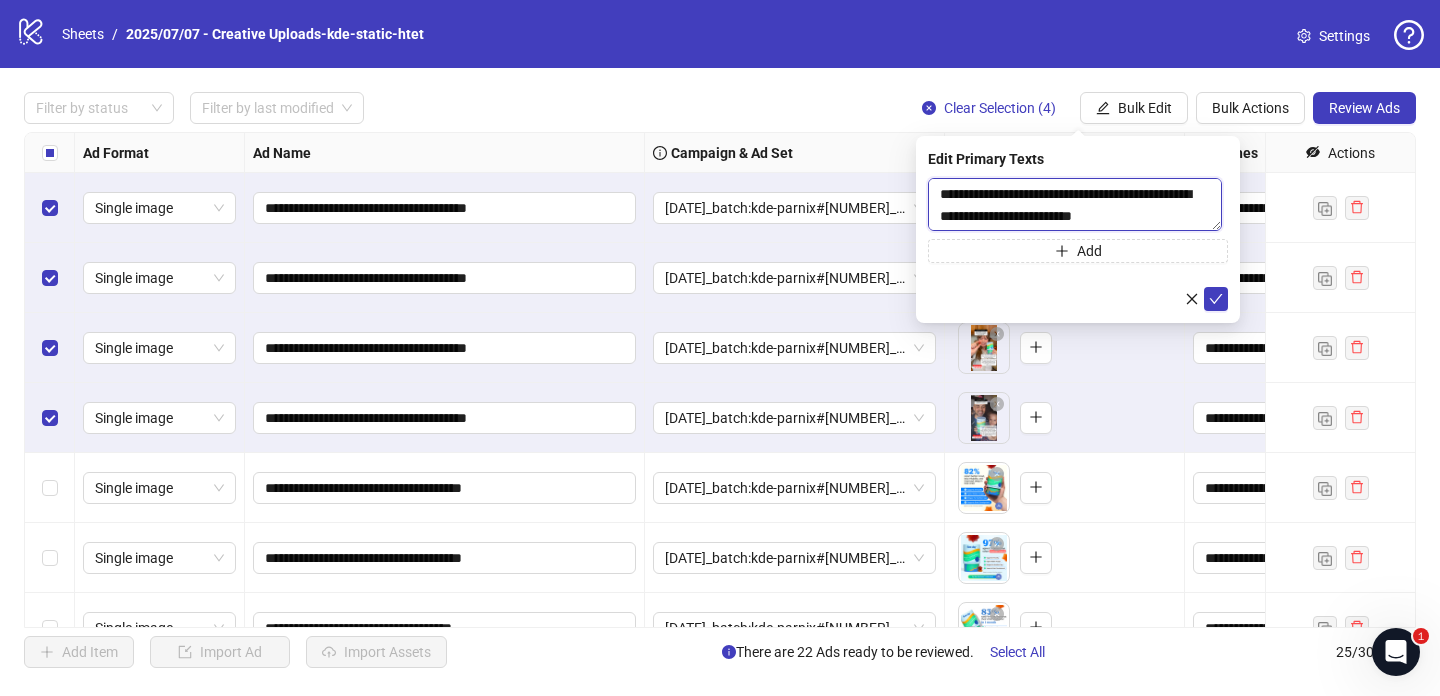 click on "**********" at bounding box center (1075, 204) 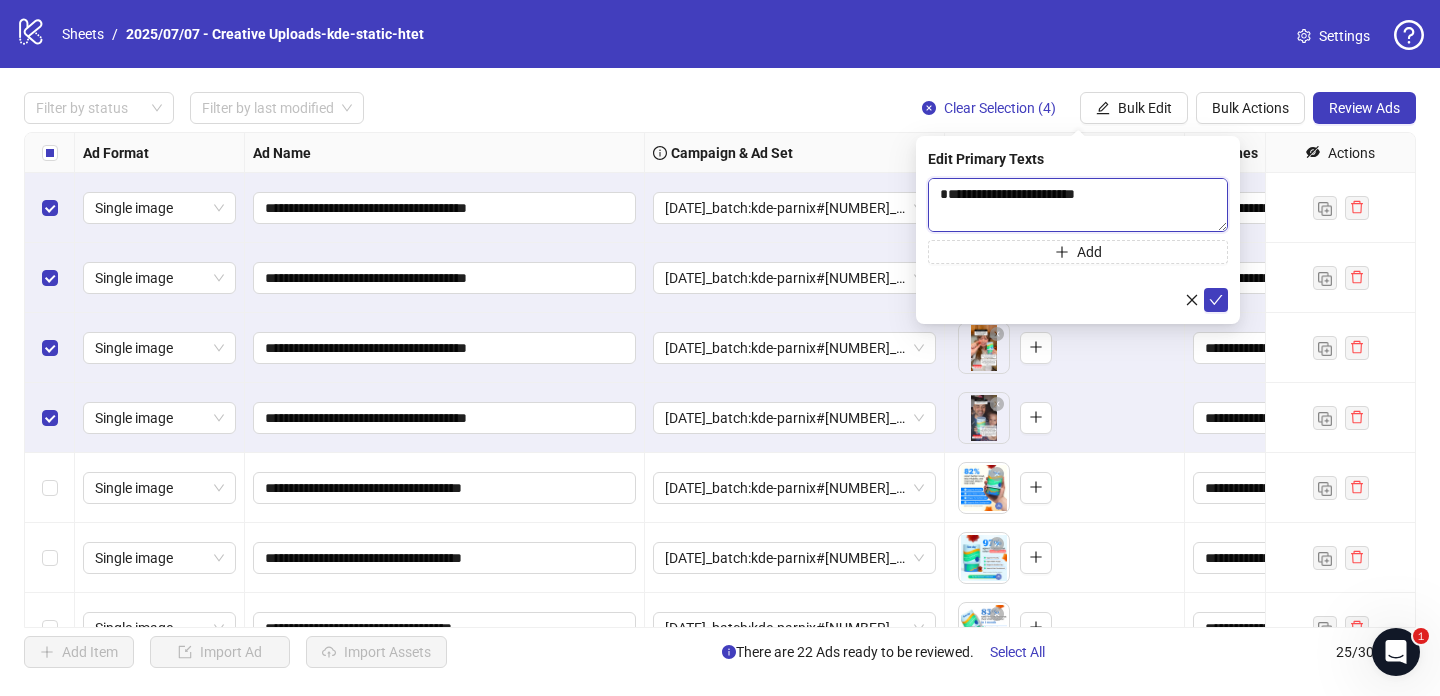 paste on "**********" 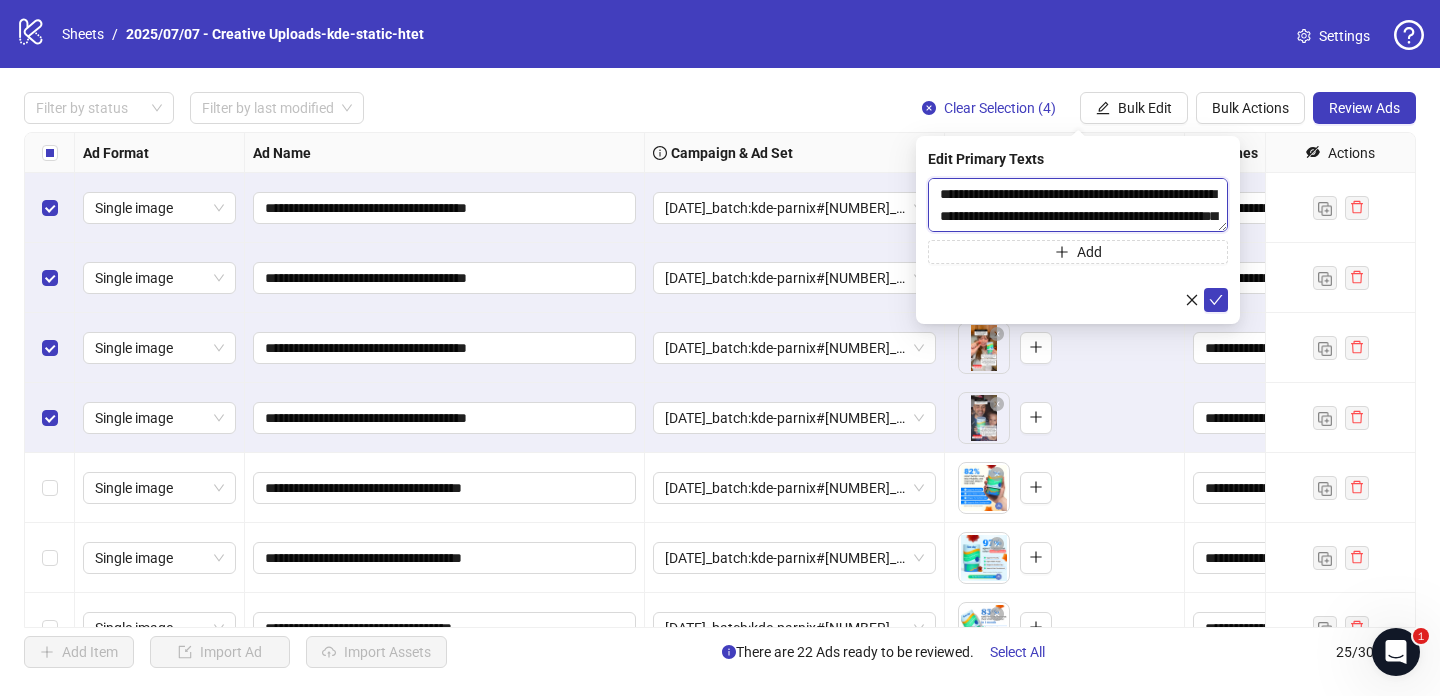 scroll, scrollTop: 807, scrollLeft: 0, axis: vertical 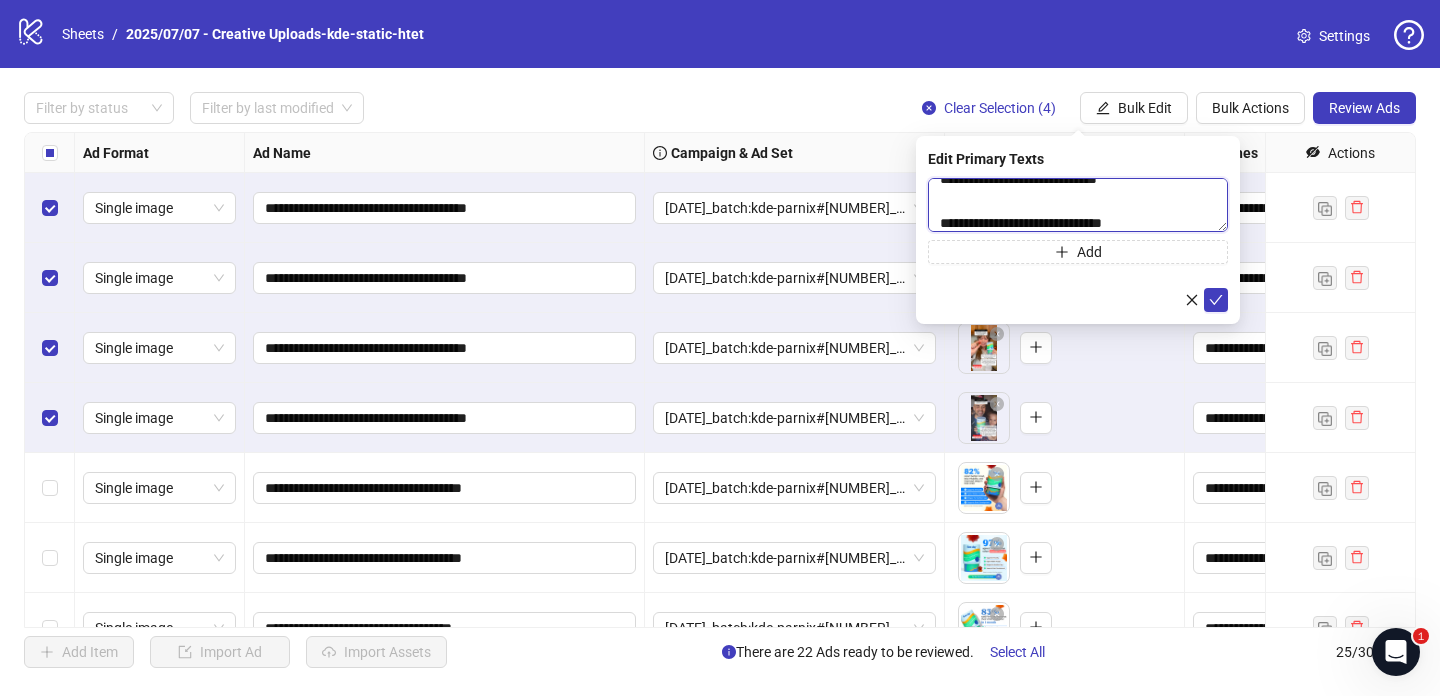 click at bounding box center [1078, 205] 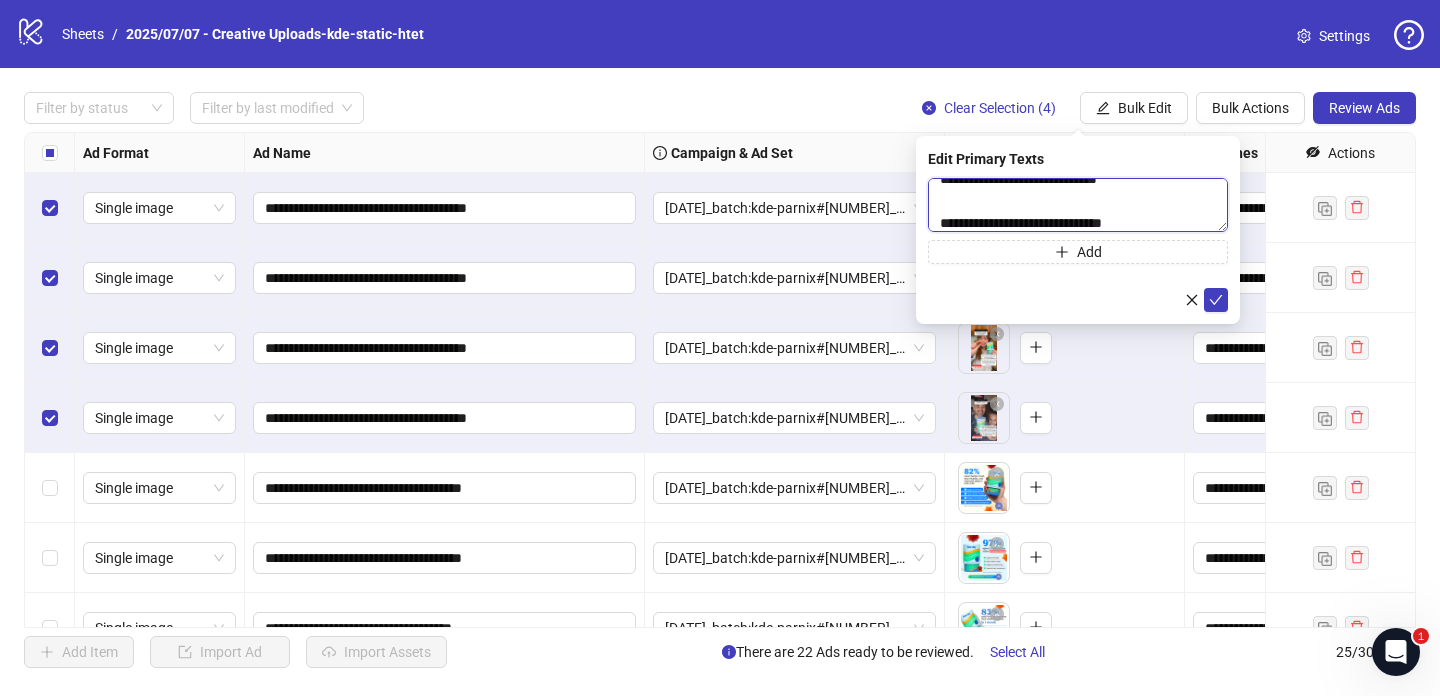 click at bounding box center (1078, 205) 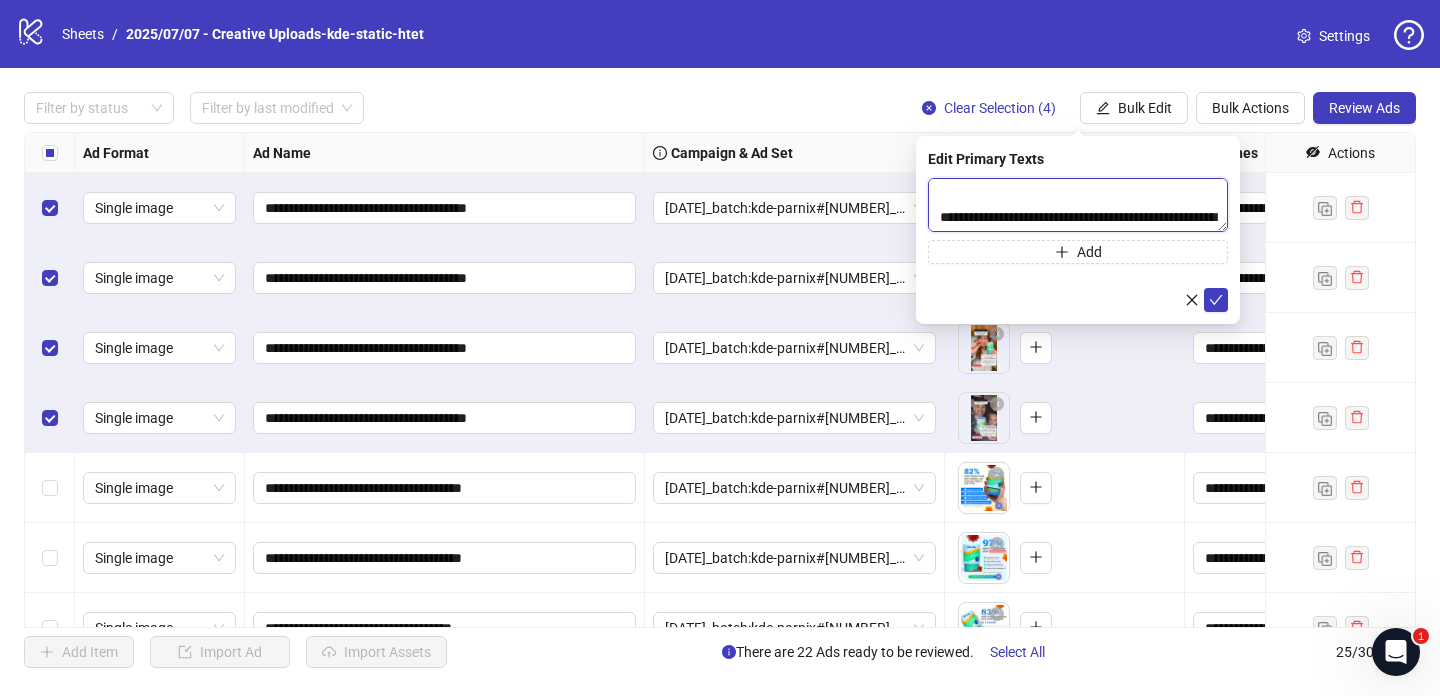 scroll, scrollTop: 0, scrollLeft: 0, axis: both 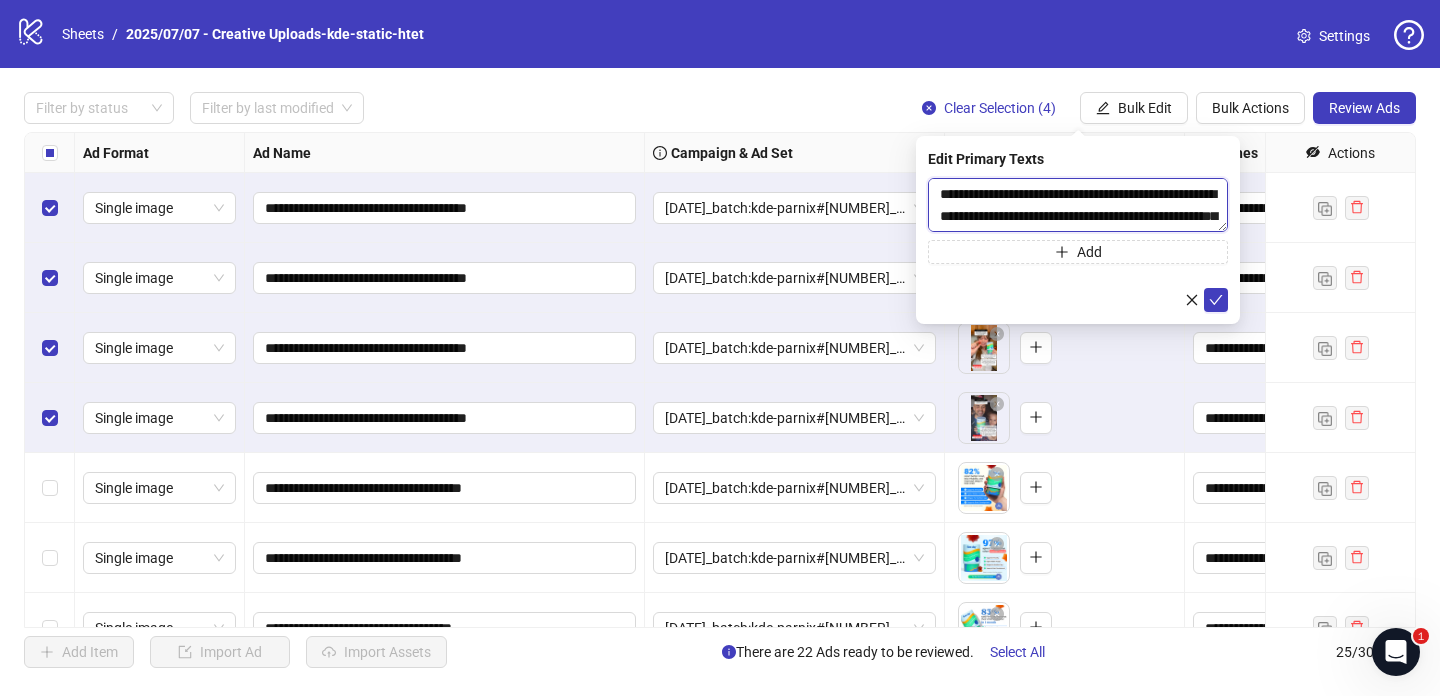 click at bounding box center [1078, 205] 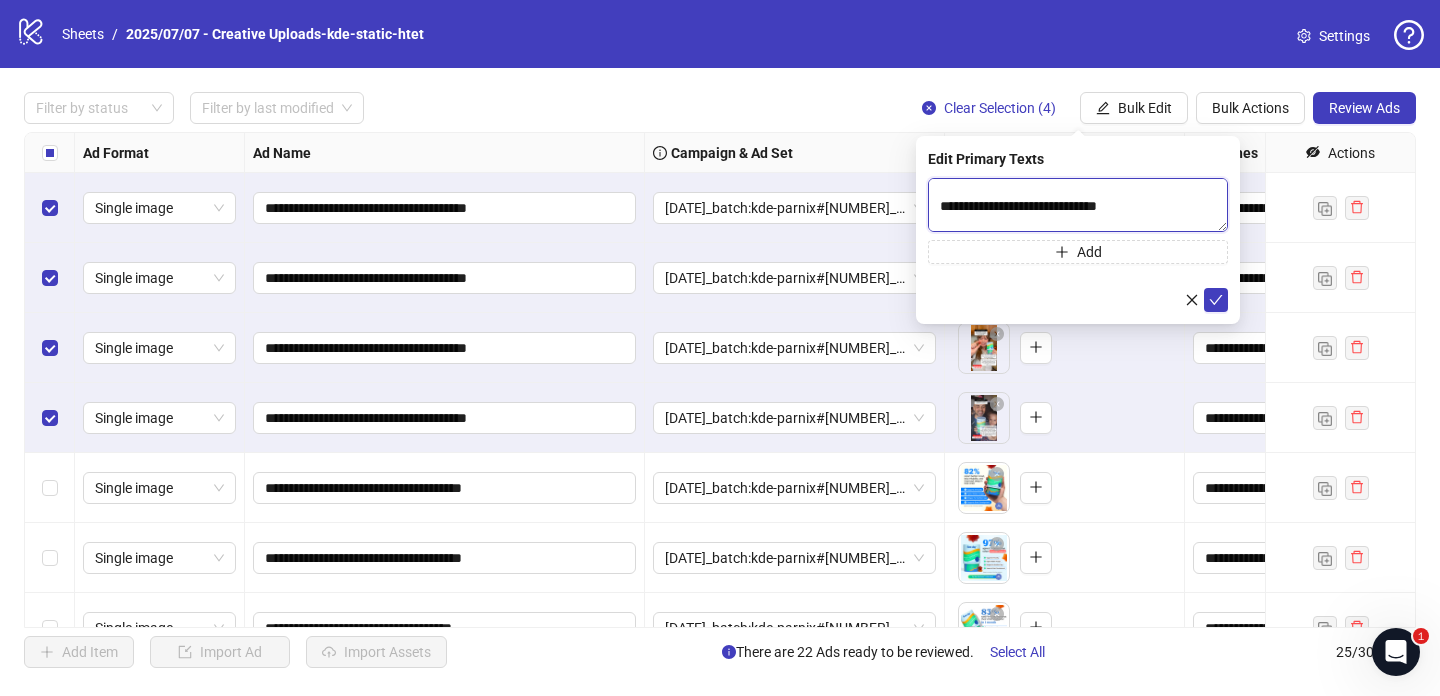 scroll, scrollTop: 131, scrollLeft: 0, axis: vertical 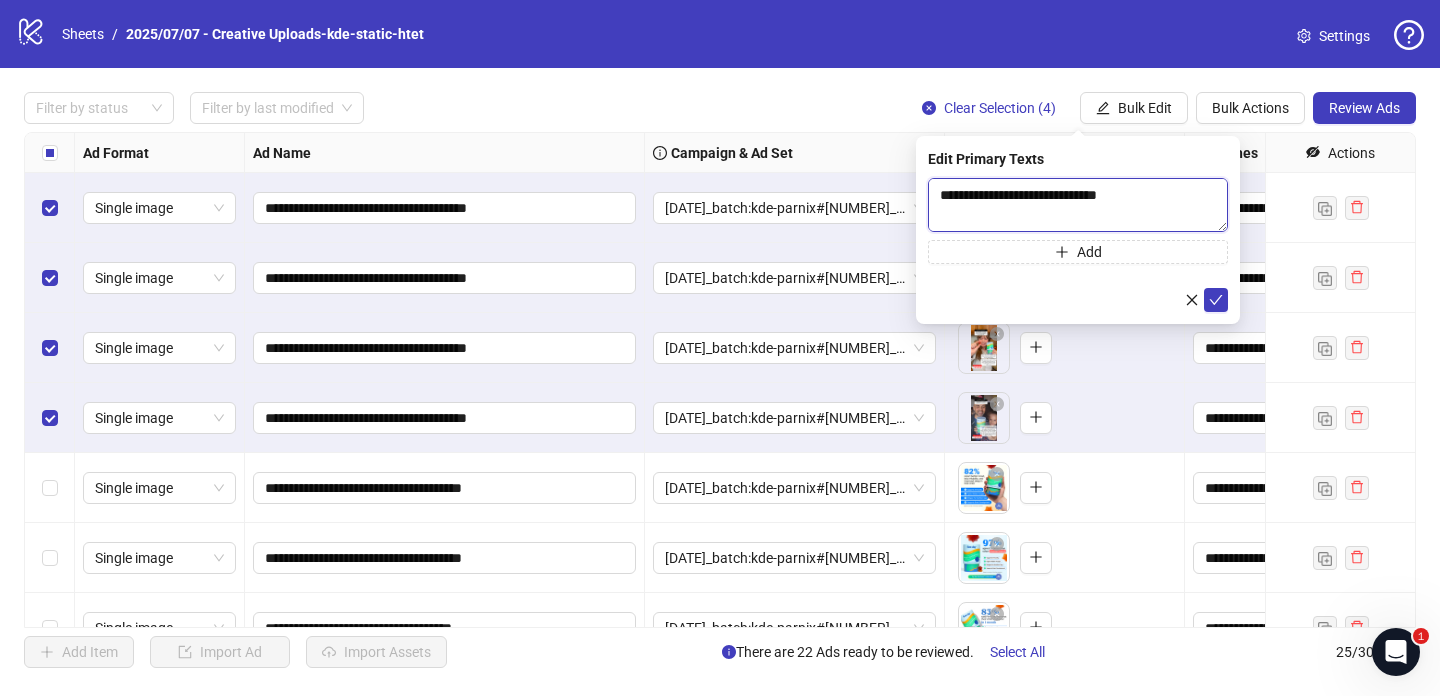 click at bounding box center [1078, 205] 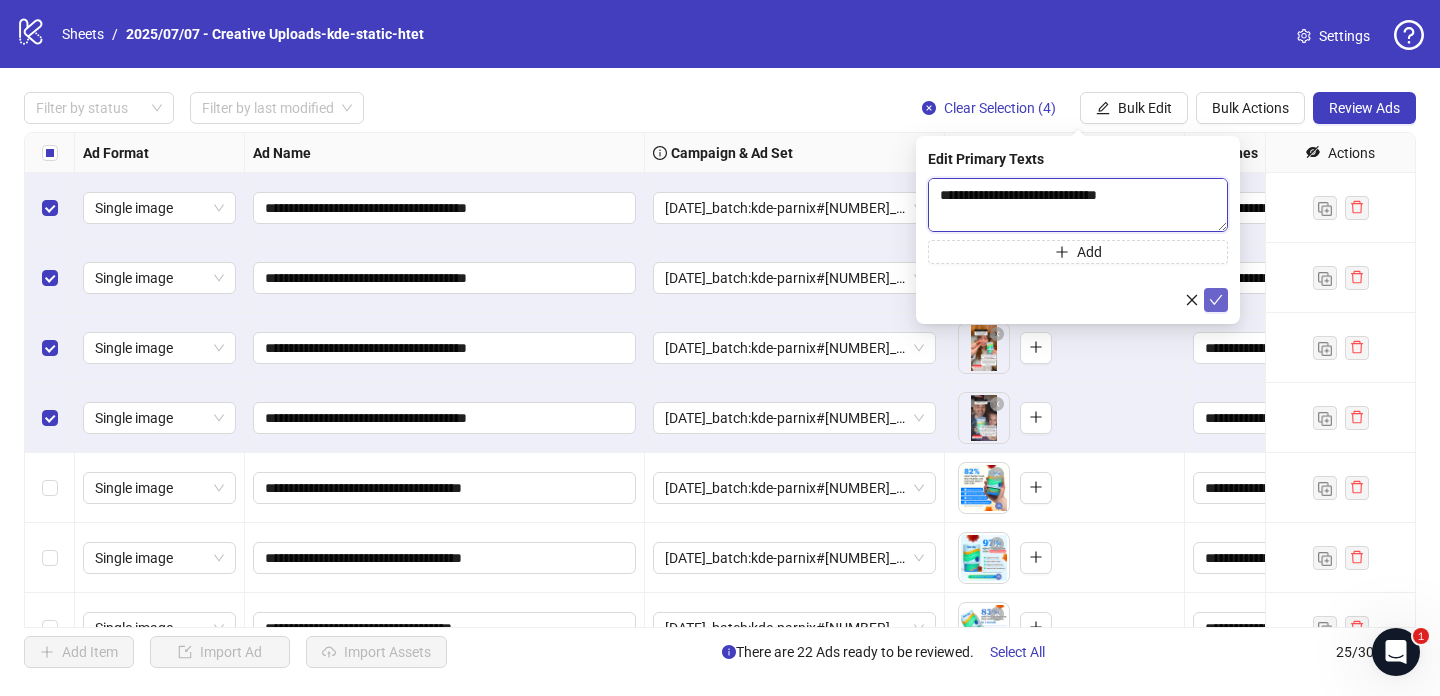 type on "**********" 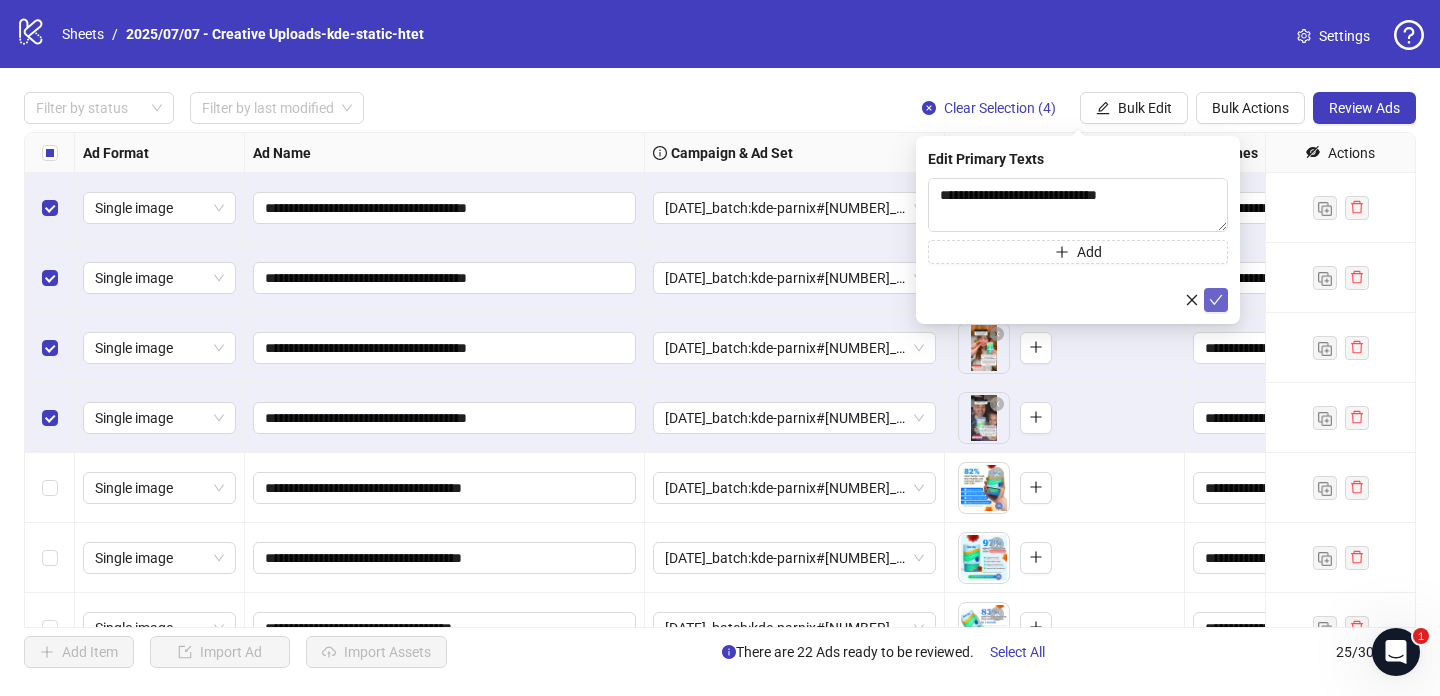 click at bounding box center (1216, 300) 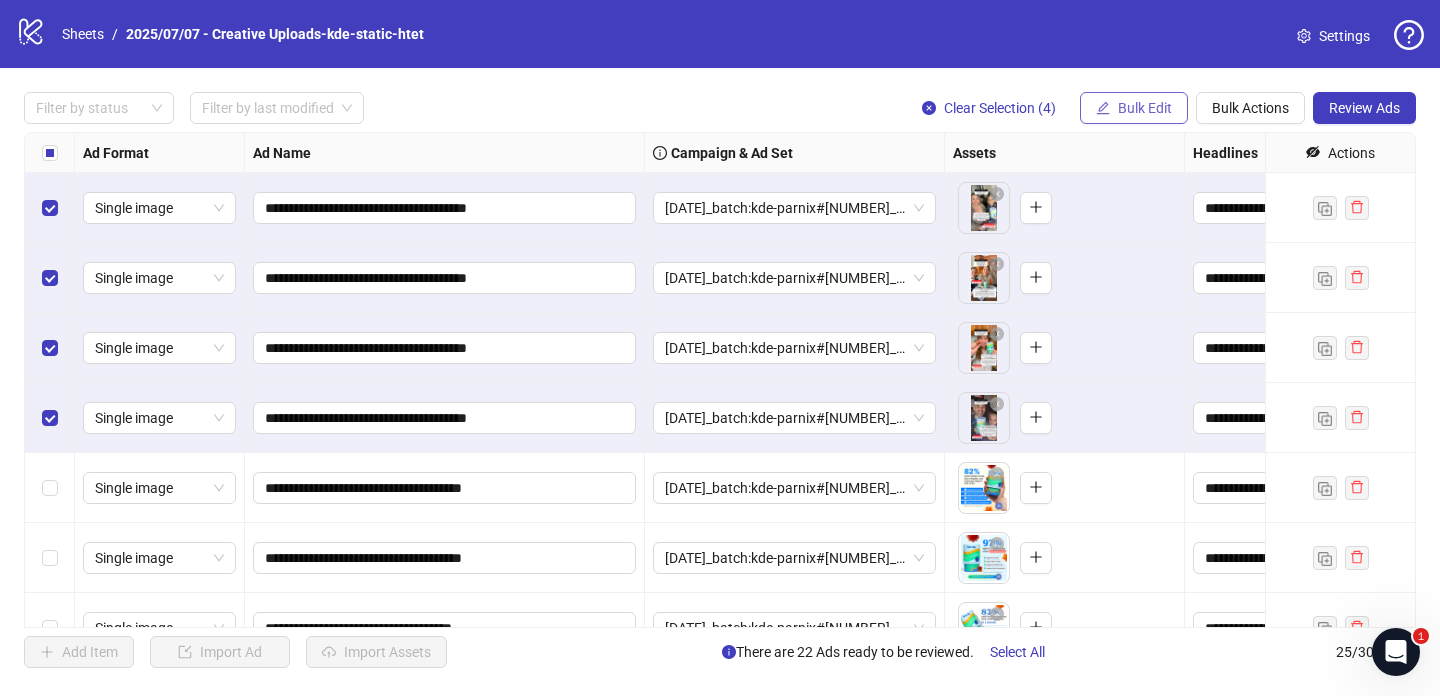 click on "Bulk Edit" at bounding box center (1145, 108) 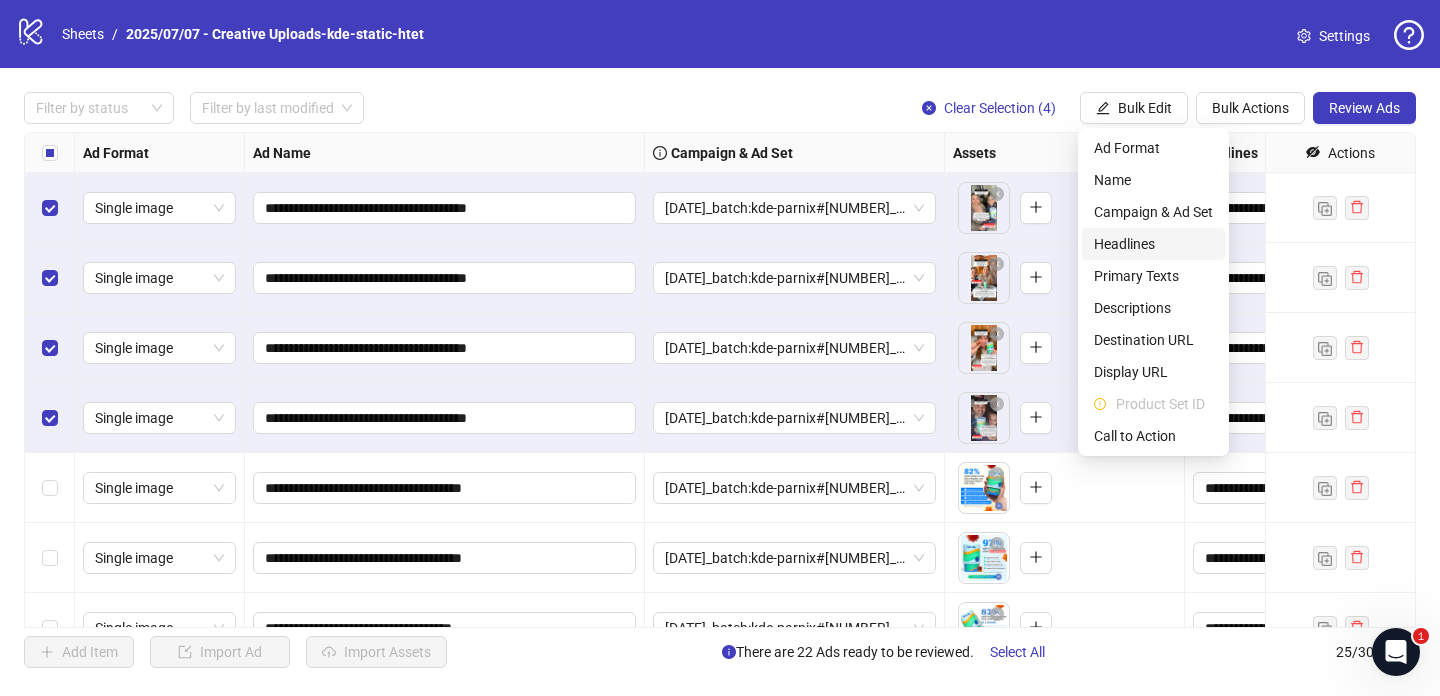 click on "Headlines" at bounding box center [1153, 244] 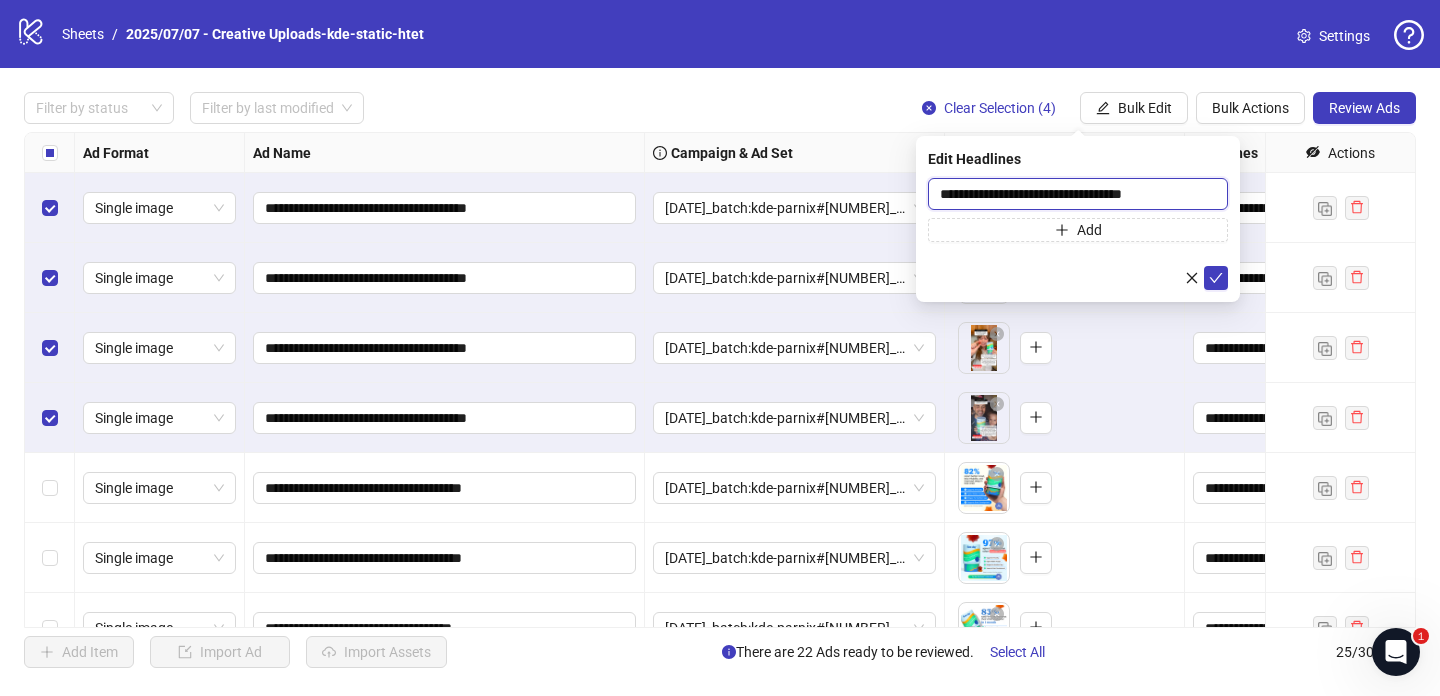 click on "**********" at bounding box center (1078, 194) 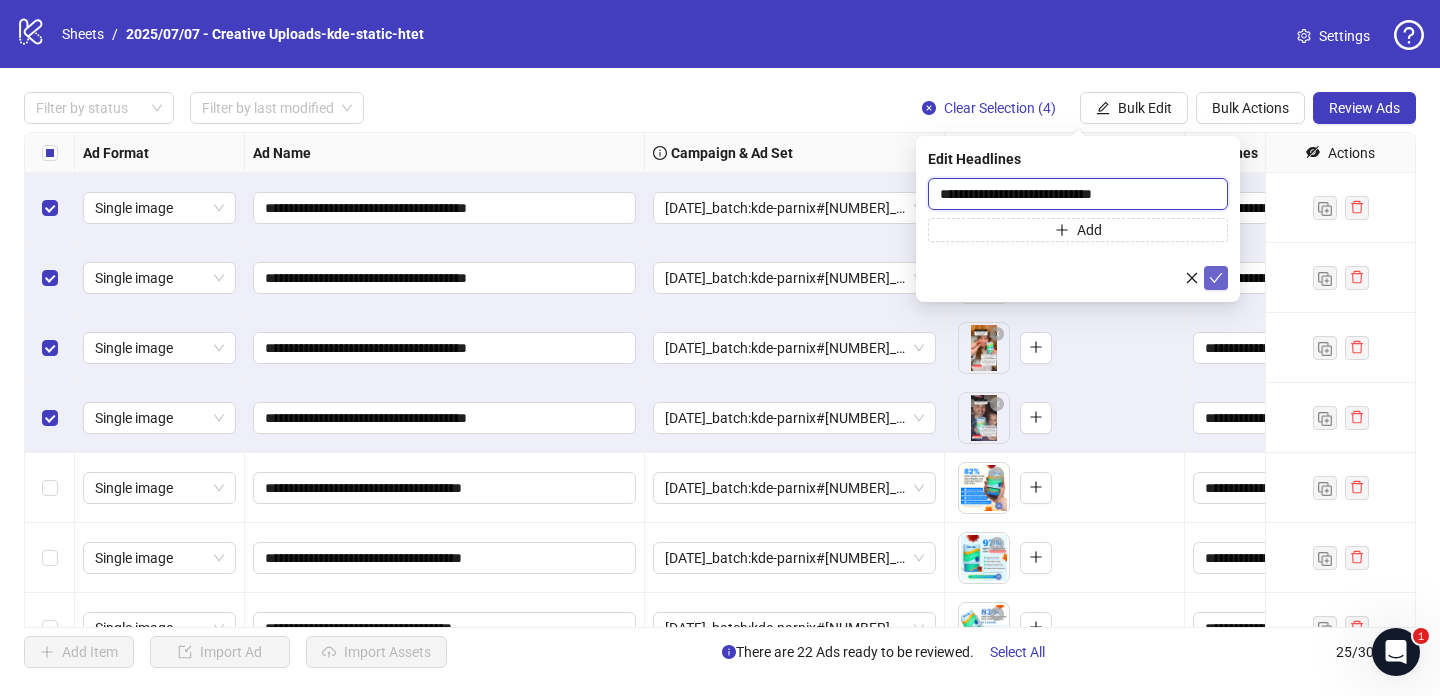 type on "**********" 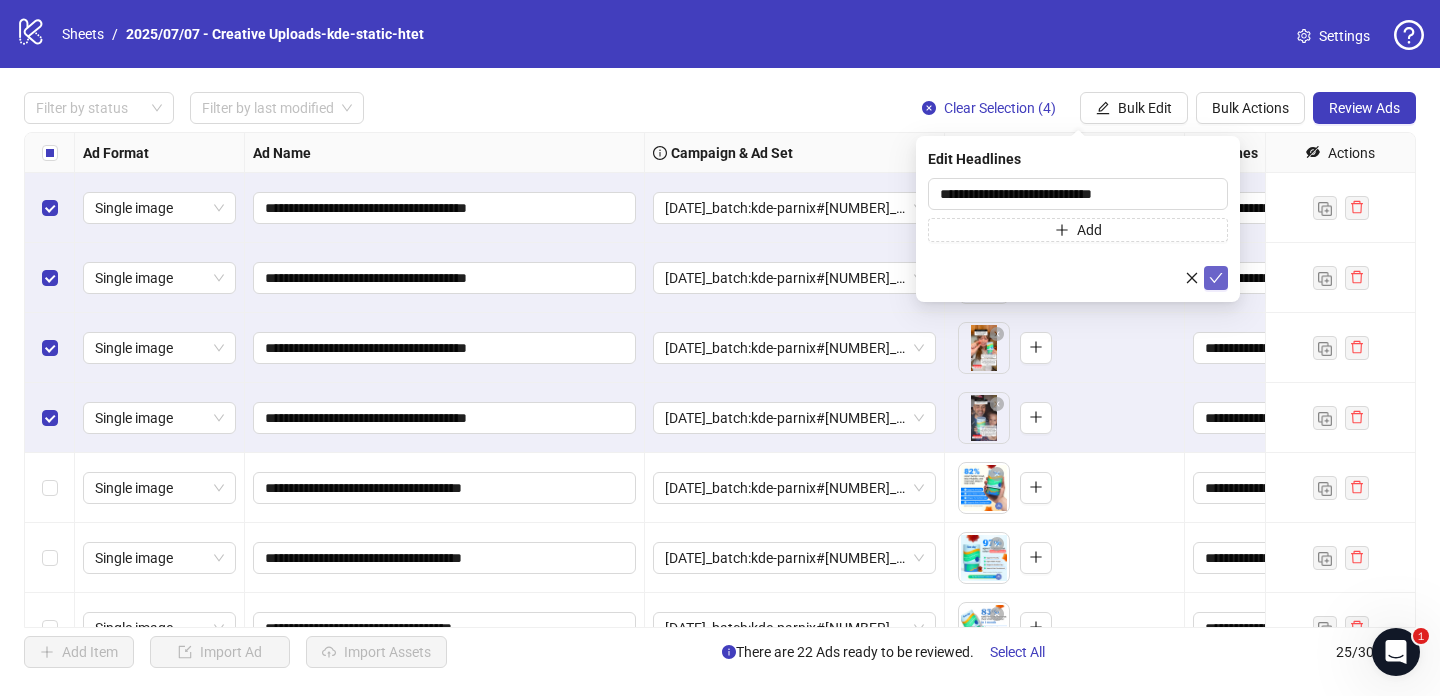 click at bounding box center (1216, 278) 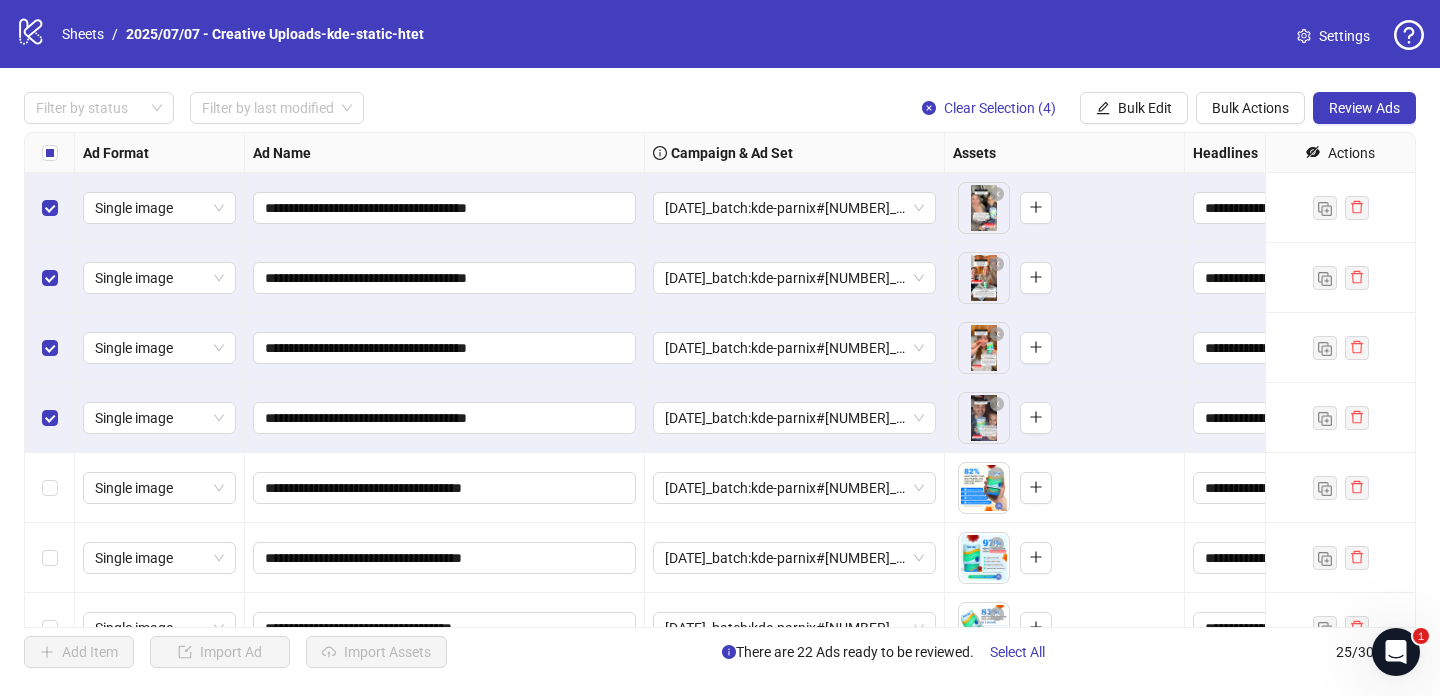 click on "Filter by status Filter by last modified Clear Selection (4) Bulk Edit Bulk Actions Review Ads" at bounding box center [720, 34] 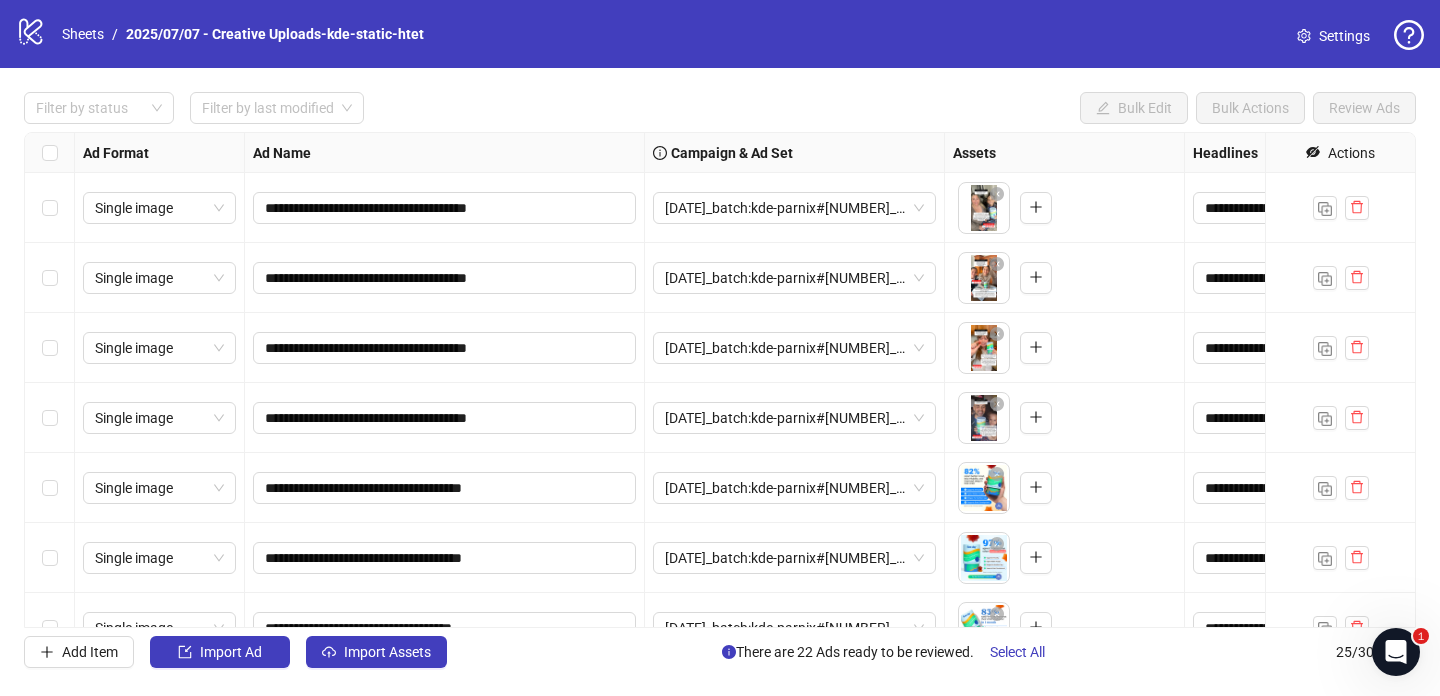 click on "Filter by status Filter by last modified Bulk Edit Bulk Actions Review Ads" at bounding box center (720, 34) 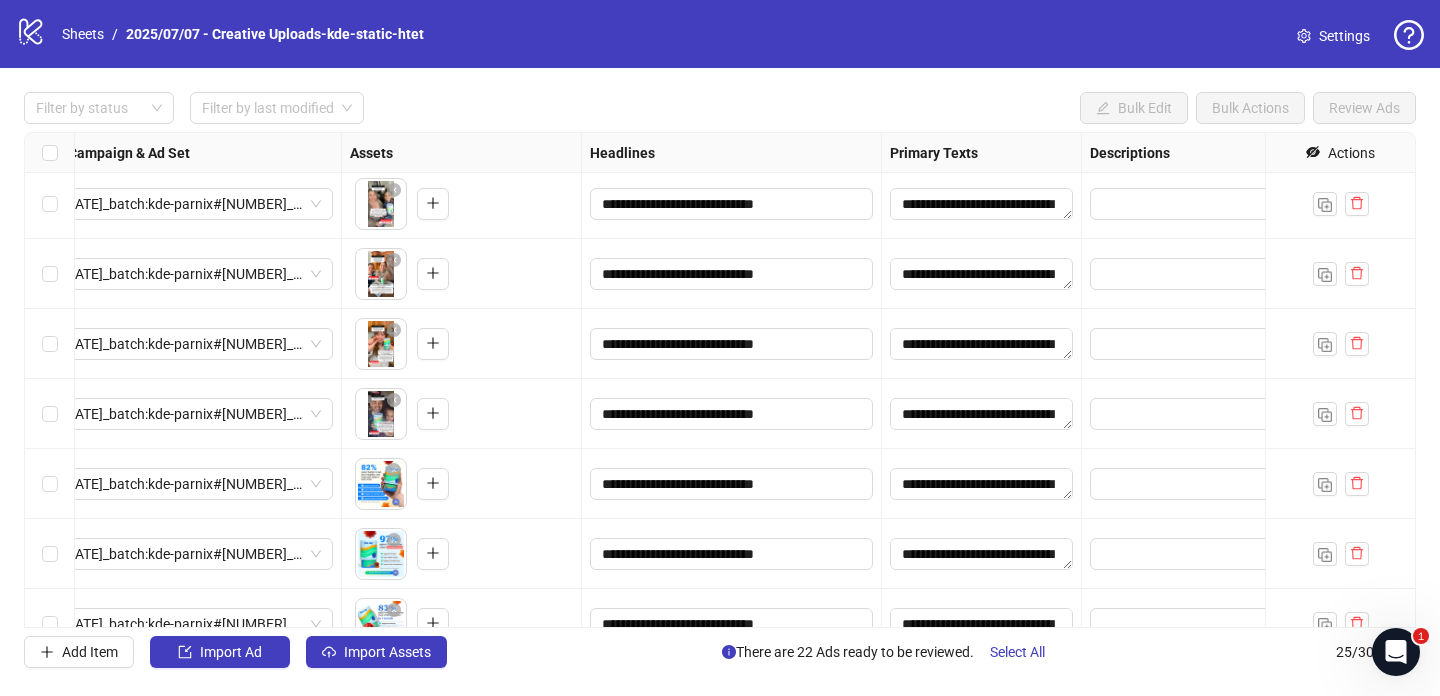scroll, scrollTop: 4, scrollLeft: 1025, axis: both 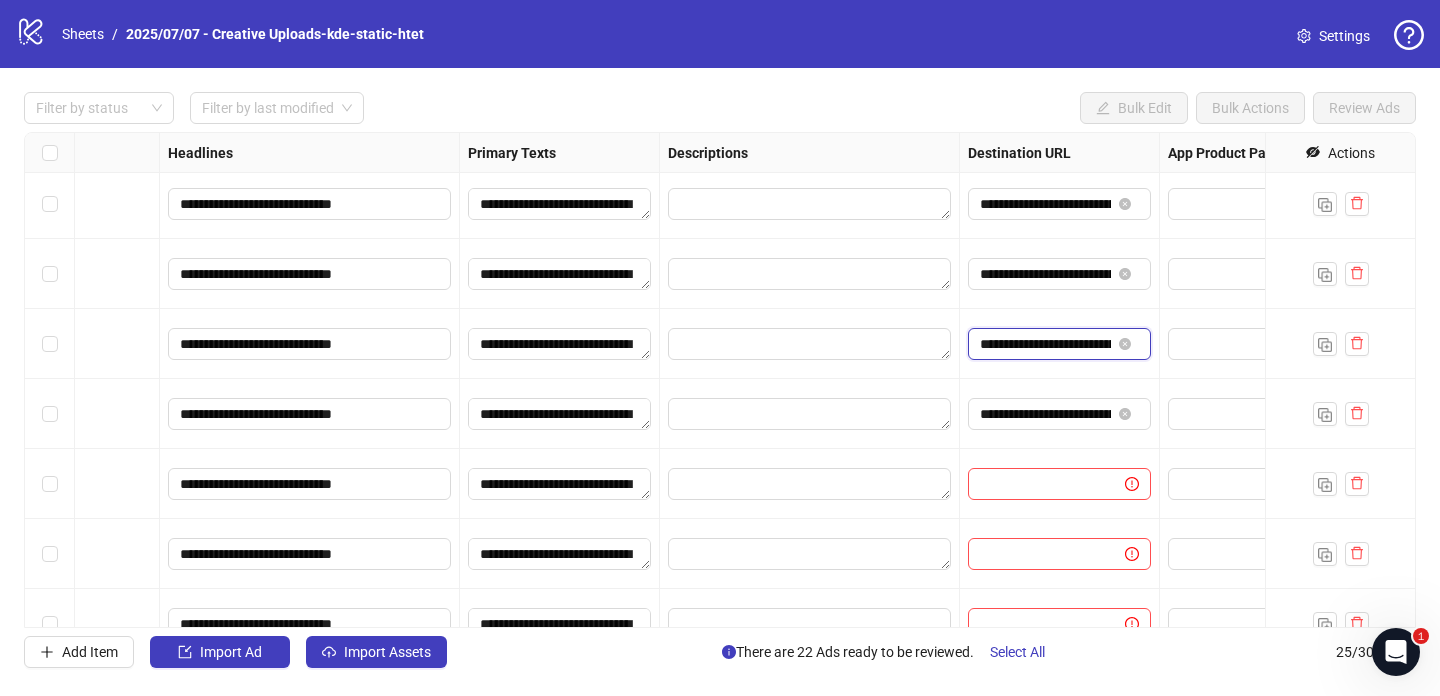 click on "**********" at bounding box center [1045, 344] 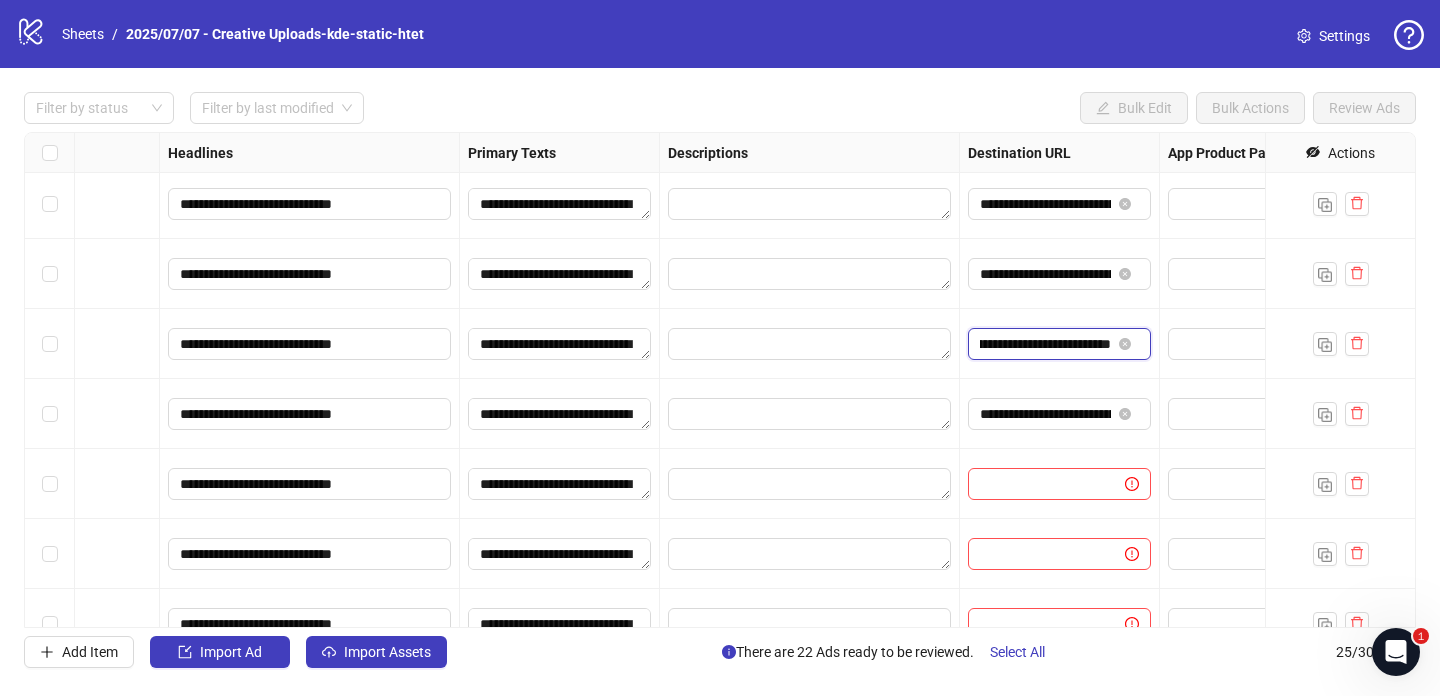 scroll, scrollTop: 0, scrollLeft: 148, axis: horizontal 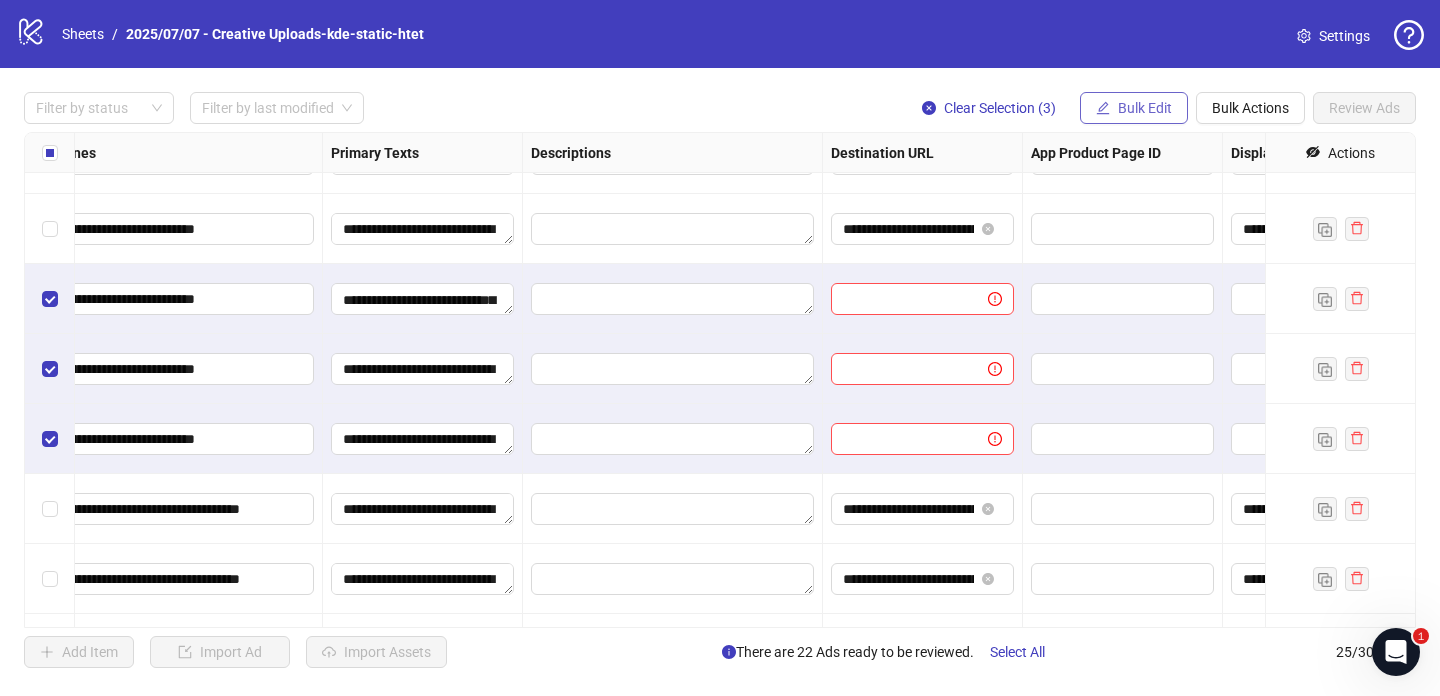 click on "Bulk Edit" at bounding box center [1145, 108] 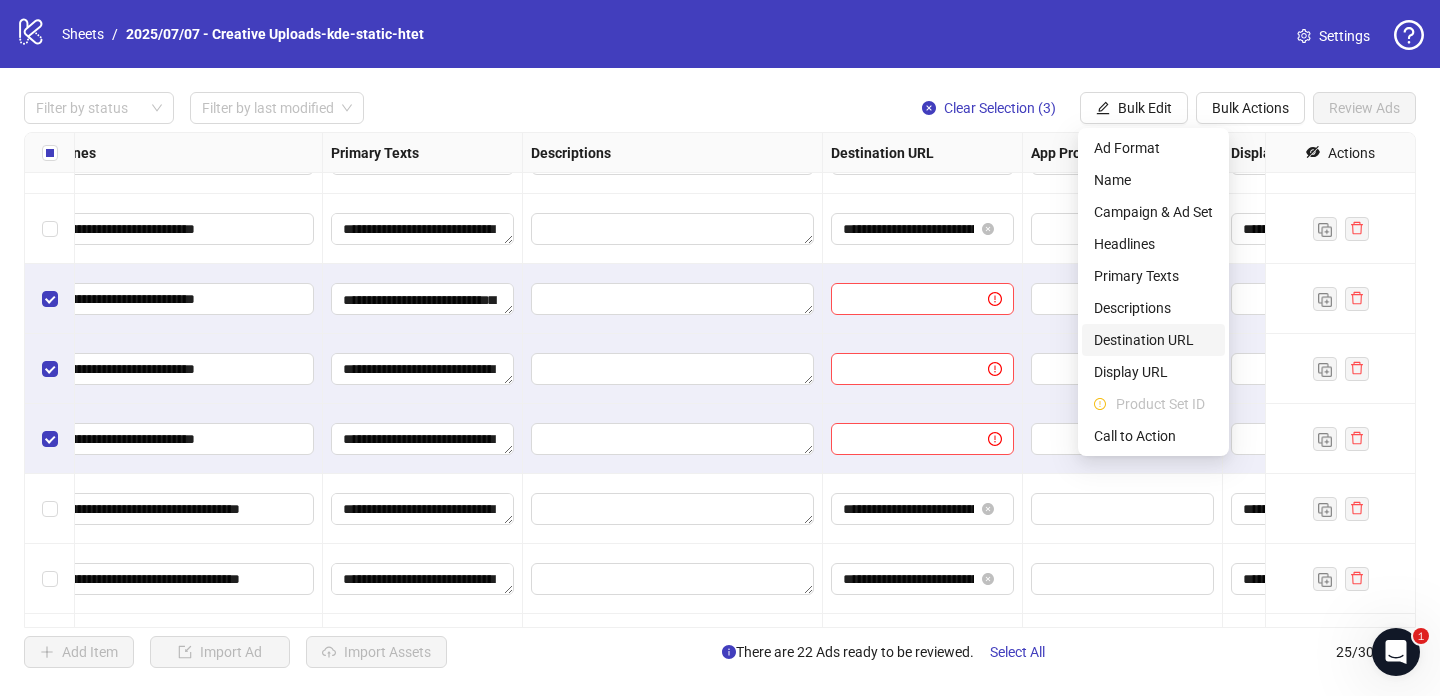 click on "Destination URL" at bounding box center [1153, 340] 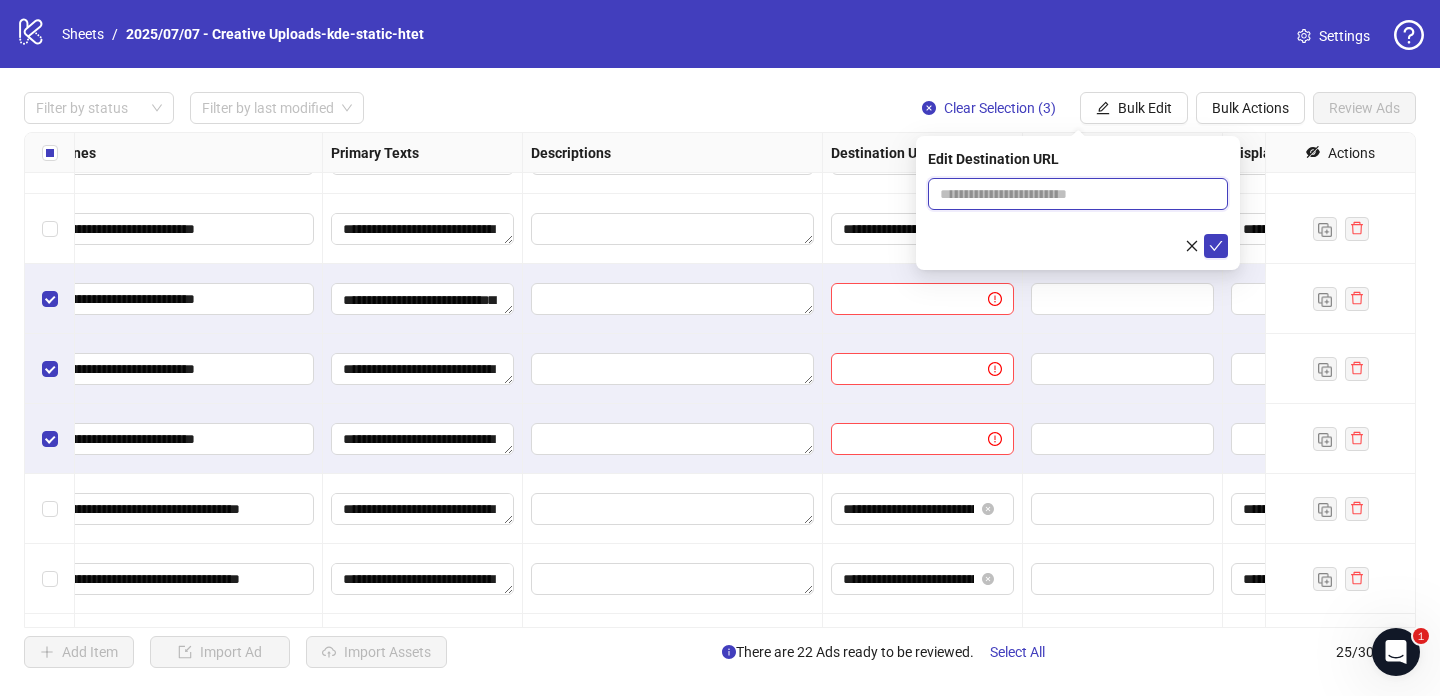 click at bounding box center (1070, 194) 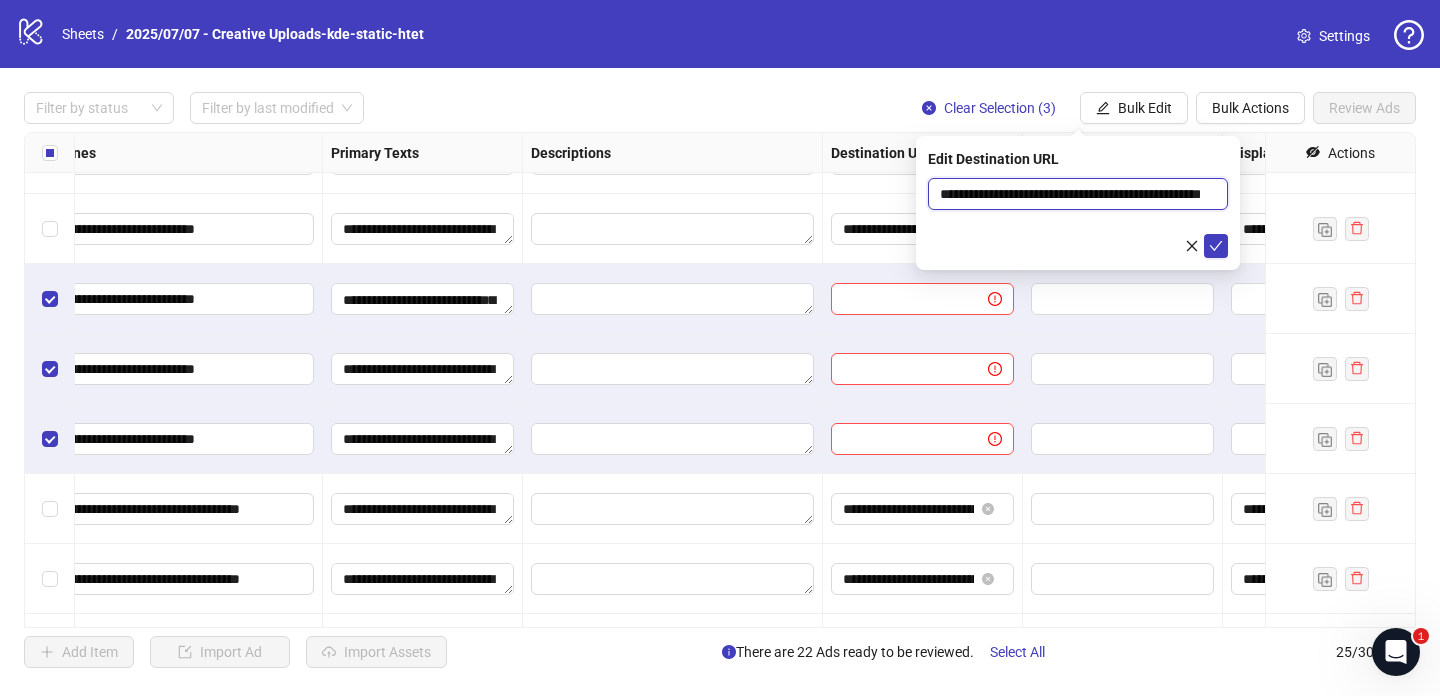 scroll, scrollTop: 0, scrollLeft: 70, axis: horizontal 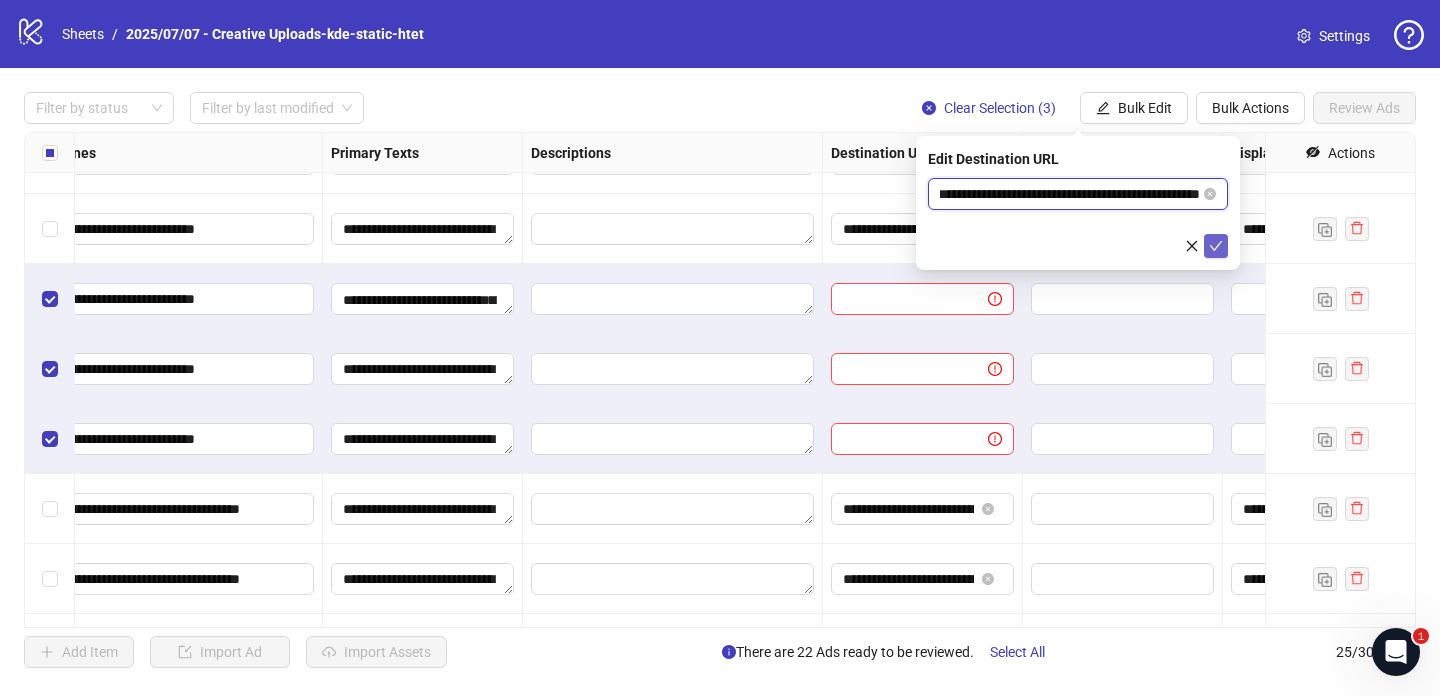 type on "**********" 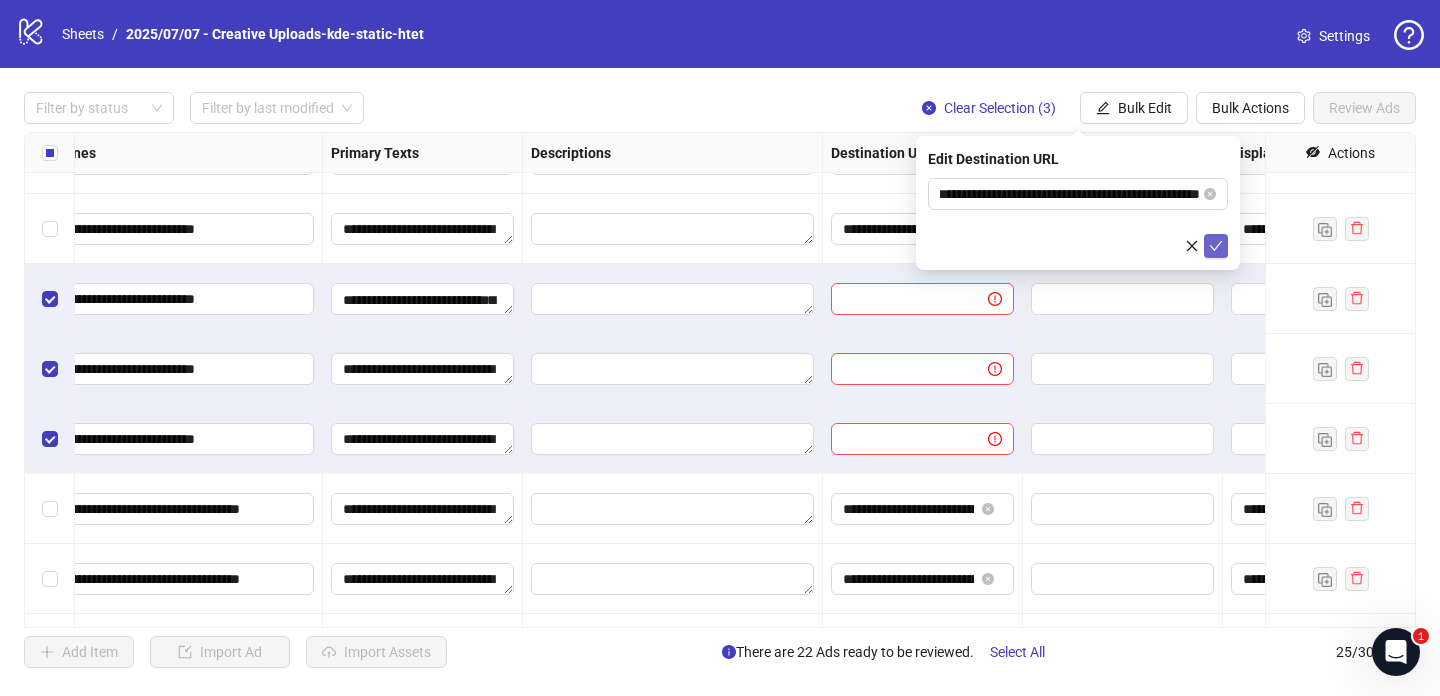 click at bounding box center (1216, 246) 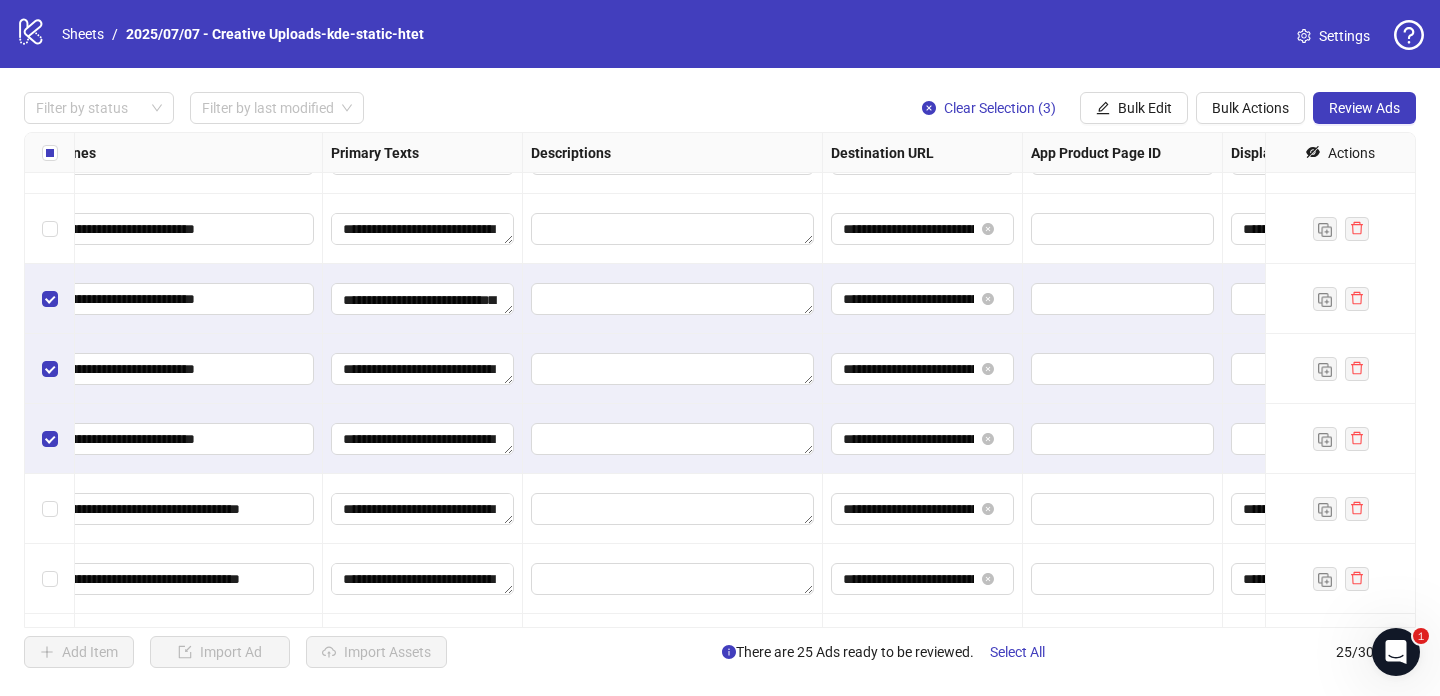 click on "Filter by status Filter by last modified Clear Selection (3) Bulk Edit Bulk Actions Review Ads" at bounding box center (720, 34) 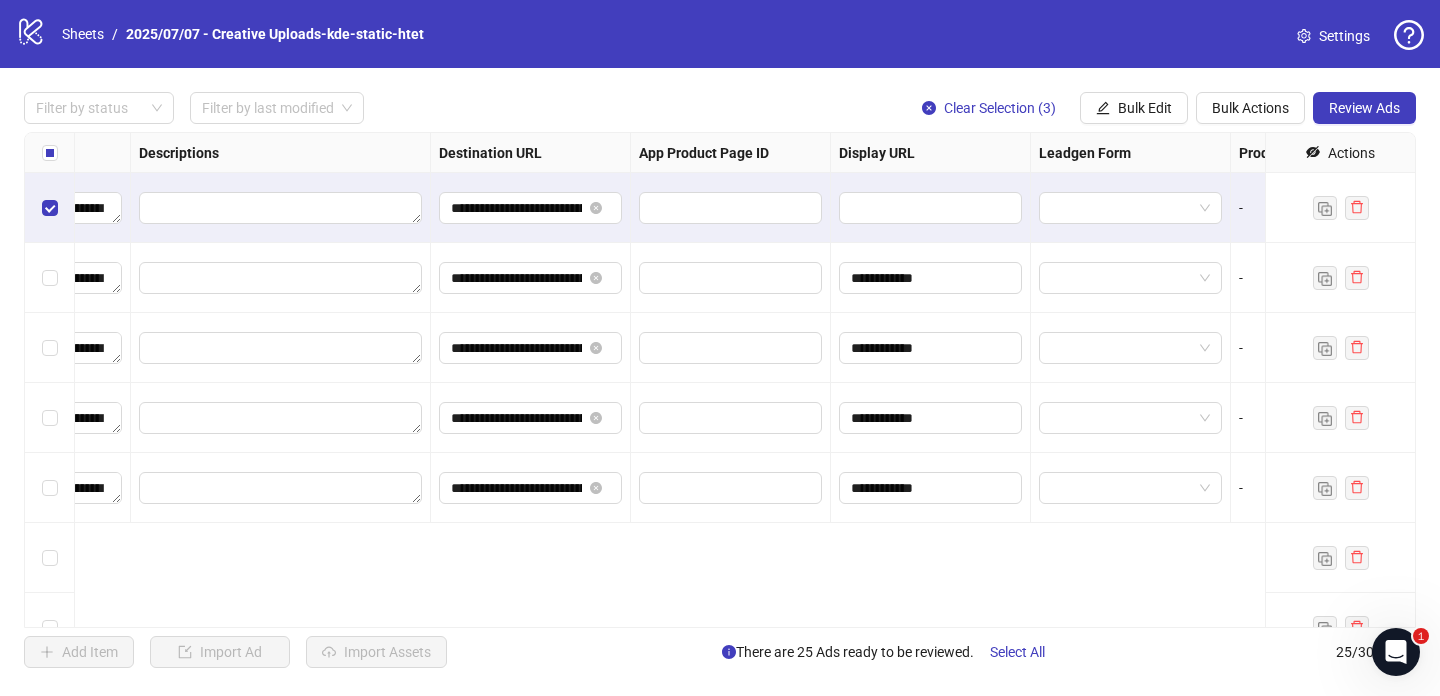scroll, scrollTop: 233, scrollLeft: 1554, axis: both 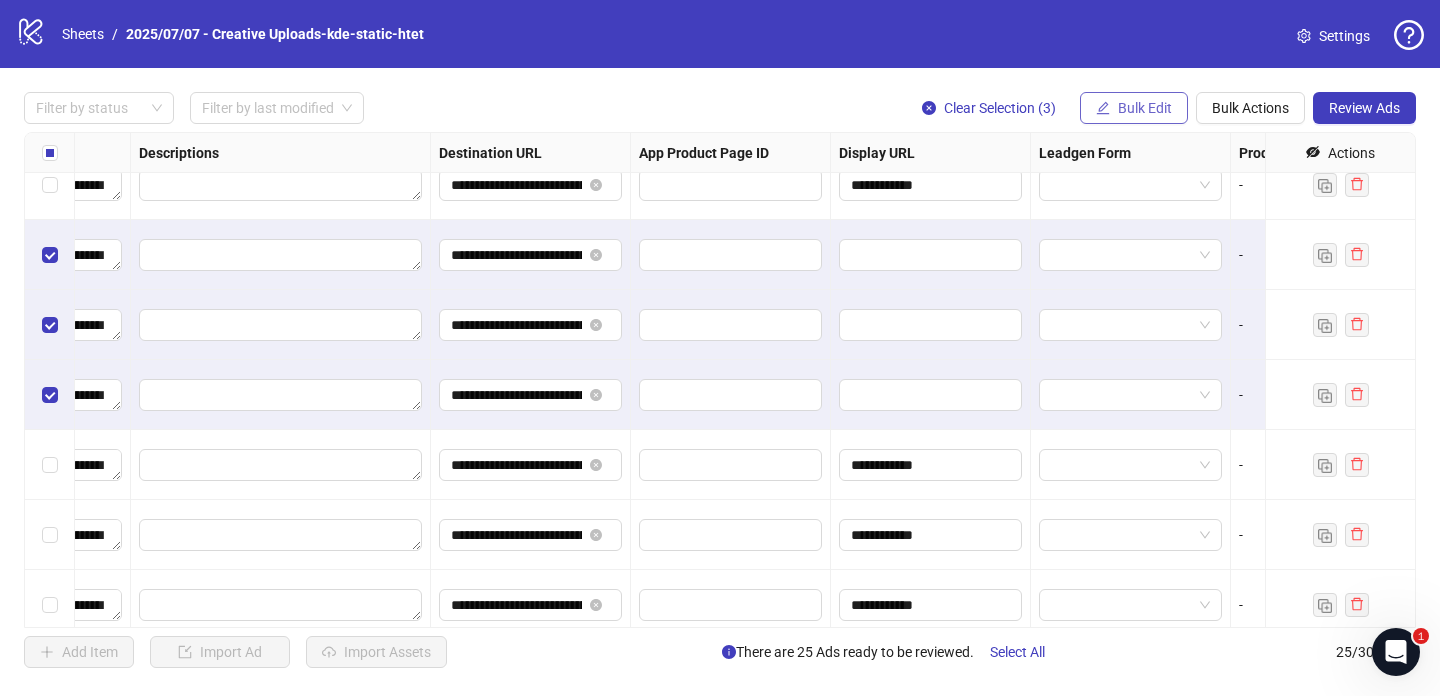 click on "Bulk Edit" at bounding box center [1145, 108] 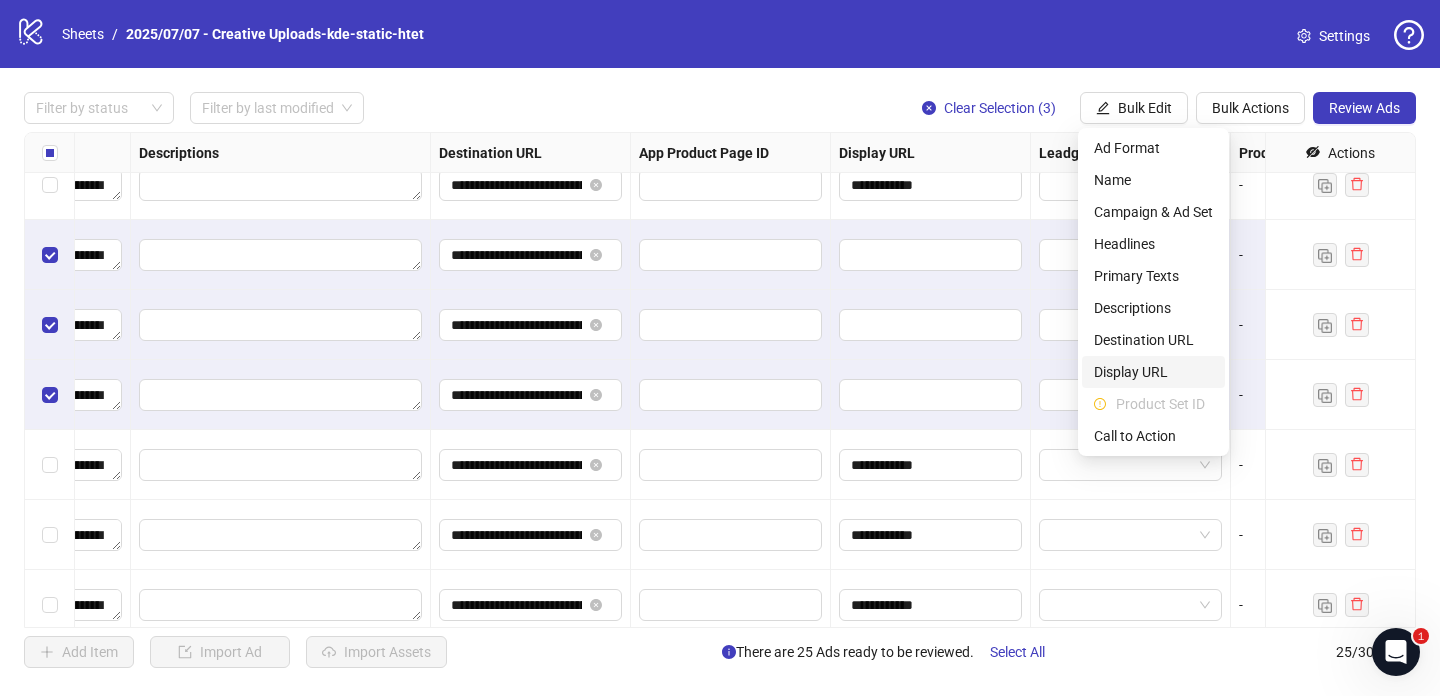 click on "Display URL" at bounding box center [1153, 372] 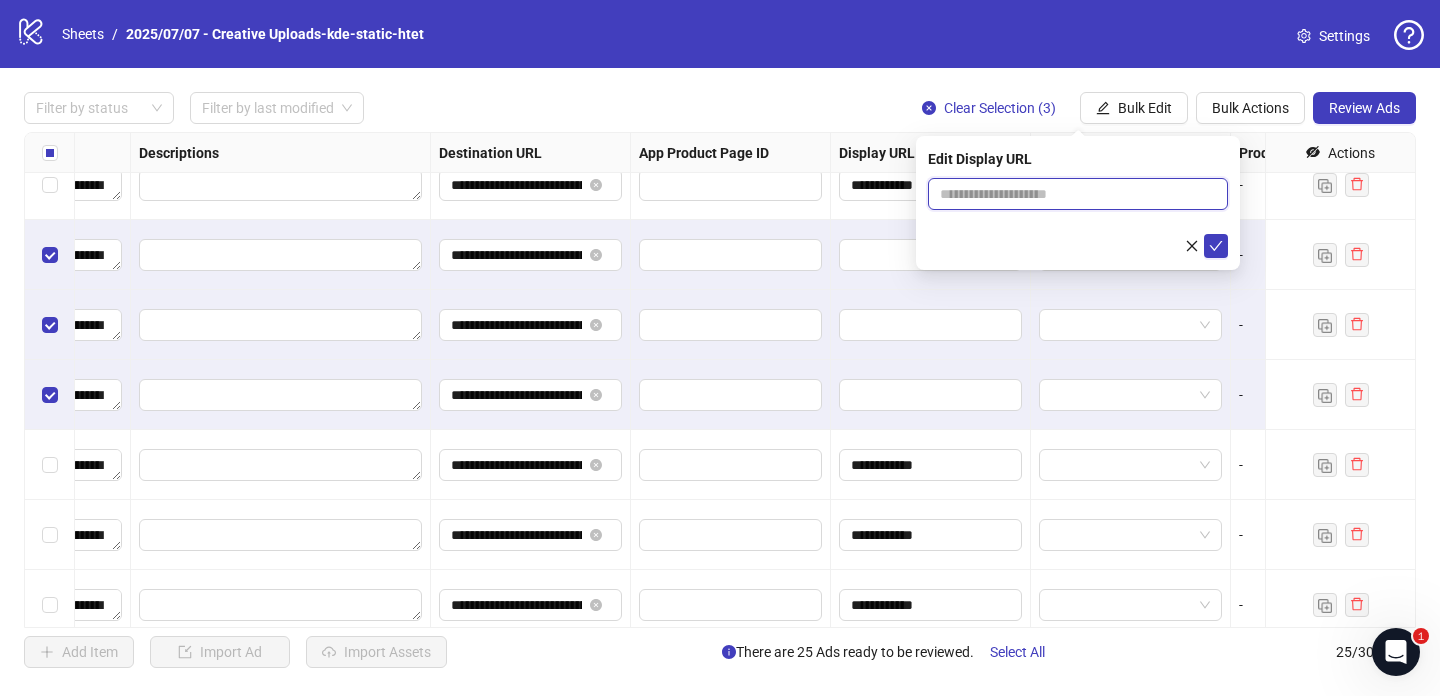 click at bounding box center (1078, 194) 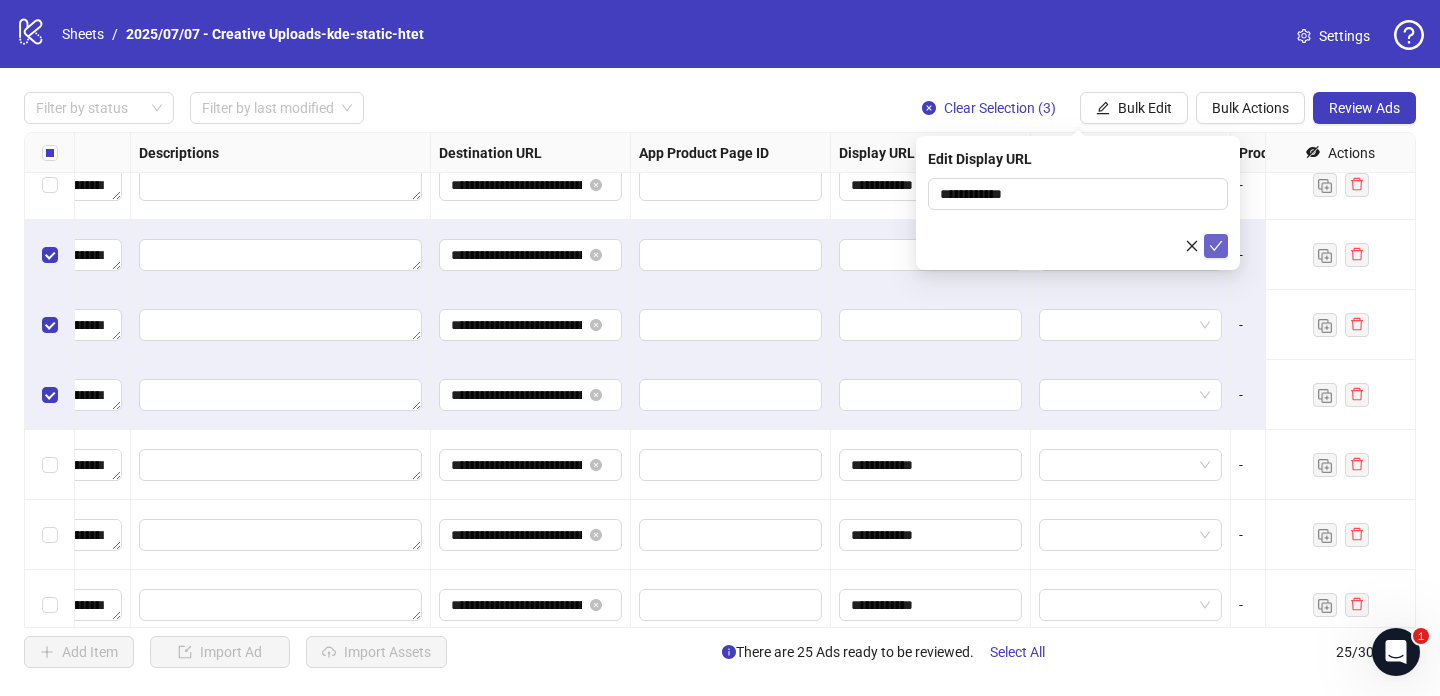 click at bounding box center [1216, 246] 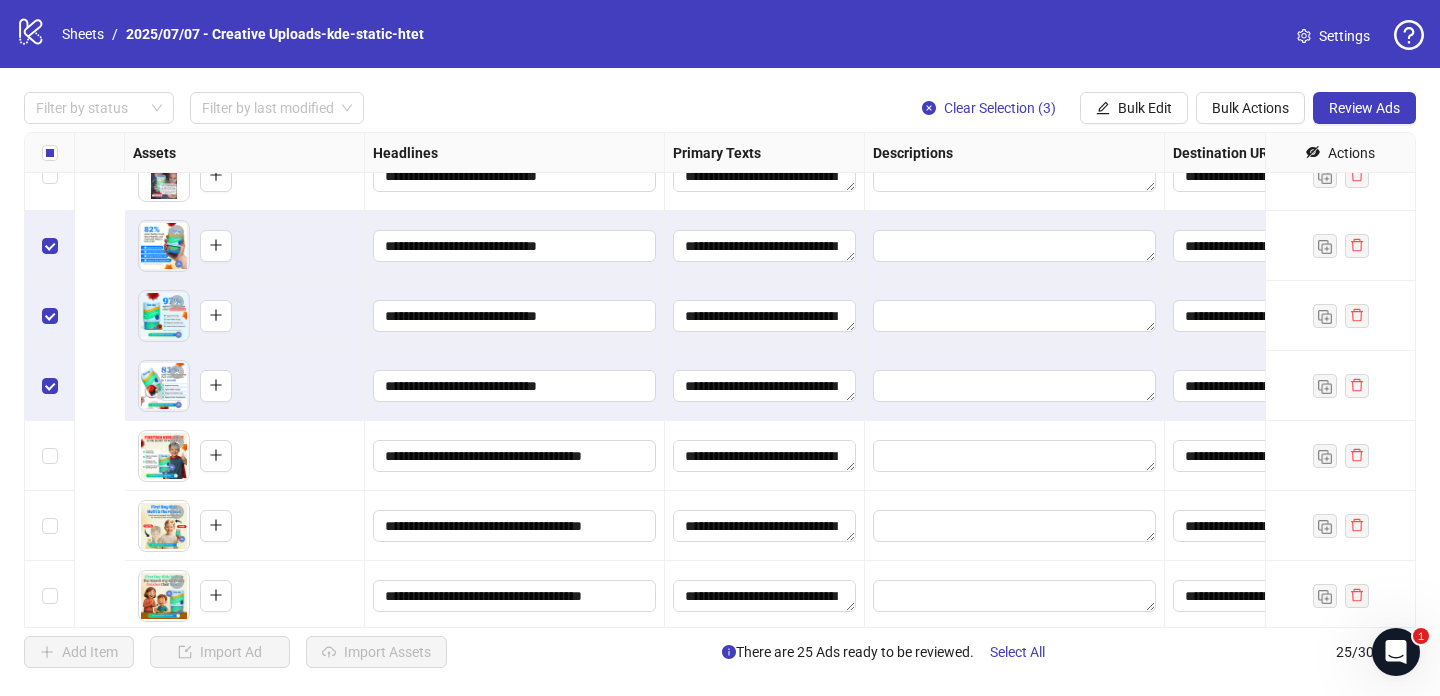 scroll, scrollTop: 242, scrollLeft: 1335, axis: both 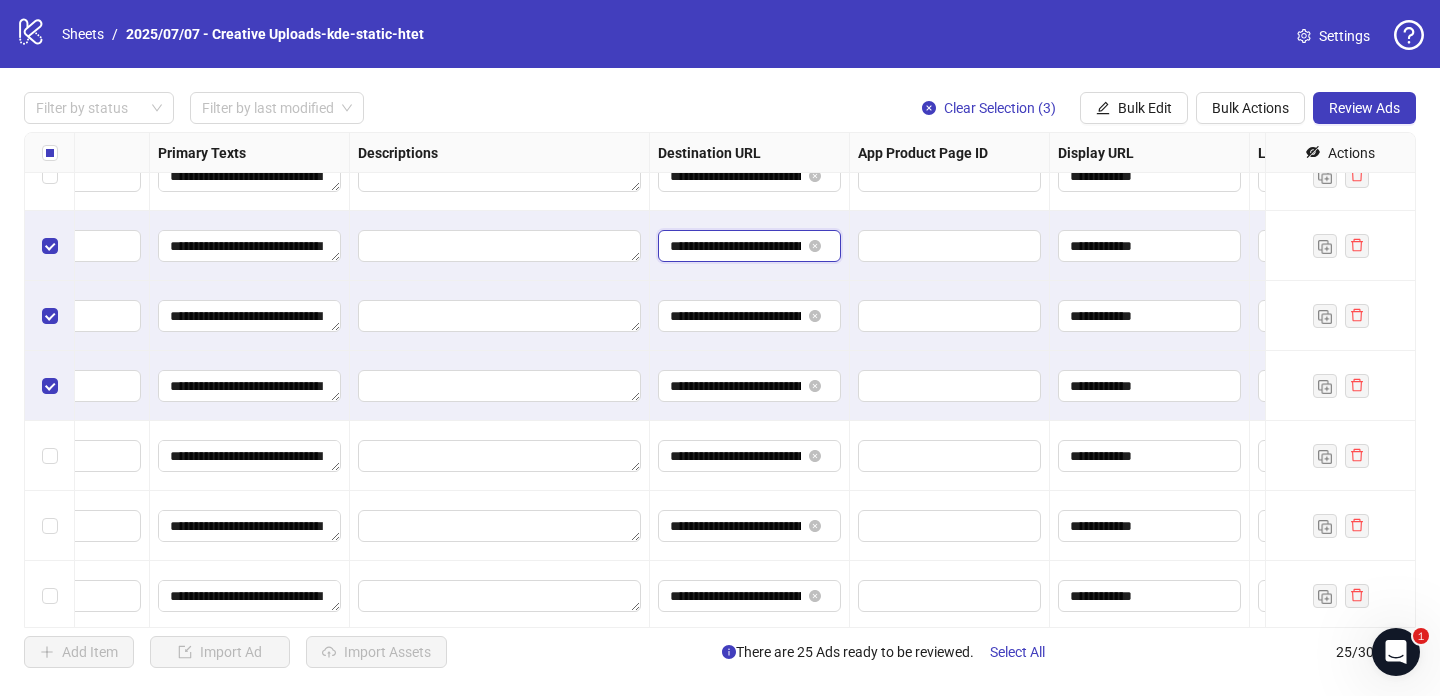 click on "**********" at bounding box center [735, 246] 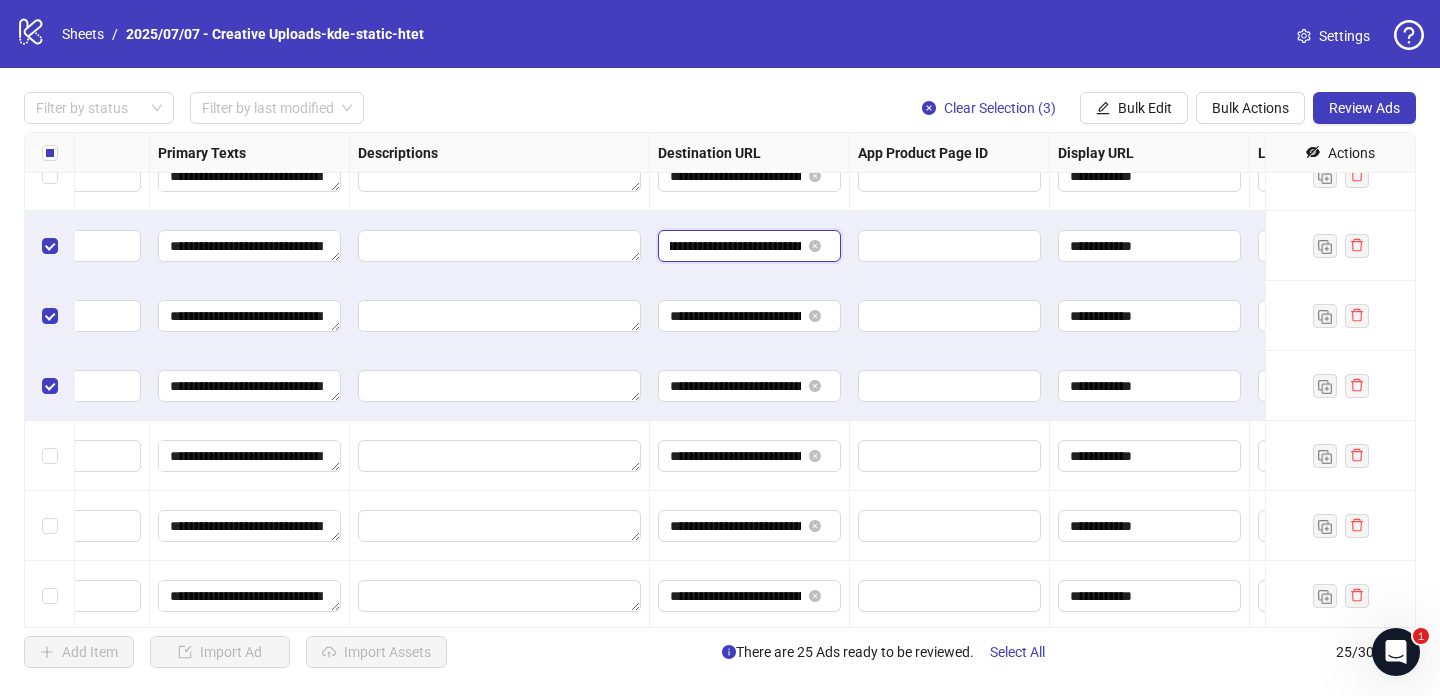 scroll, scrollTop: 0, scrollLeft: 199, axis: horizontal 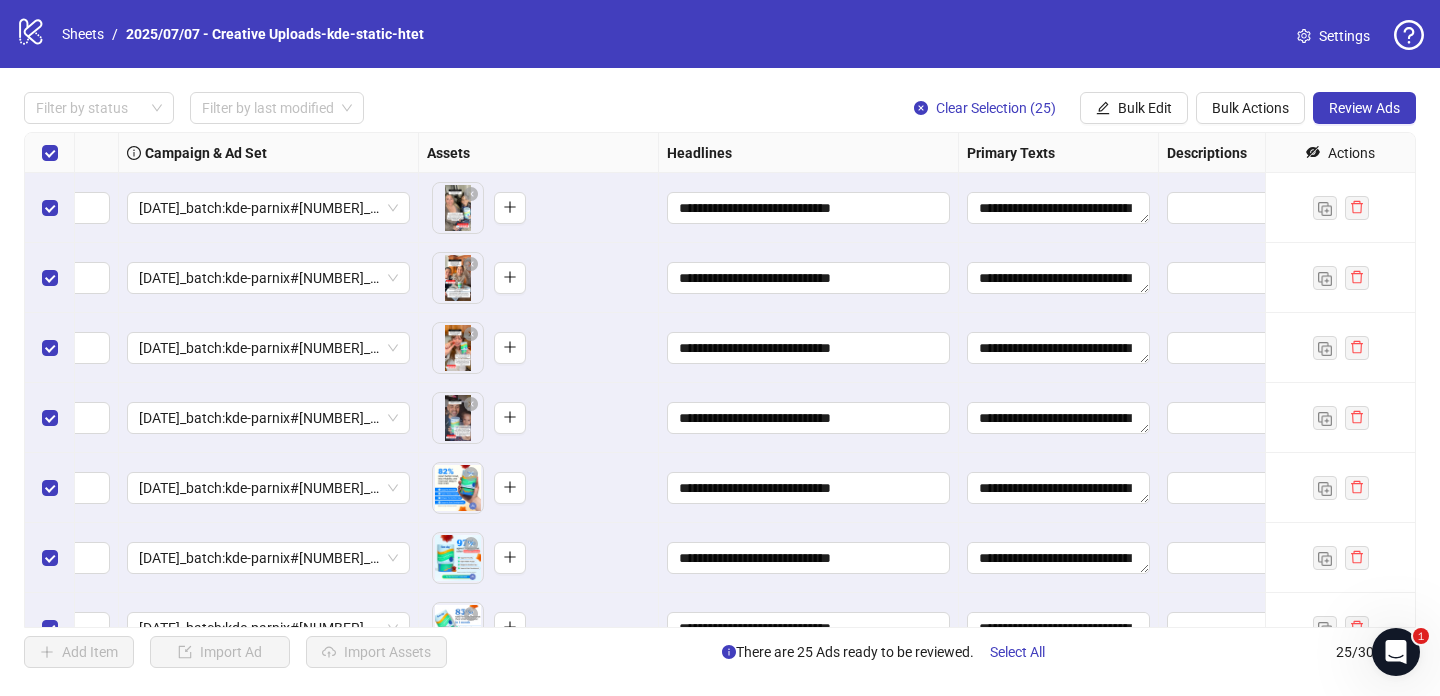 click on "Filter by status Filter by last modified Clear Selection (25) Bulk Edit Bulk Actions Review Ads" at bounding box center (720, 34) 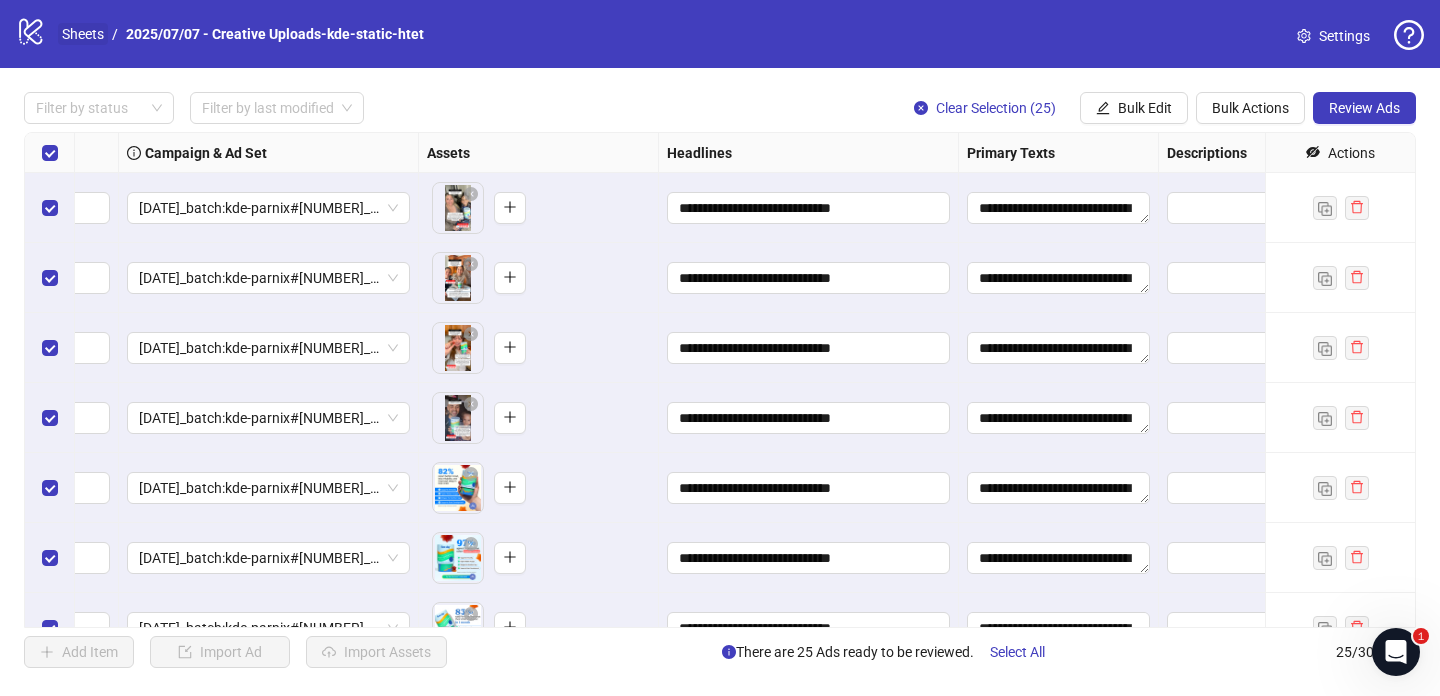 click on "Sheets" at bounding box center [83, 34] 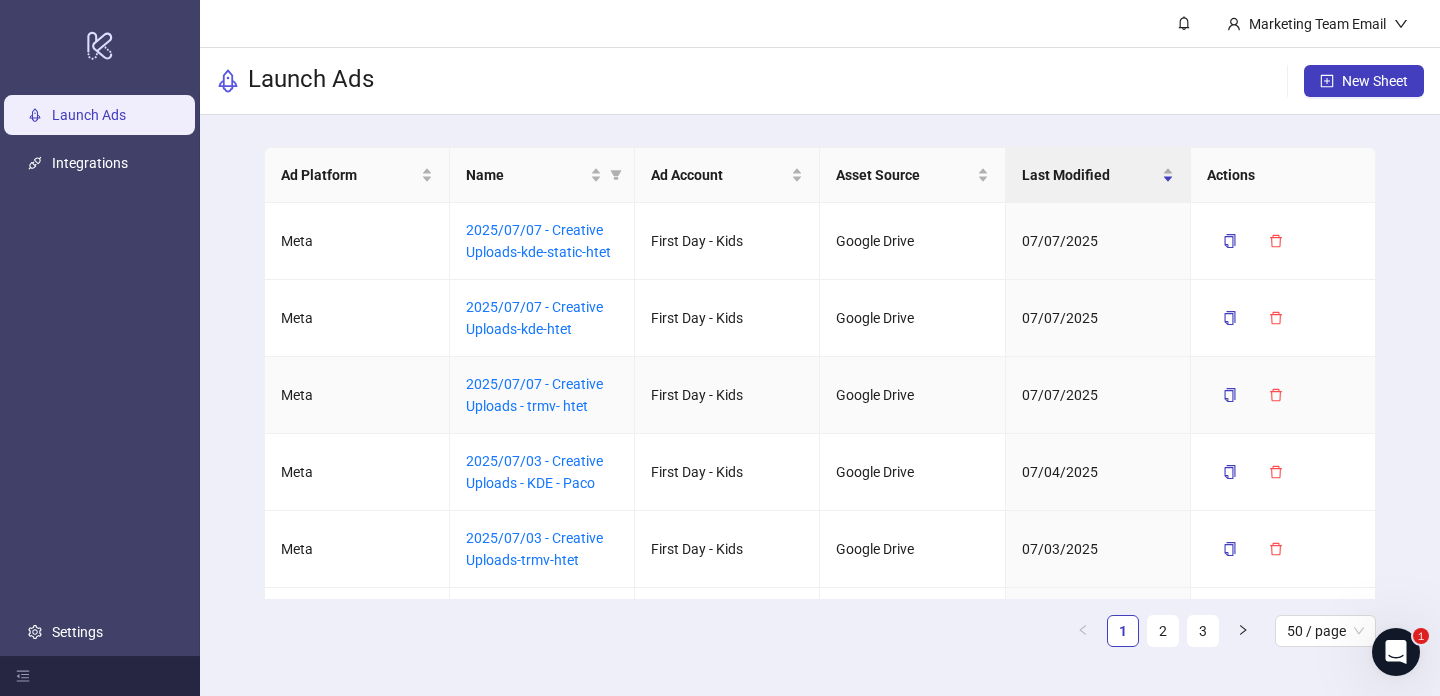 click on "2025/07/07 - Creative Uploads - trmv- htet" at bounding box center (542, 395) 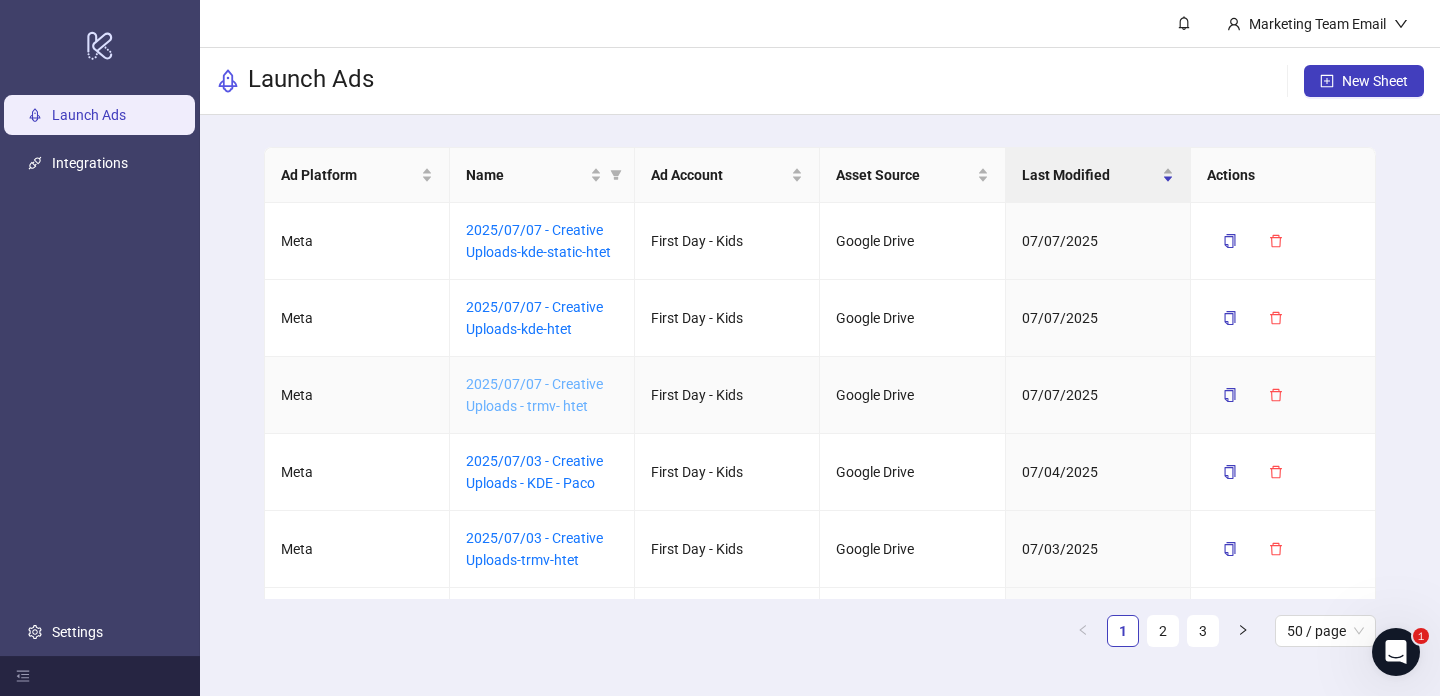 click on "2025/07/07 - Creative Uploads - trmv- htet" at bounding box center [534, 395] 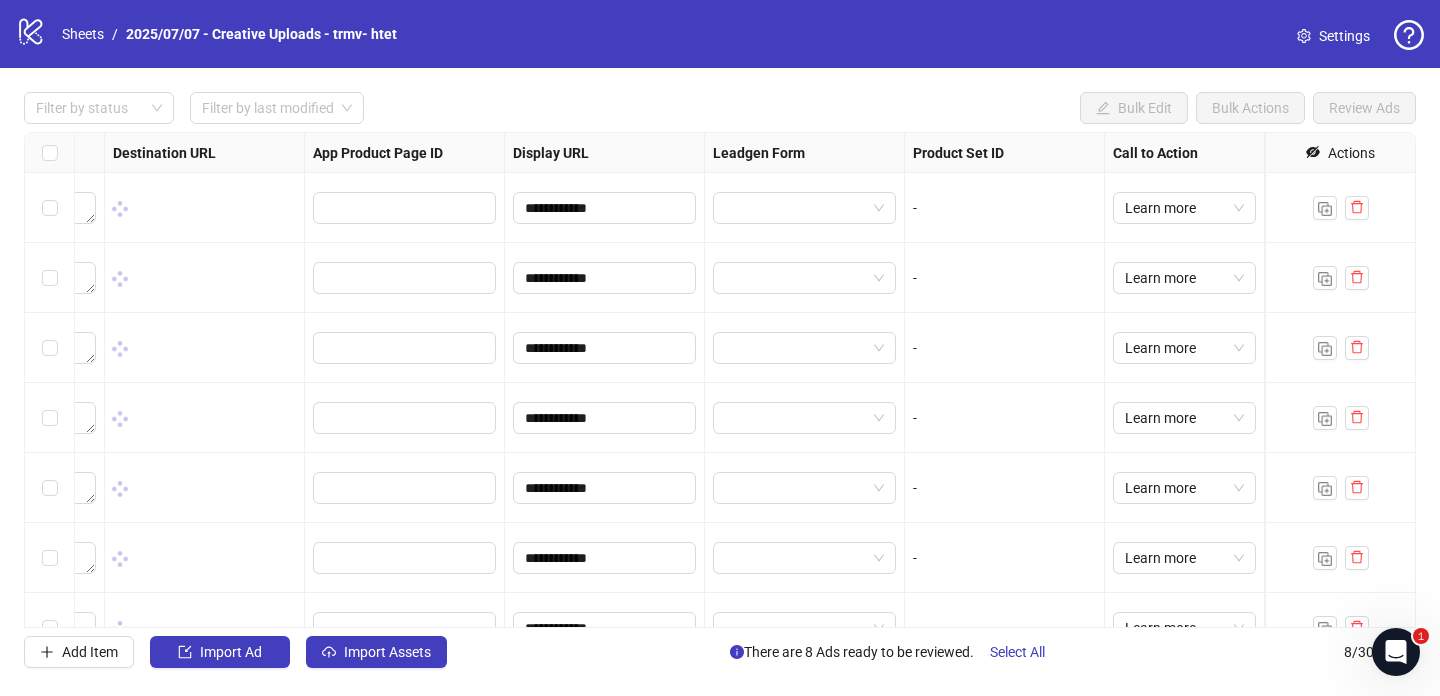 scroll, scrollTop: 106, scrollLeft: 1880, axis: both 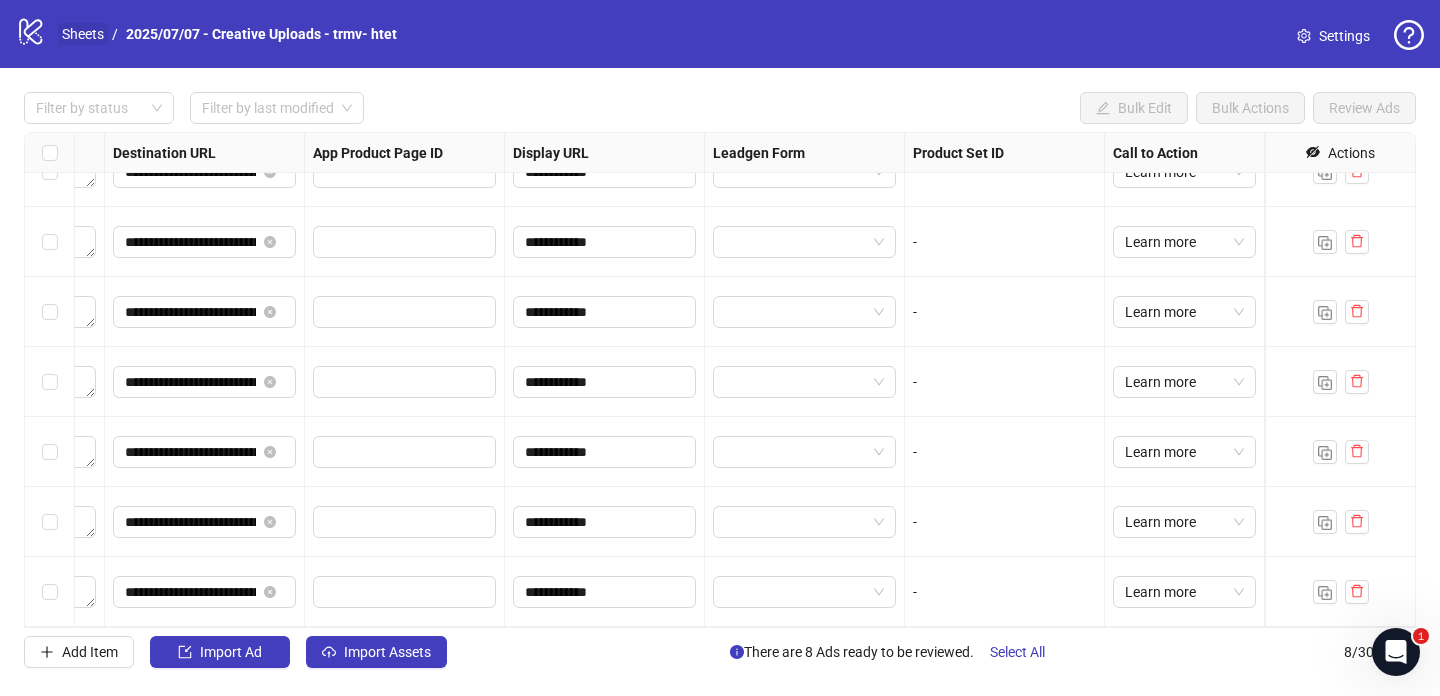 click on "Sheets" at bounding box center (83, 34) 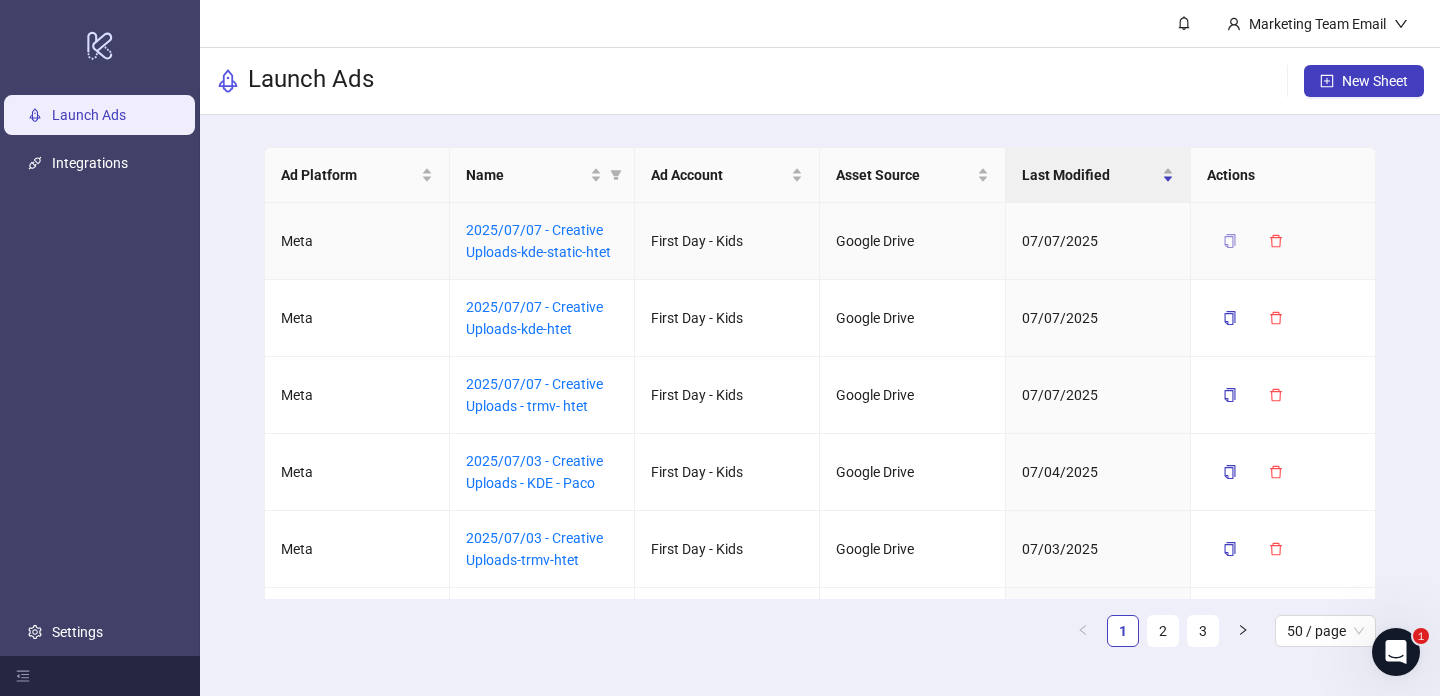 click at bounding box center (1230, 241) 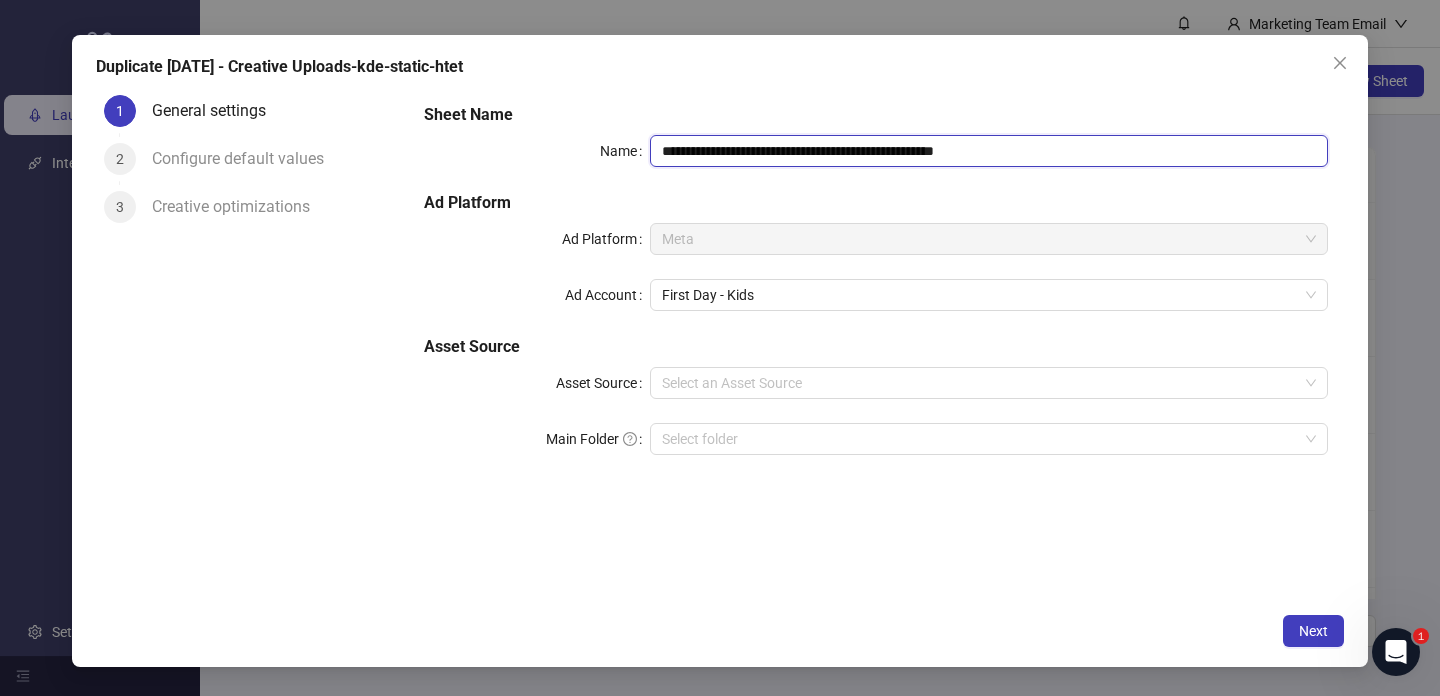 click on "**********" at bounding box center [989, 151] 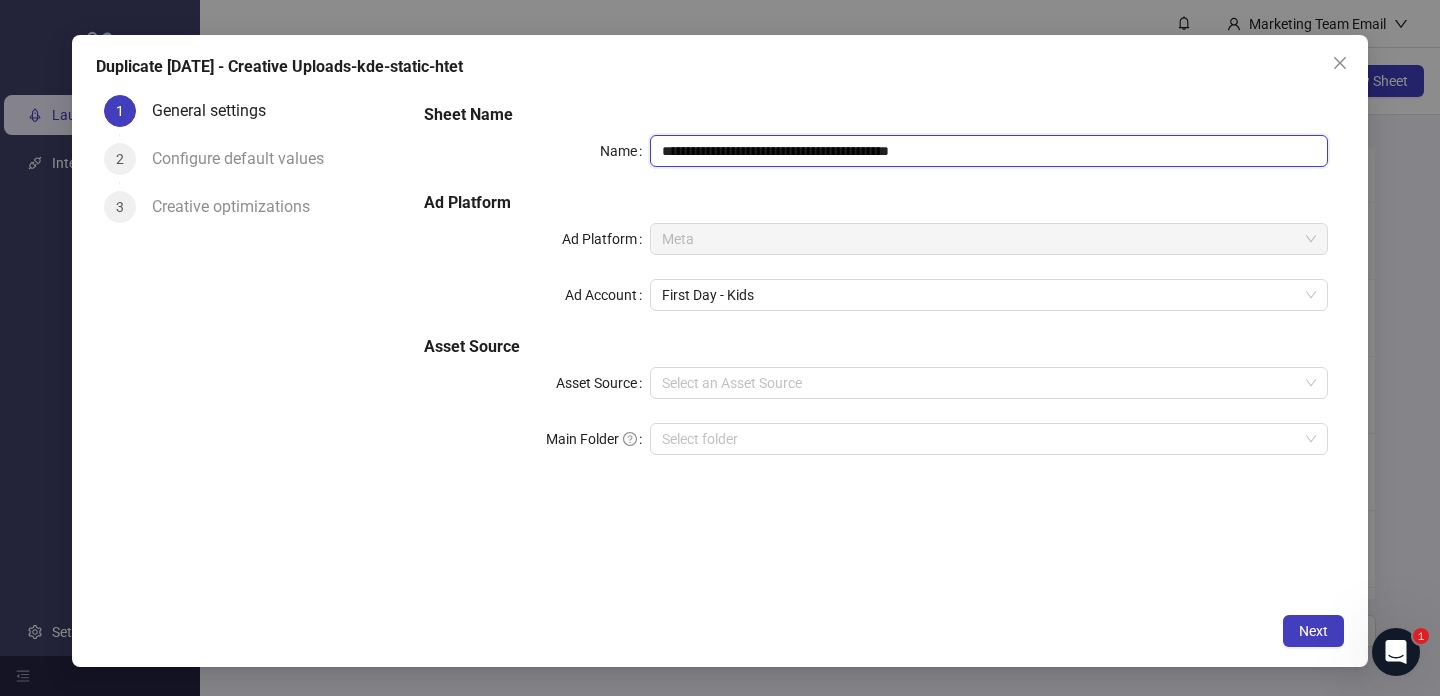 click on "**********" at bounding box center [989, 151] 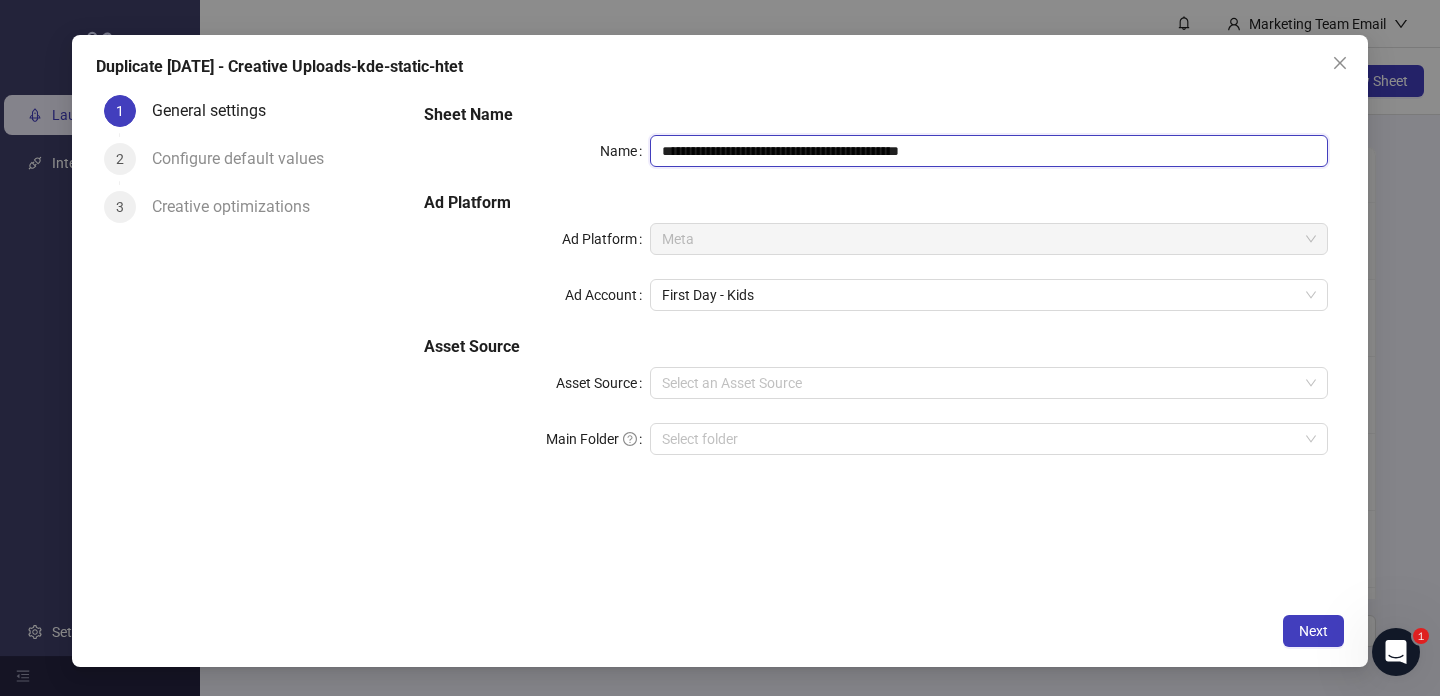 click on "**********" at bounding box center (989, 151) 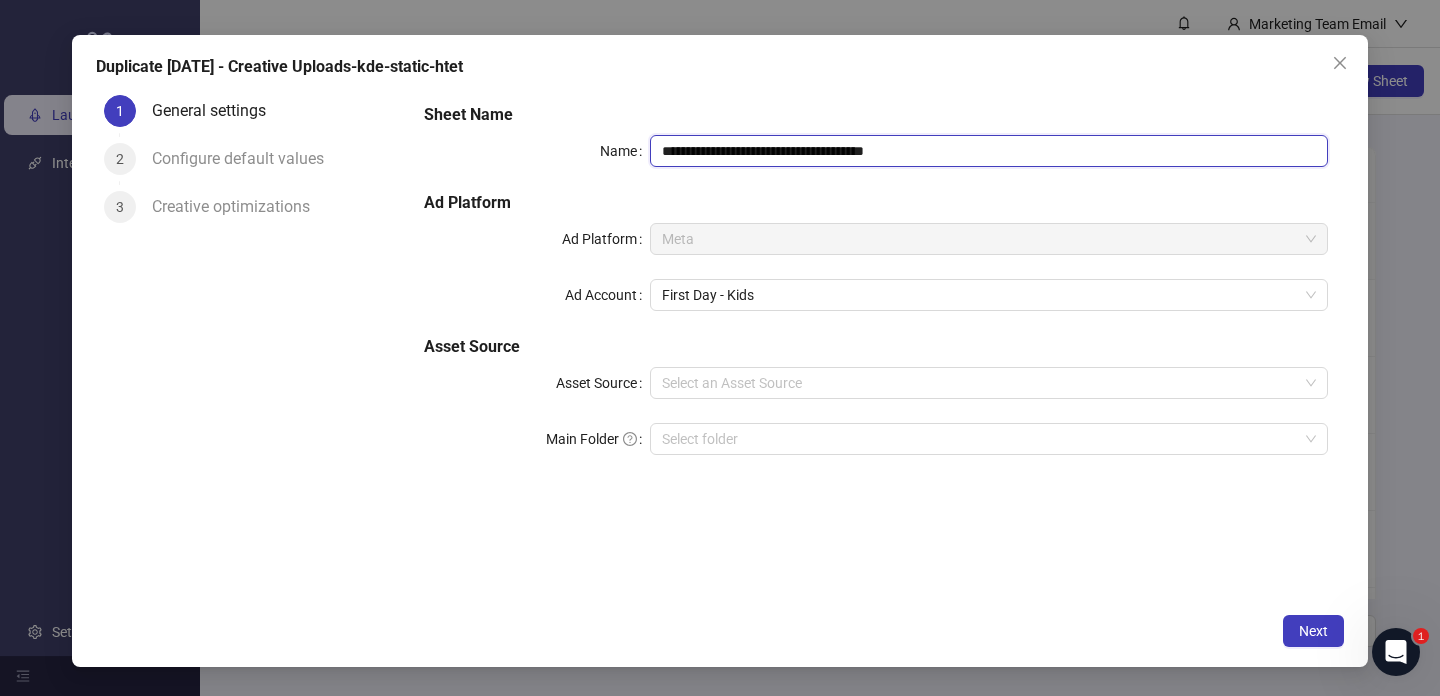 click on "**********" at bounding box center [989, 151] 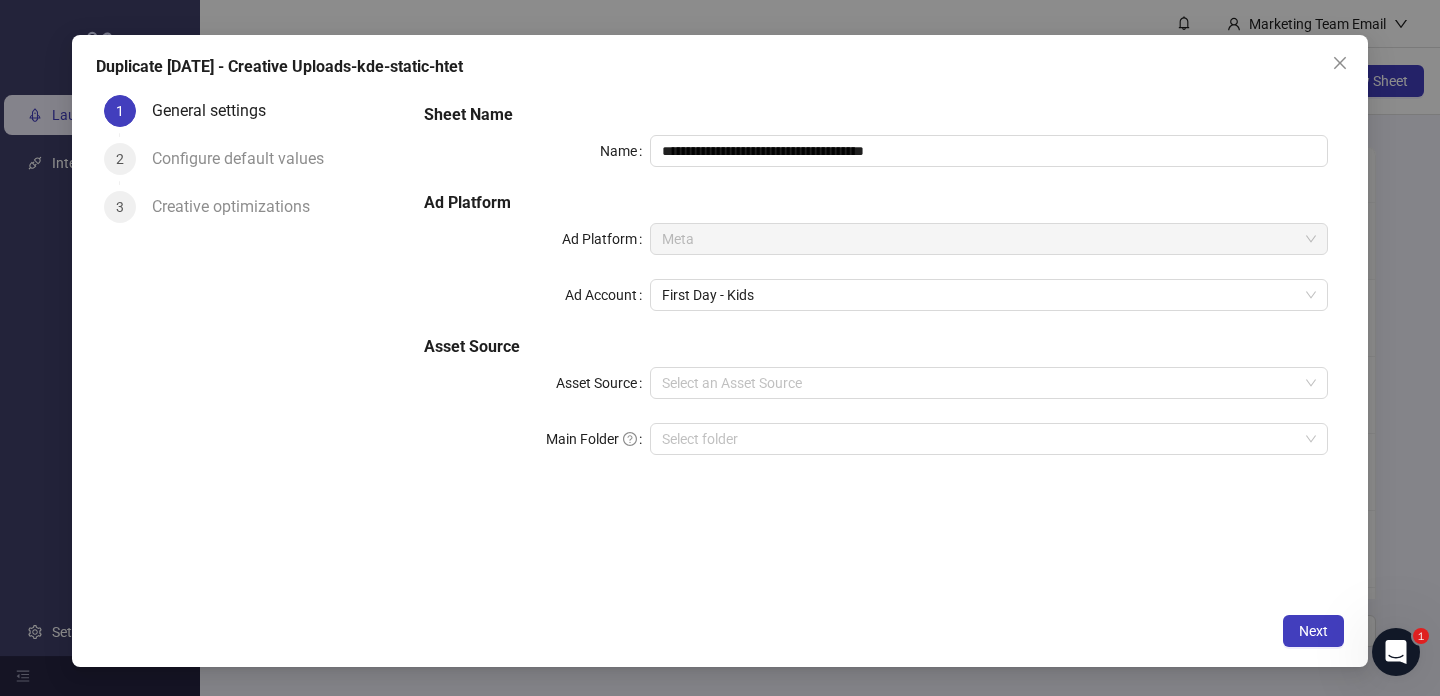 click on "Ad Platform" at bounding box center [876, 203] 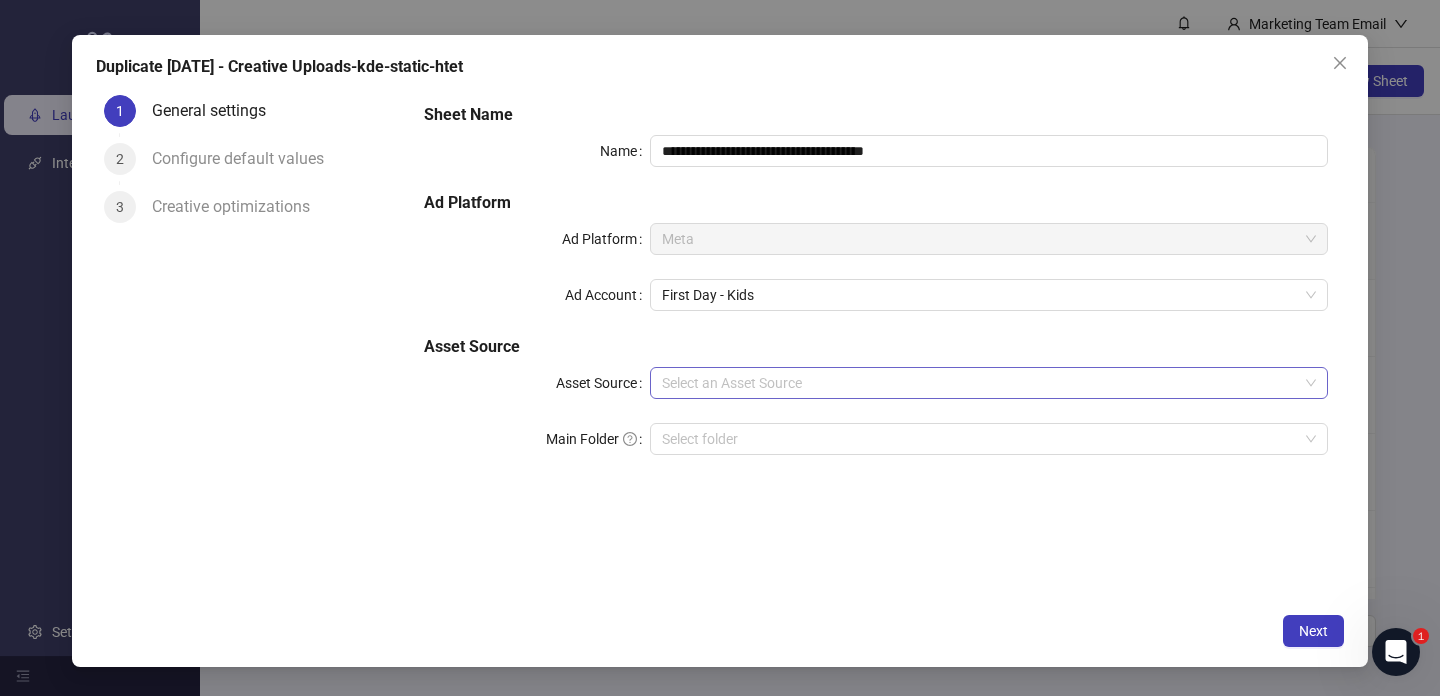click on "Asset Source" at bounding box center (980, 383) 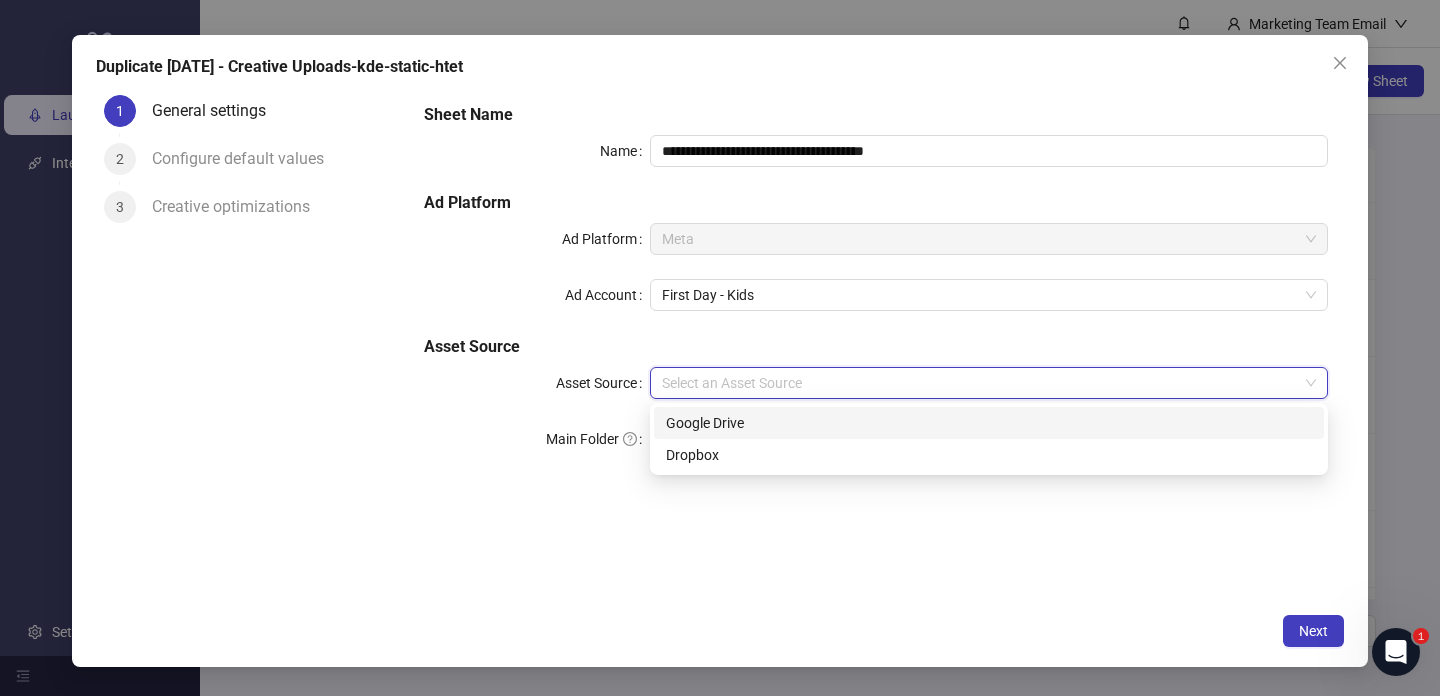 click on "Asset Source" at bounding box center (876, 347) 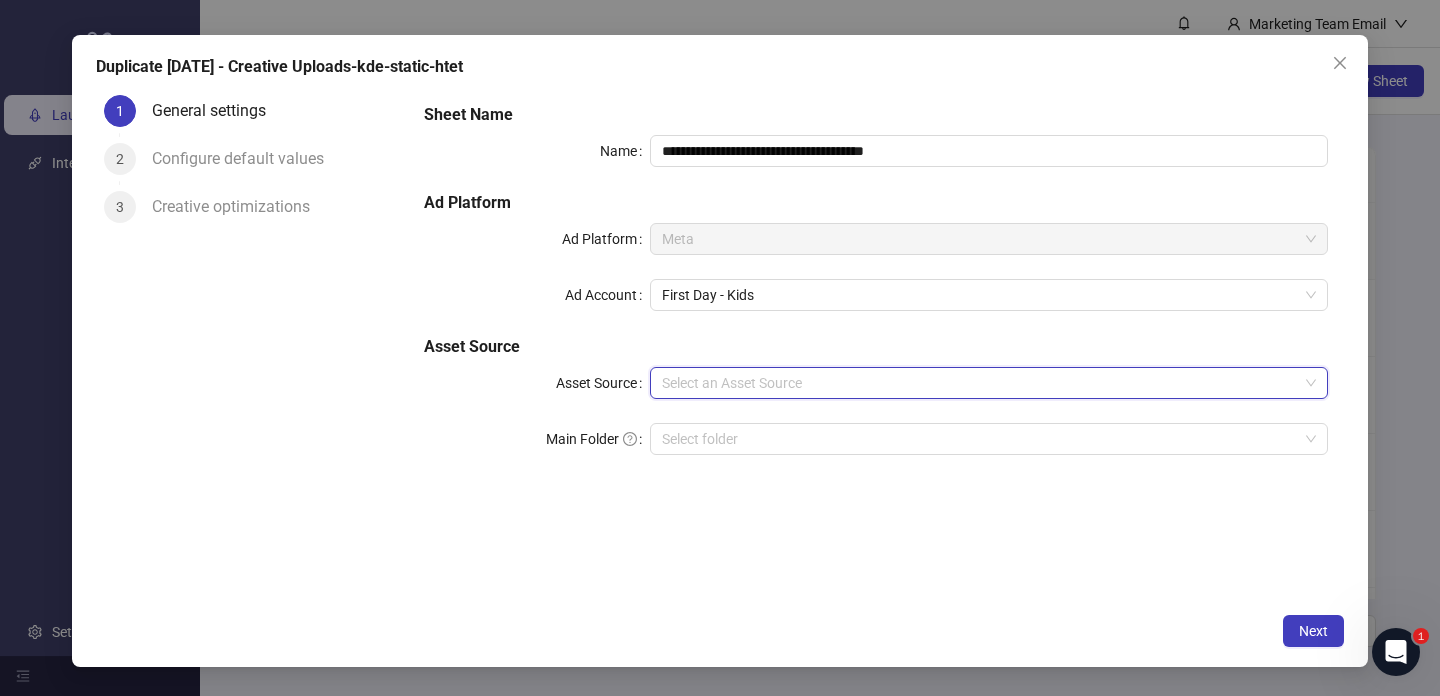 click on "Asset Source" at bounding box center [980, 383] 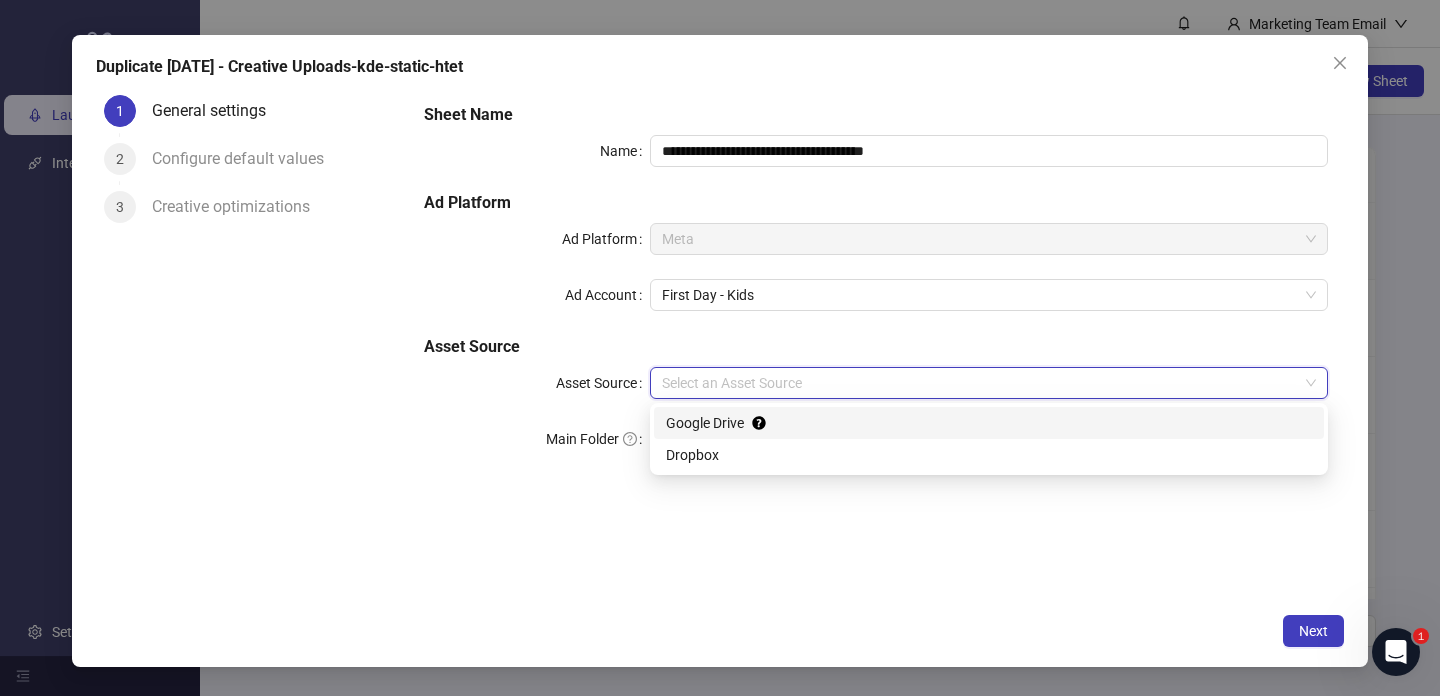 click on "Google Drive" at bounding box center [989, 423] 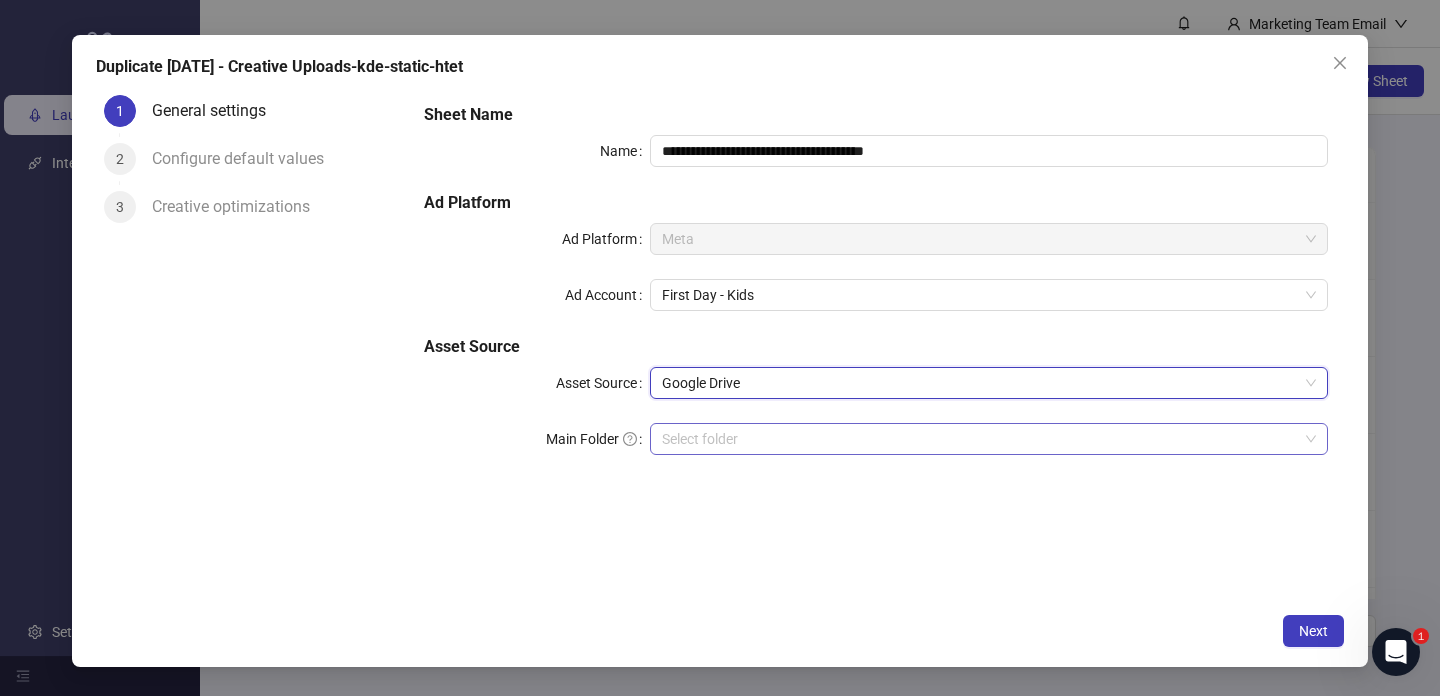 click on "Main Folder" at bounding box center [980, 439] 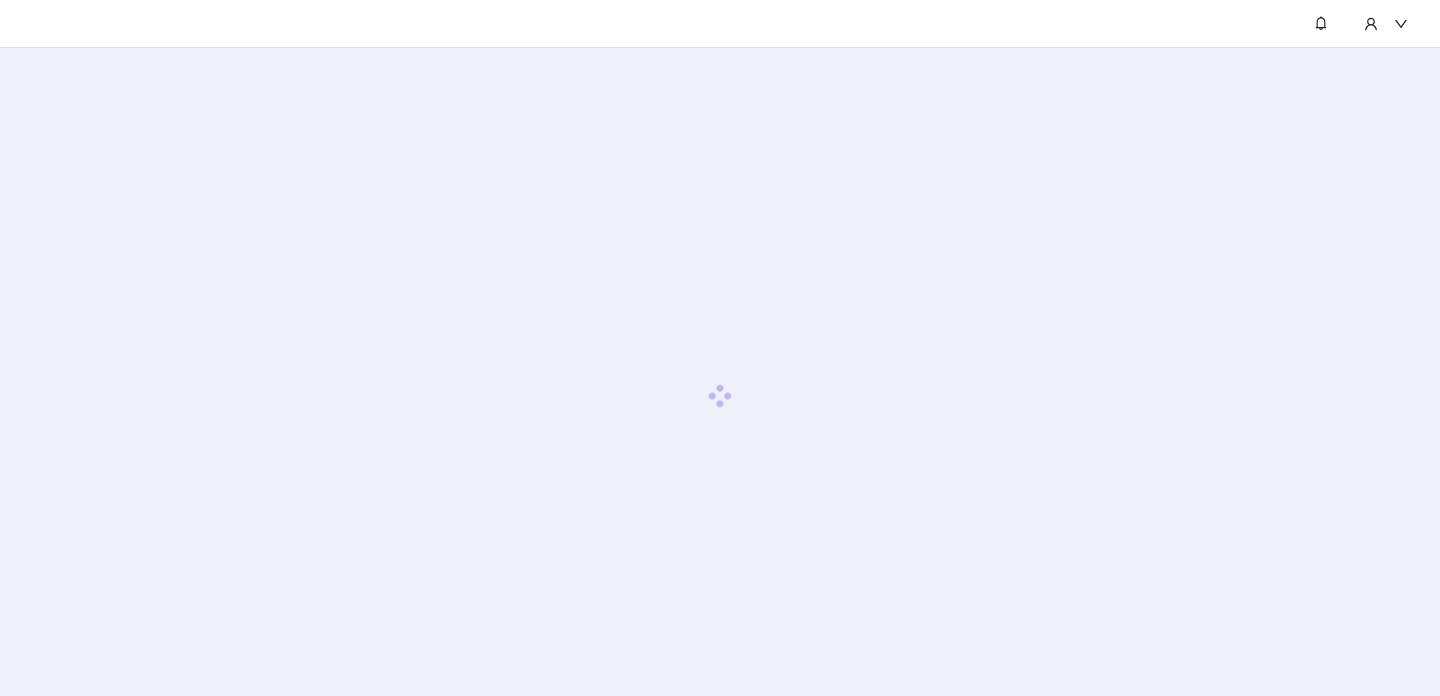 scroll, scrollTop: 0, scrollLeft: 0, axis: both 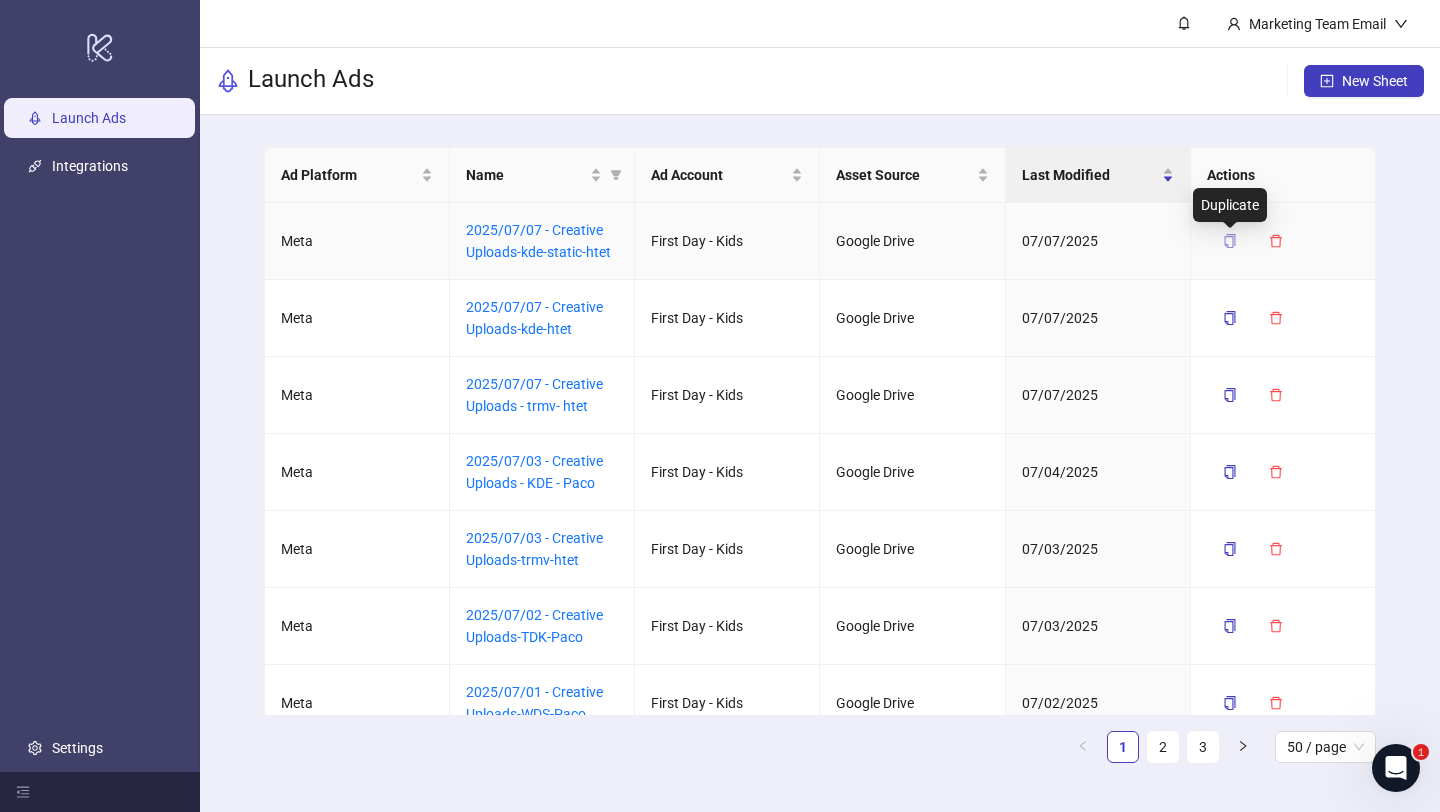 click at bounding box center (1230, 241) 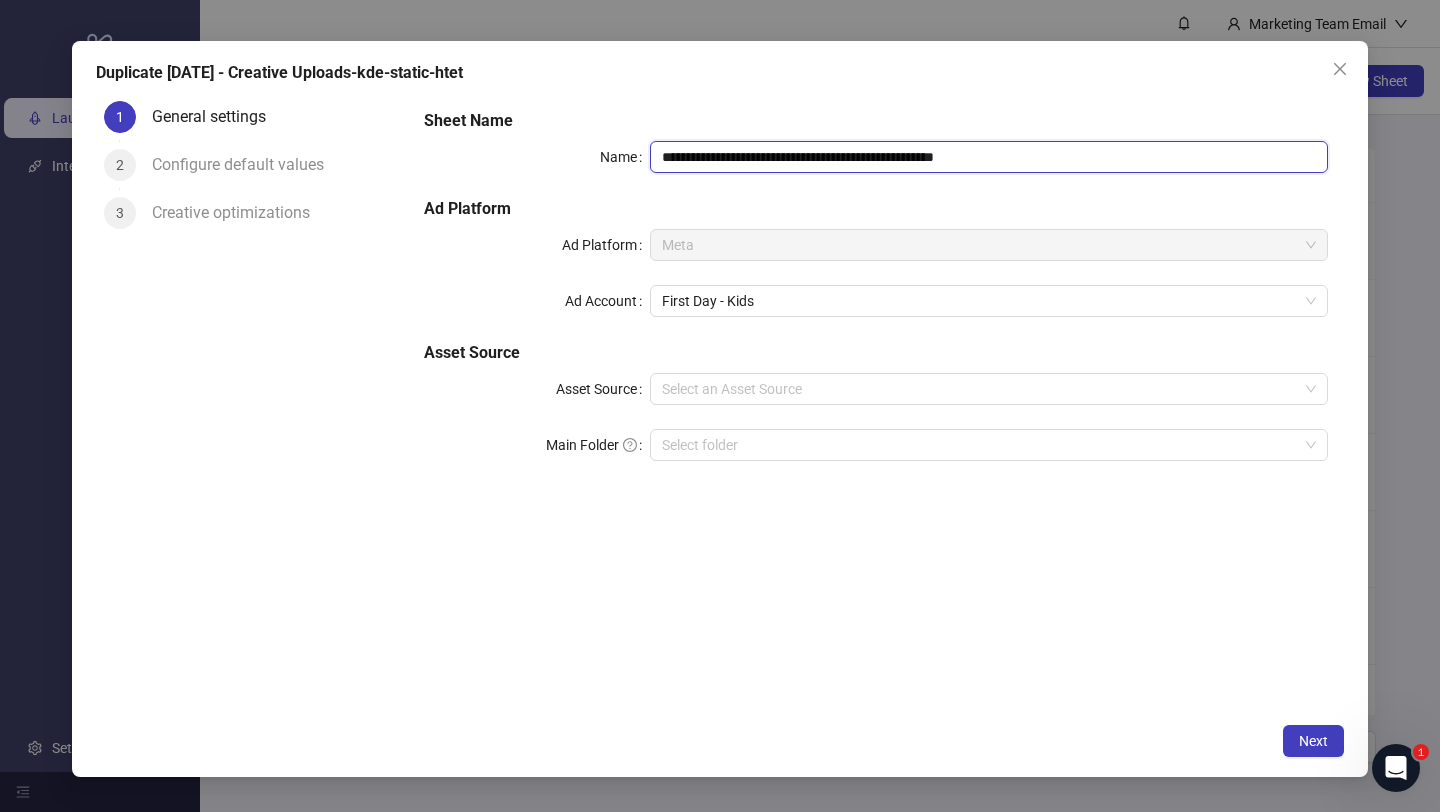 click on "**********" at bounding box center [989, 157] 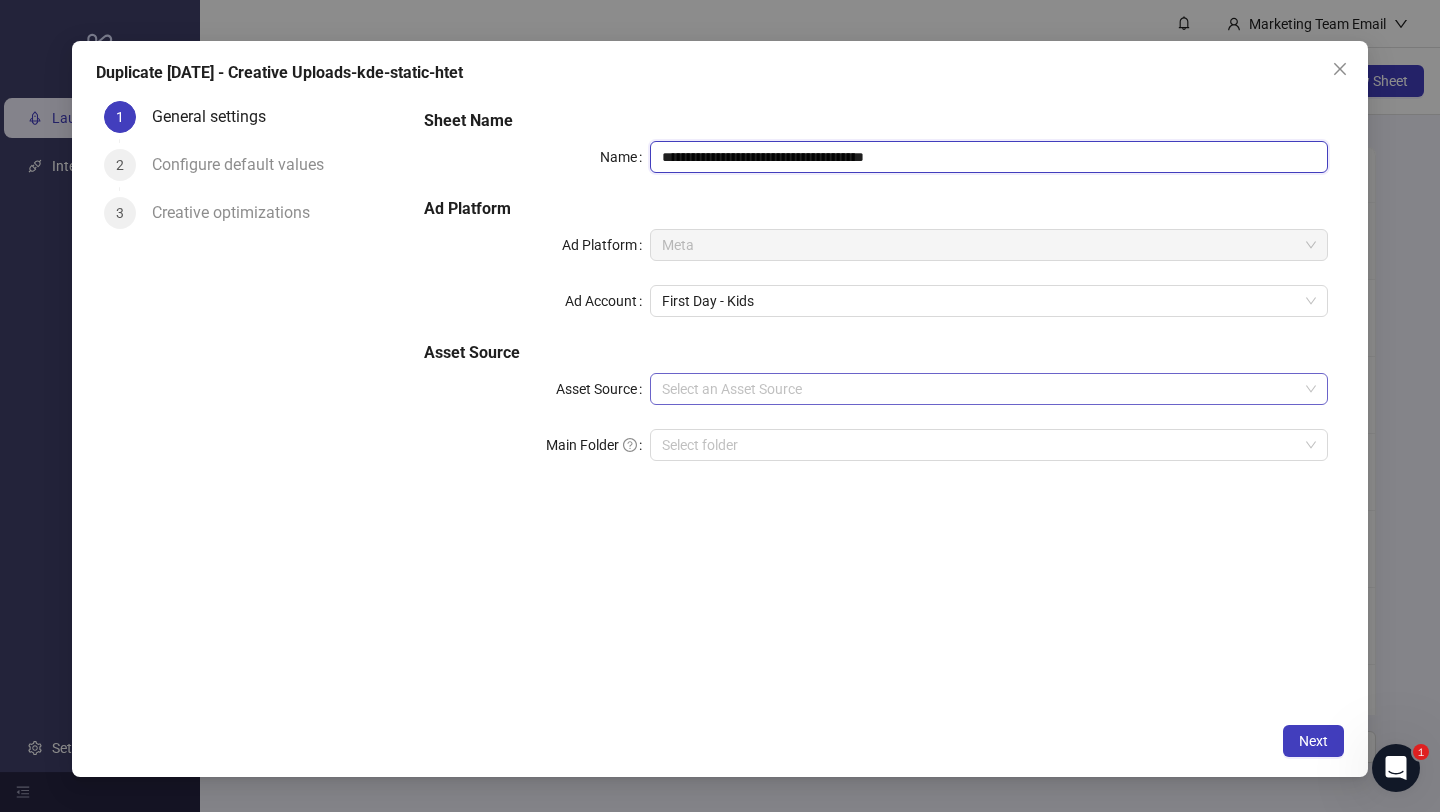 type on "**********" 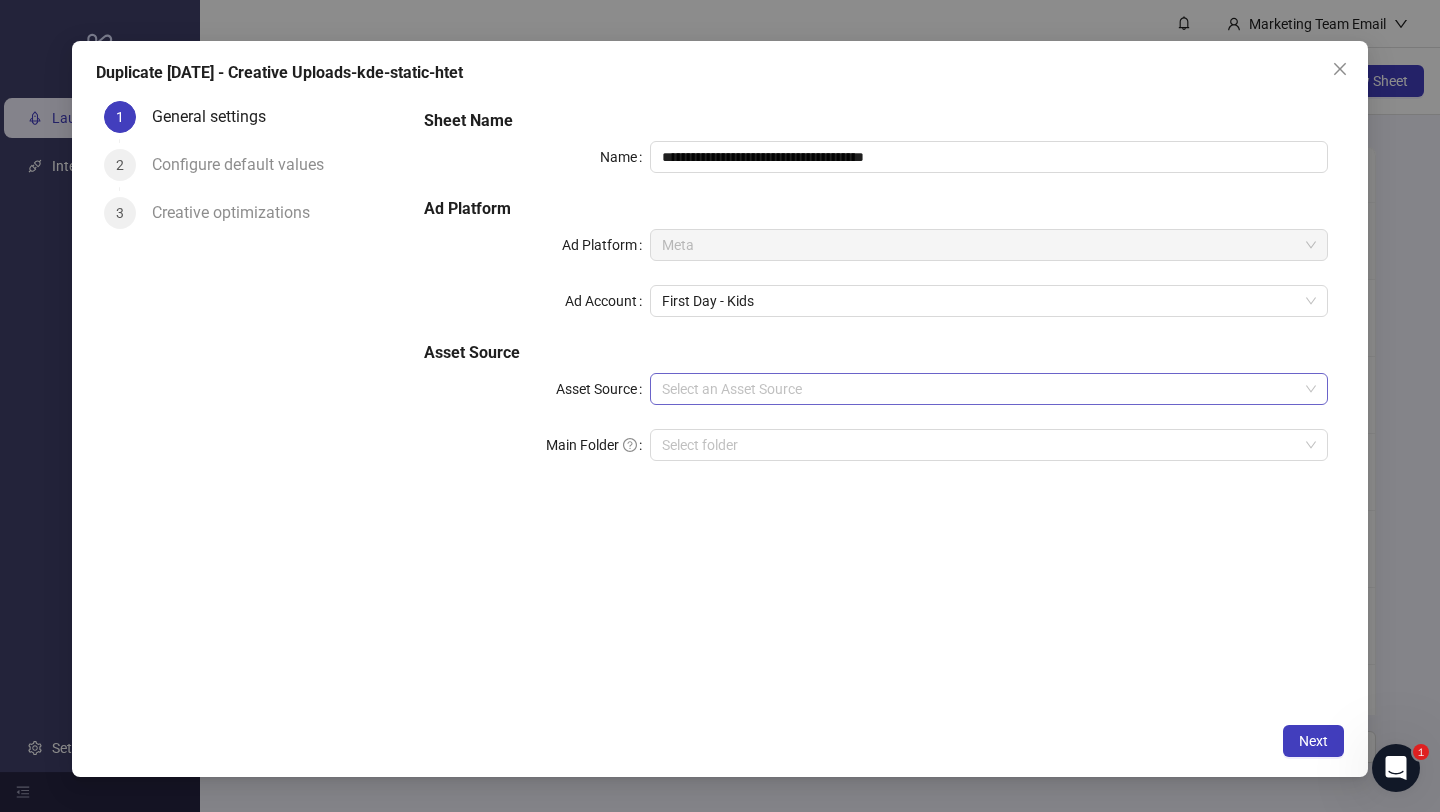 click on "Asset Source" at bounding box center [980, 389] 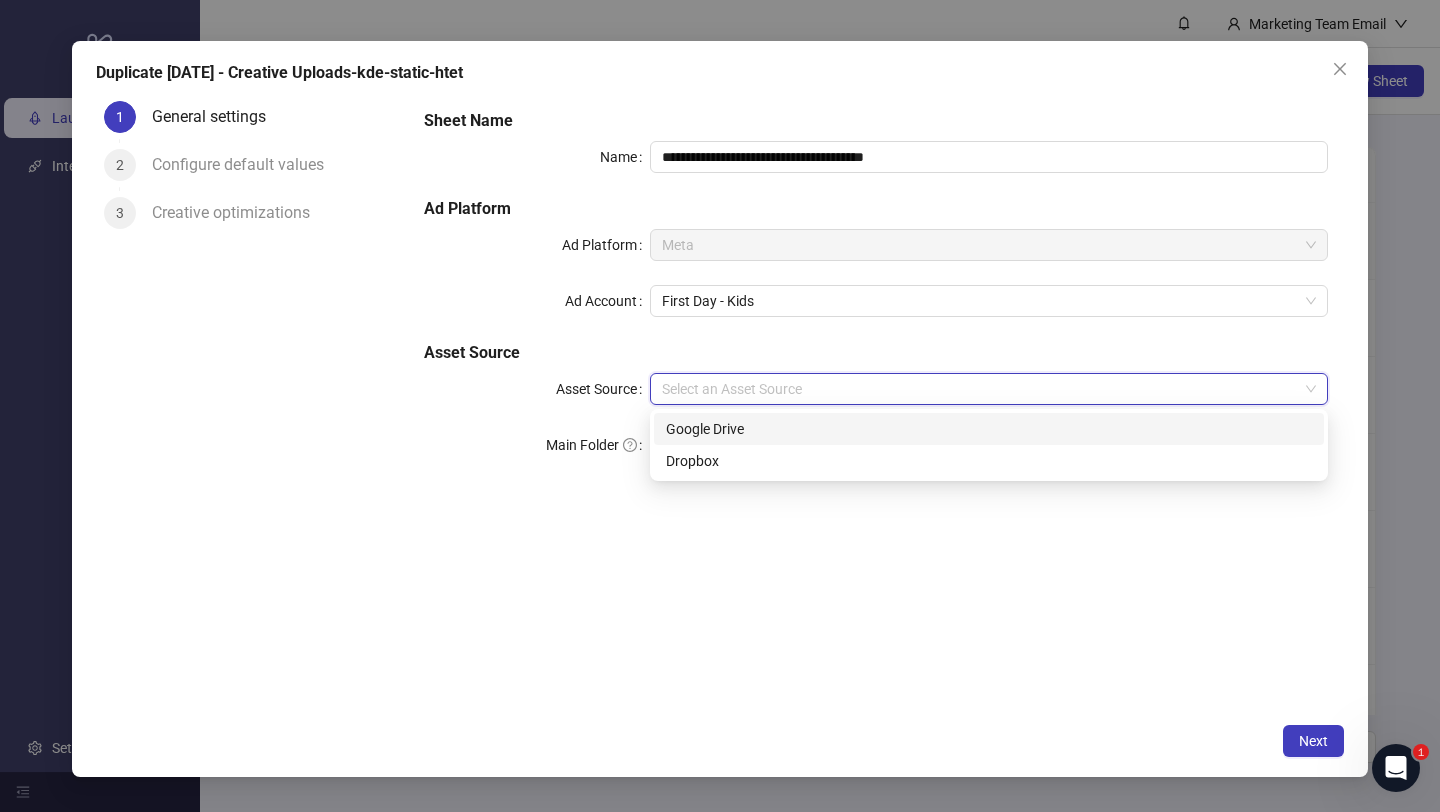 click on "Google Drive" at bounding box center (989, 429) 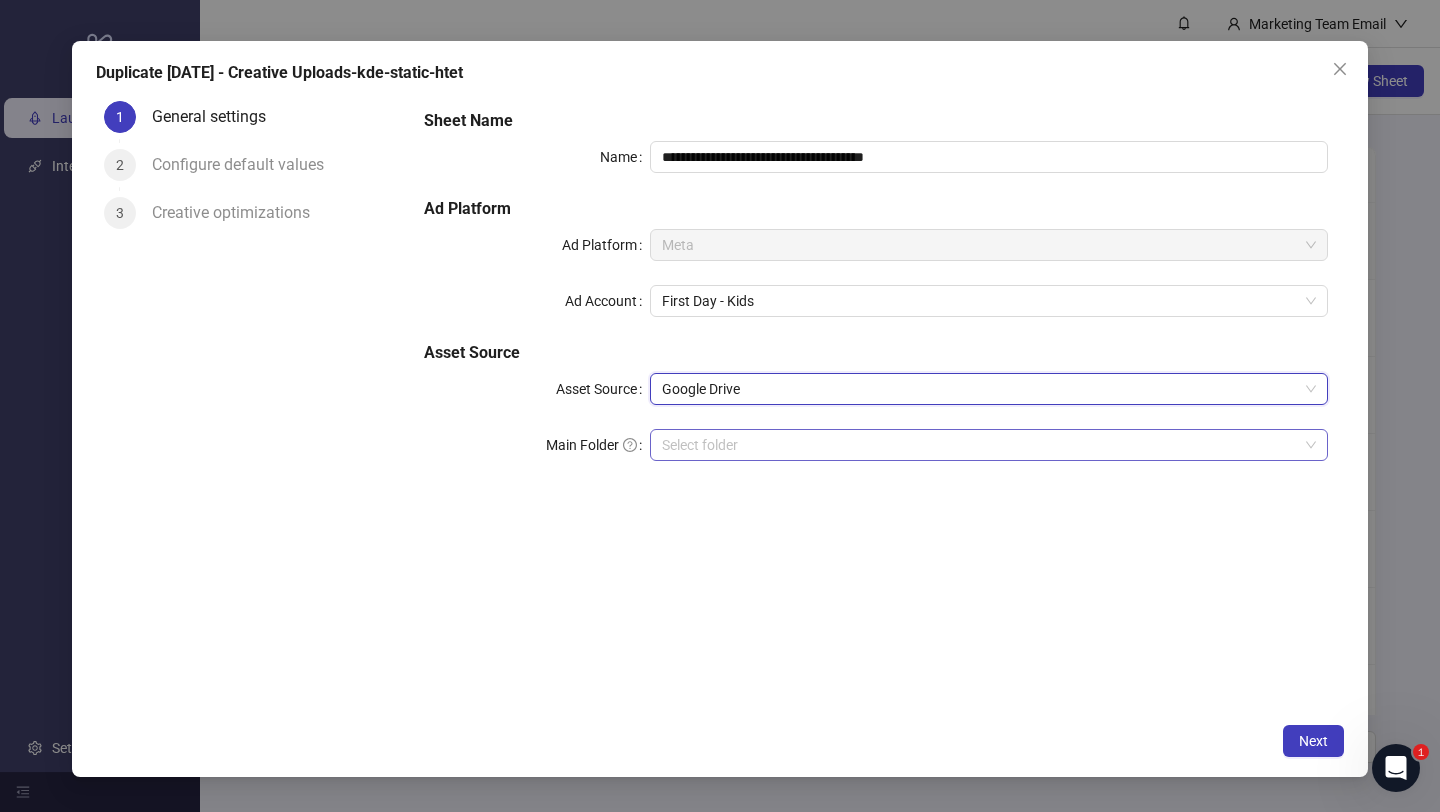 click on "Main Folder" at bounding box center [980, 445] 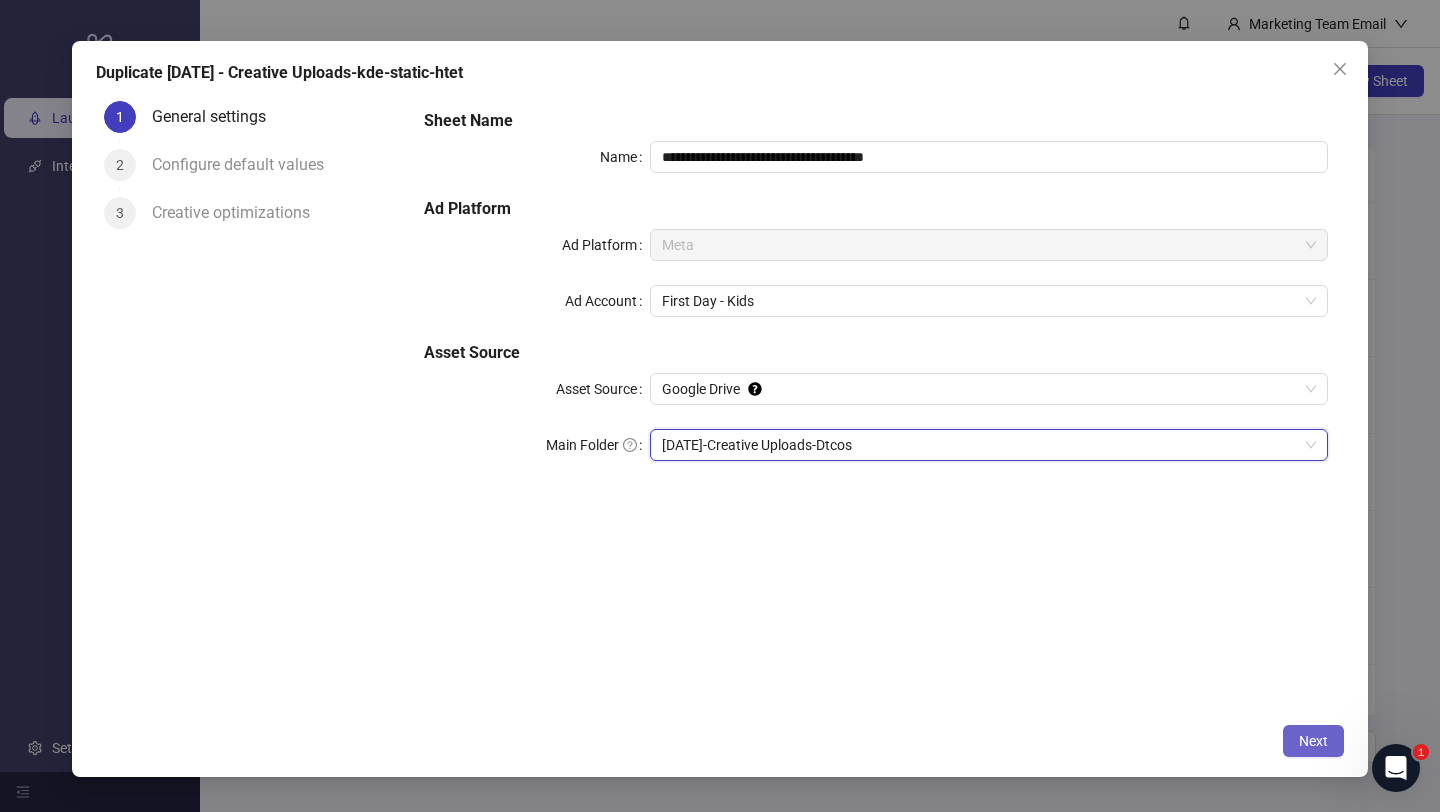 click on "Next" at bounding box center (1313, 741) 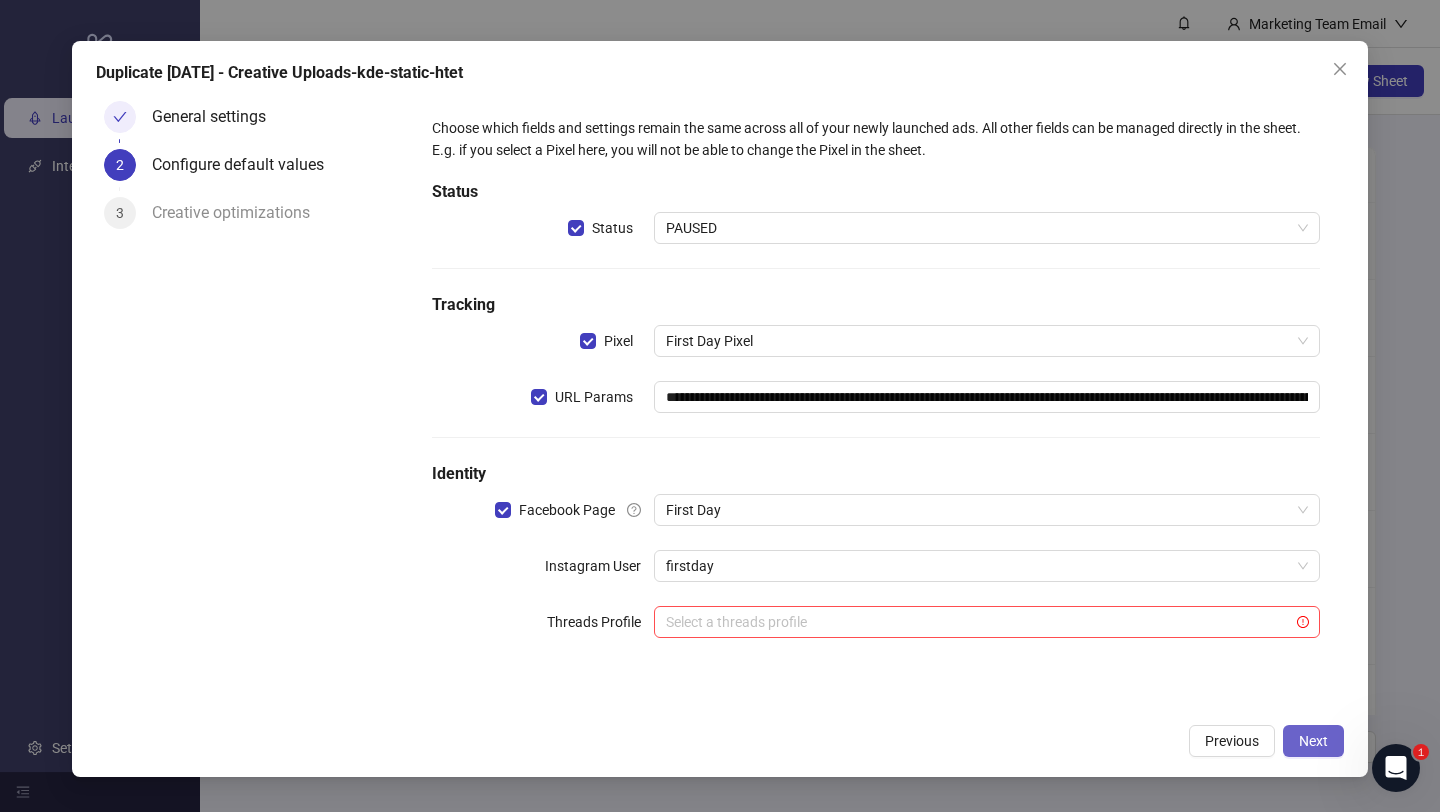 click on "Next" at bounding box center (1313, 741) 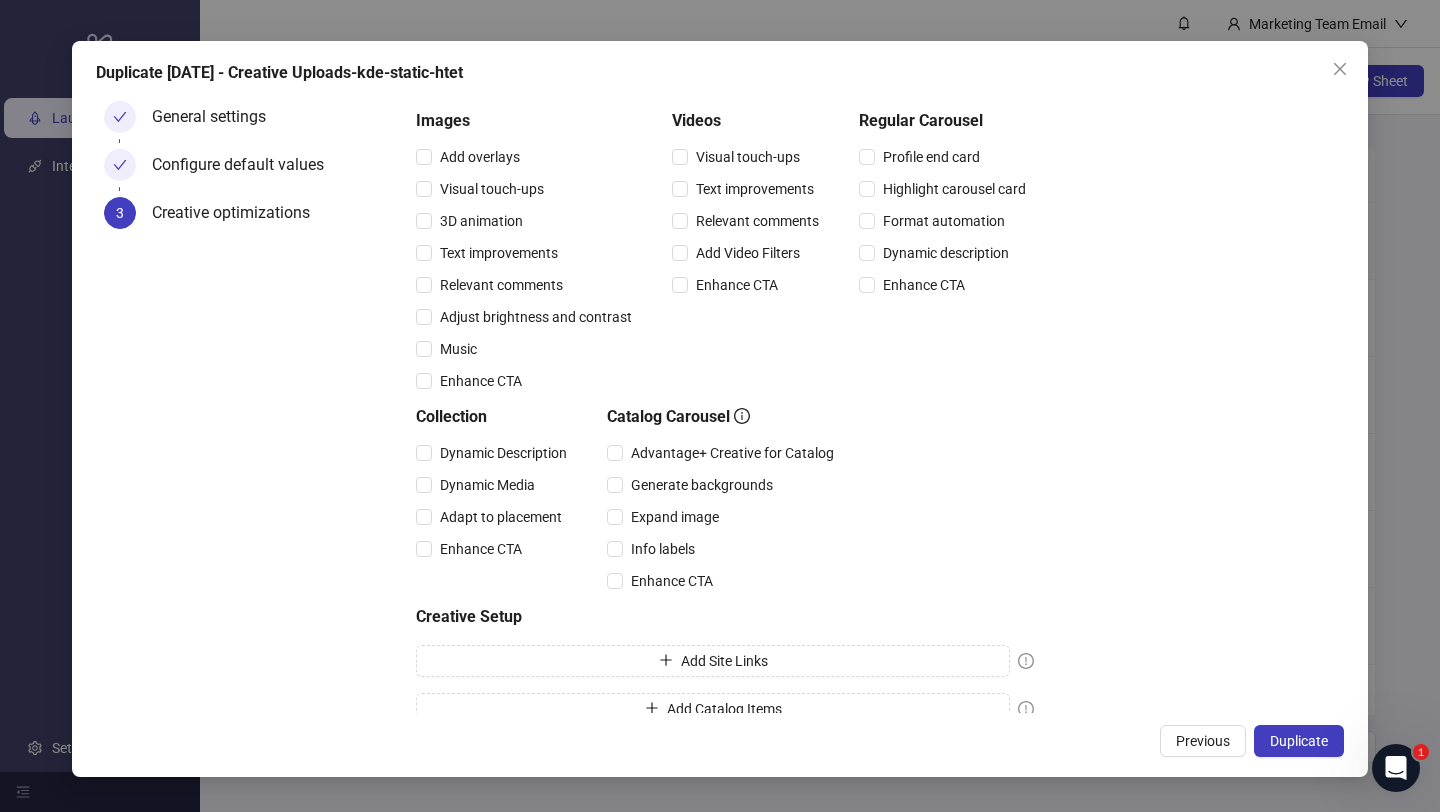 scroll, scrollTop: 207, scrollLeft: 0, axis: vertical 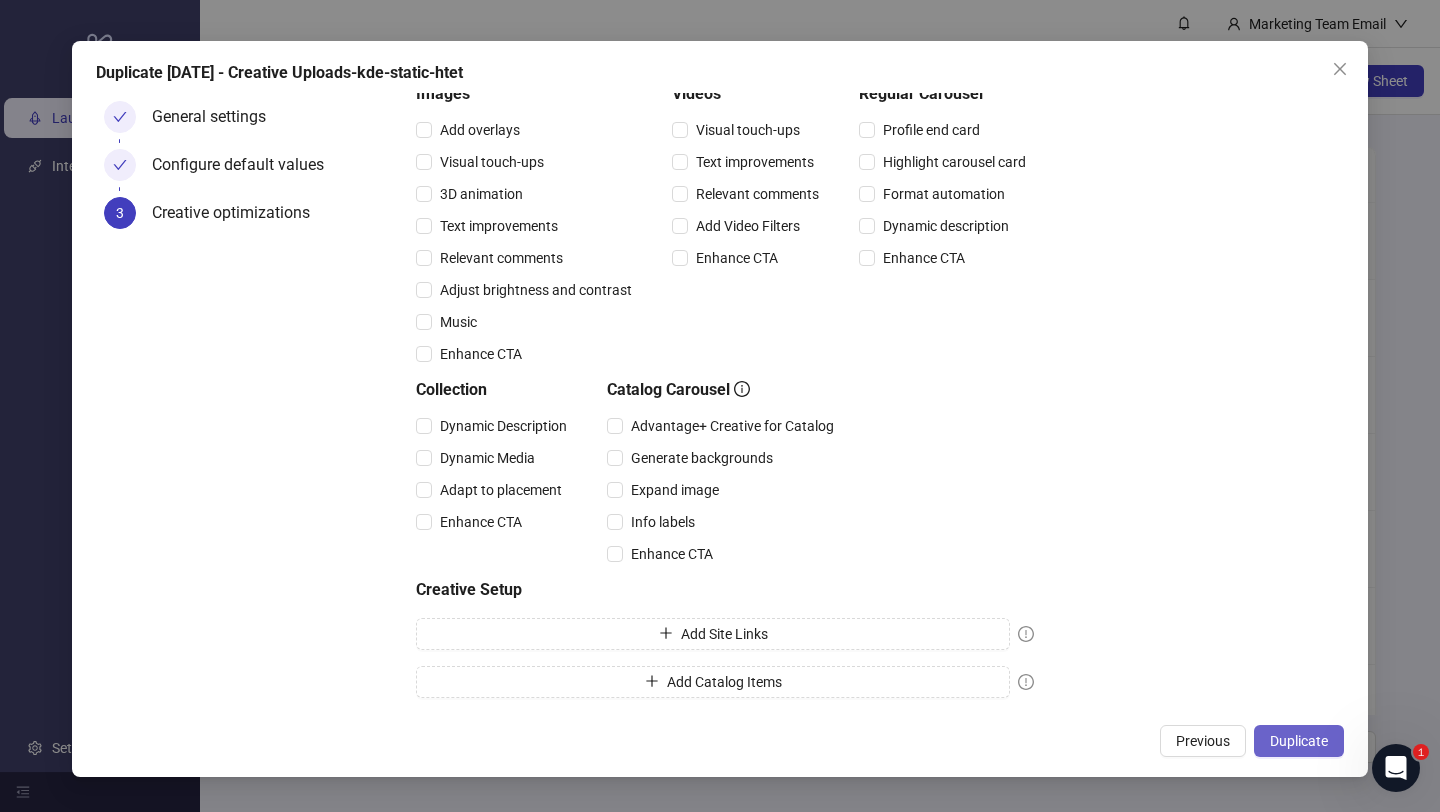 click on "Duplicate" at bounding box center (1299, 741) 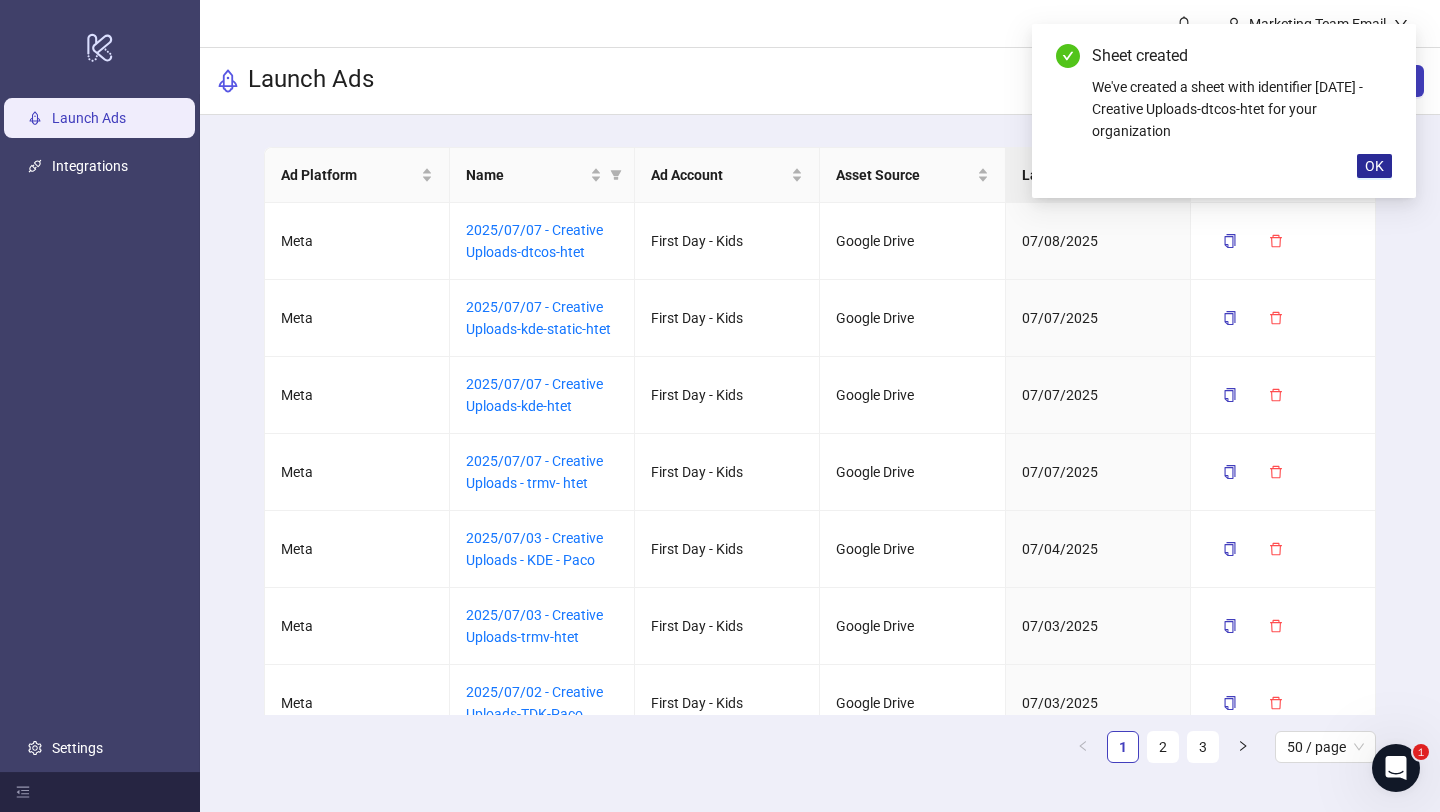 click on "OK" at bounding box center (1374, 166) 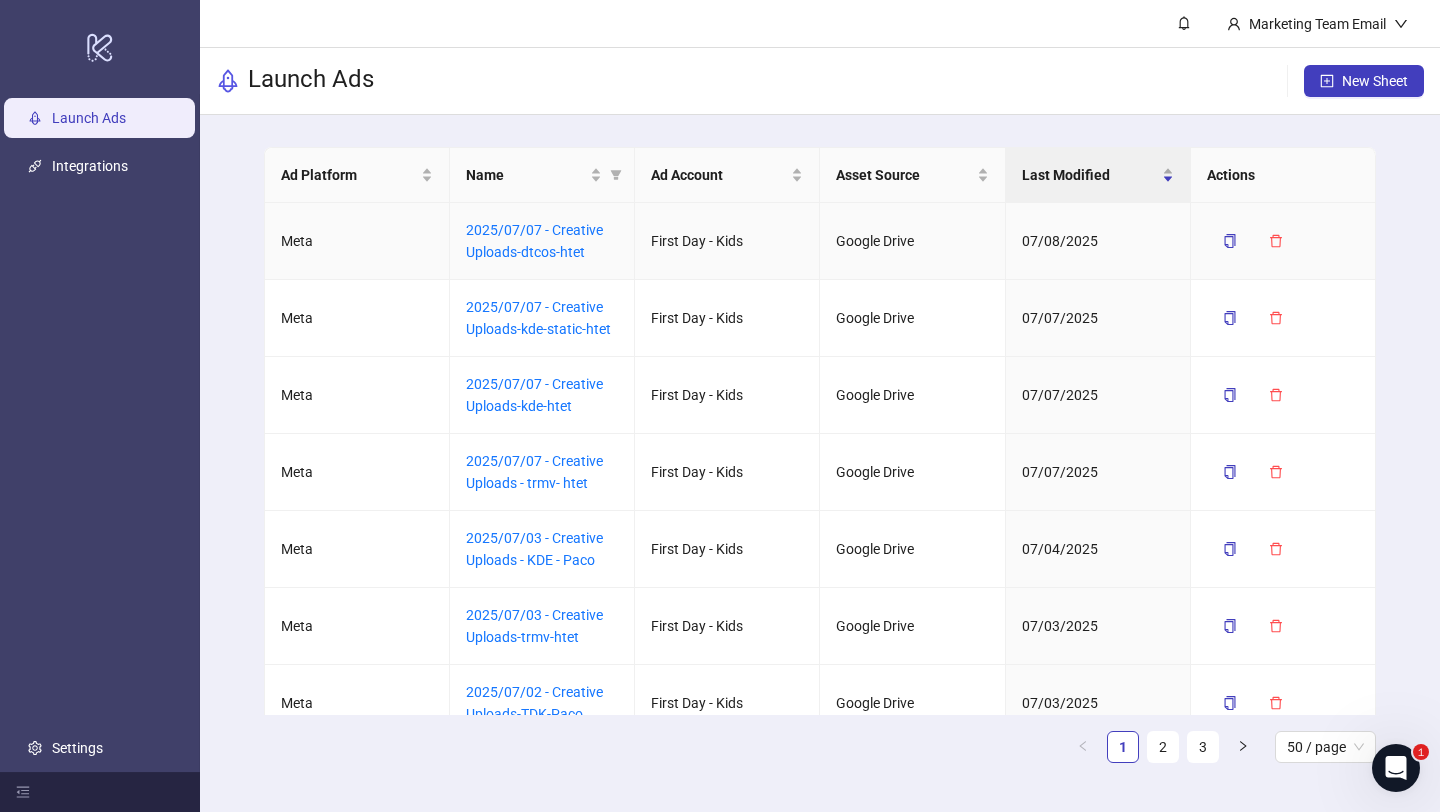 click on "2025/07/07 - Creative Uploads-dtcos-htet" at bounding box center [542, 241] 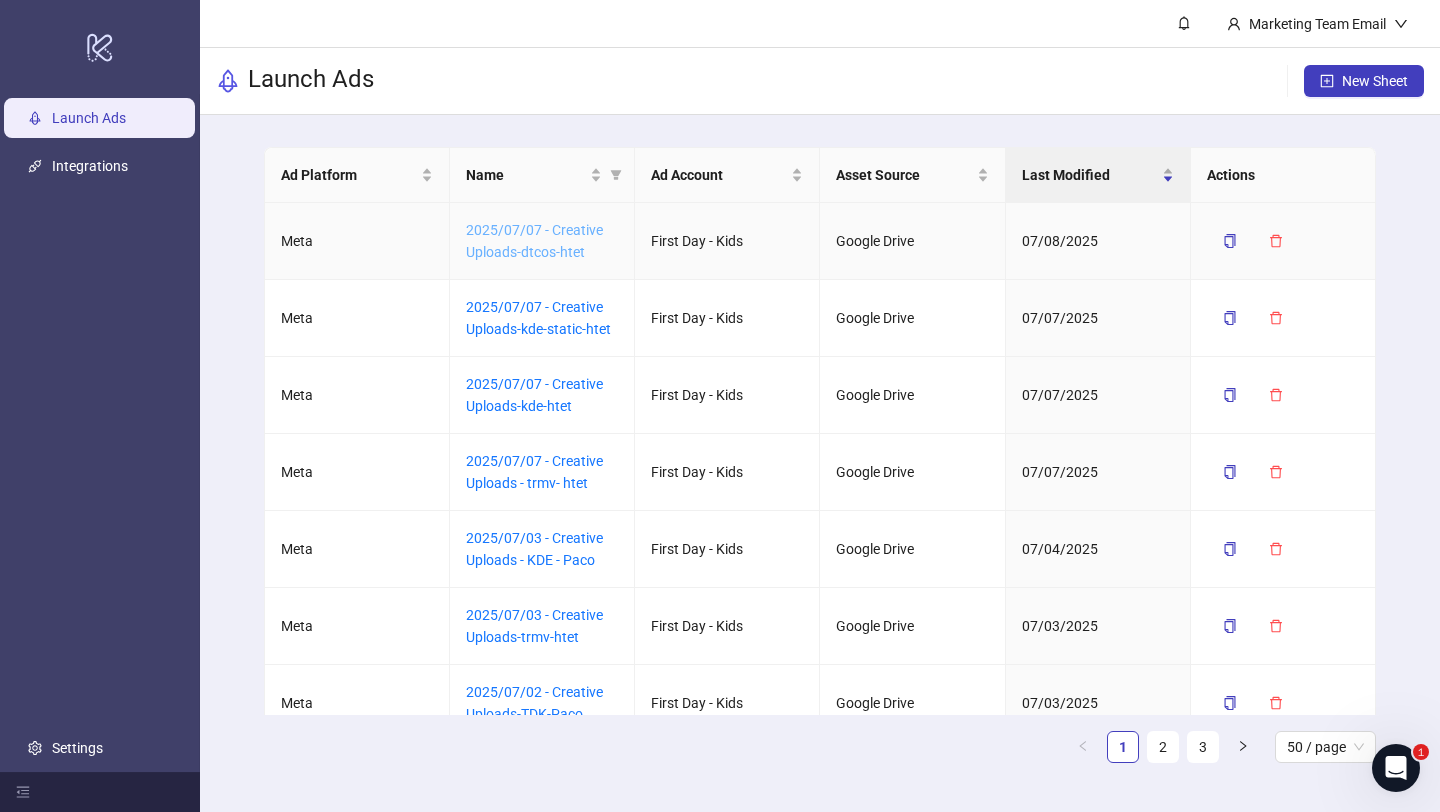 click on "2025/07/07 - Creative Uploads-dtcos-htet" at bounding box center (534, 241) 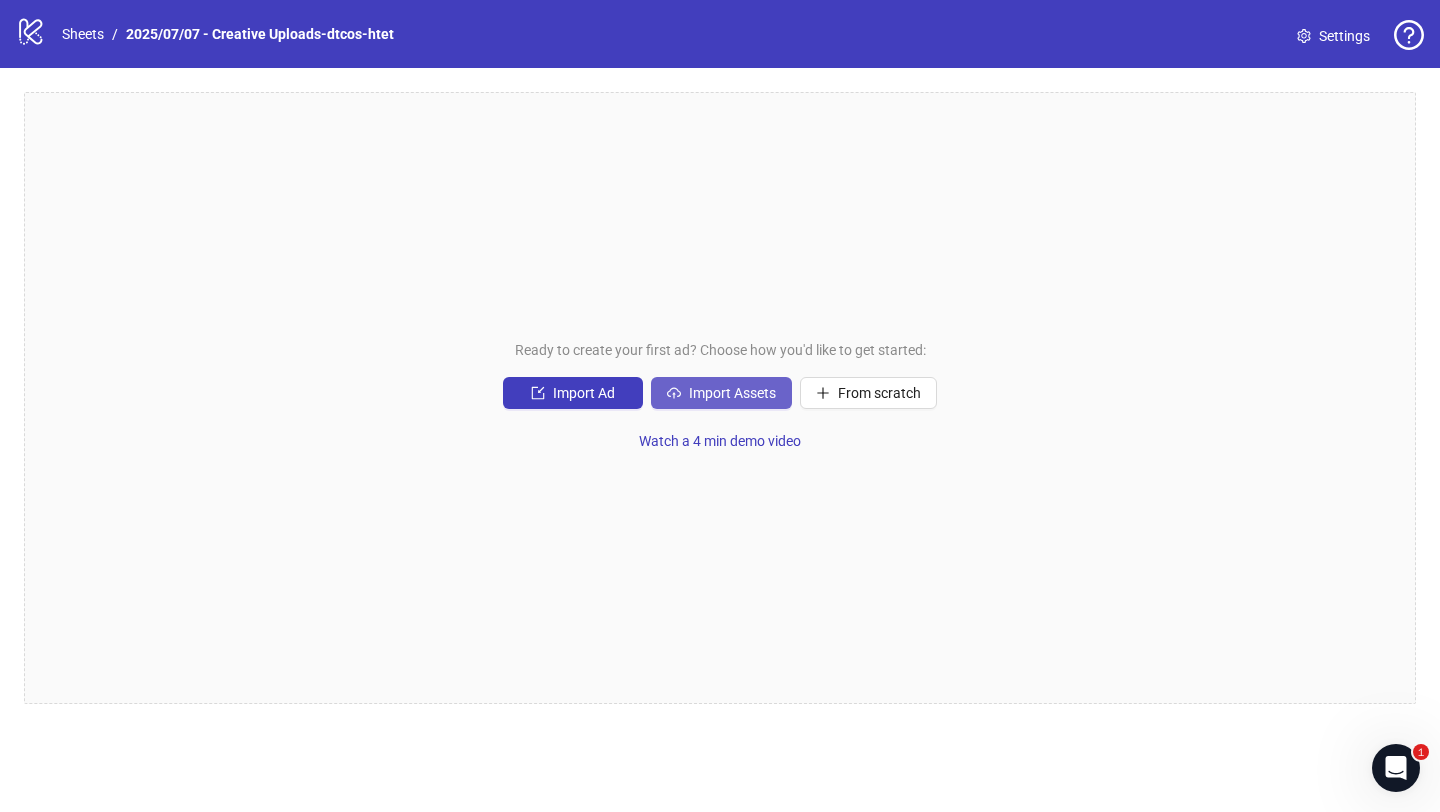 click on "Import Assets" at bounding box center [584, 393] 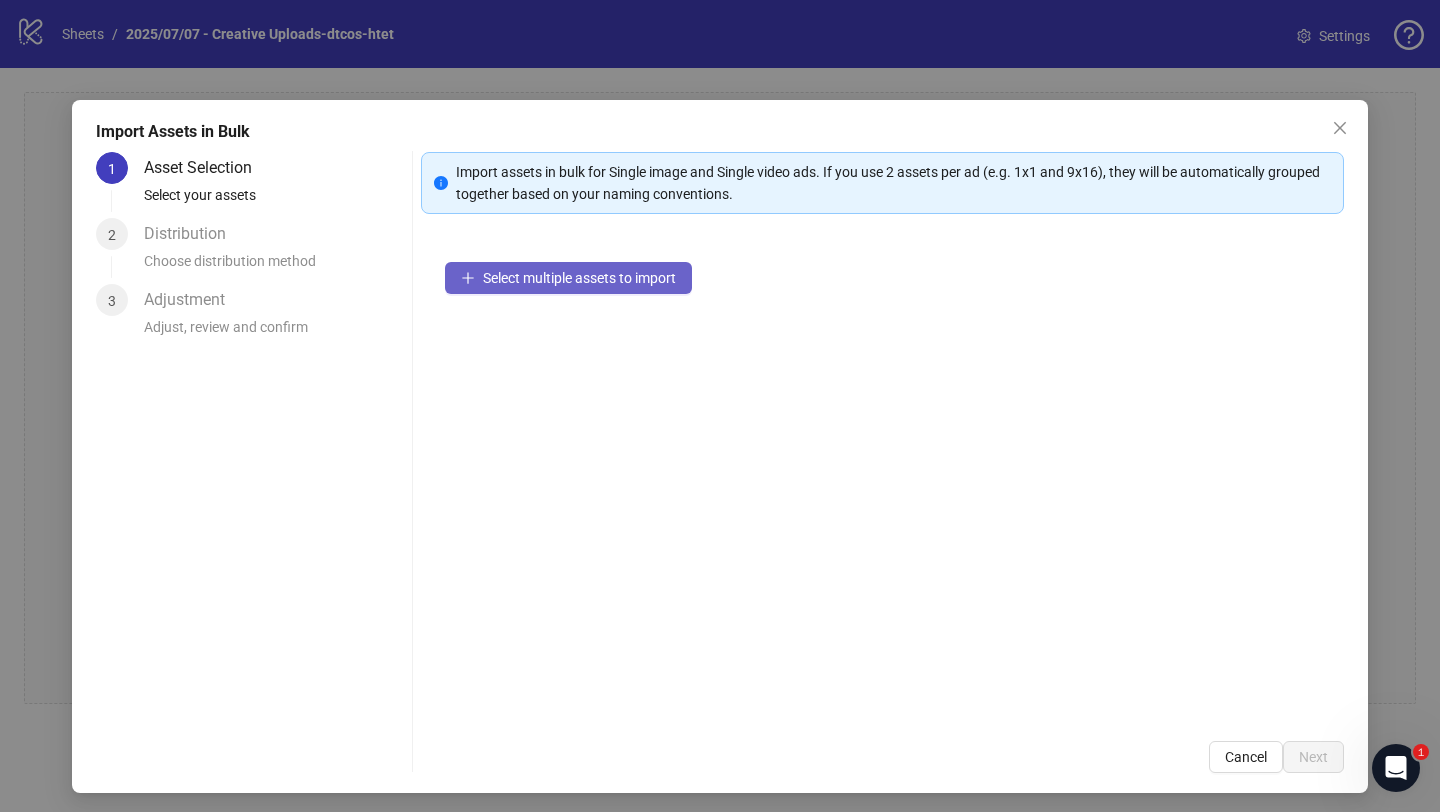 click on "Select multiple assets to import" at bounding box center (579, 278) 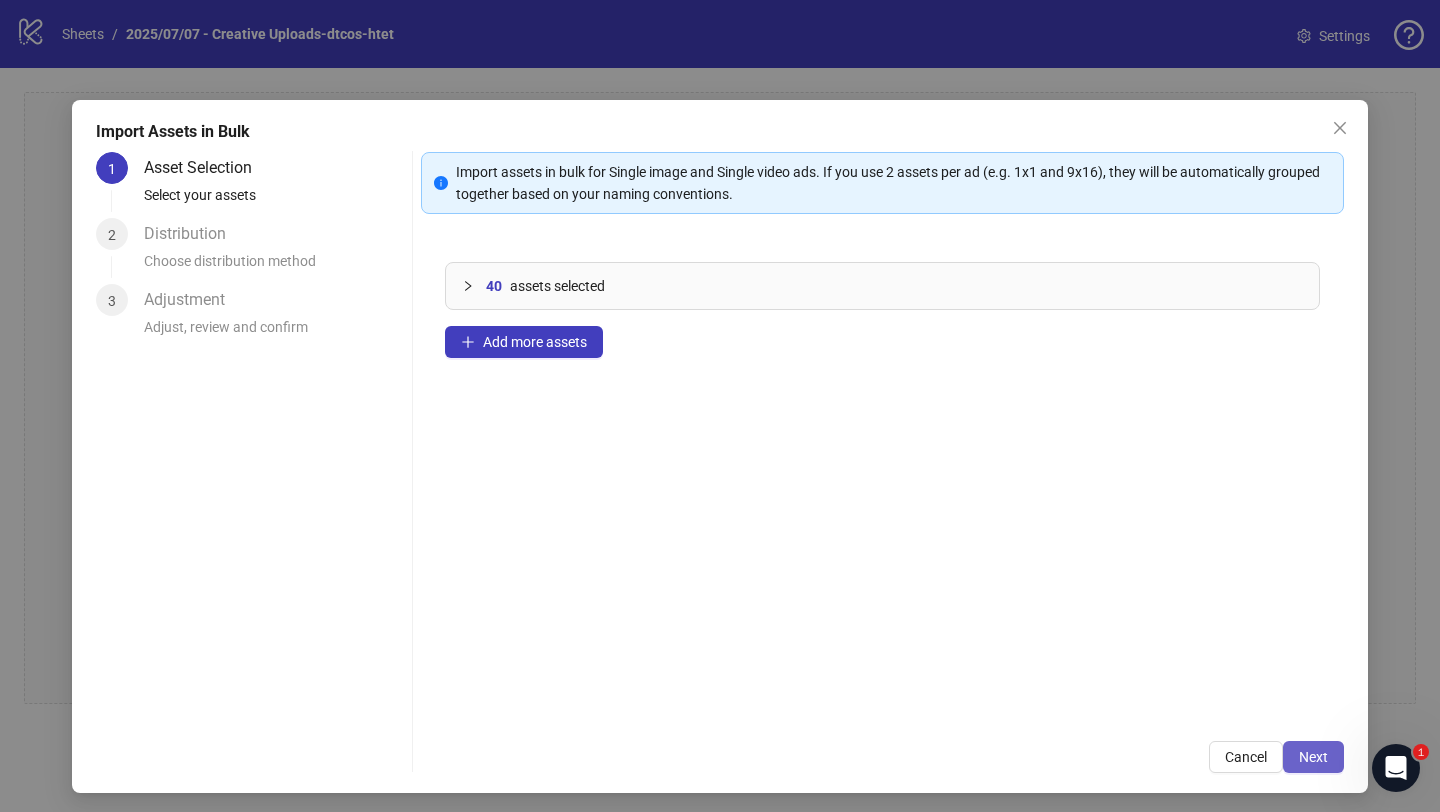 click on "Next" at bounding box center [1313, 757] 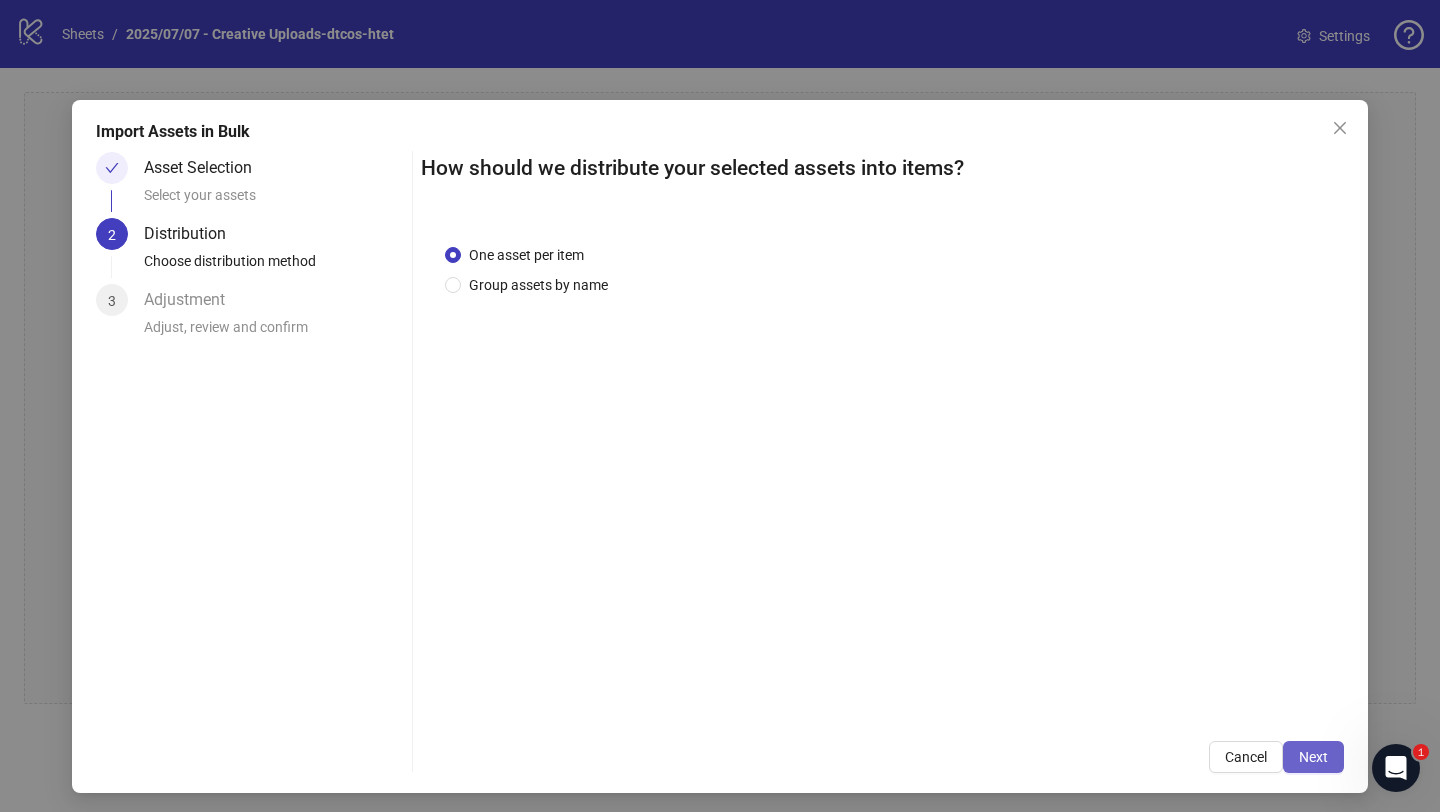 click on "Next" at bounding box center [1313, 757] 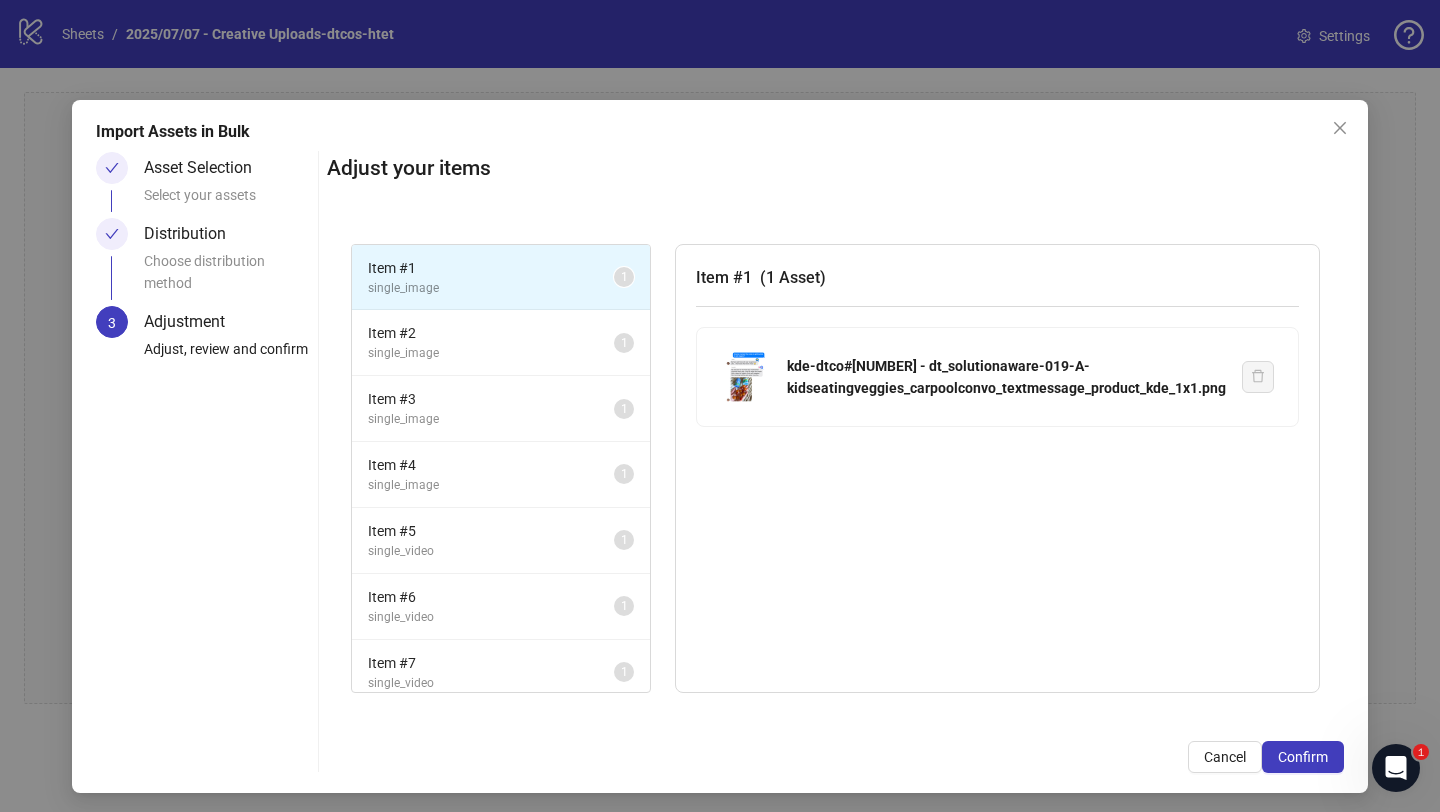 scroll, scrollTop: 5, scrollLeft: 0, axis: vertical 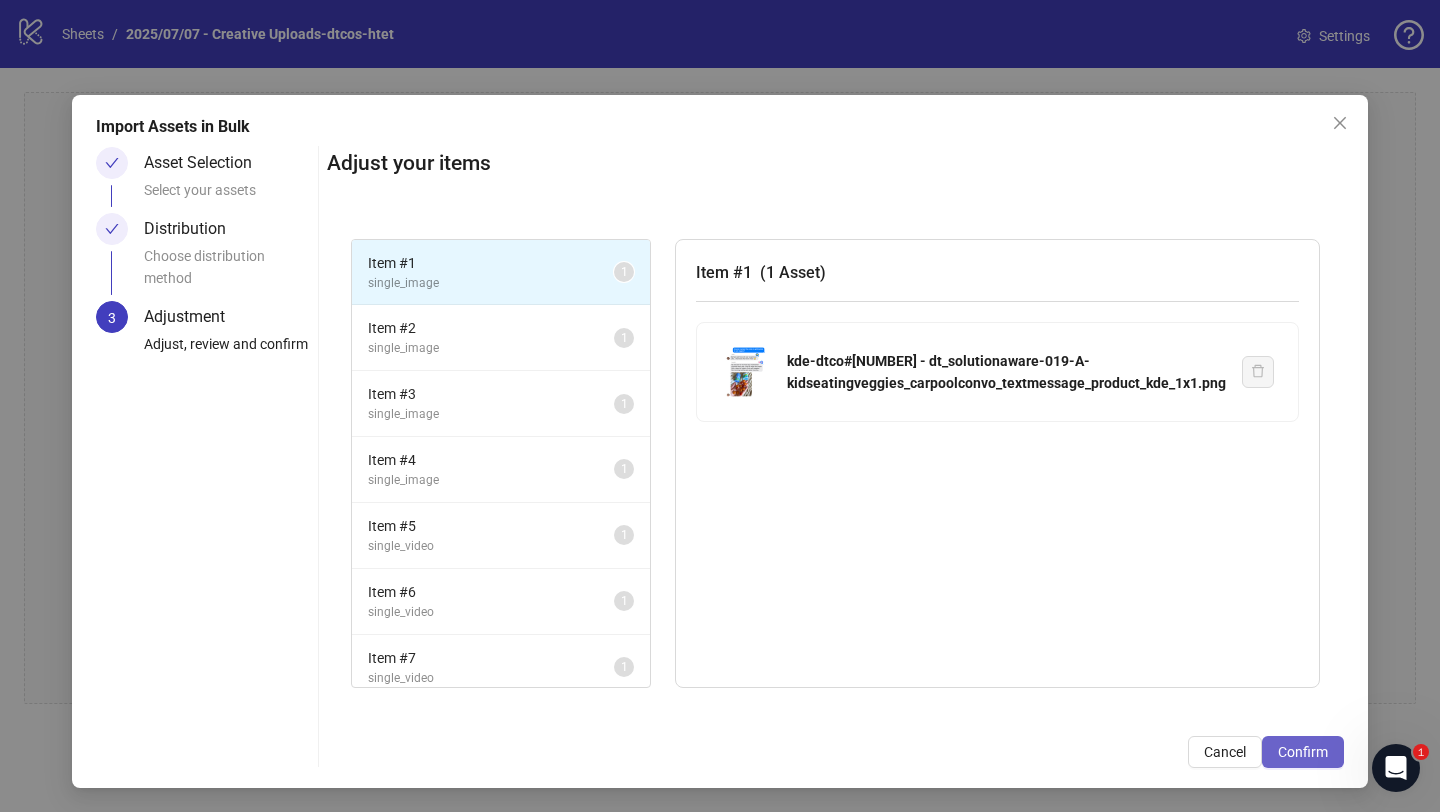 click on "Confirm" at bounding box center [1303, 752] 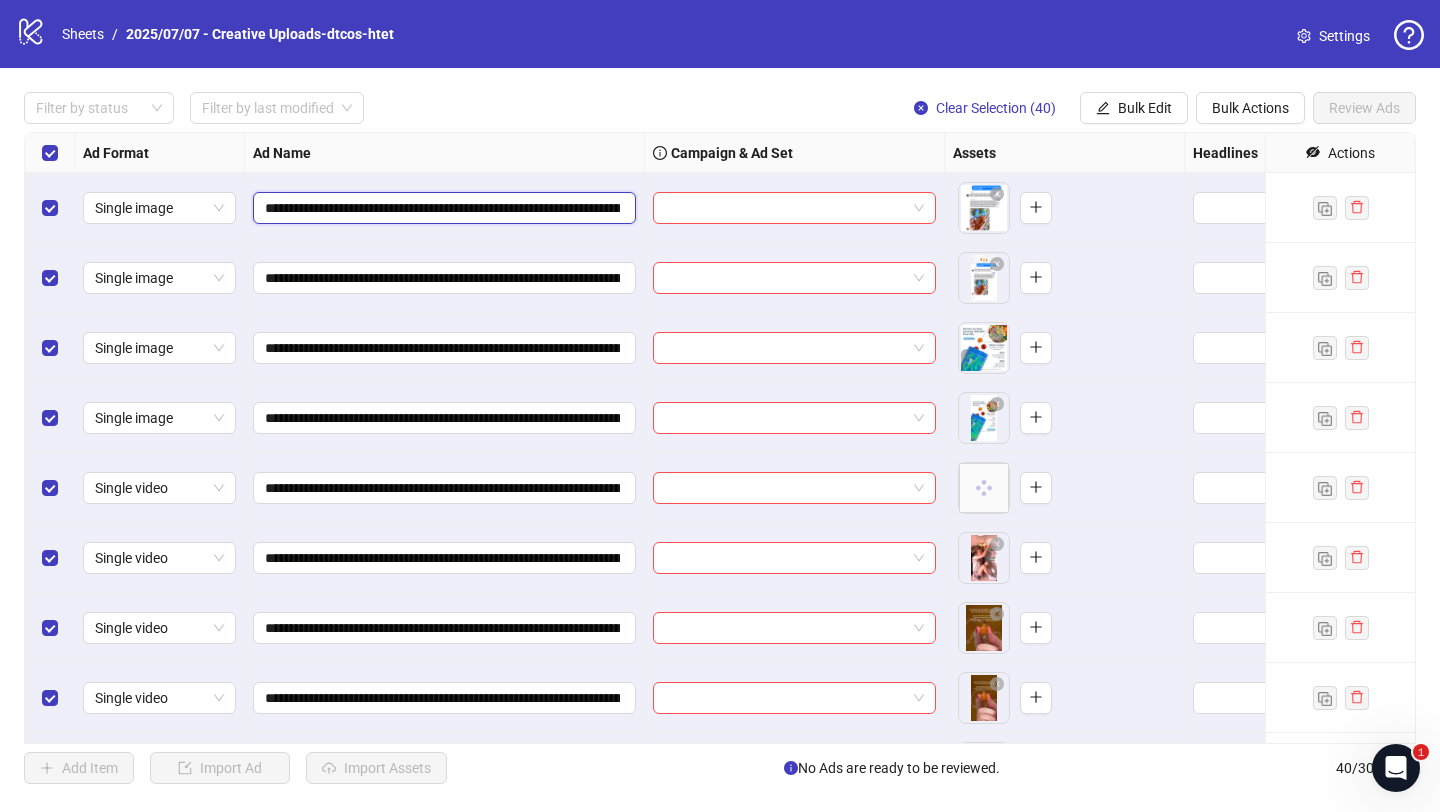 drag, startPoint x: 364, startPoint y: 210, endPoint x: 262, endPoint y: 209, distance: 102.0049 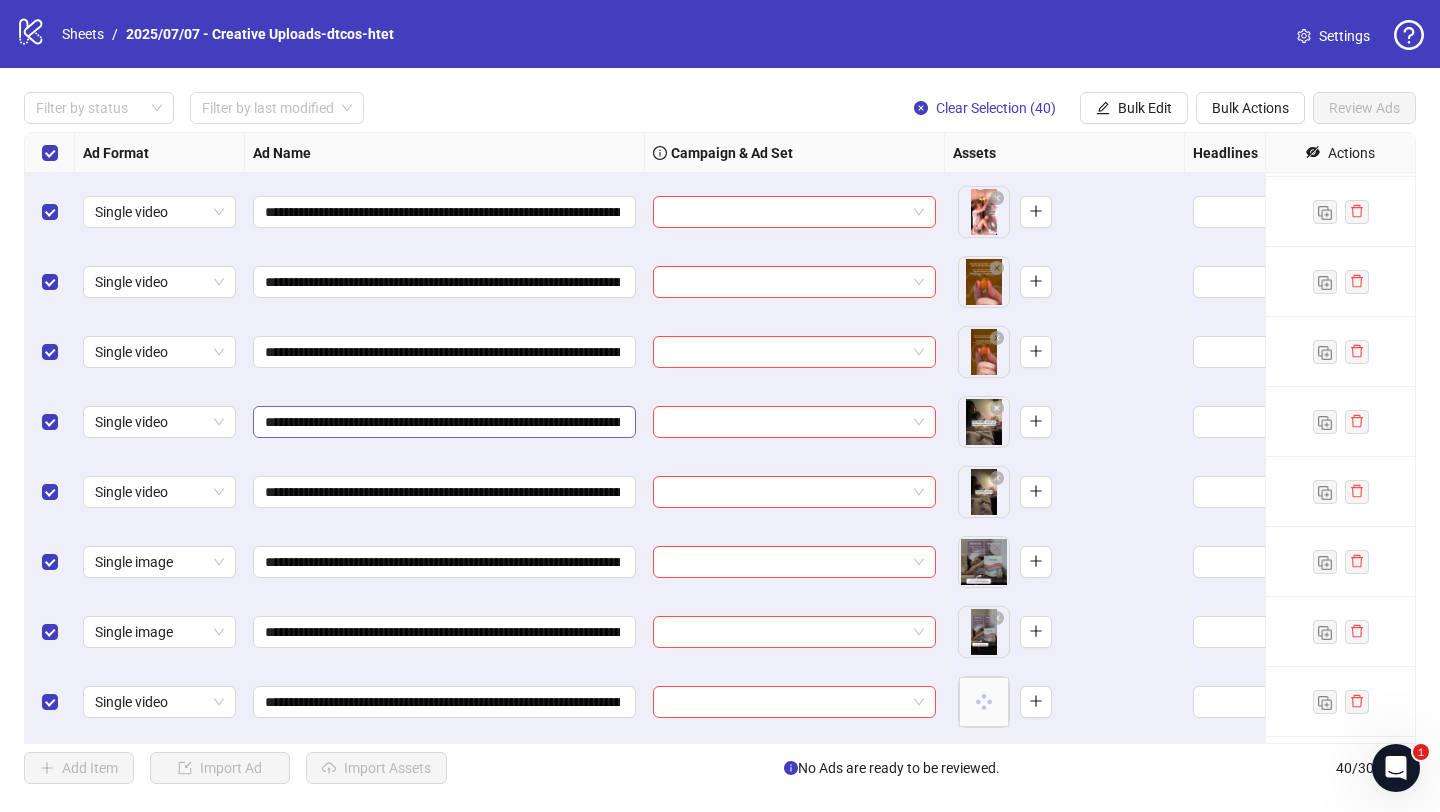 scroll, scrollTop: 350, scrollLeft: 0, axis: vertical 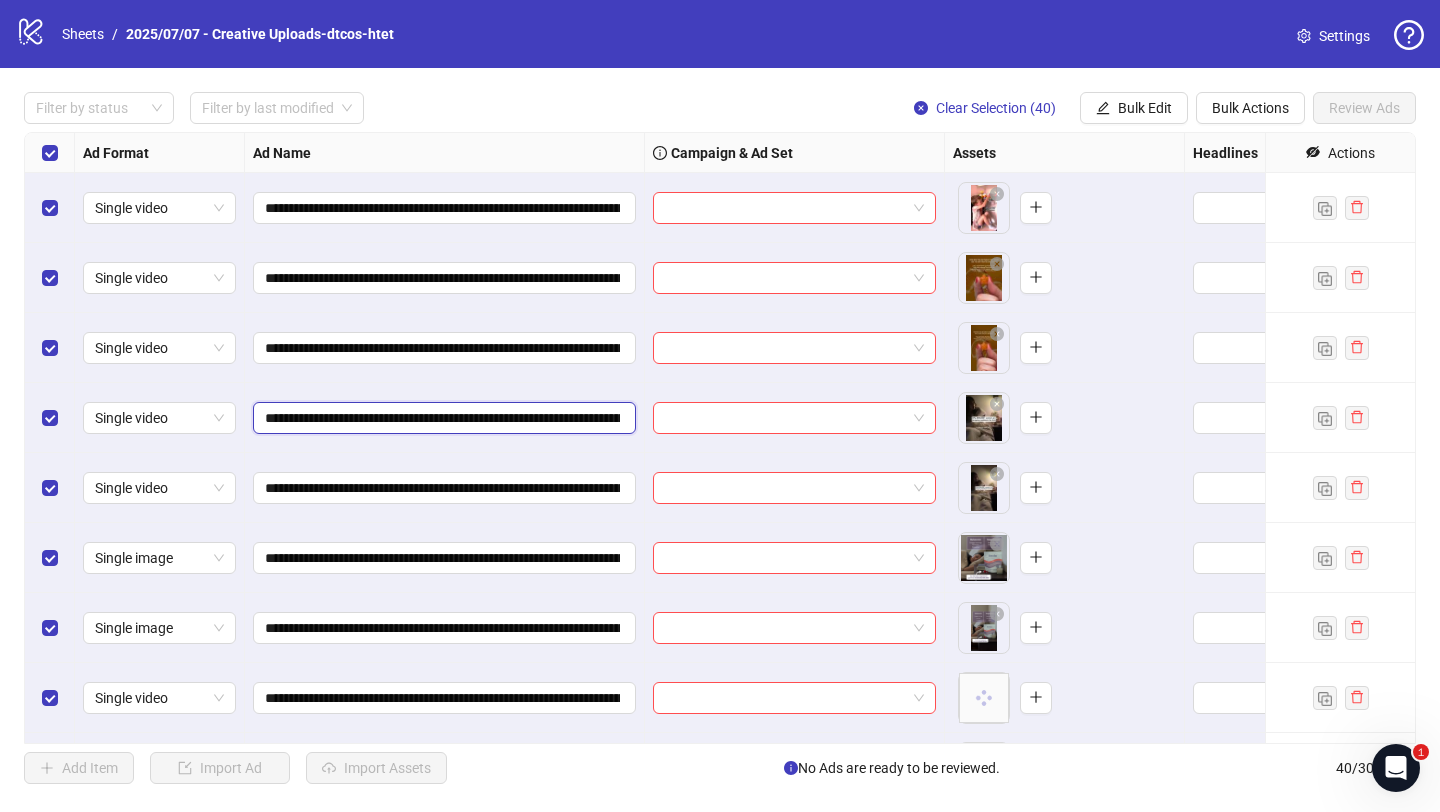drag, startPoint x: 367, startPoint y: 419, endPoint x: 265, endPoint y: 419, distance: 102 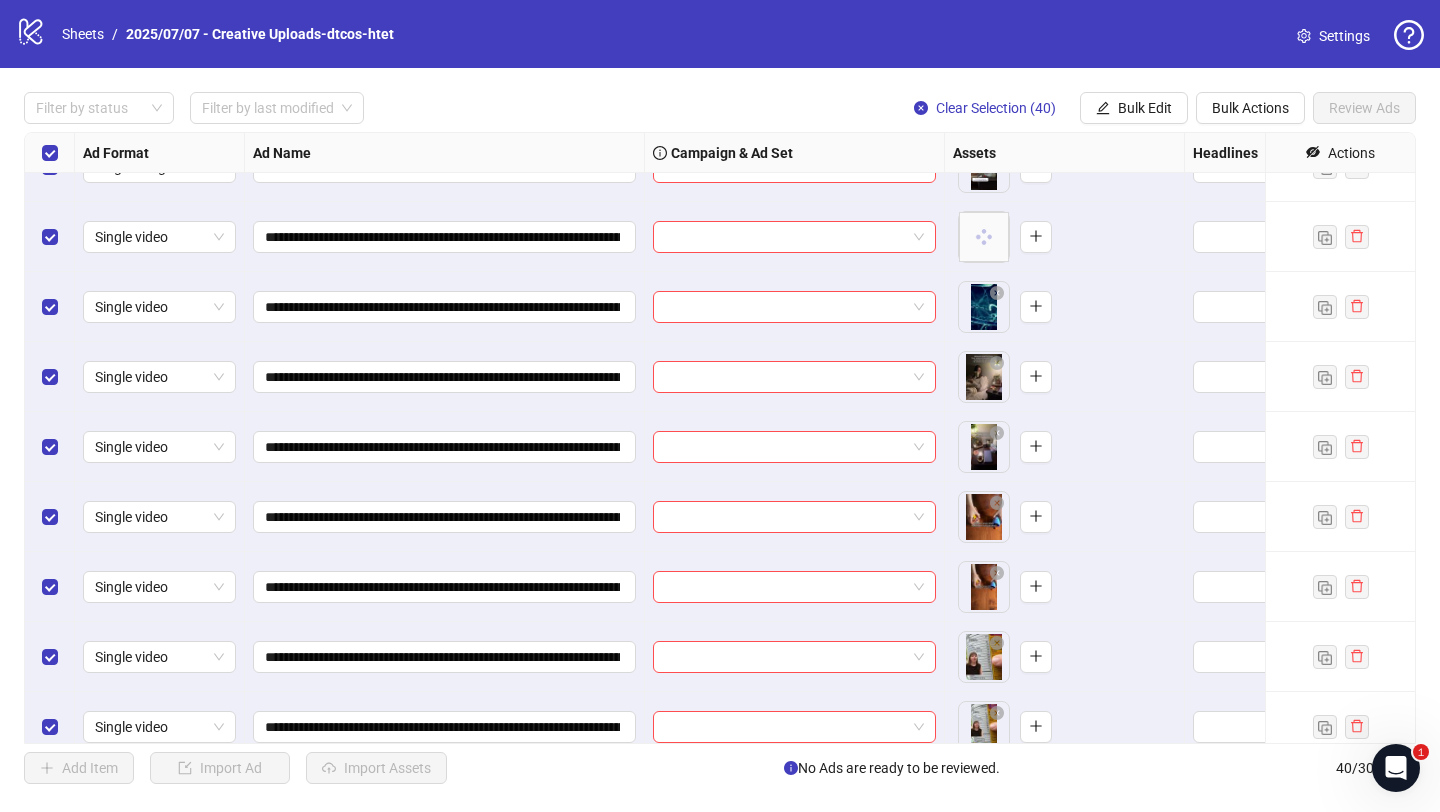 scroll, scrollTop: 932, scrollLeft: 0, axis: vertical 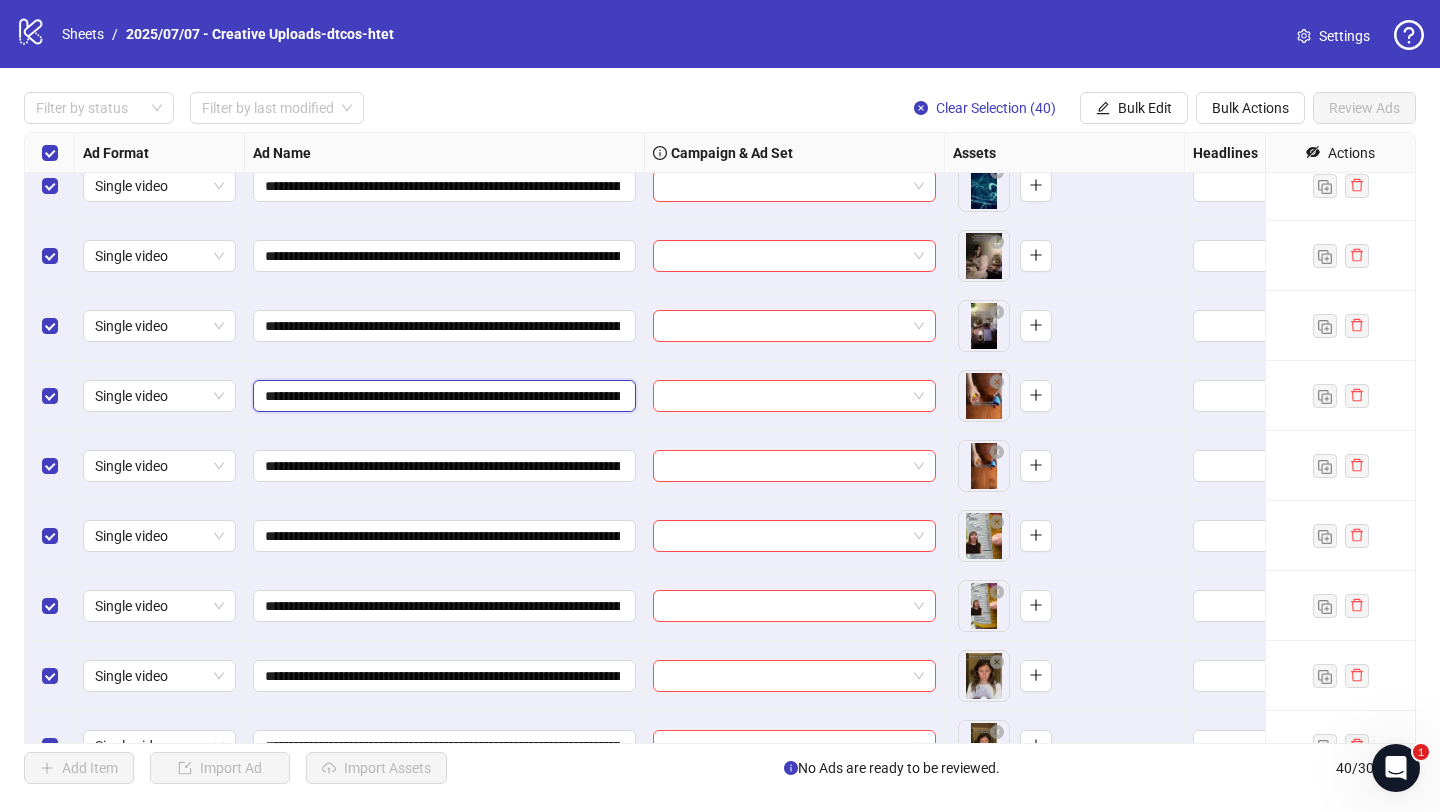 drag, startPoint x: 362, startPoint y: 399, endPoint x: 262, endPoint y: 398, distance: 100.005 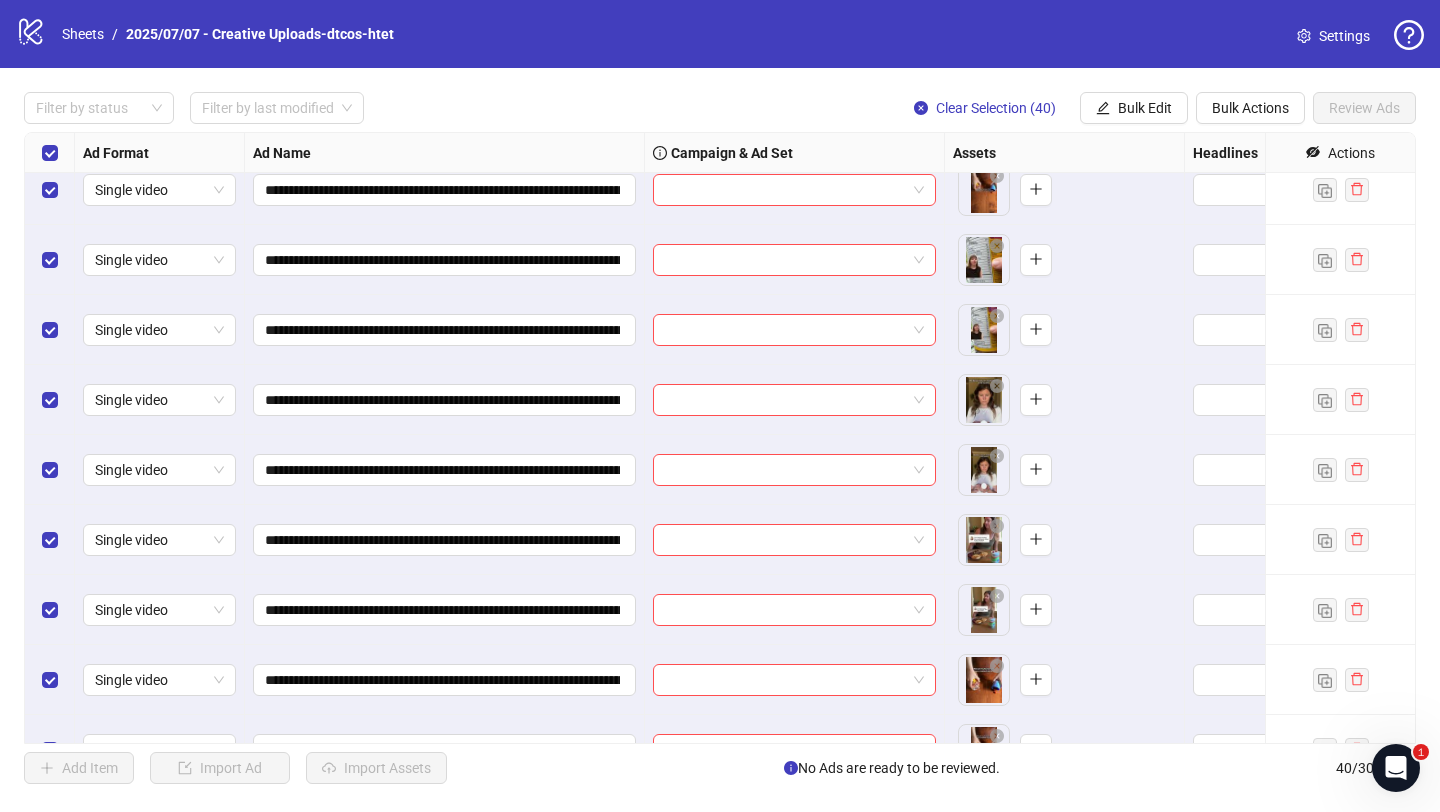 scroll, scrollTop: 1361, scrollLeft: 0, axis: vertical 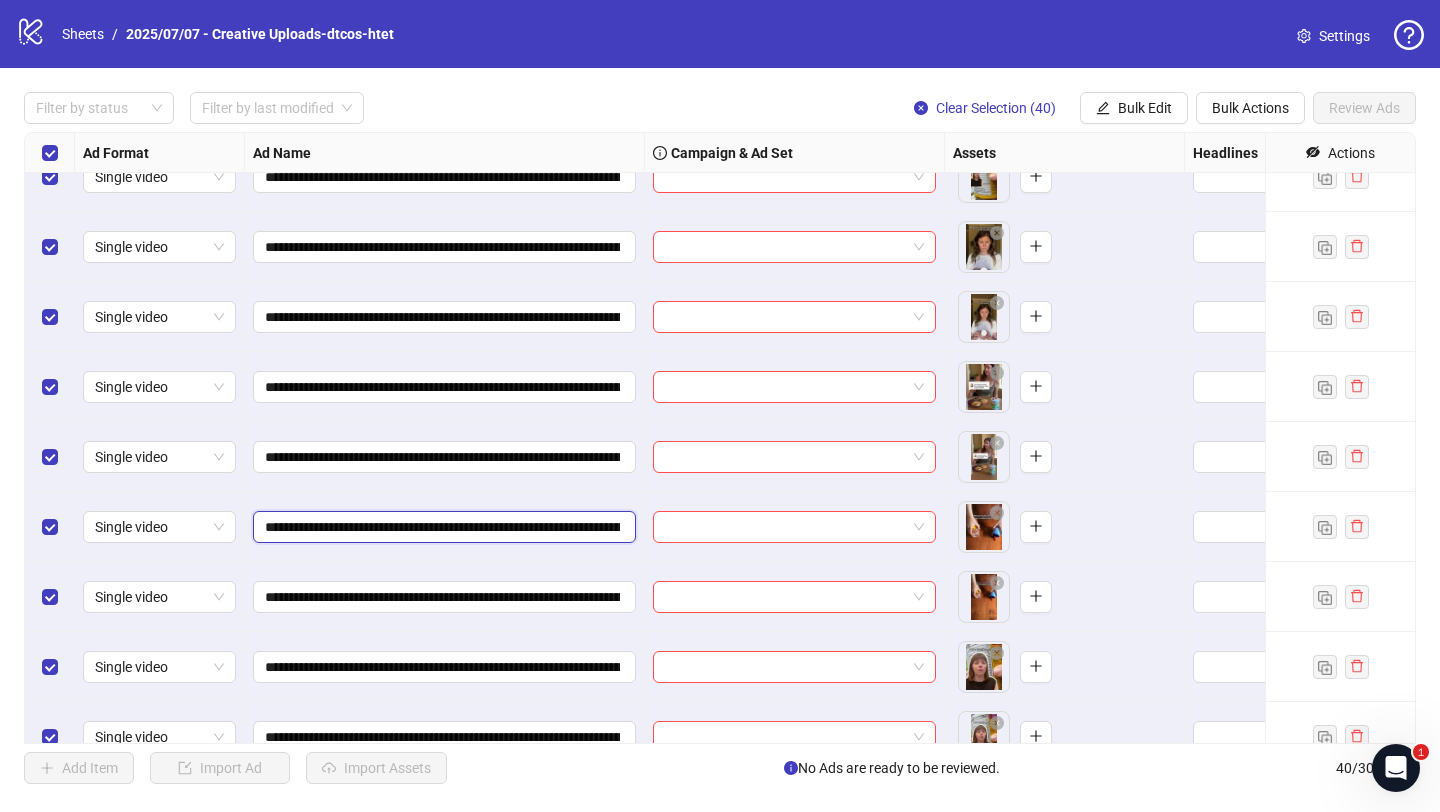 drag, startPoint x: 359, startPoint y: 528, endPoint x: 257, endPoint y: 525, distance: 102.044106 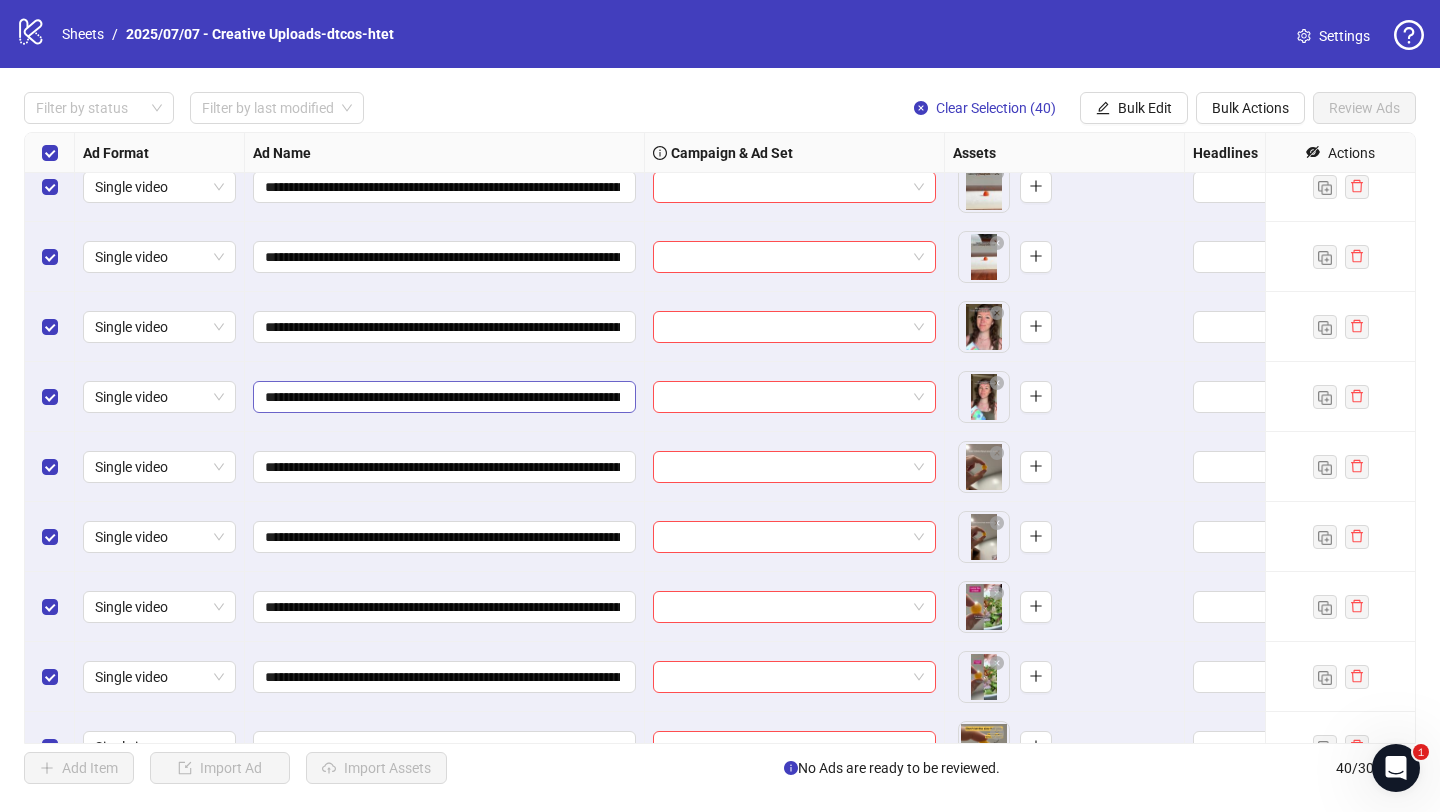 scroll, scrollTop: 1983, scrollLeft: 0, axis: vertical 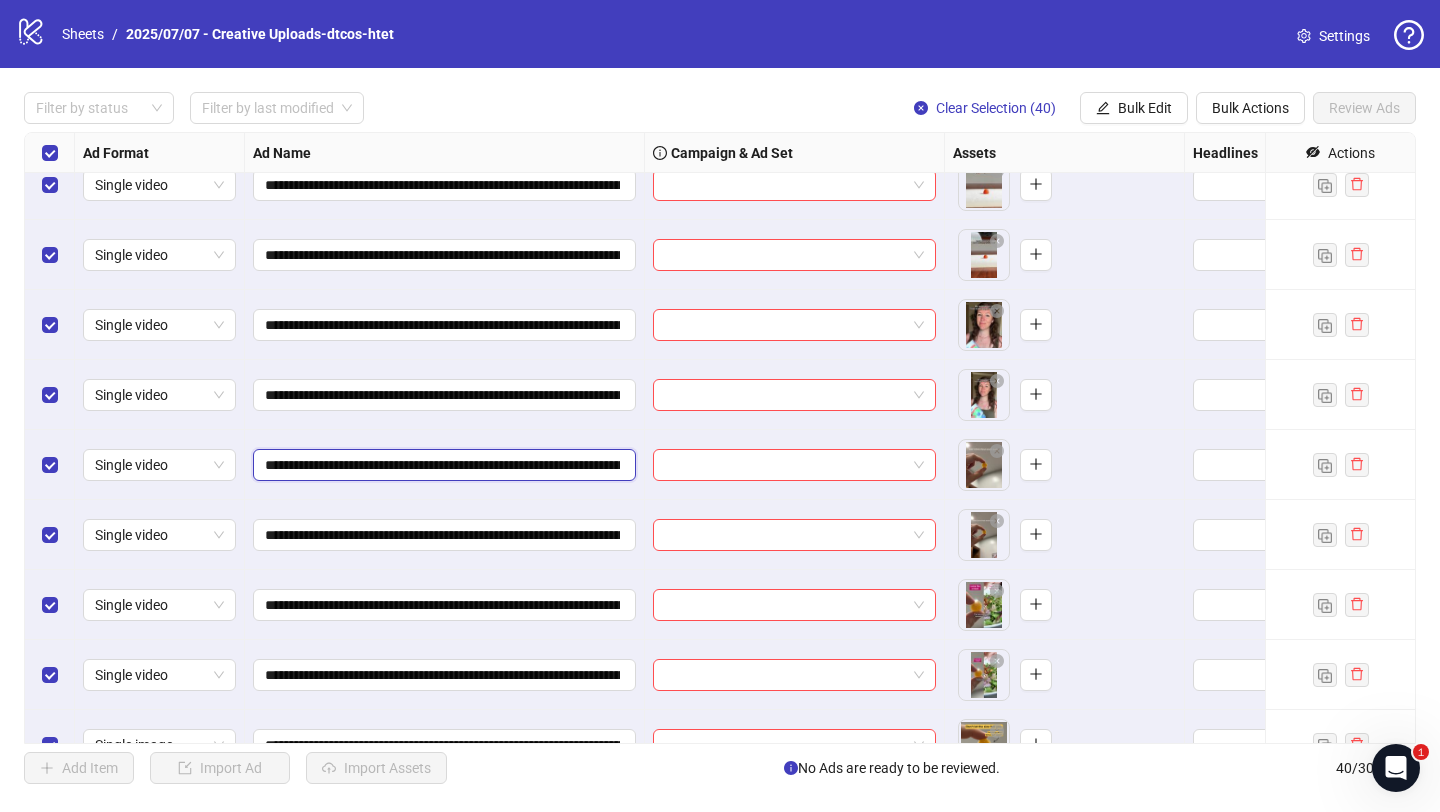 drag, startPoint x: 361, startPoint y: 465, endPoint x: 261, endPoint y: 463, distance: 100.02 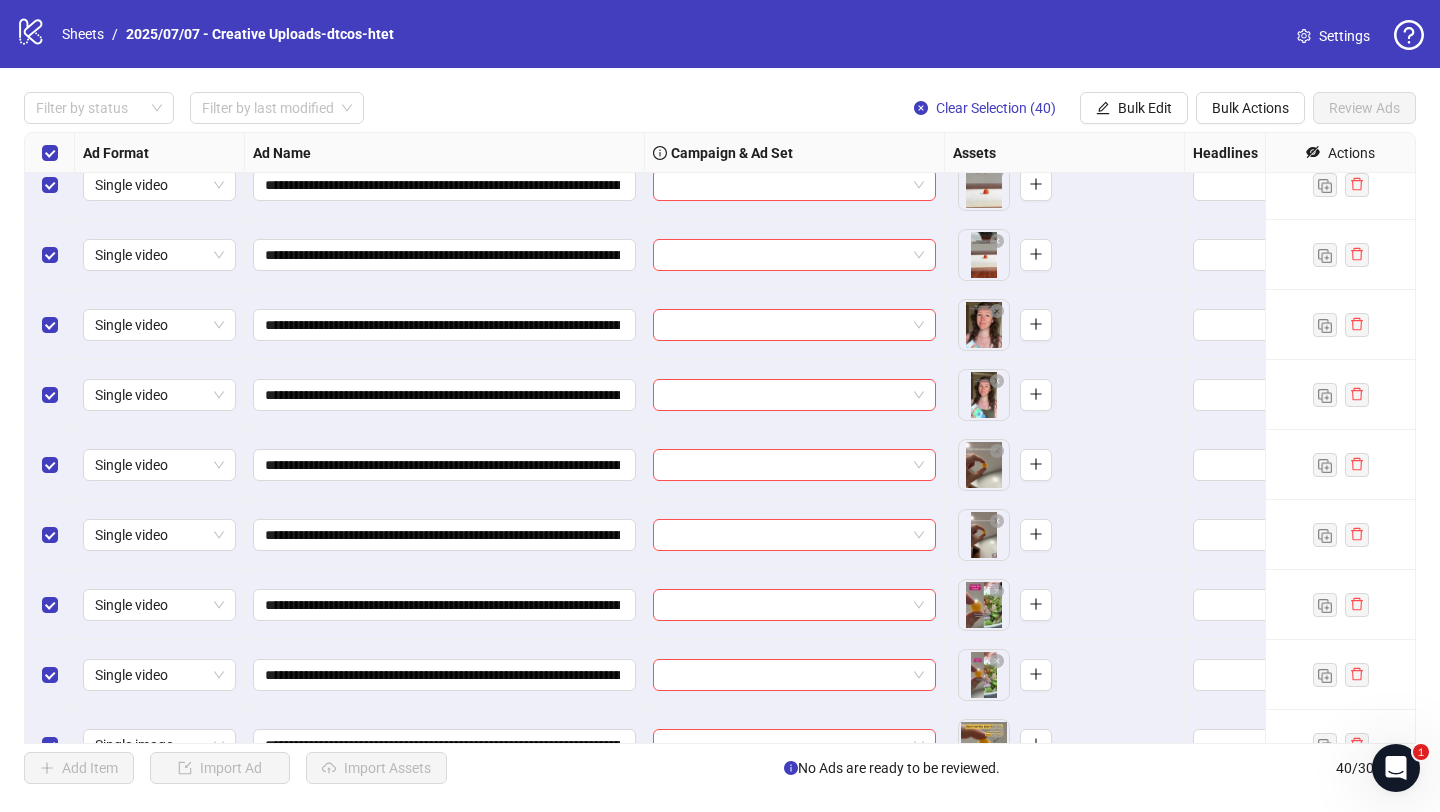 click on "Filter by status Filter by last modified Clear Selection (40) Bulk Edit Bulk Actions Review Ads" at bounding box center (720, 34) 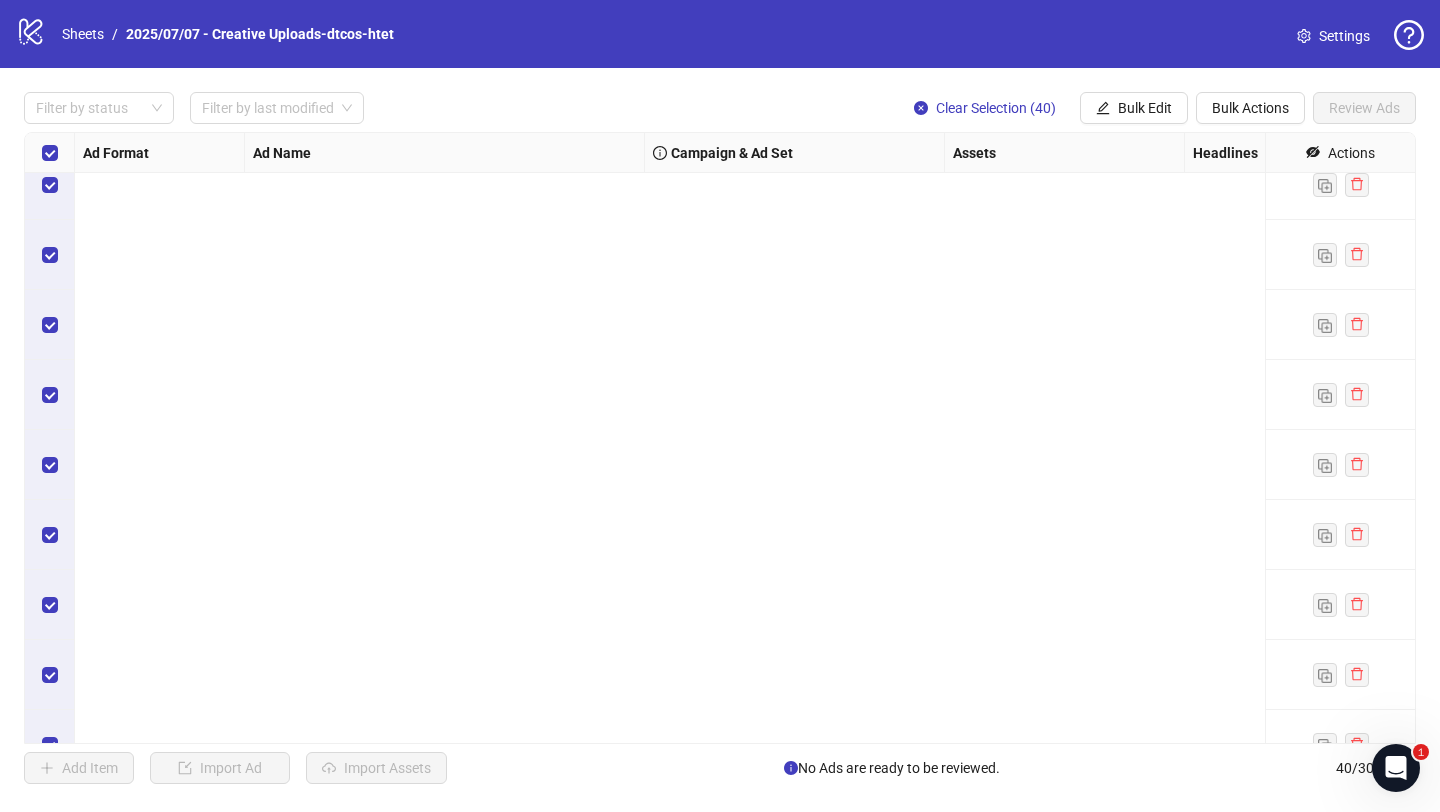 scroll, scrollTop: 0, scrollLeft: 0, axis: both 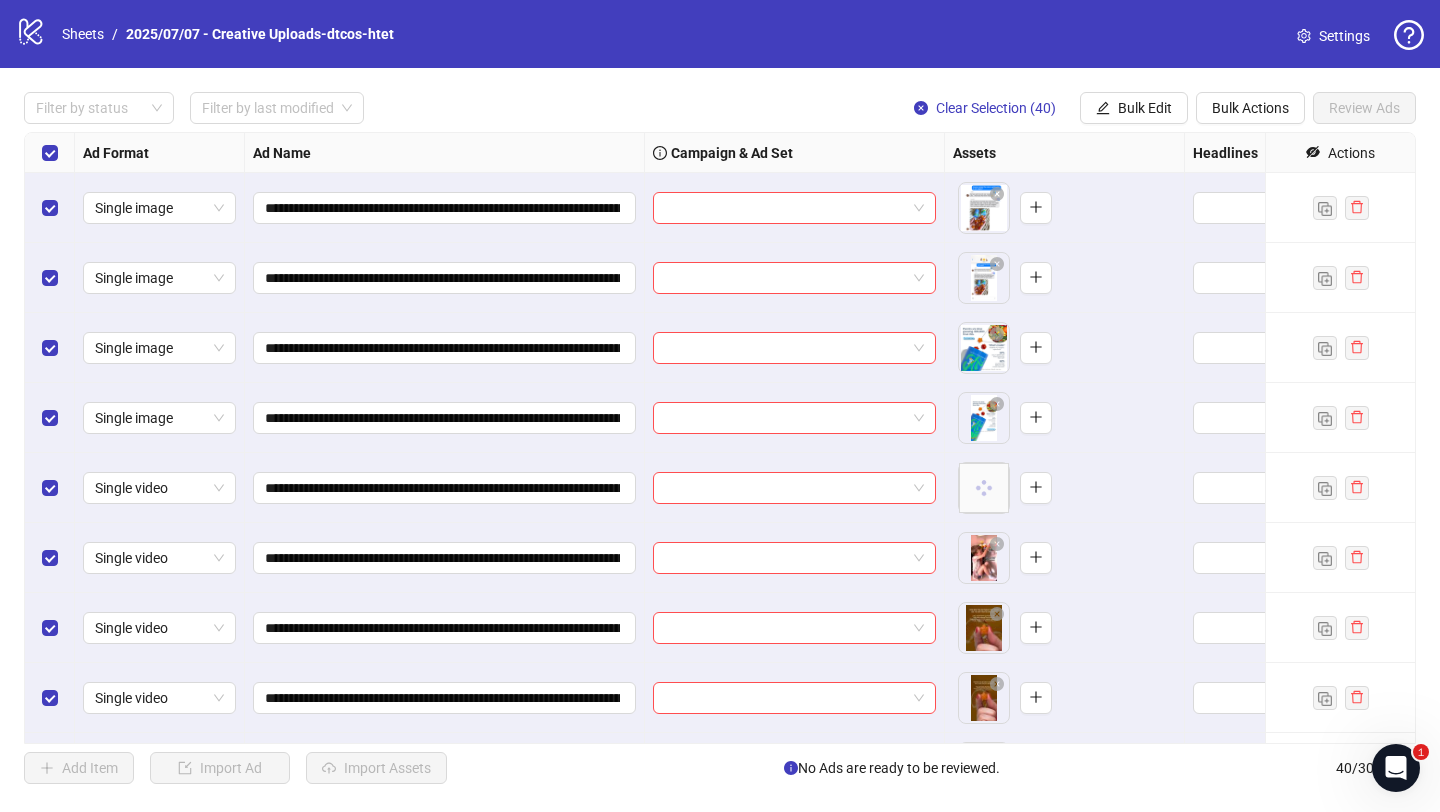 click on "Ad Name" at bounding box center (445, 153) 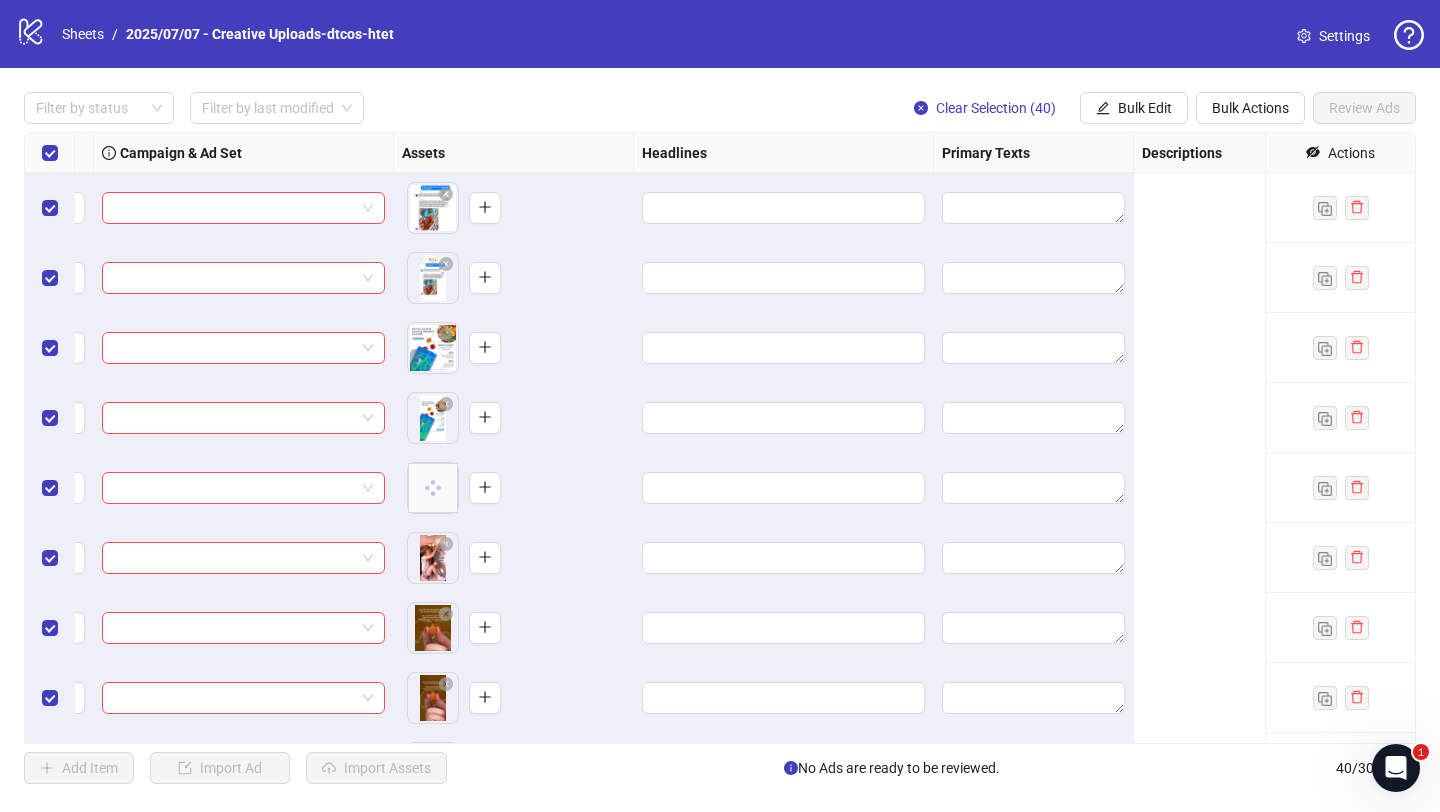 scroll, scrollTop: 0, scrollLeft: 0, axis: both 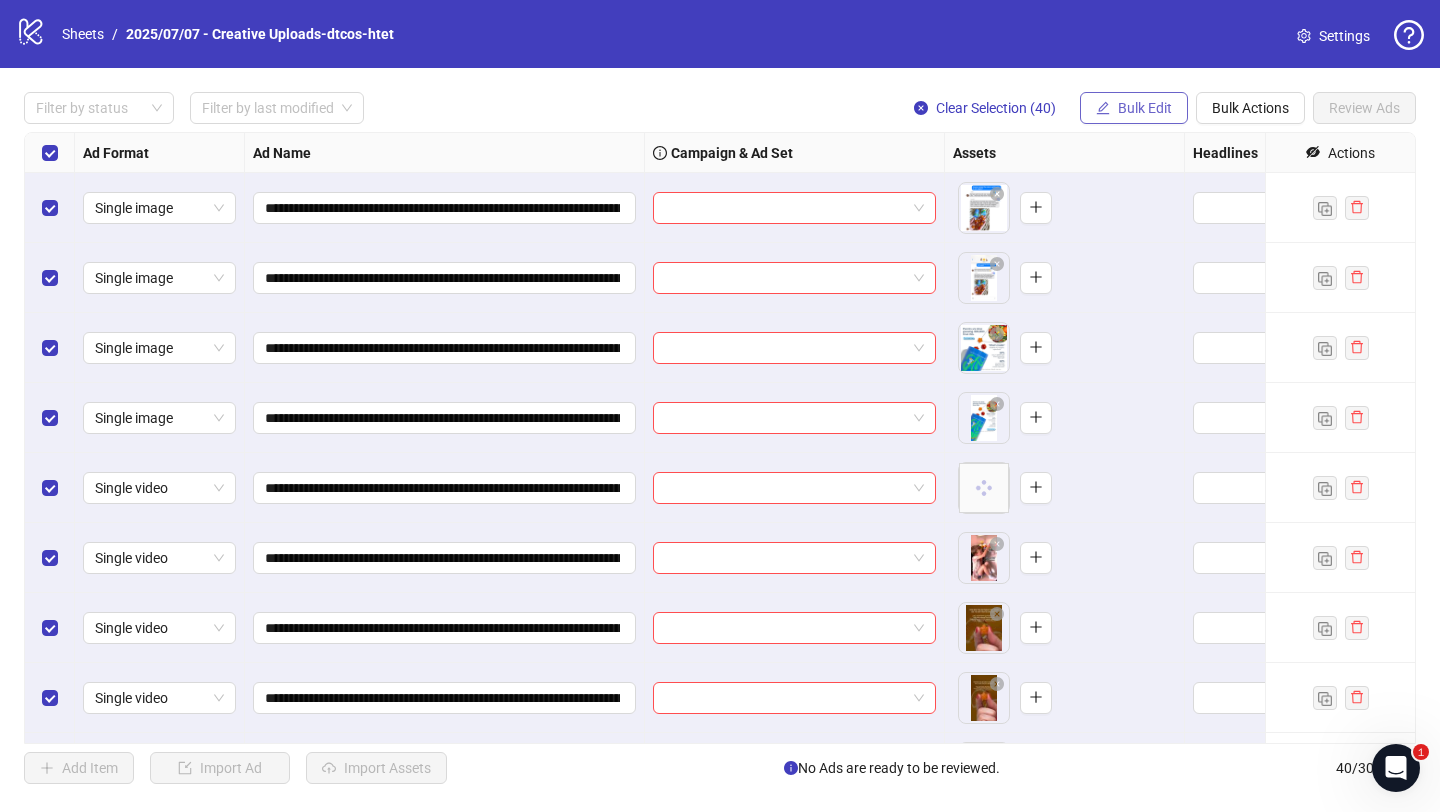 click on "Bulk Edit" at bounding box center (1145, 108) 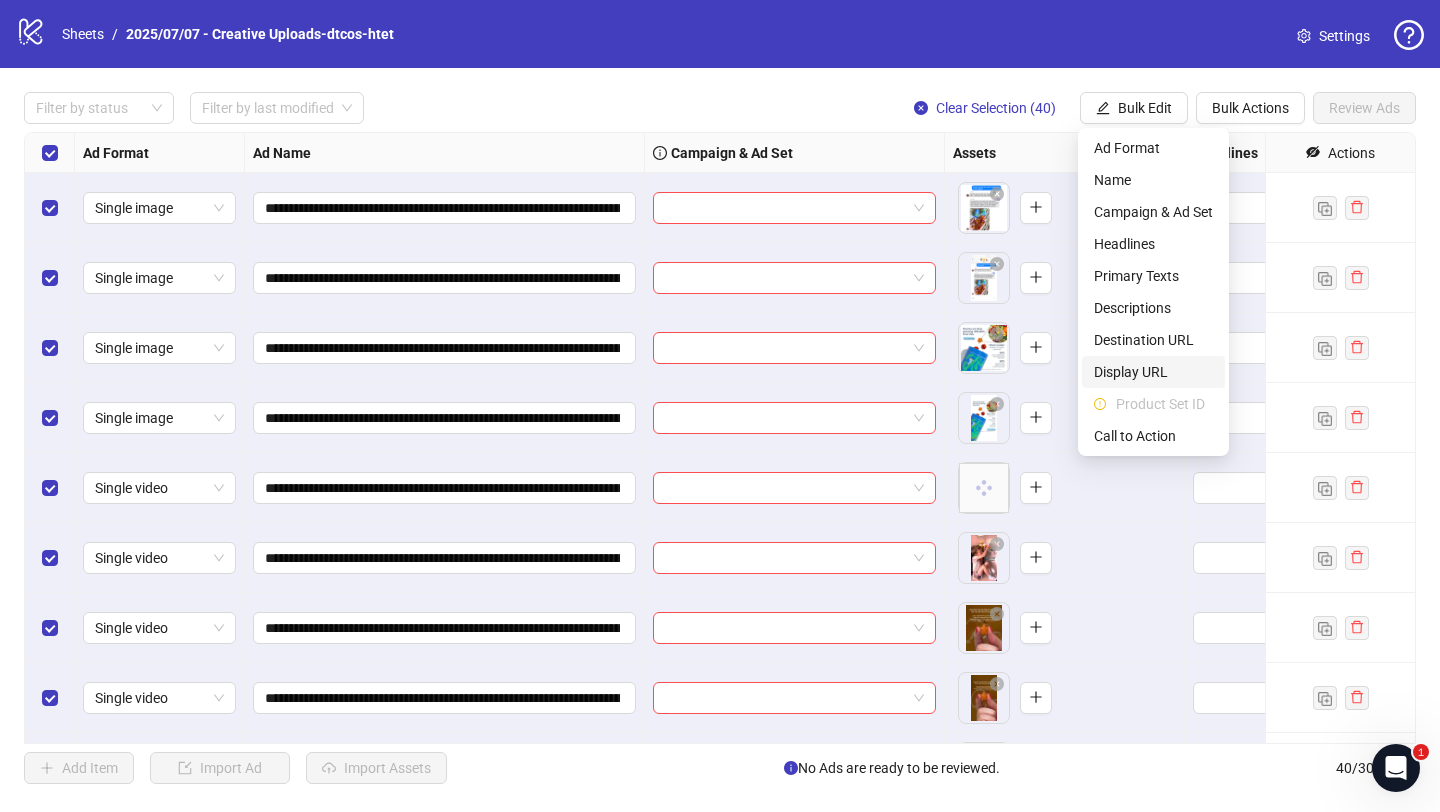 click on "Display URL" at bounding box center [1153, 372] 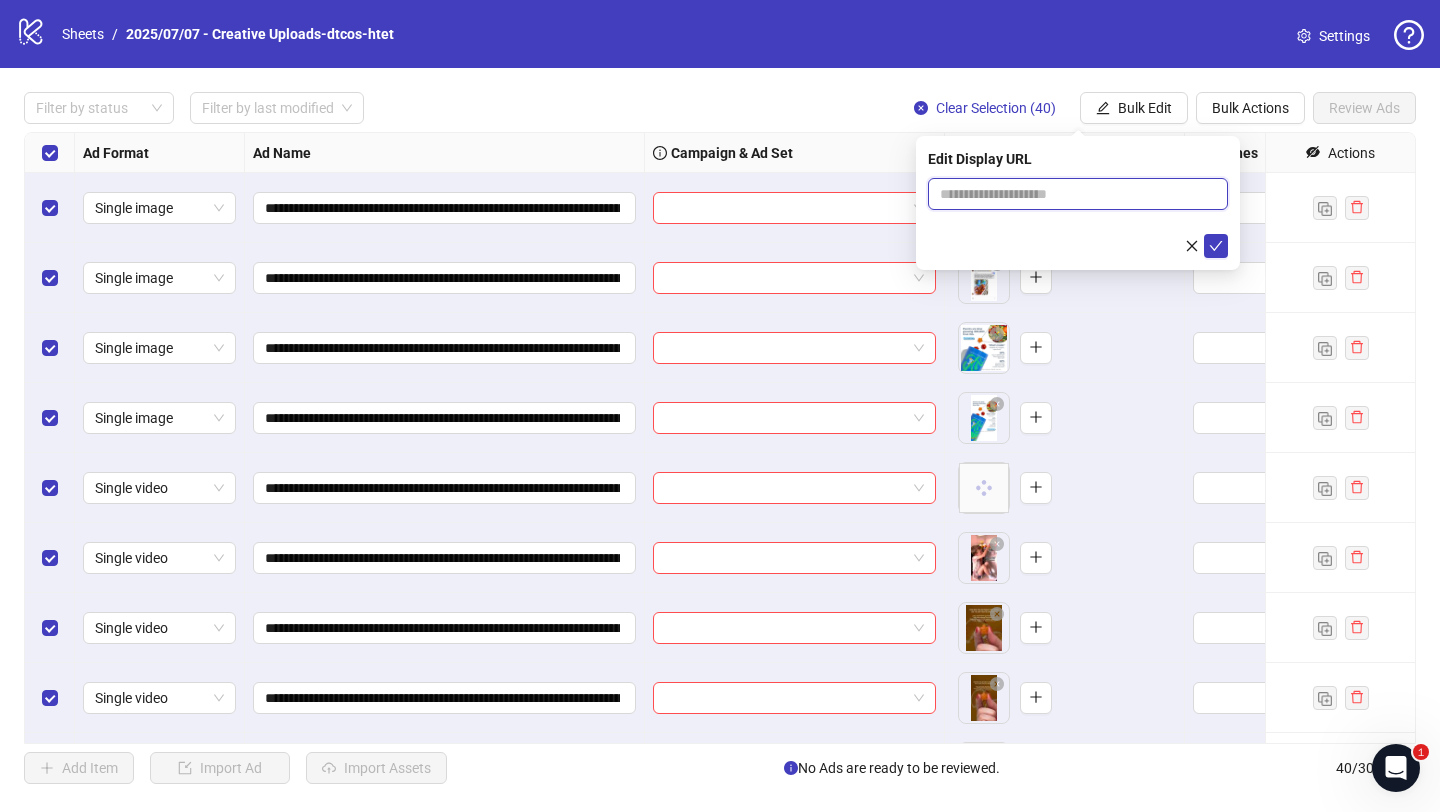 click at bounding box center (1078, 194) 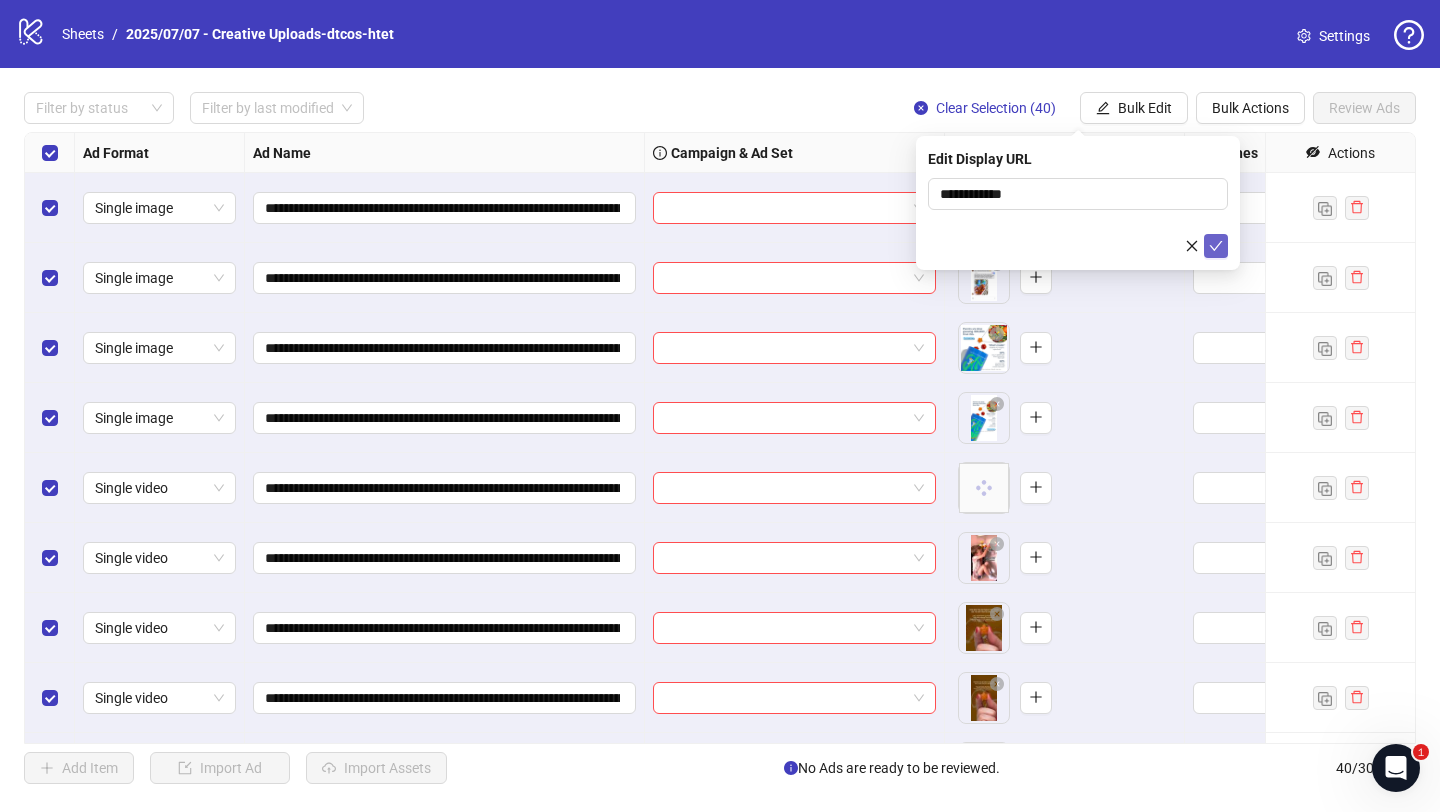click at bounding box center [1216, 246] 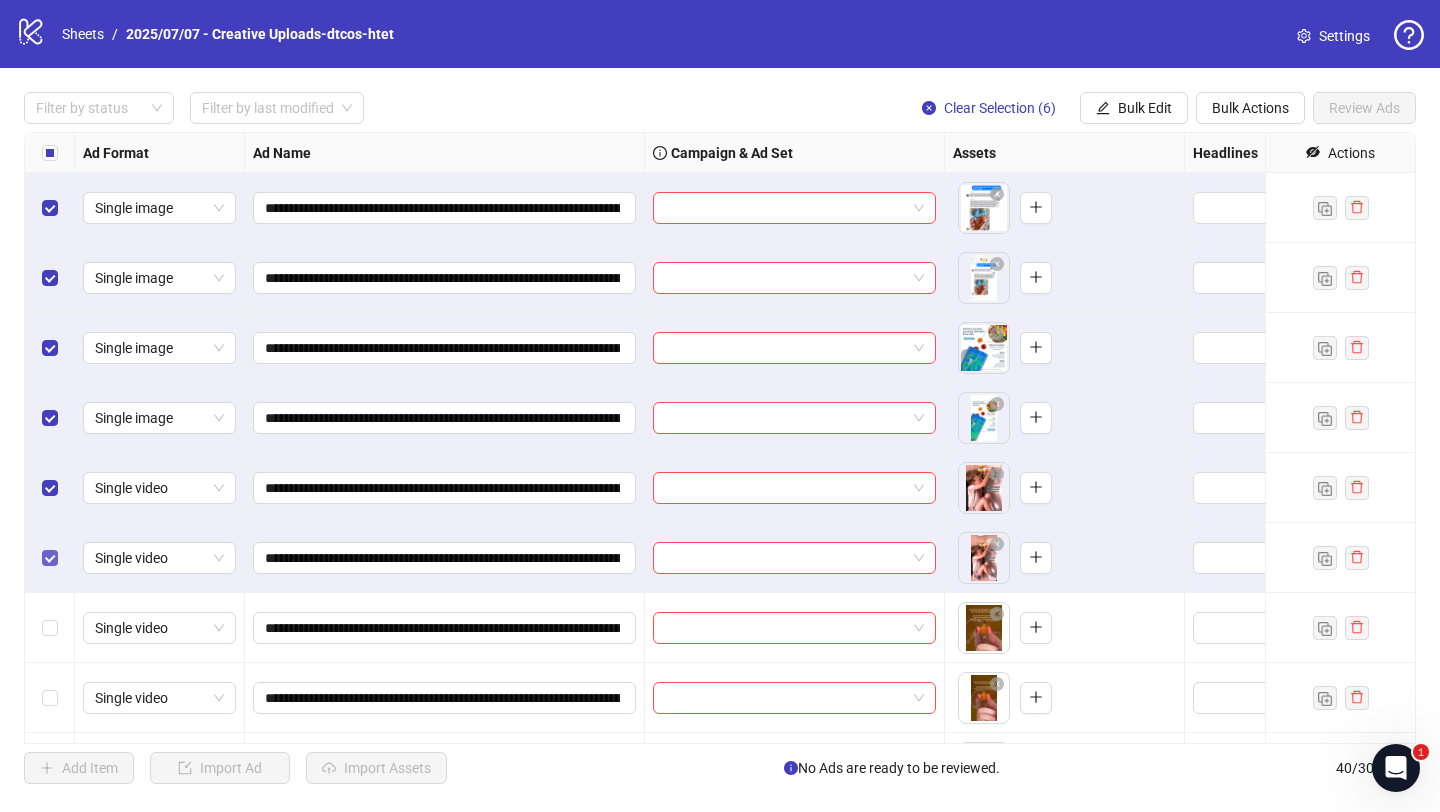 scroll, scrollTop: 154, scrollLeft: 0, axis: vertical 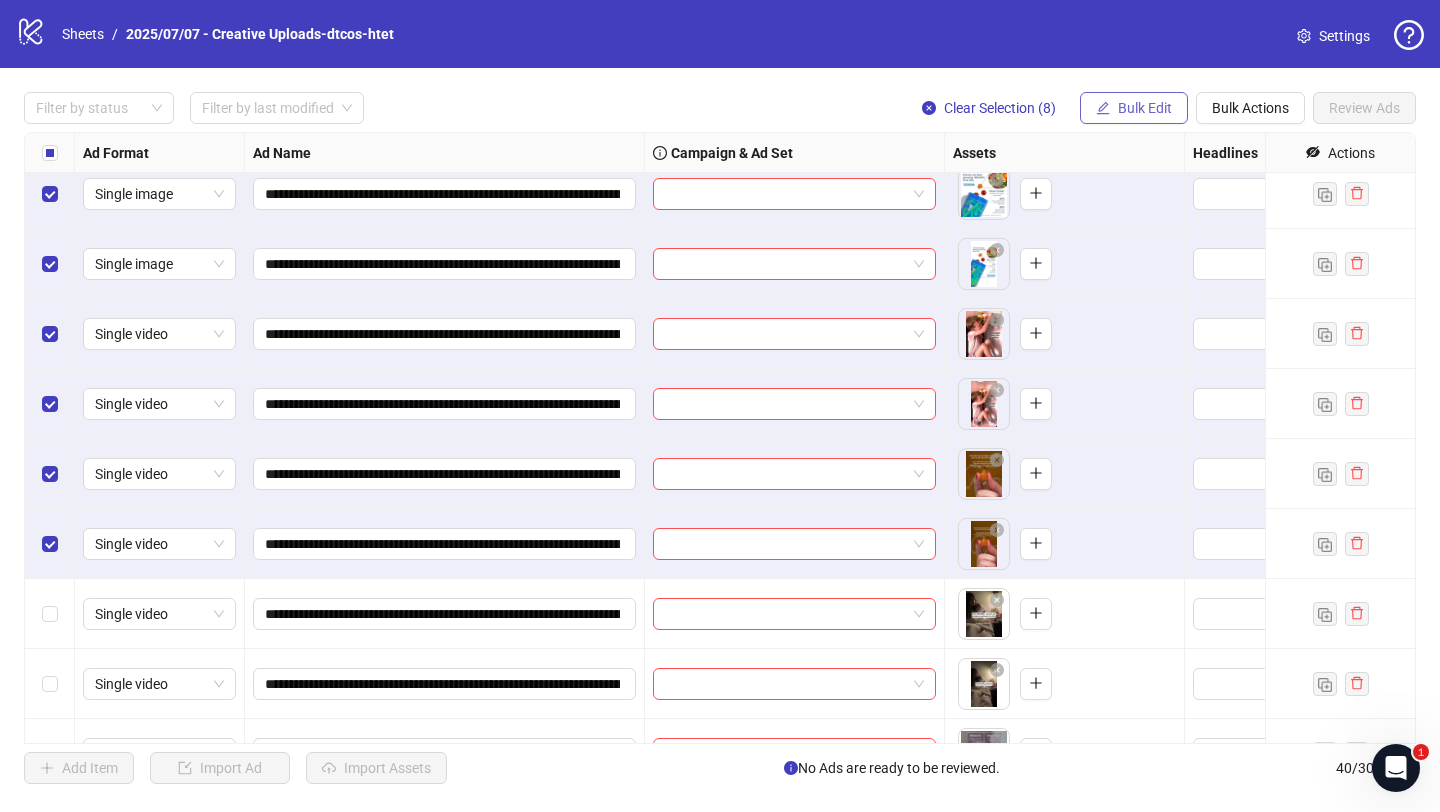 click on "Bulk Edit" at bounding box center [1145, 108] 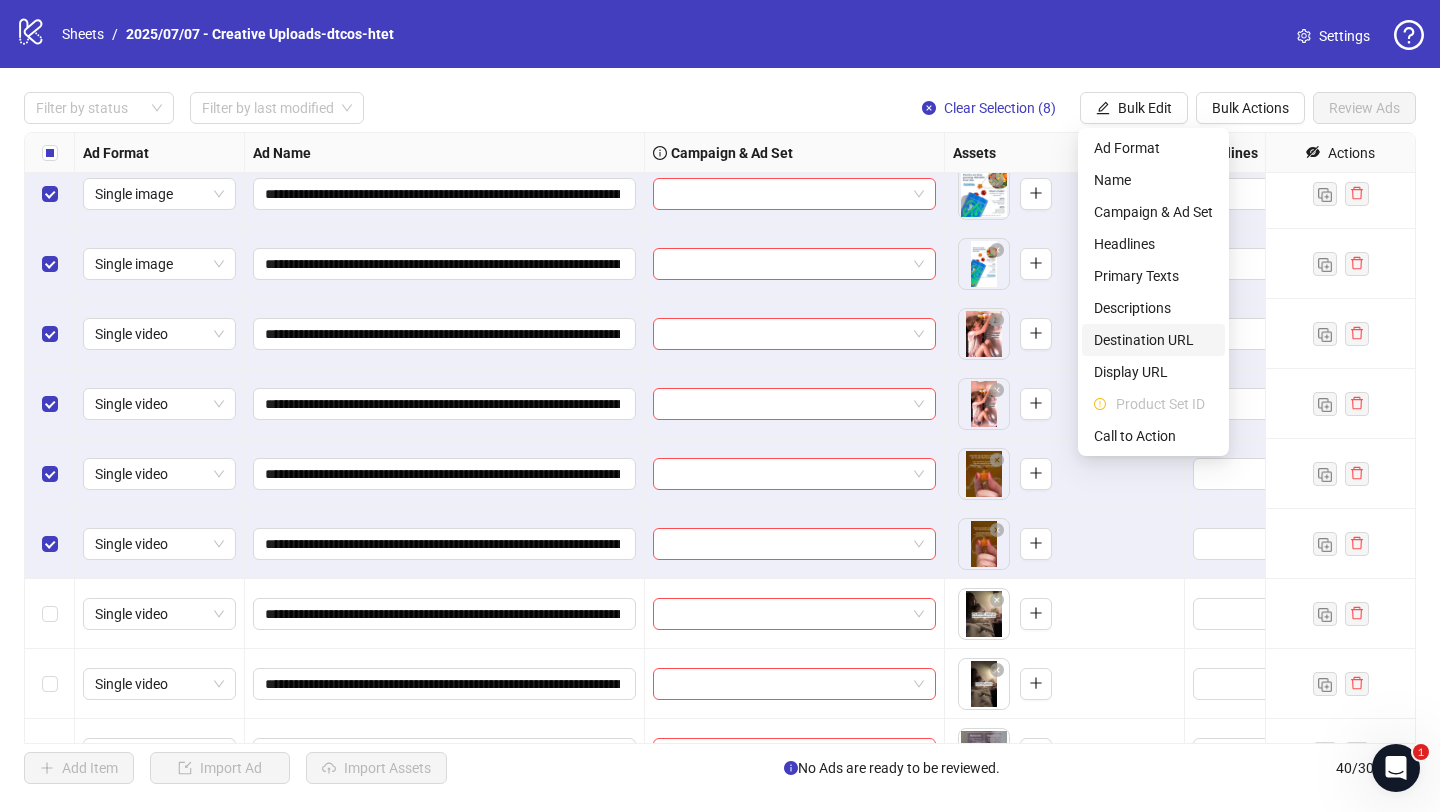 click on "Destination URL" at bounding box center (1153, 340) 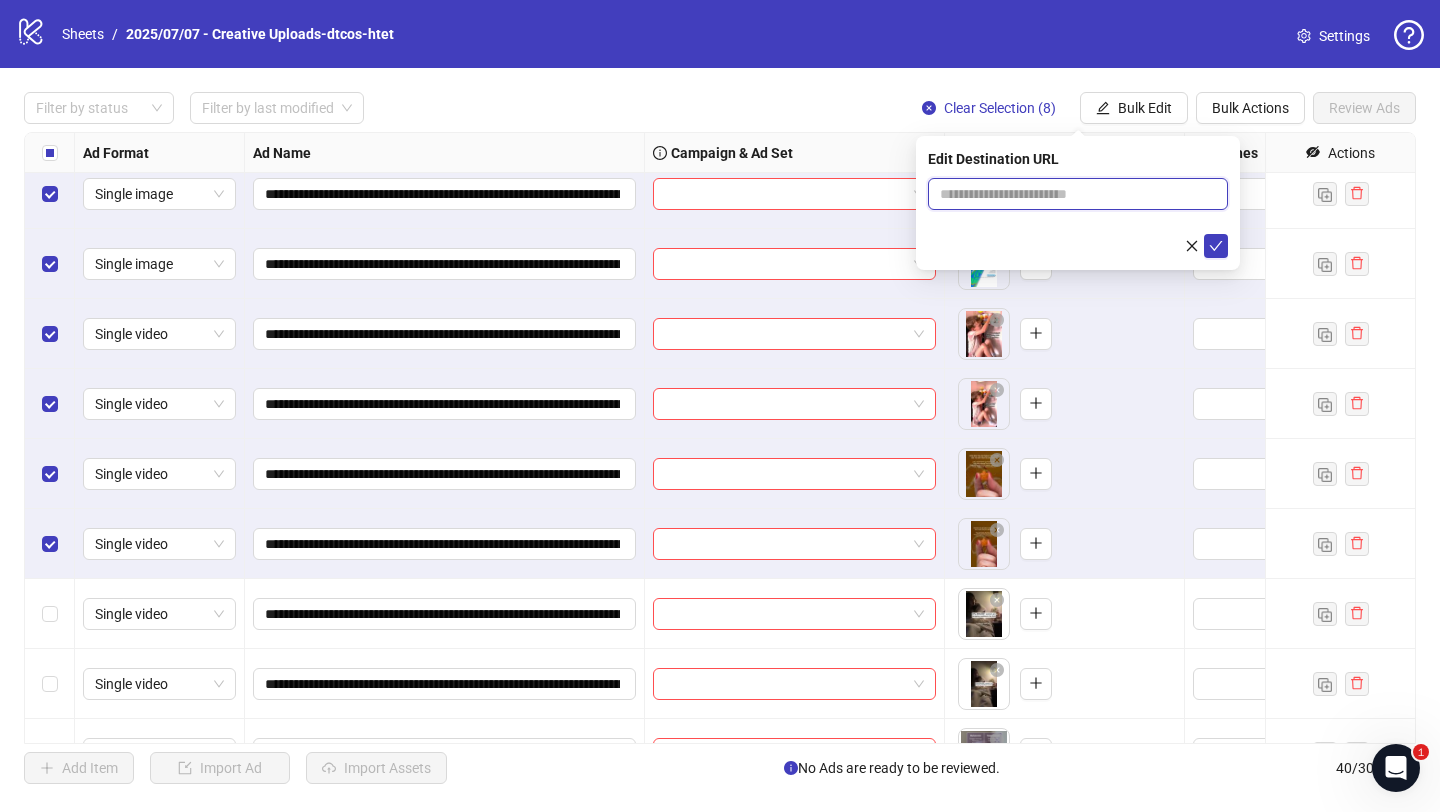 click at bounding box center [1070, 194] 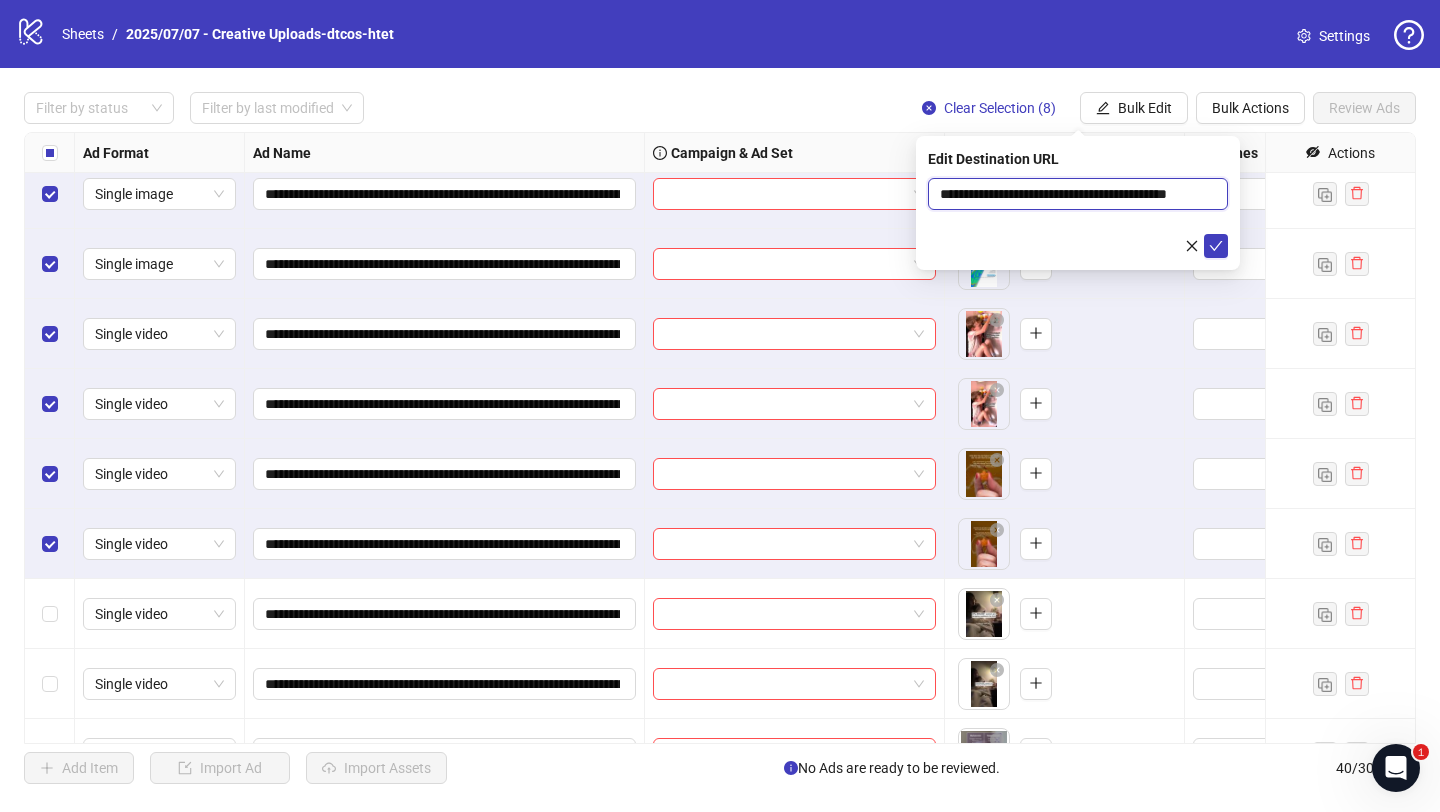 scroll, scrollTop: 0, scrollLeft: 19, axis: horizontal 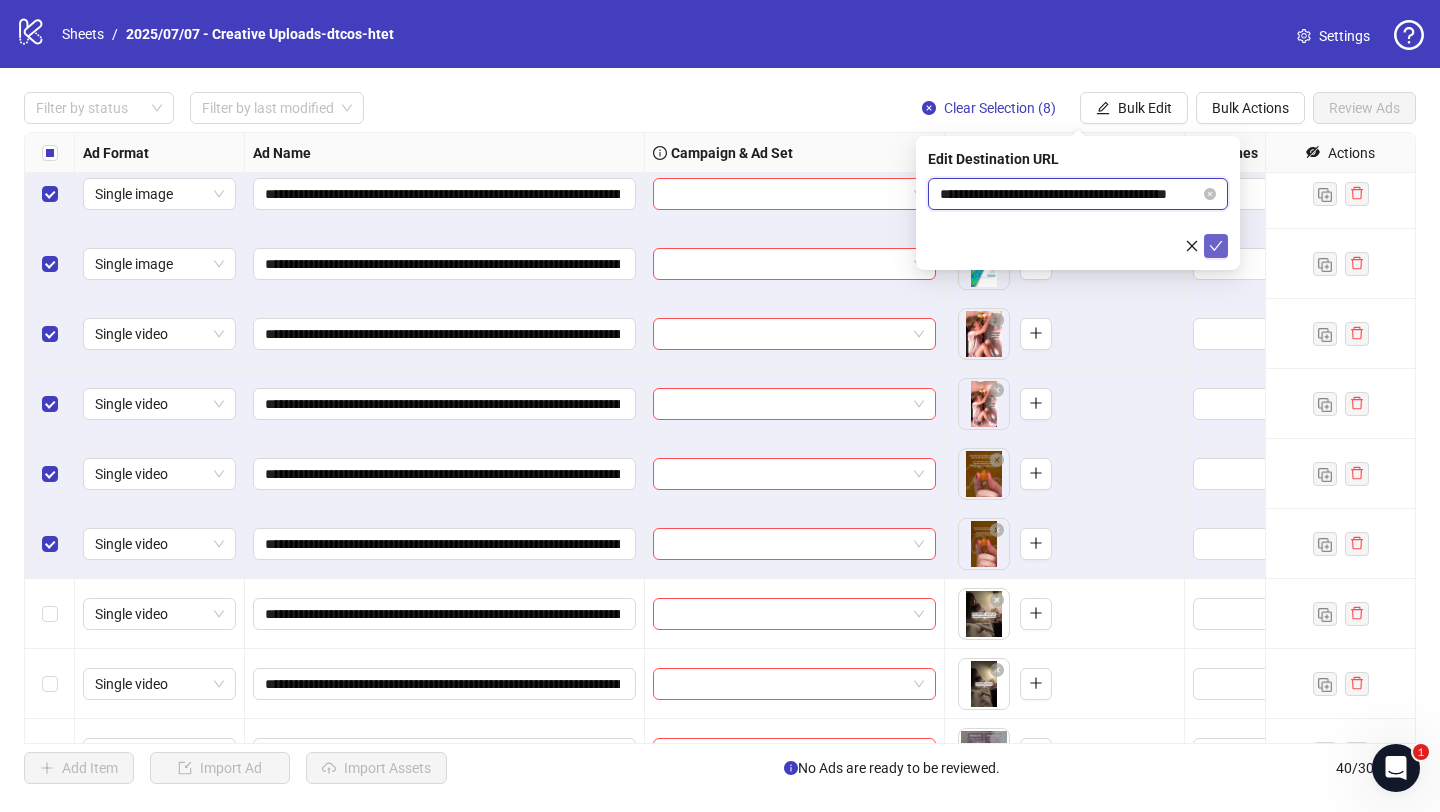 type on "**********" 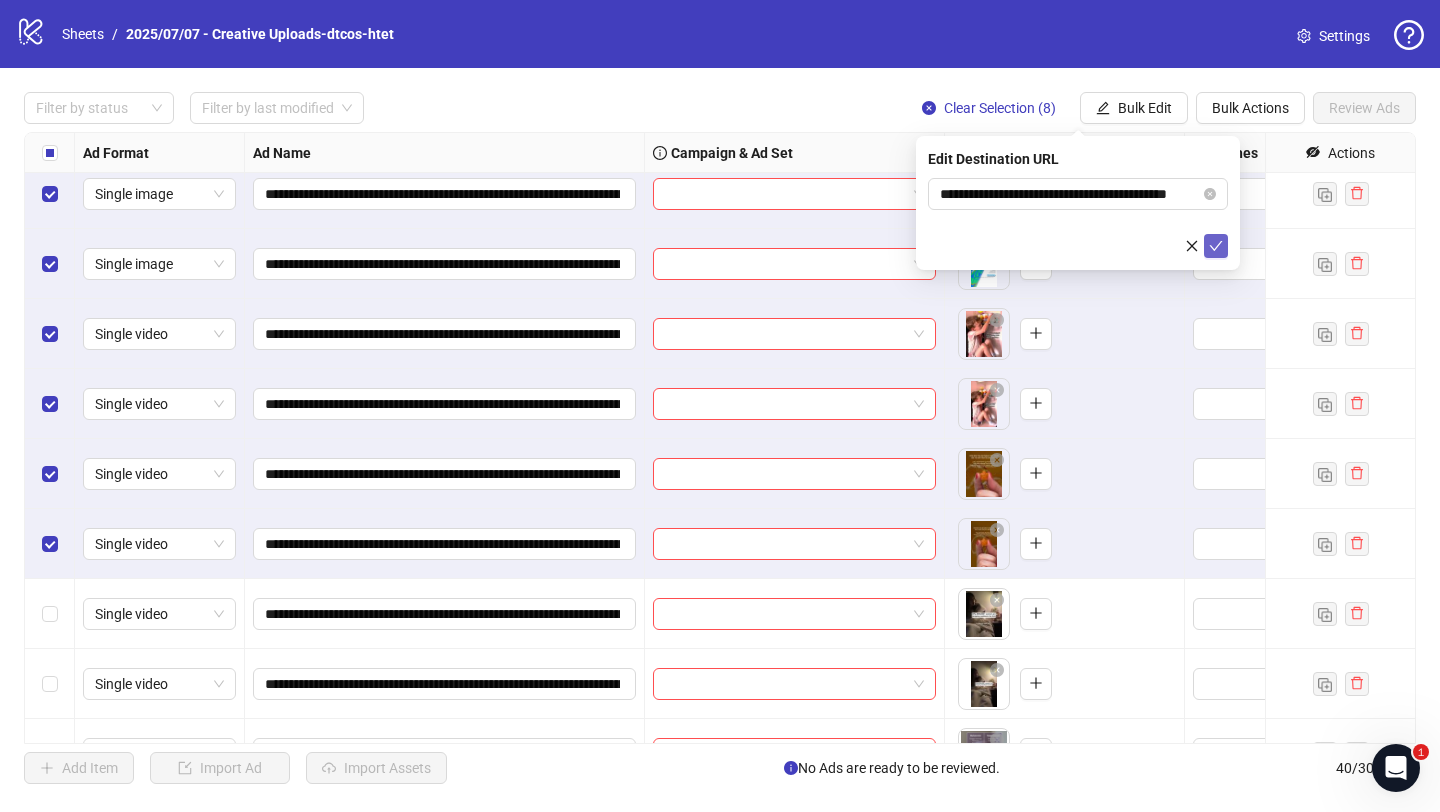 scroll, scrollTop: 0, scrollLeft: 0, axis: both 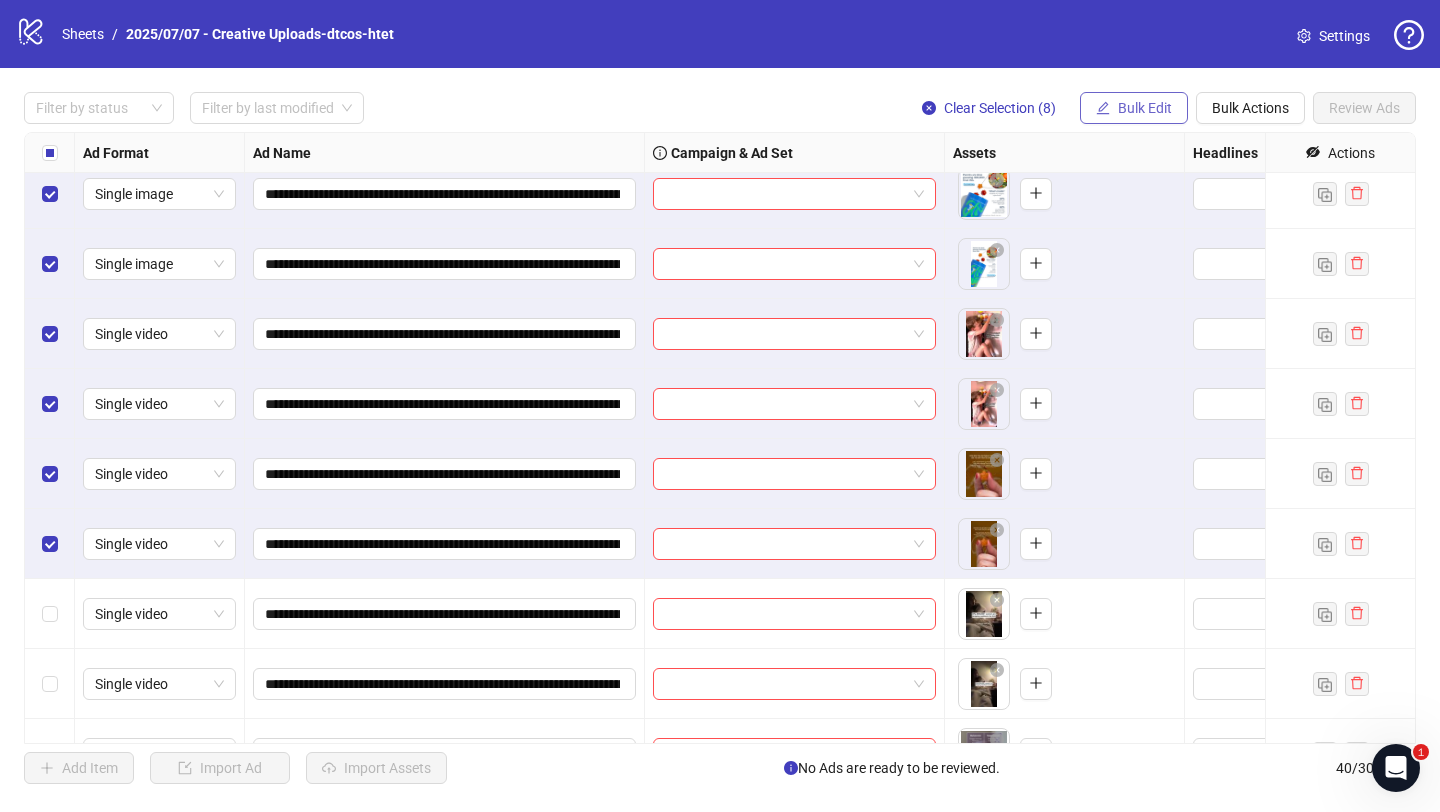 click on "Bulk Edit" at bounding box center [1145, 108] 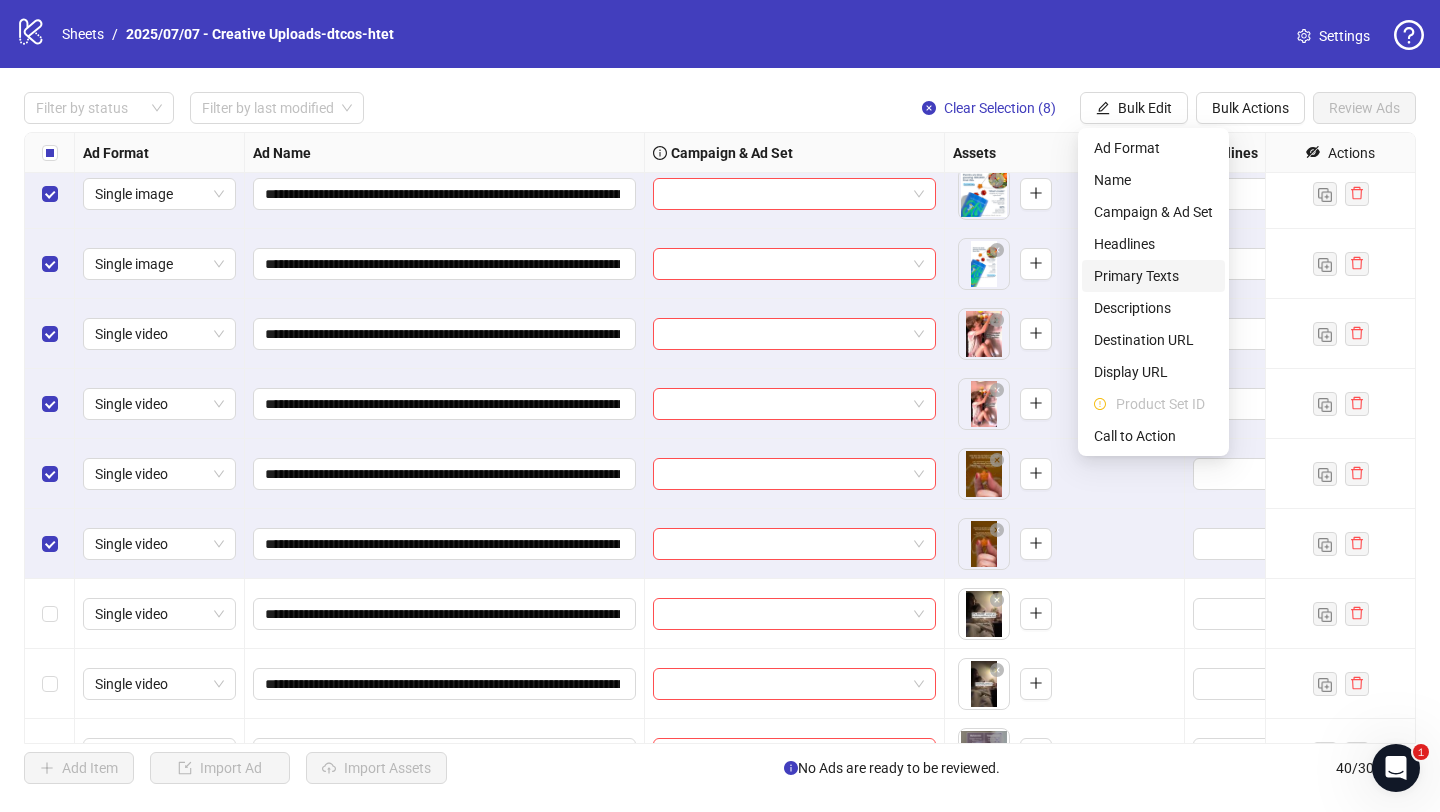 click on "Primary Texts" at bounding box center (1153, 276) 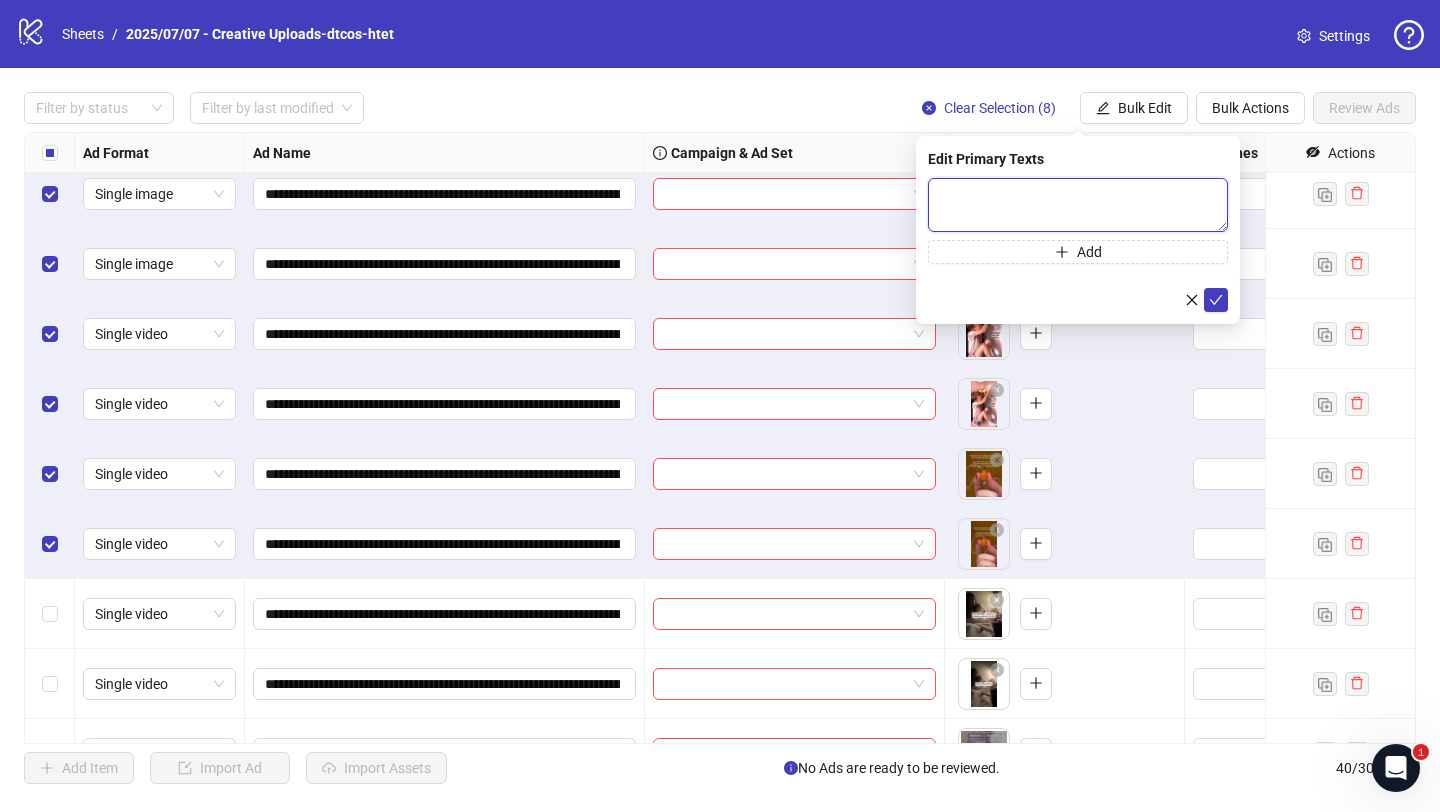 click at bounding box center (1078, 205) 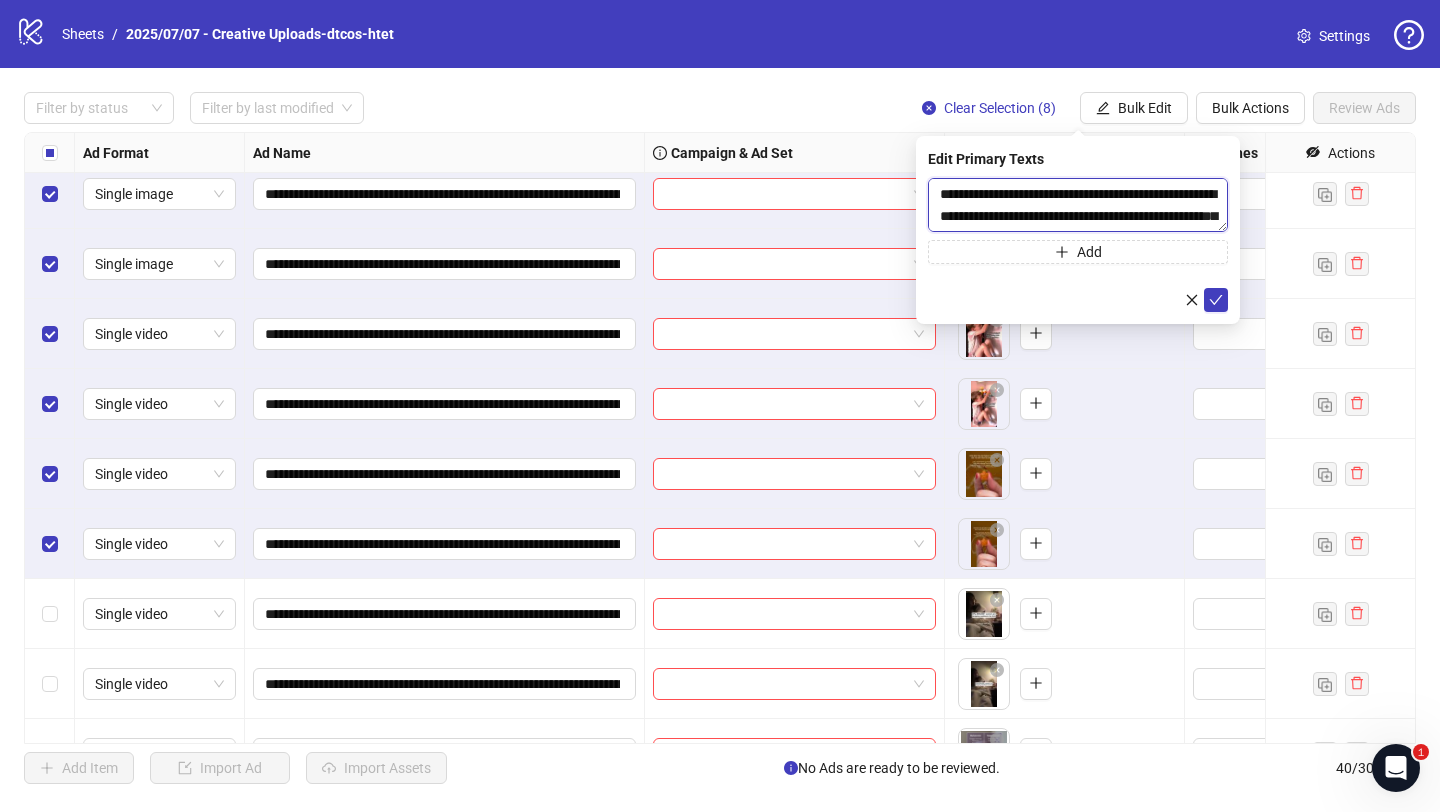 scroll, scrollTop: 807, scrollLeft: 0, axis: vertical 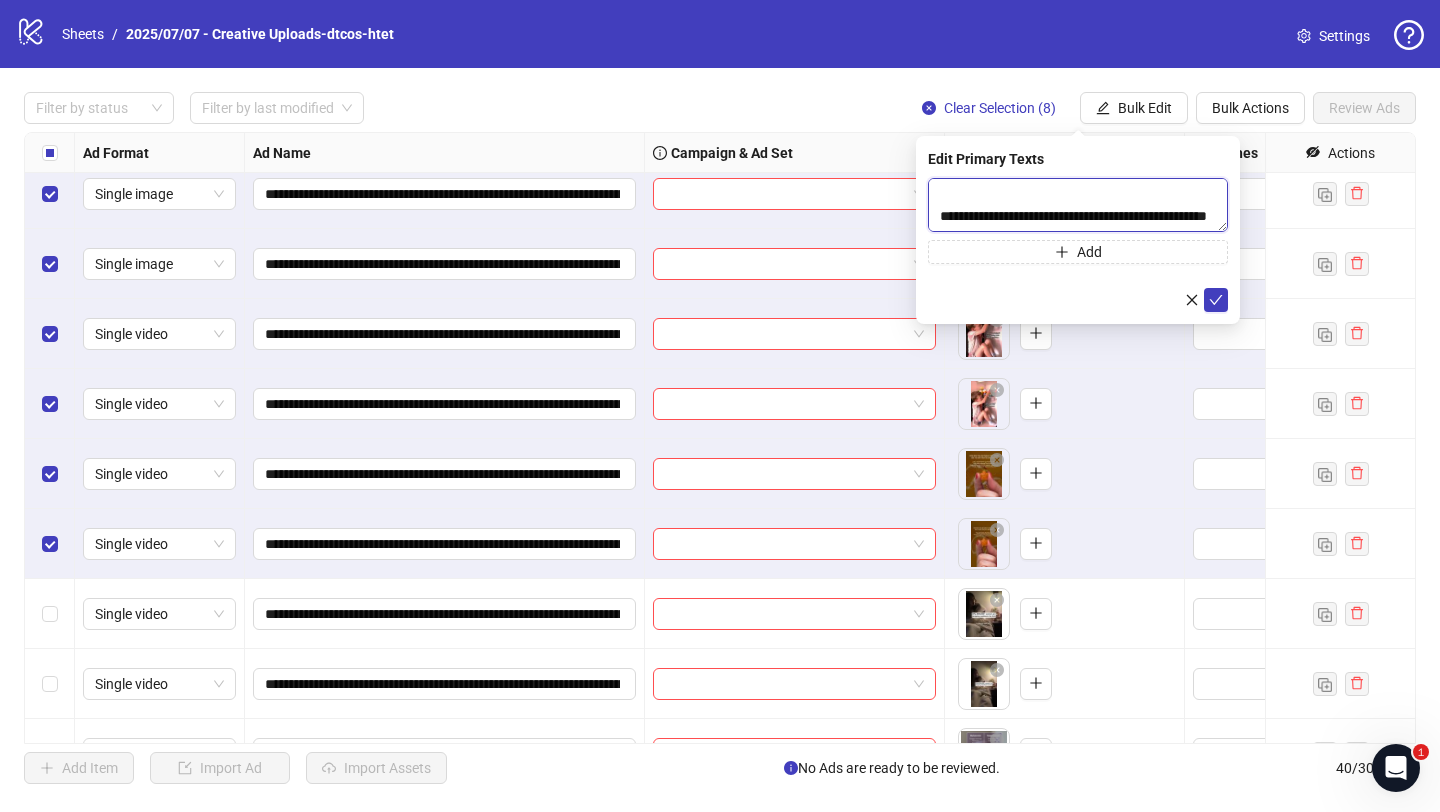 click at bounding box center [1078, 205] 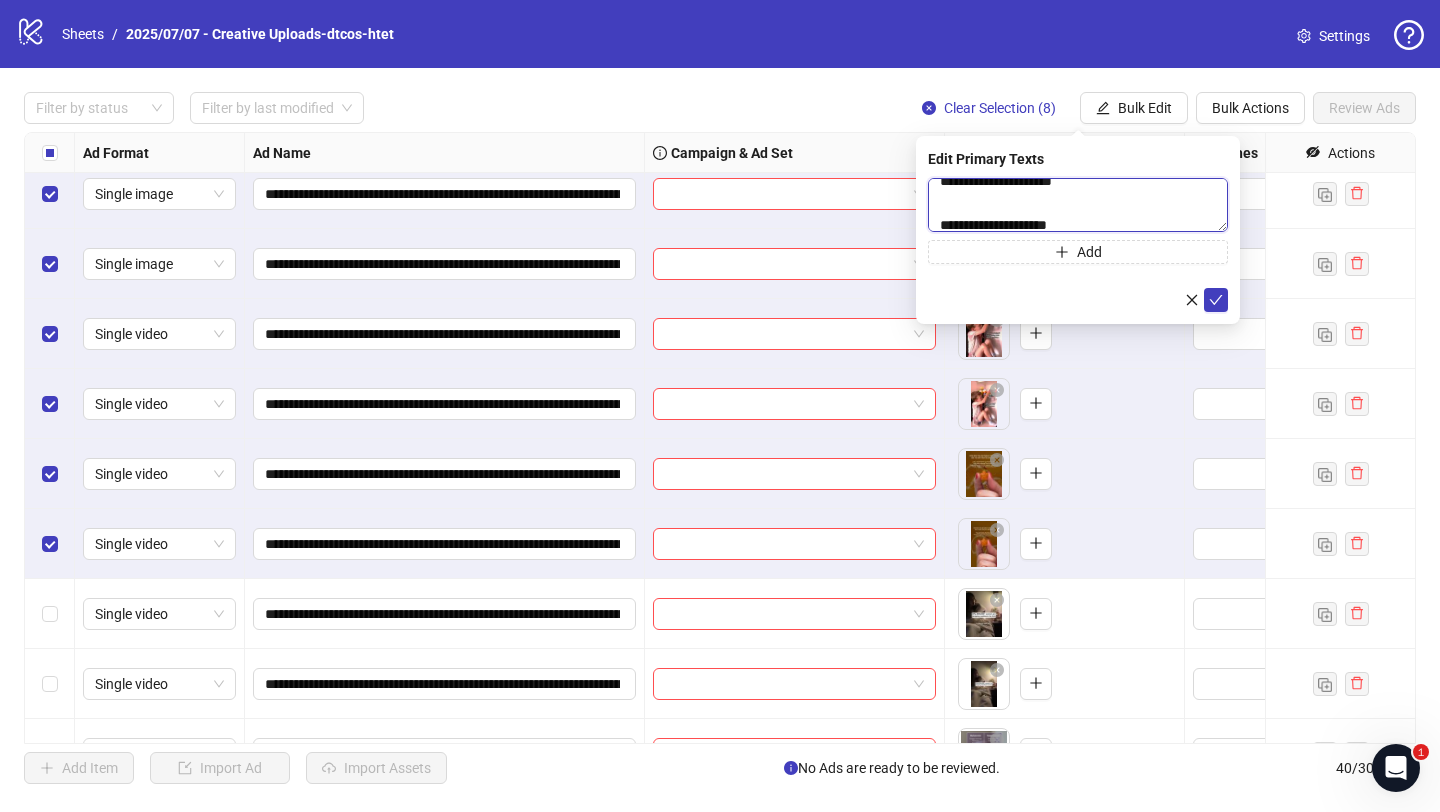 scroll, scrollTop: 0, scrollLeft: 0, axis: both 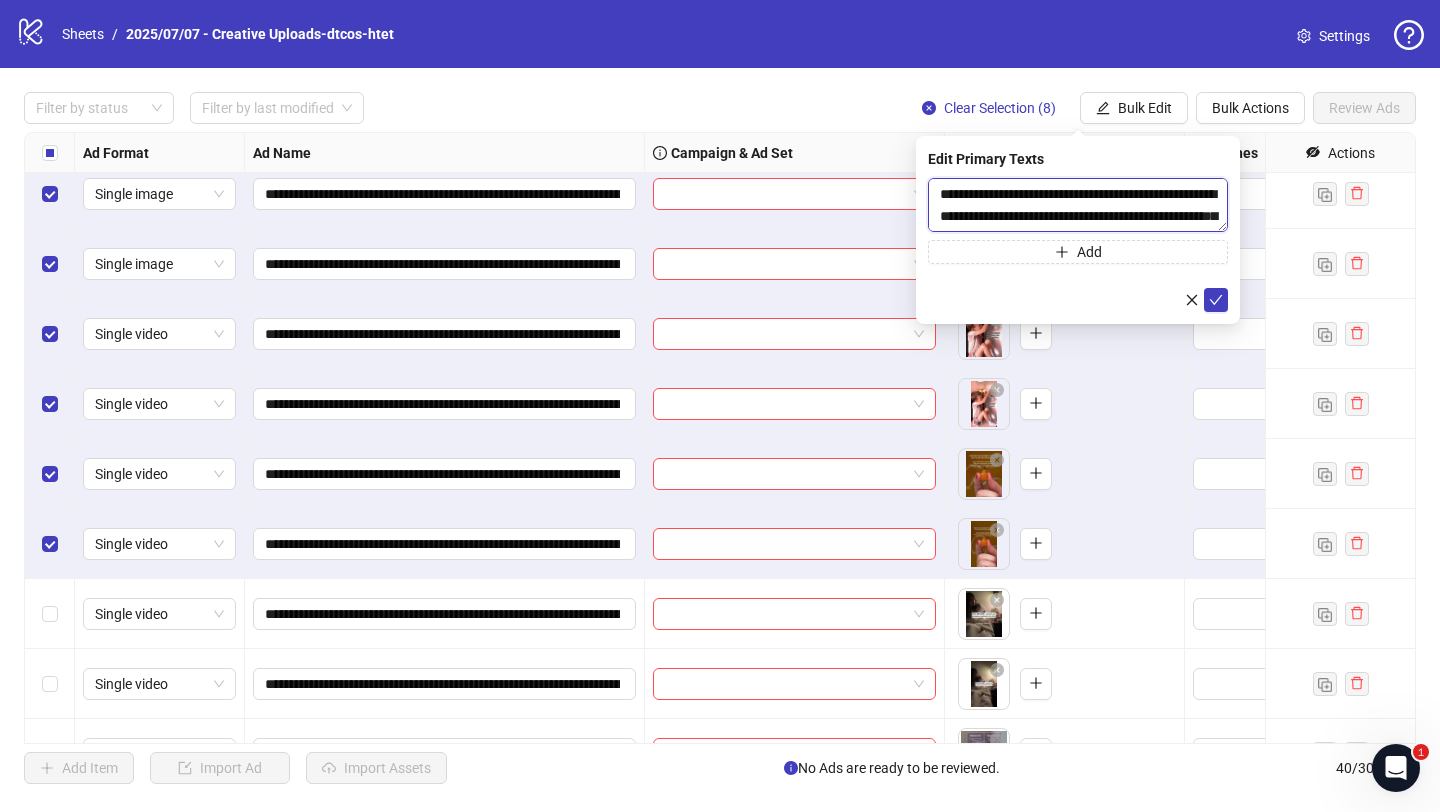 click at bounding box center [1078, 205] 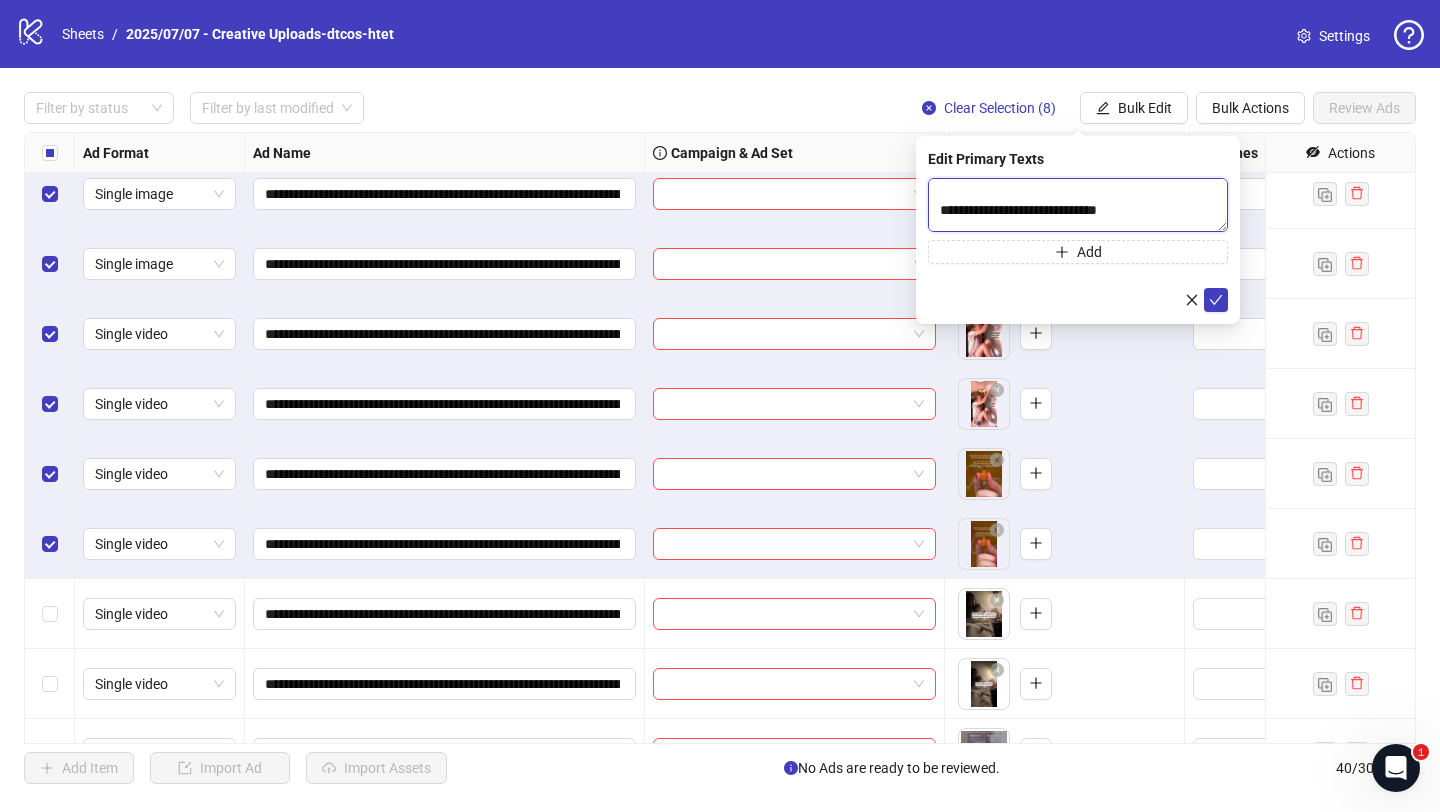 scroll, scrollTop: 122, scrollLeft: 0, axis: vertical 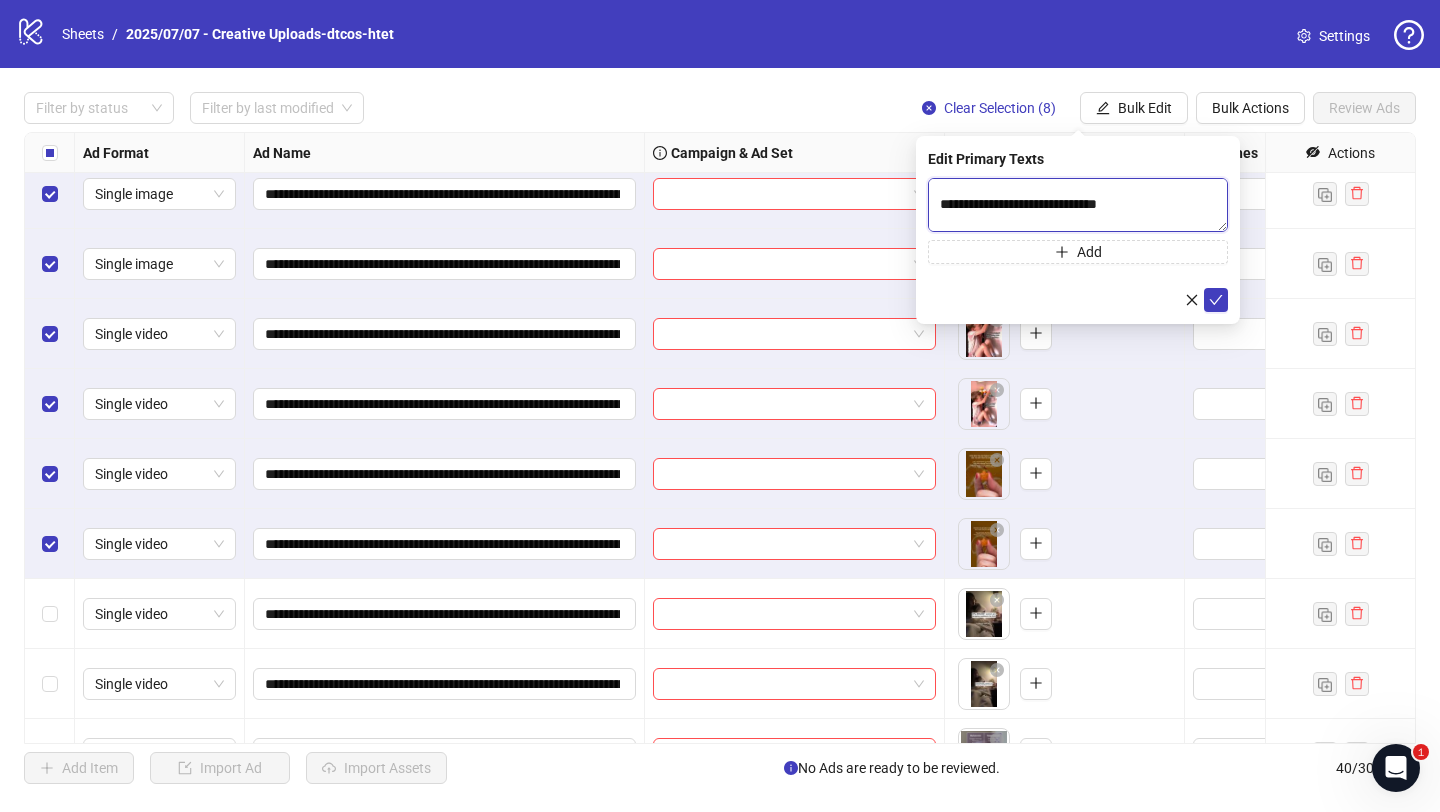 click at bounding box center [1078, 205] 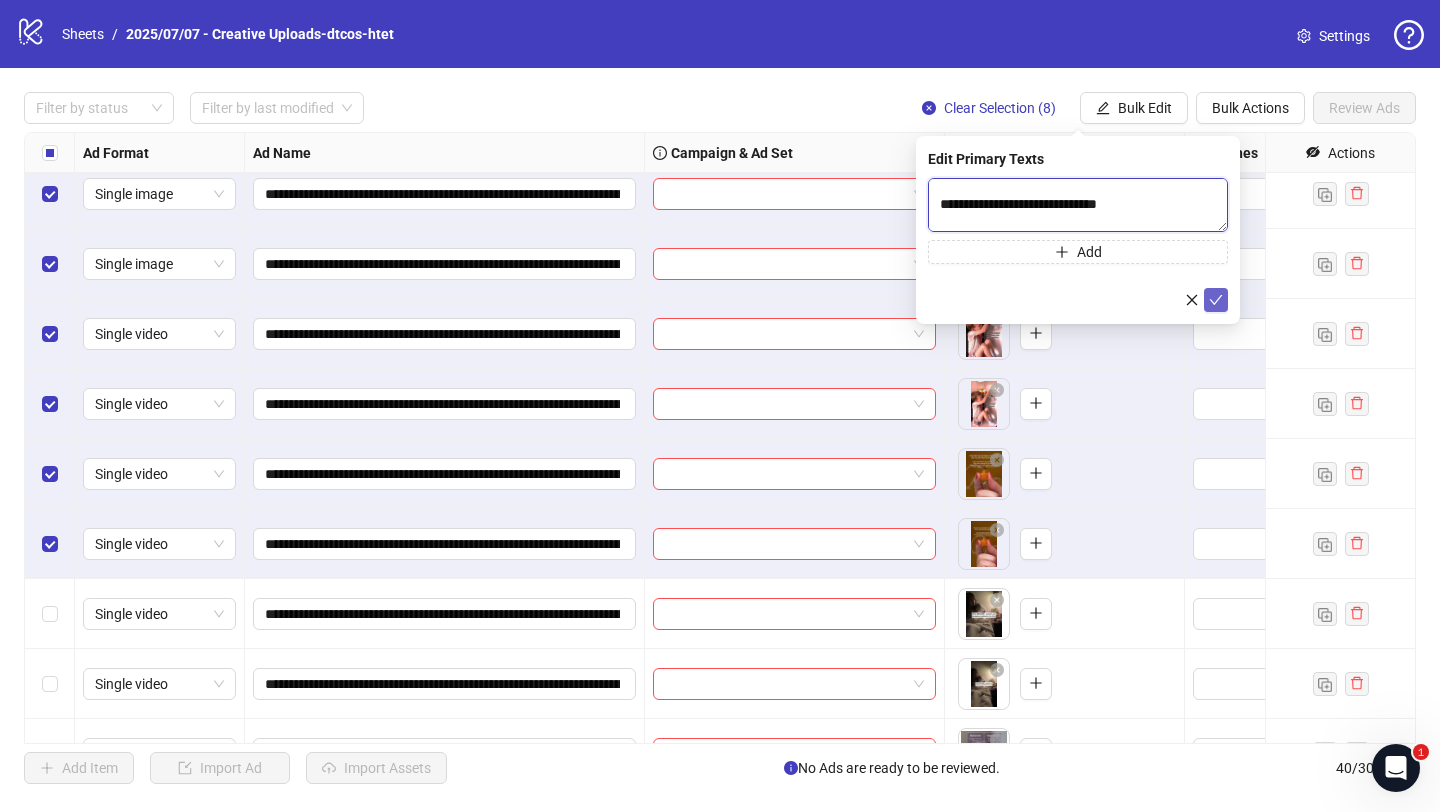 type on "**********" 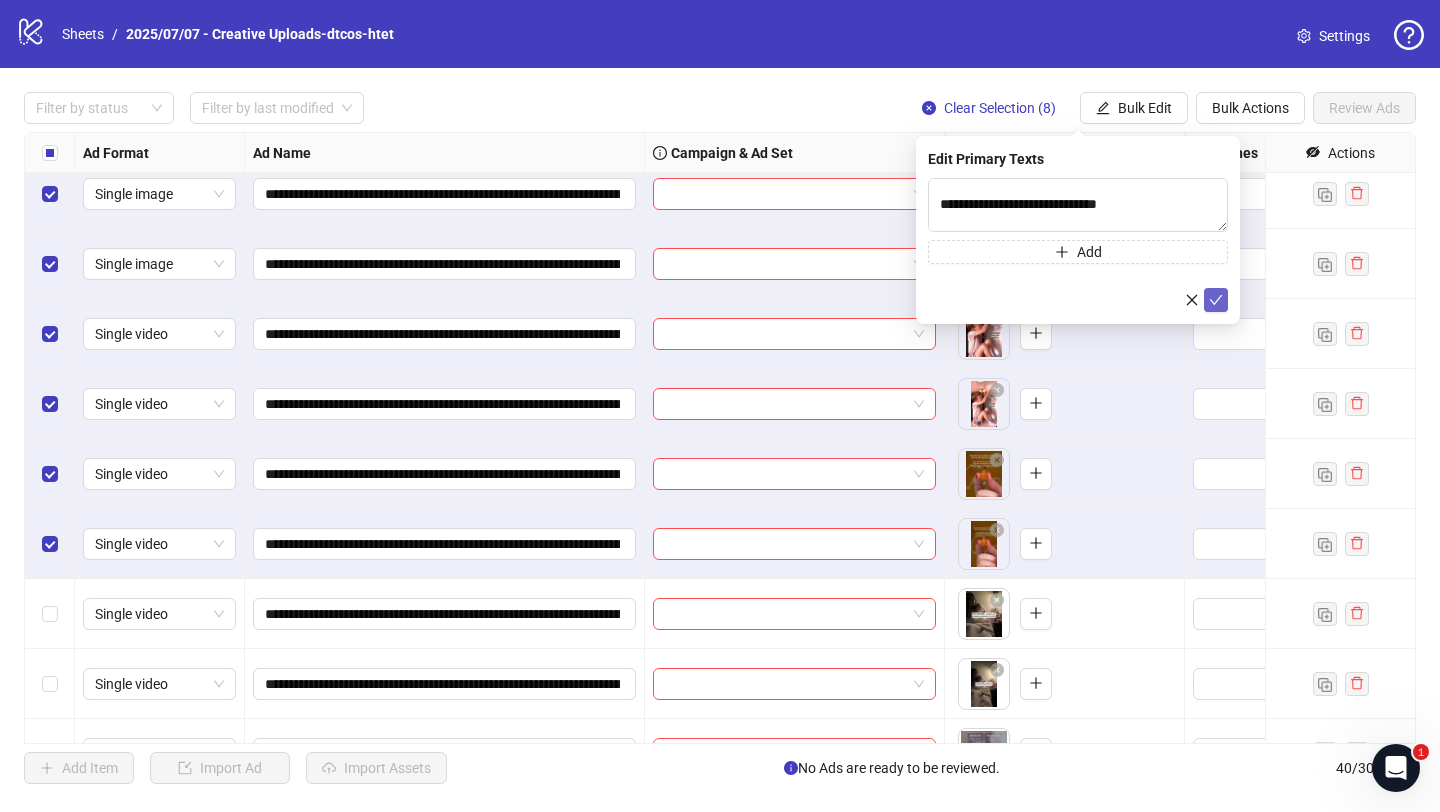 click at bounding box center (1216, 300) 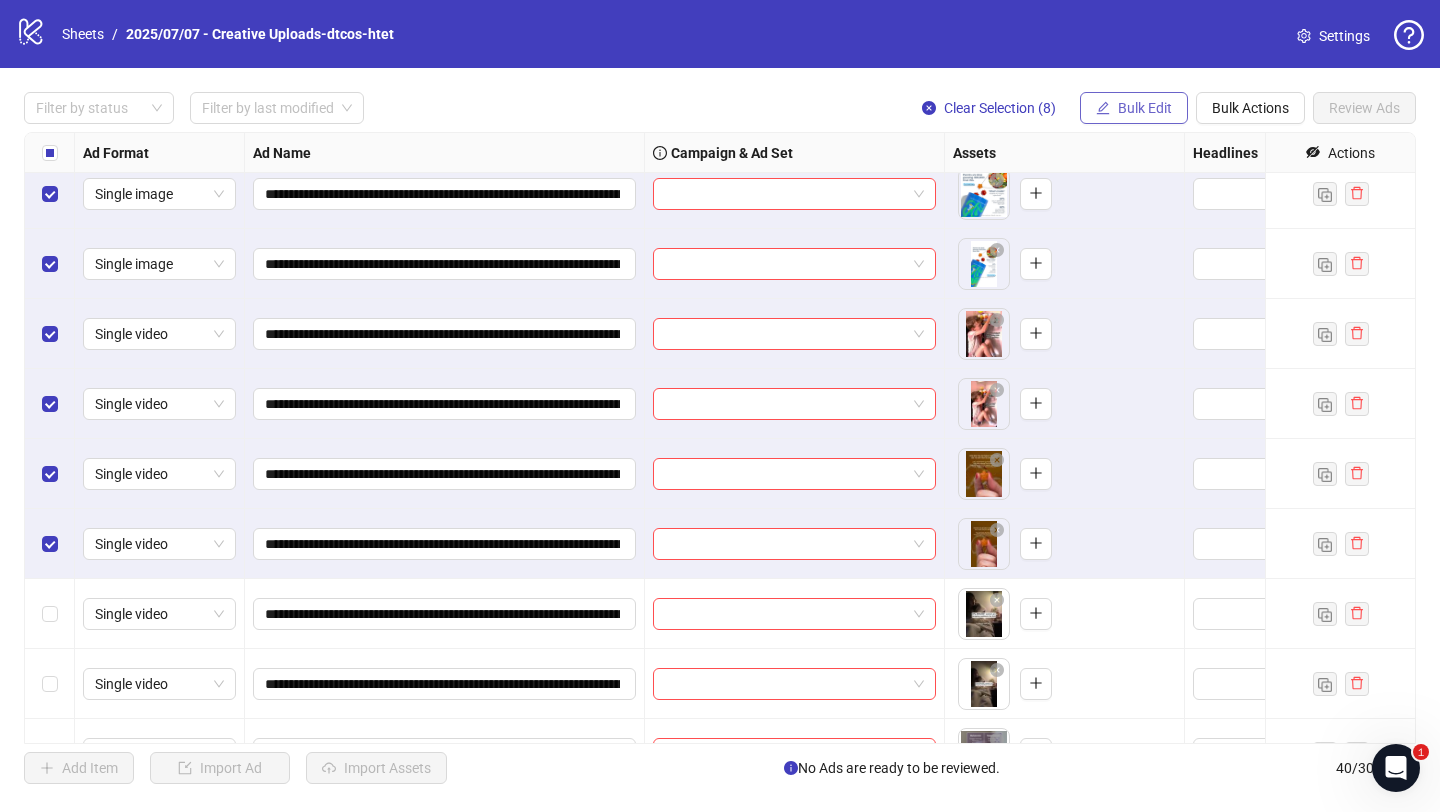 click on "Bulk Edit" at bounding box center (1134, 108) 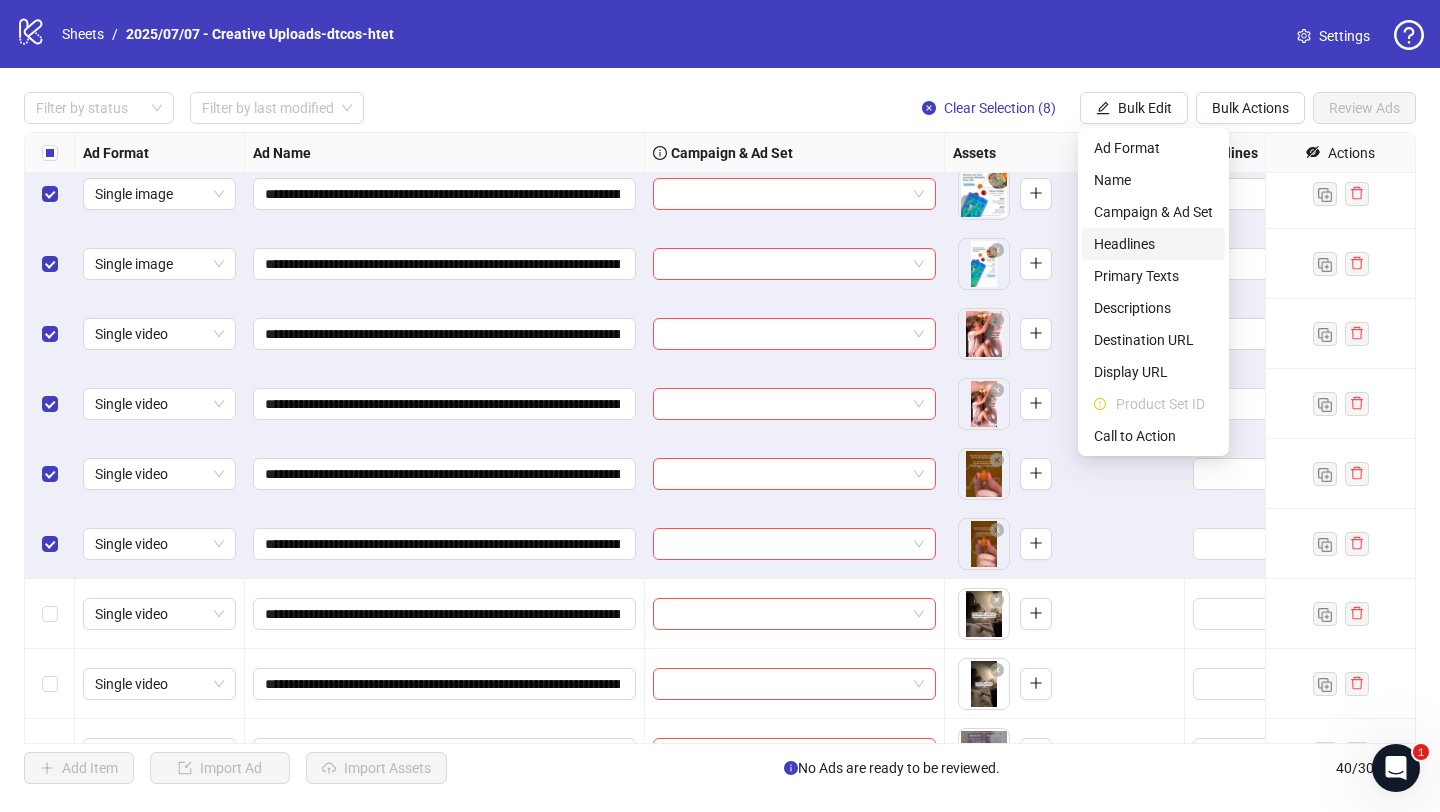 click on "Headlines" at bounding box center (1153, 244) 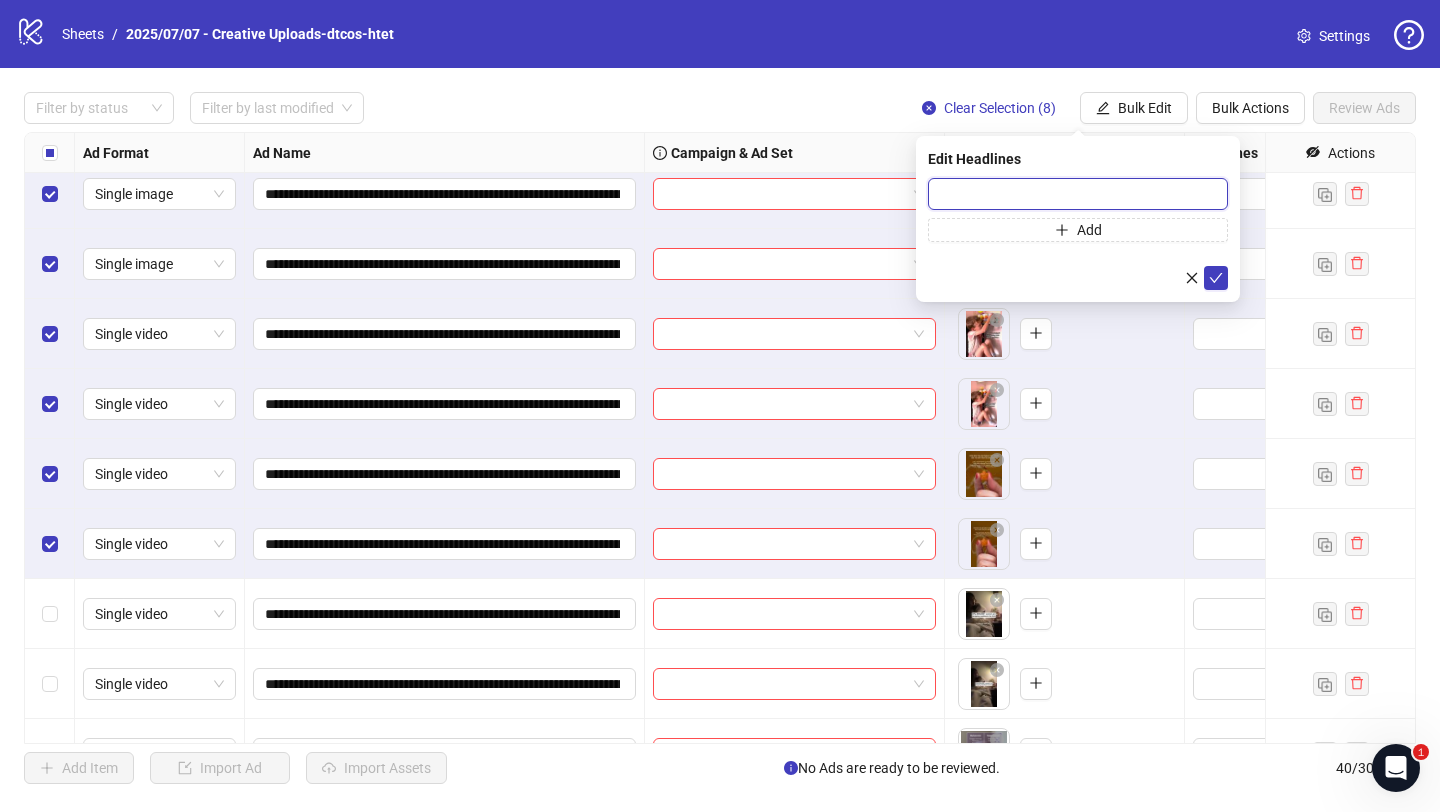 click at bounding box center [1078, 194] 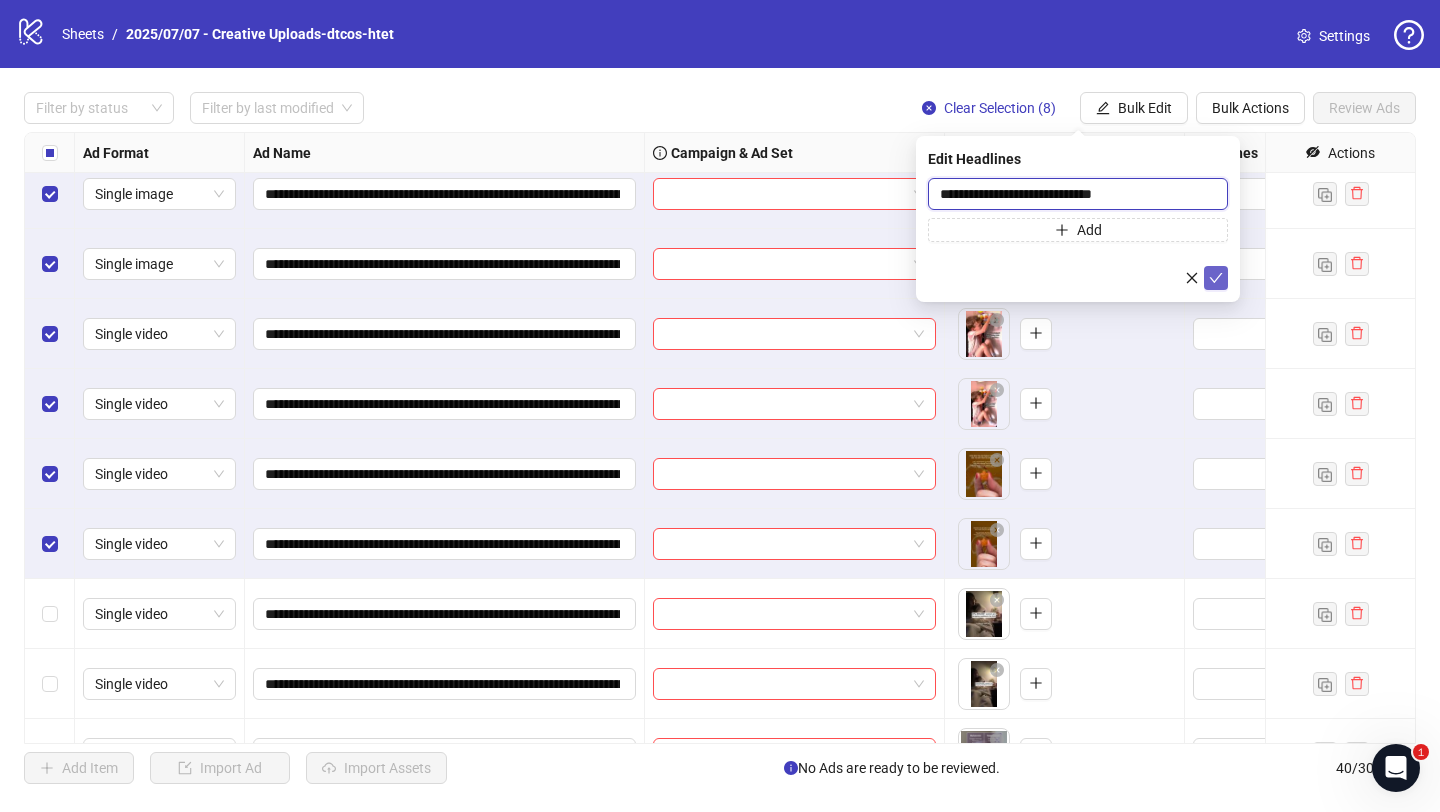 type on "**********" 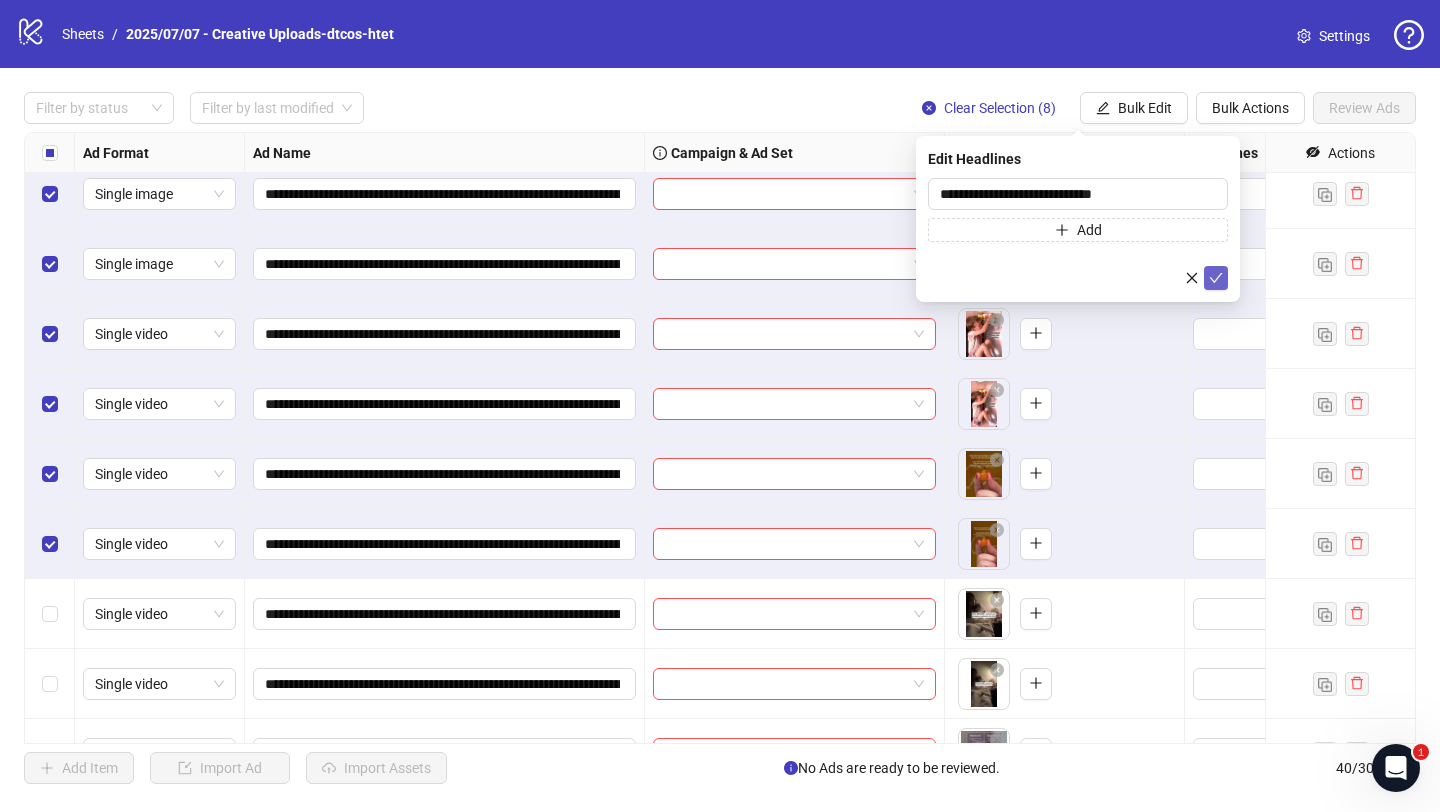 click at bounding box center [1216, 278] 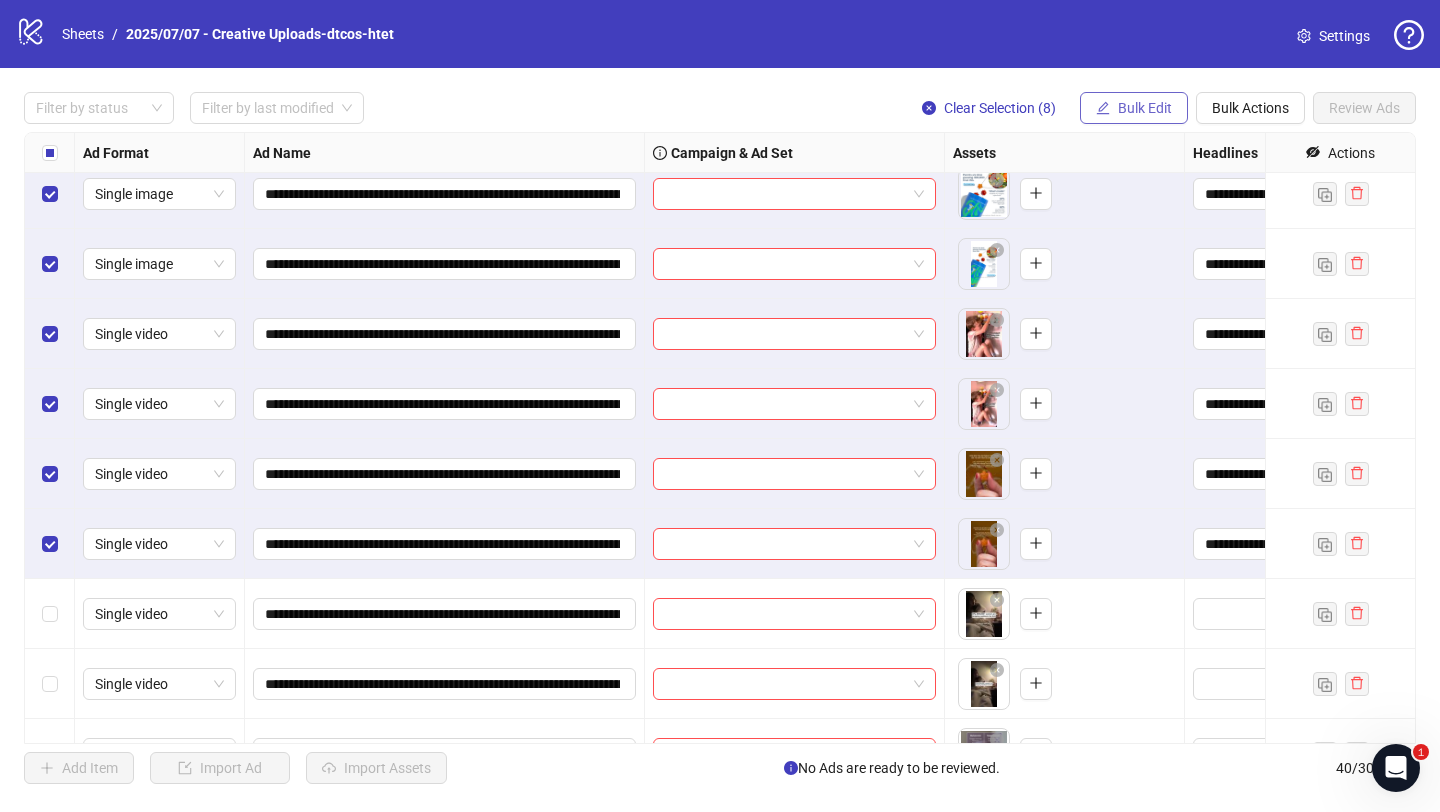 click on "Bulk Edit" at bounding box center (1145, 108) 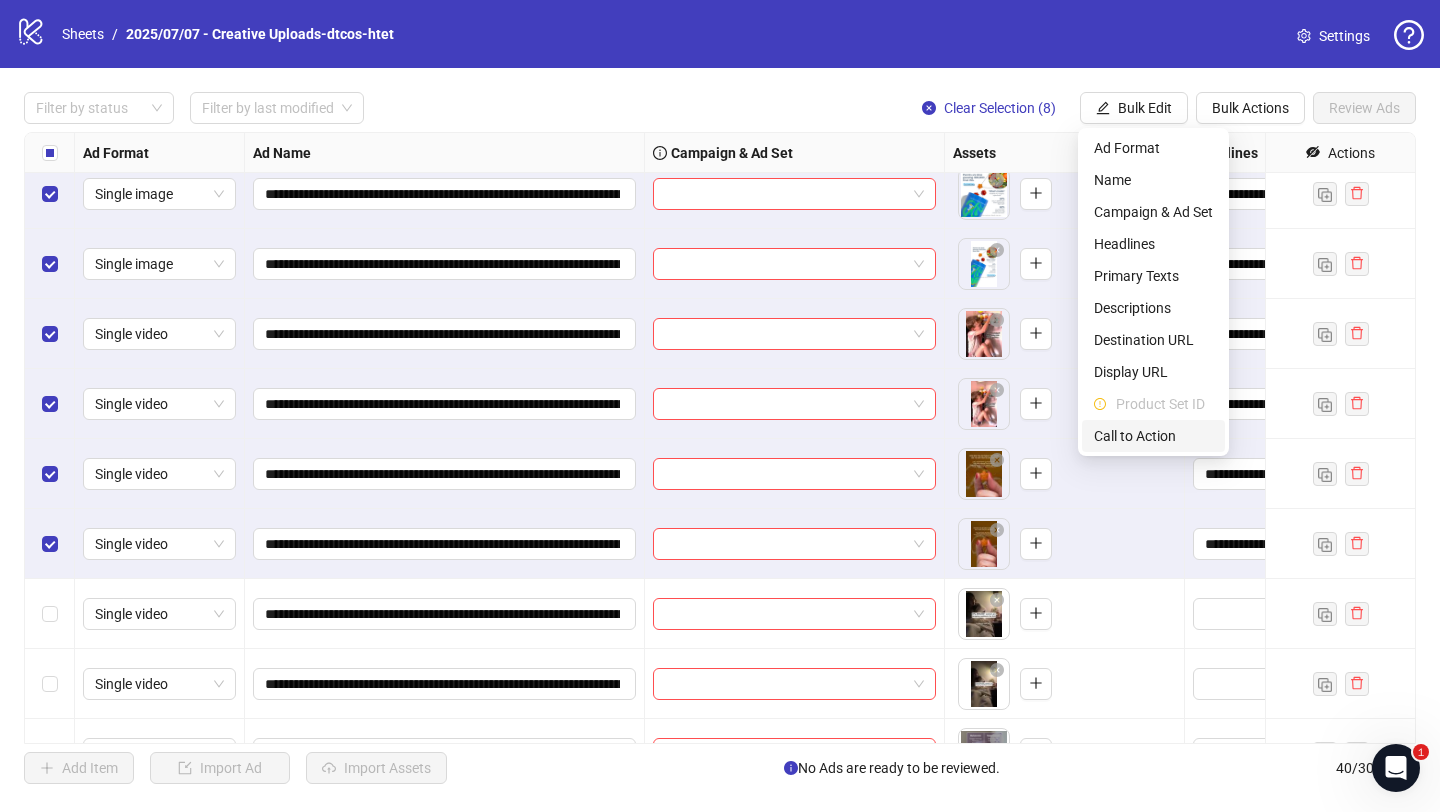 click on "Call to Action" at bounding box center (1153, 436) 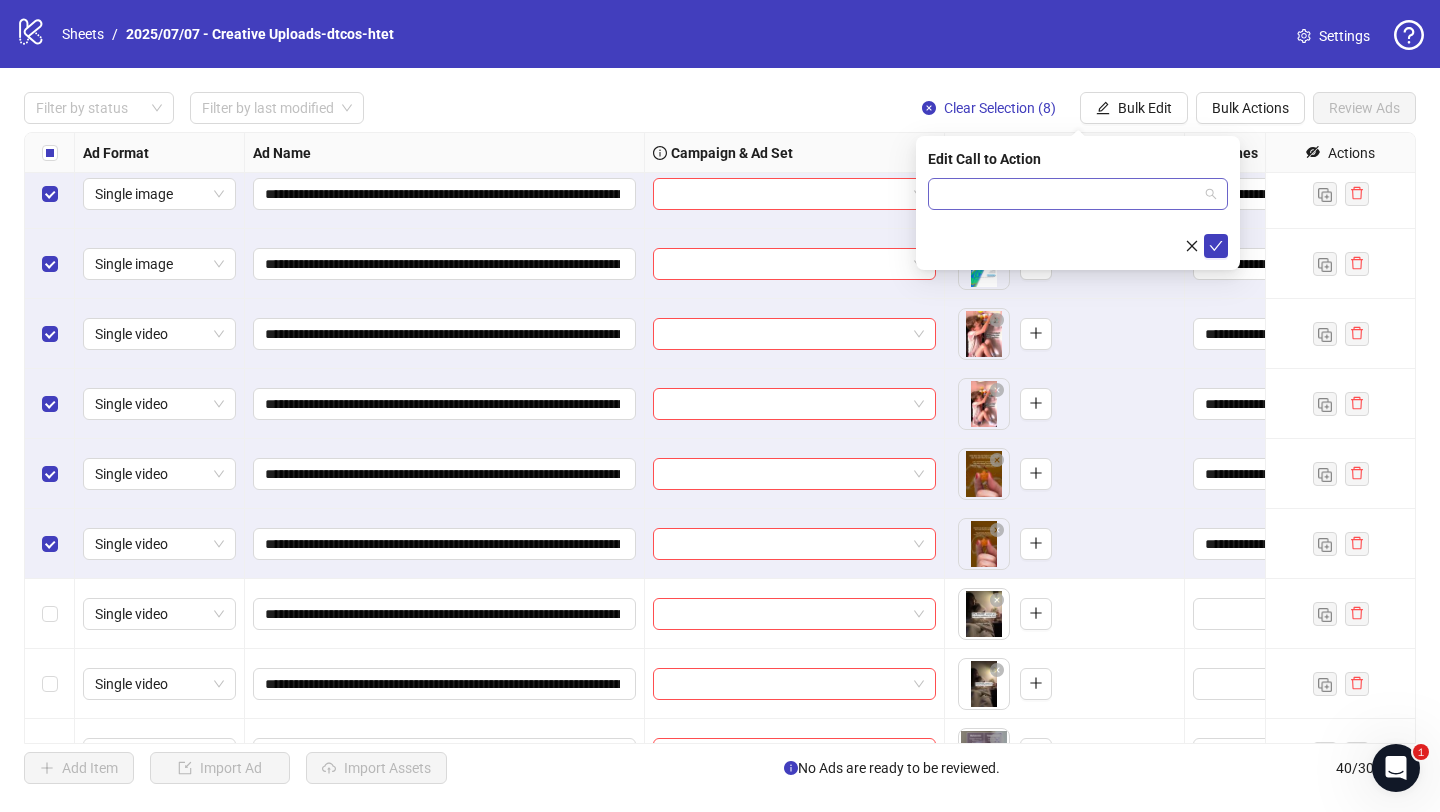 click at bounding box center [1069, 194] 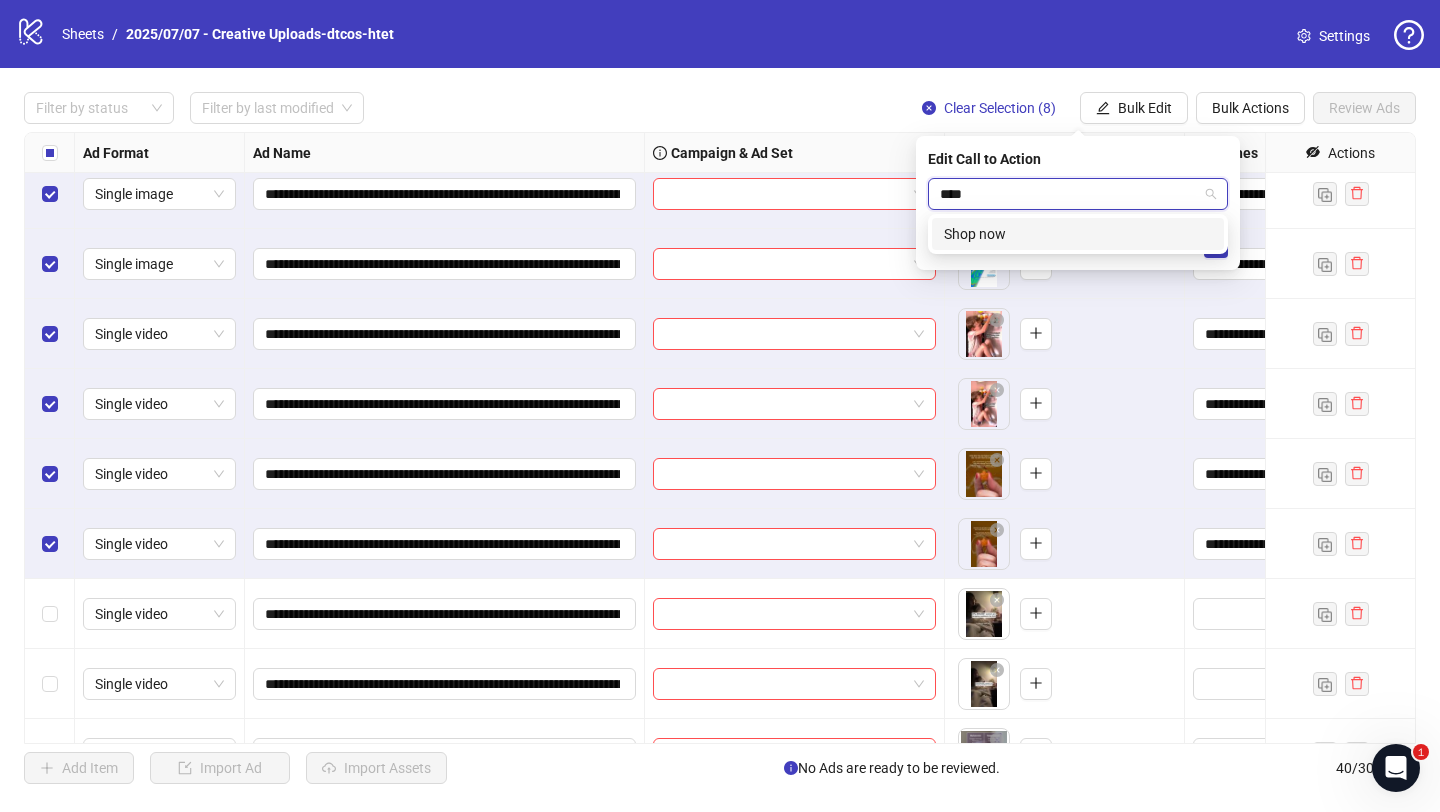 click on "Shop now" at bounding box center [1078, 234] 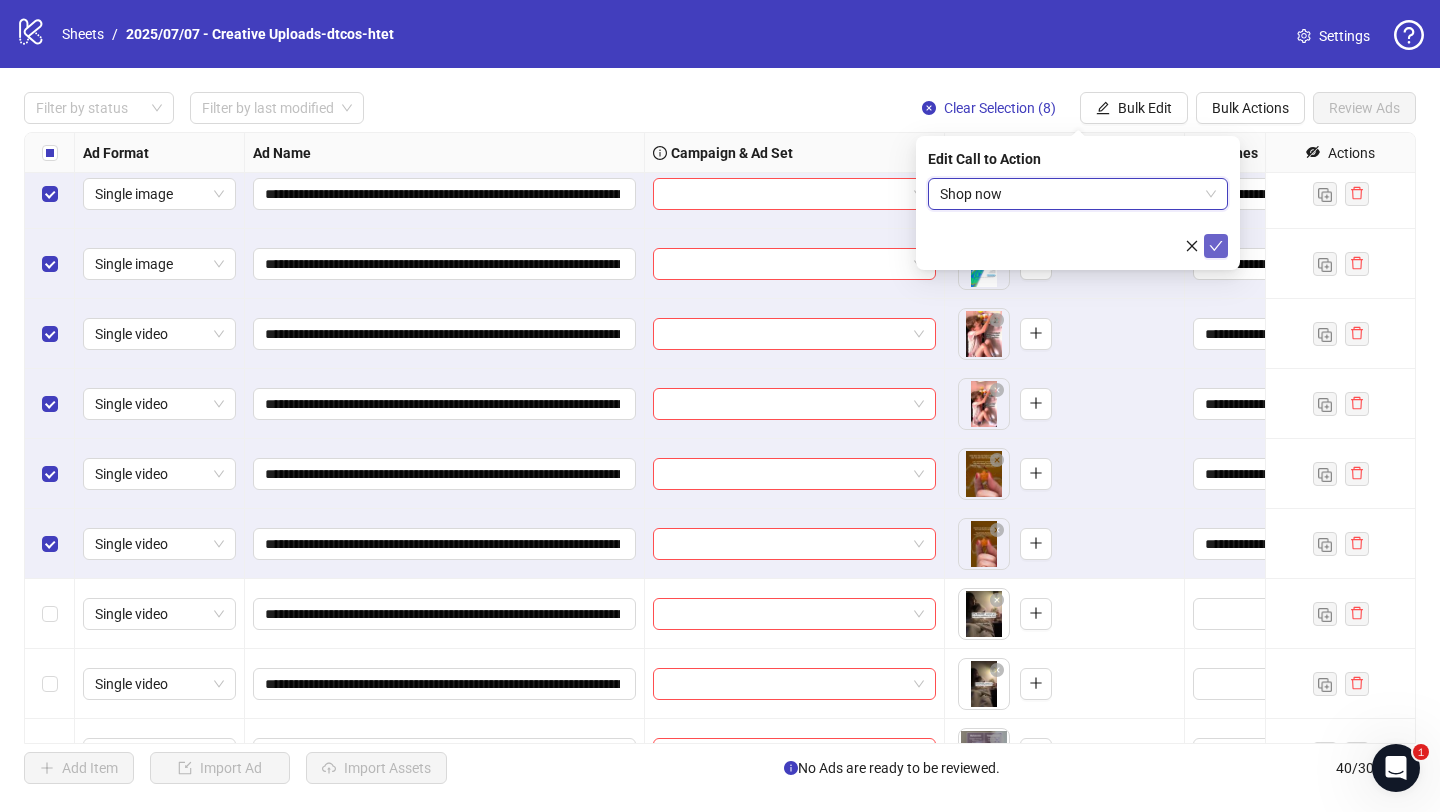 click at bounding box center (1216, 246) 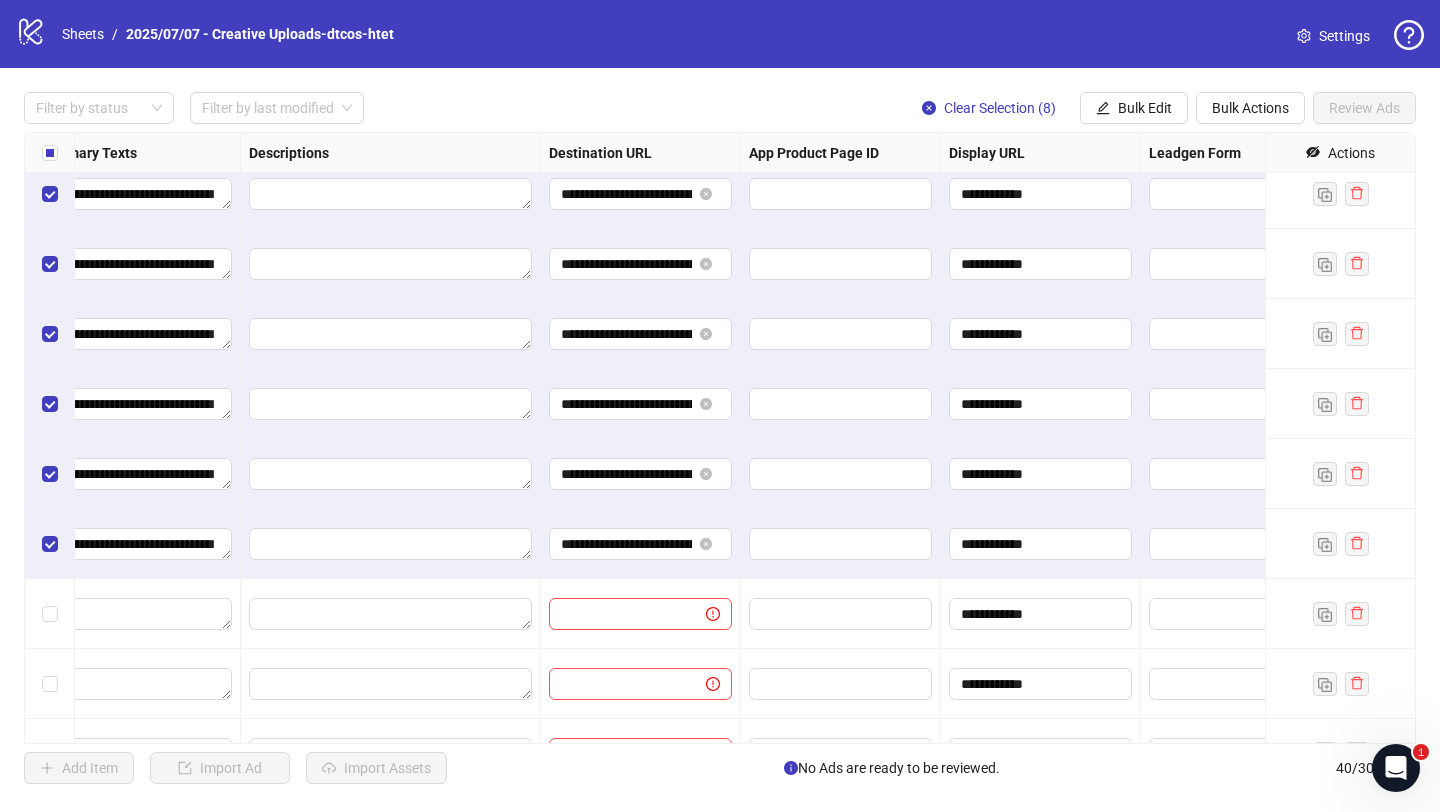 scroll, scrollTop: 154, scrollLeft: 493, axis: both 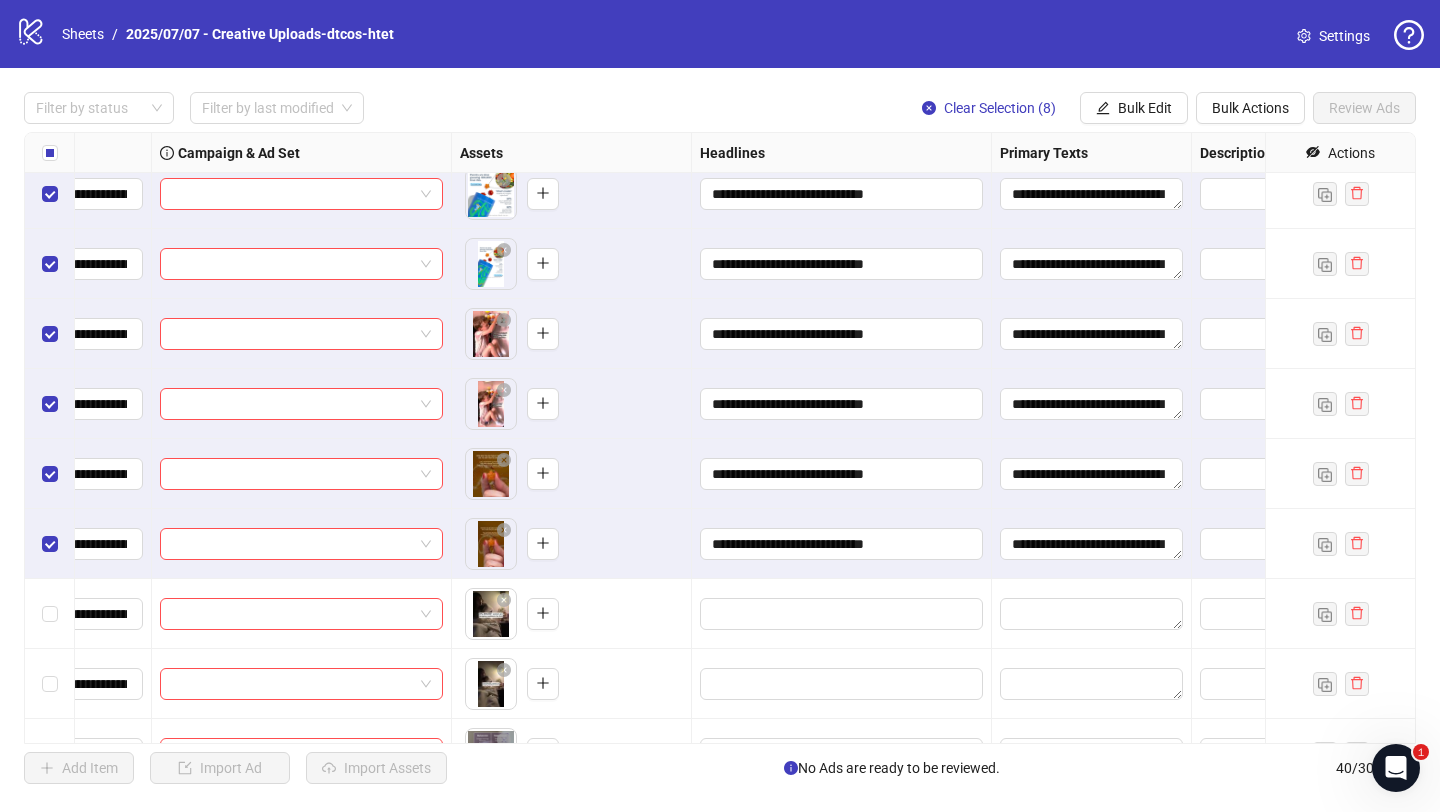 click on "**********" at bounding box center [720, 438] 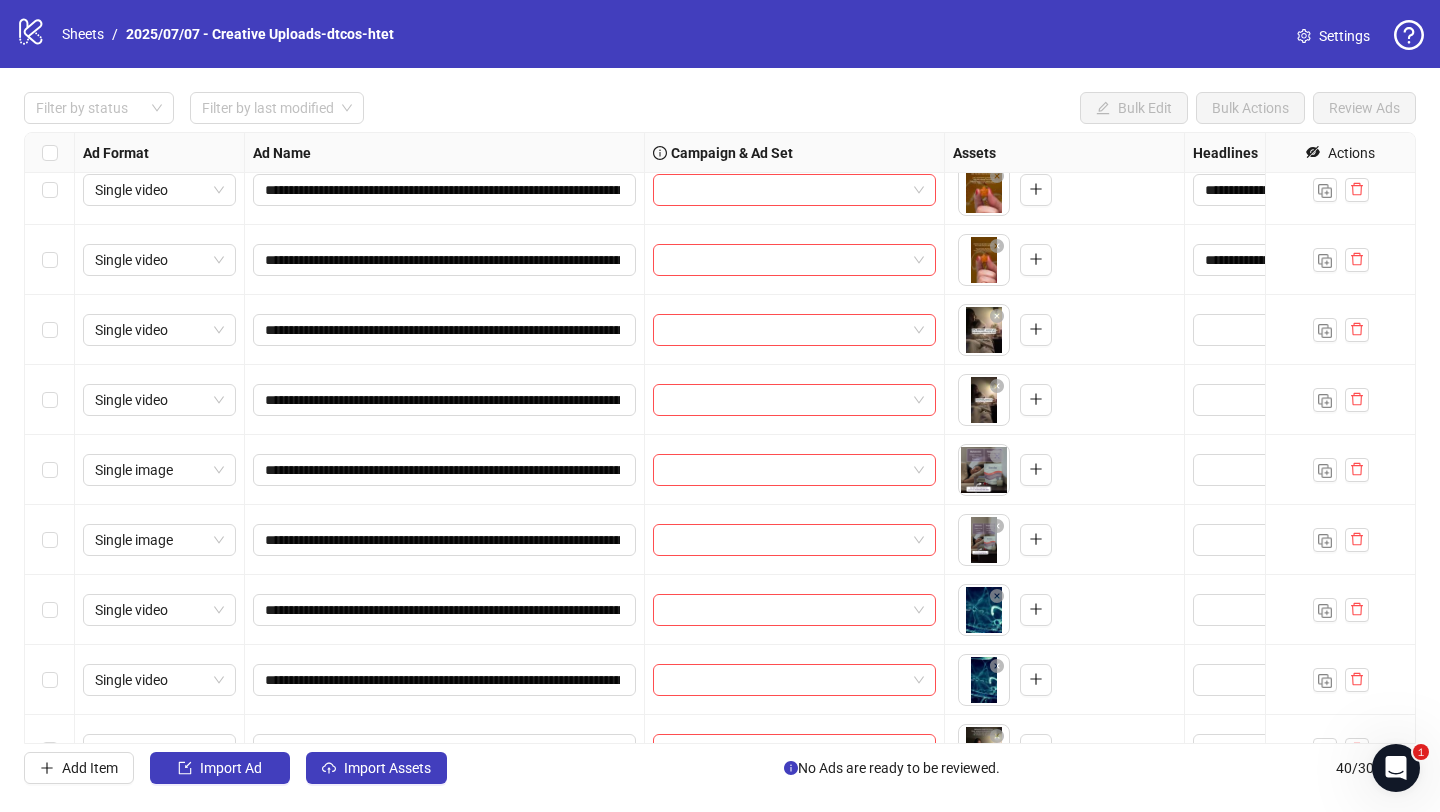 scroll, scrollTop: 603, scrollLeft: 0, axis: vertical 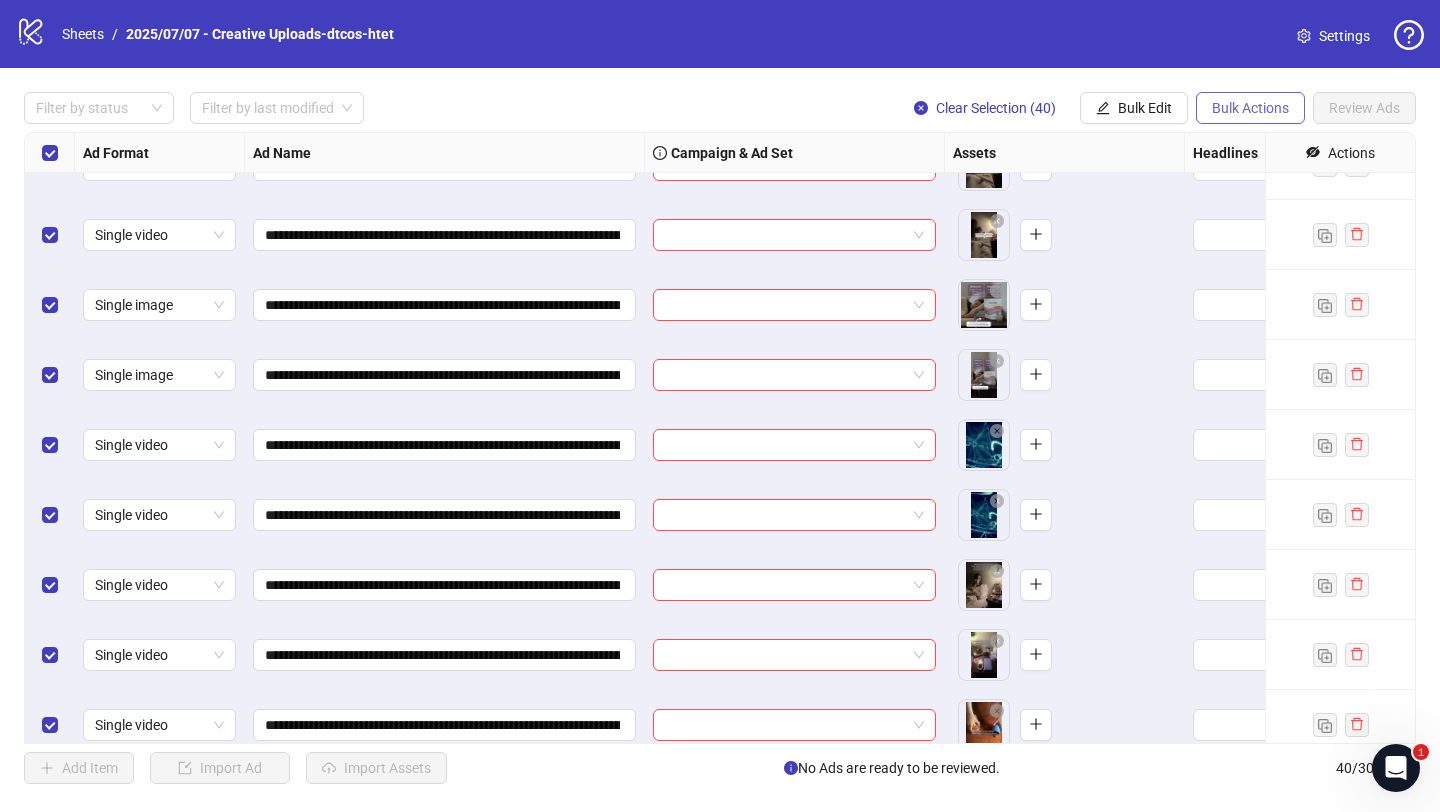 click on "Bulk Actions" at bounding box center (1103, 108) 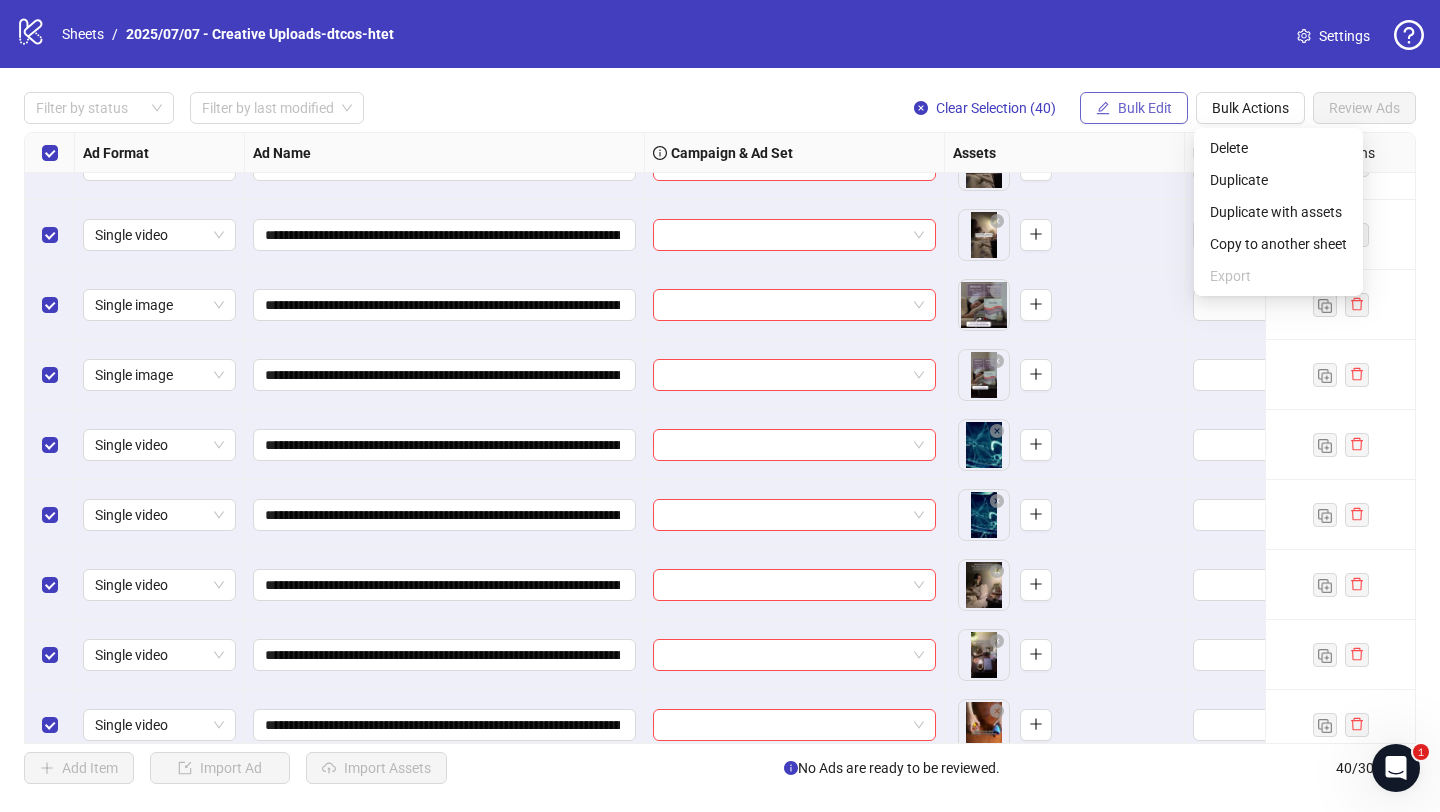click on "Bulk Edit" at bounding box center [1145, 108] 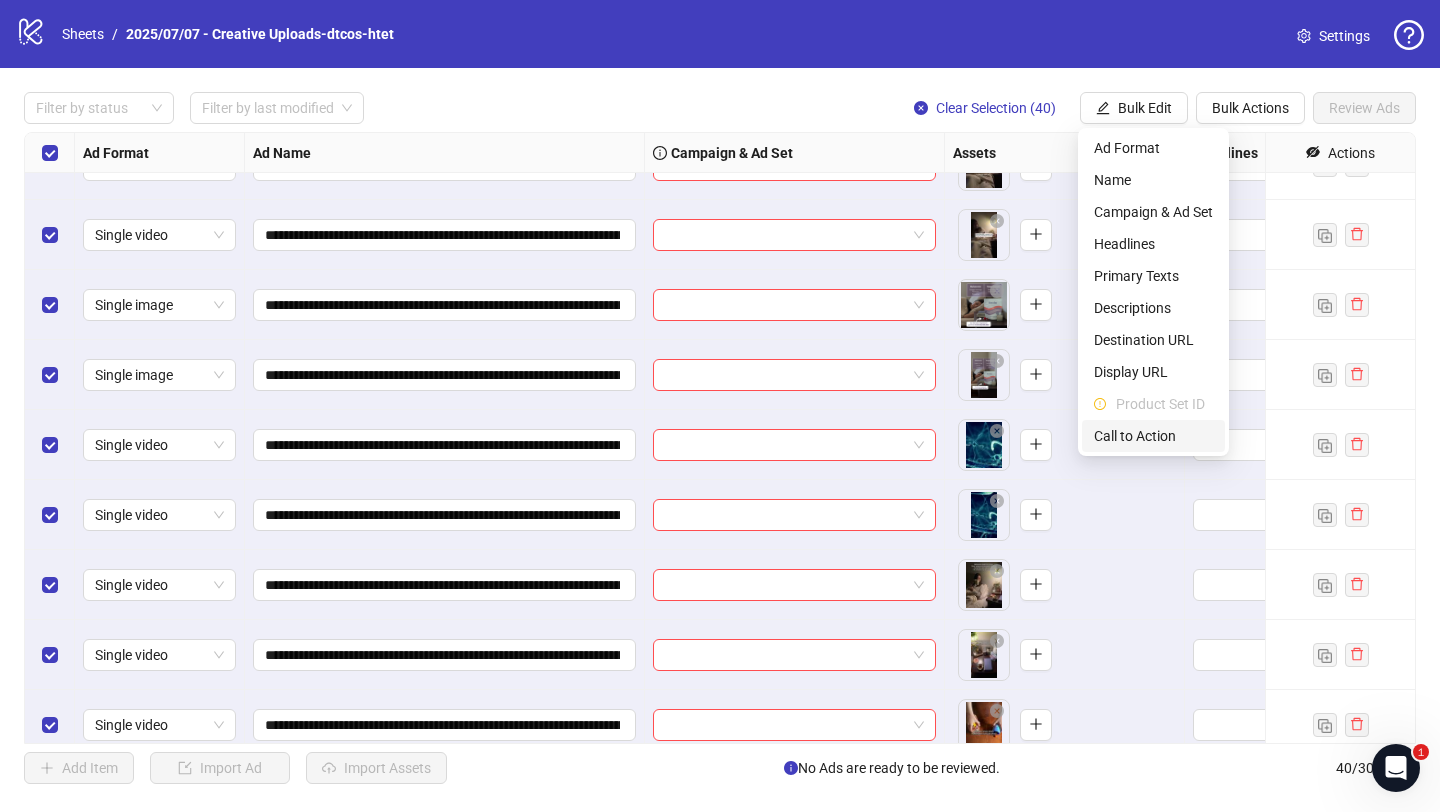 click on "Call to Action" at bounding box center [1153, 436] 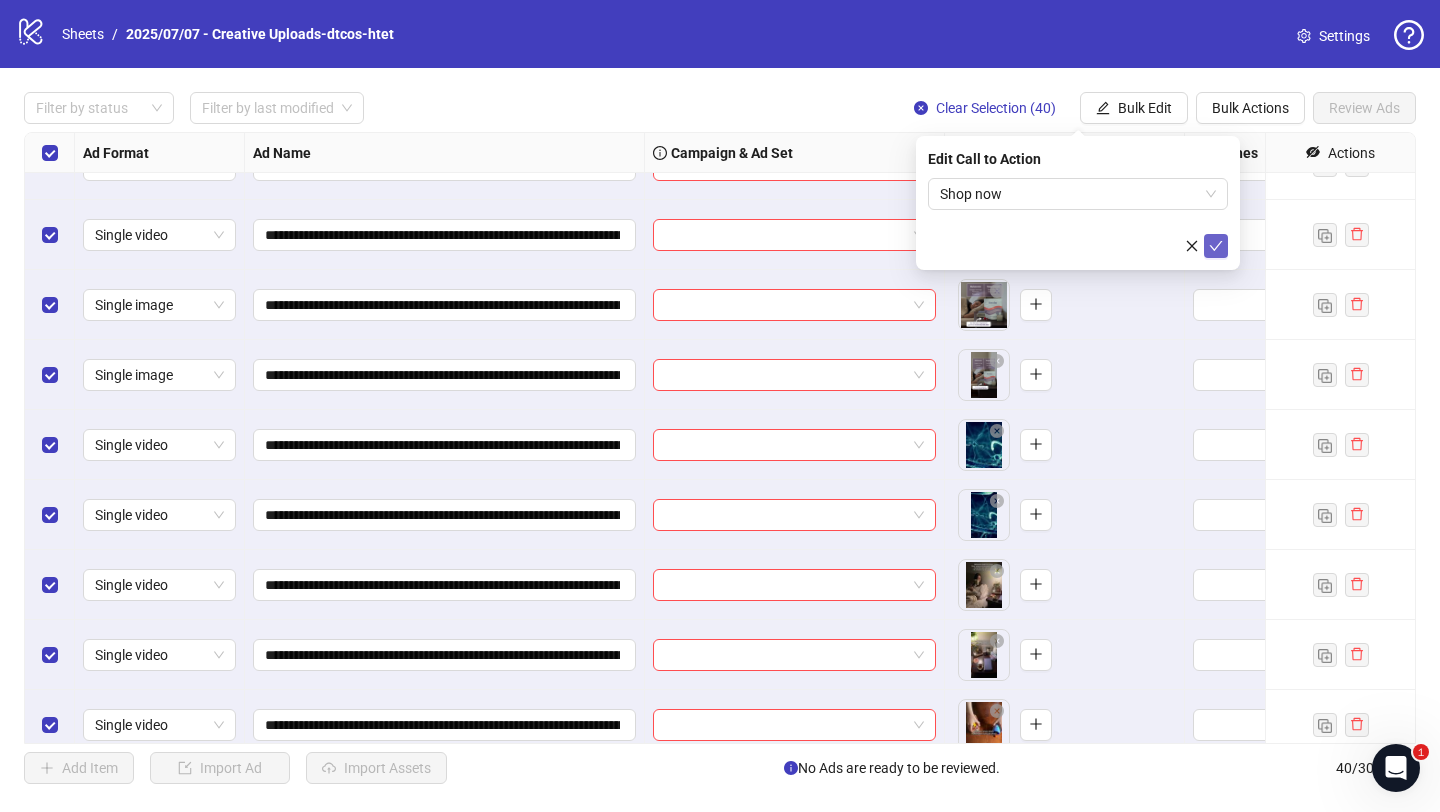 click at bounding box center (1216, 246) 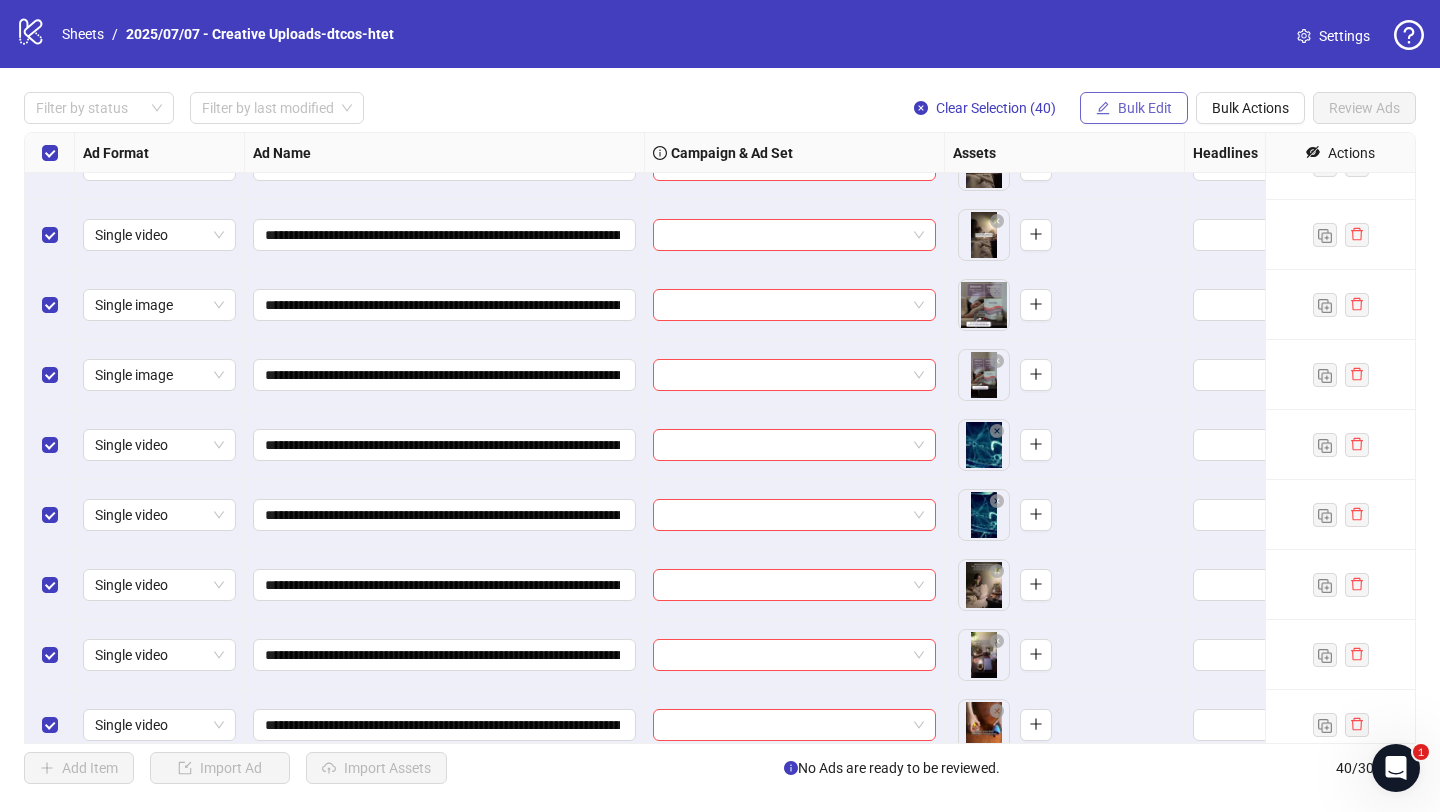 click on "Bulk Edit" at bounding box center [1145, 108] 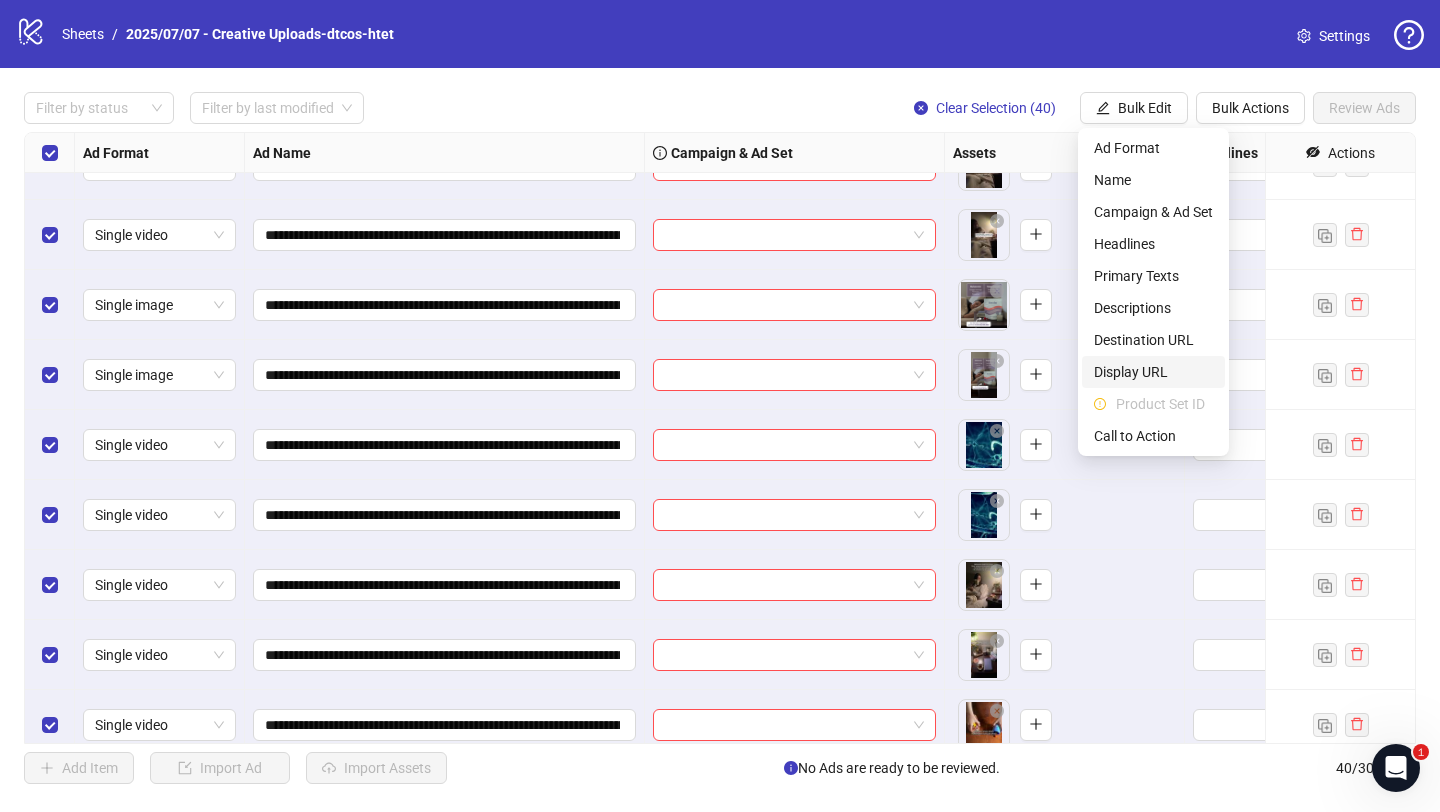 click on "Display URL" at bounding box center (1153, 372) 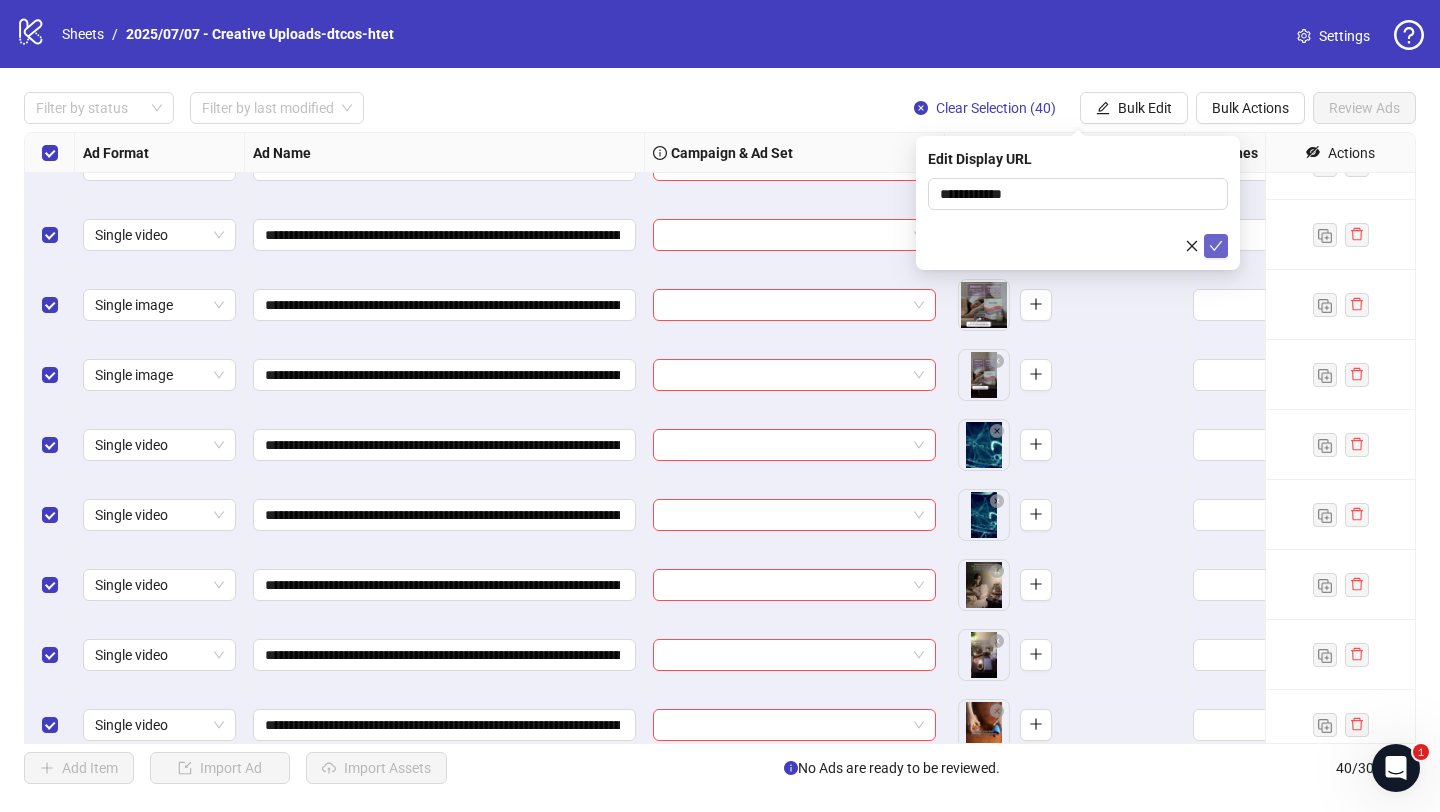 click at bounding box center (1216, 246) 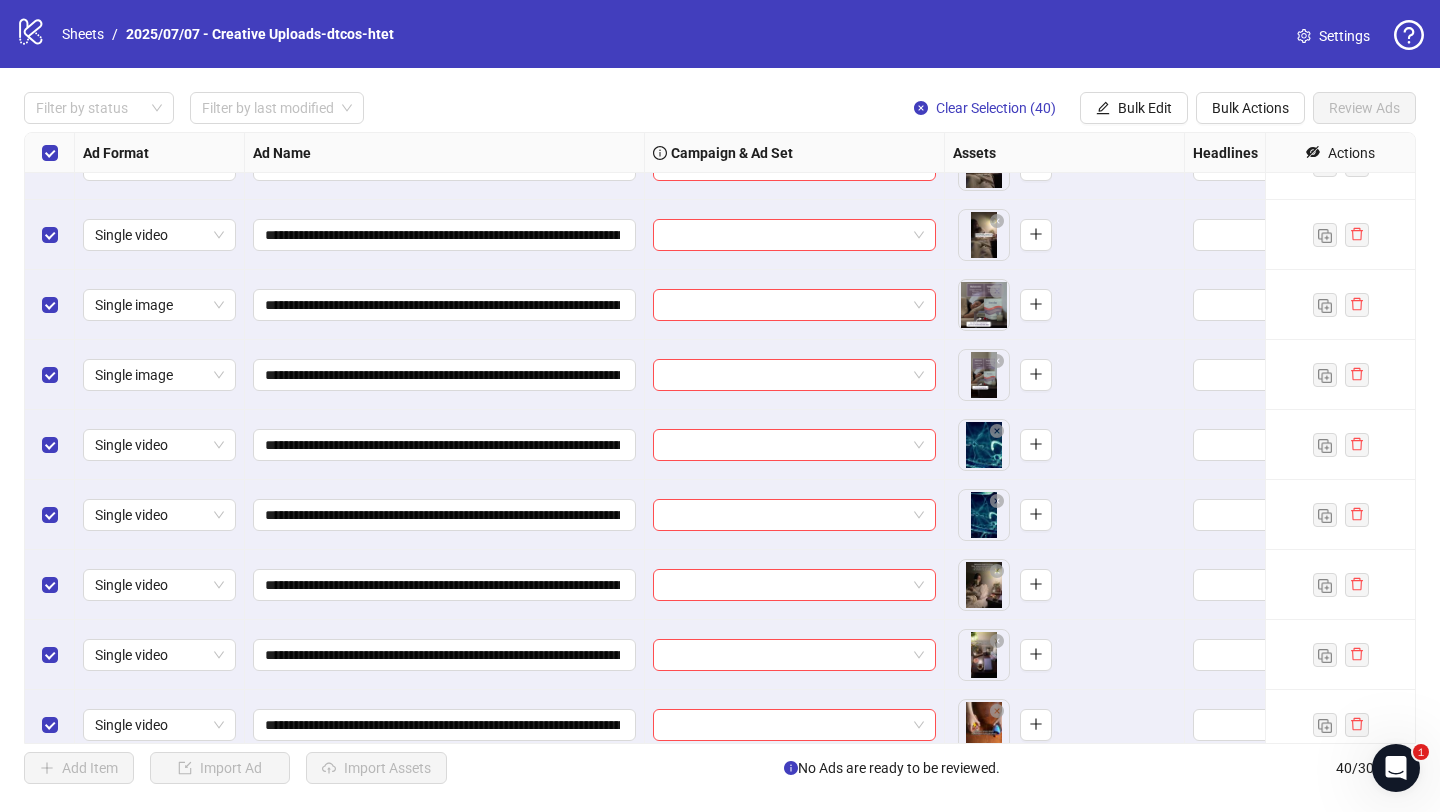 click on "Filter by status Filter by last modified Clear Selection (40) Bulk Edit Bulk Actions Review Ads" at bounding box center [720, 34] 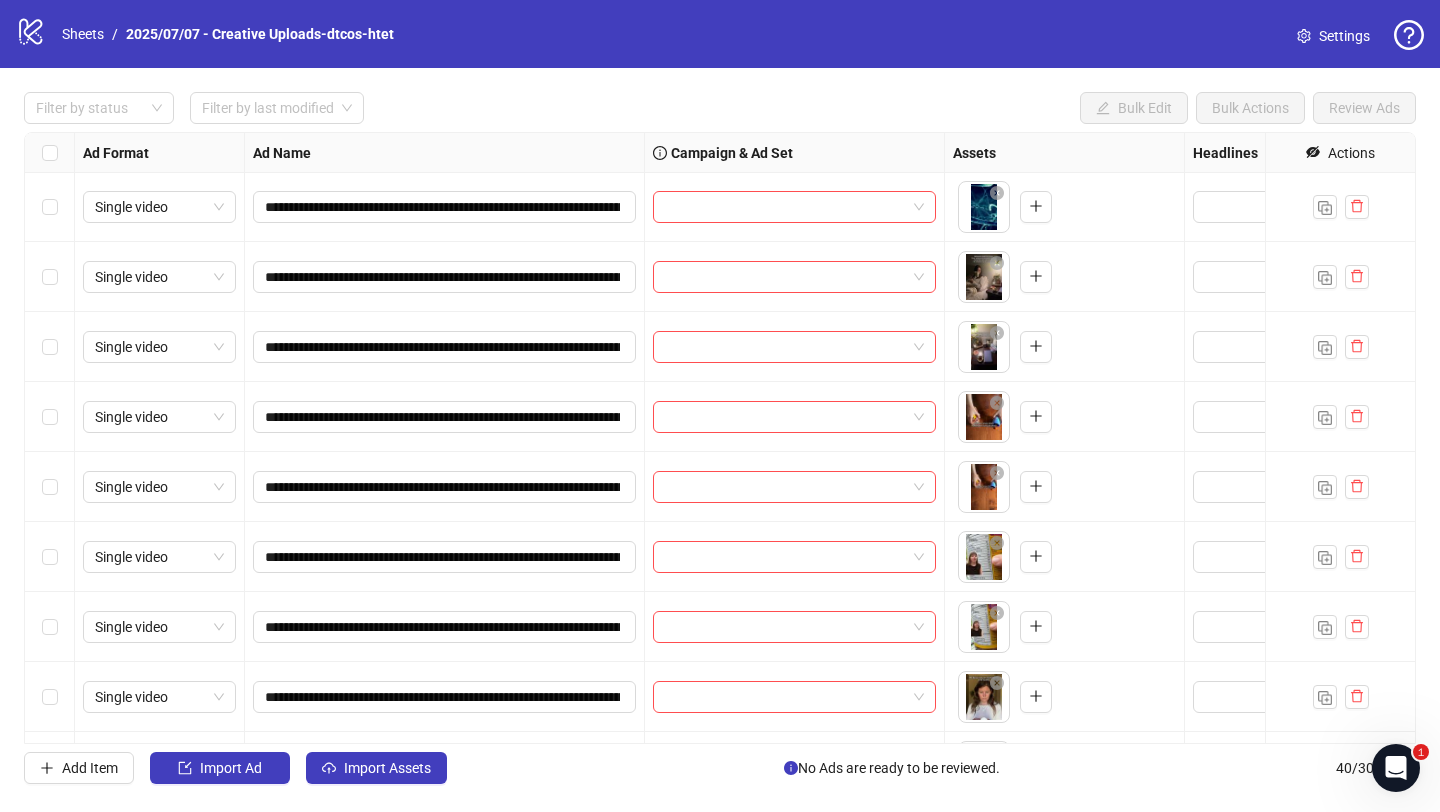 scroll, scrollTop: 962, scrollLeft: 0, axis: vertical 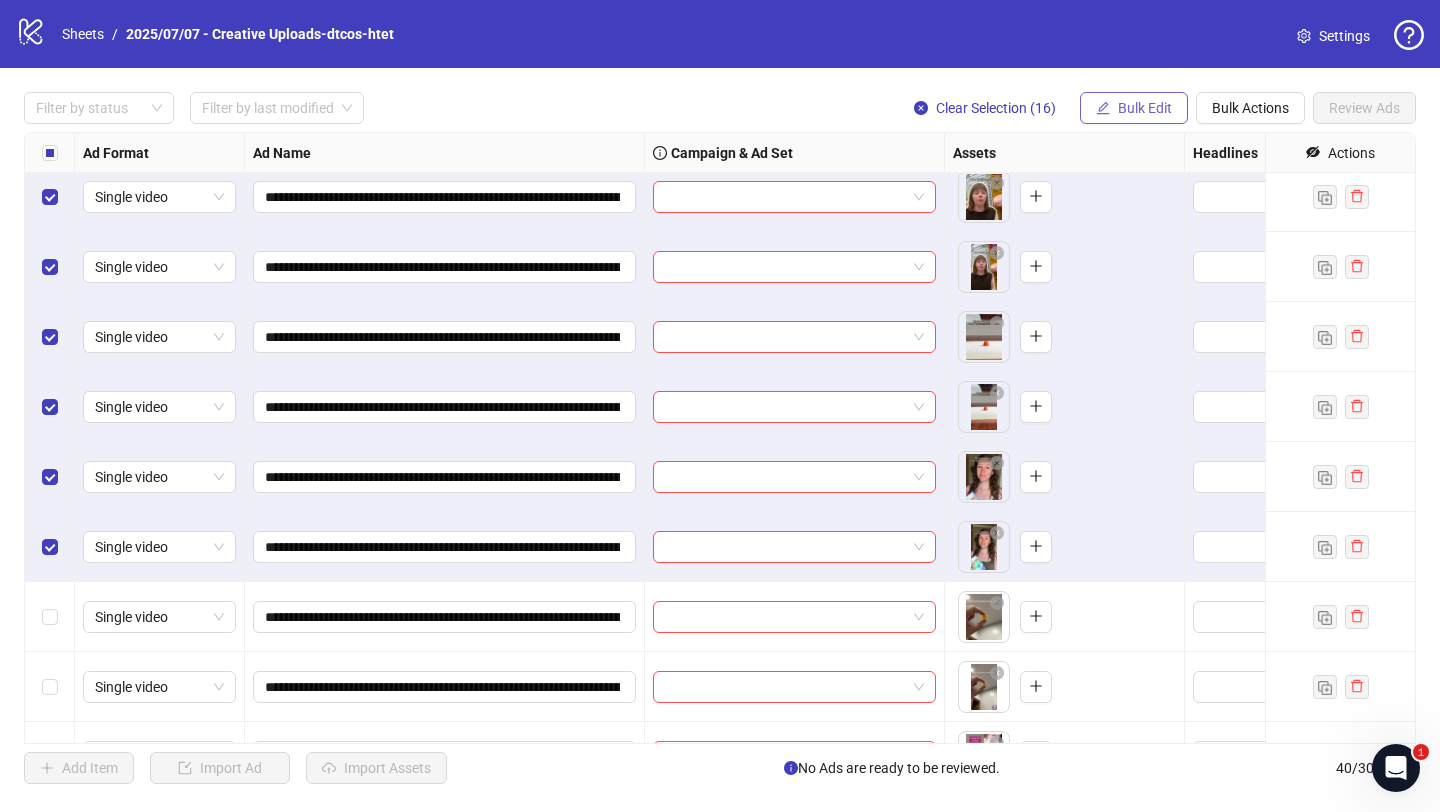 click on "Bulk Edit" at bounding box center [1145, 108] 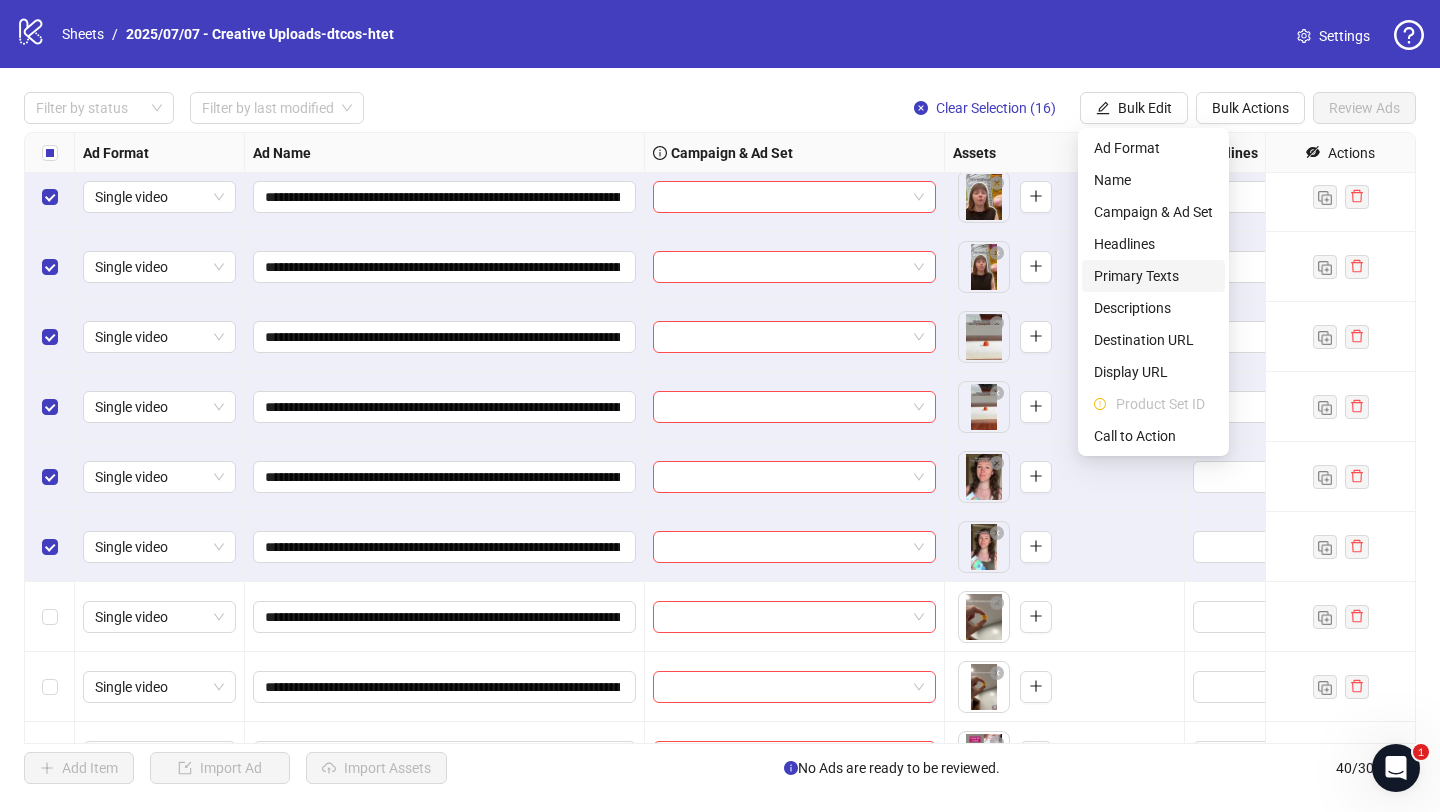 click on "Primary Texts" at bounding box center [1153, 276] 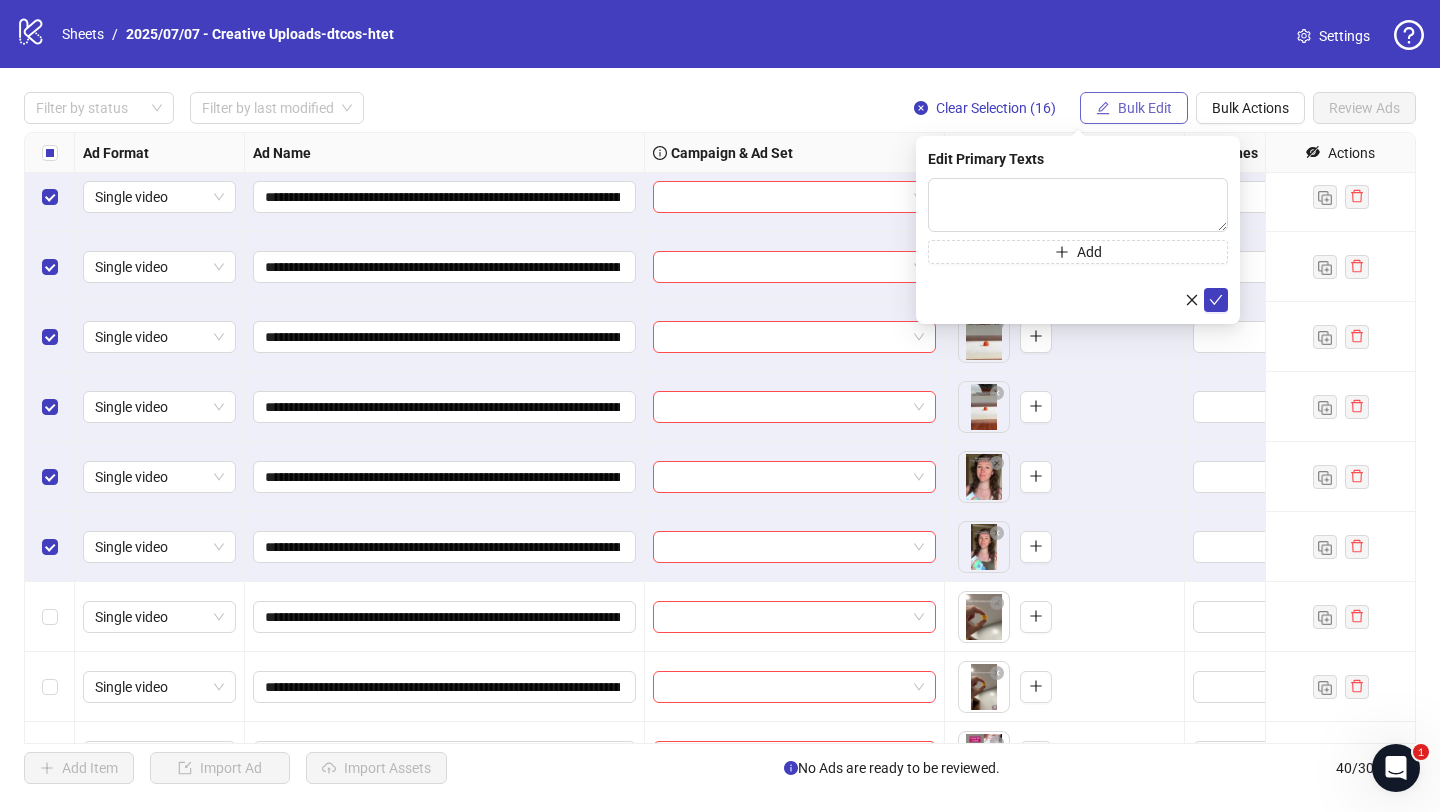 click on "Bulk Edit" at bounding box center (1145, 108) 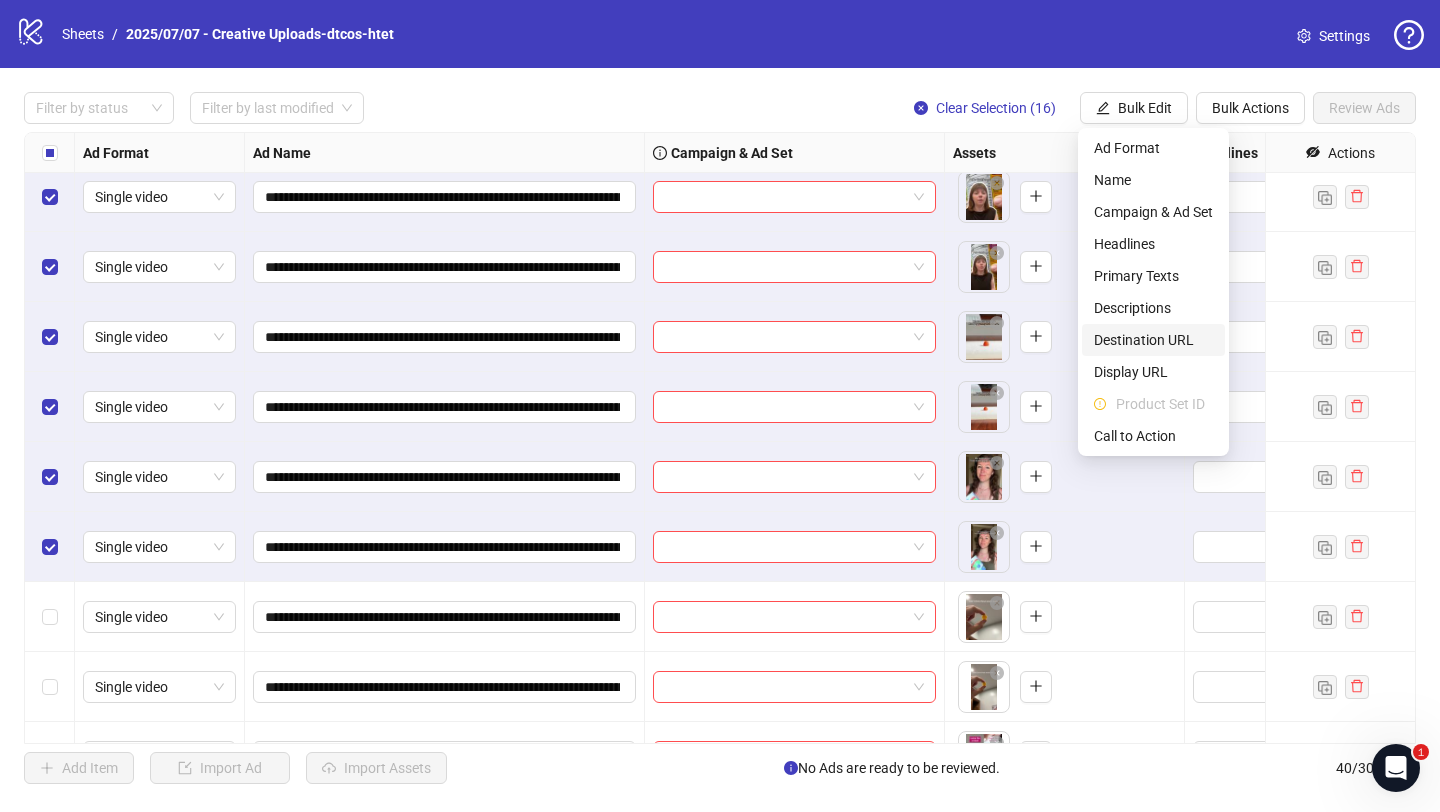 click on "Destination URL" at bounding box center (1153, 340) 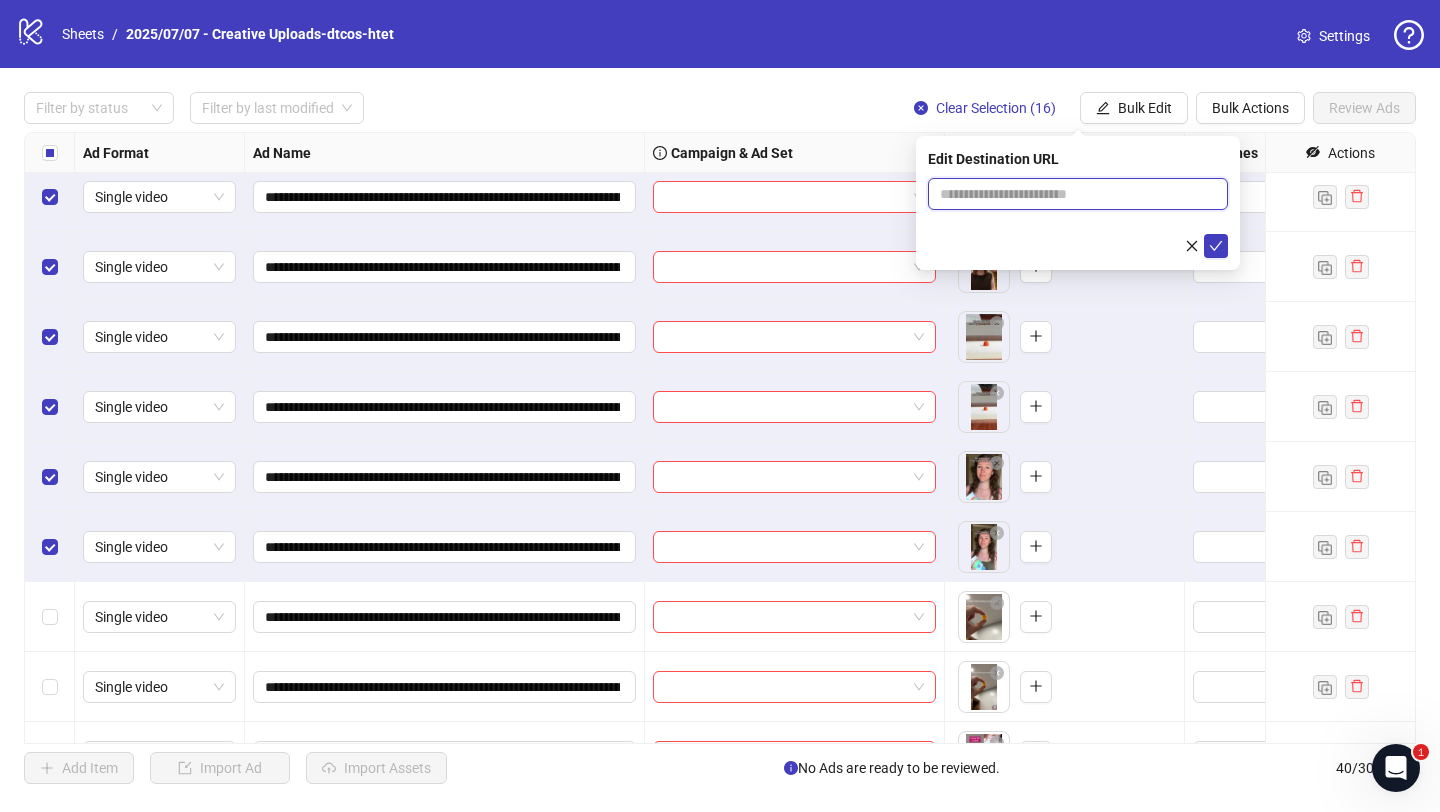 click at bounding box center (1070, 194) 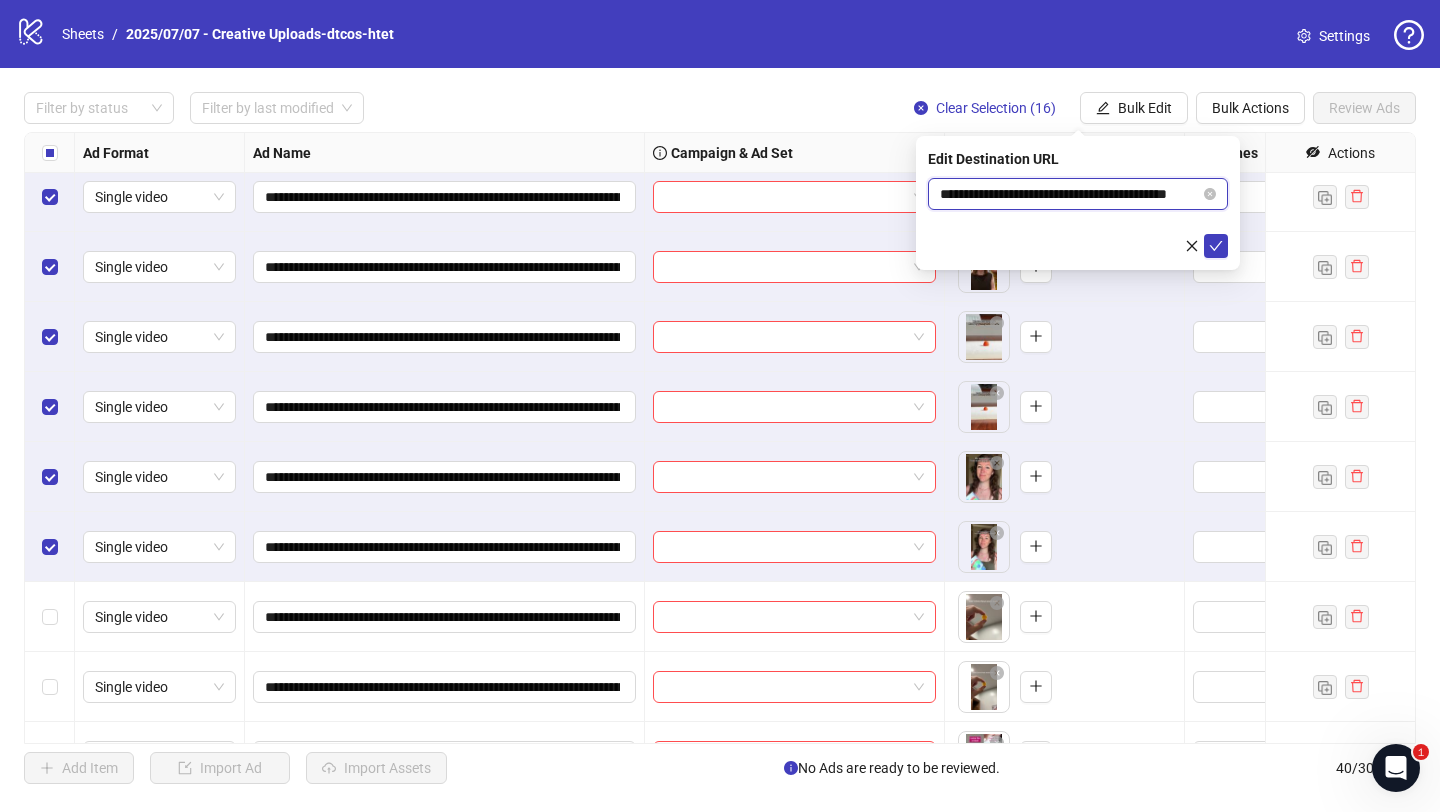 scroll, scrollTop: 0, scrollLeft: 22, axis: horizontal 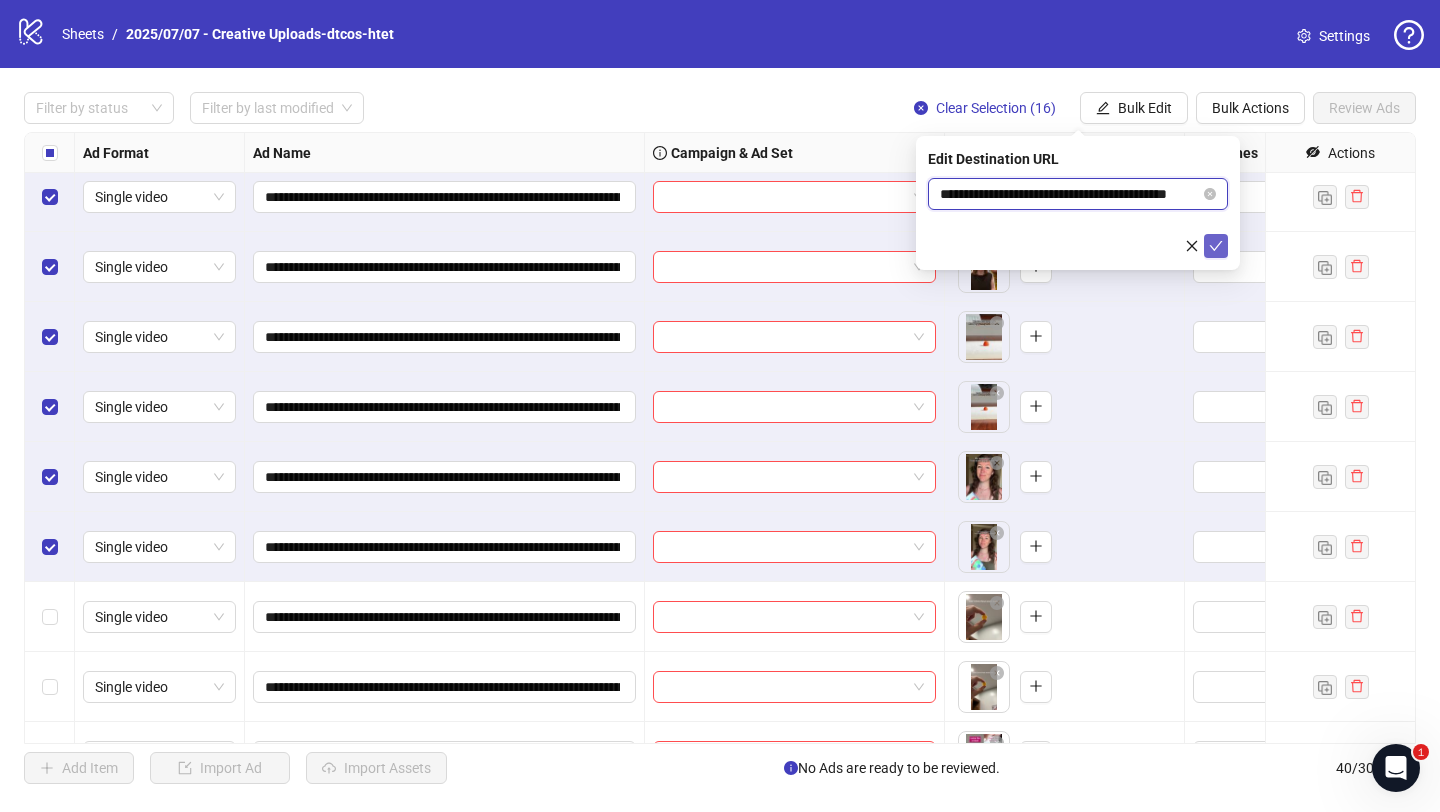 type on "**********" 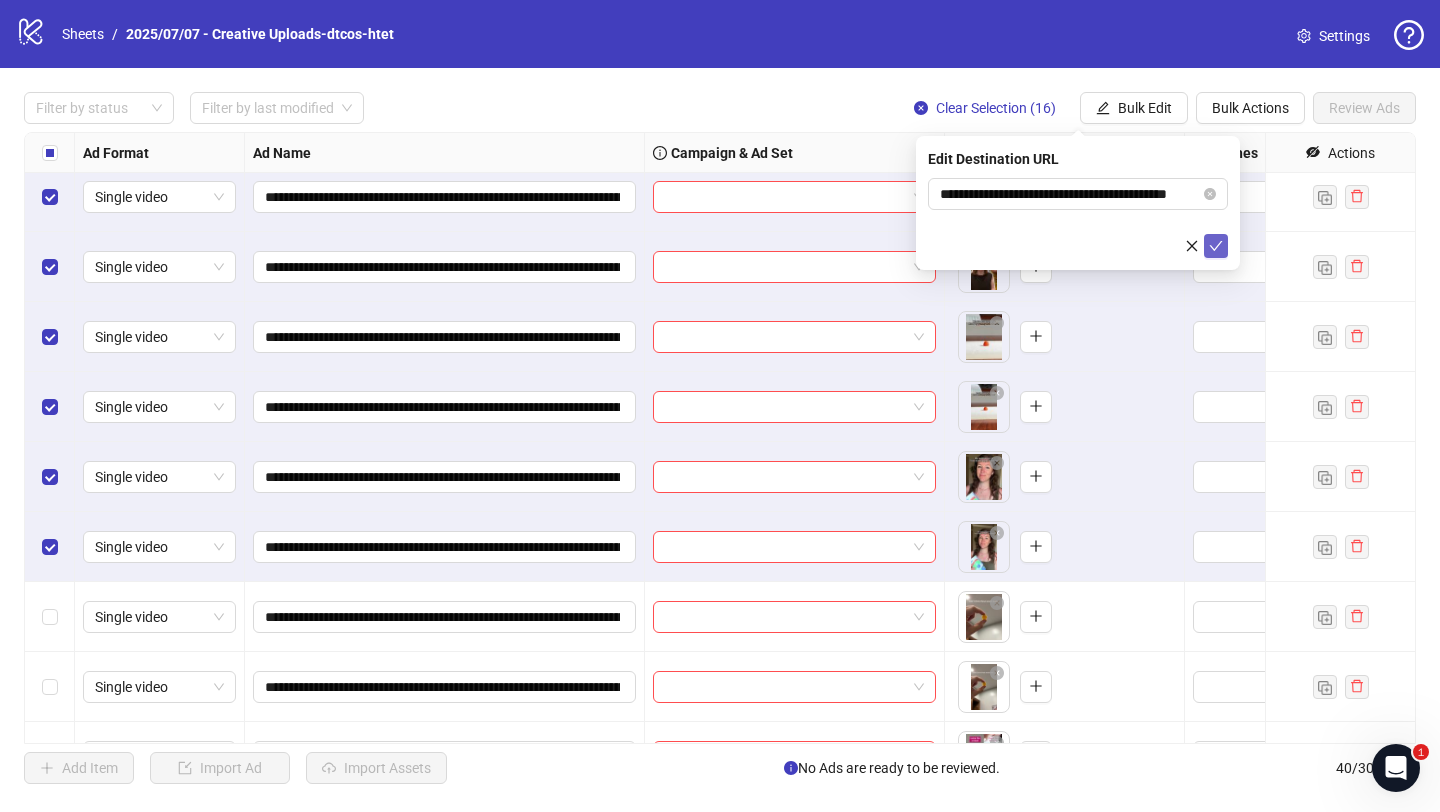 click at bounding box center (1216, 246) 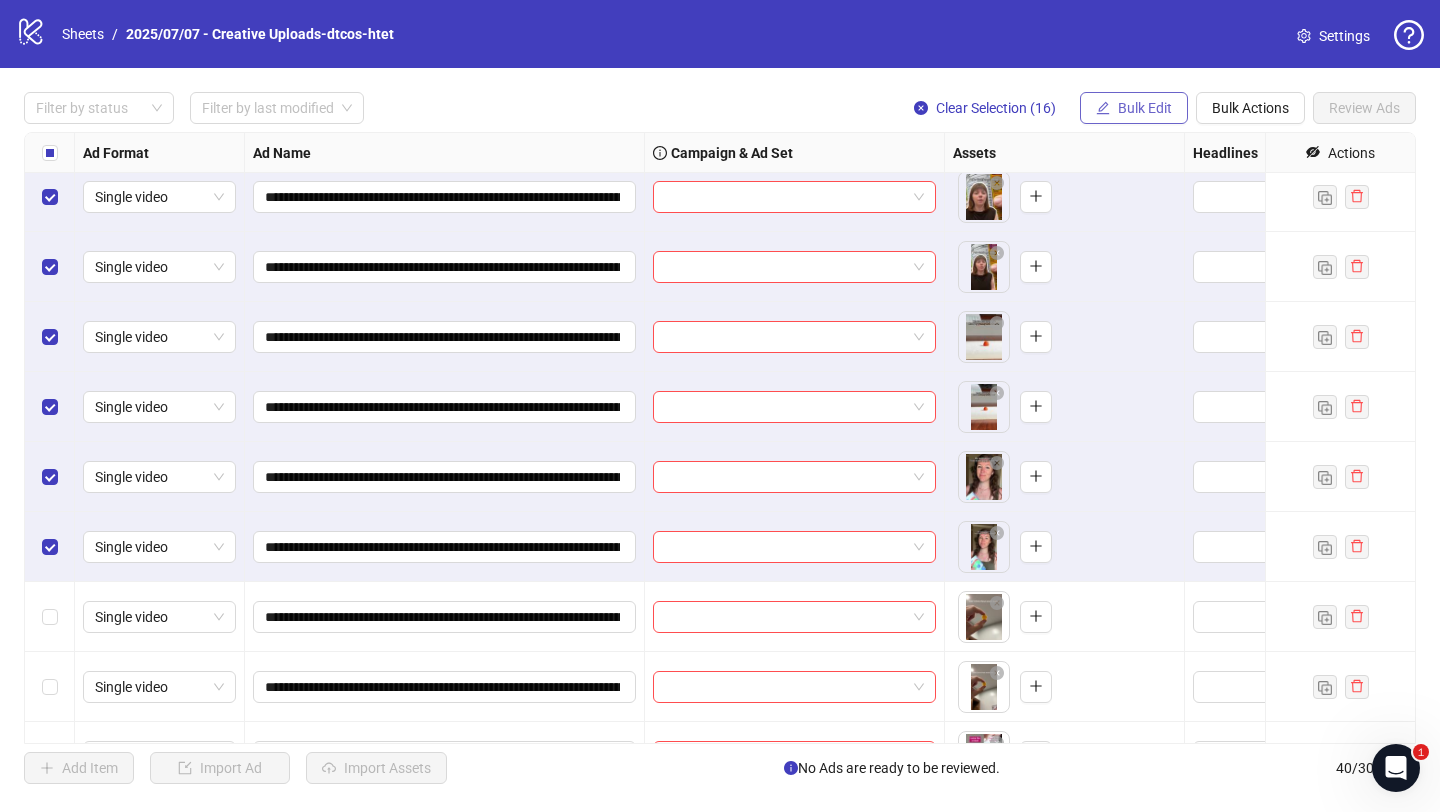 click on "Bulk Edit" at bounding box center [1145, 108] 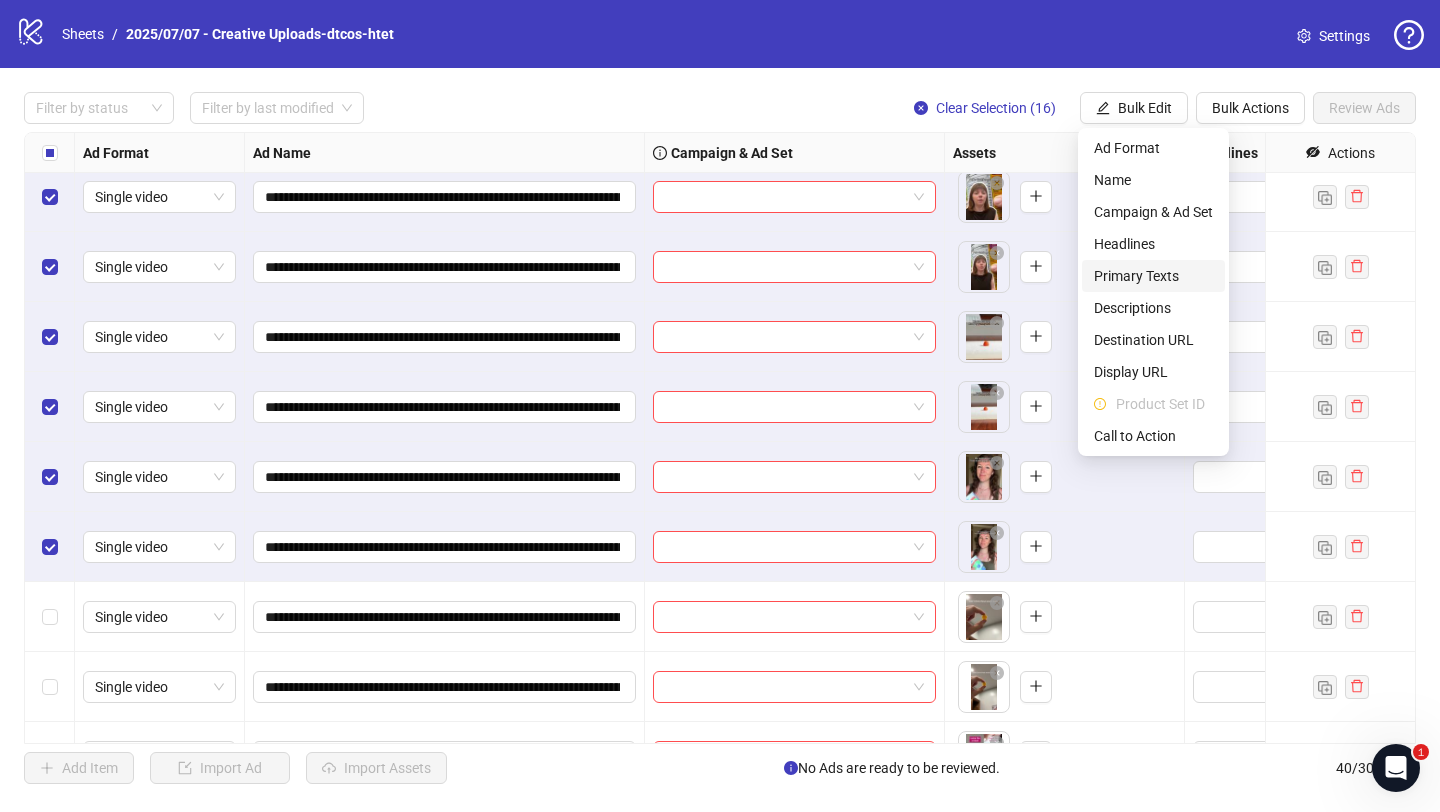 click on "Primary Texts" at bounding box center (1153, 276) 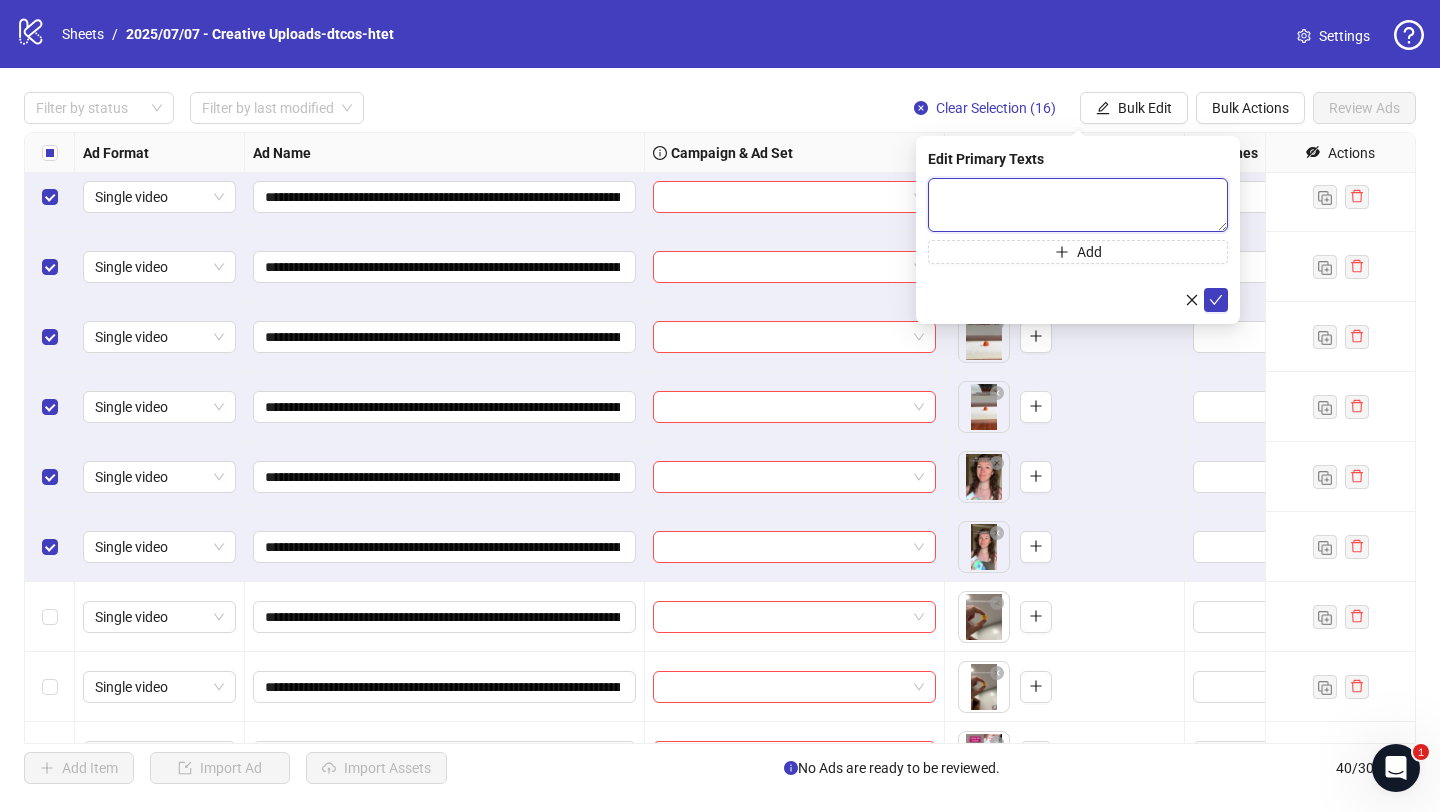 click at bounding box center [1078, 205] 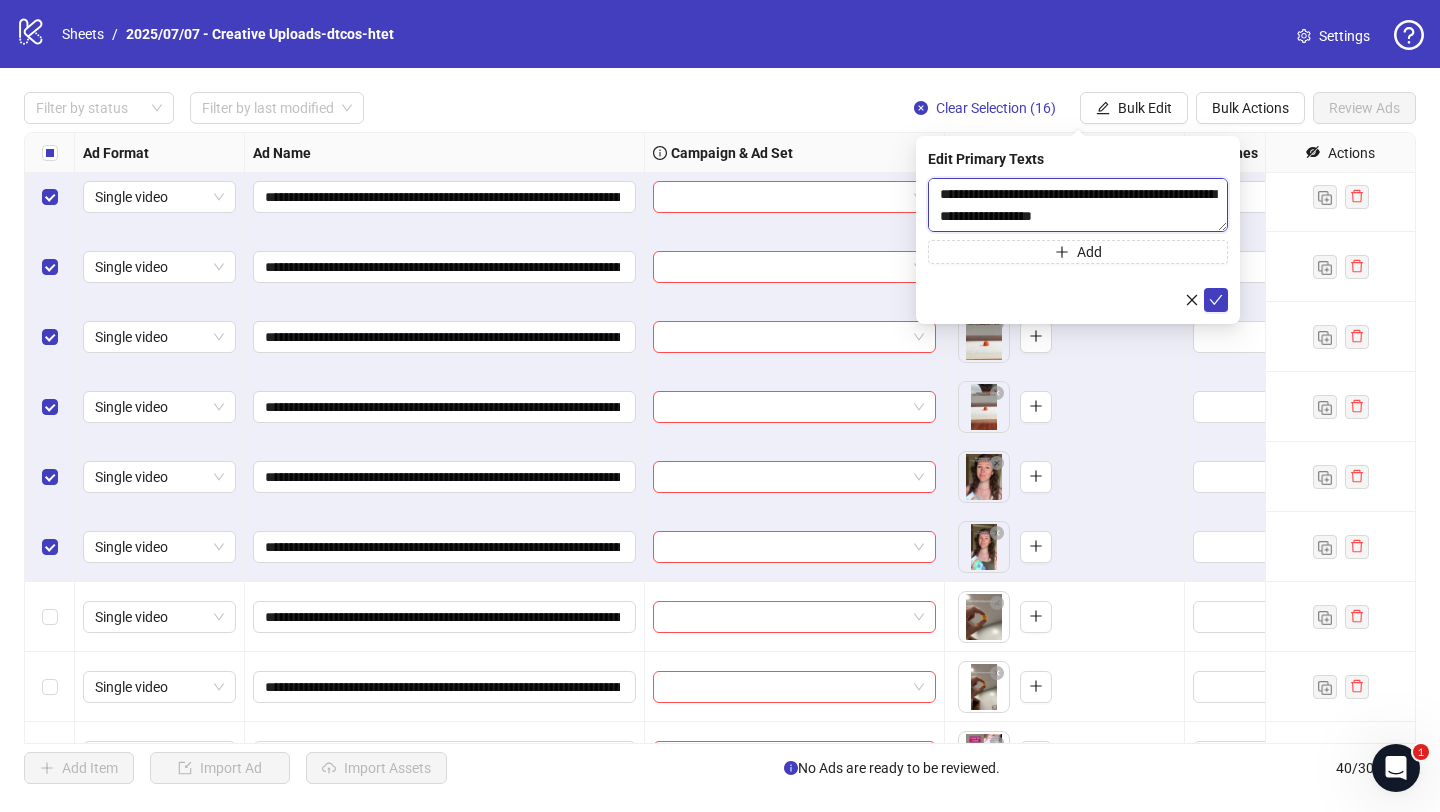 scroll, scrollTop: 609, scrollLeft: 0, axis: vertical 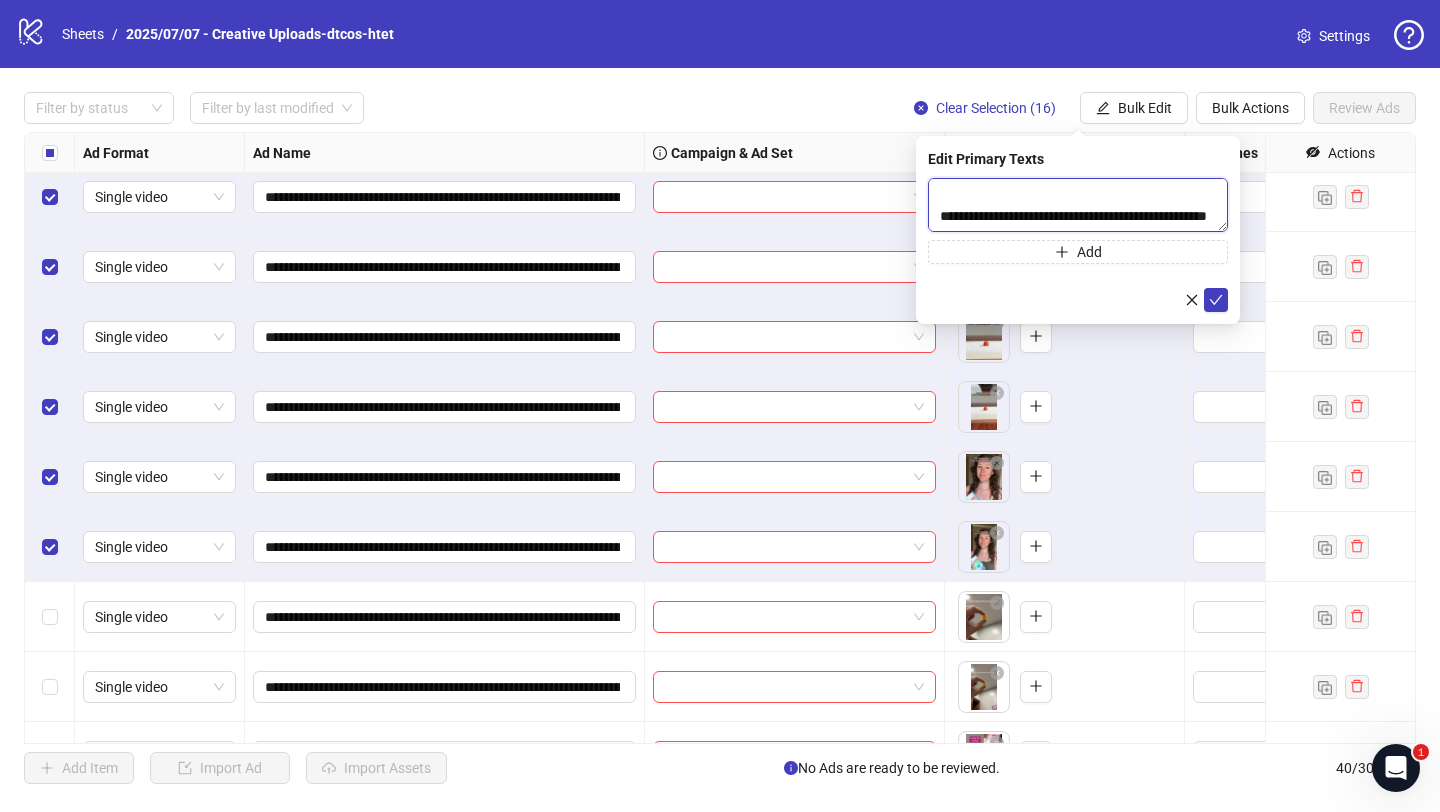 click on "**********" at bounding box center (1078, 205) 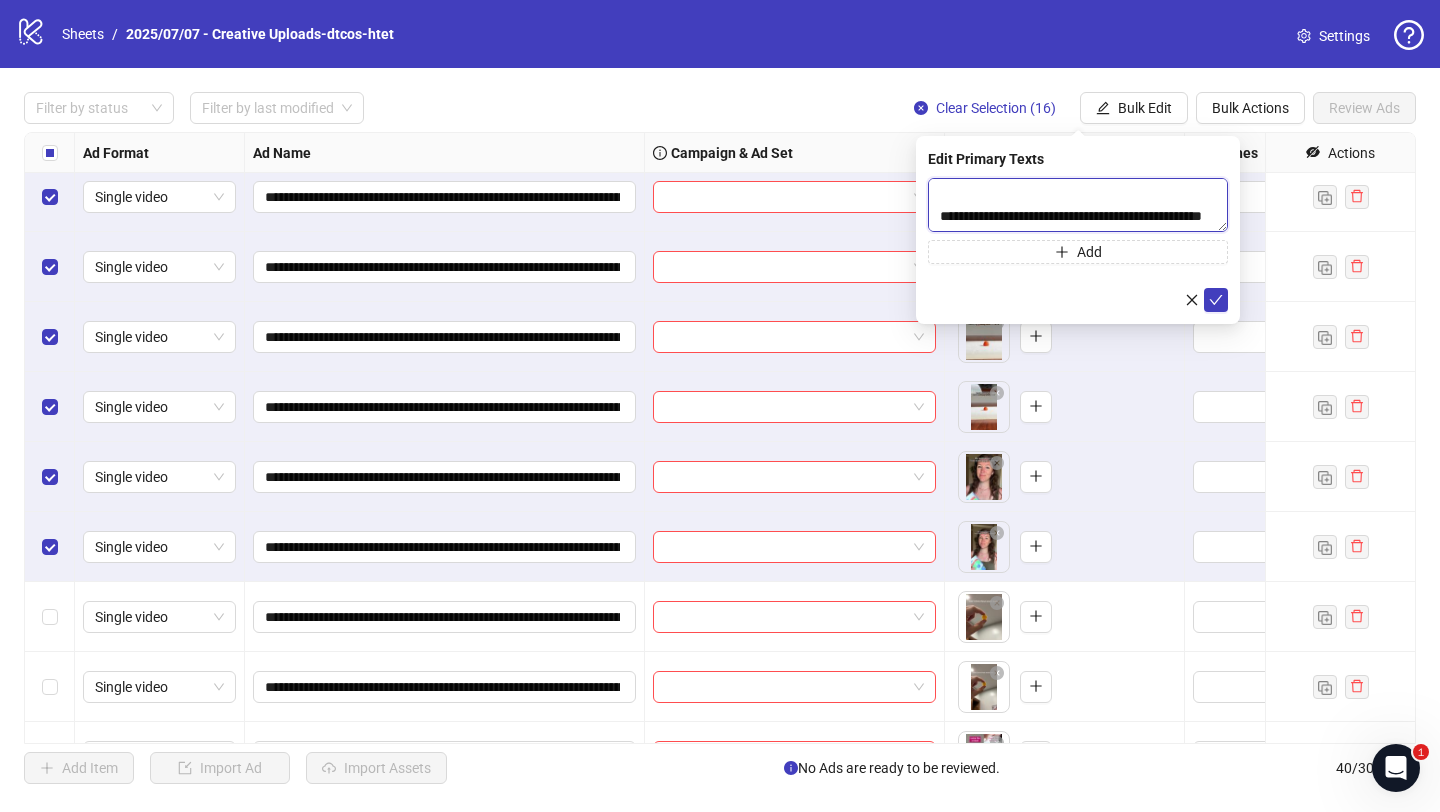 click on "**********" at bounding box center [1078, 205] 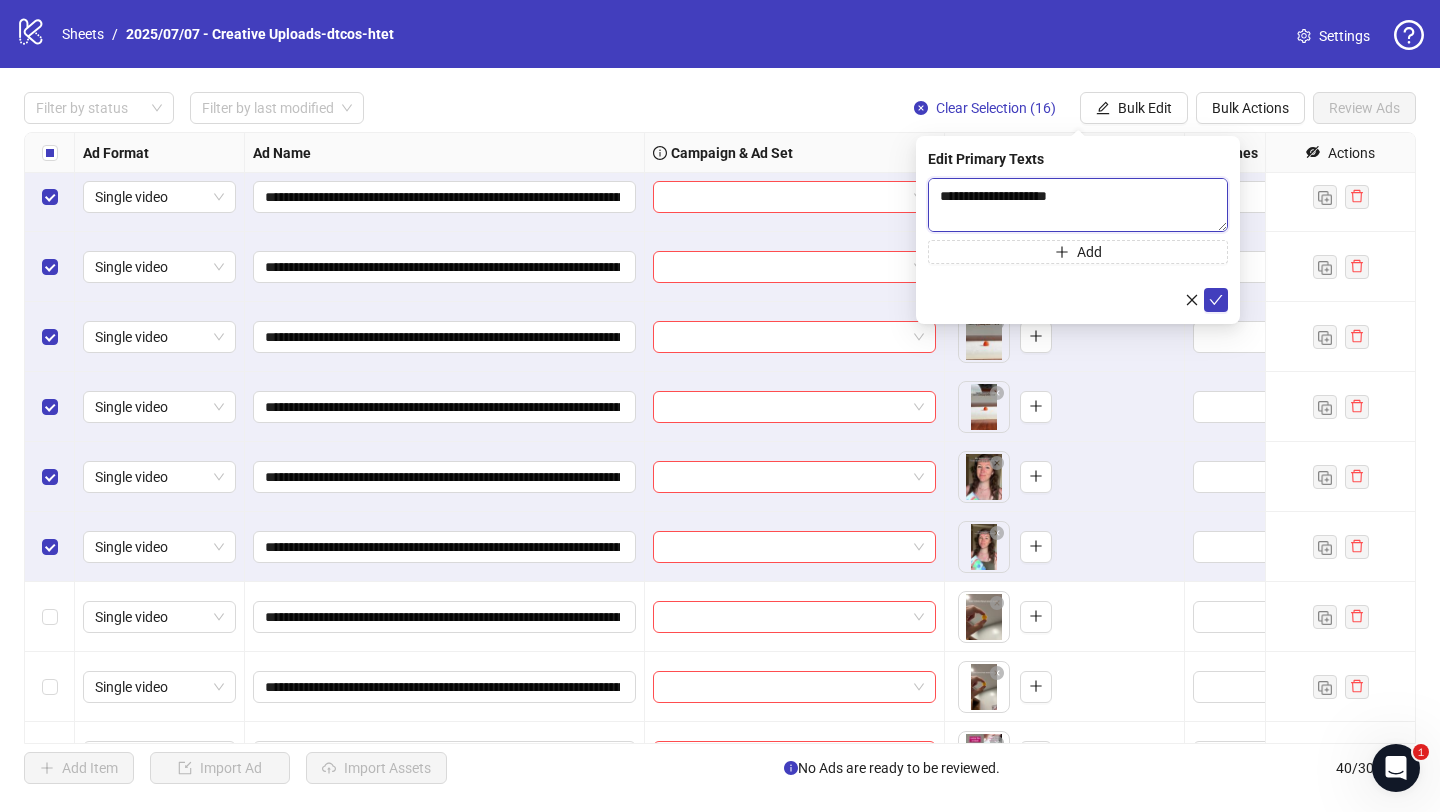 scroll, scrollTop: 0, scrollLeft: 0, axis: both 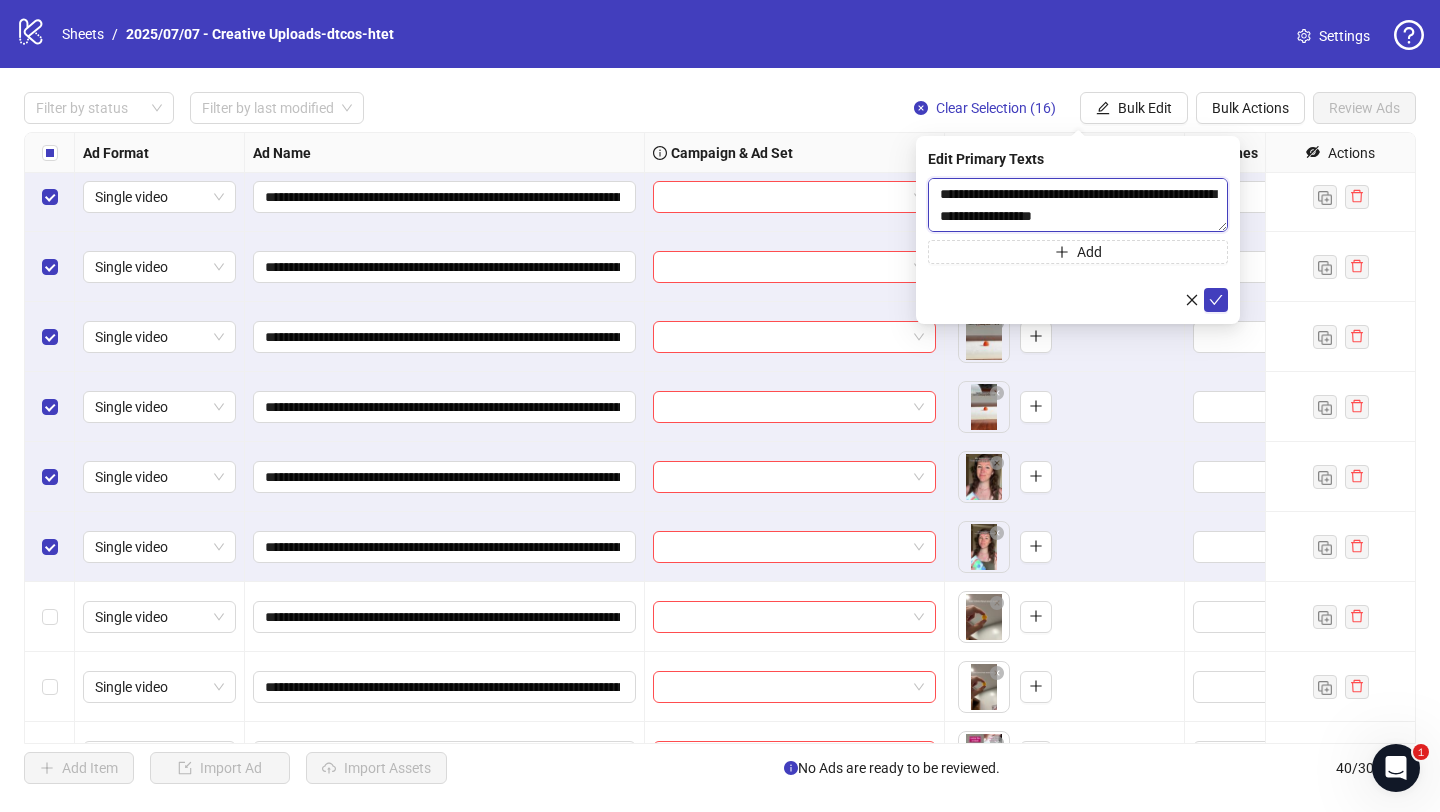 click on "**********" at bounding box center [1078, 205] 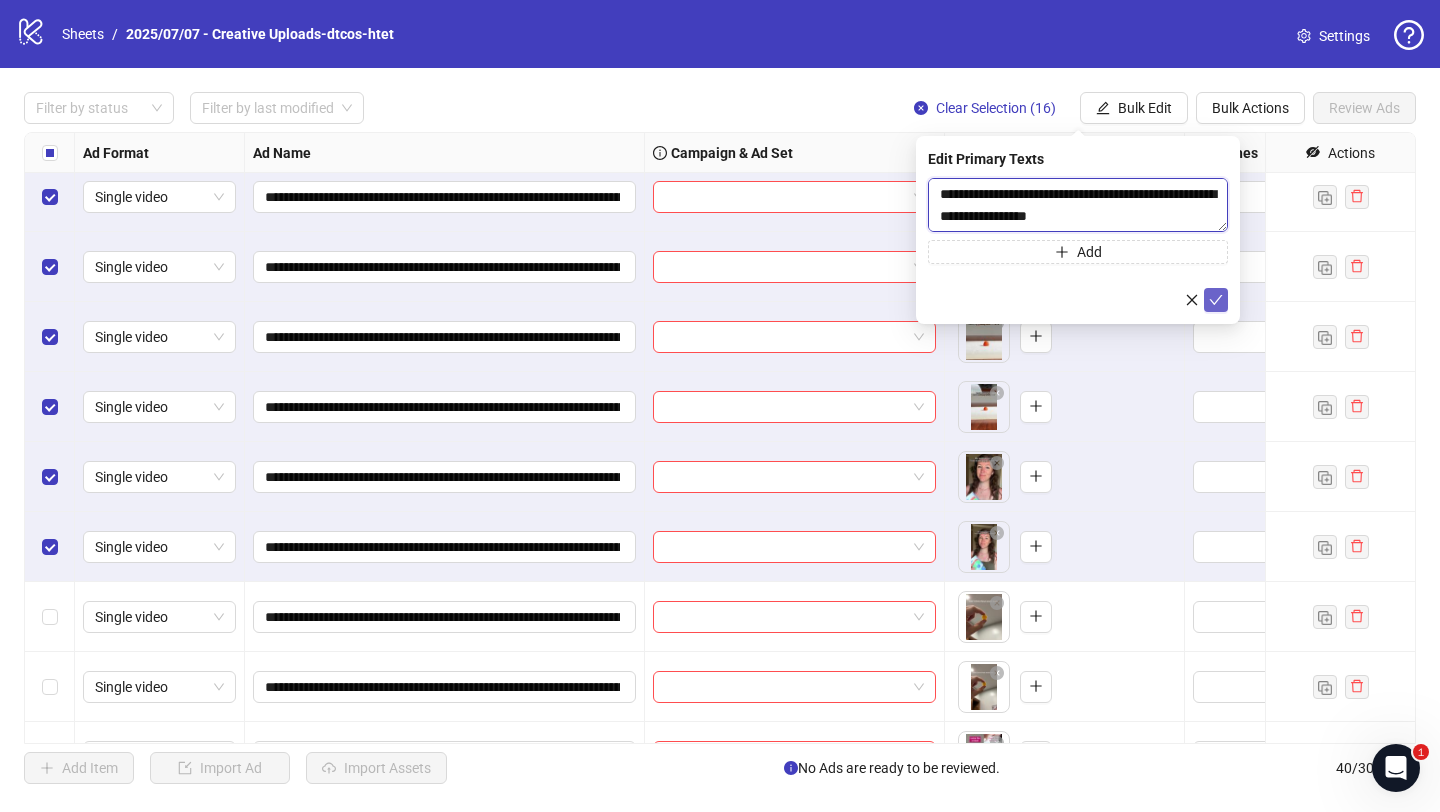 type on "**********" 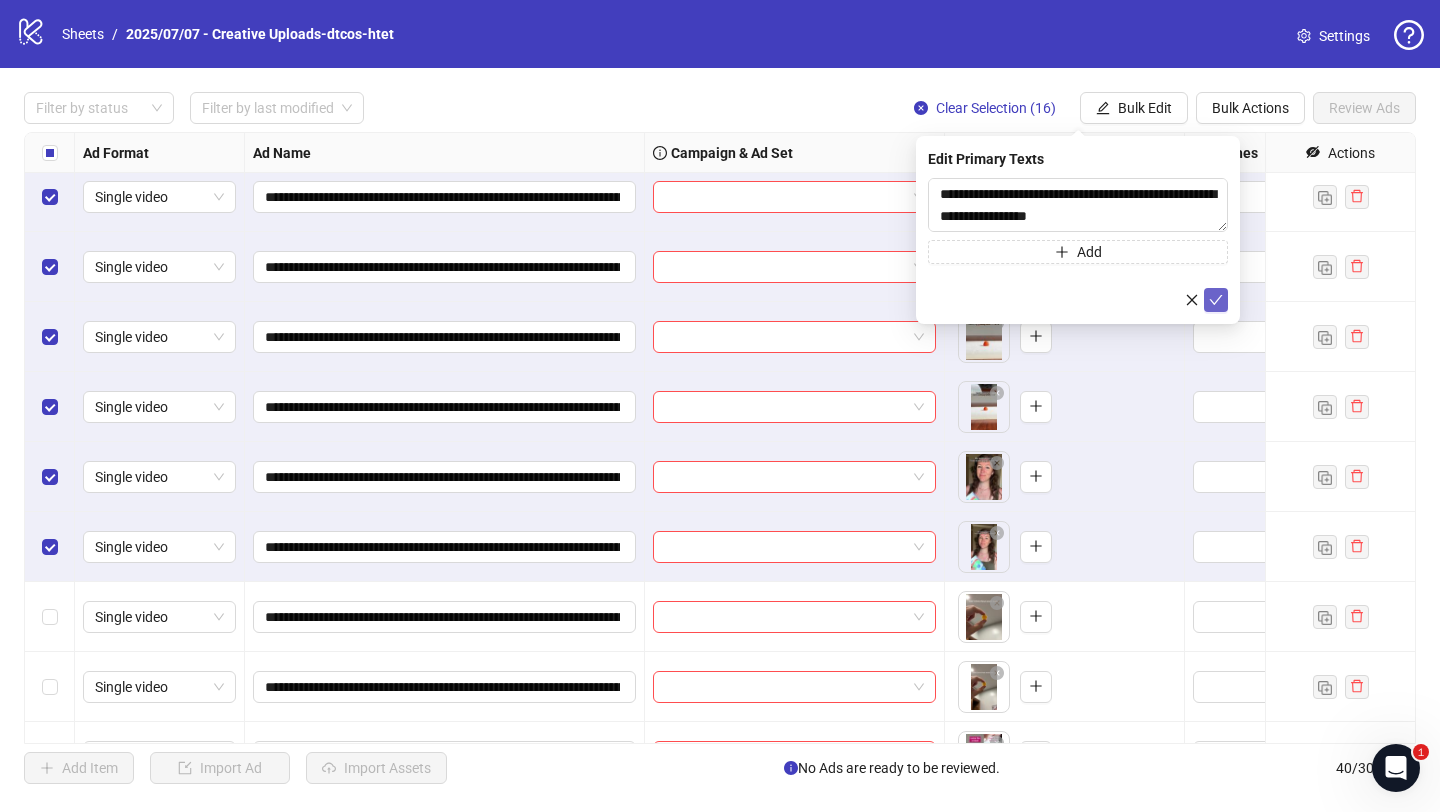 click at bounding box center [1216, 300] 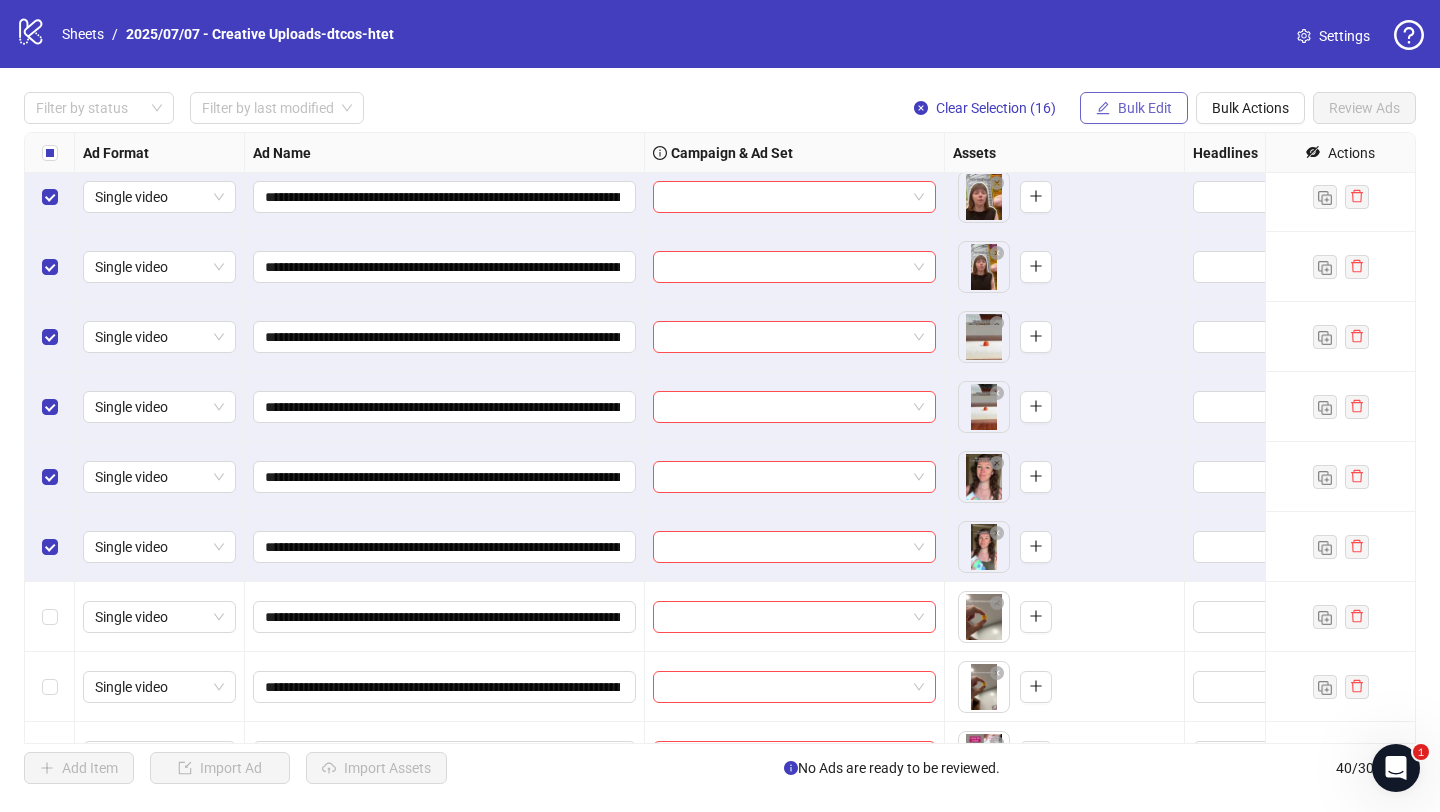 click on "Bulk Edit" at bounding box center [1145, 108] 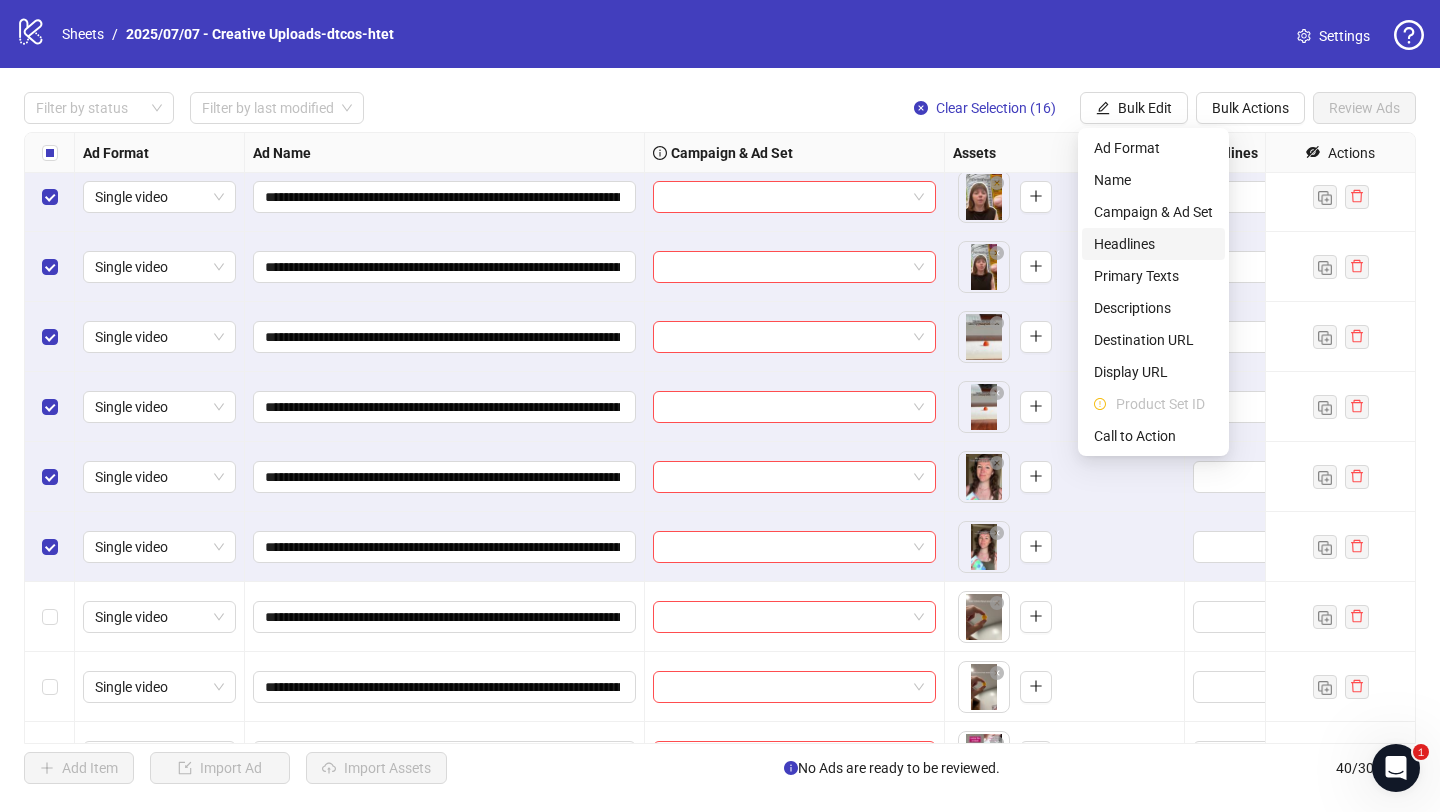 click on "Headlines" at bounding box center (1153, 244) 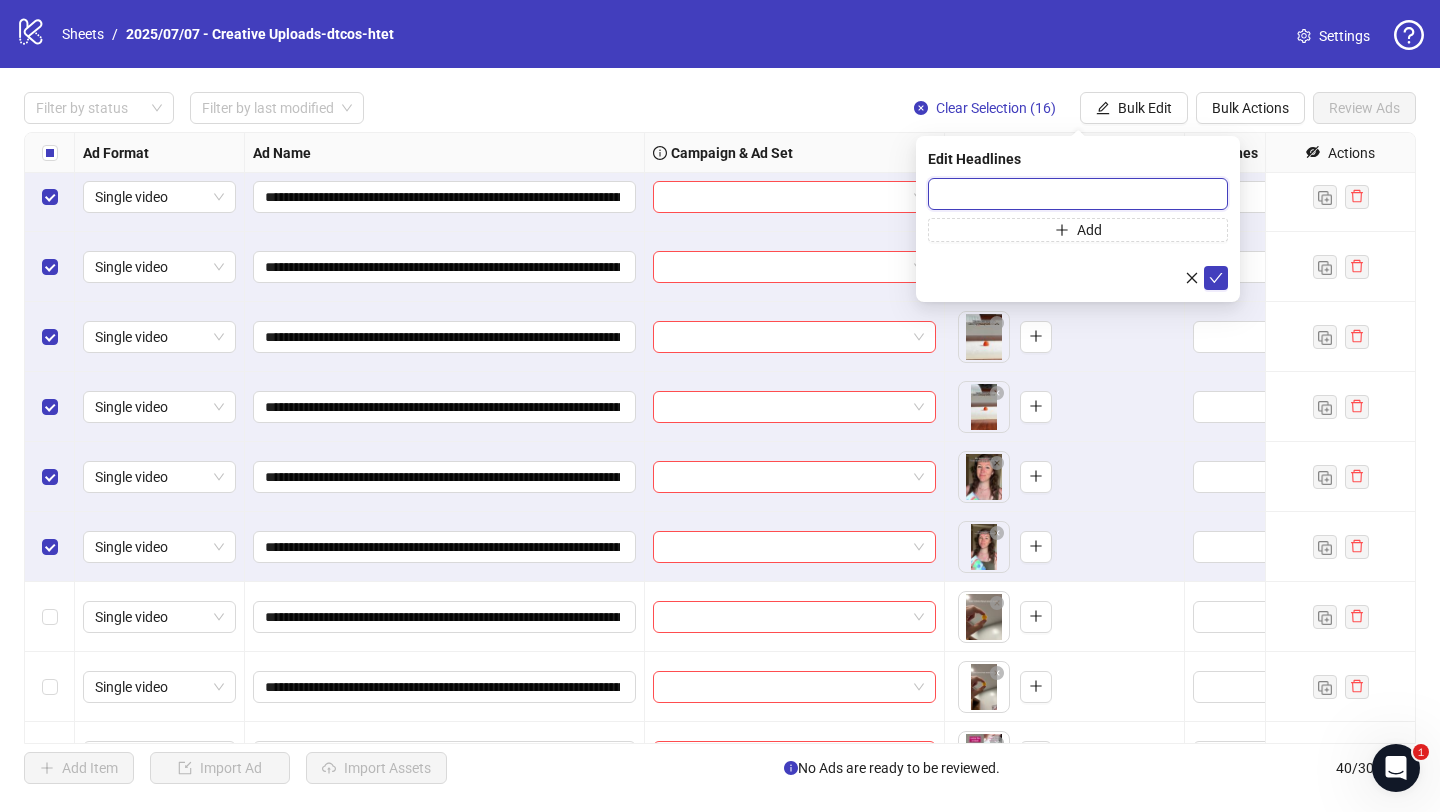 click at bounding box center [1078, 194] 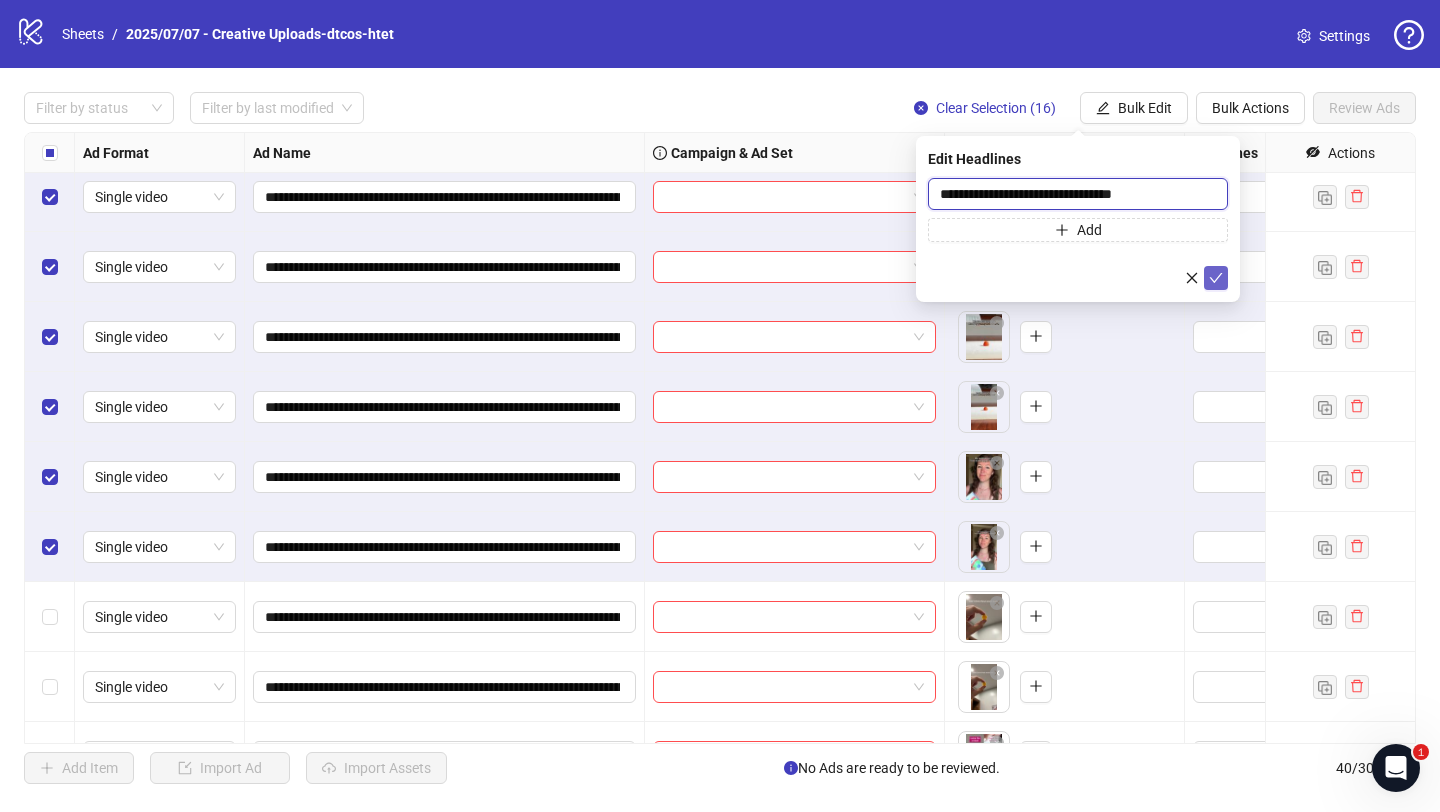 type on "**********" 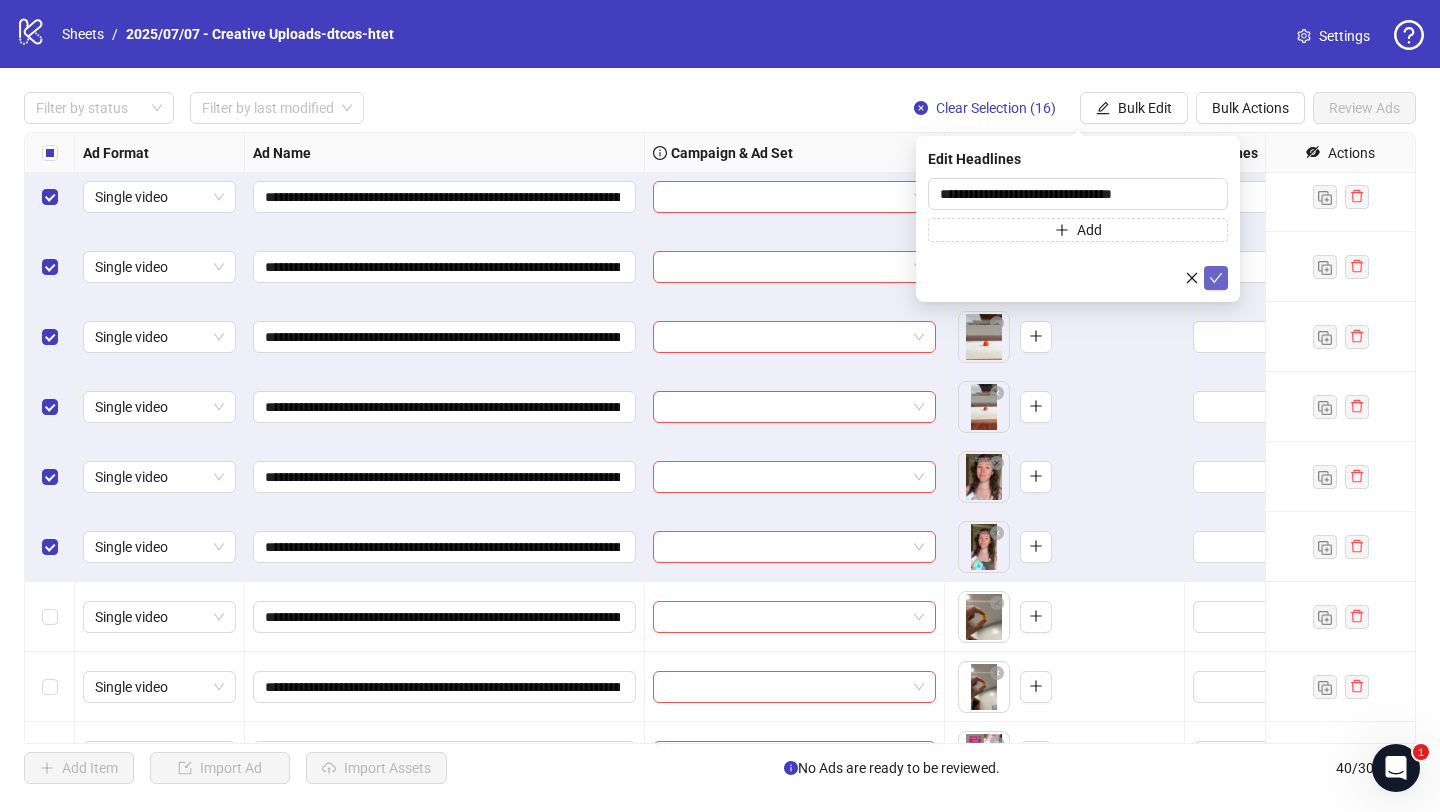 click at bounding box center (1216, 278) 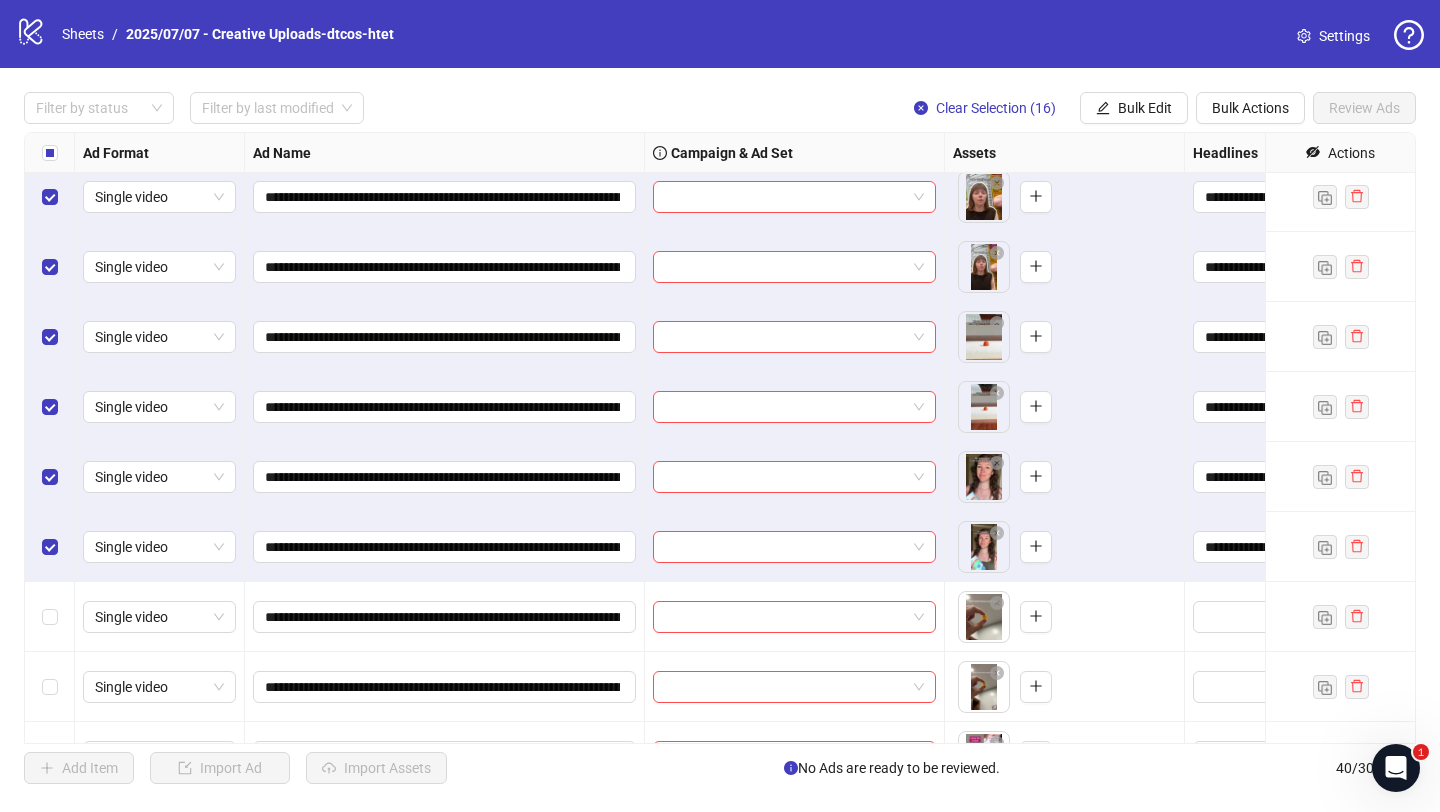 click on "**********" at bounding box center (720, 438) 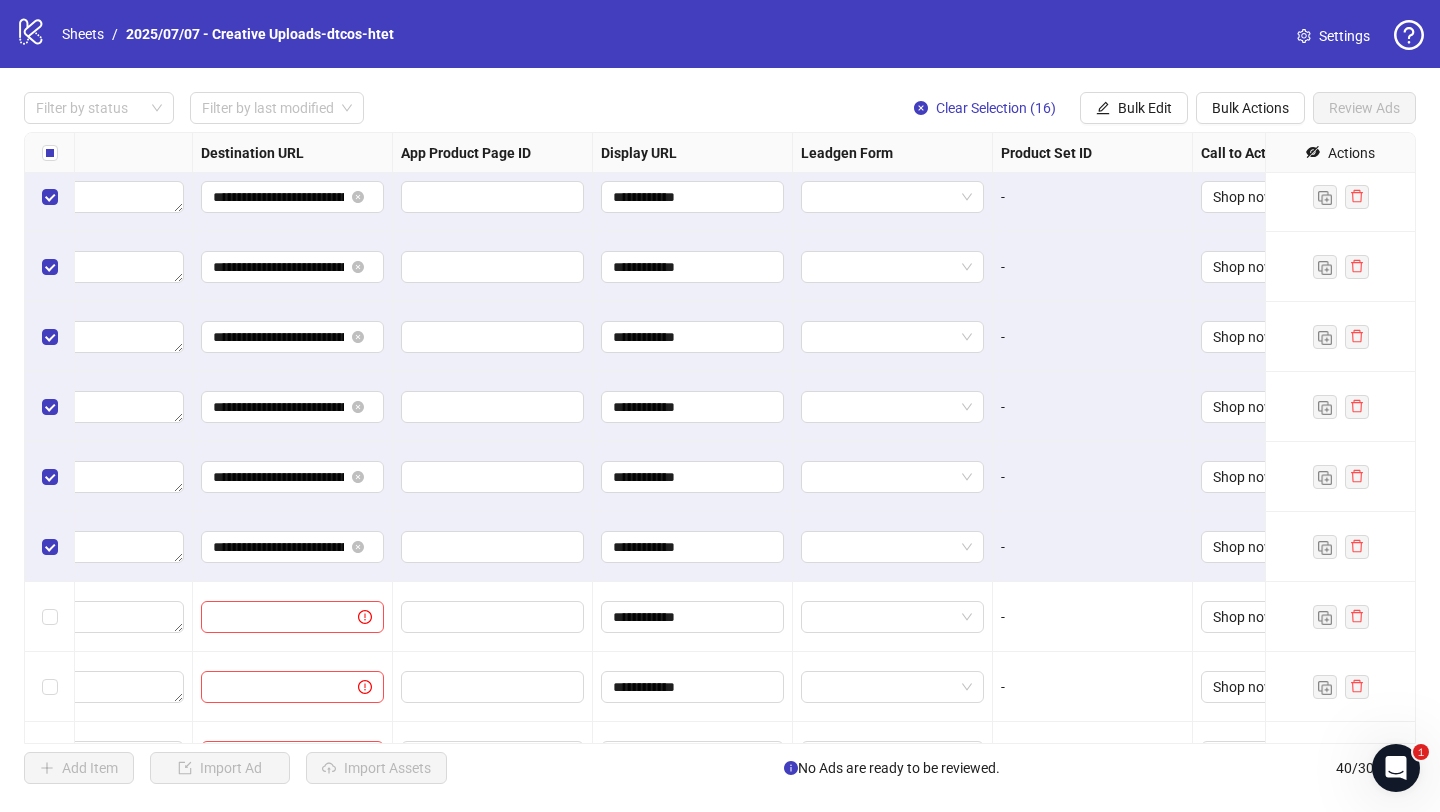 scroll, scrollTop: 1831, scrollLeft: 1880, axis: both 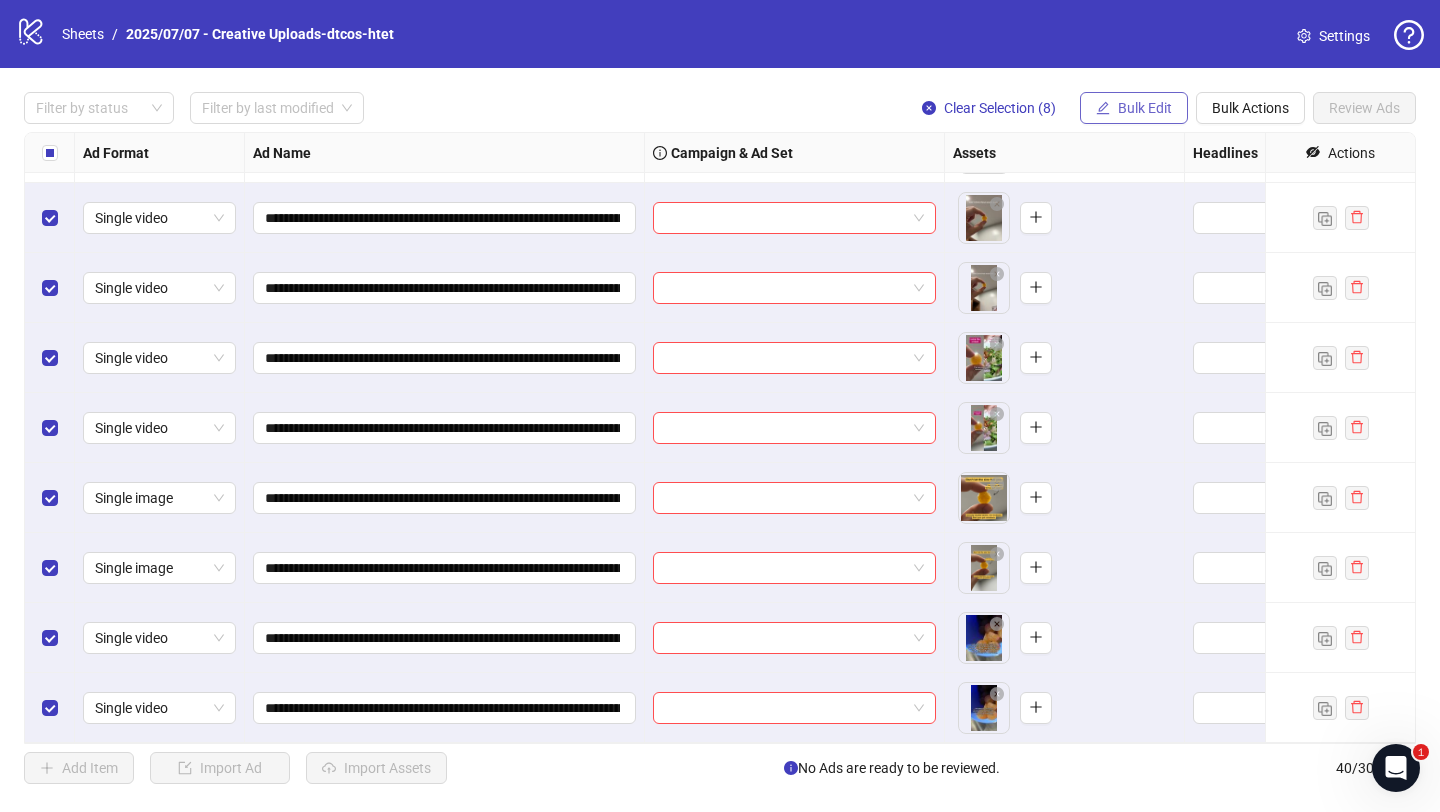 click on "Bulk Edit" at bounding box center [1145, 108] 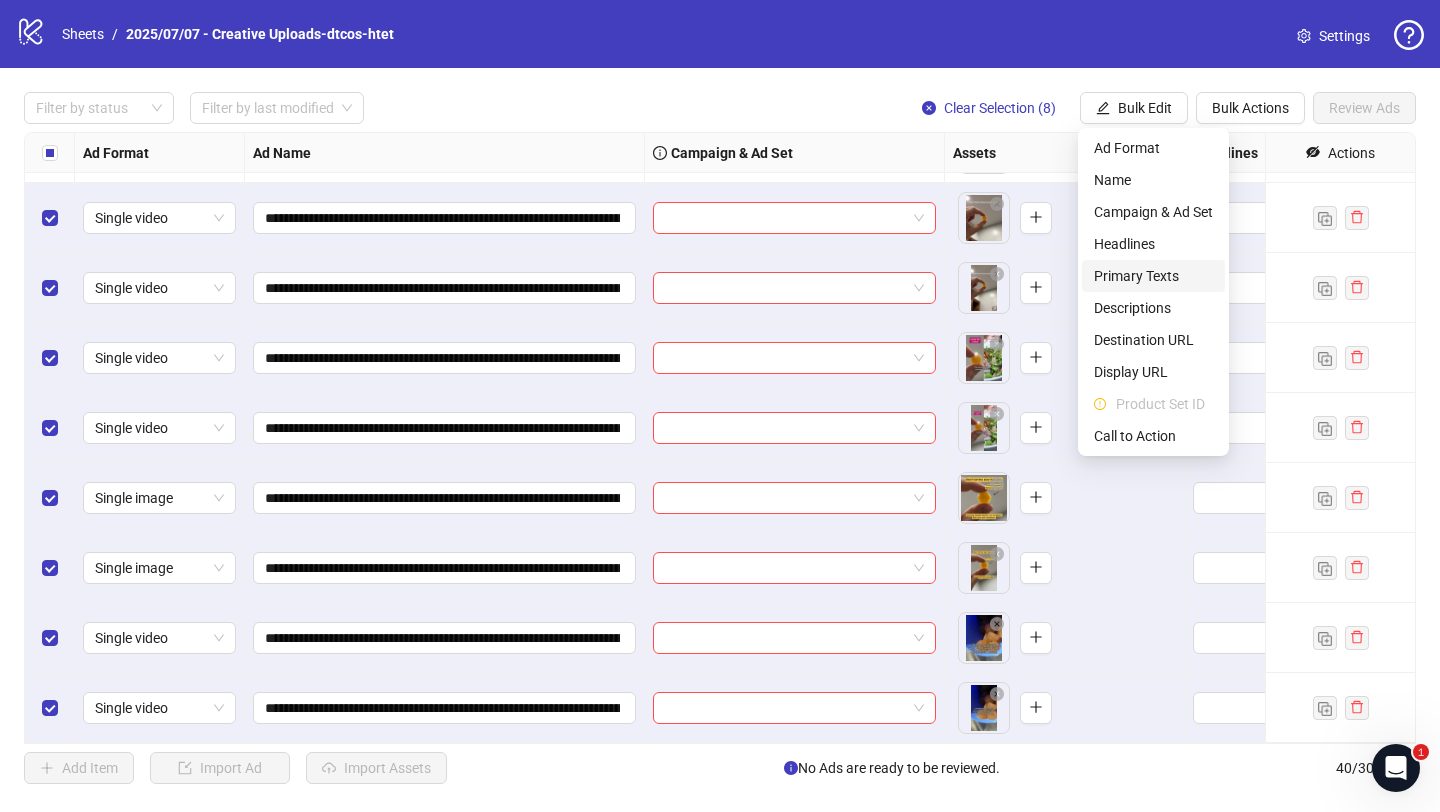 click on "Primary Texts" at bounding box center (1153, 276) 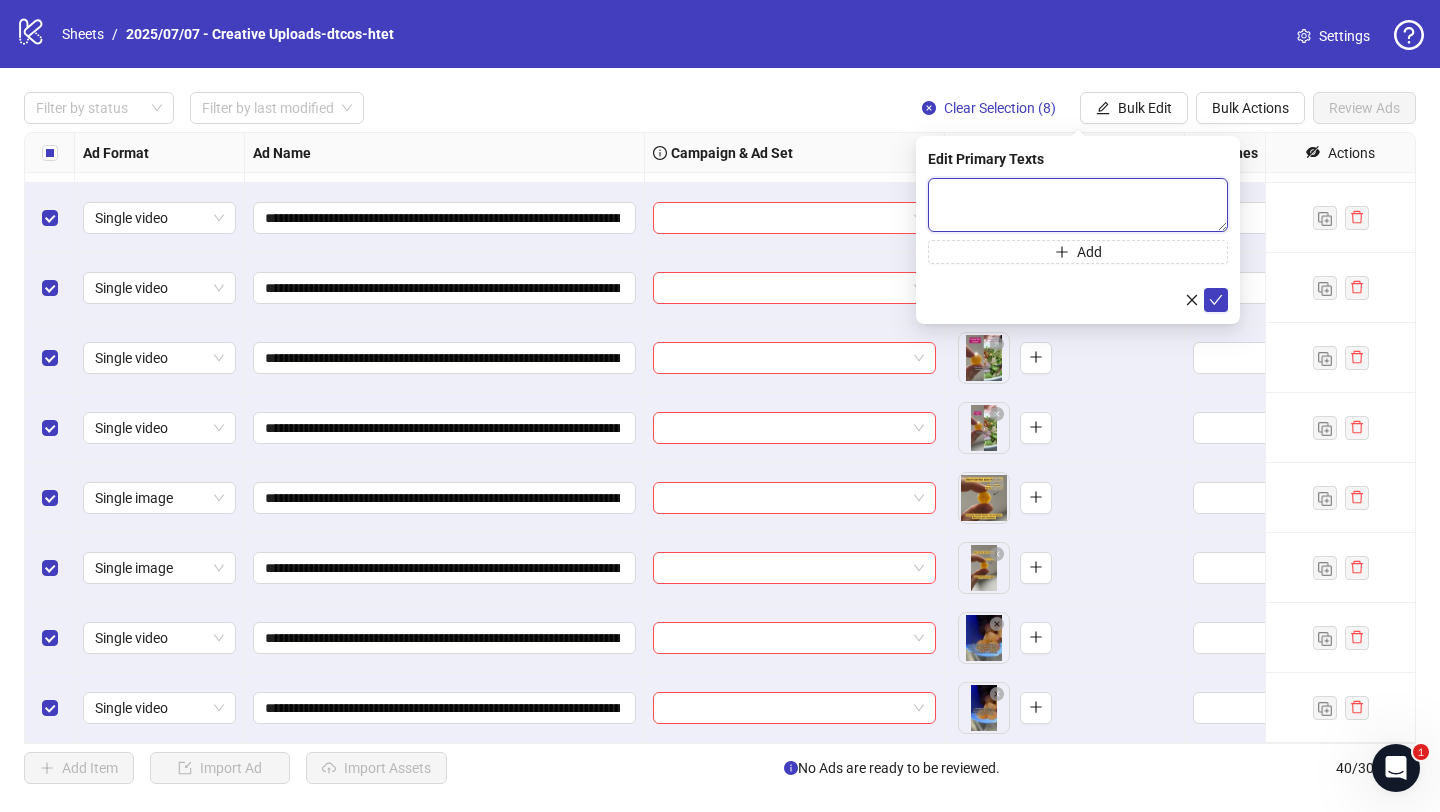 click at bounding box center (1078, 205) 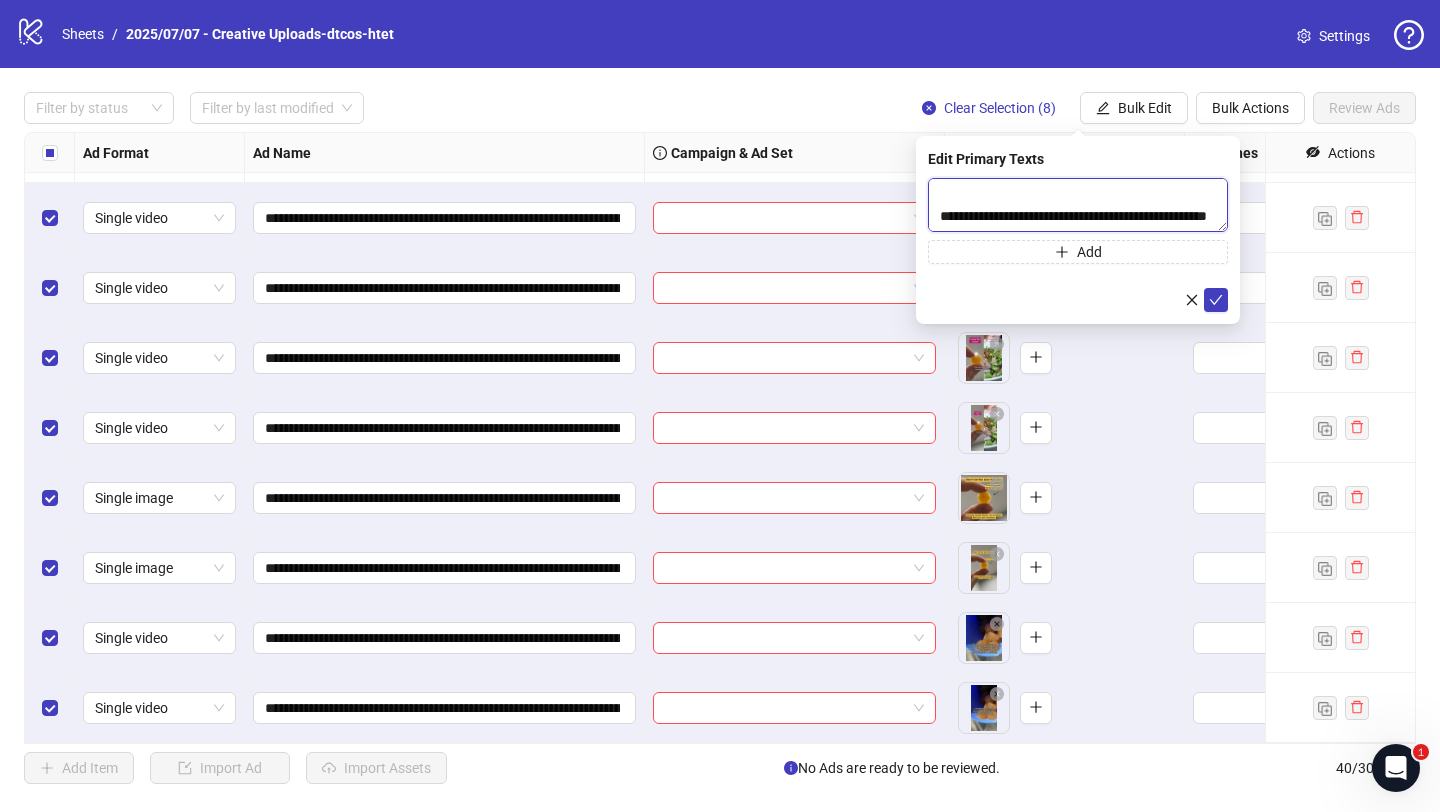 scroll, scrollTop: 572, scrollLeft: 0, axis: vertical 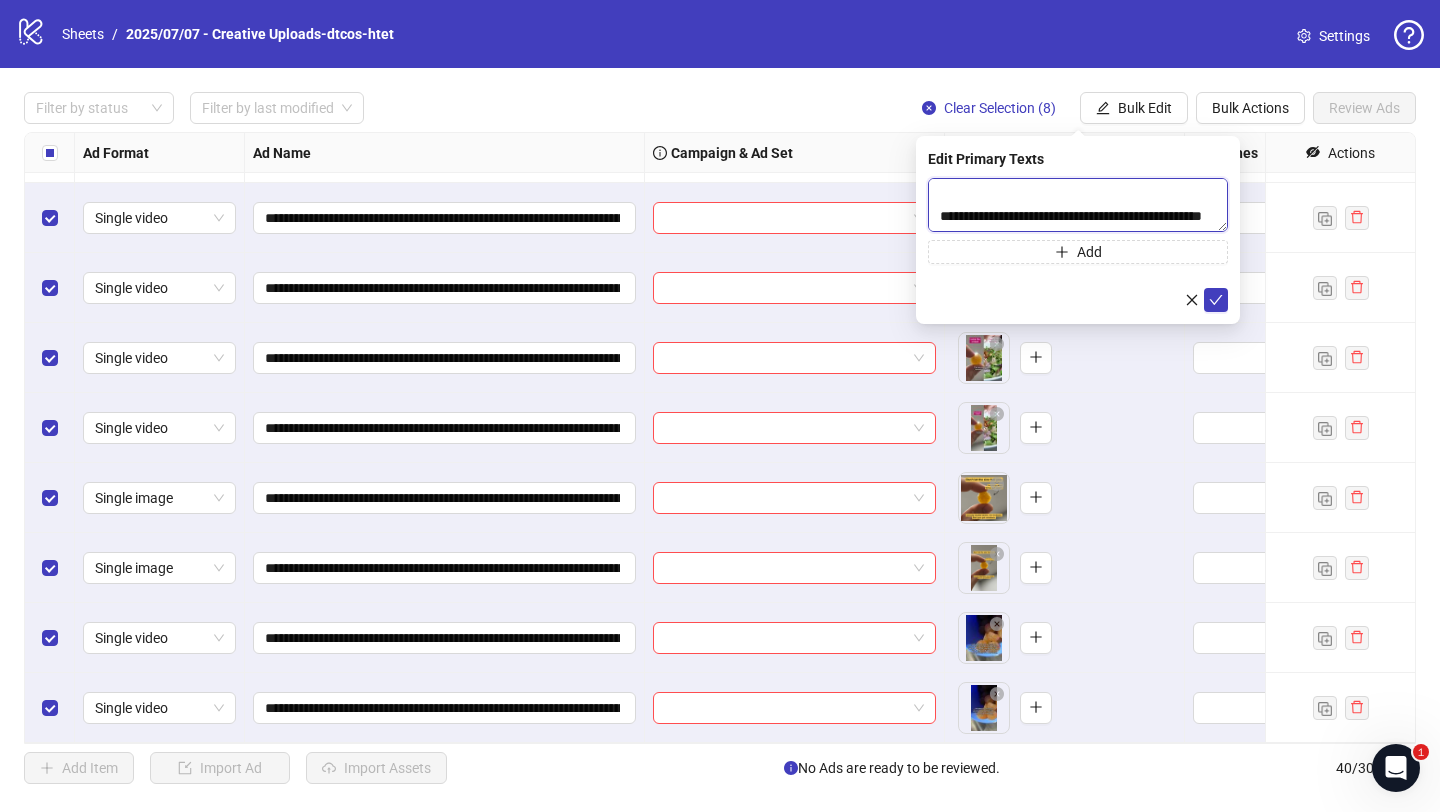click on "**********" at bounding box center [1078, 205] 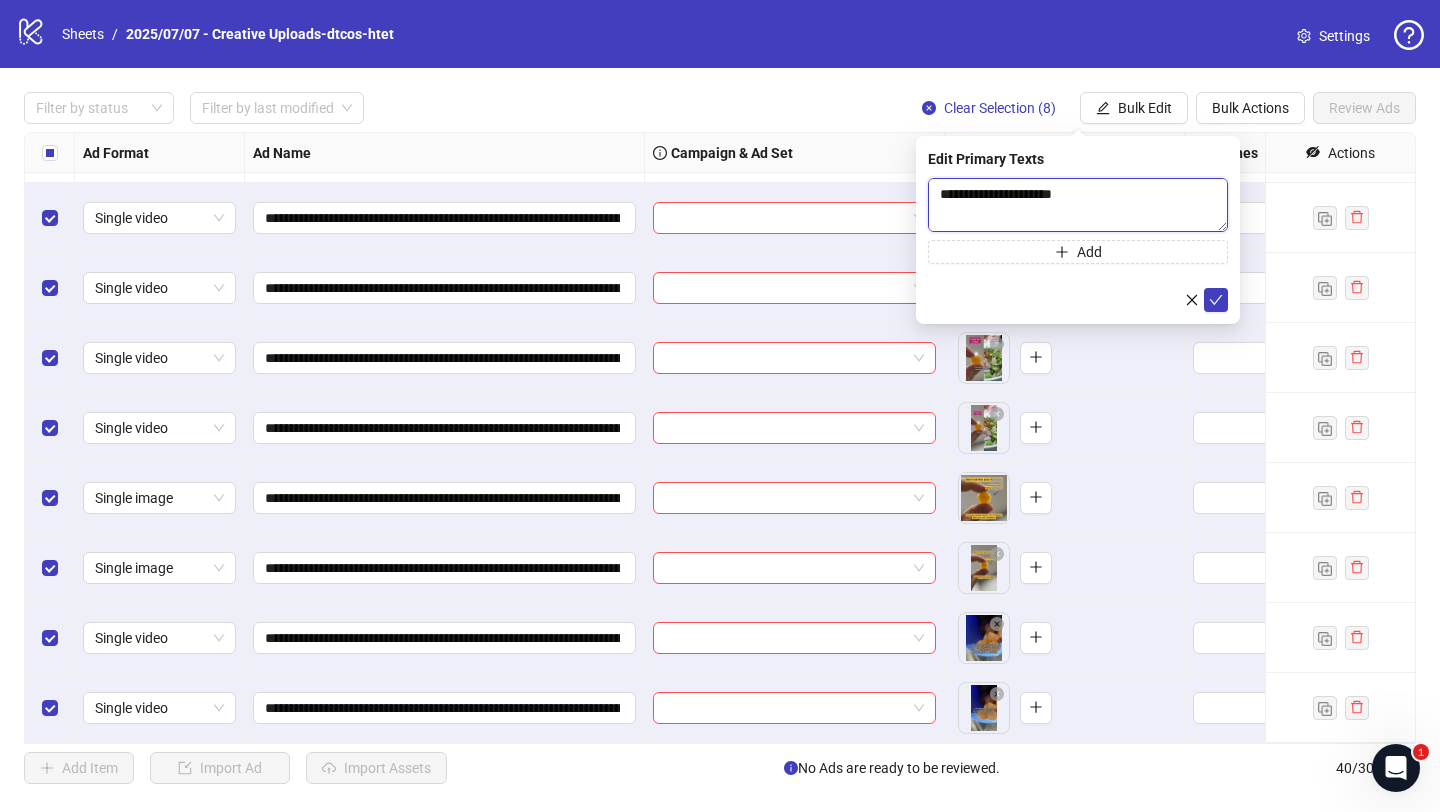 scroll, scrollTop: 0, scrollLeft: 0, axis: both 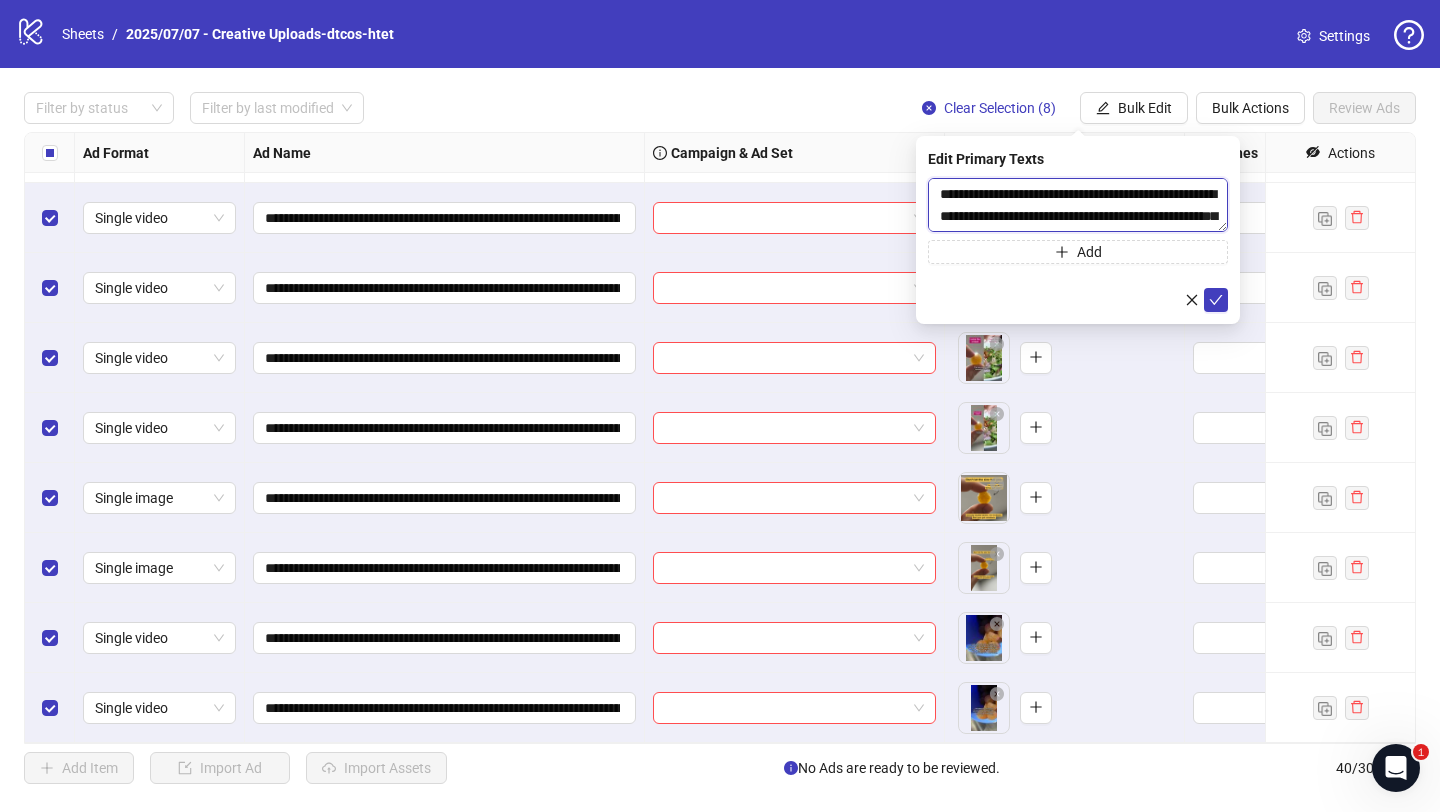 click on "**********" at bounding box center [1078, 205] 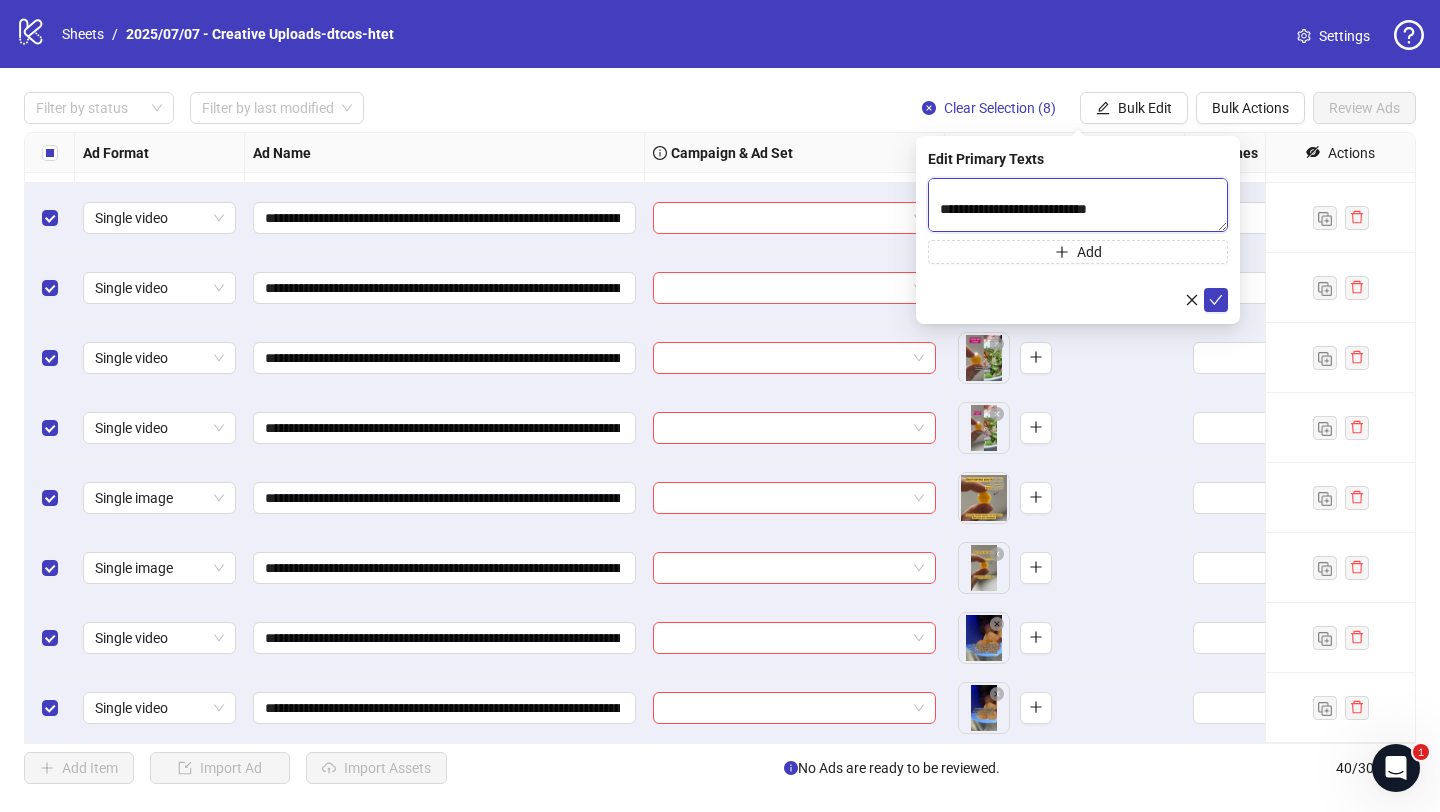 scroll, scrollTop: 97, scrollLeft: 0, axis: vertical 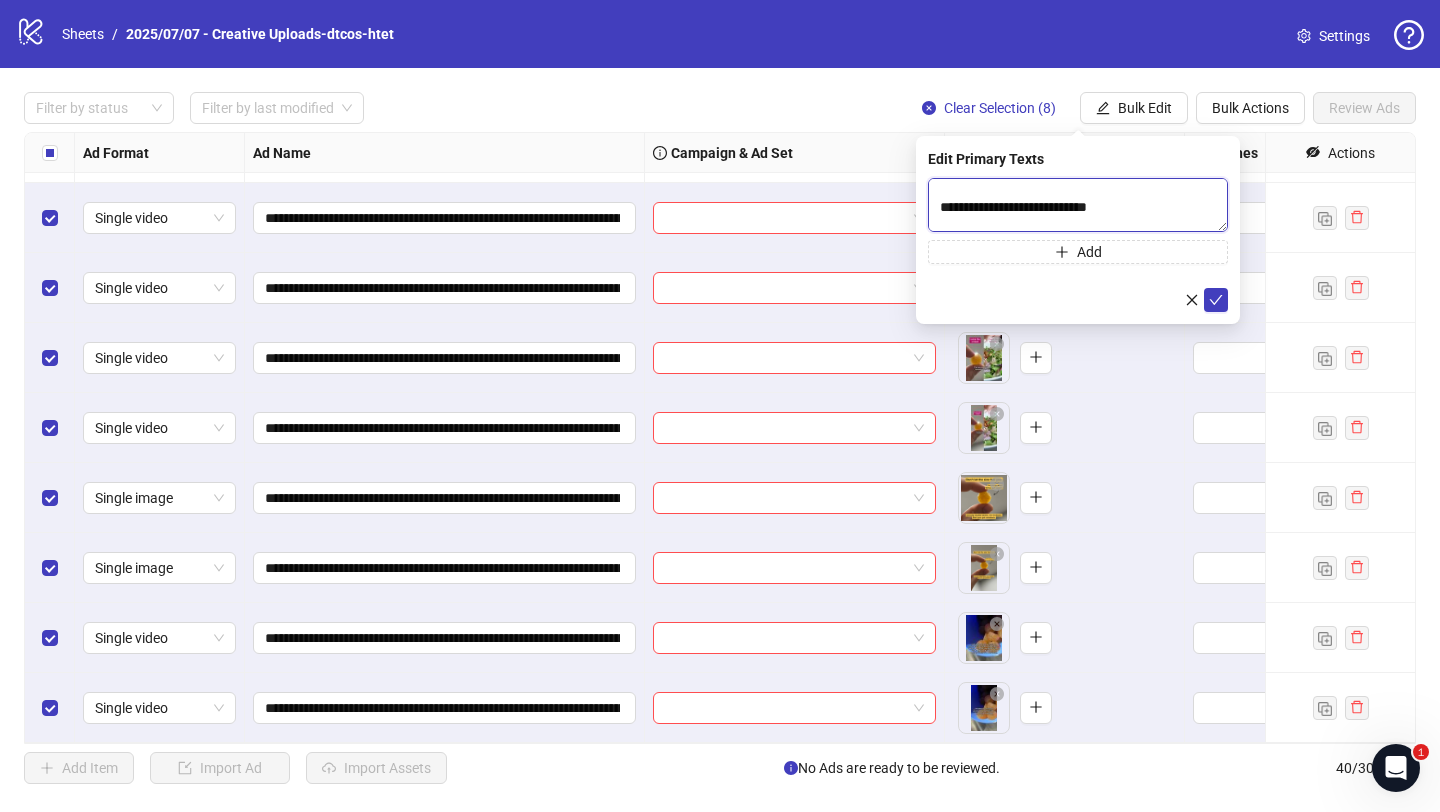 click on "**********" at bounding box center (1078, 205) 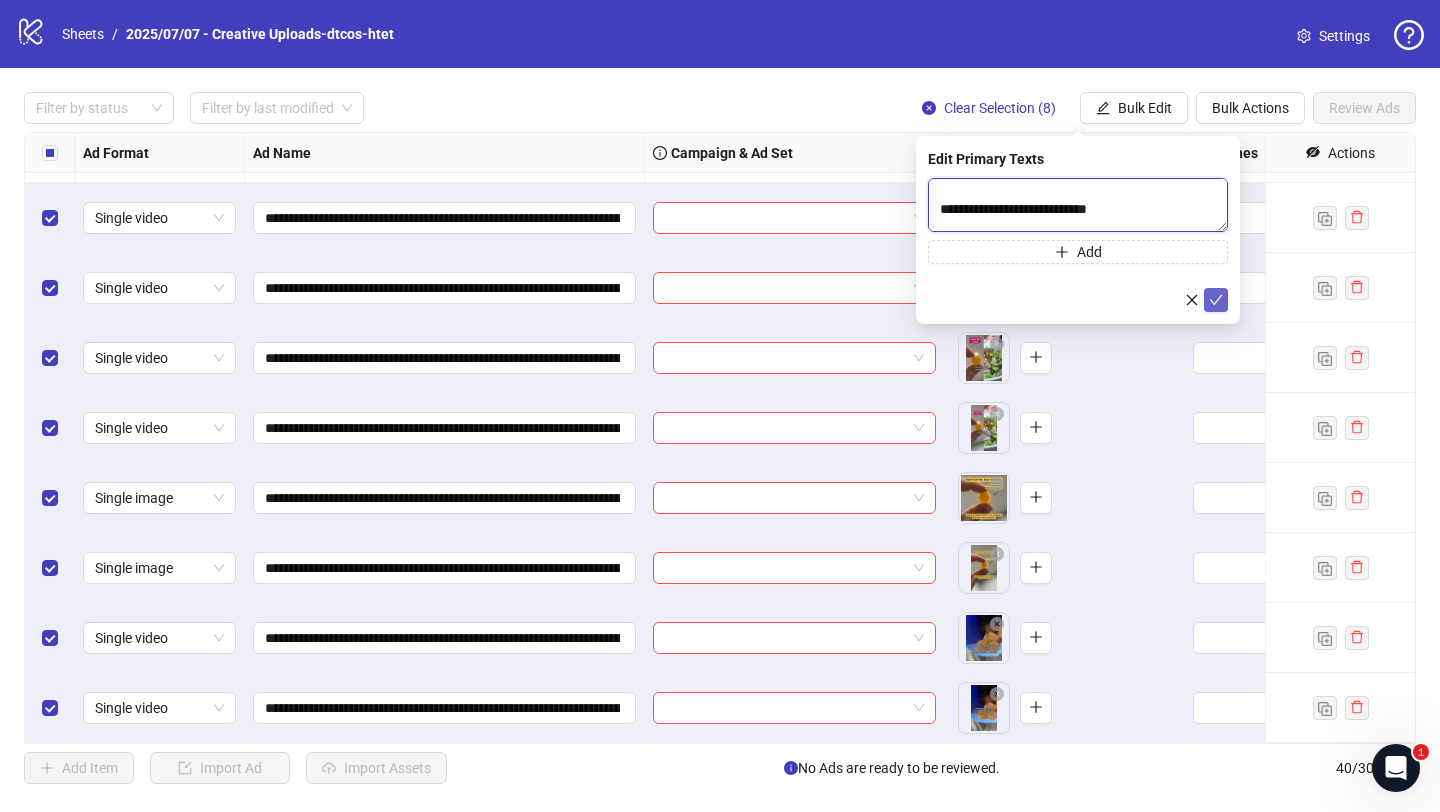 type on "**********" 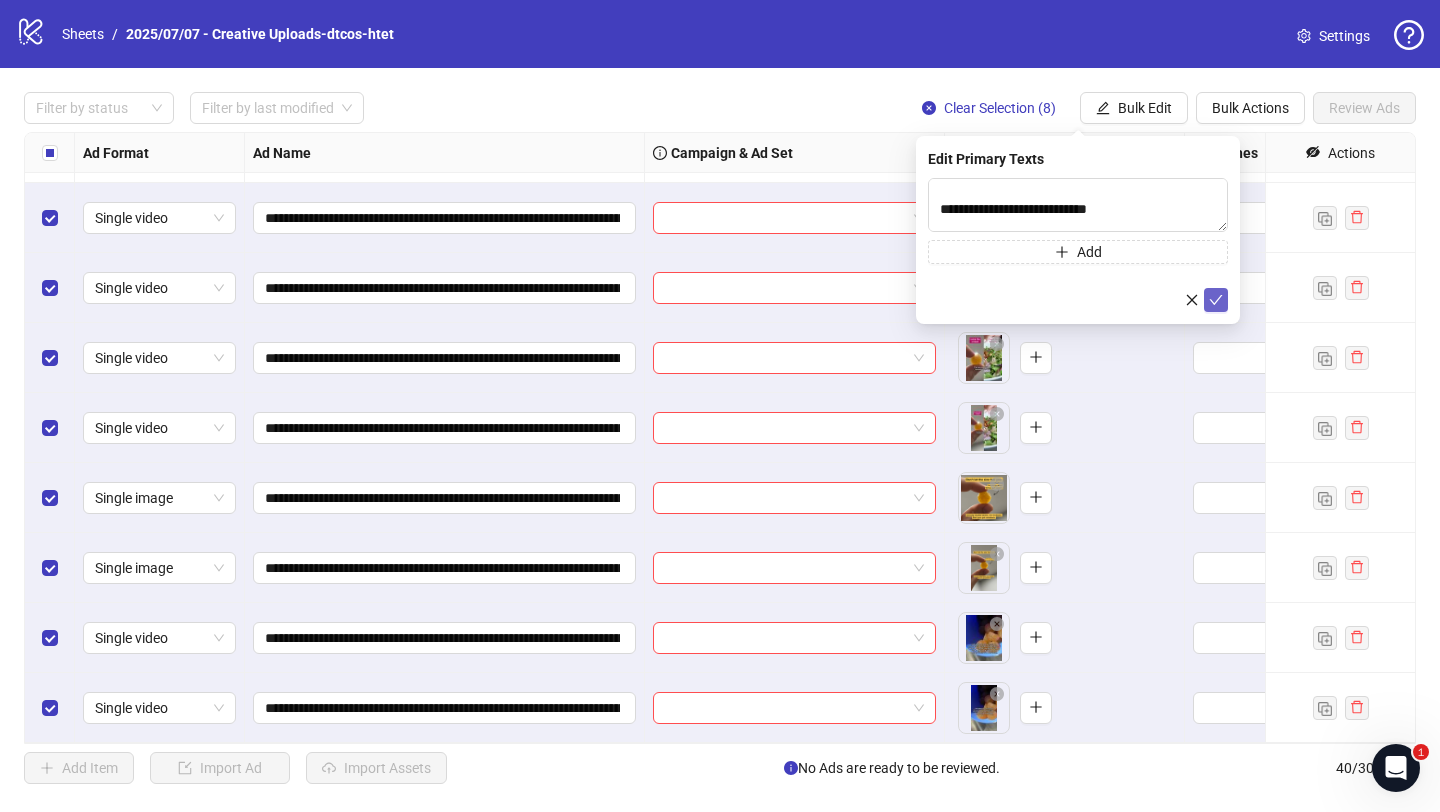 click at bounding box center [1216, 300] 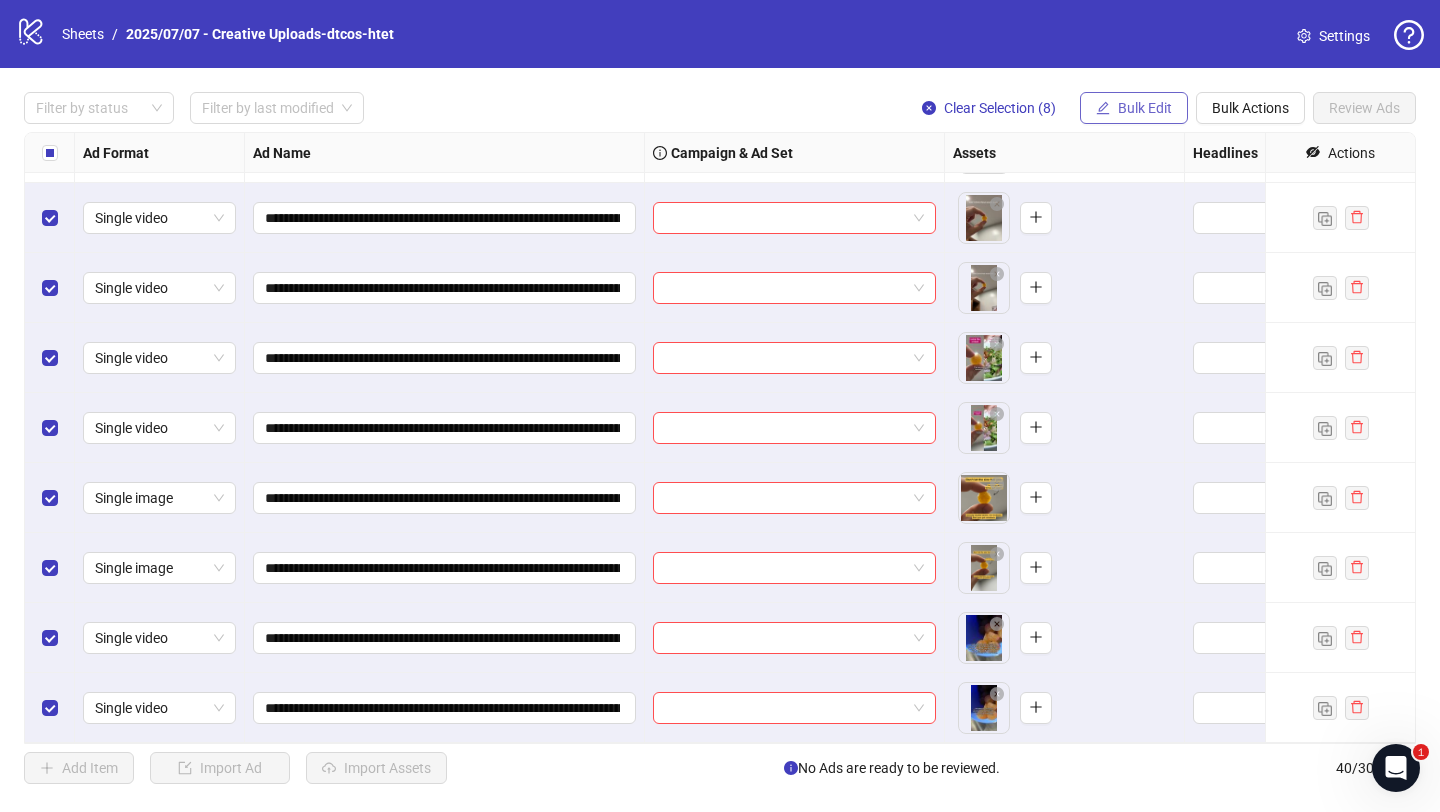 click on "Bulk Edit" at bounding box center (1145, 108) 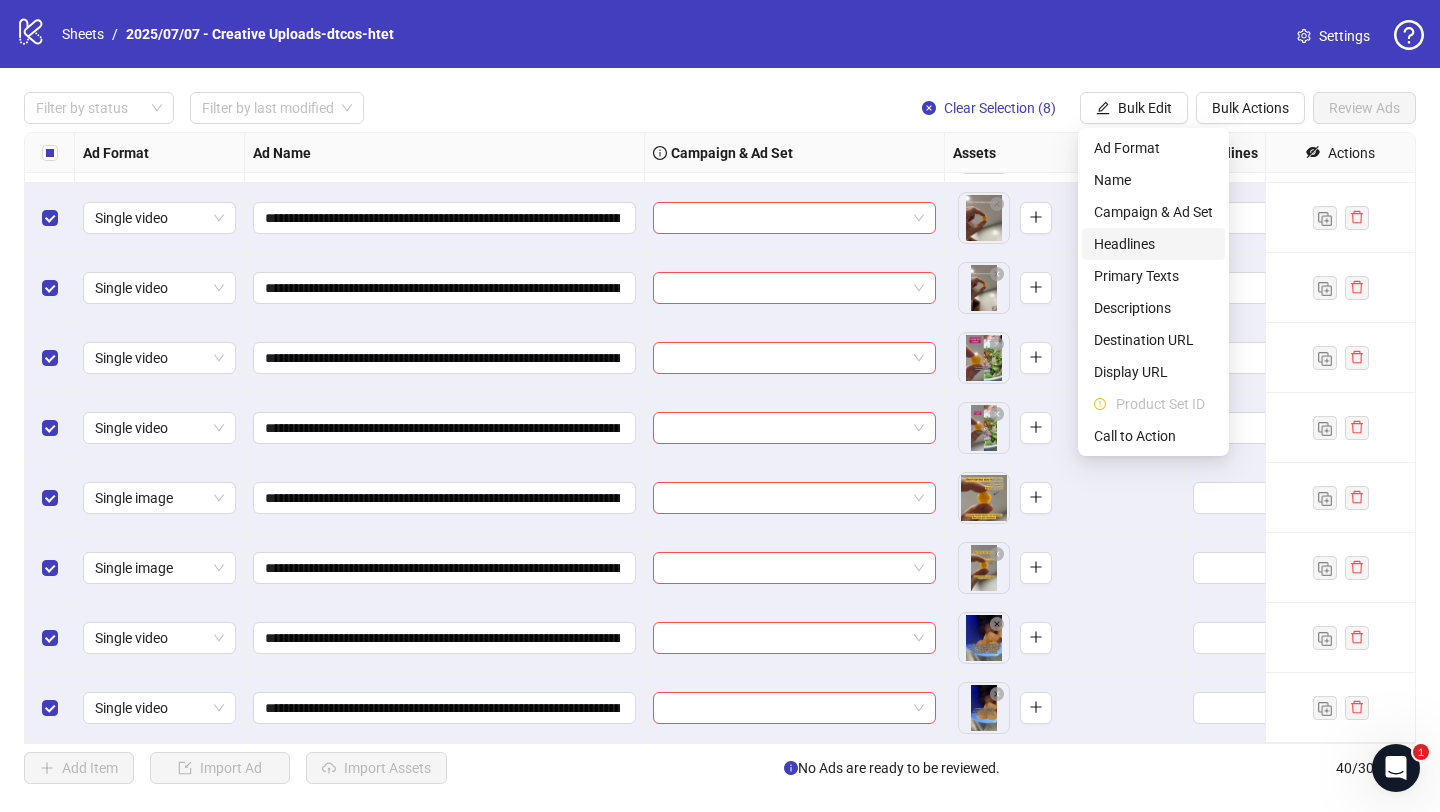 click on "Headlines" at bounding box center [1153, 244] 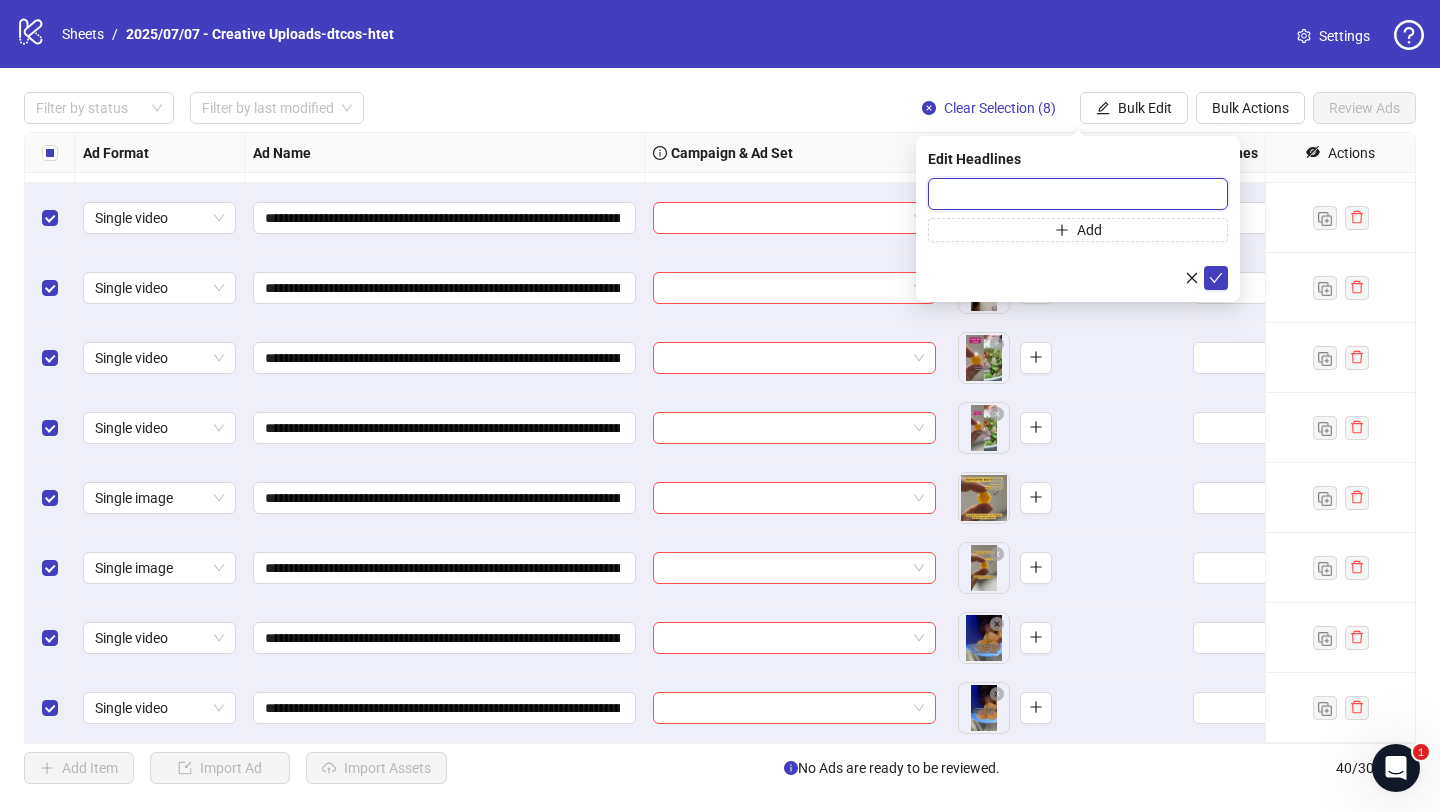 click at bounding box center (1078, 194) 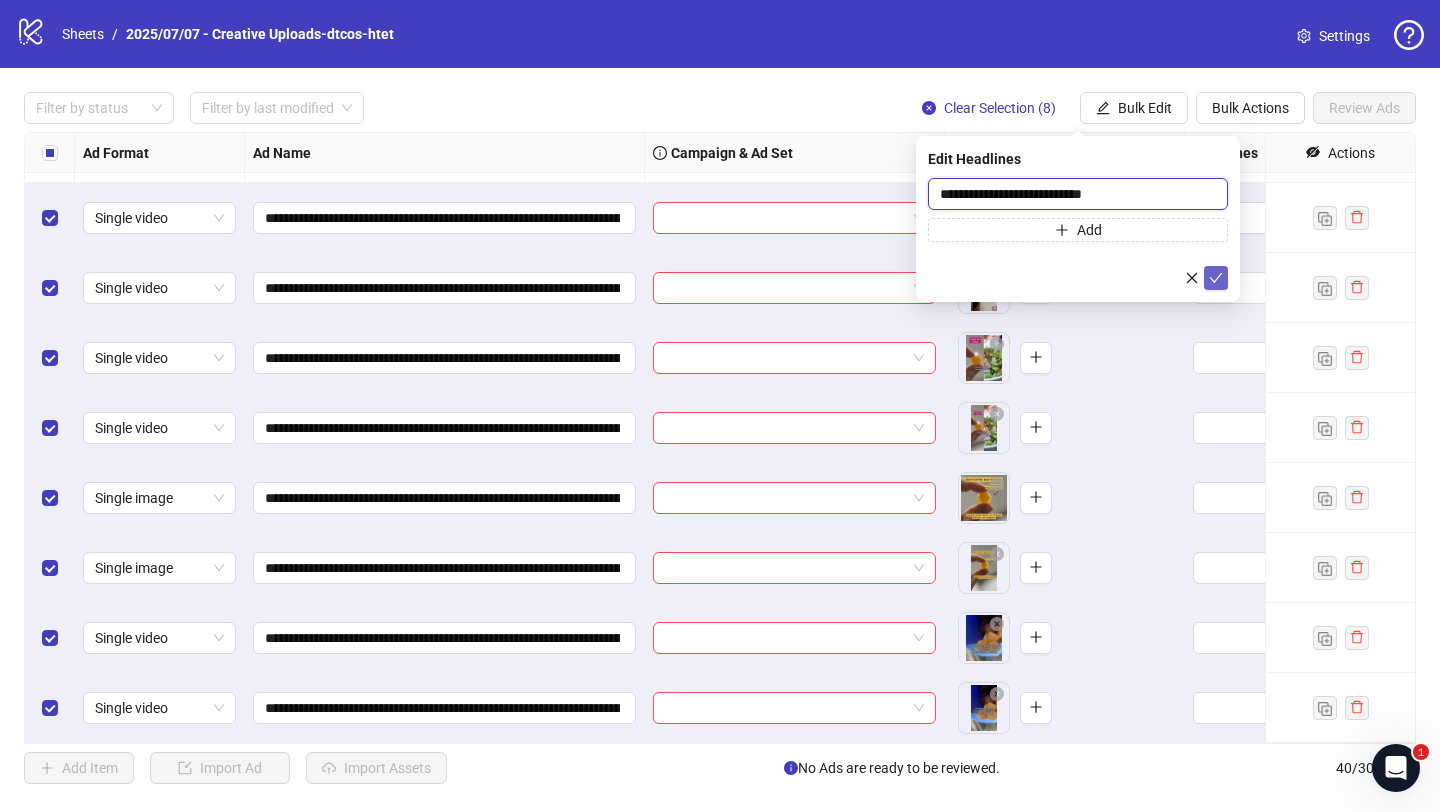 type on "**********" 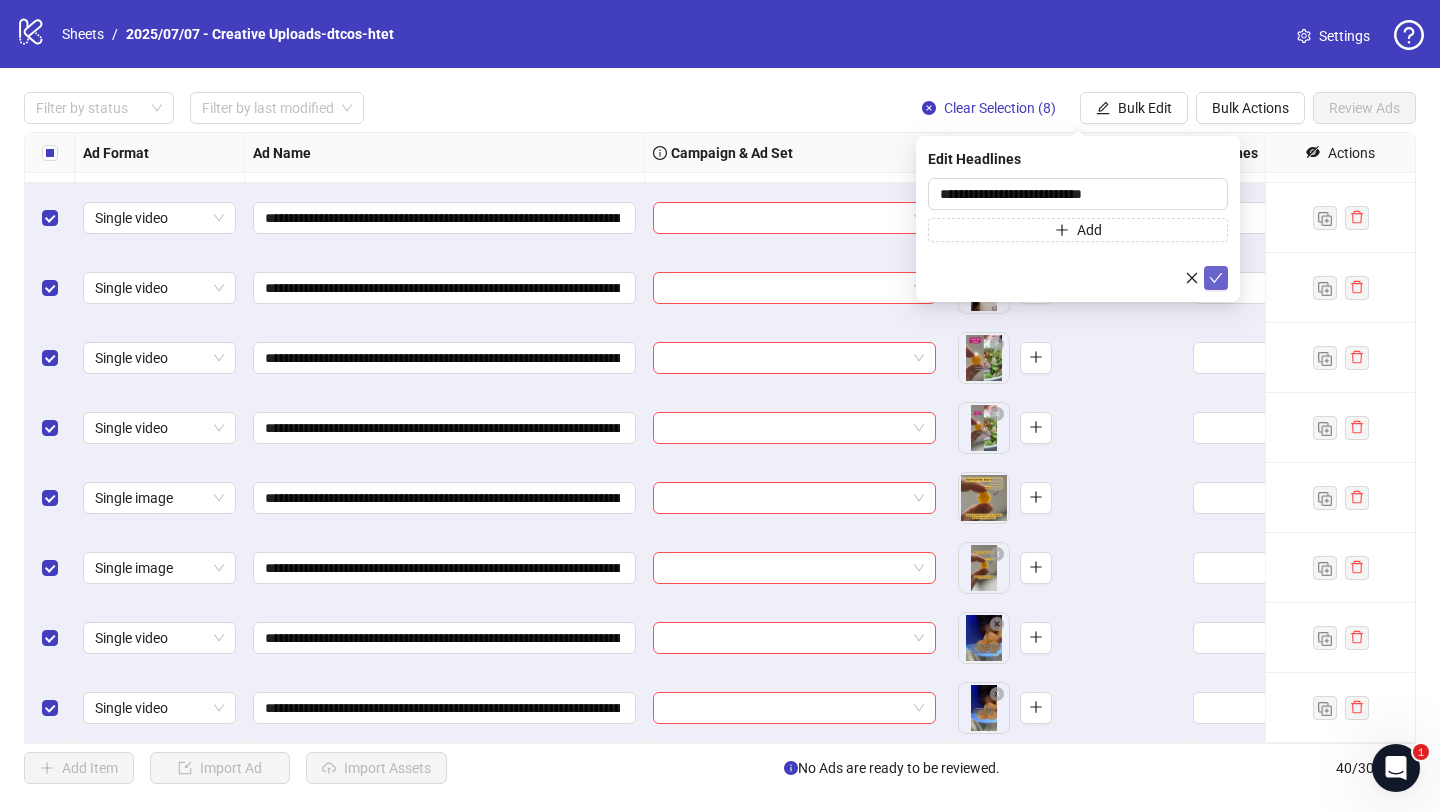 click at bounding box center (1216, 278) 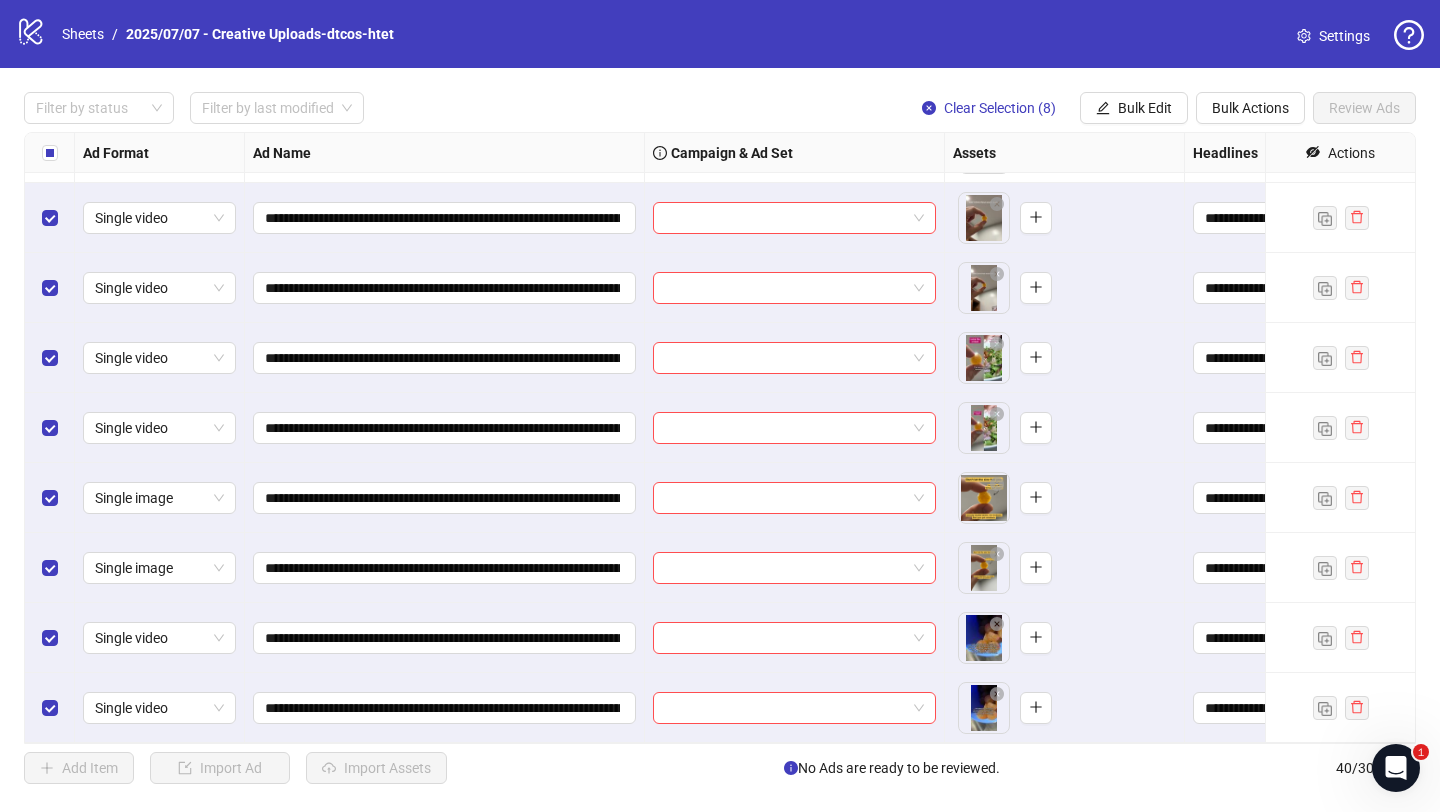 click on "**********" at bounding box center (720, 438) 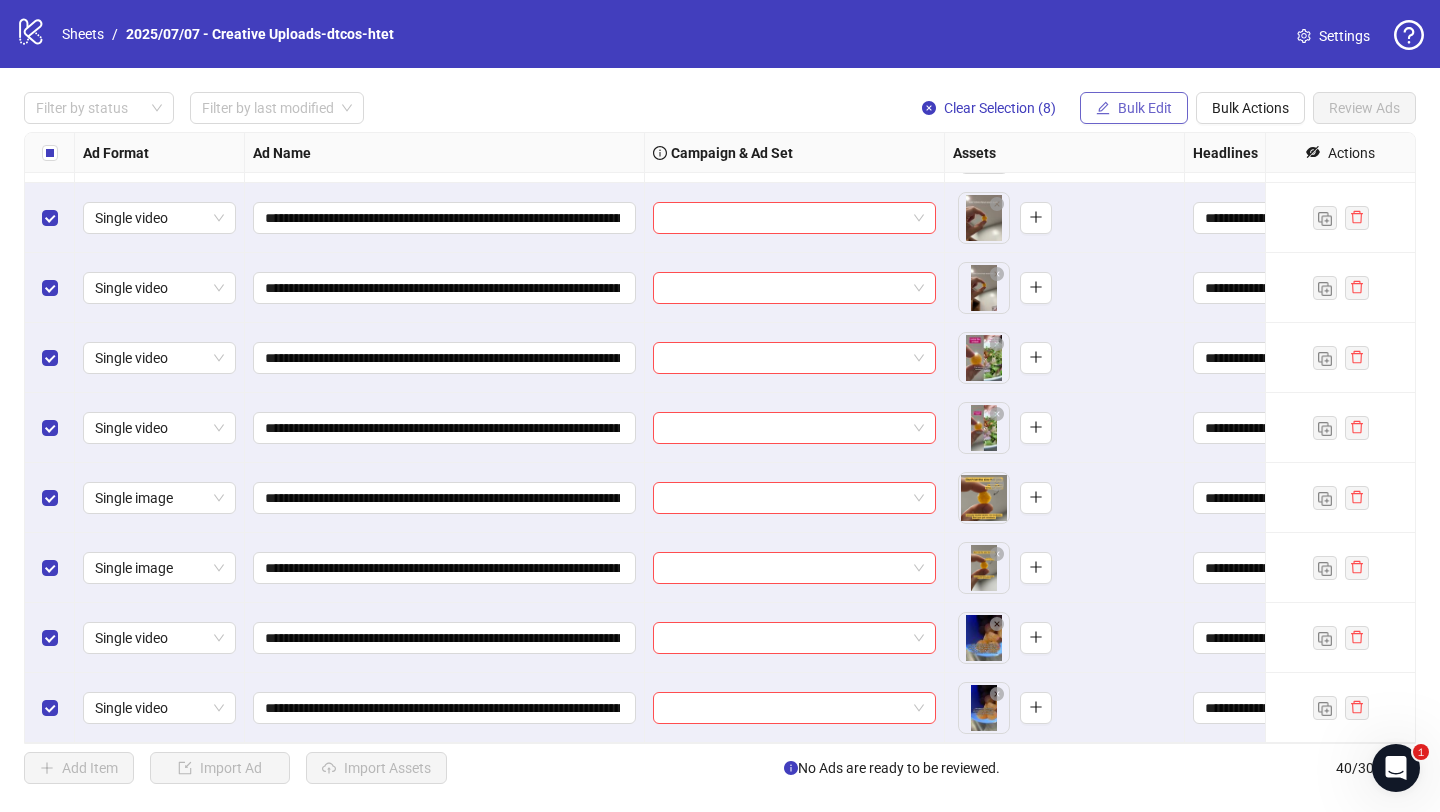 click on "Bulk Edit" at bounding box center [1145, 108] 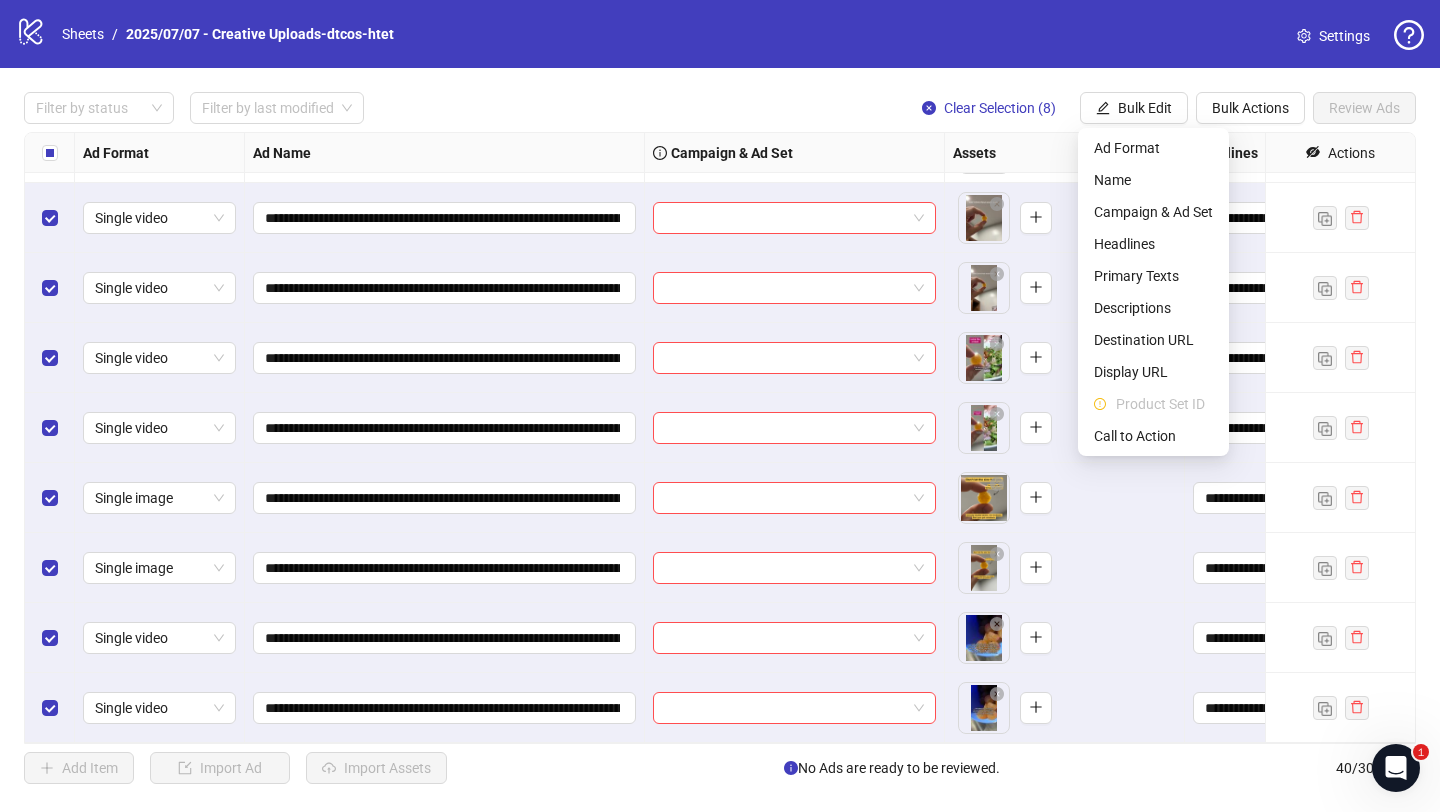 click on "Filter by status Filter by last modified Clear Selection (8) Bulk Edit Bulk Actions Review Ads" at bounding box center (720, 34) 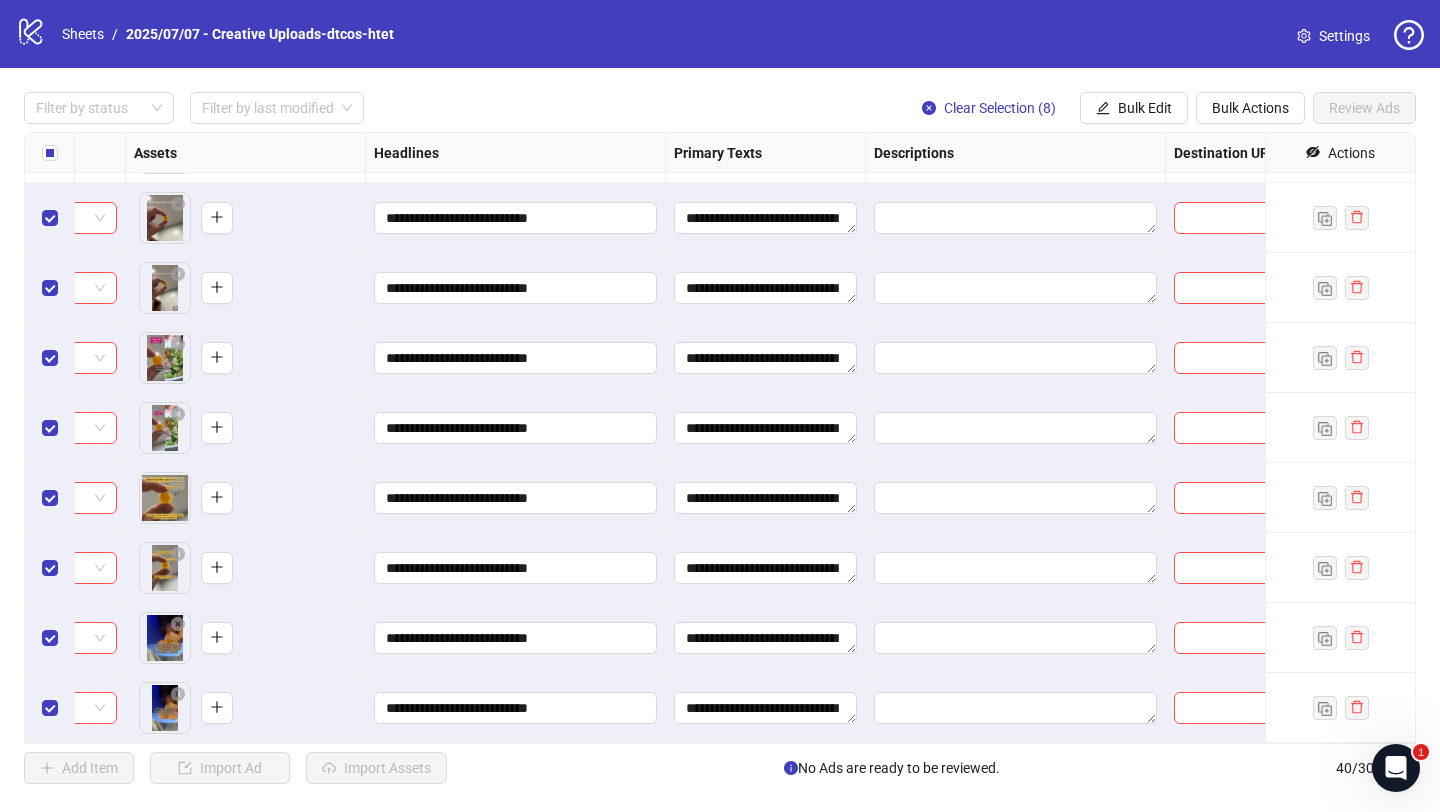 scroll, scrollTop: 2230, scrollLeft: 1084, axis: both 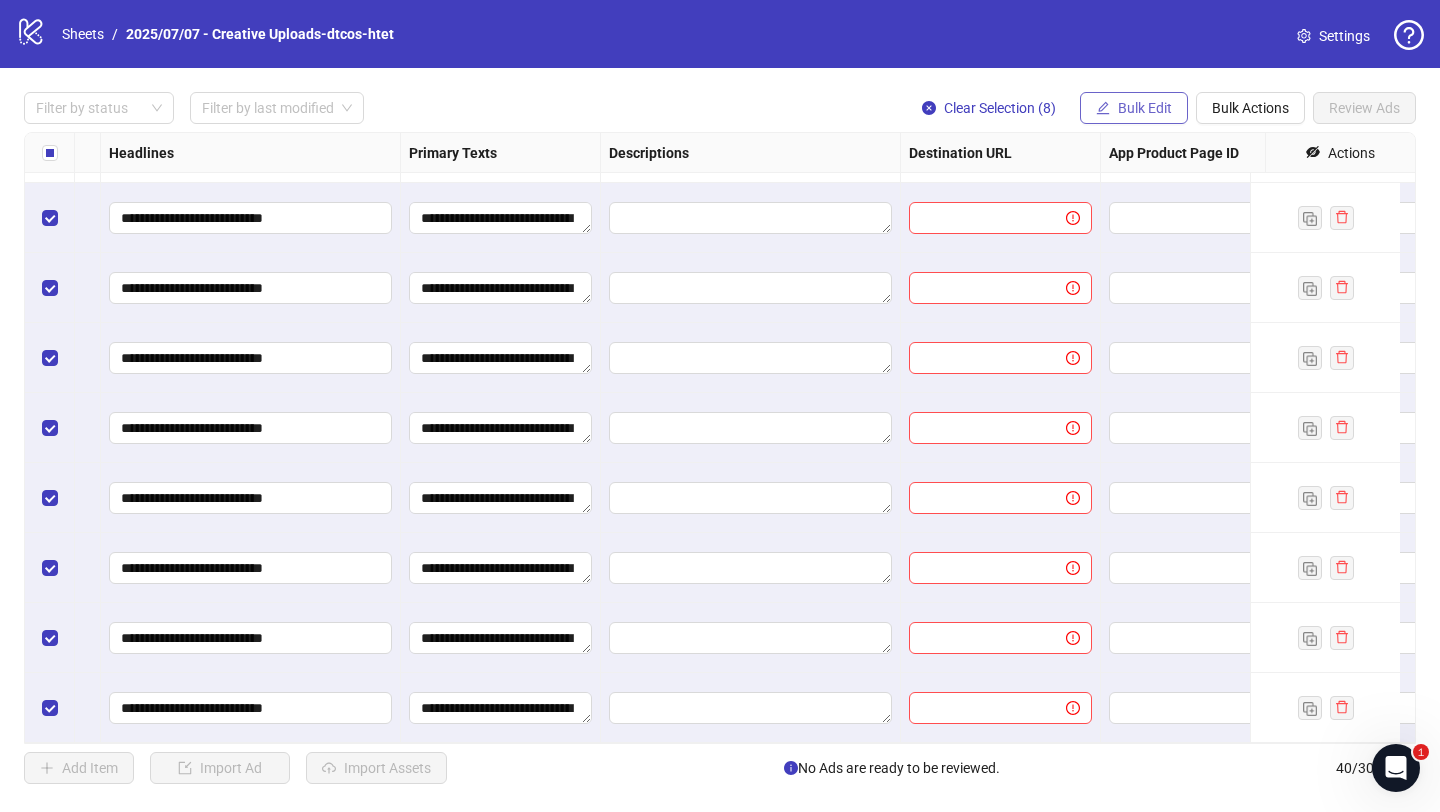 click on "Bulk Edit" at bounding box center [1145, 108] 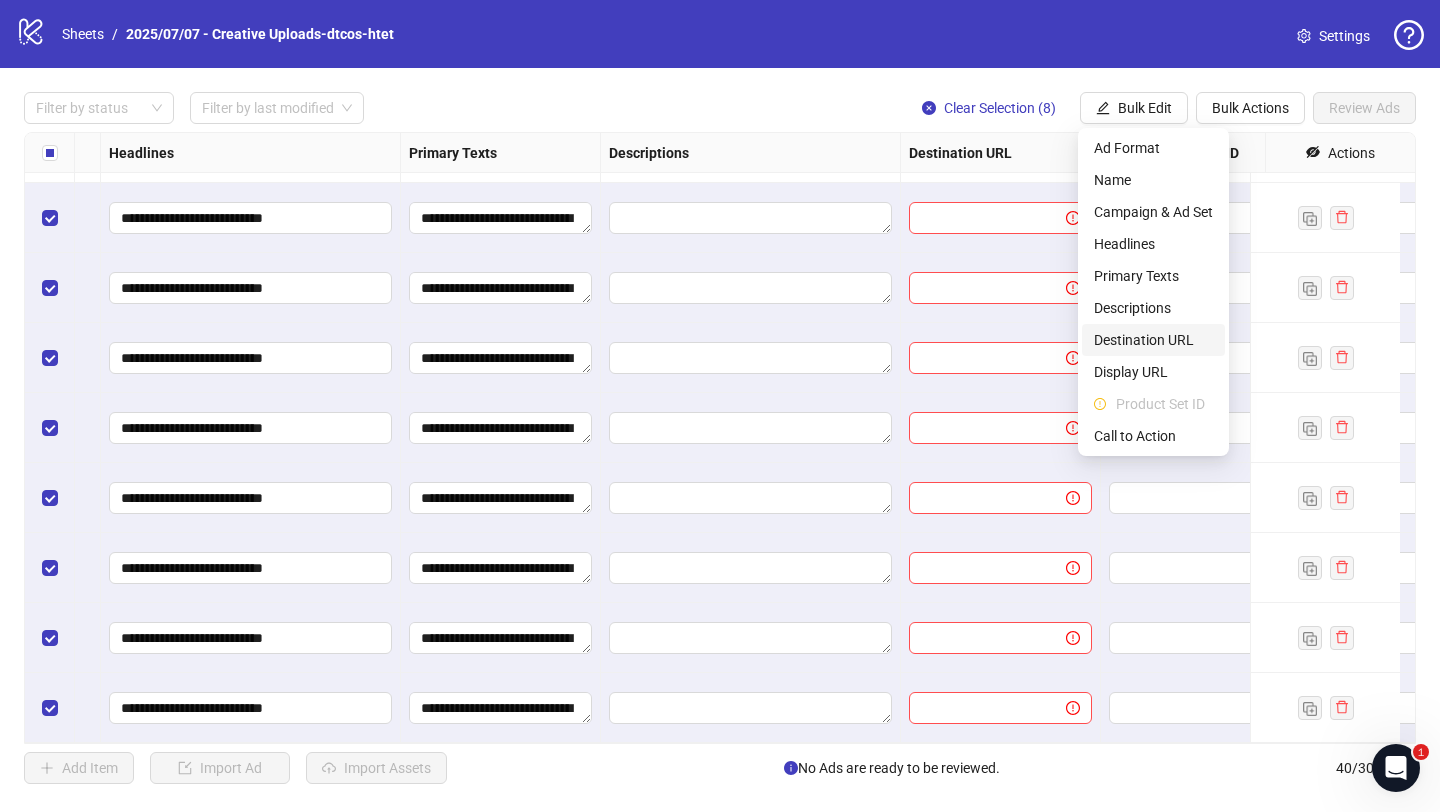 click on "Destination URL" at bounding box center [1153, 340] 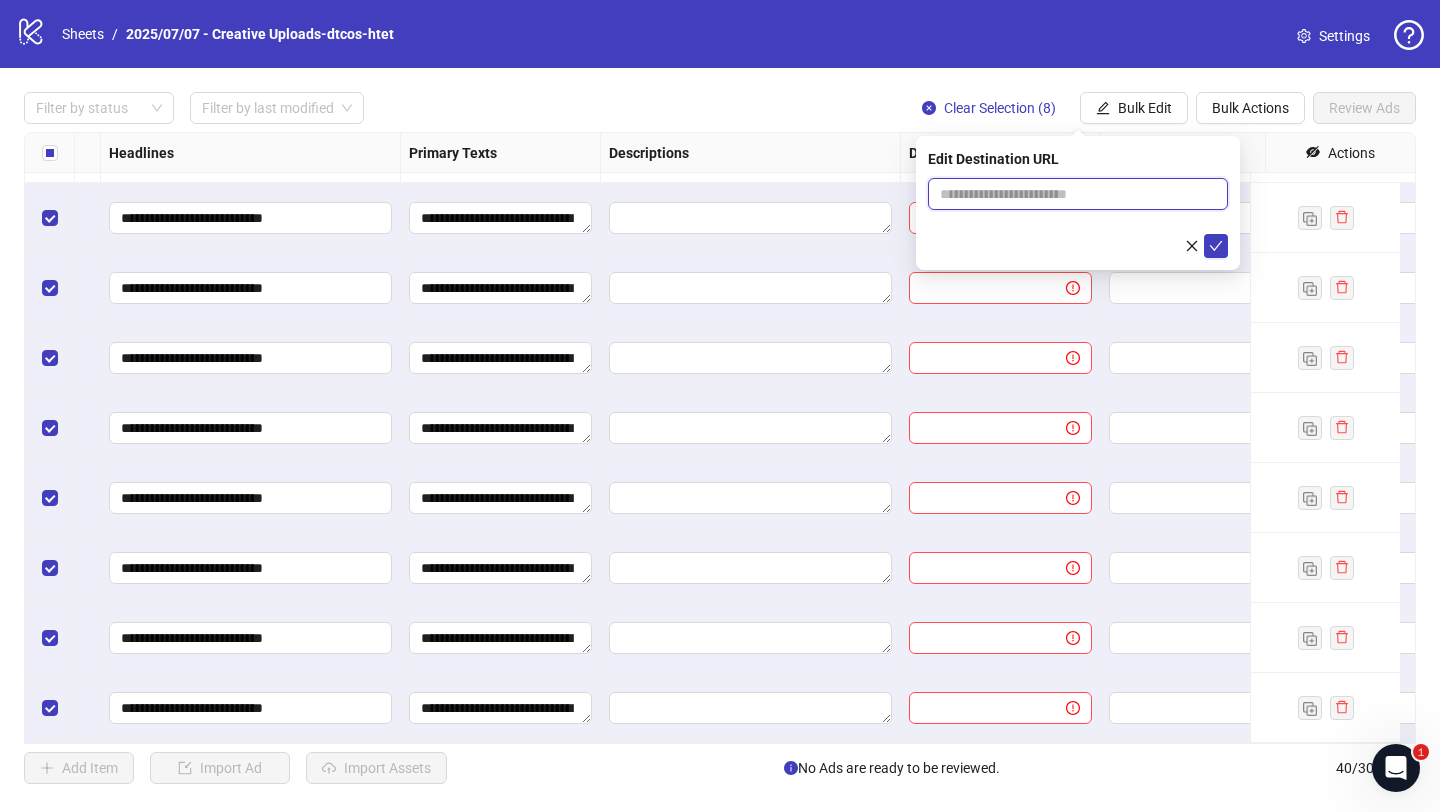click at bounding box center (1070, 194) 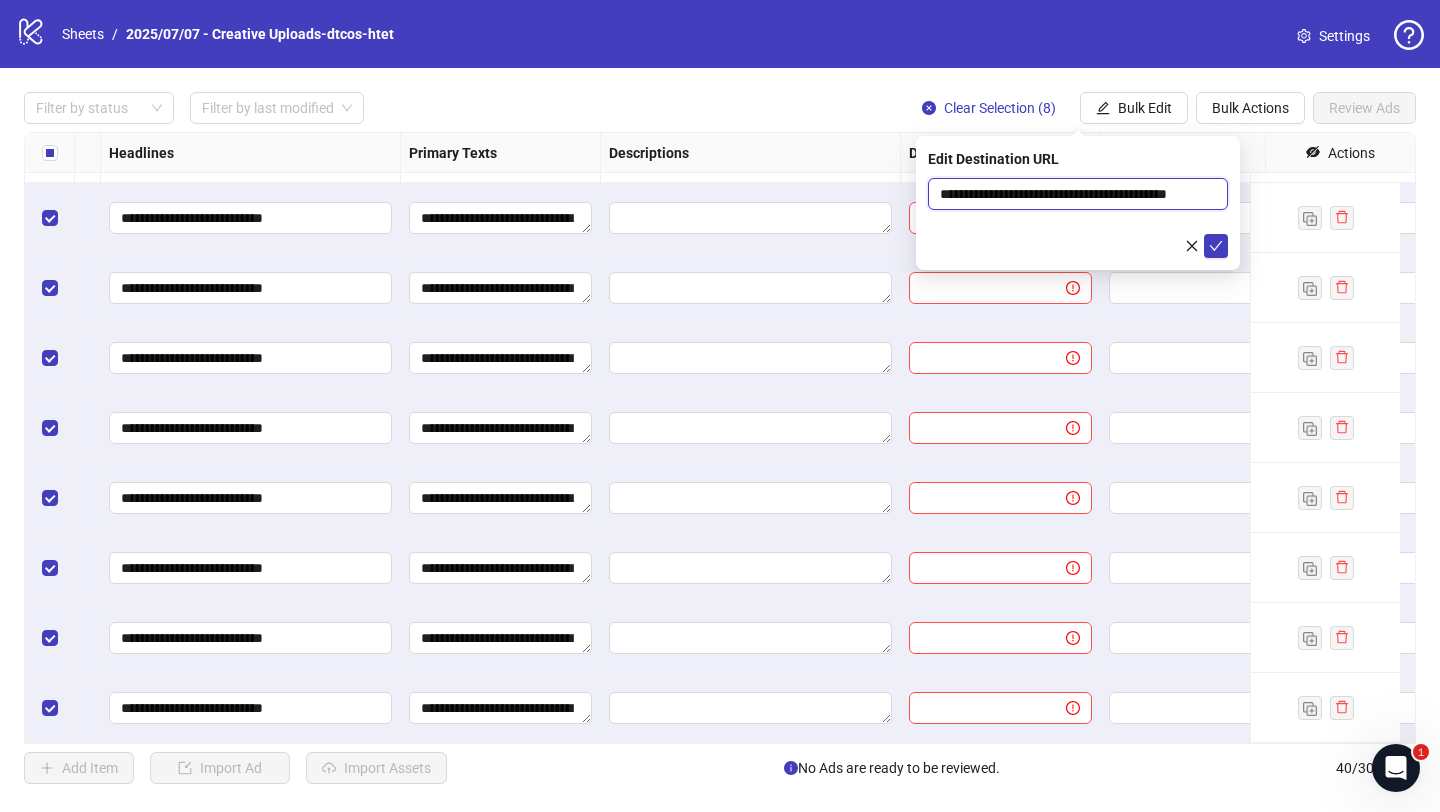 scroll, scrollTop: 0, scrollLeft: 41, axis: horizontal 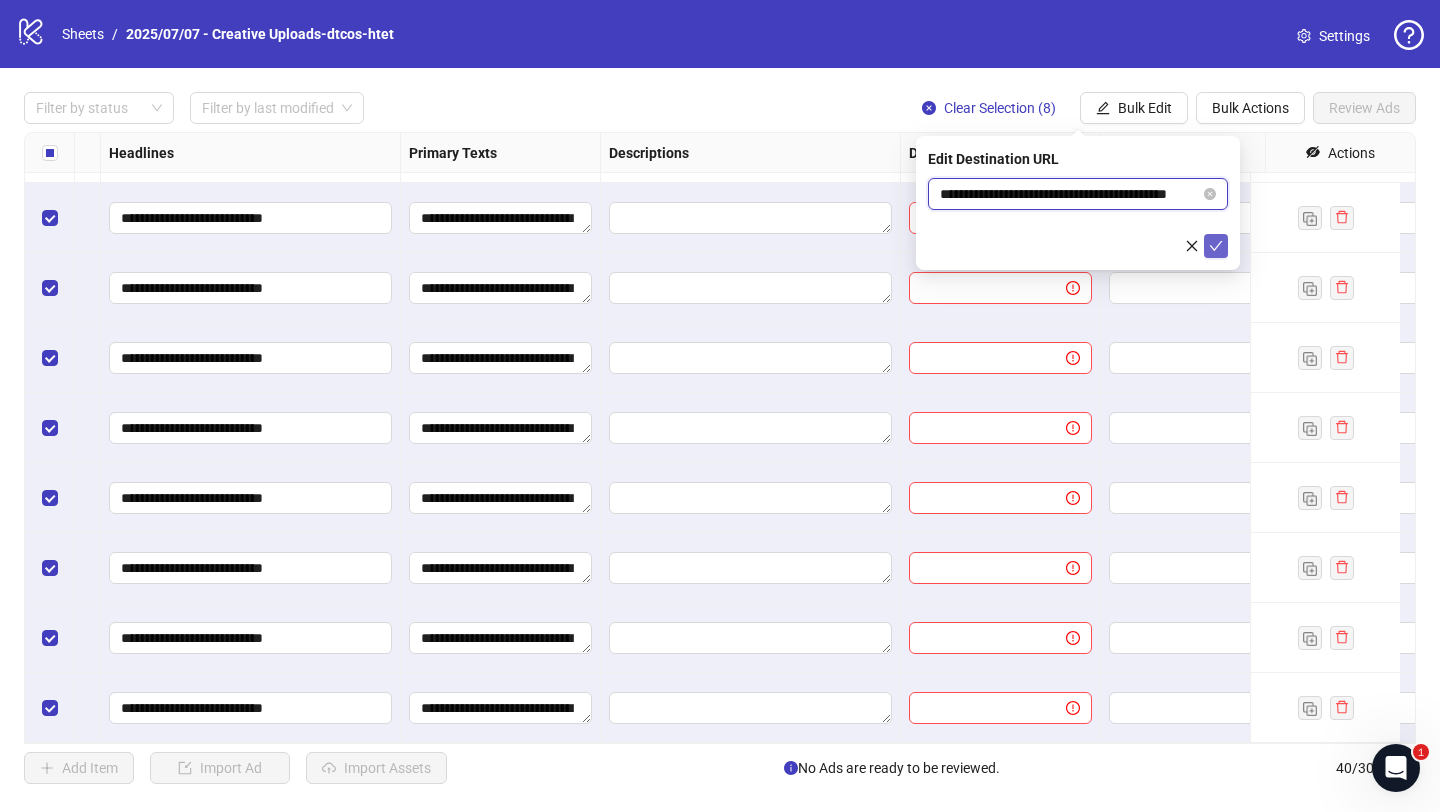 type on "**********" 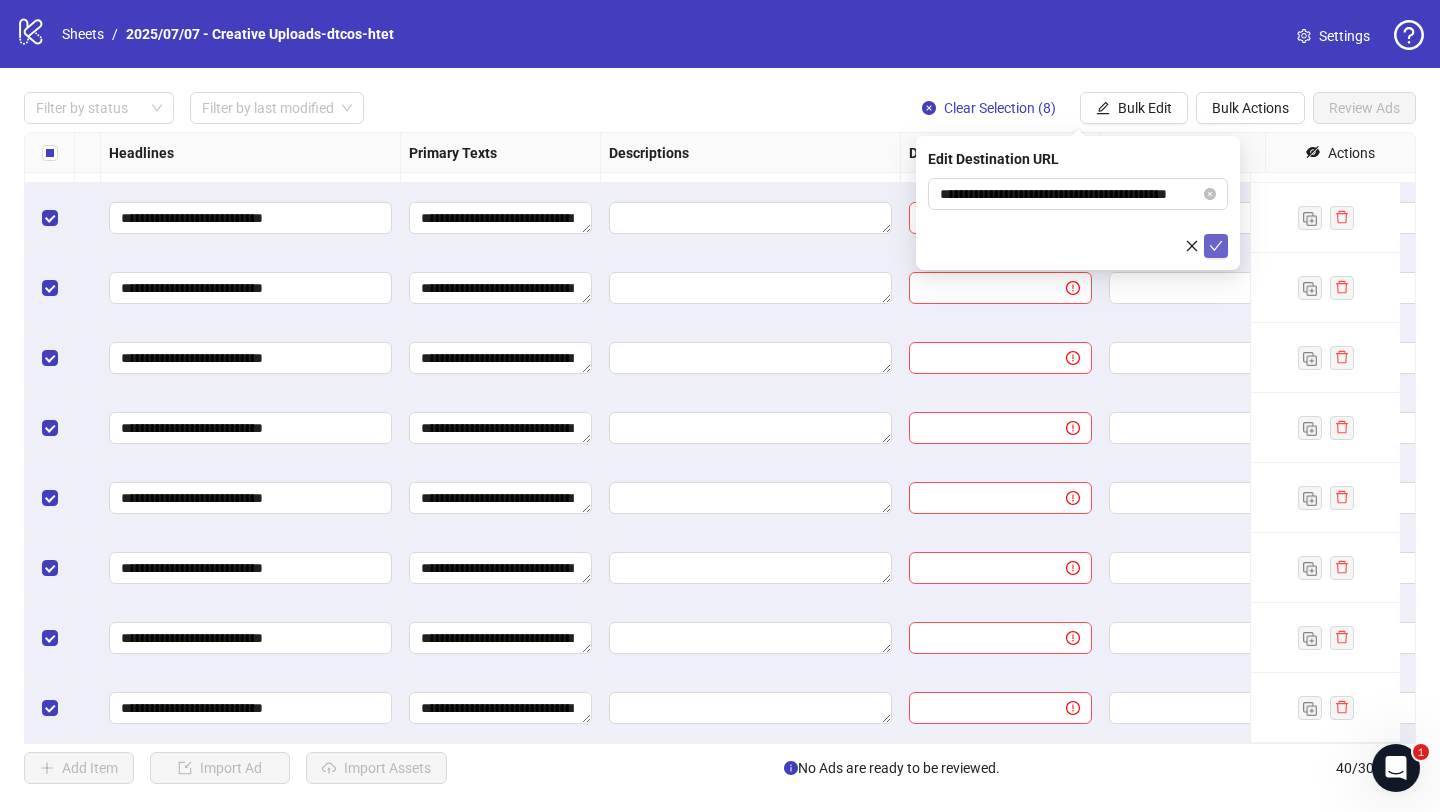 scroll, scrollTop: 0, scrollLeft: 0, axis: both 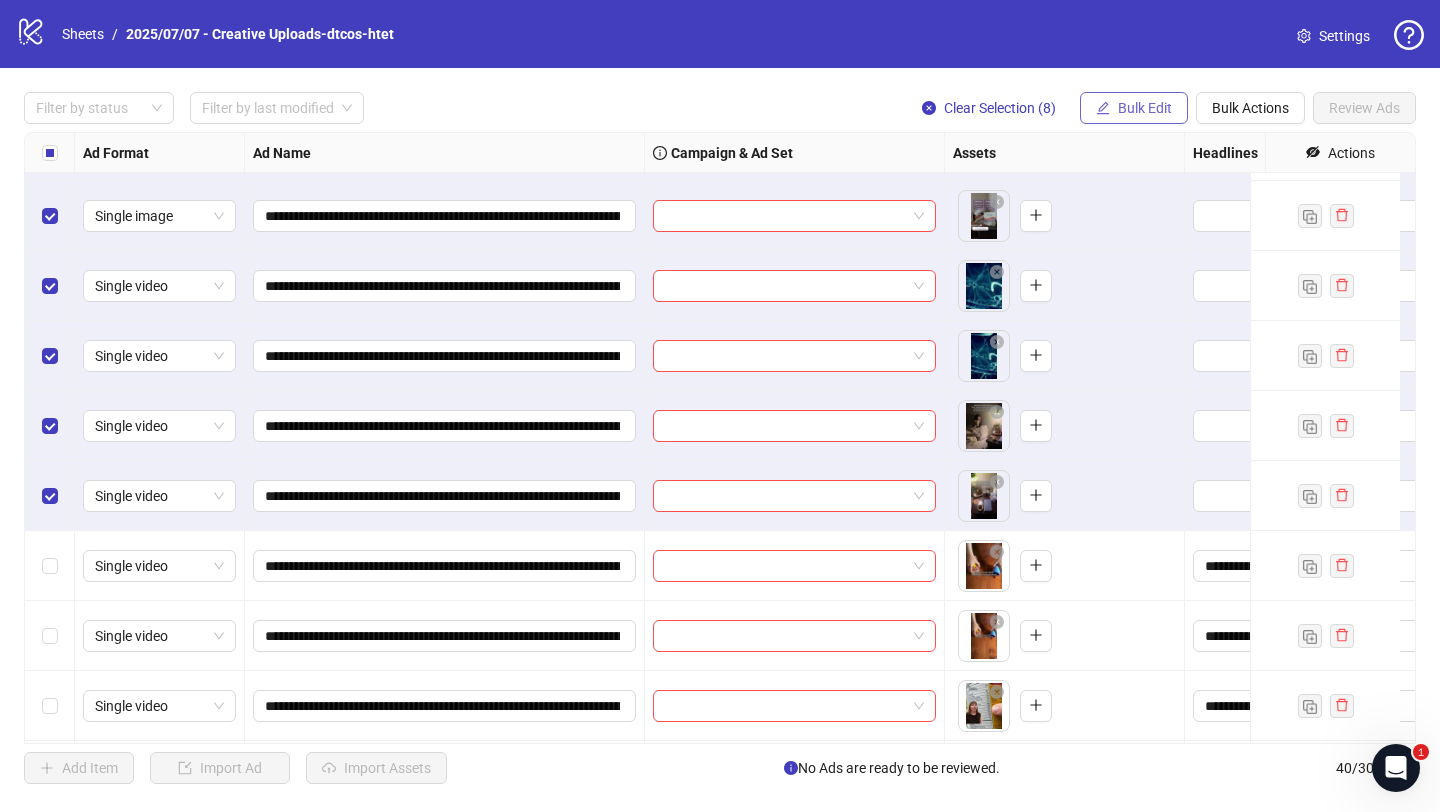click on "Bulk Edit" at bounding box center (1145, 108) 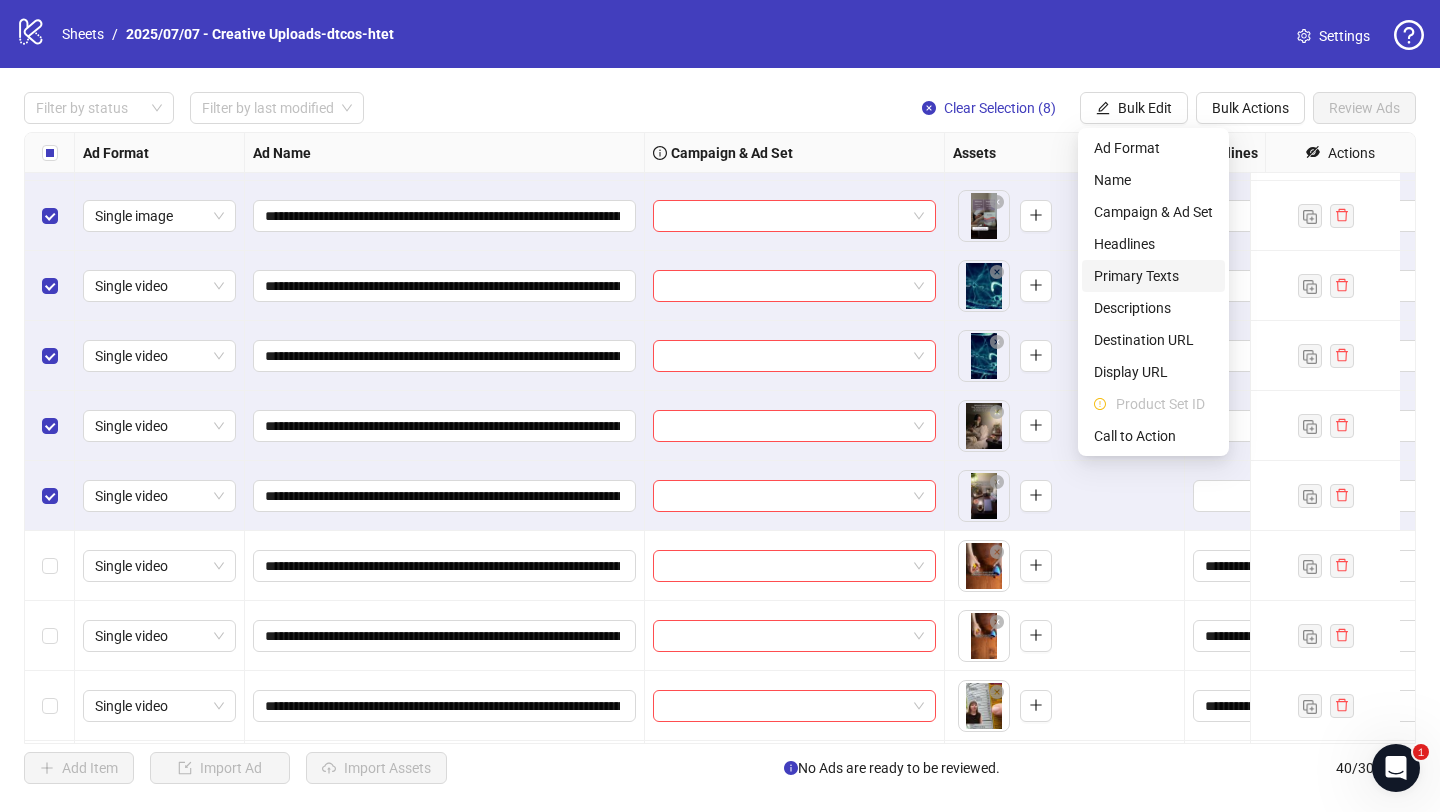 click on "Primary Texts" at bounding box center (1153, 276) 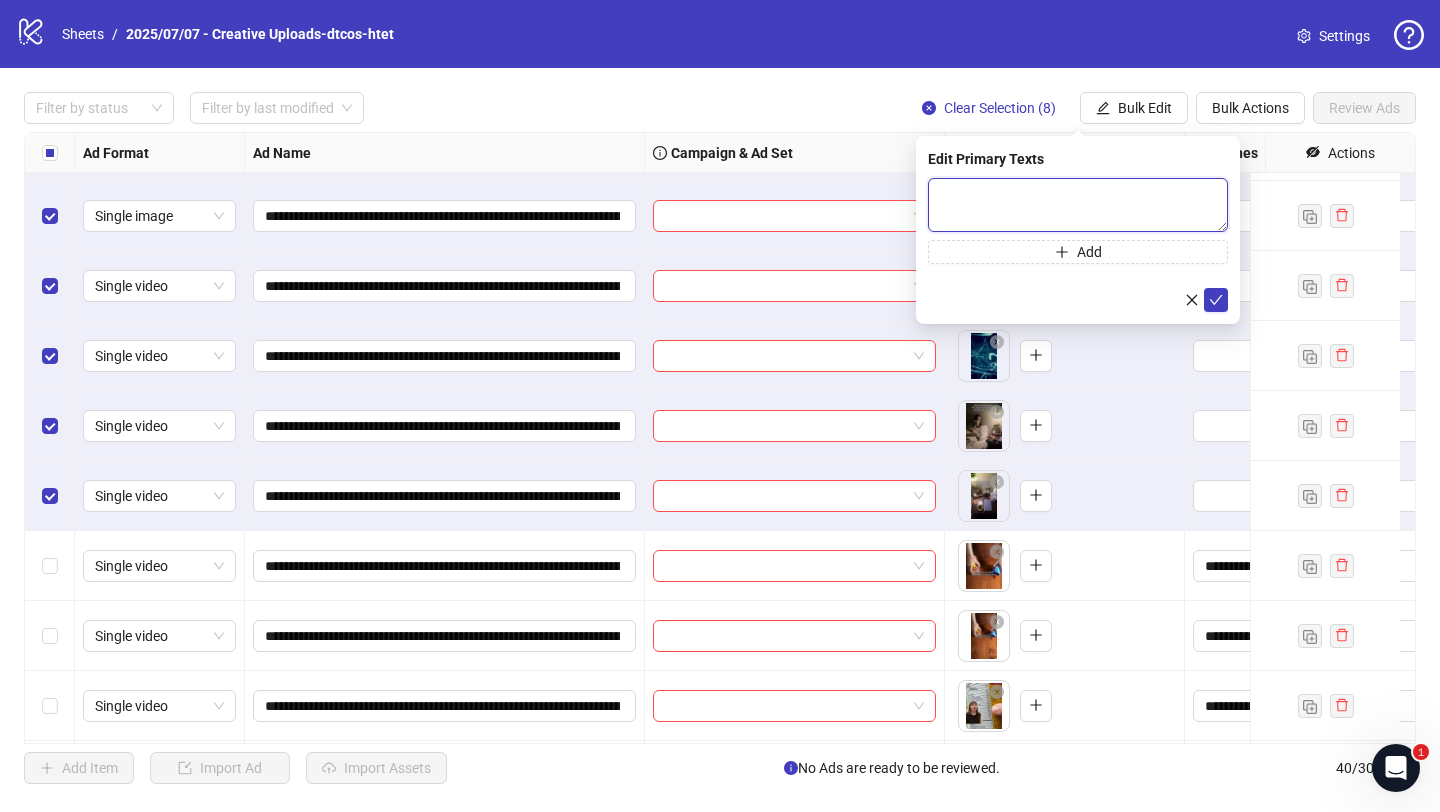click at bounding box center (1078, 205) 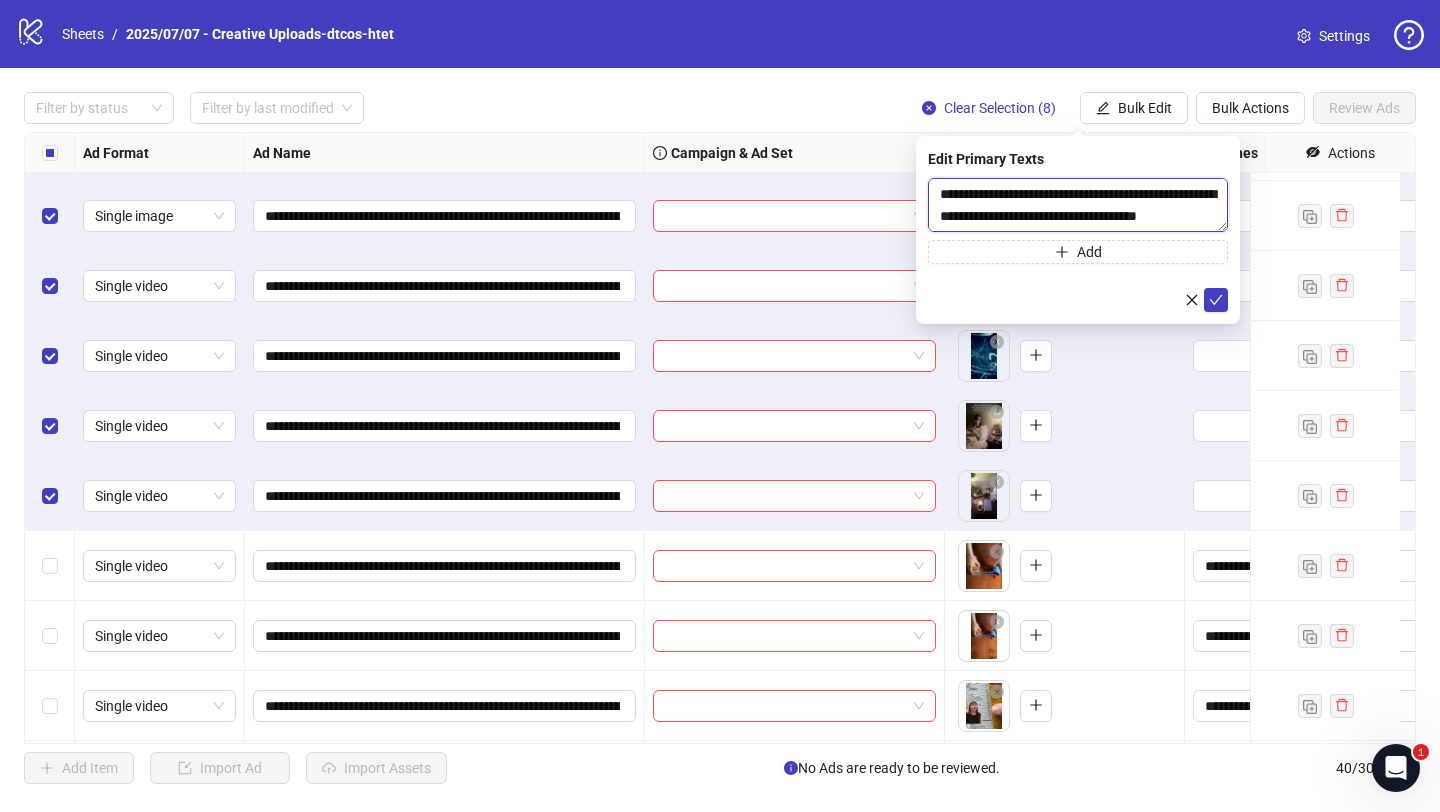 scroll, scrollTop: 345, scrollLeft: 0, axis: vertical 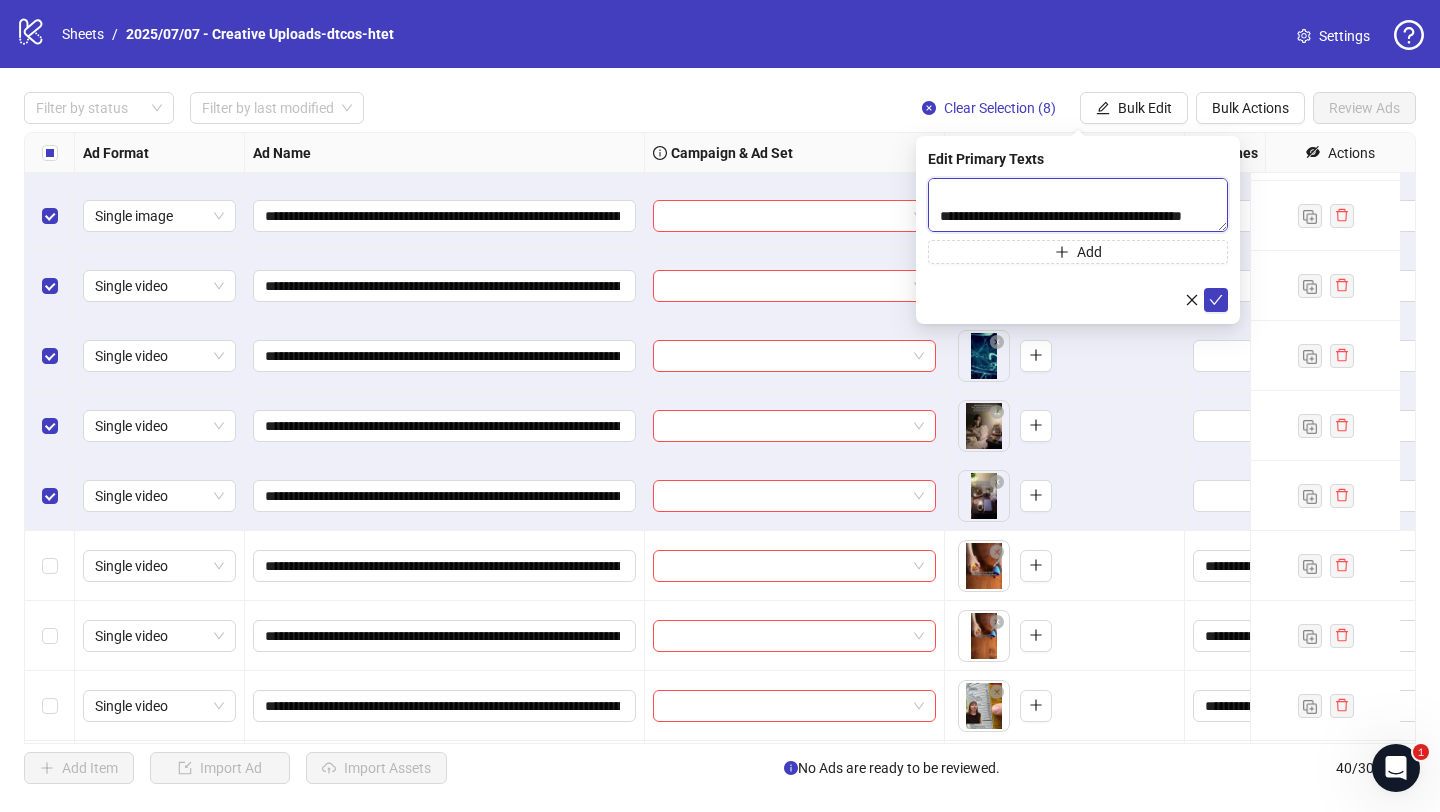 click on "**********" at bounding box center (1078, 205) 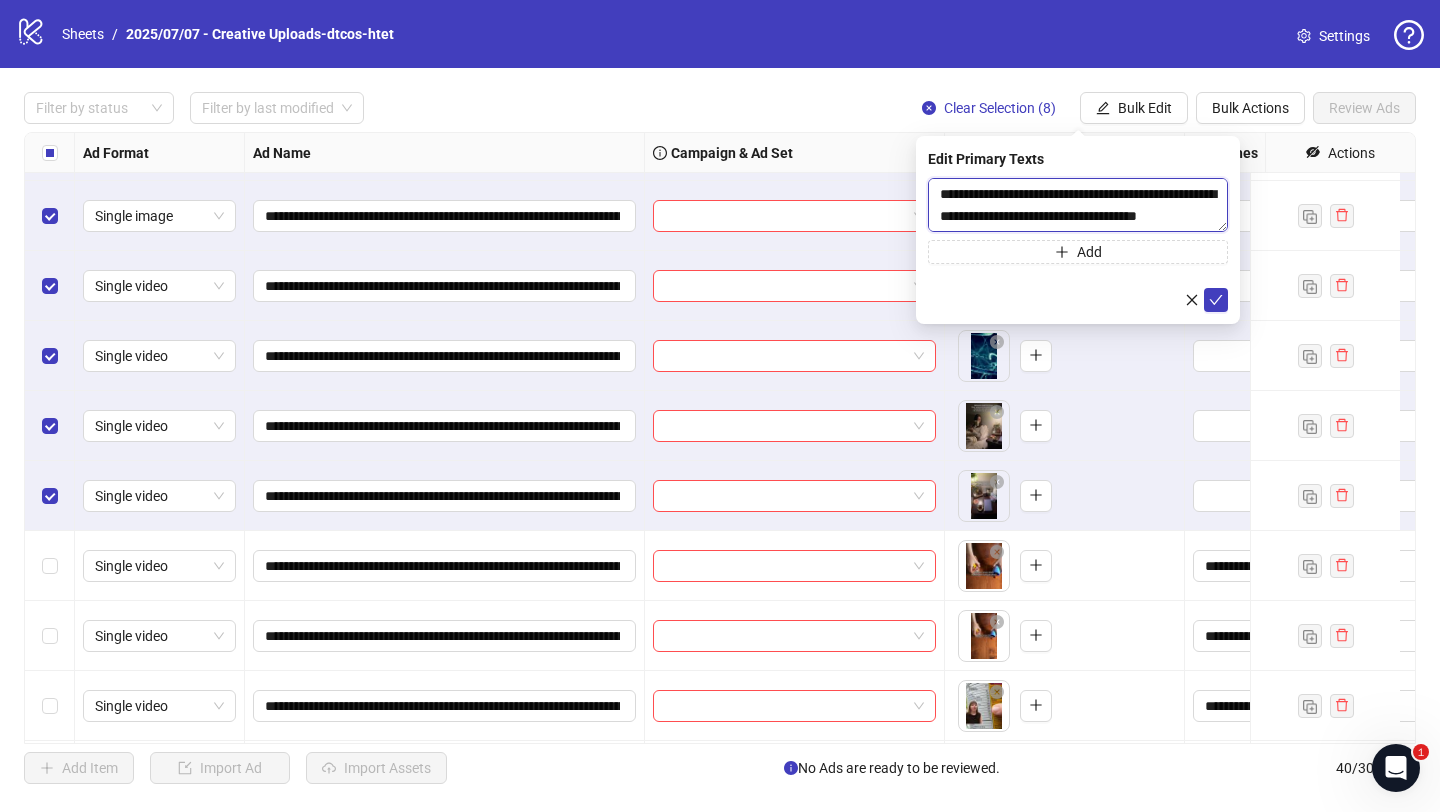 click on "**********" at bounding box center (1078, 205) 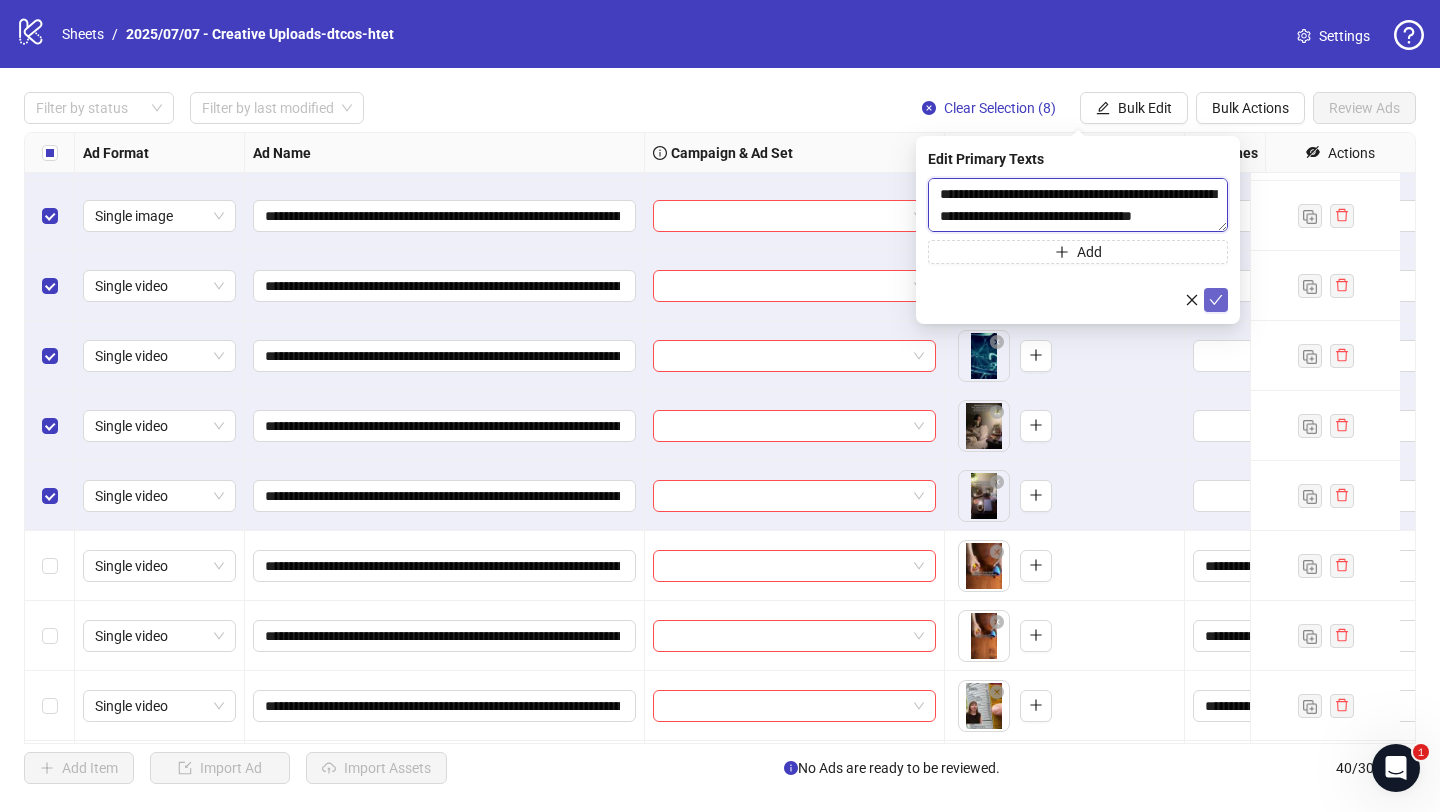 type on "**********" 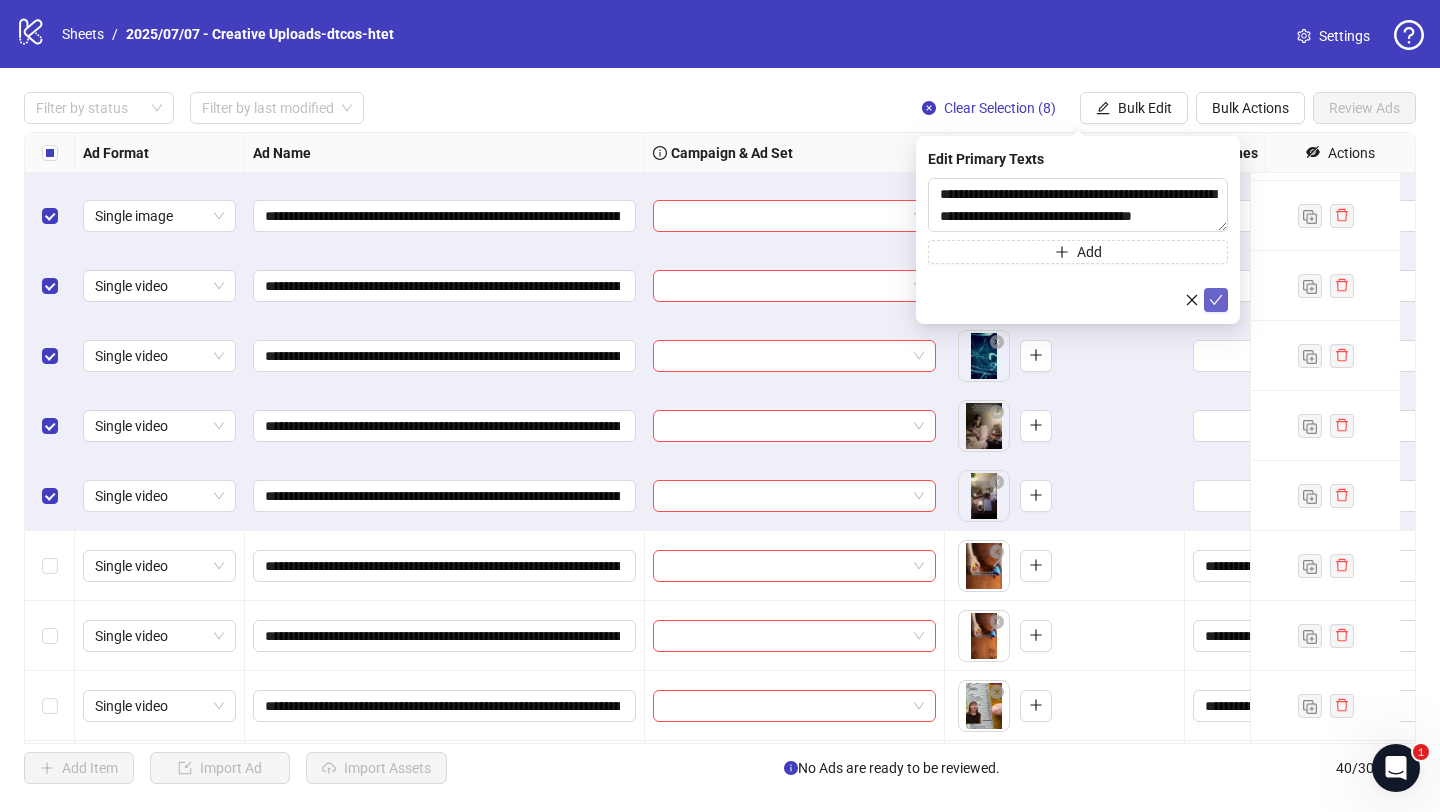 click at bounding box center (1216, 300) 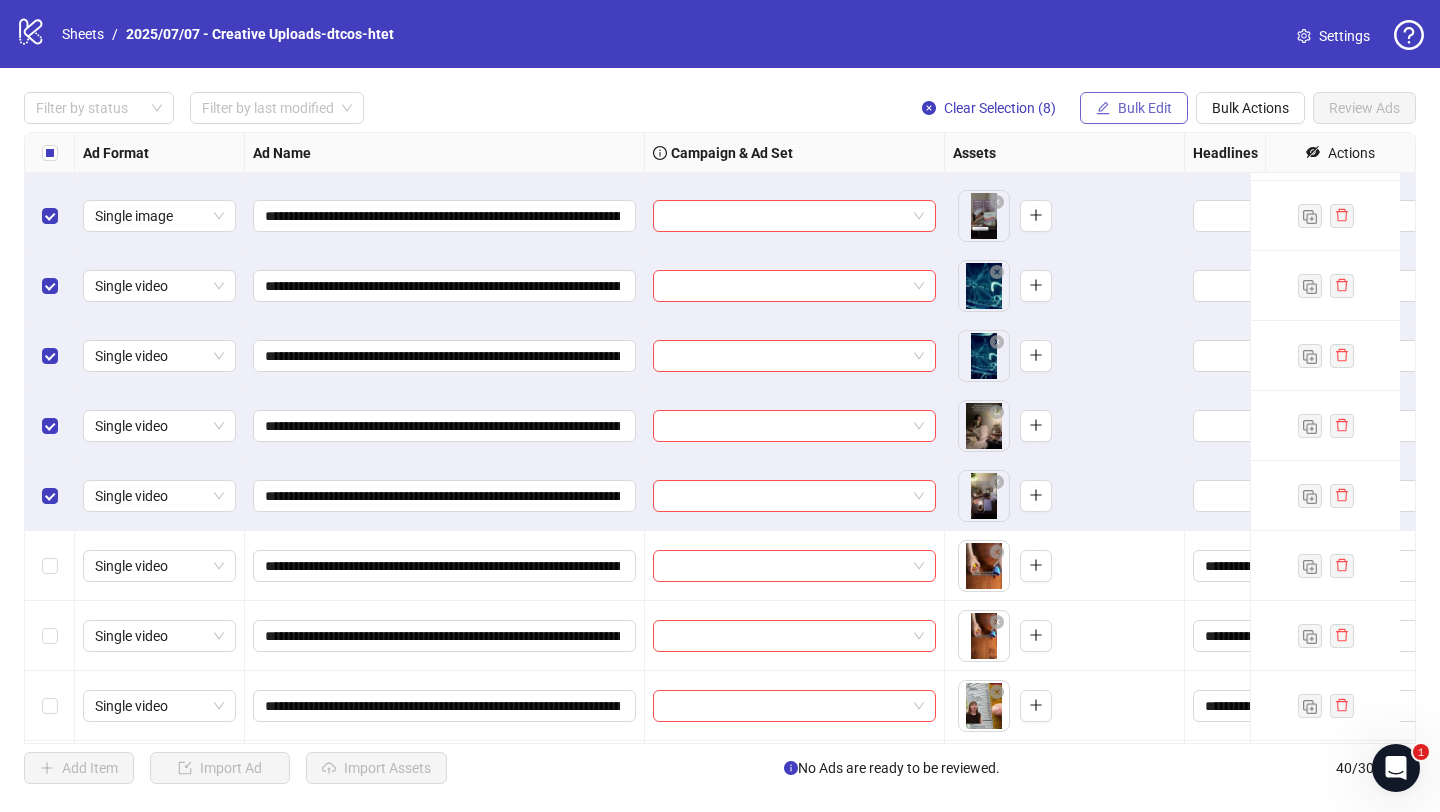 click on "Bulk Edit" at bounding box center [1145, 108] 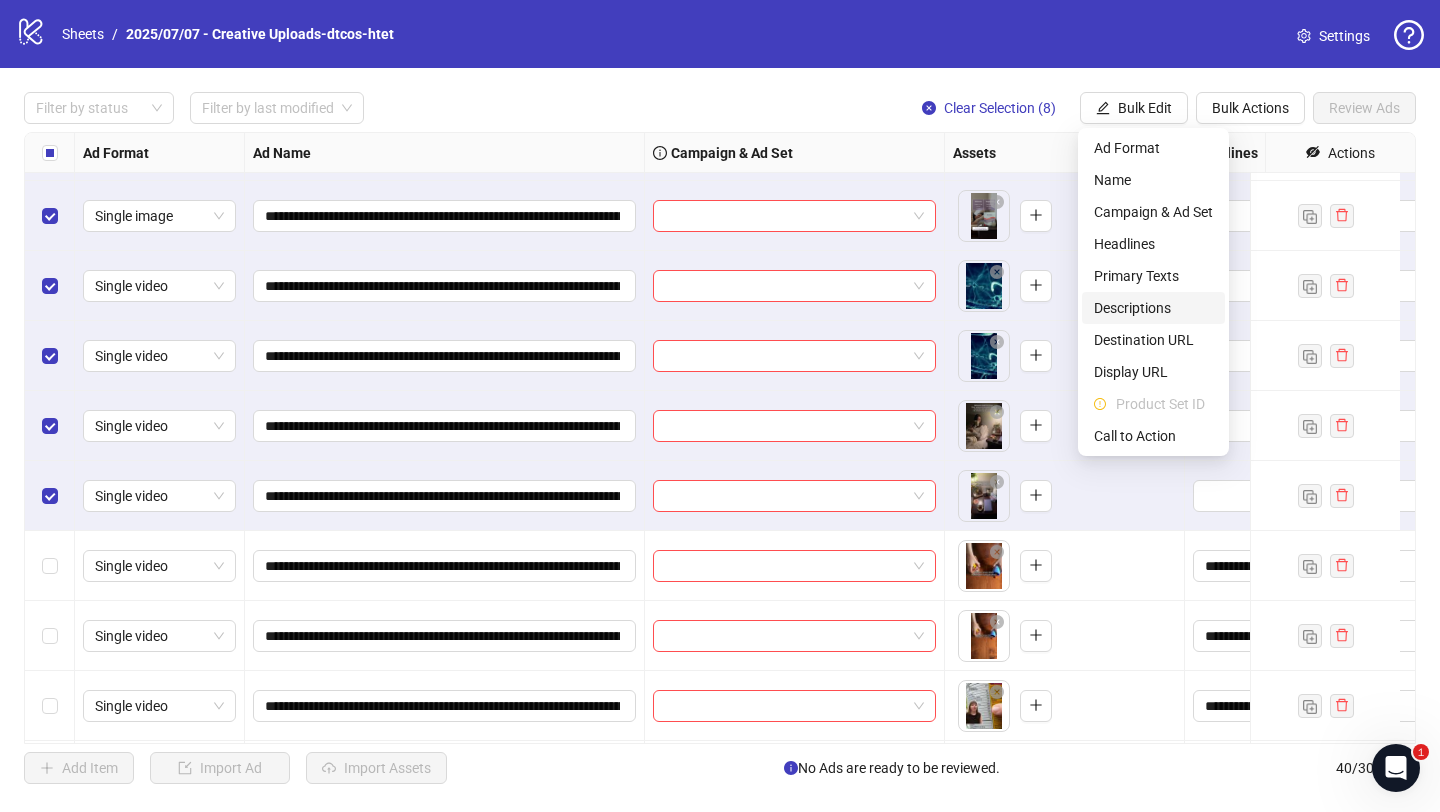 click on "Descriptions" at bounding box center (1153, 308) 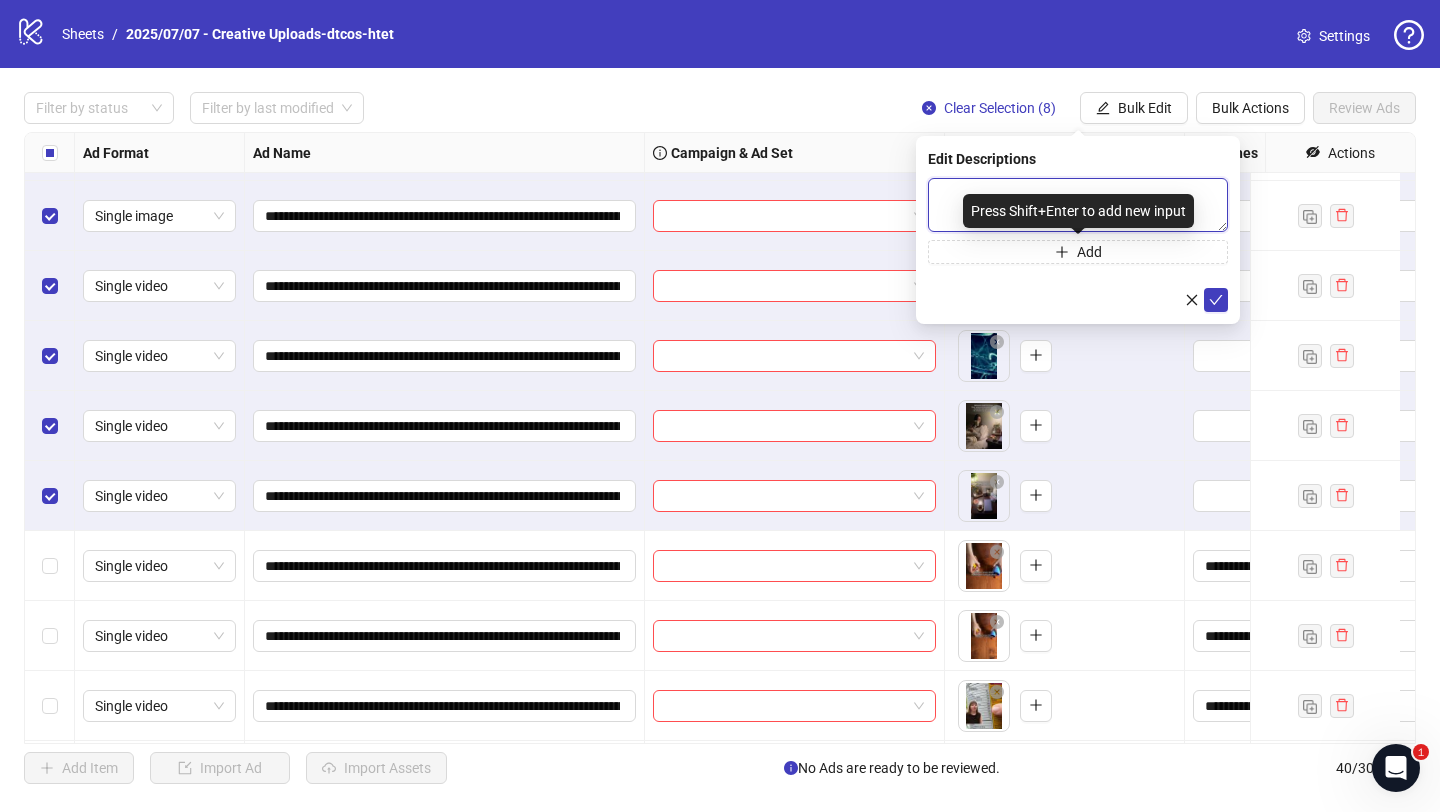 click at bounding box center (1078, 205) 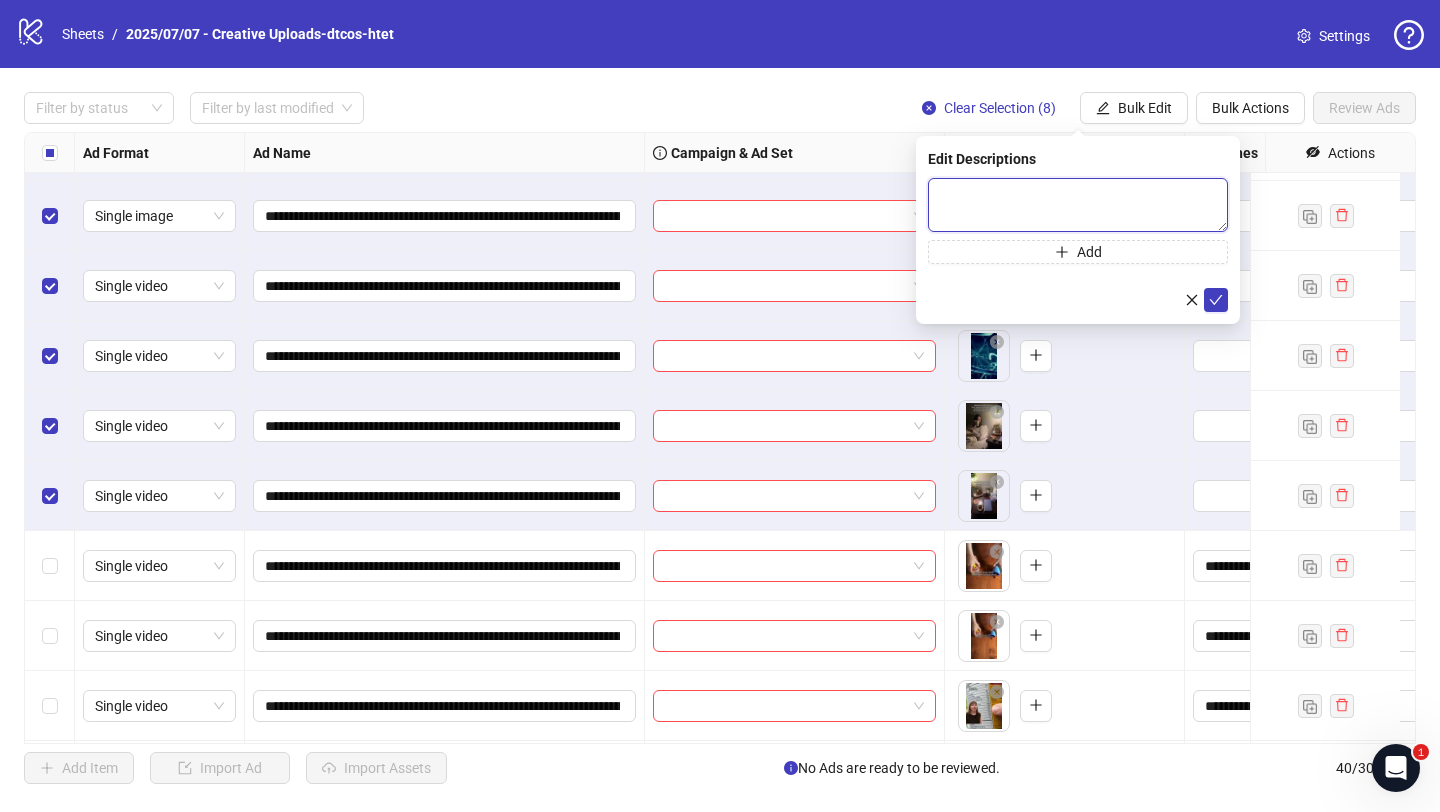 paste on "**********" 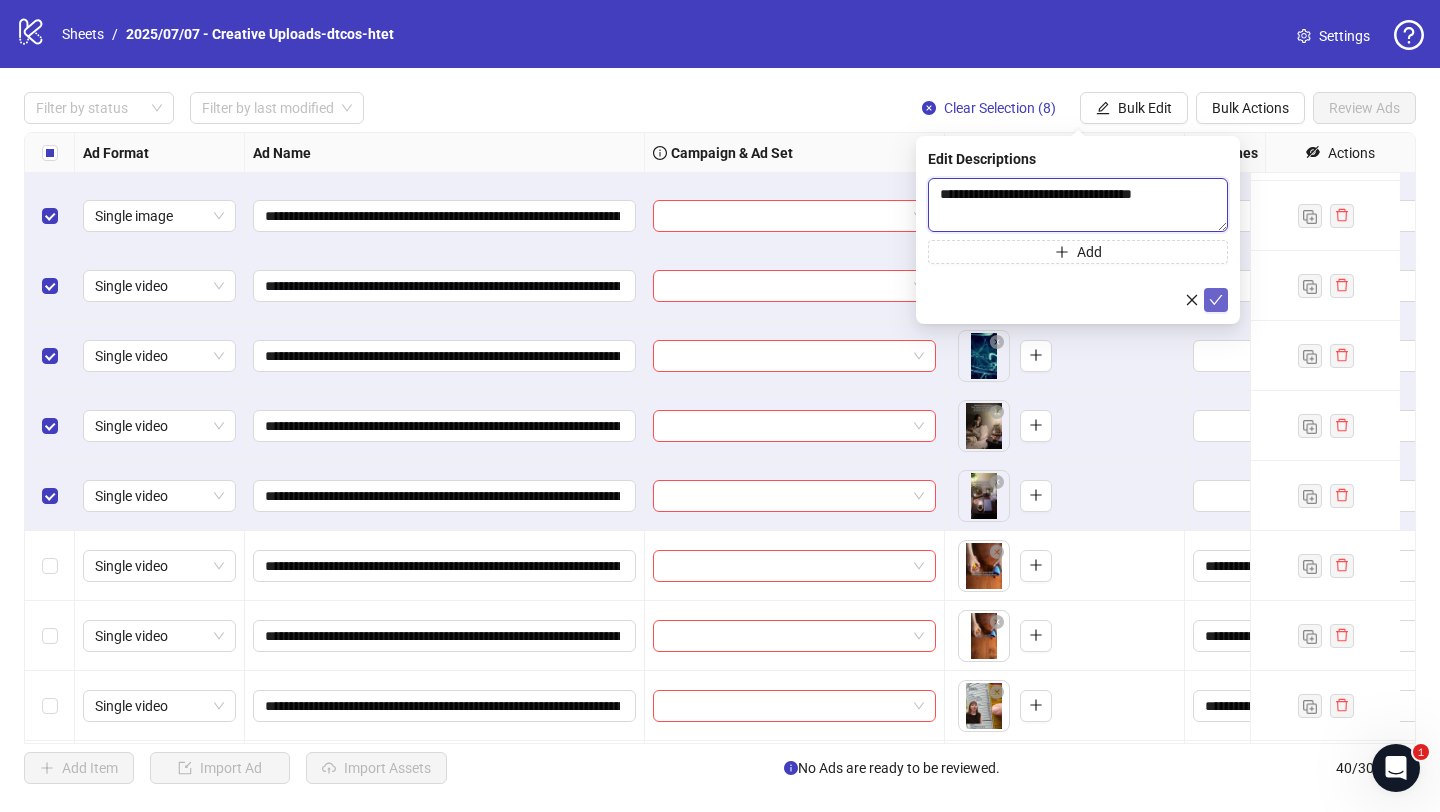 type on "**********" 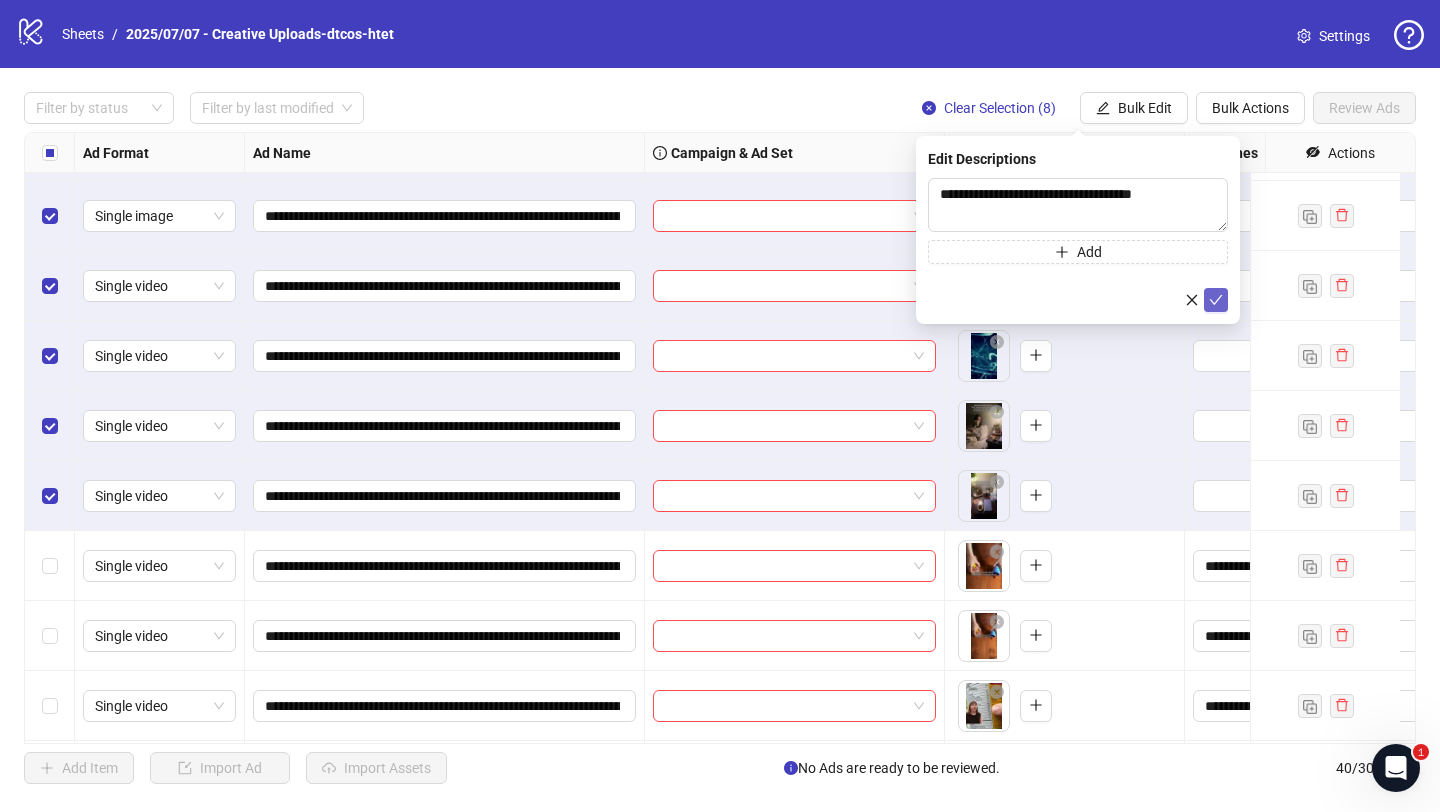 click at bounding box center [1216, 300] 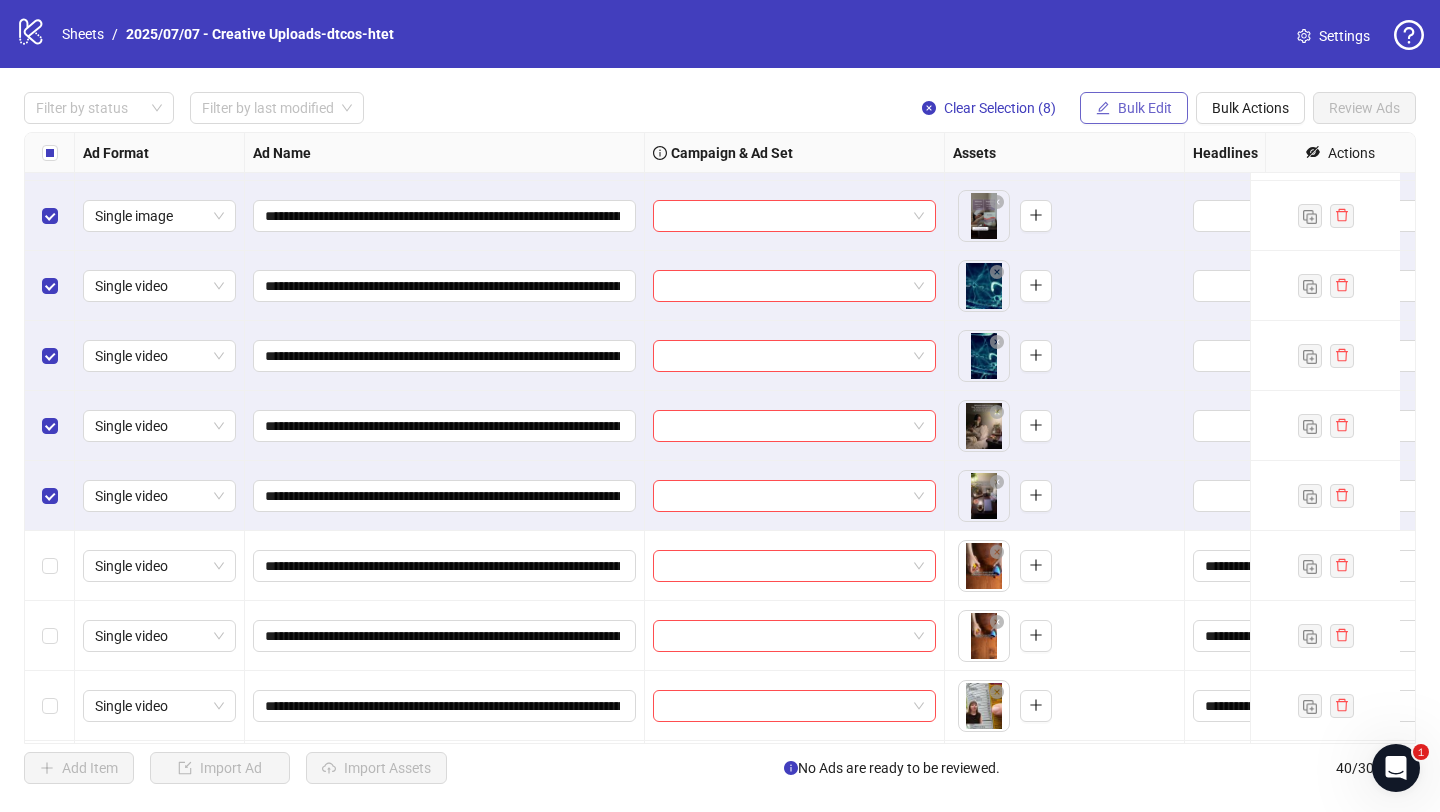 click on "Bulk Edit" at bounding box center [1134, 108] 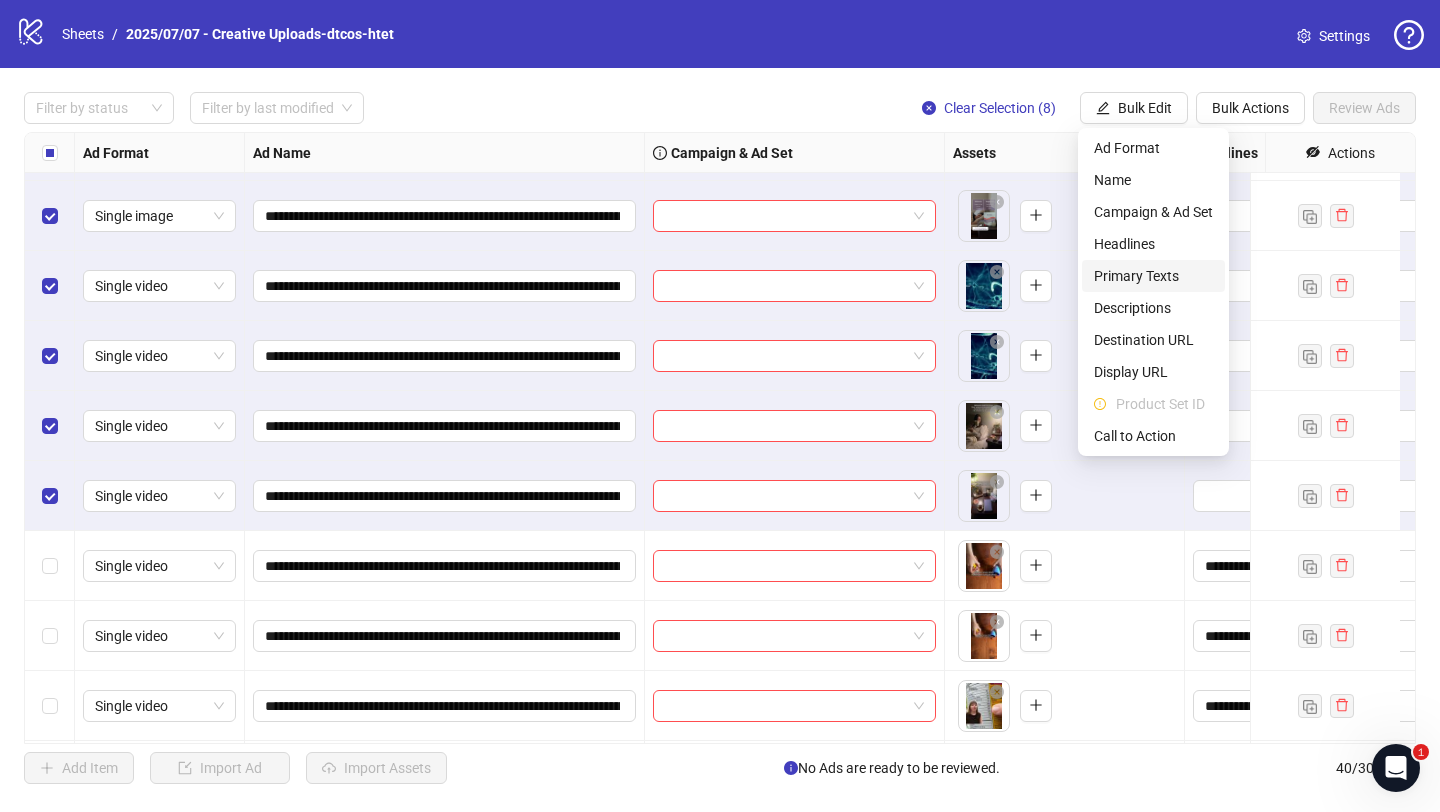 click on "Primary Texts" at bounding box center (1153, 276) 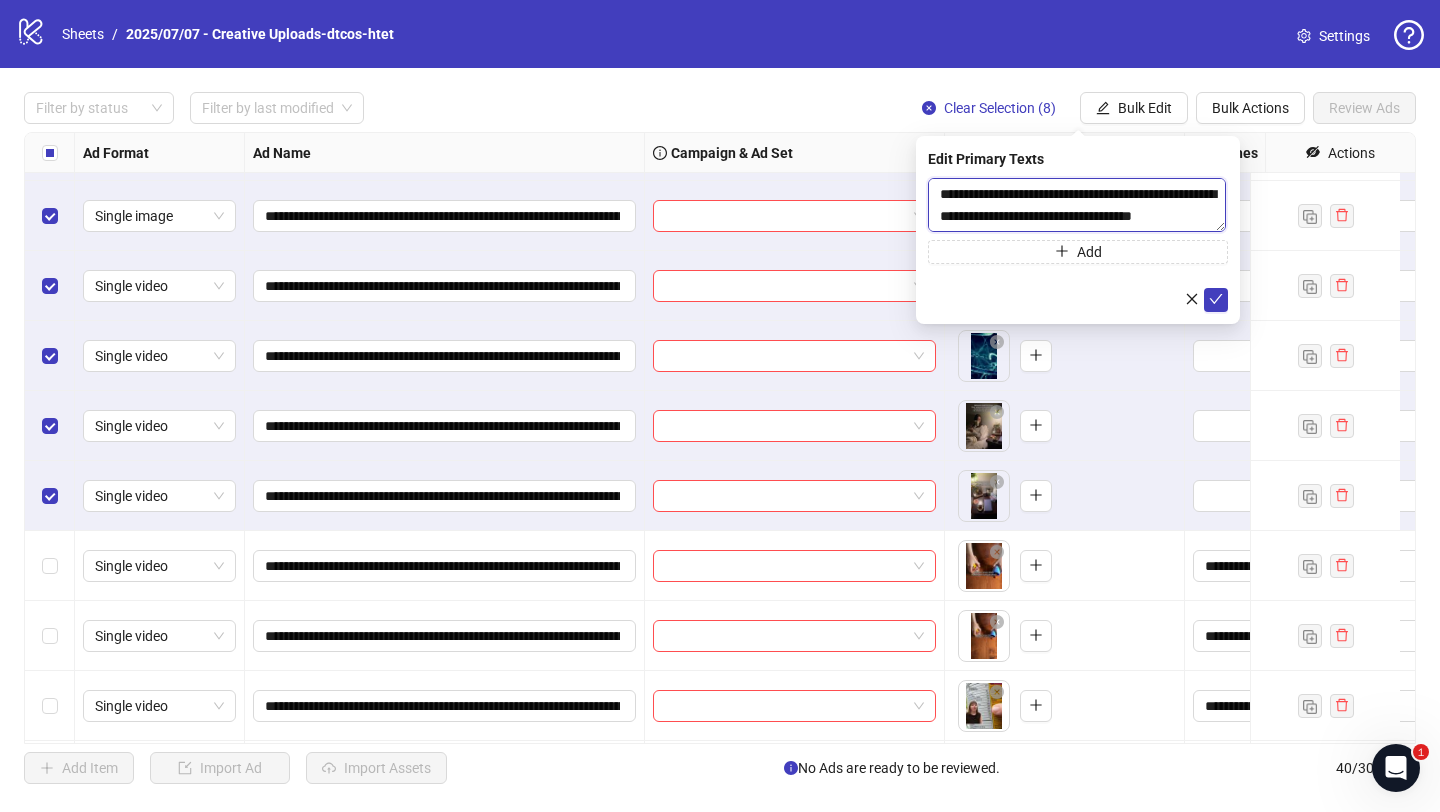 click on "**********" at bounding box center (1077, 205) 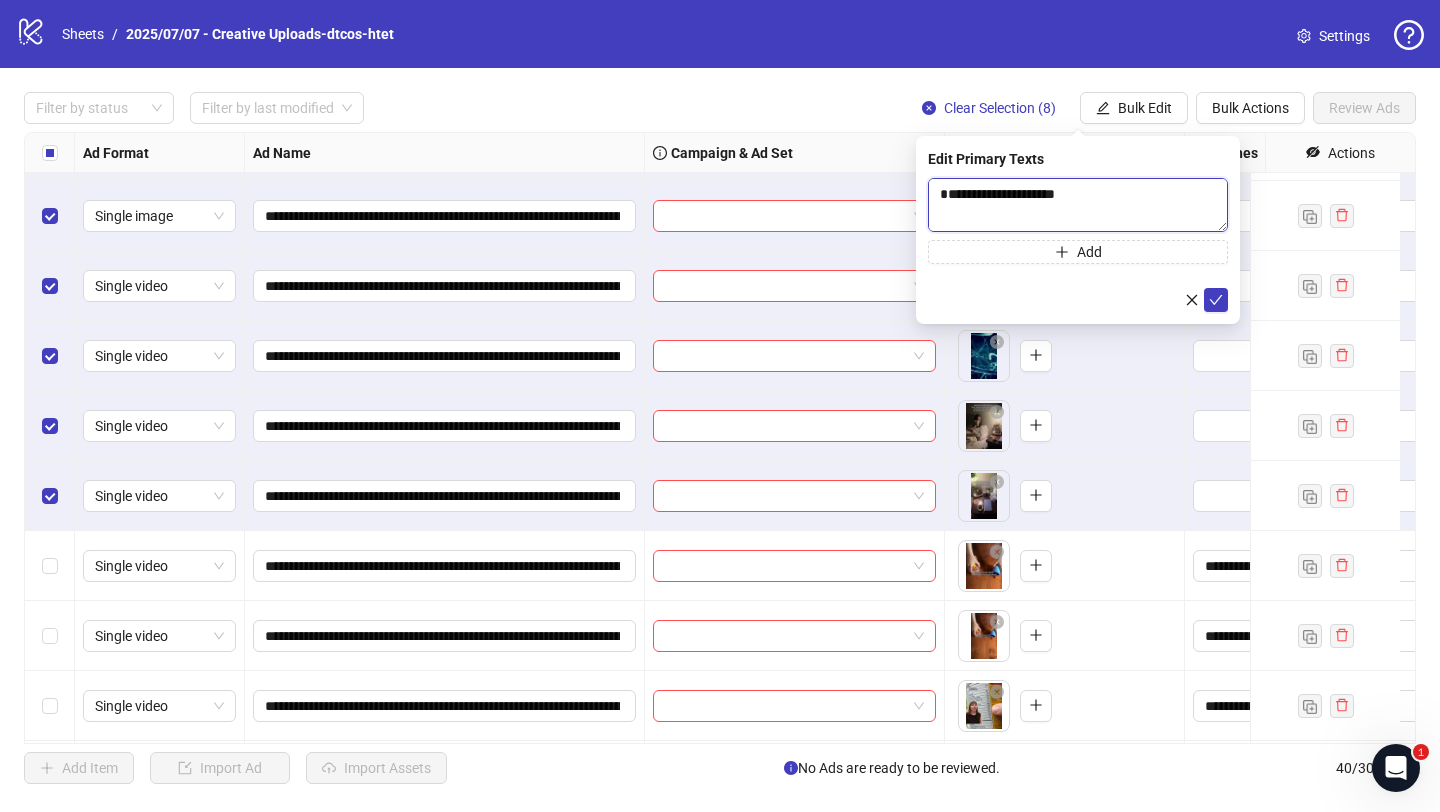 click on "**********" at bounding box center [1078, 205] 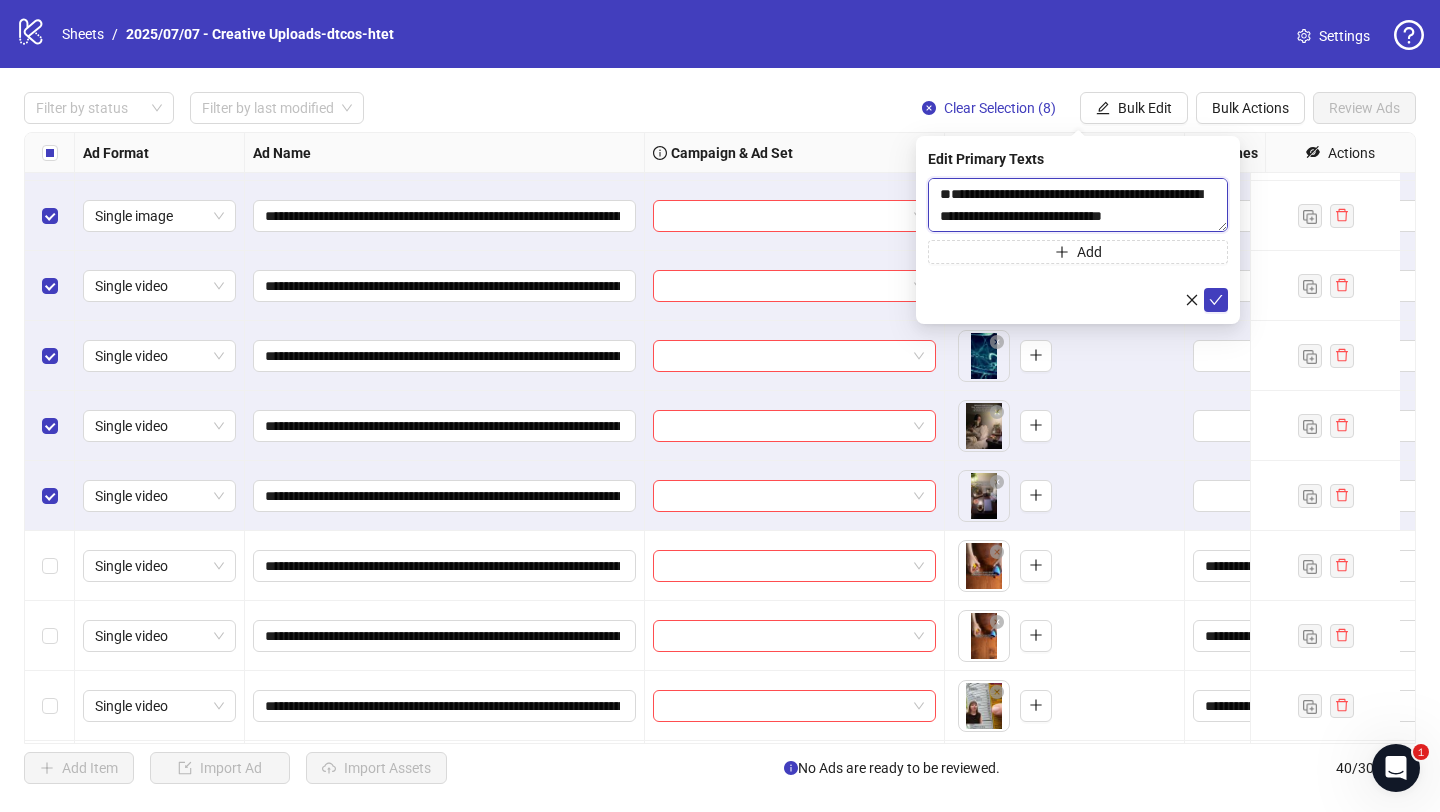 click on "**********" at bounding box center (1078, 205) 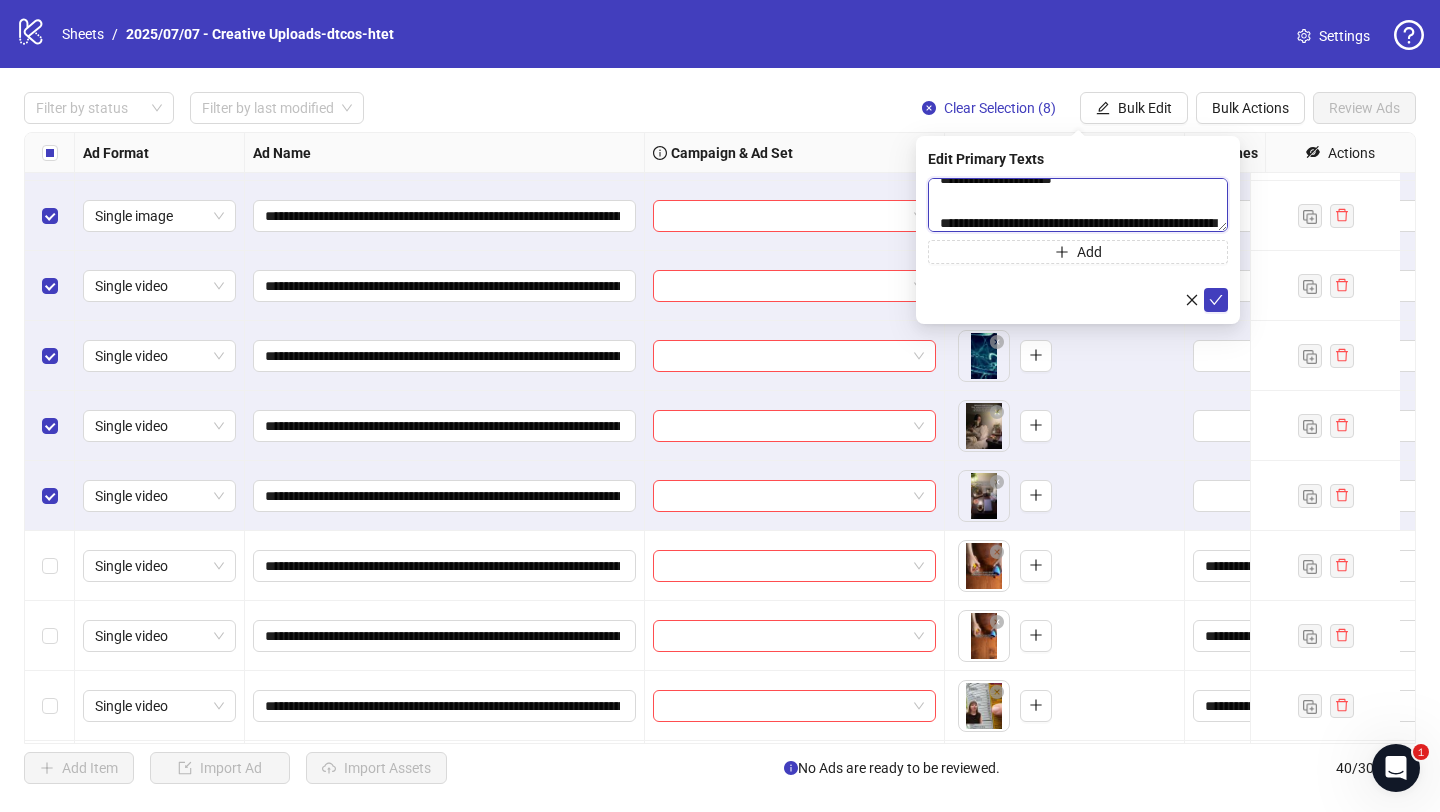 scroll, scrollTop: 0, scrollLeft: 0, axis: both 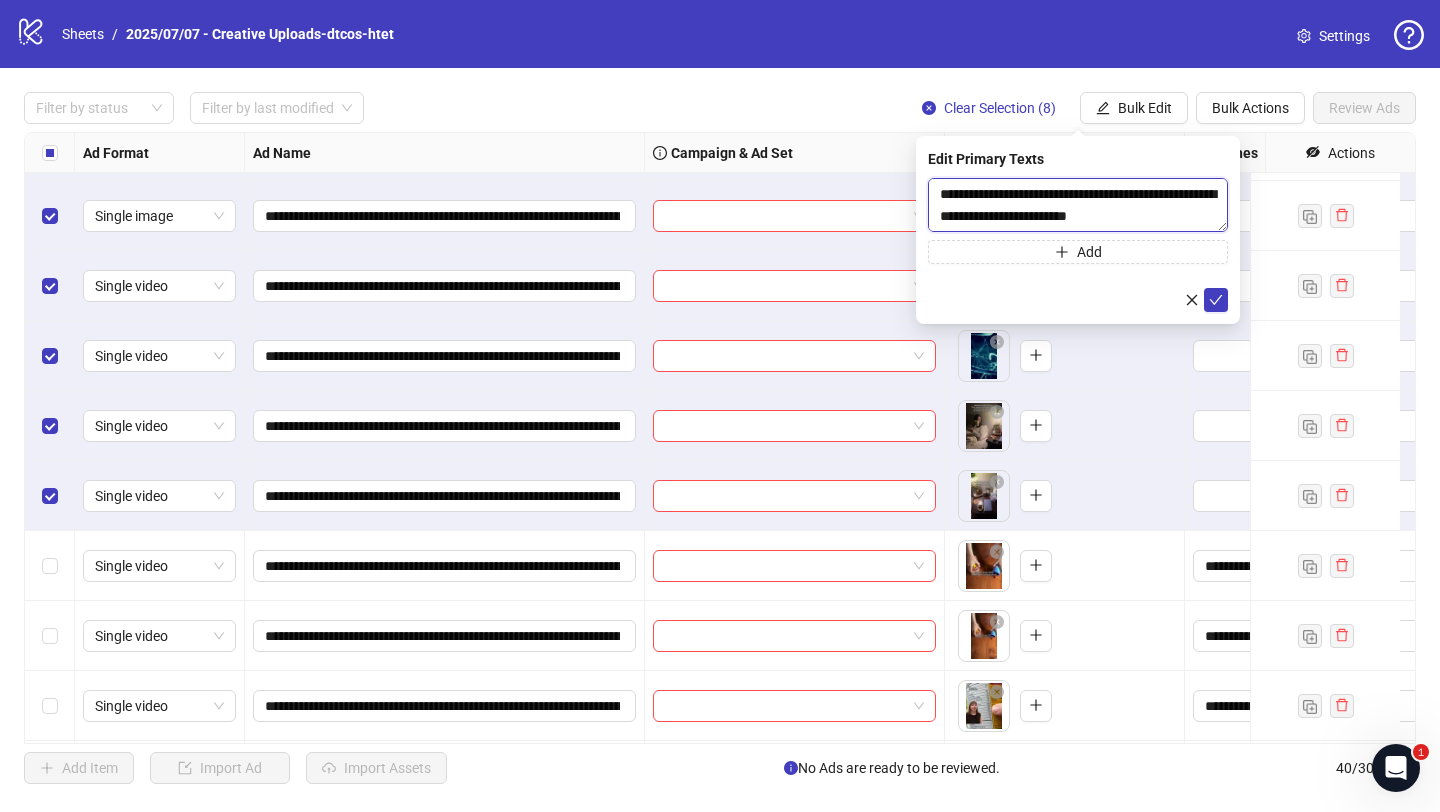 click on "**********" at bounding box center (1078, 205) 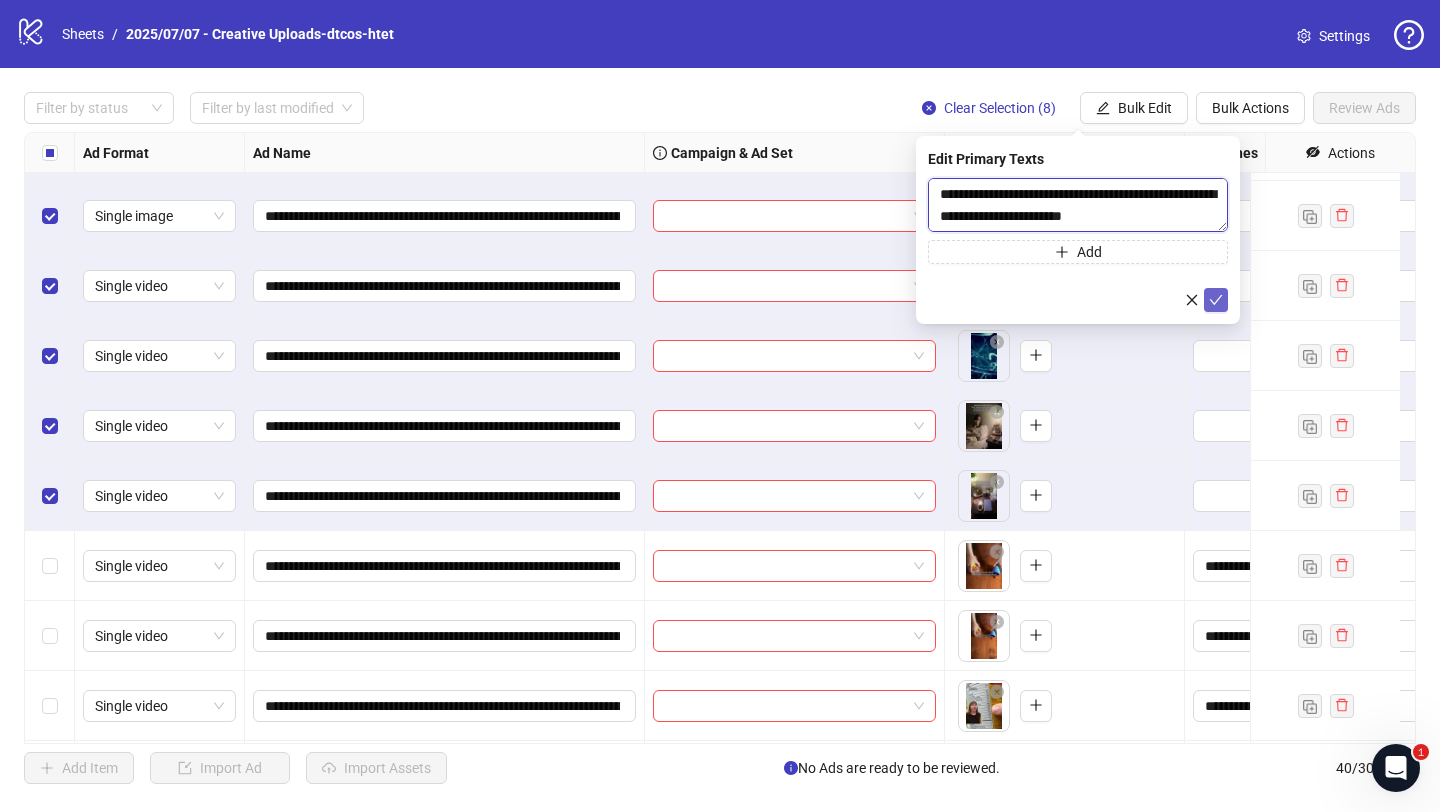 type on "**********" 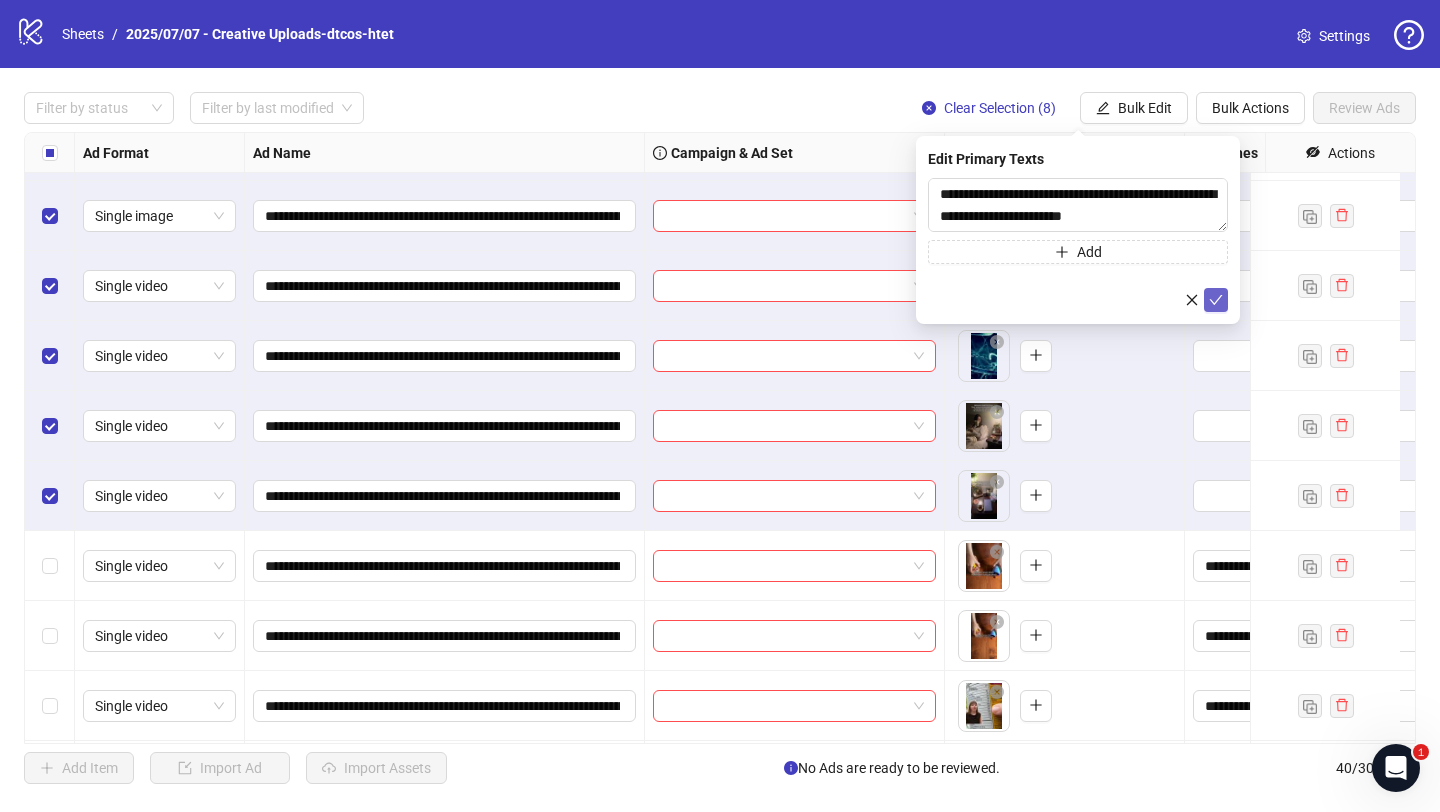 click at bounding box center (1216, 300) 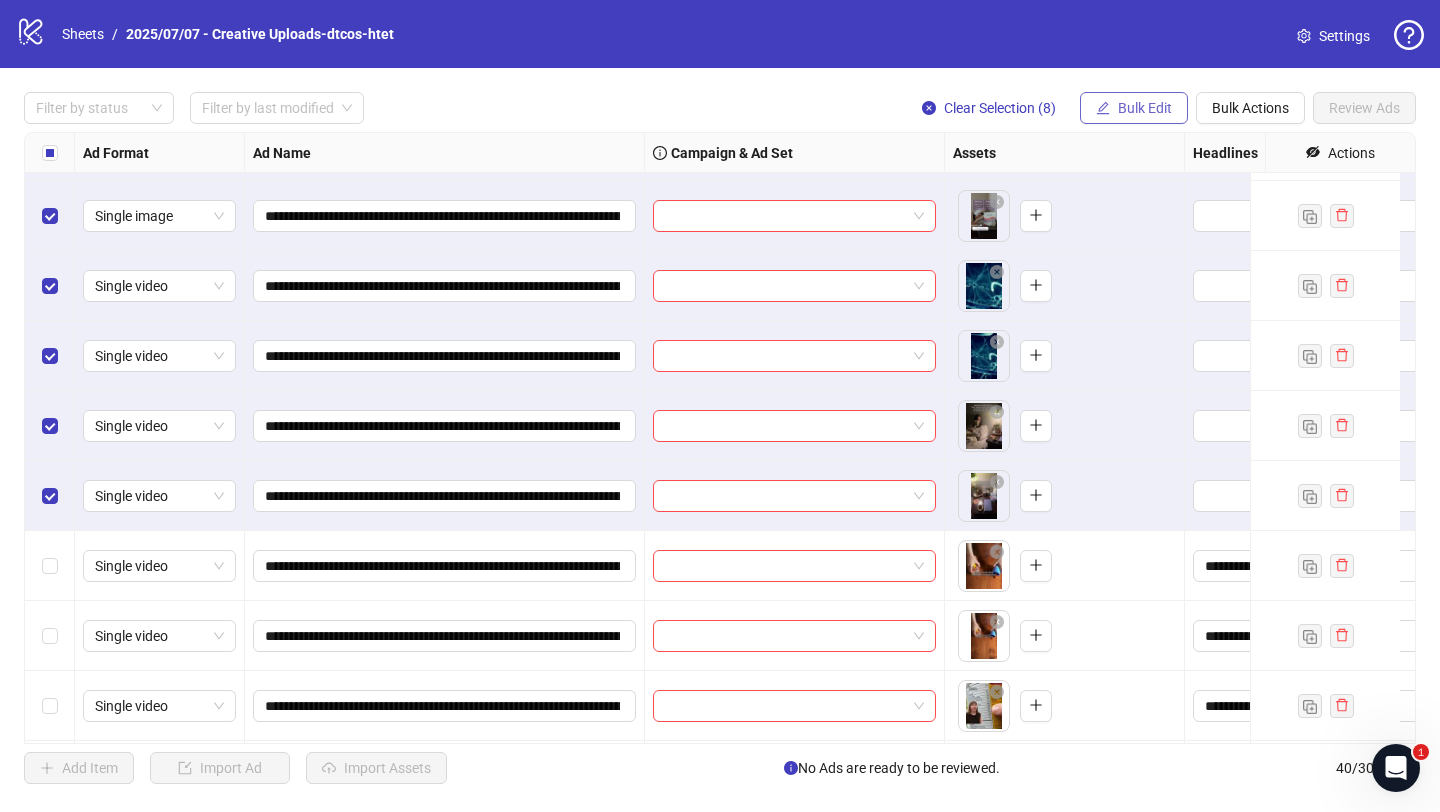click on "Bulk Edit" at bounding box center (1145, 108) 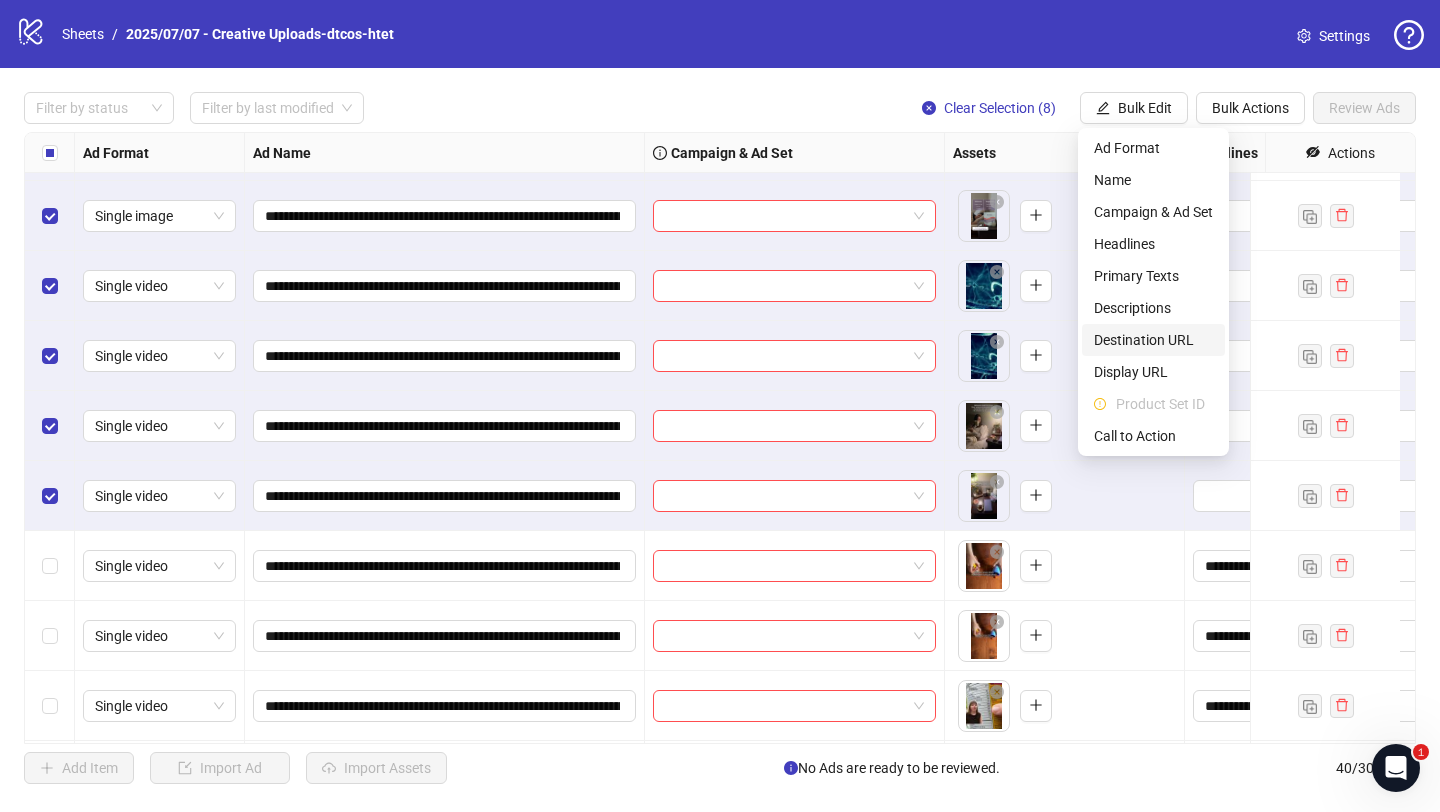 click on "Destination URL" at bounding box center [1153, 340] 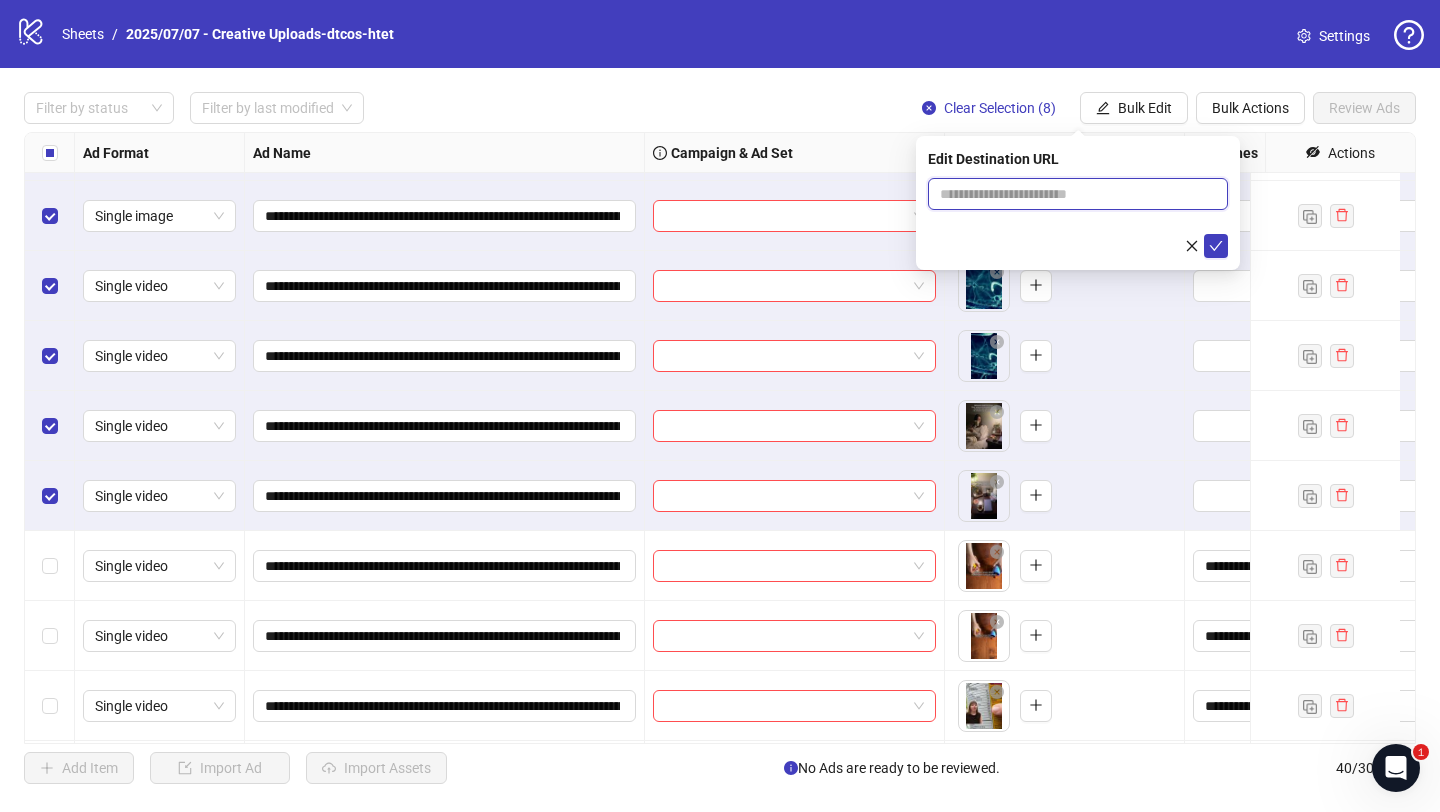 click at bounding box center [1070, 194] 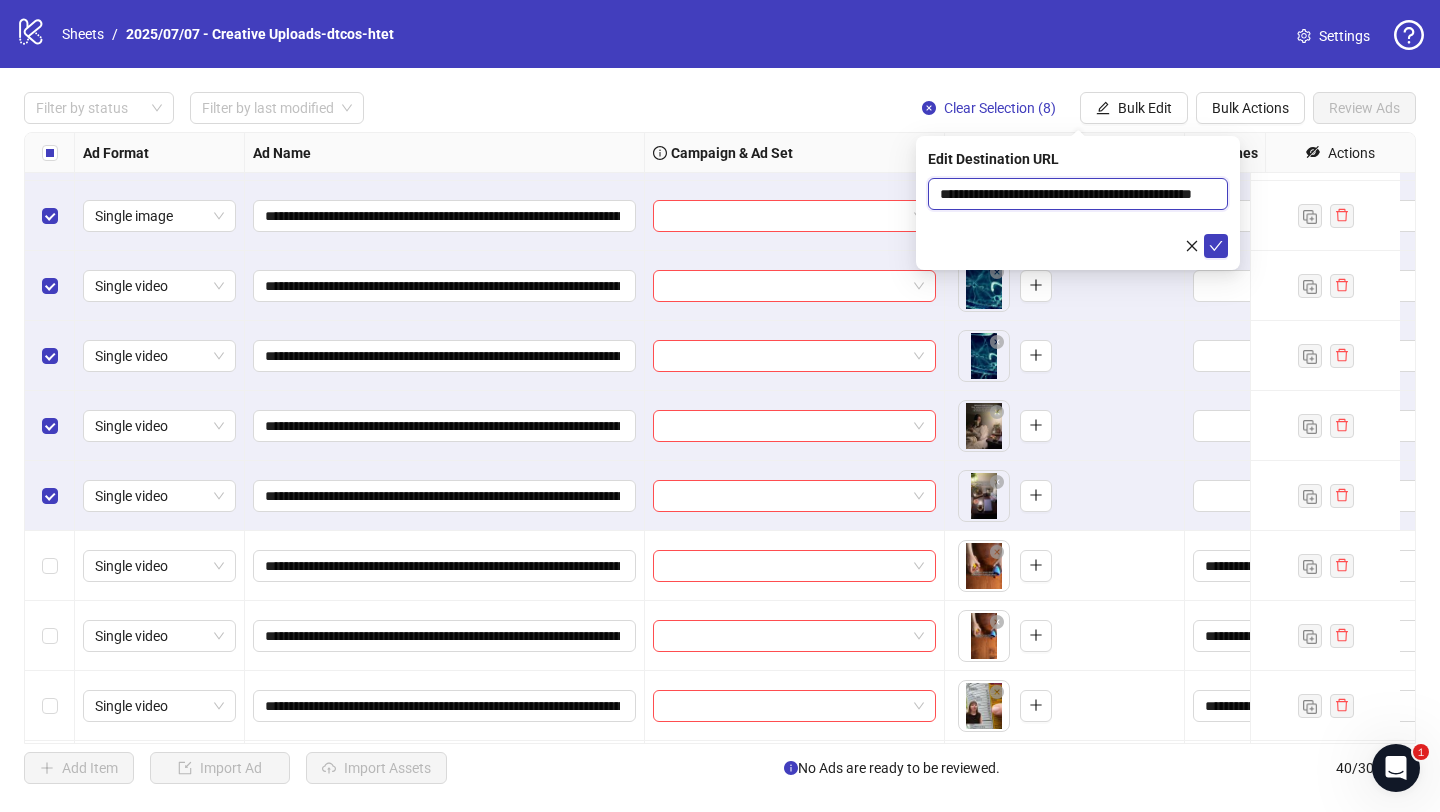 scroll, scrollTop: 0, scrollLeft: 66, axis: horizontal 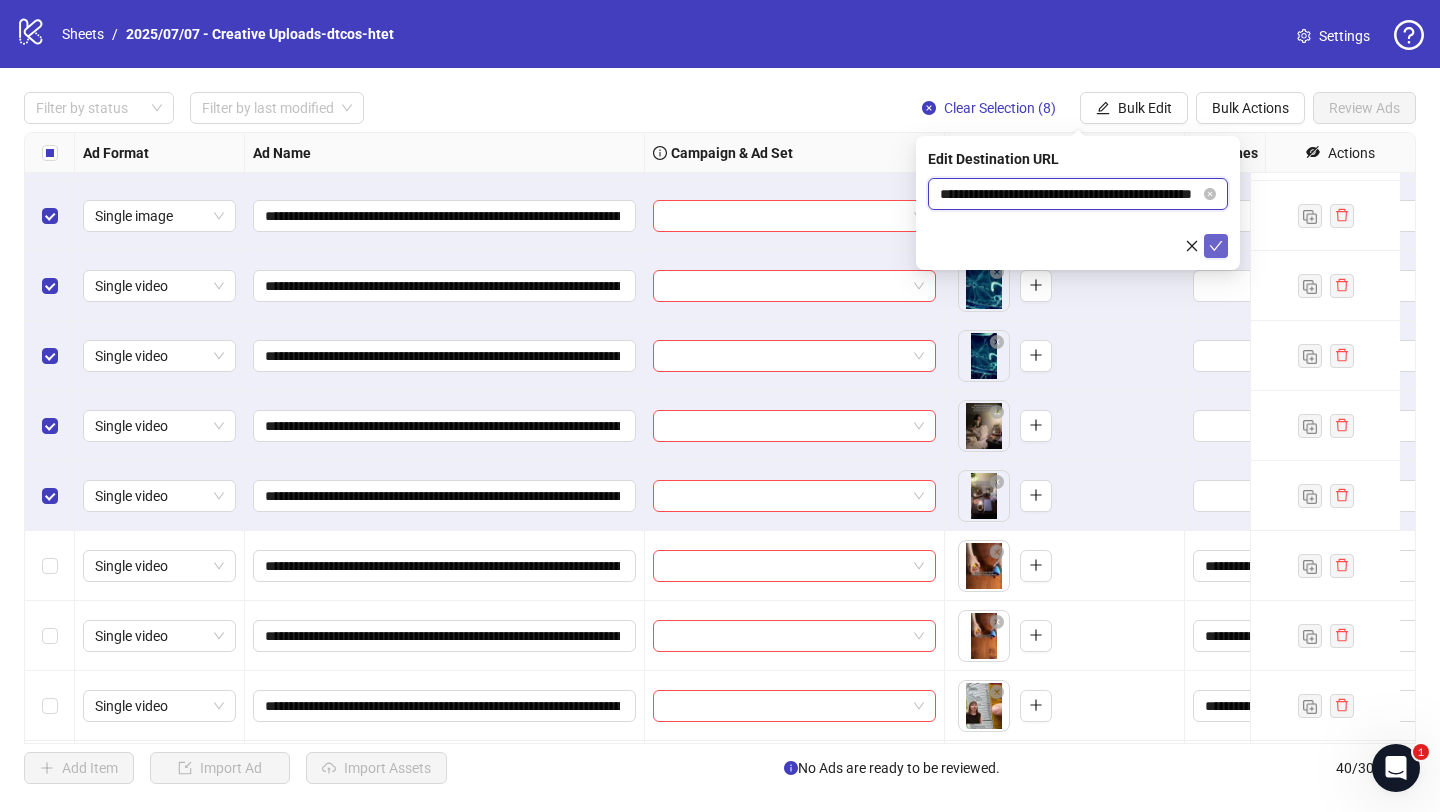 type on "**********" 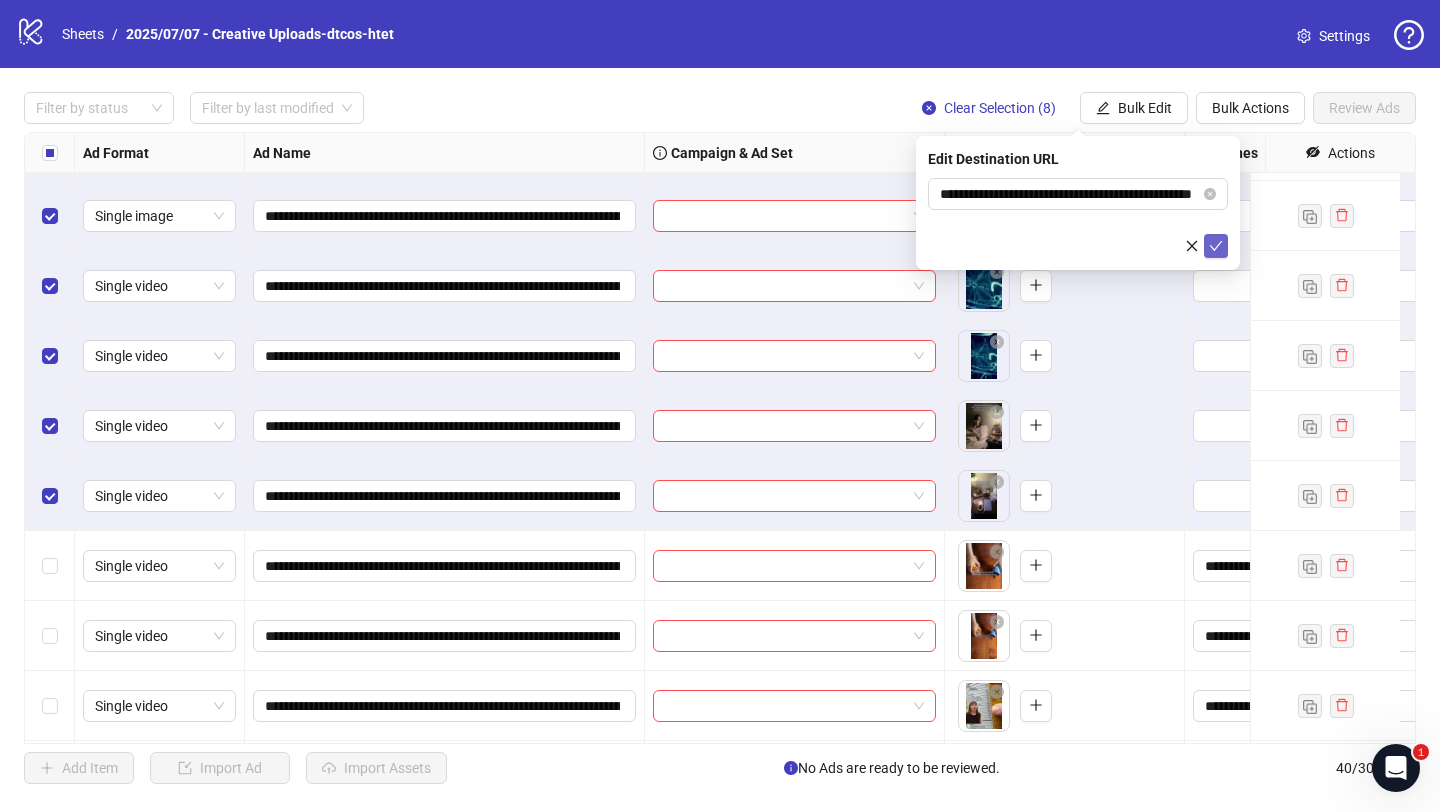 scroll, scrollTop: 0, scrollLeft: 0, axis: both 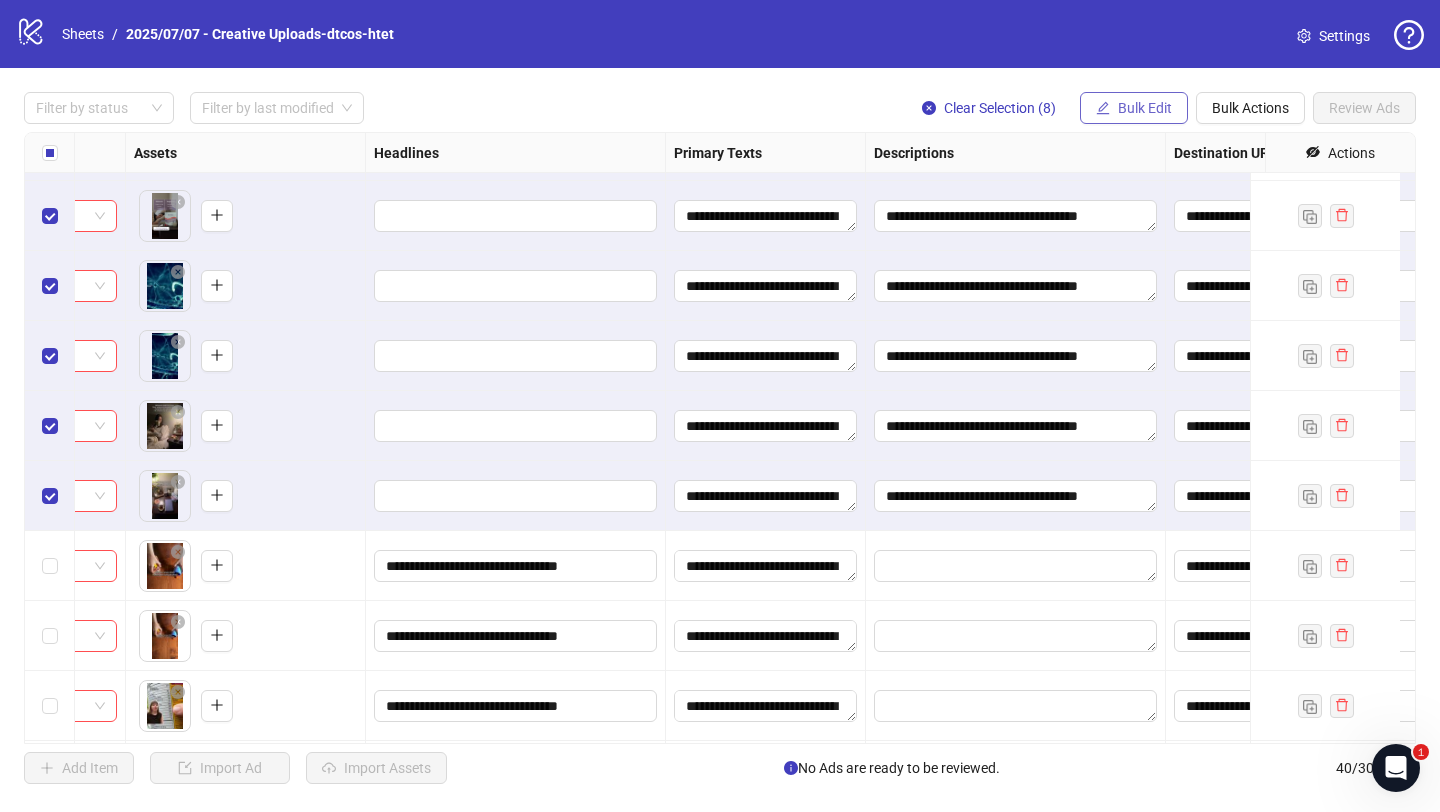 click on "Bulk Edit" at bounding box center (1145, 108) 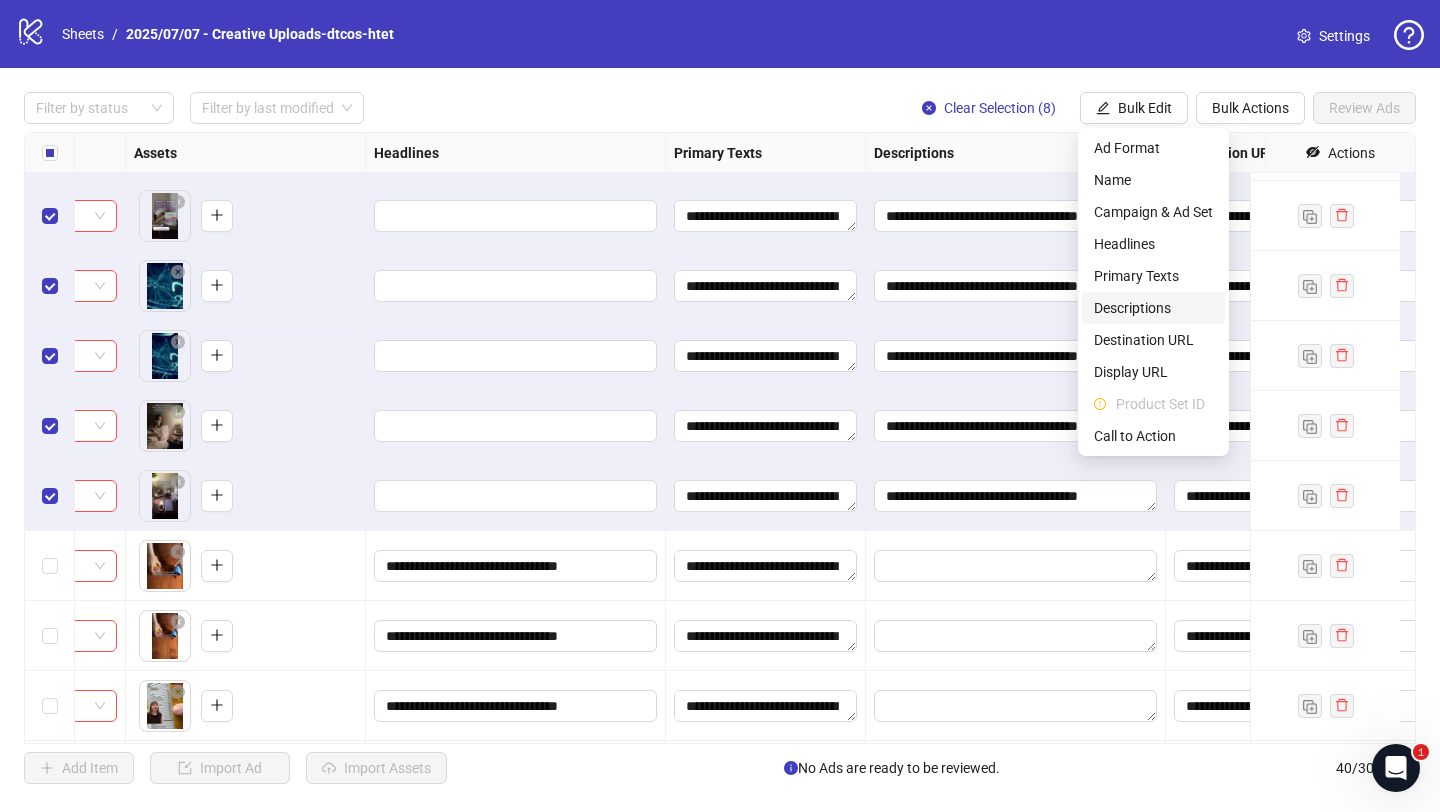 click on "Descriptions" at bounding box center (1153, 308) 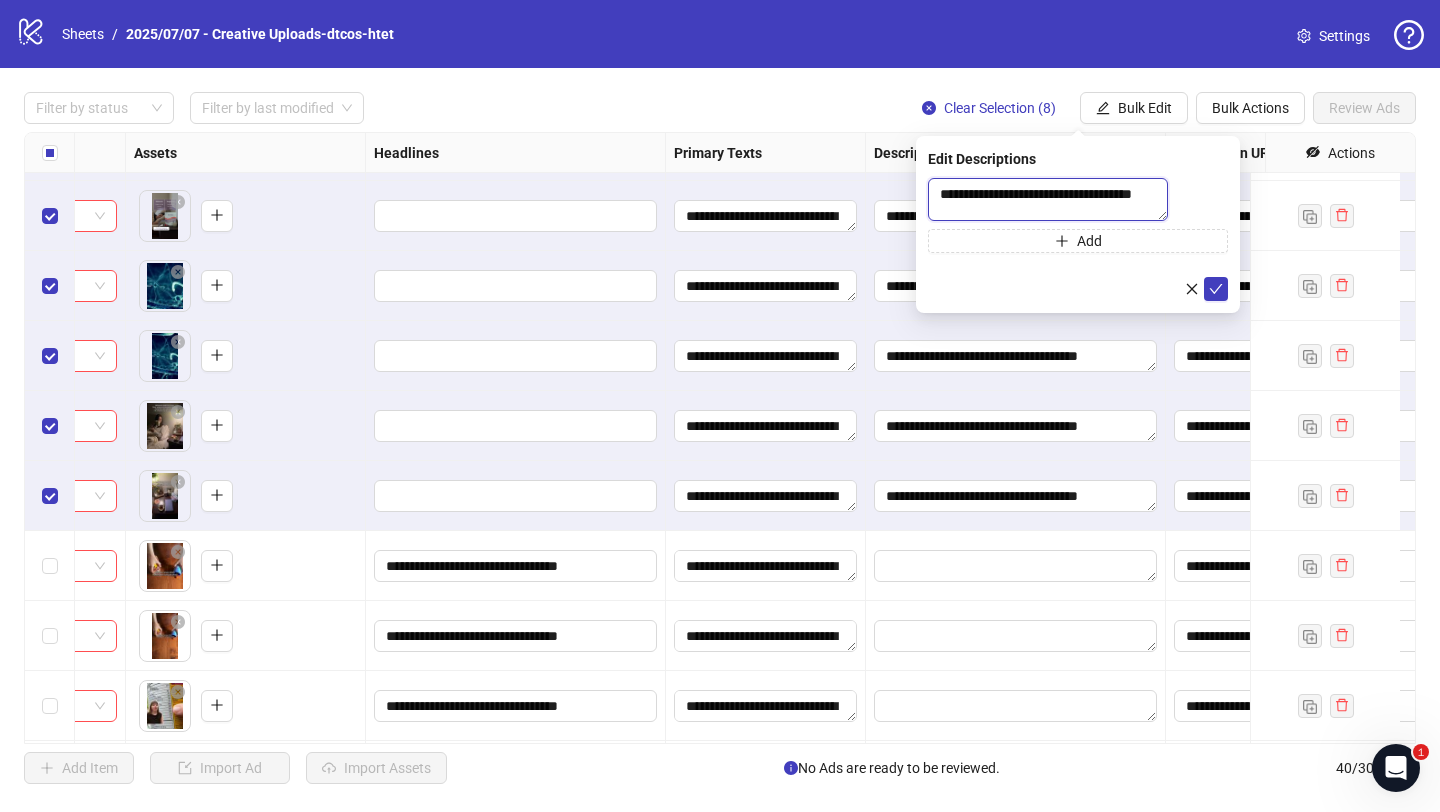 click on "**********" at bounding box center (1048, 199) 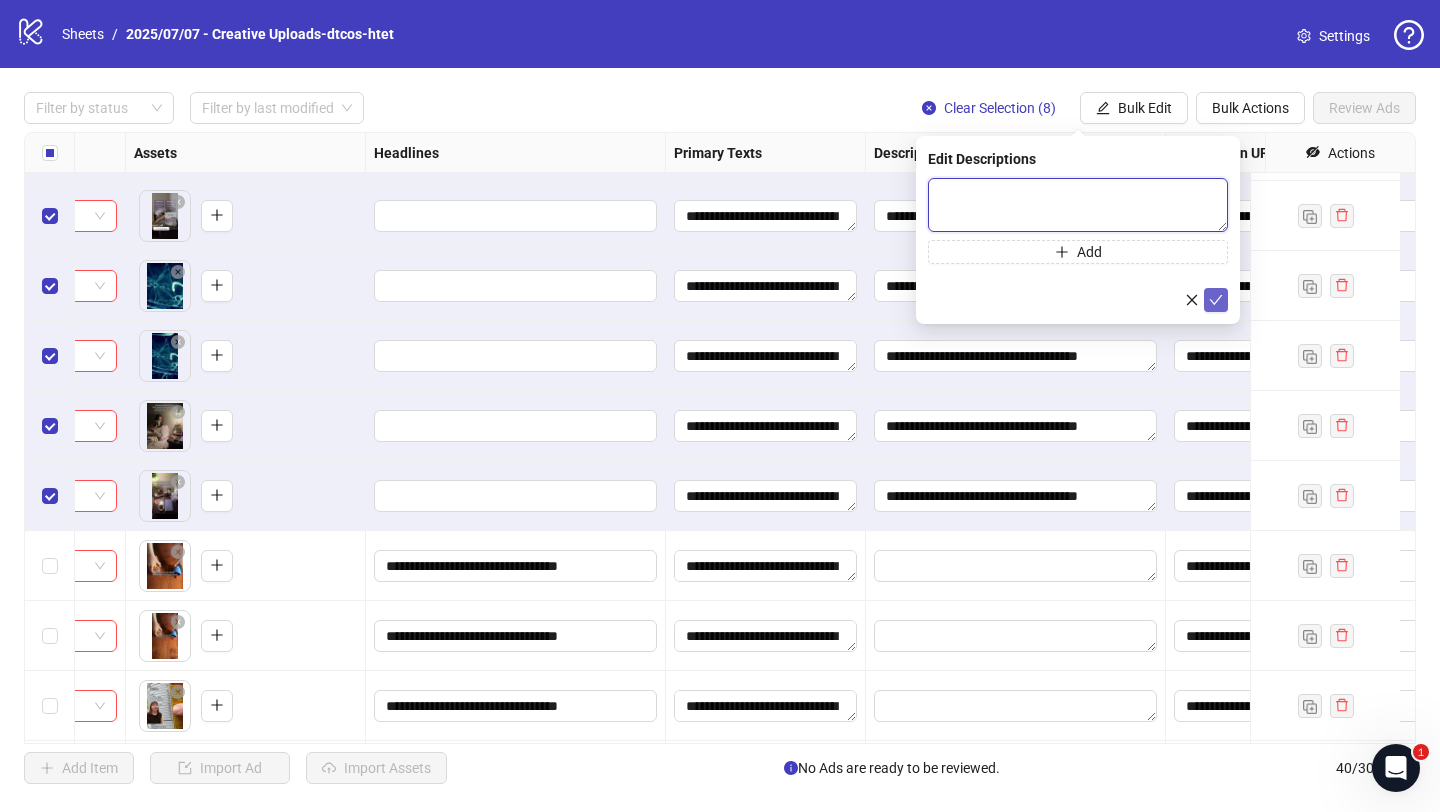 type 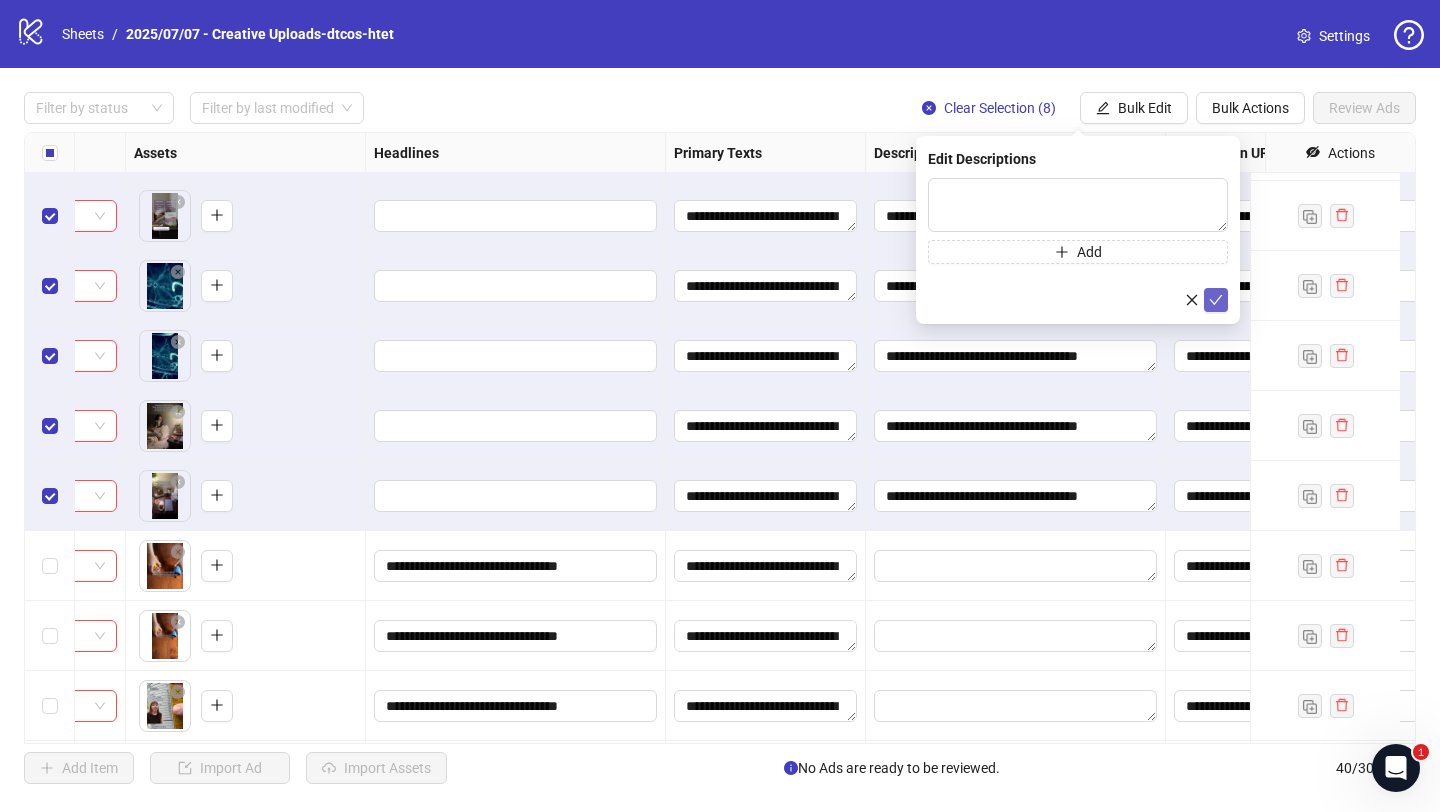 click at bounding box center [1216, 300] 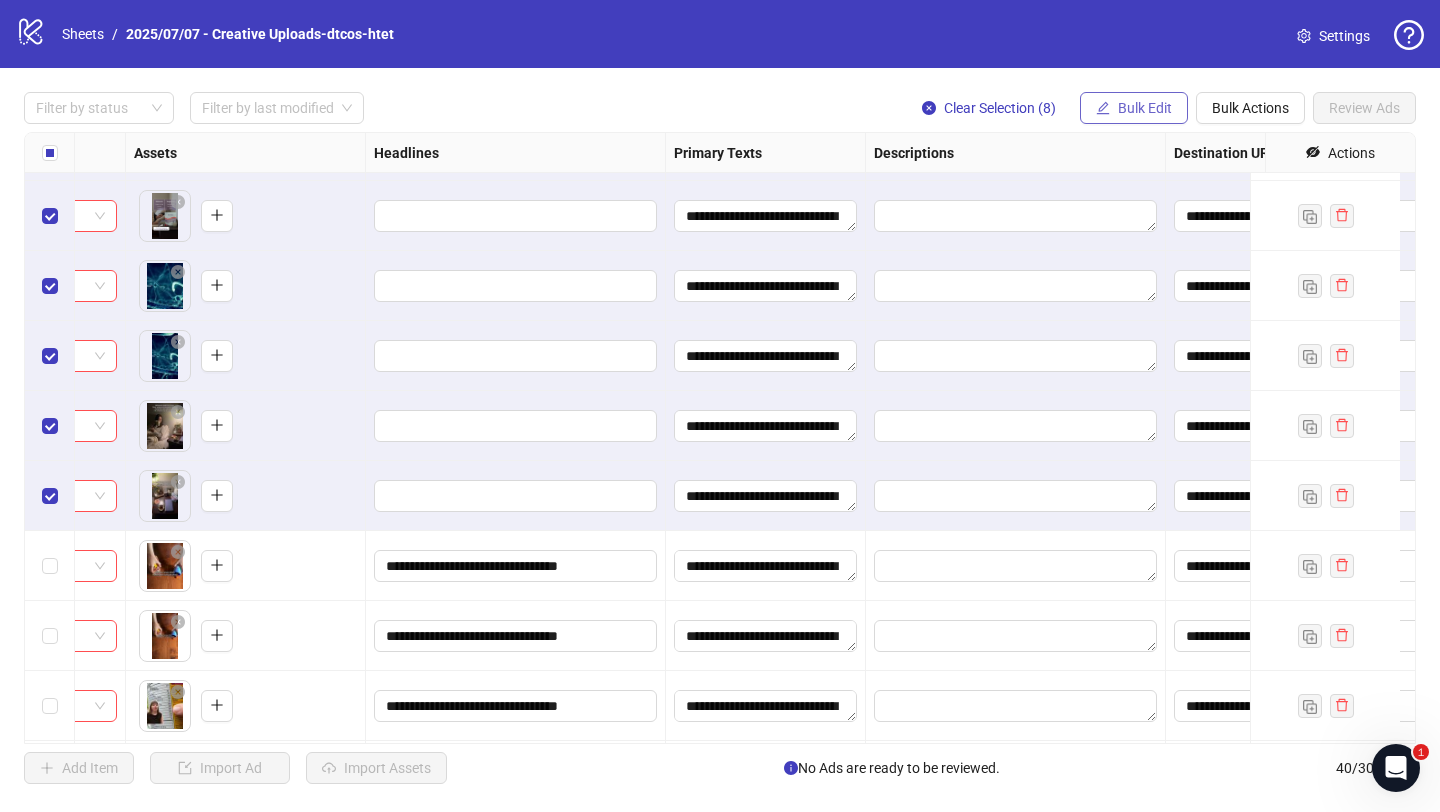 click on "Bulk Edit" at bounding box center (1145, 108) 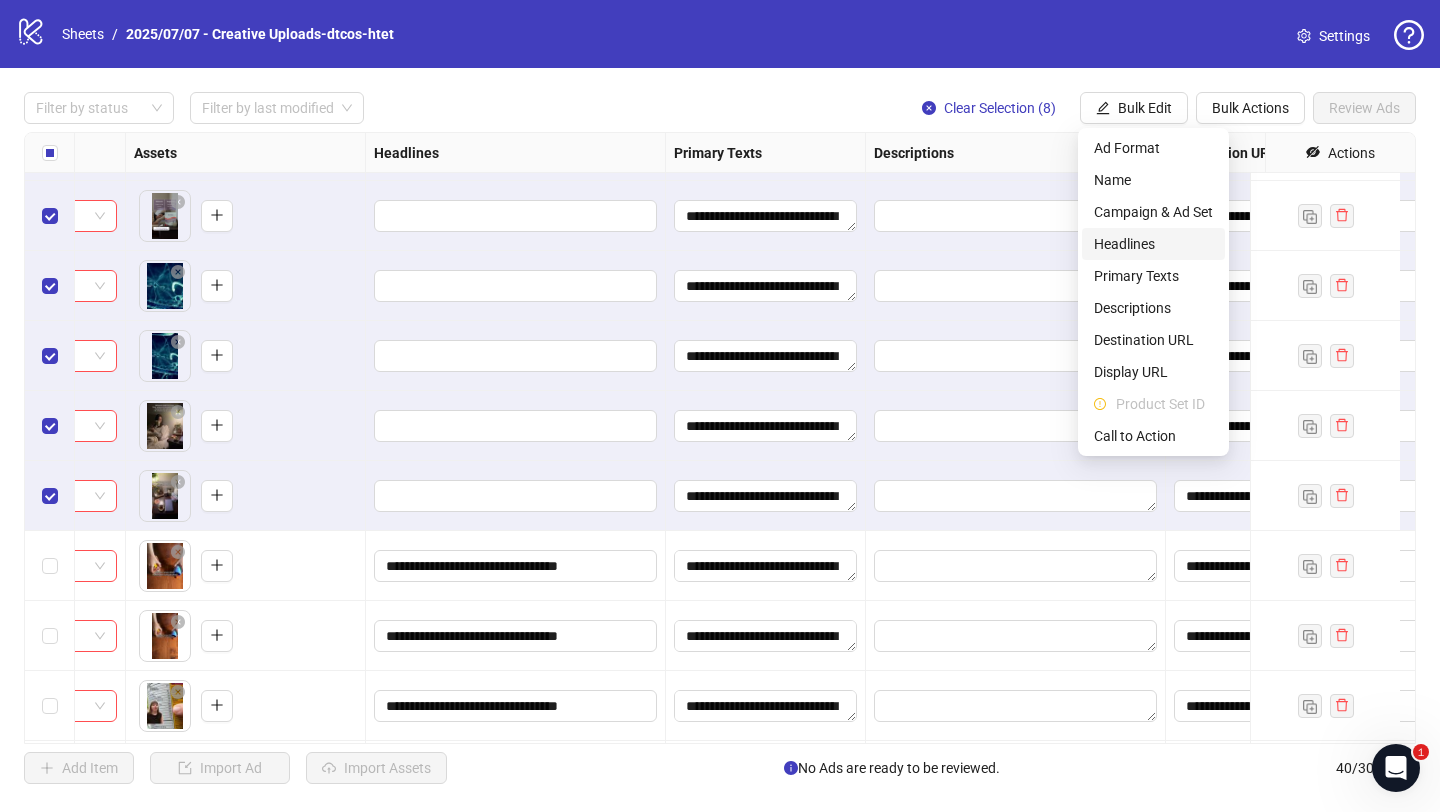 click on "Headlines" at bounding box center [1153, 244] 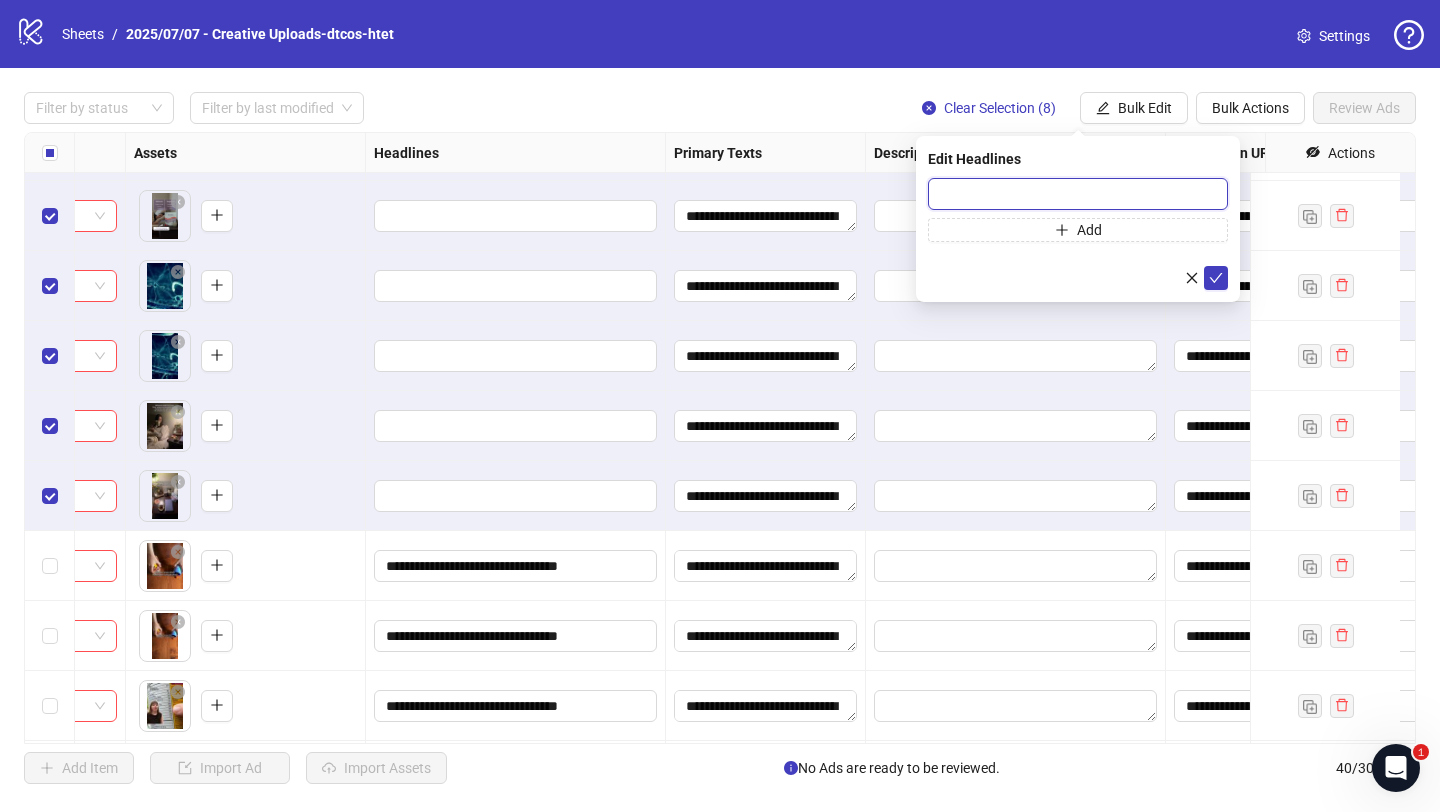click at bounding box center [1078, 194] 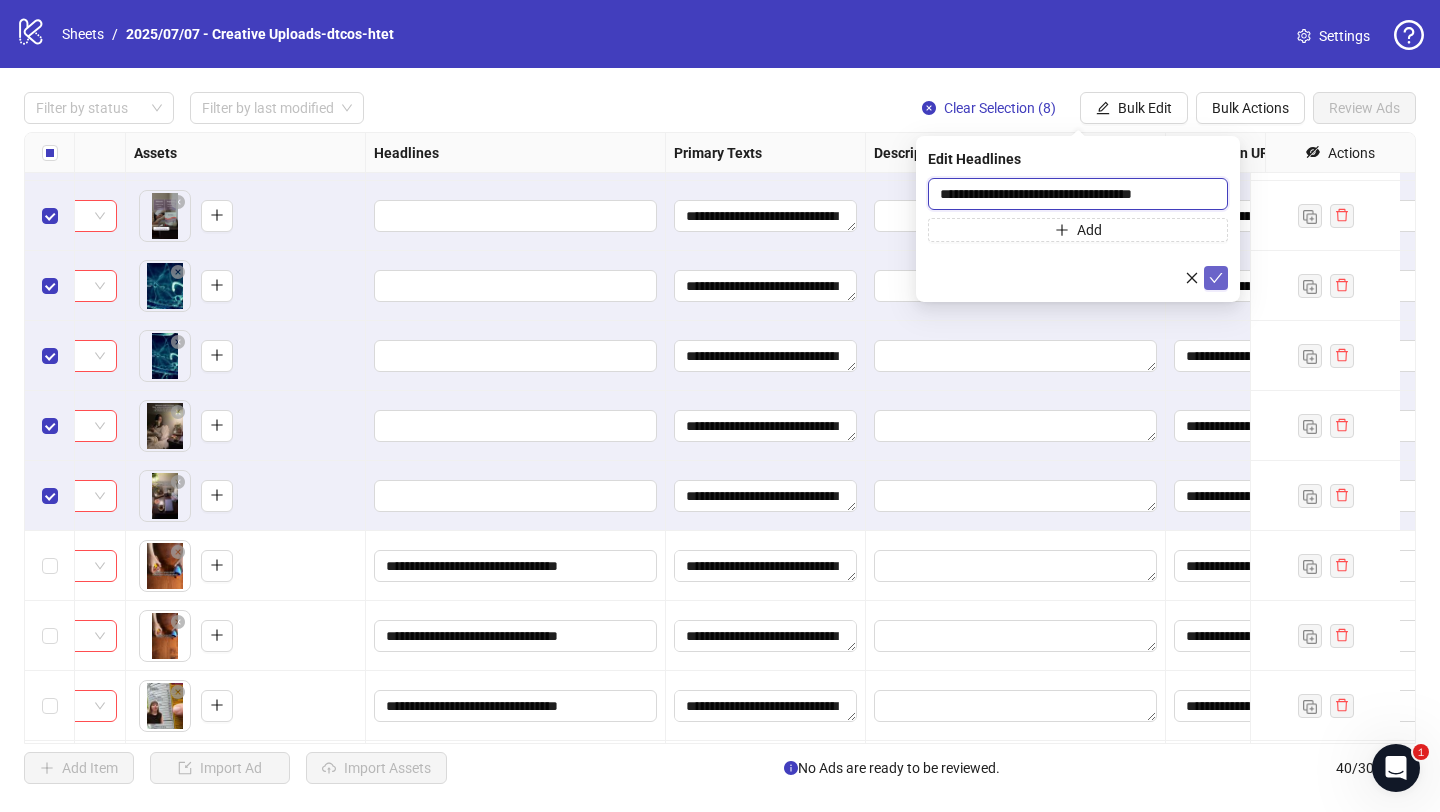 type on "**********" 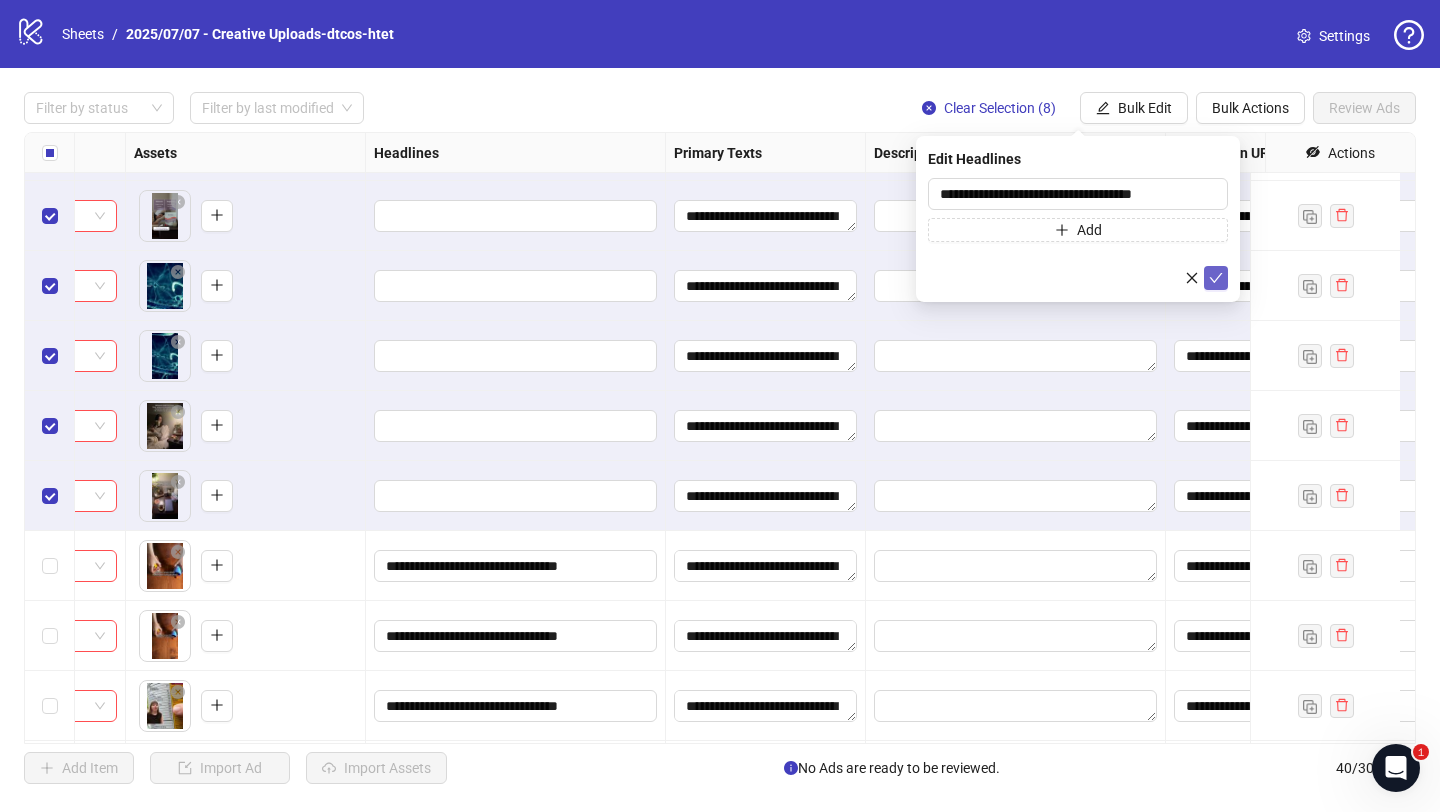 click at bounding box center (1216, 278) 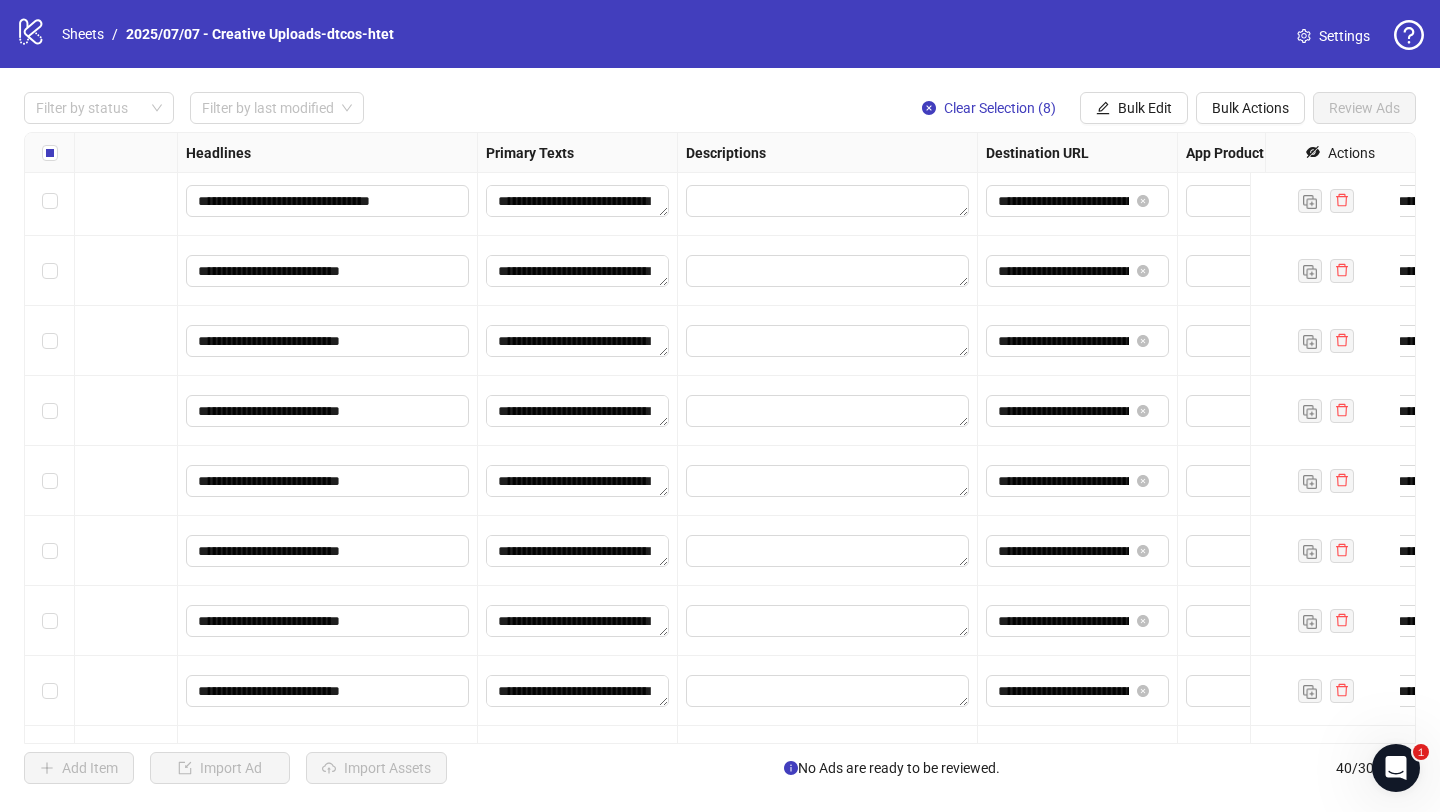 scroll, scrollTop: 2245, scrollLeft: 1007, axis: both 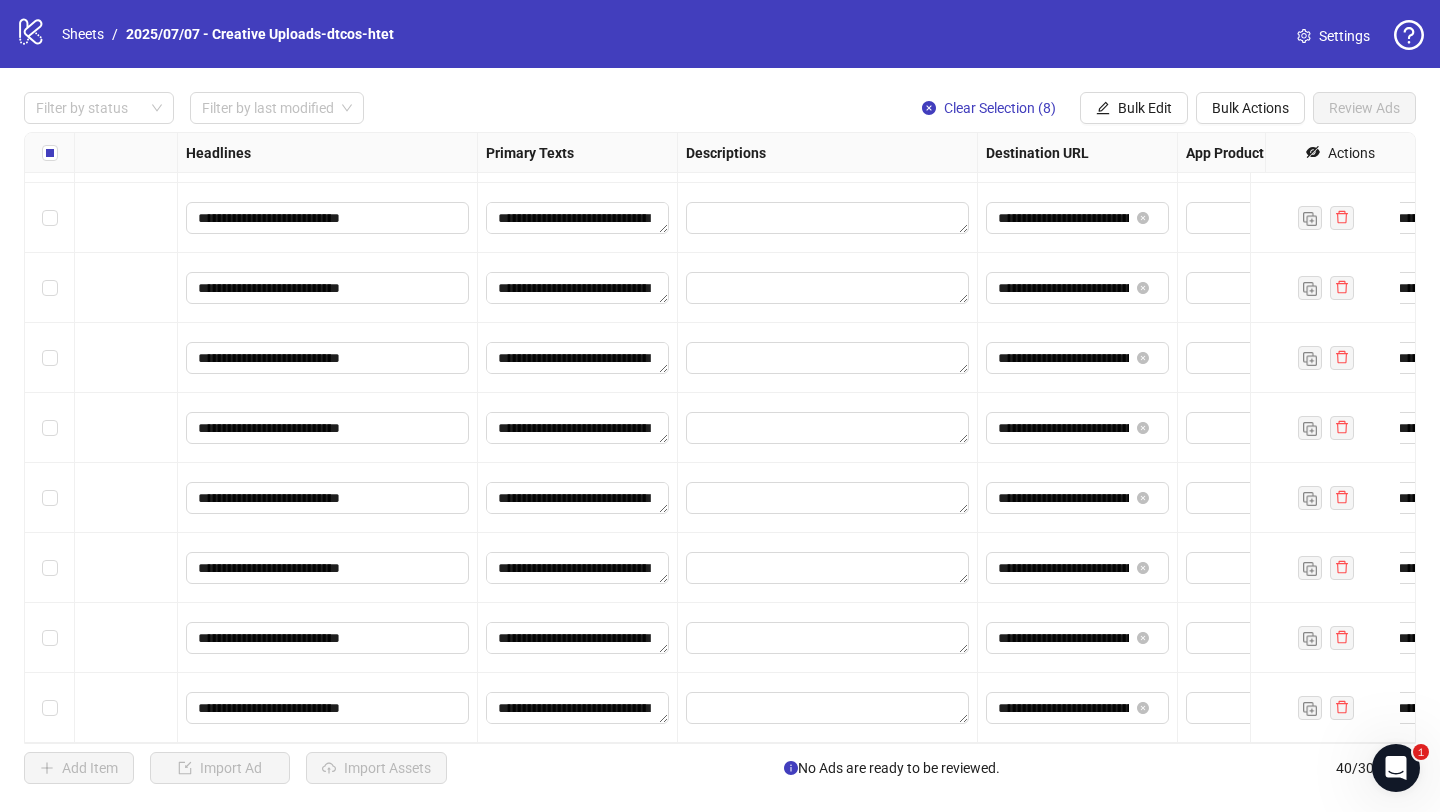 click on "**********" at bounding box center [720, 438] 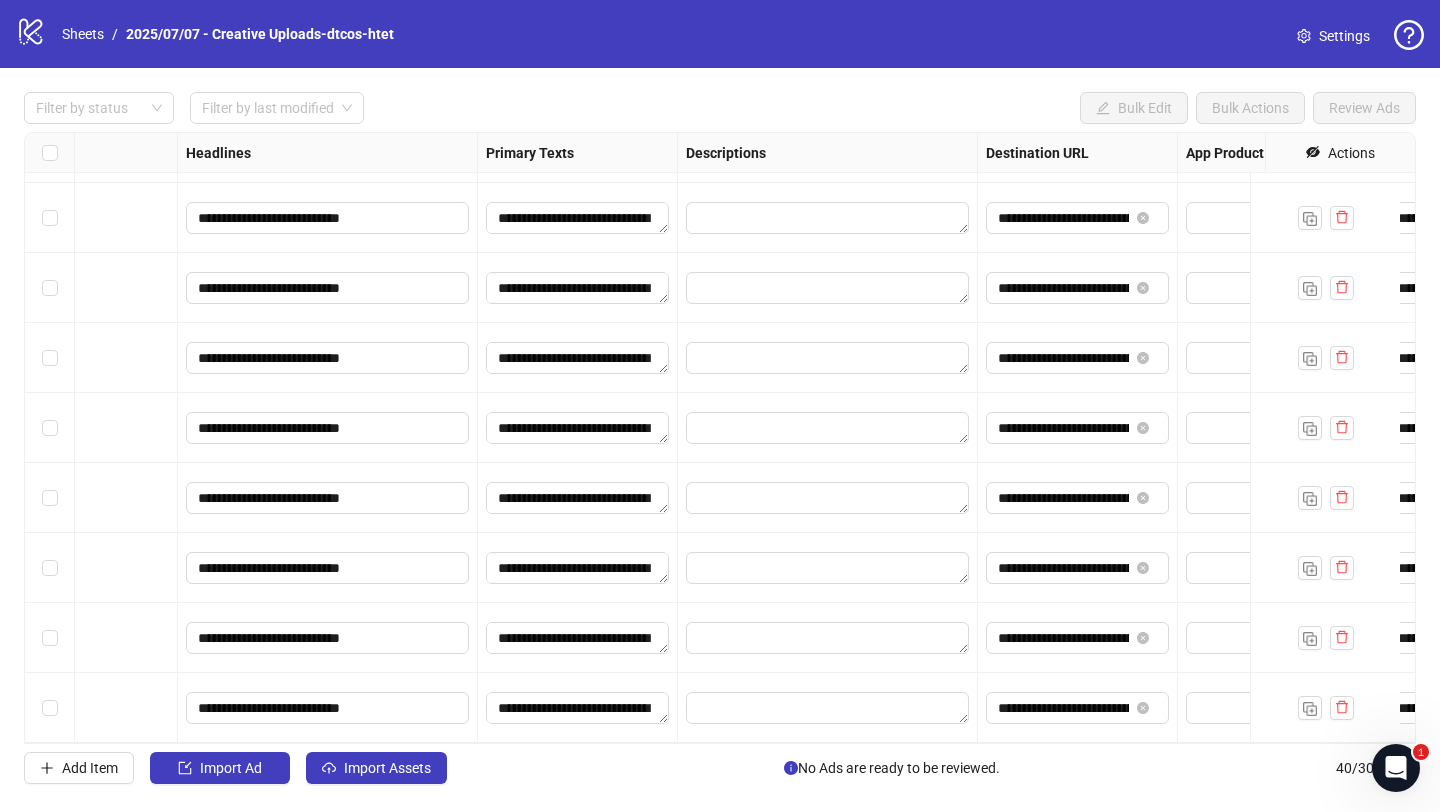 click on "**********" at bounding box center [720, 438] 